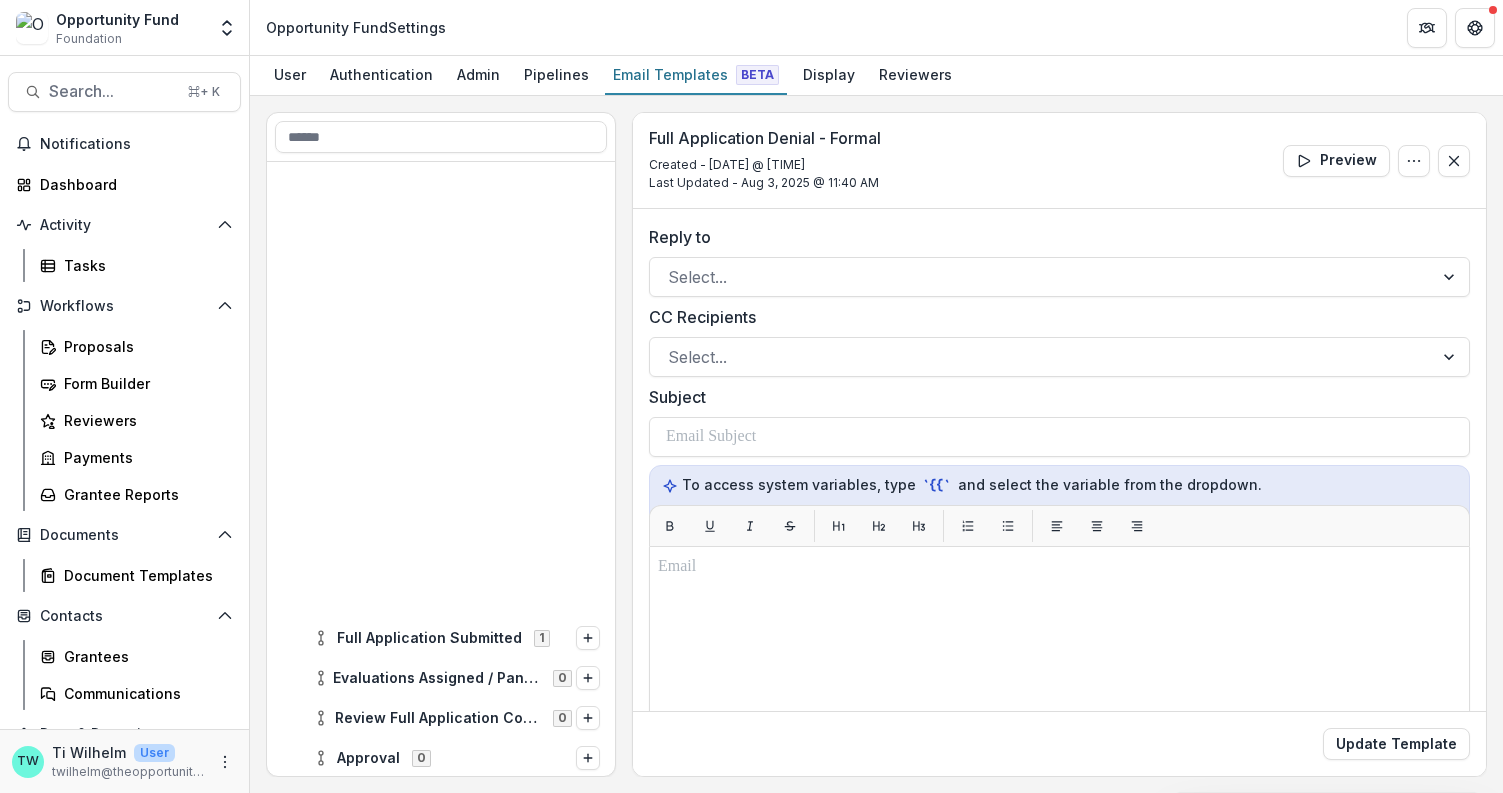 scroll, scrollTop: 0, scrollLeft: 0, axis: both 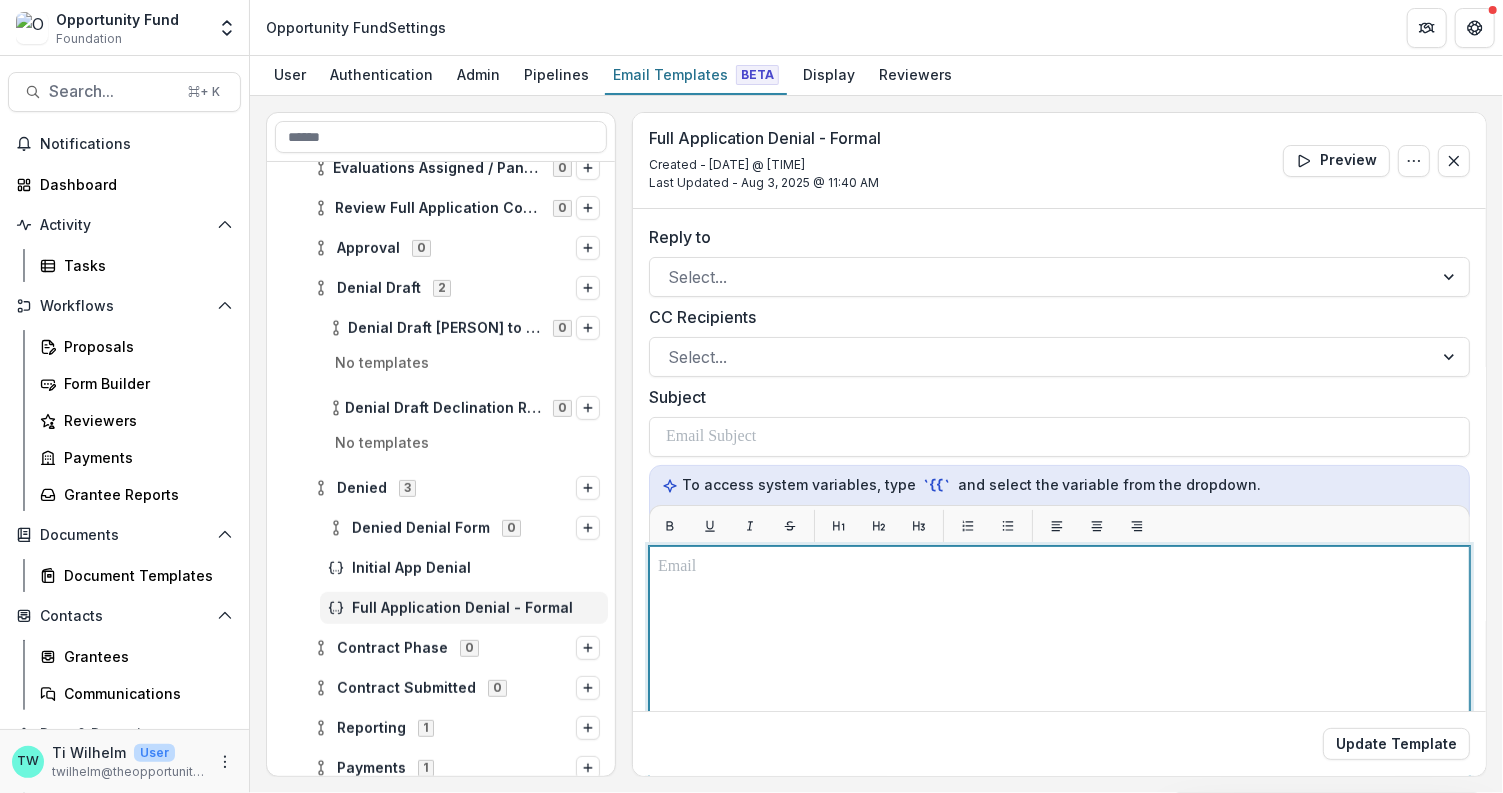 click at bounding box center (1059, 796) 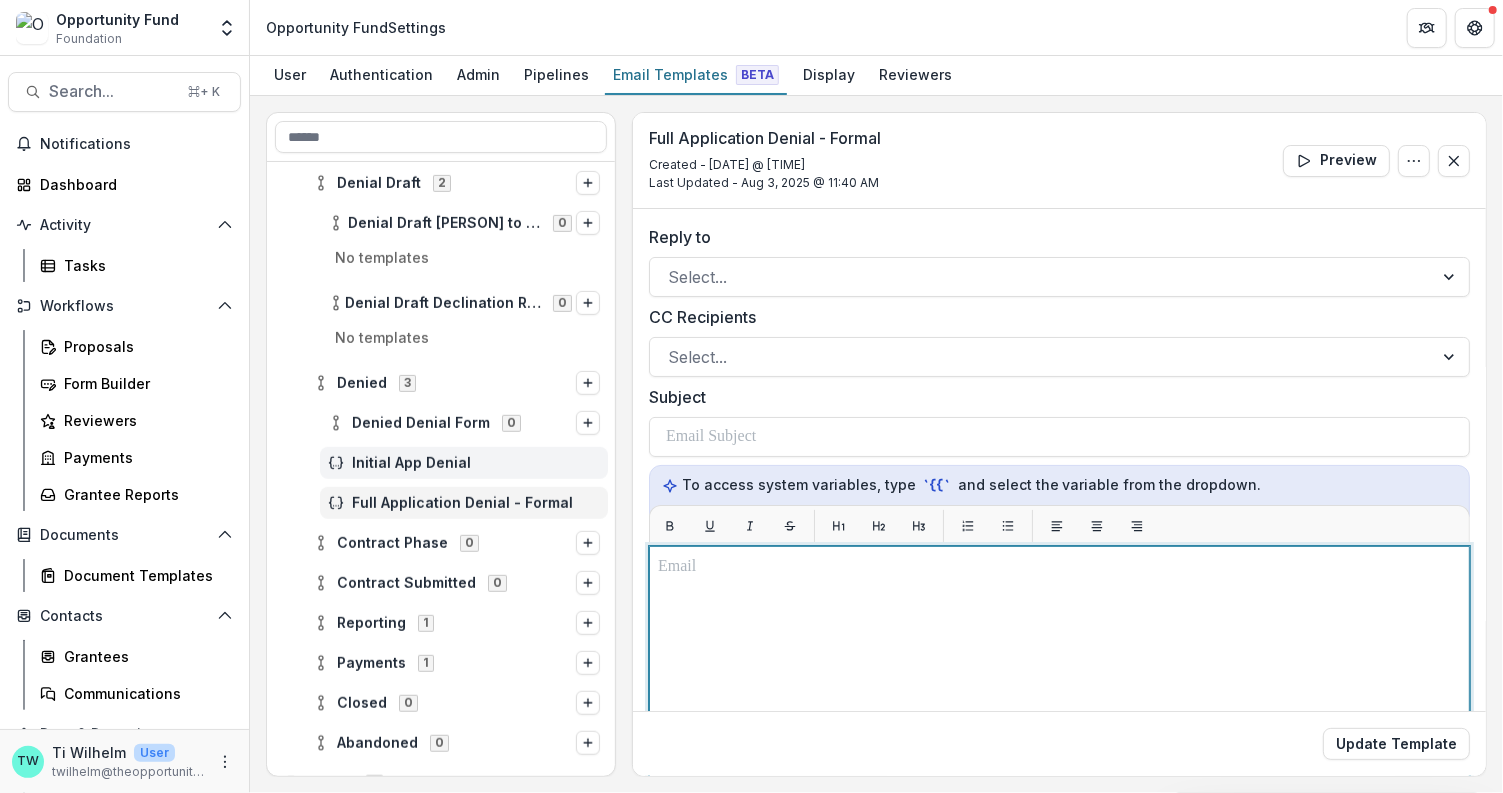 scroll, scrollTop: 666, scrollLeft: 0, axis: vertical 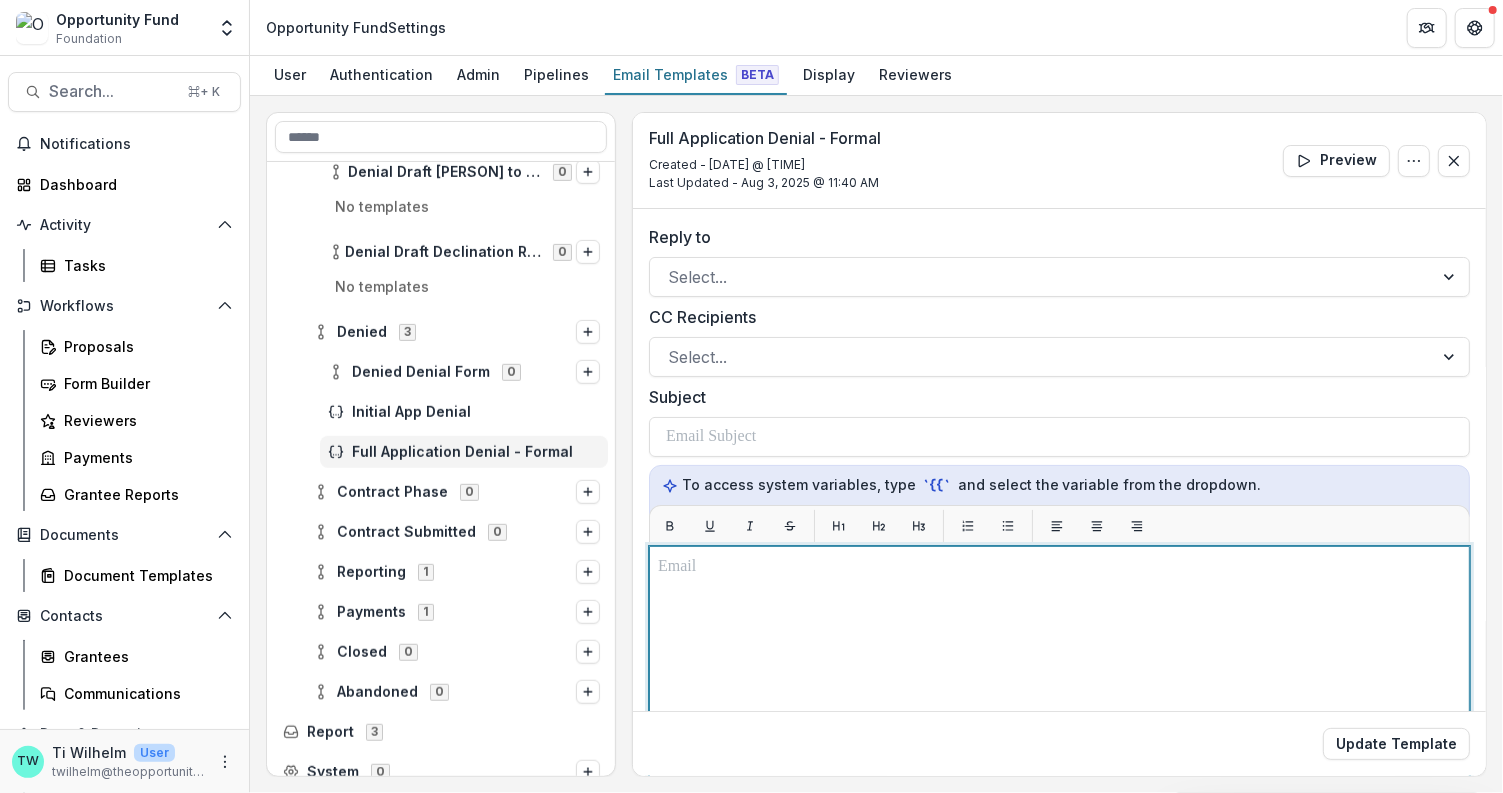 click at bounding box center (1059, 796) 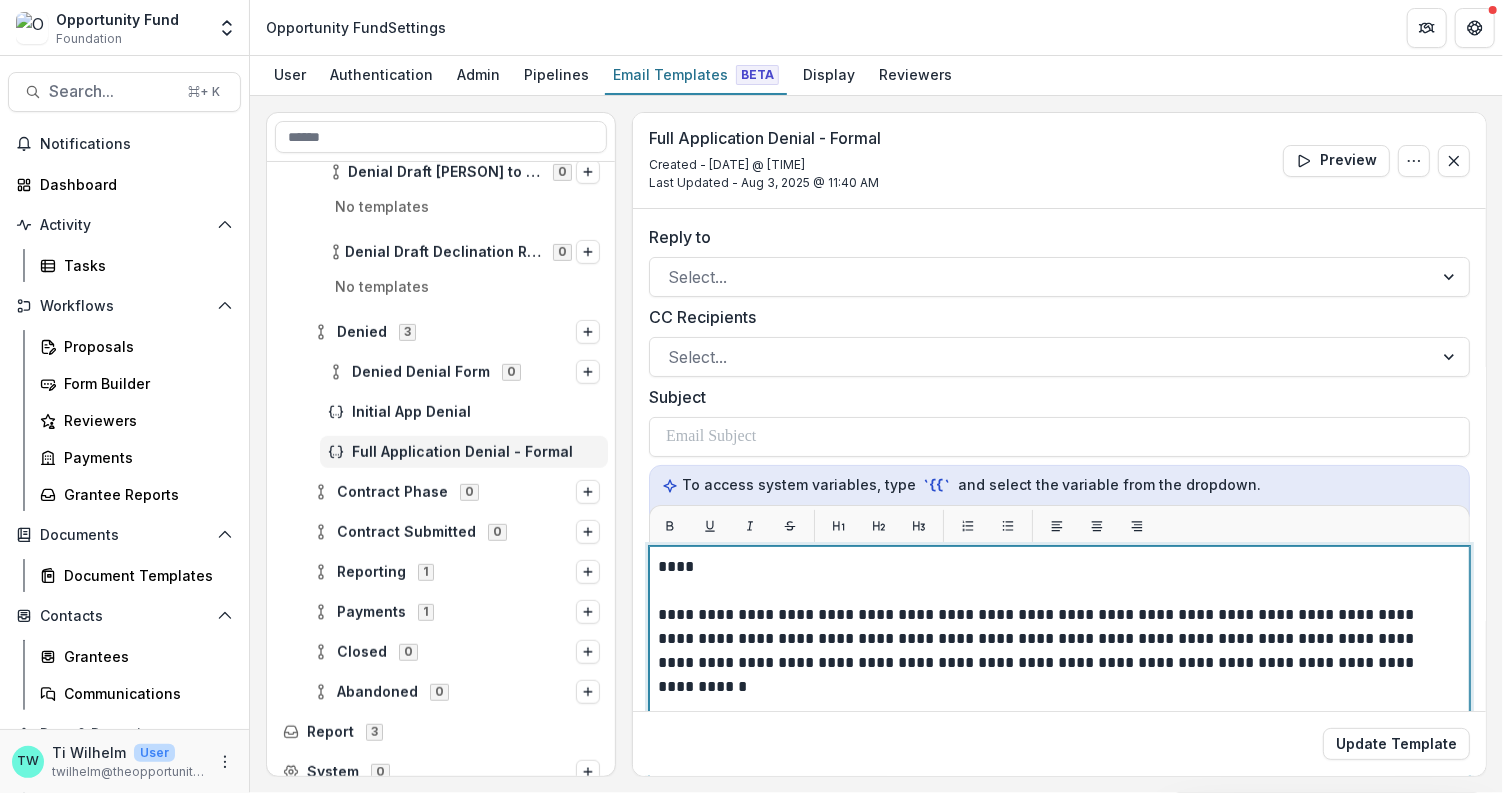 scroll, scrollTop: 160, scrollLeft: 0, axis: vertical 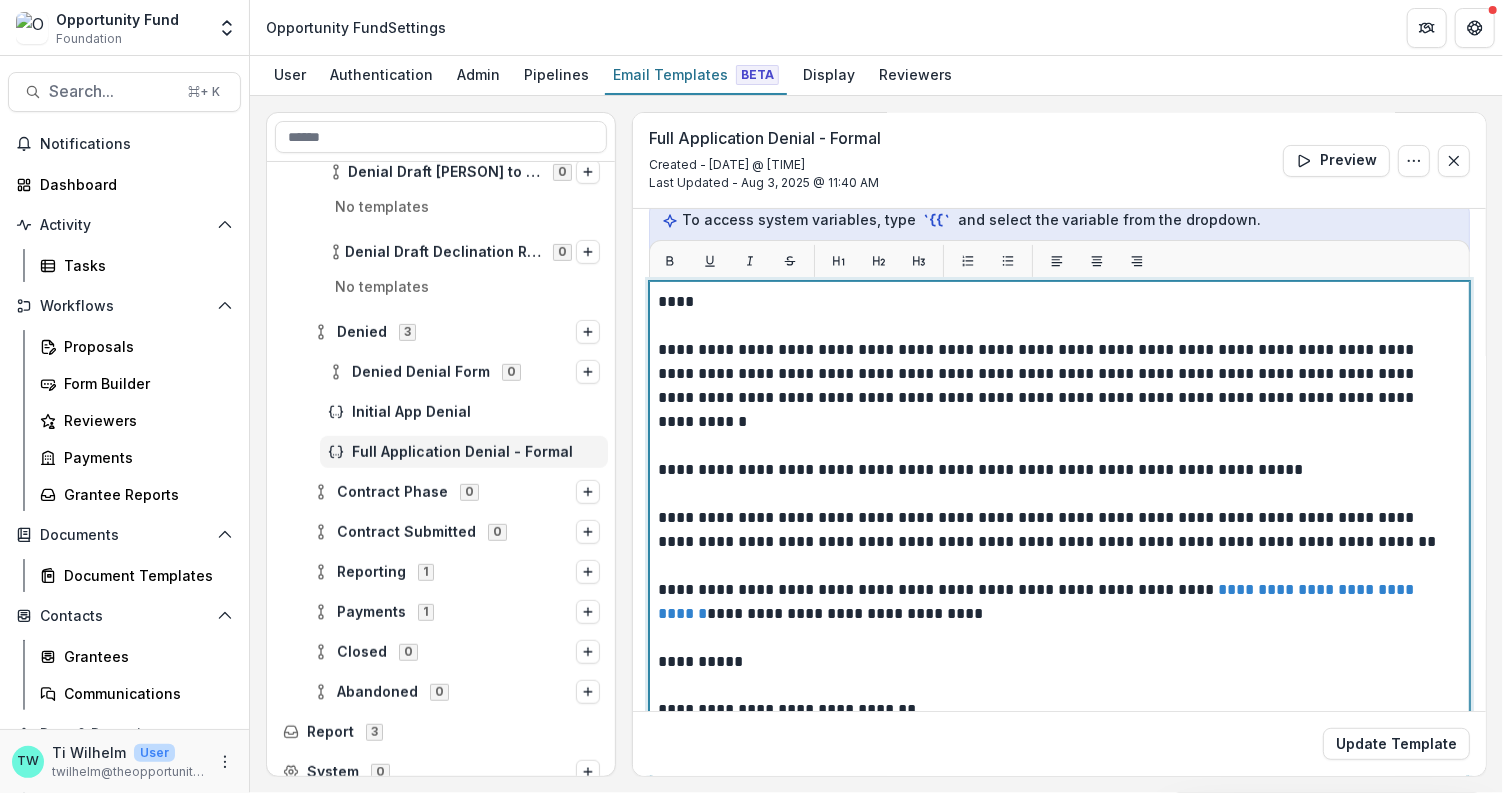 click on "**********" at bounding box center (1055, 614) 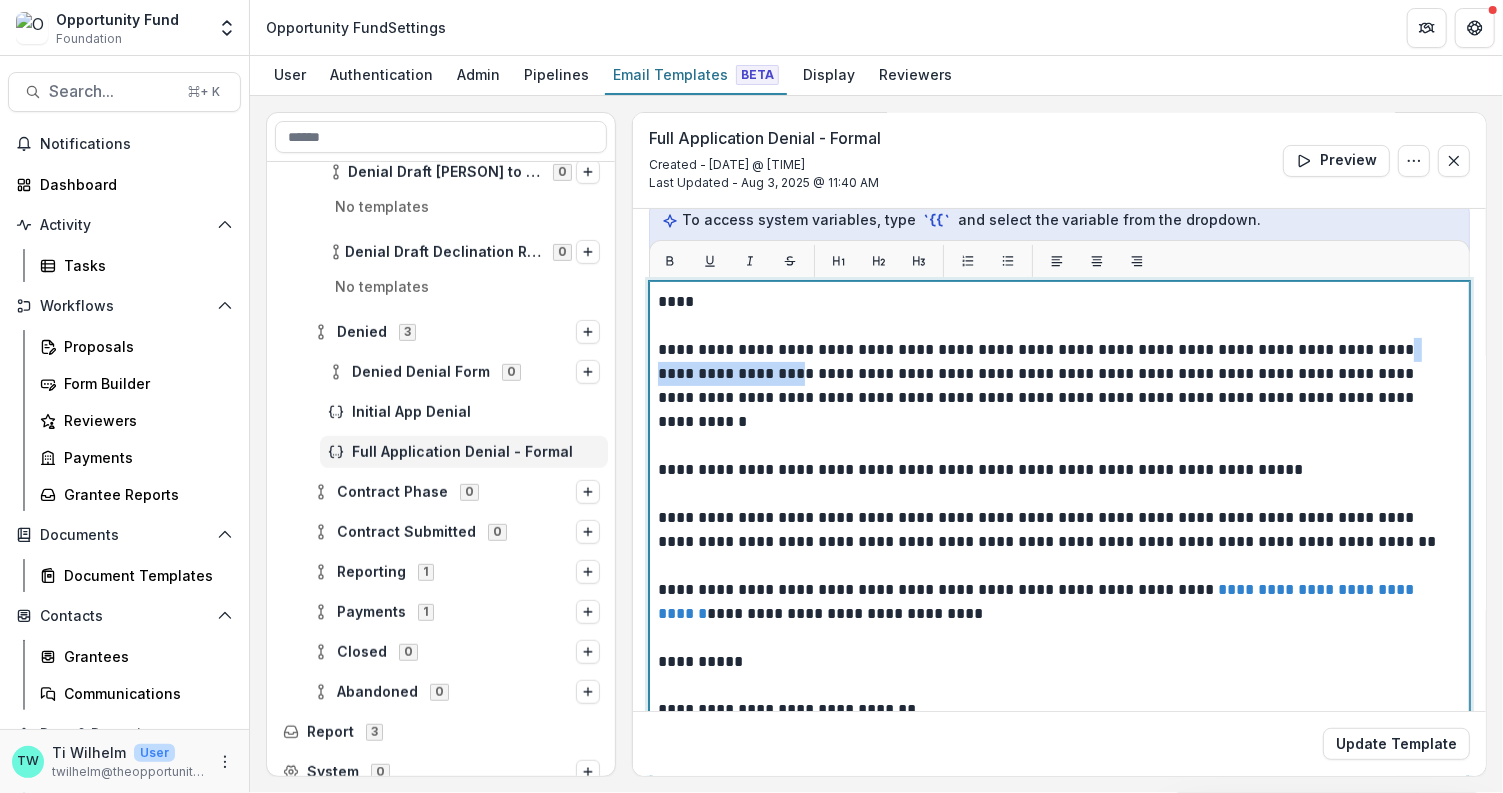 drag, startPoint x: 825, startPoint y: 374, endPoint x: 654, endPoint y: 372, distance: 171.01169 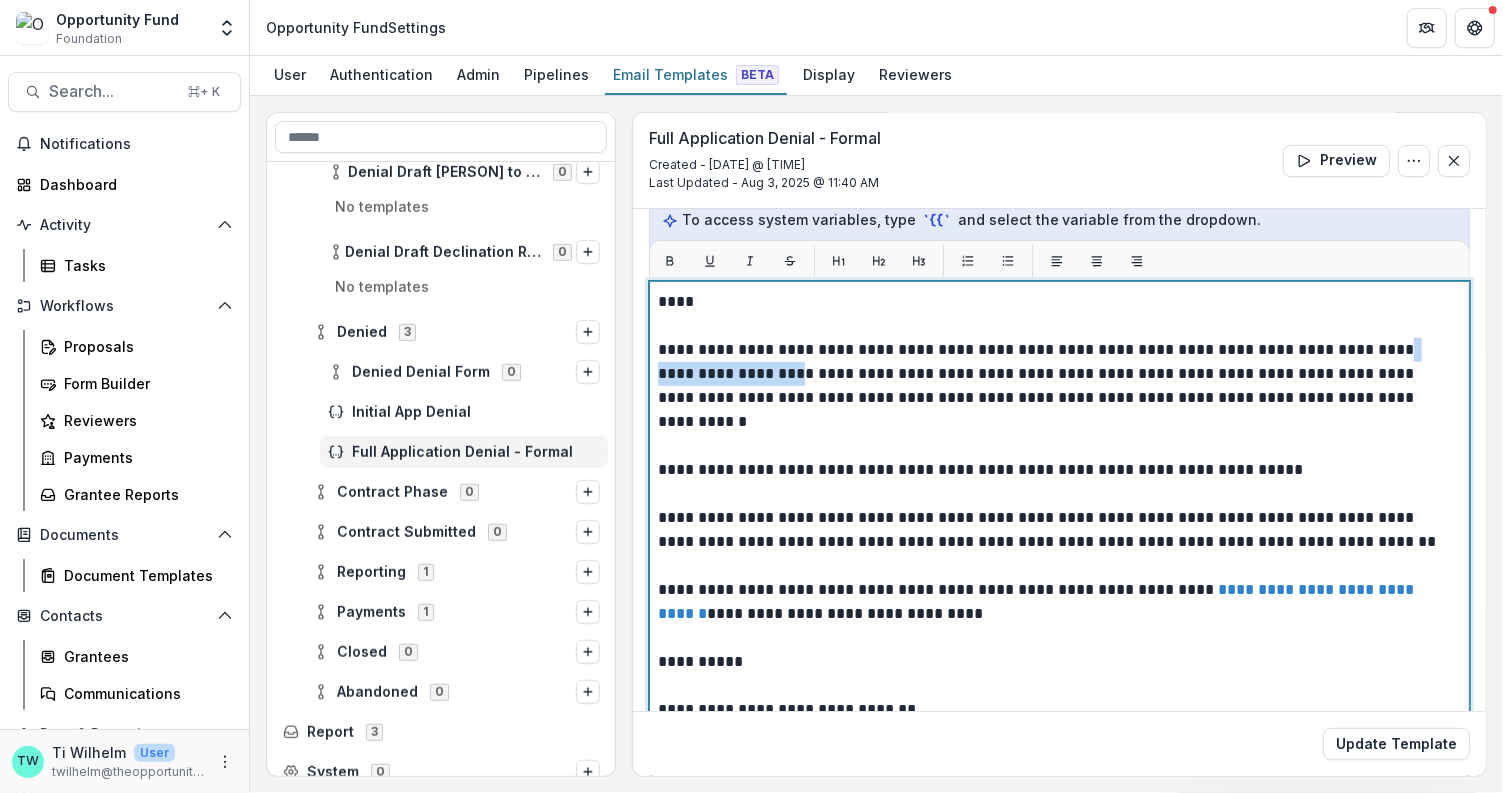 click on "**********" at bounding box center [1059, 531] 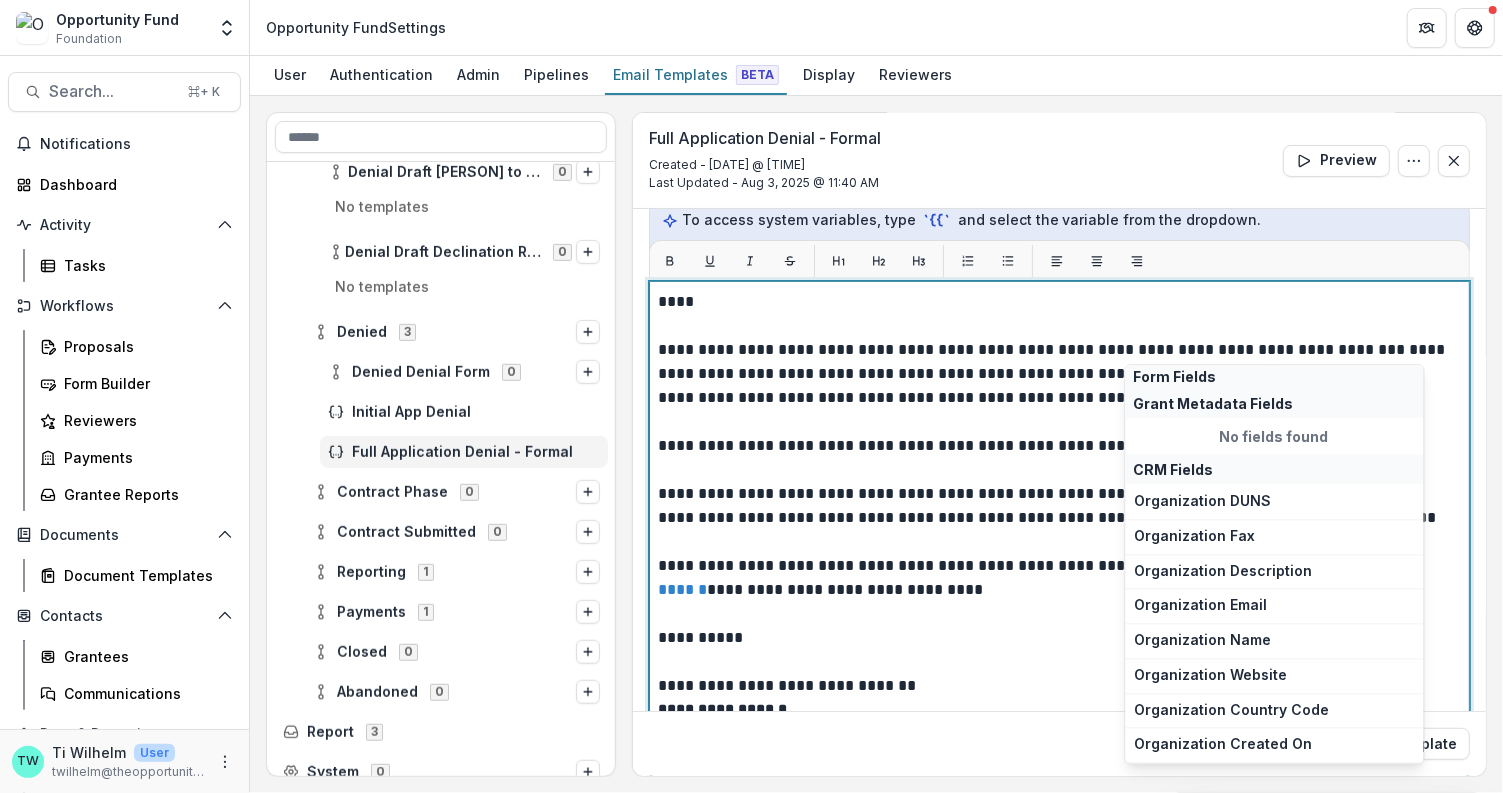 scroll, scrollTop: 865, scrollLeft: 0, axis: vertical 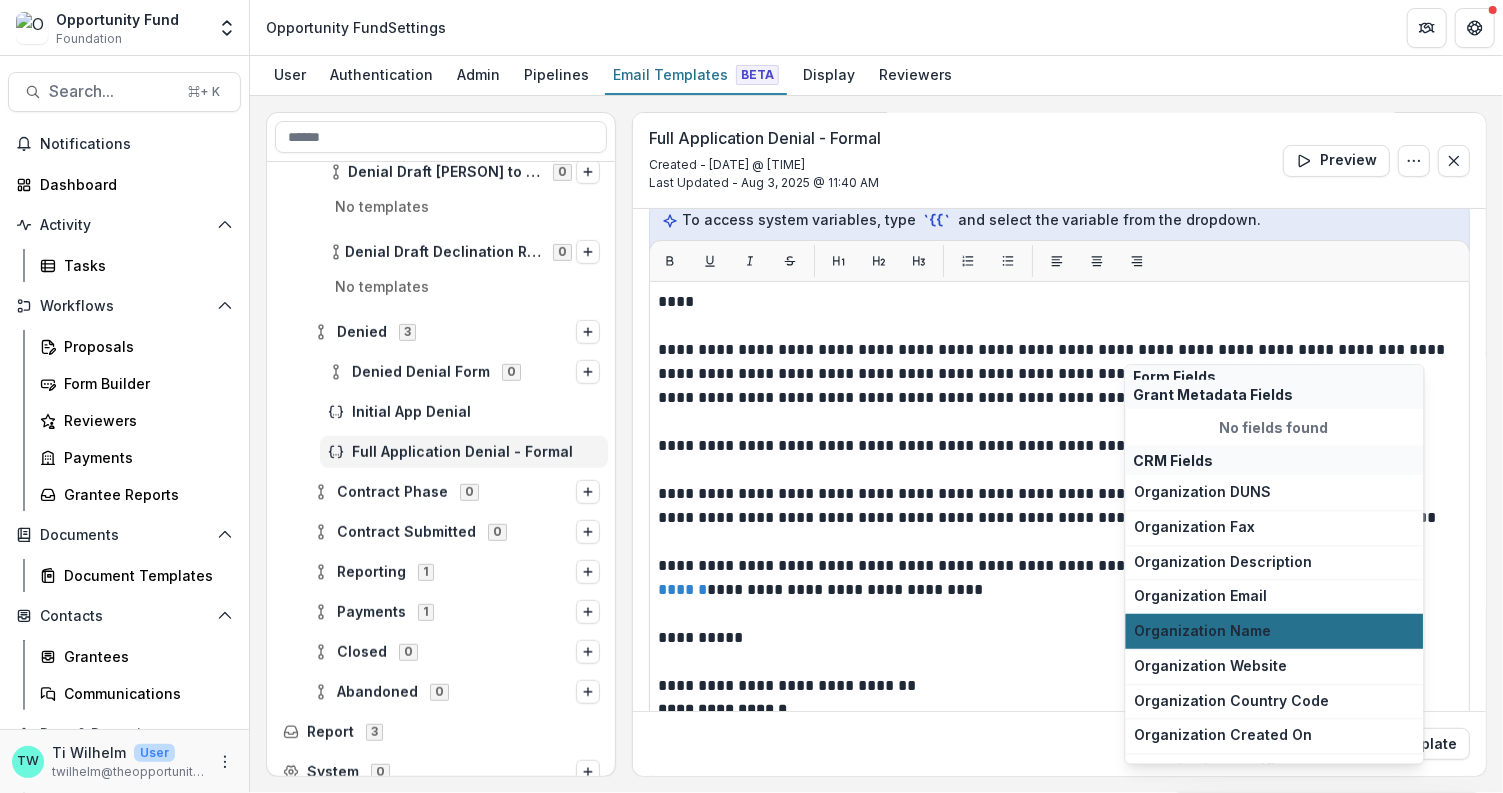 click on "Organization Name" at bounding box center (1275, 631) 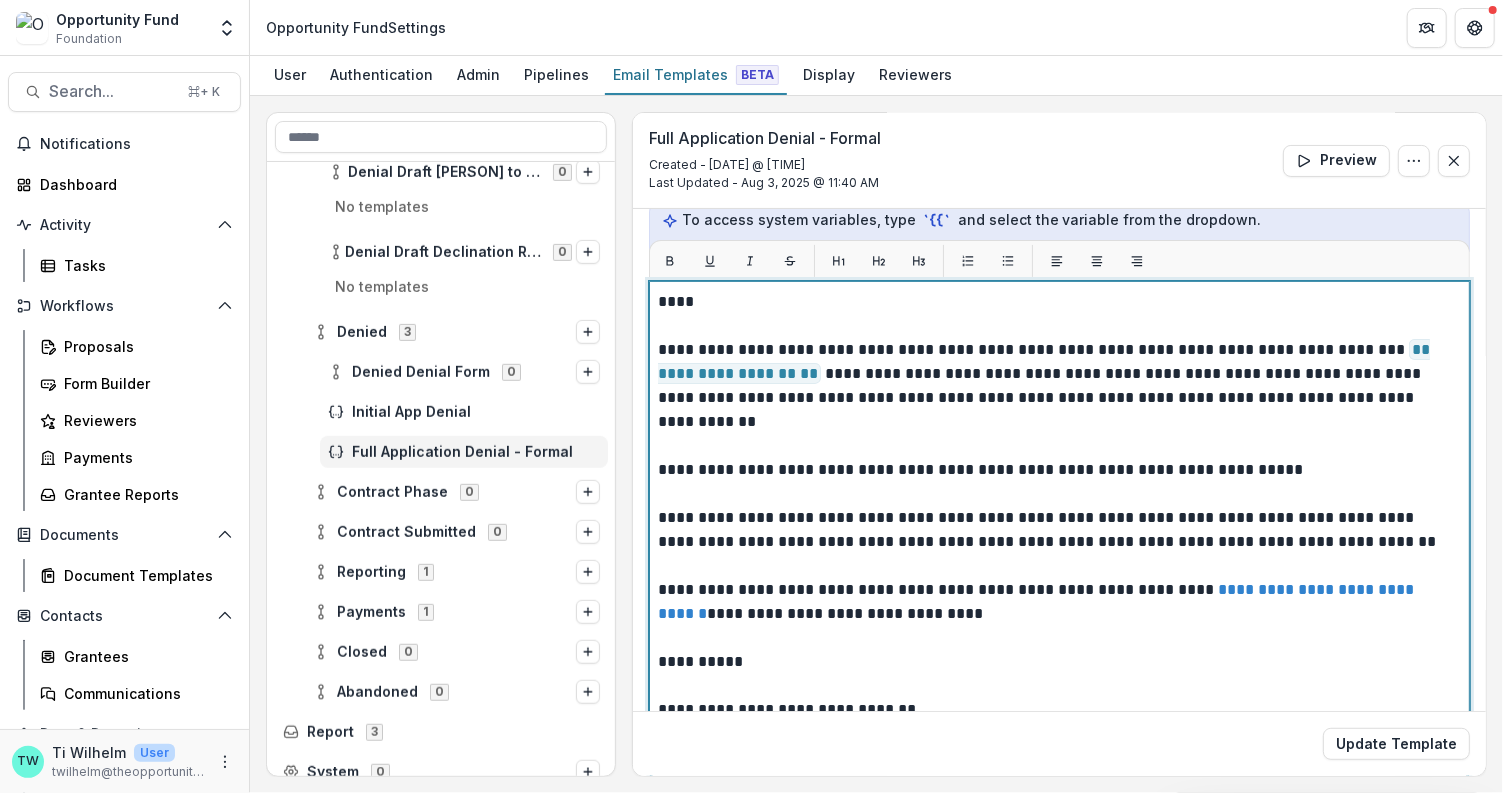 click on "**********" at bounding box center [1055, 614] 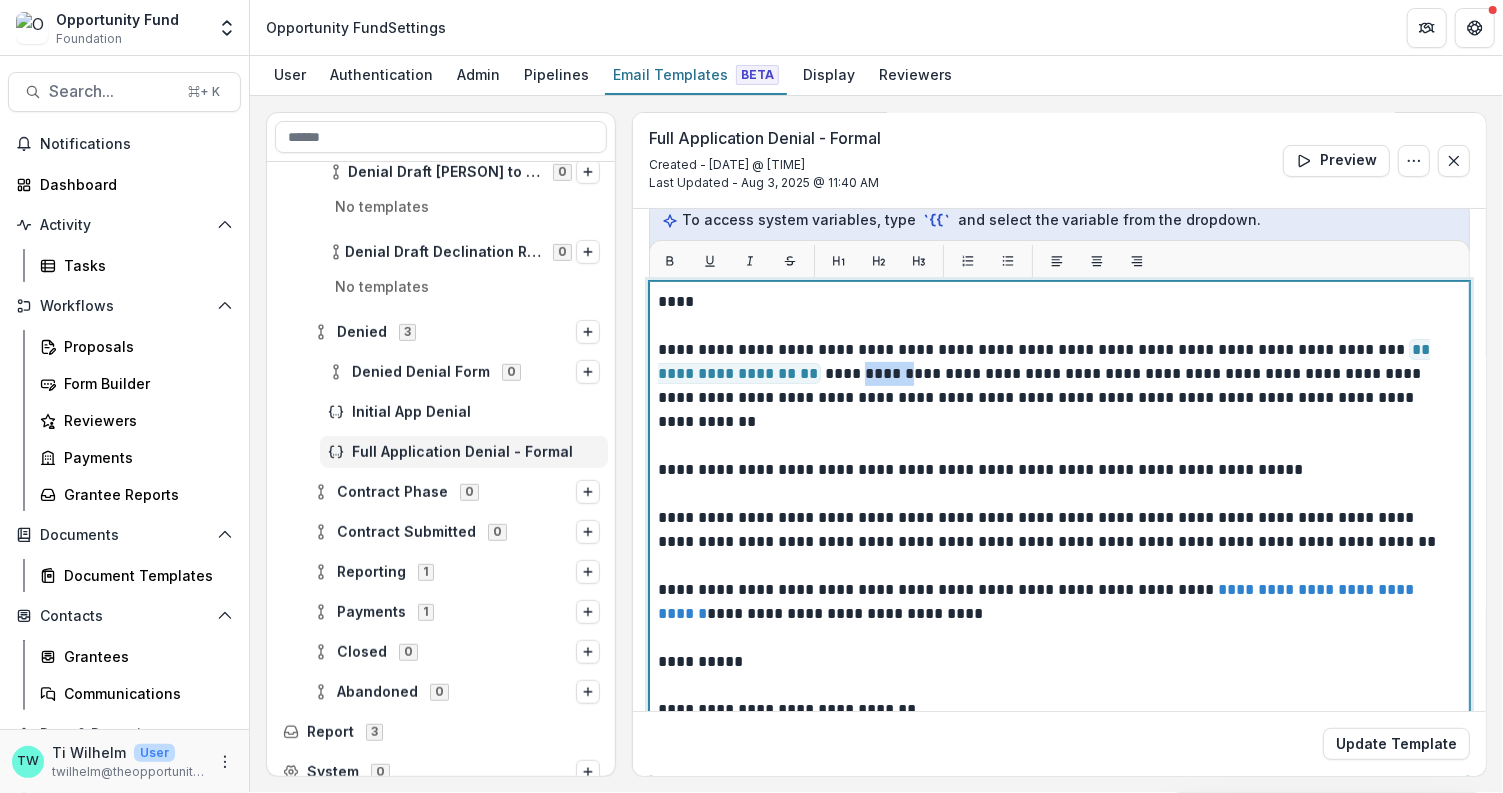 drag, startPoint x: 854, startPoint y: 369, endPoint x: 893, endPoint y: 375, distance: 39.45884 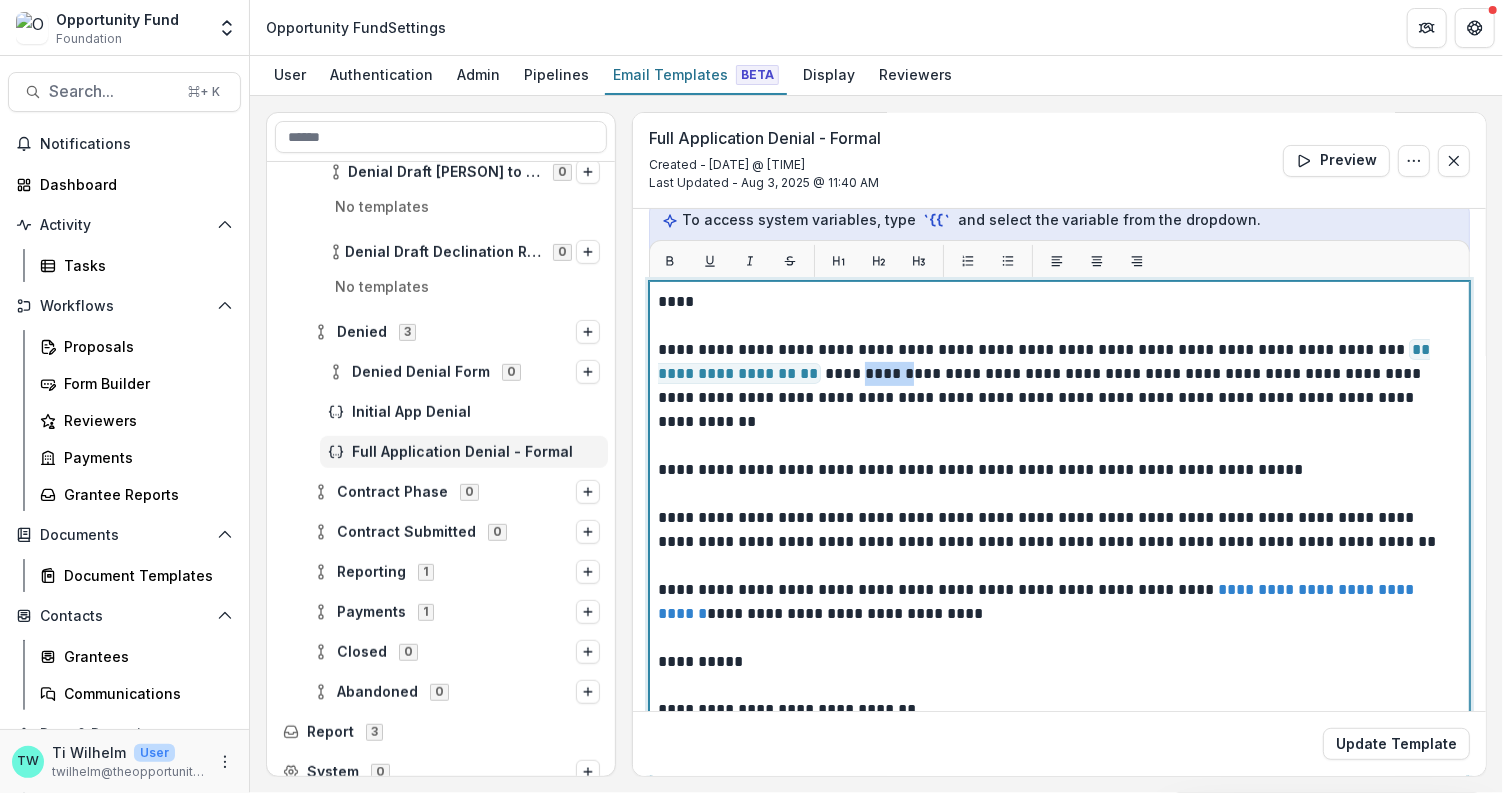 click on "**********" at bounding box center (1055, 614) 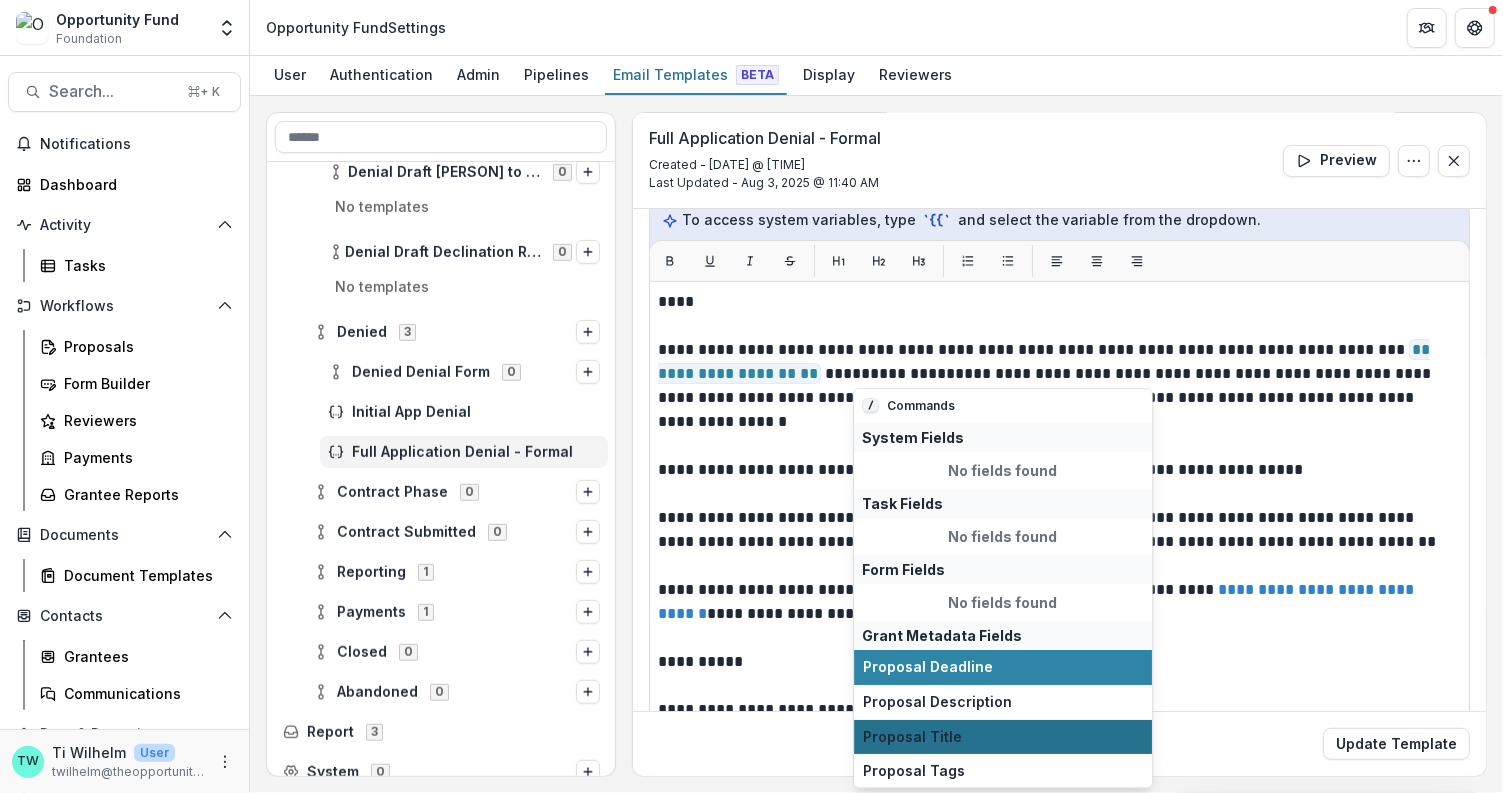 click on "Proposal Title" at bounding box center [1003, 737] 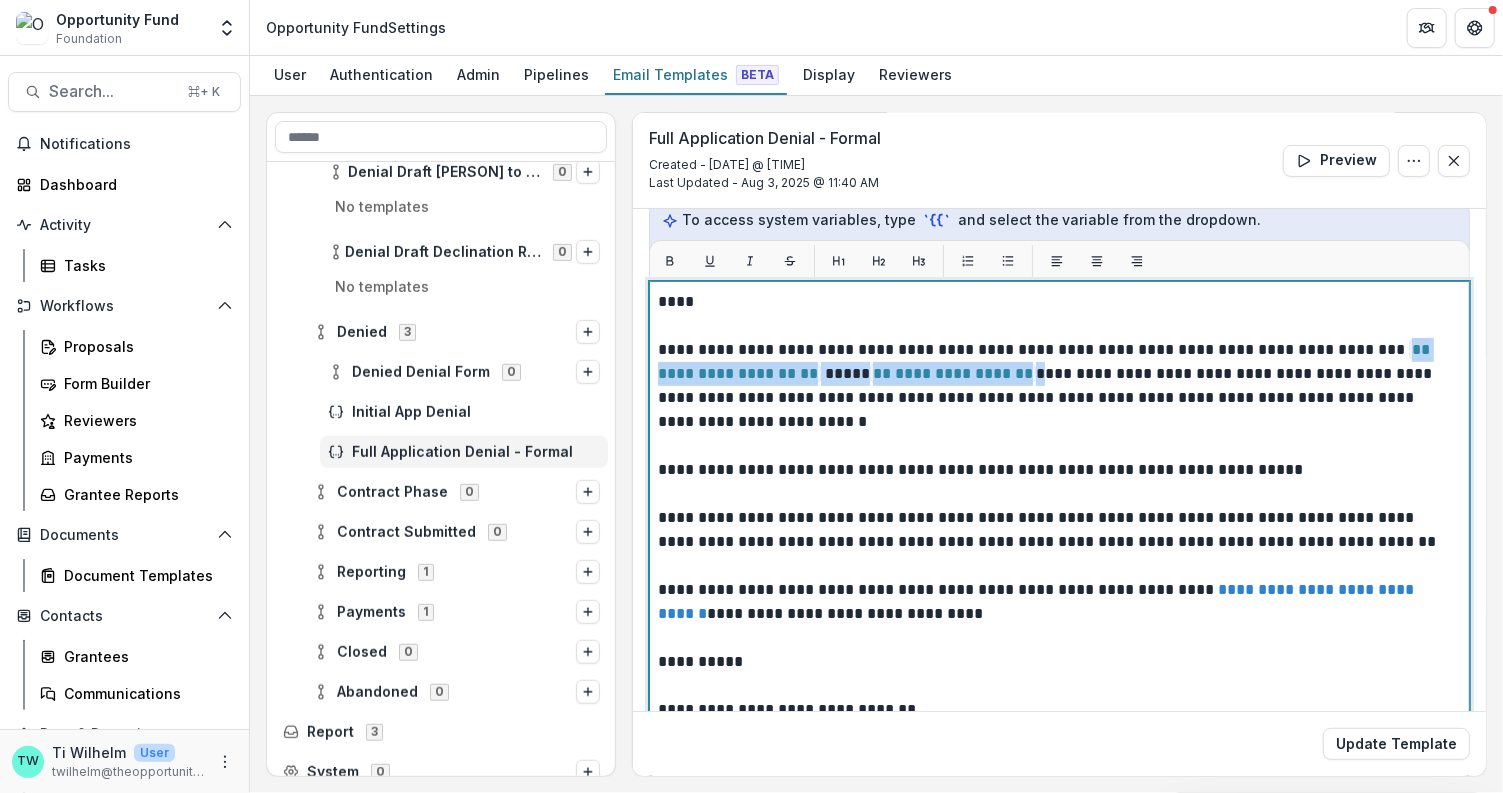 drag, startPoint x: 1353, startPoint y: 348, endPoint x: 1022, endPoint y: 372, distance: 331.86896 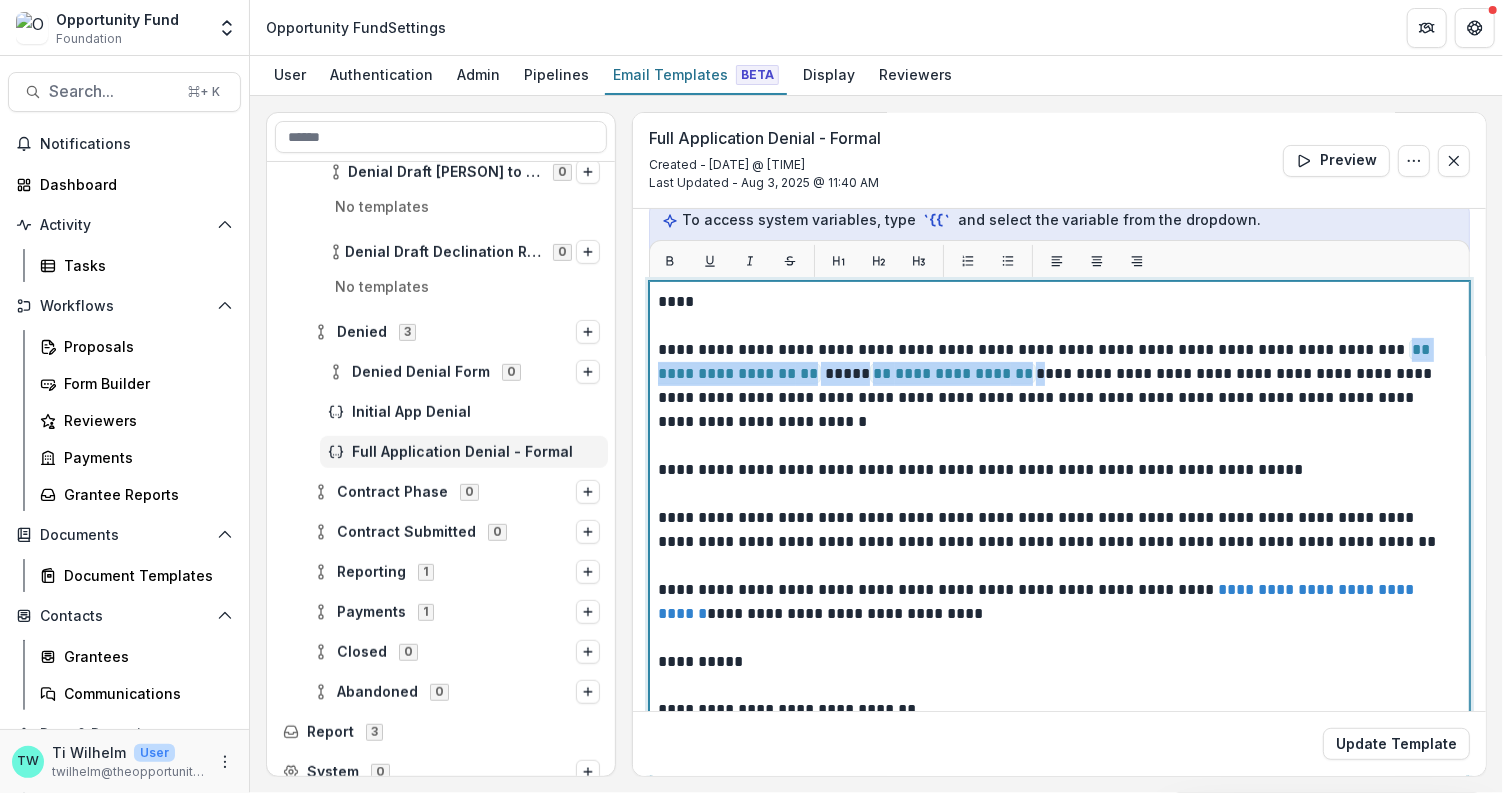 click on "**********" at bounding box center [1055, 614] 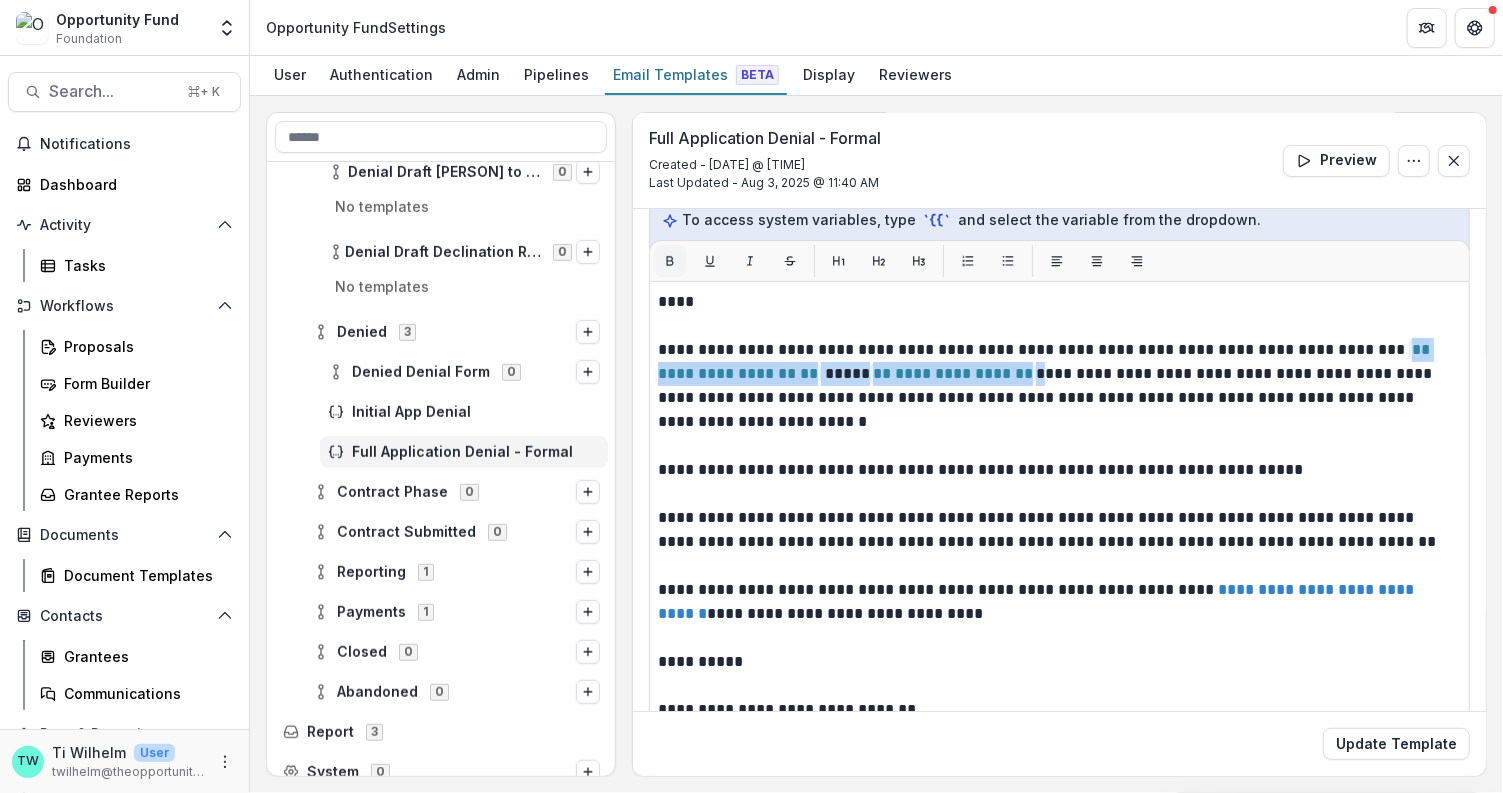 click 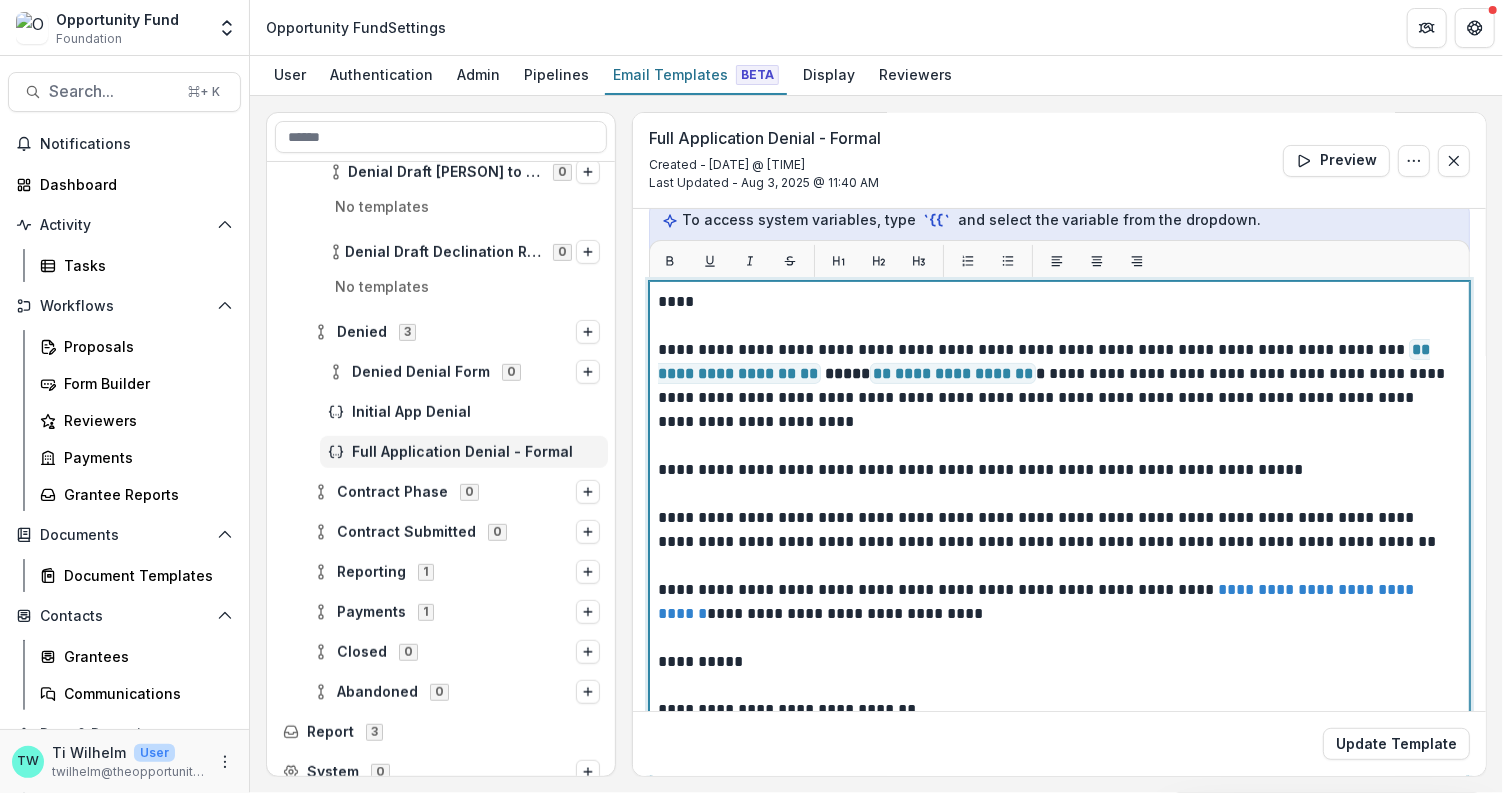 click on "**********" at bounding box center [1055, 614] 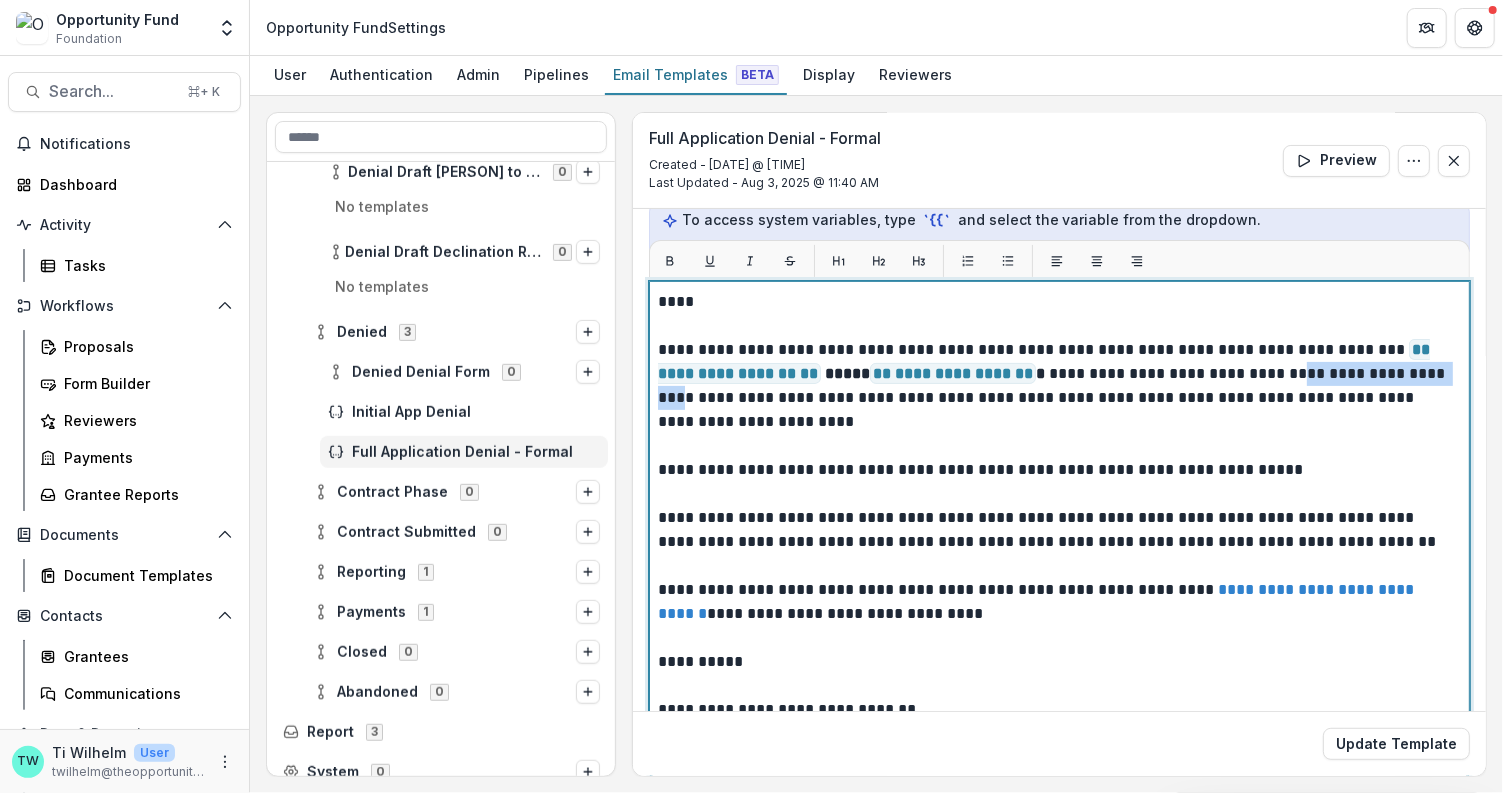 drag, startPoint x: 832, startPoint y: 392, endPoint x: 636, endPoint y: 394, distance: 196.01021 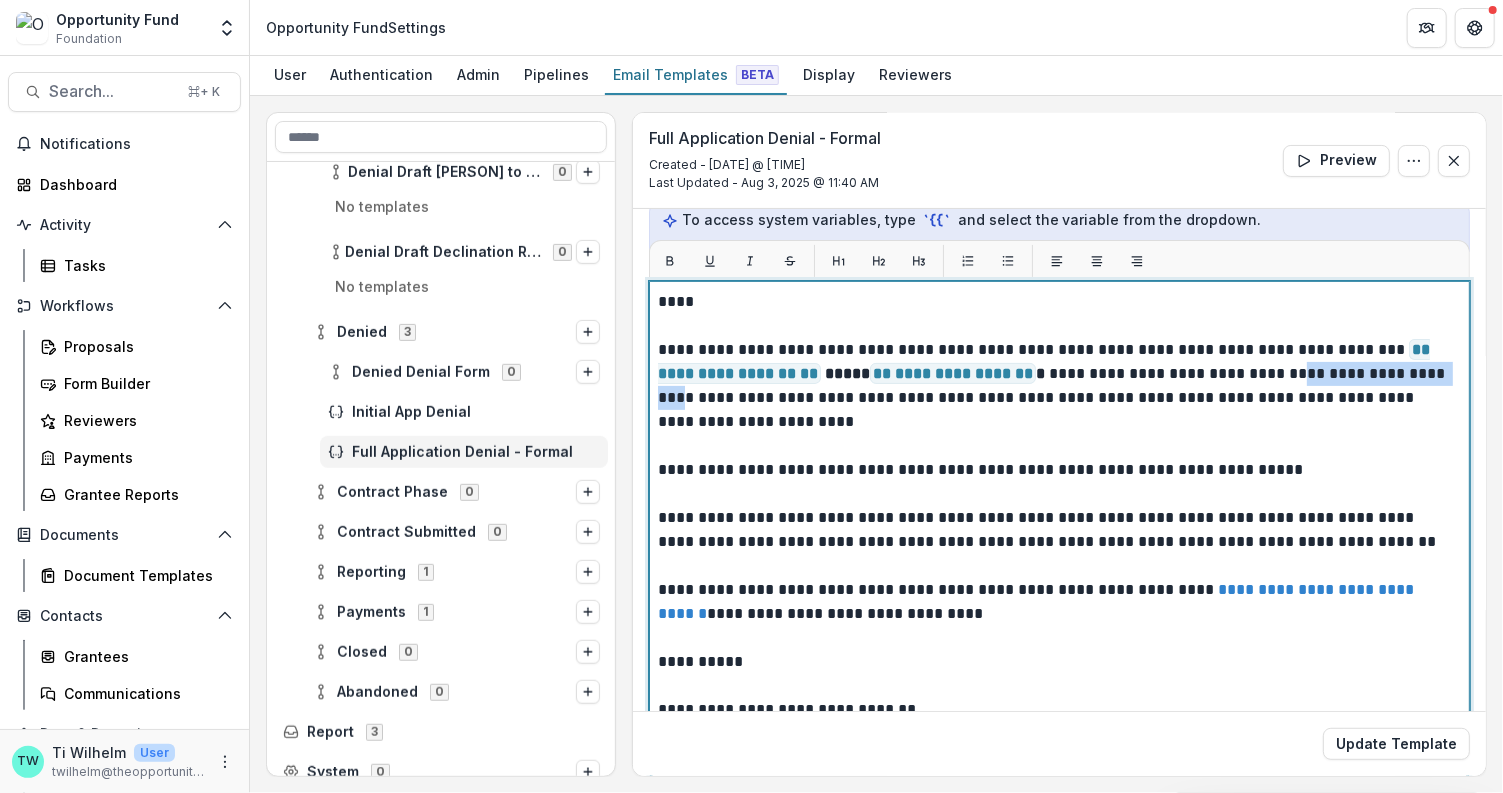 click on "**********" at bounding box center [1059, 370] 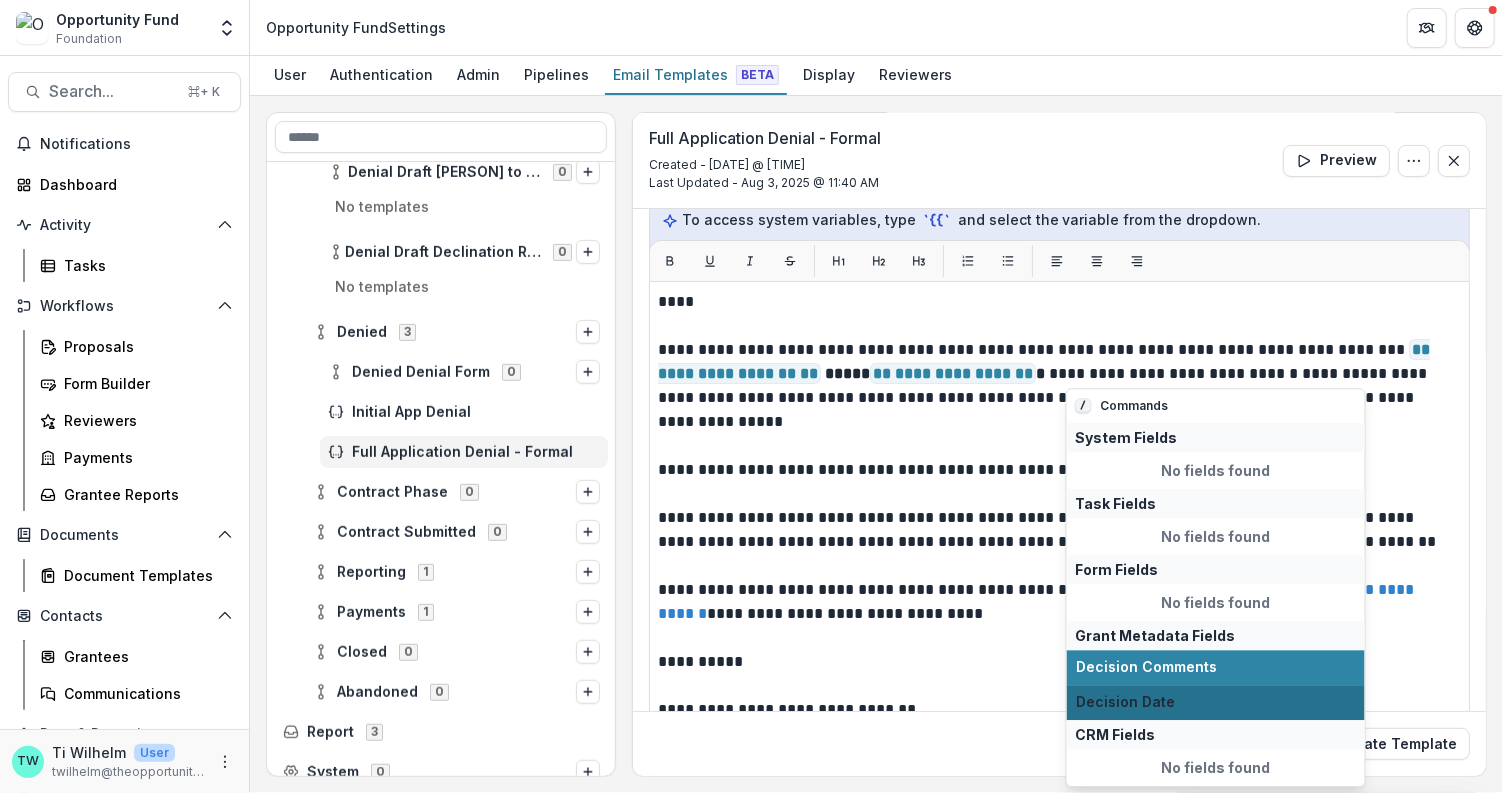 click on "Decision Date" at bounding box center [1216, 702] 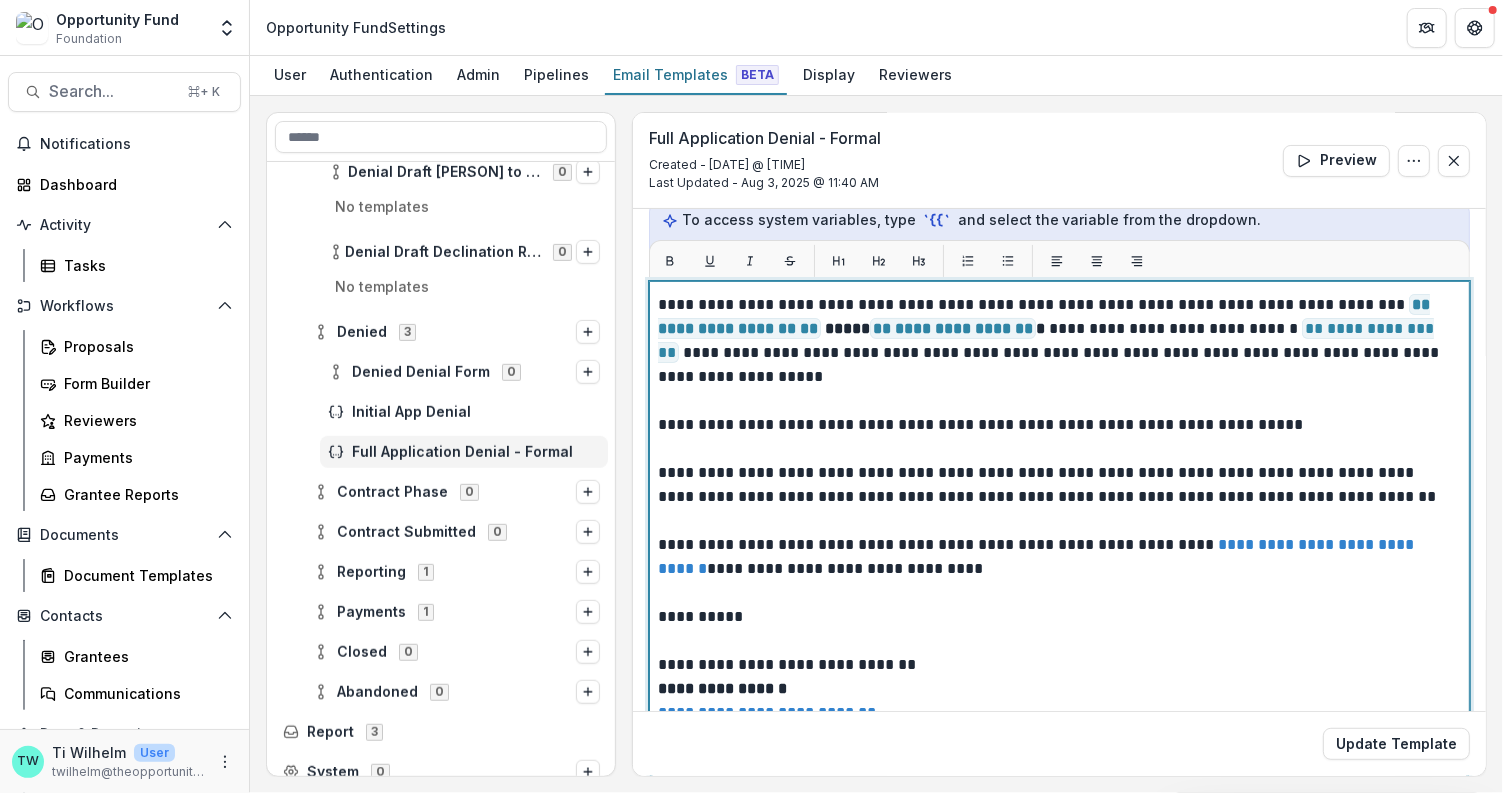 scroll, scrollTop: 51, scrollLeft: 0, axis: vertical 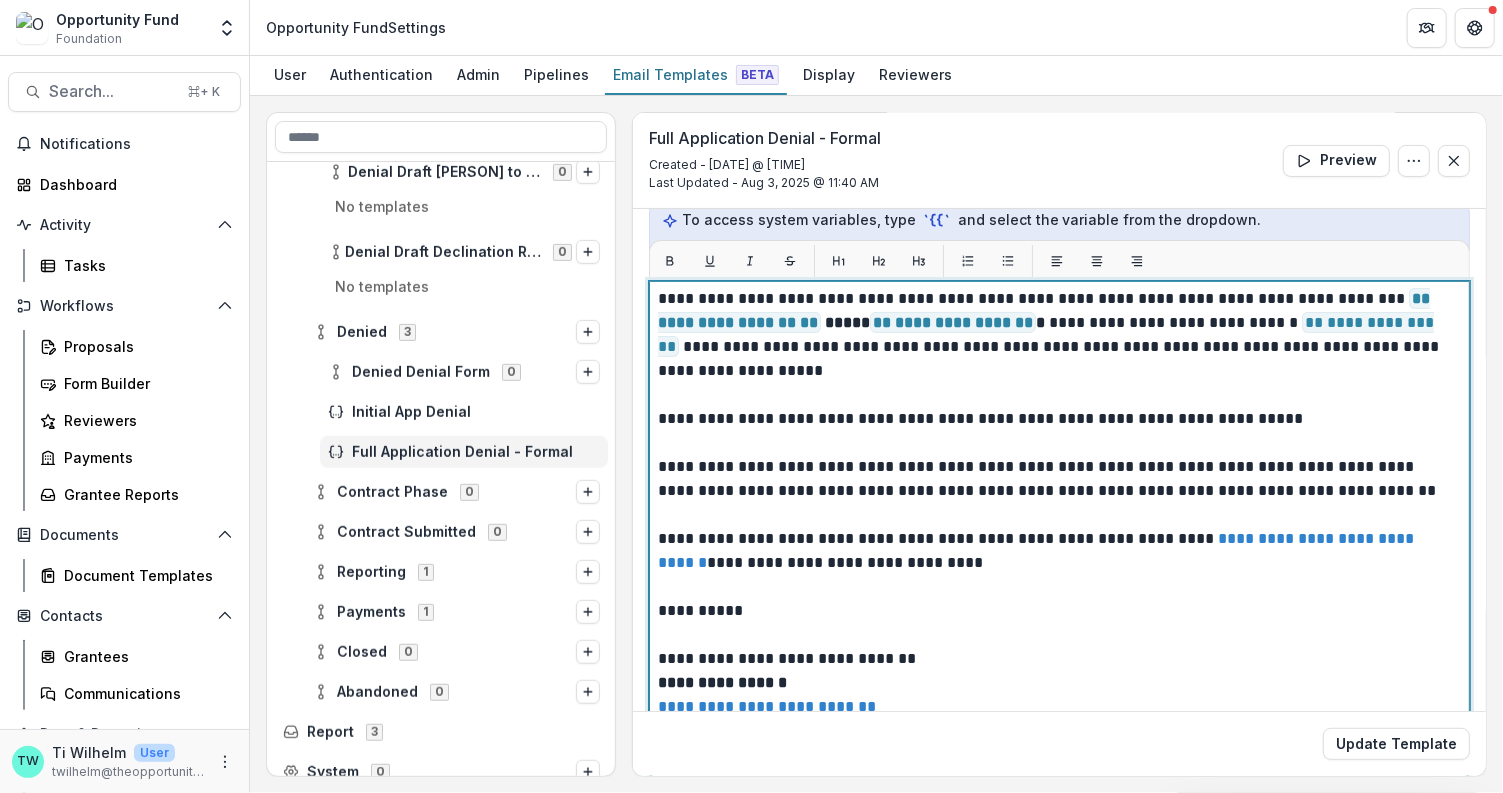 click on "**********" at bounding box center [1055, 563] 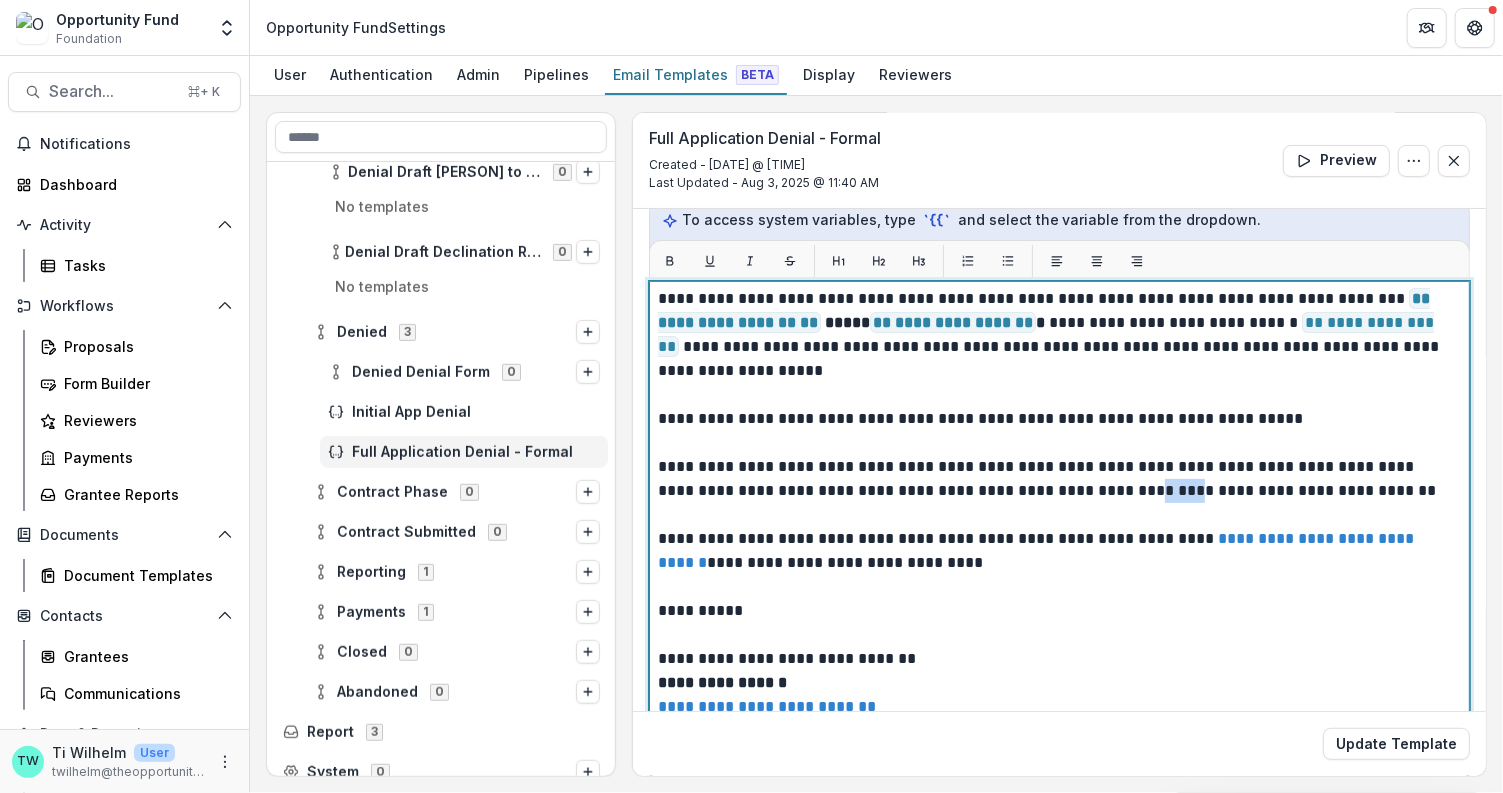 click on "**********" at bounding box center [1055, 563] 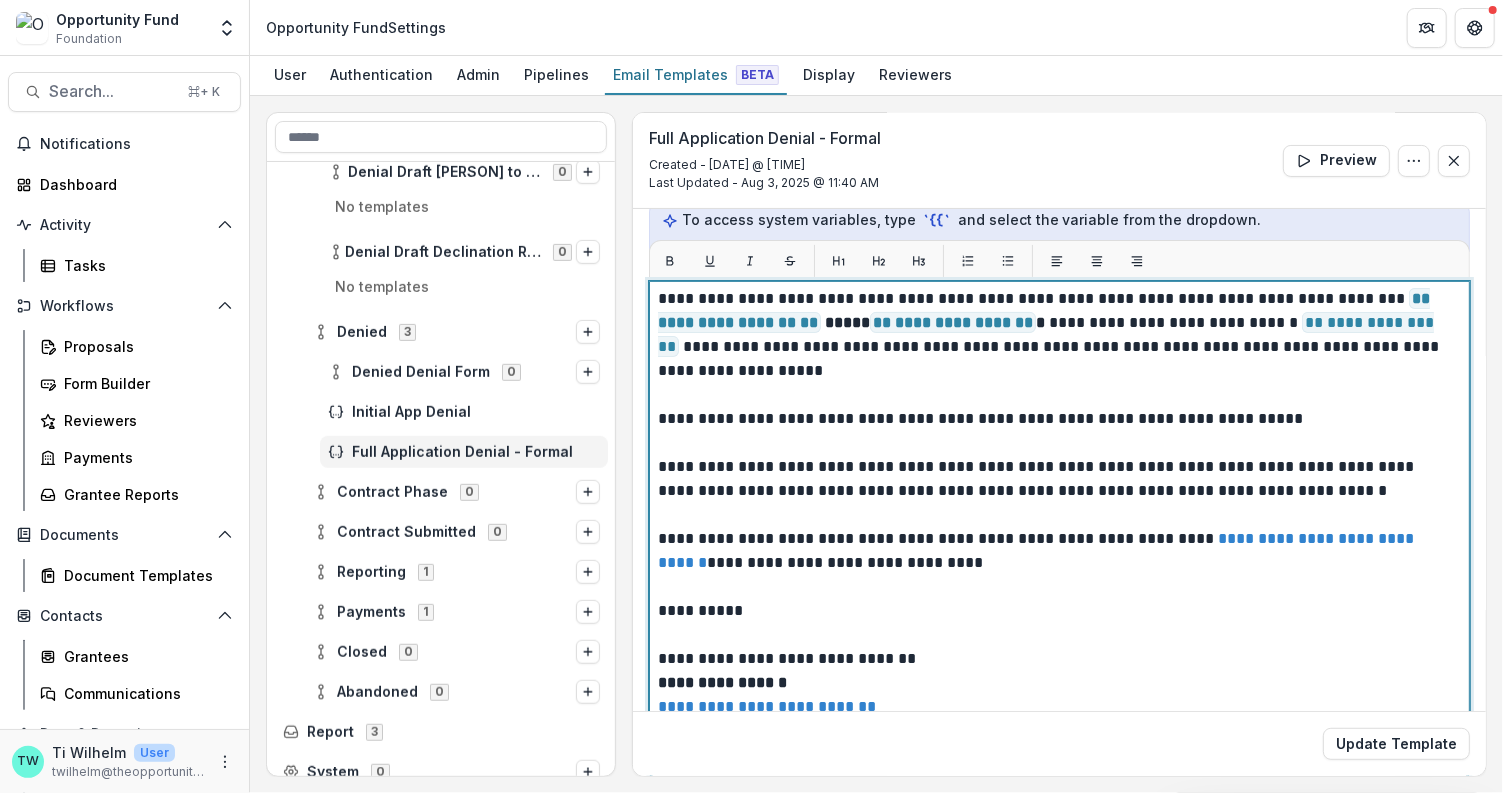 click on "**********" at bounding box center (1055, 563) 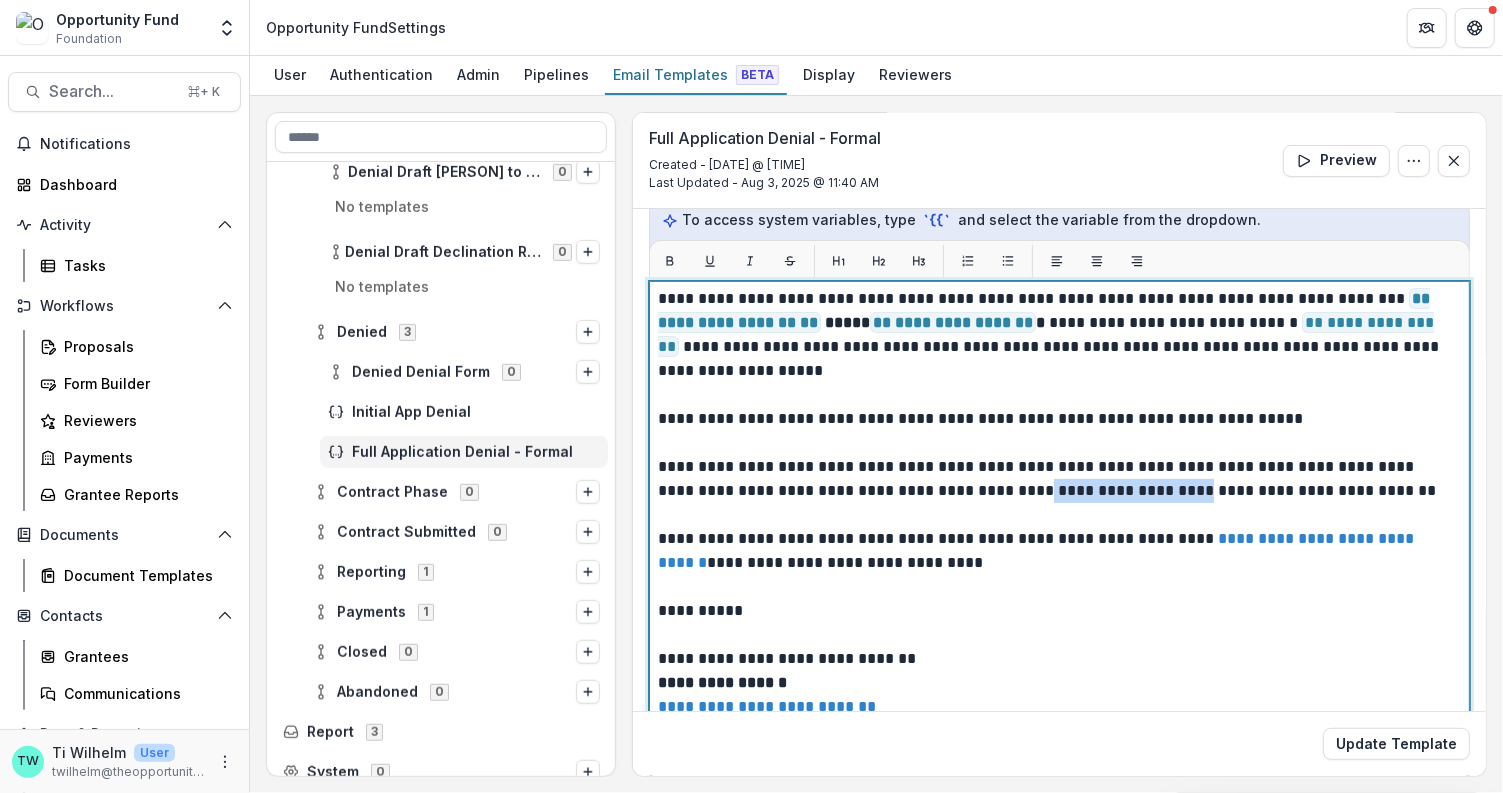drag, startPoint x: 1017, startPoint y: 484, endPoint x: 1171, endPoint y: 491, distance: 154.15901 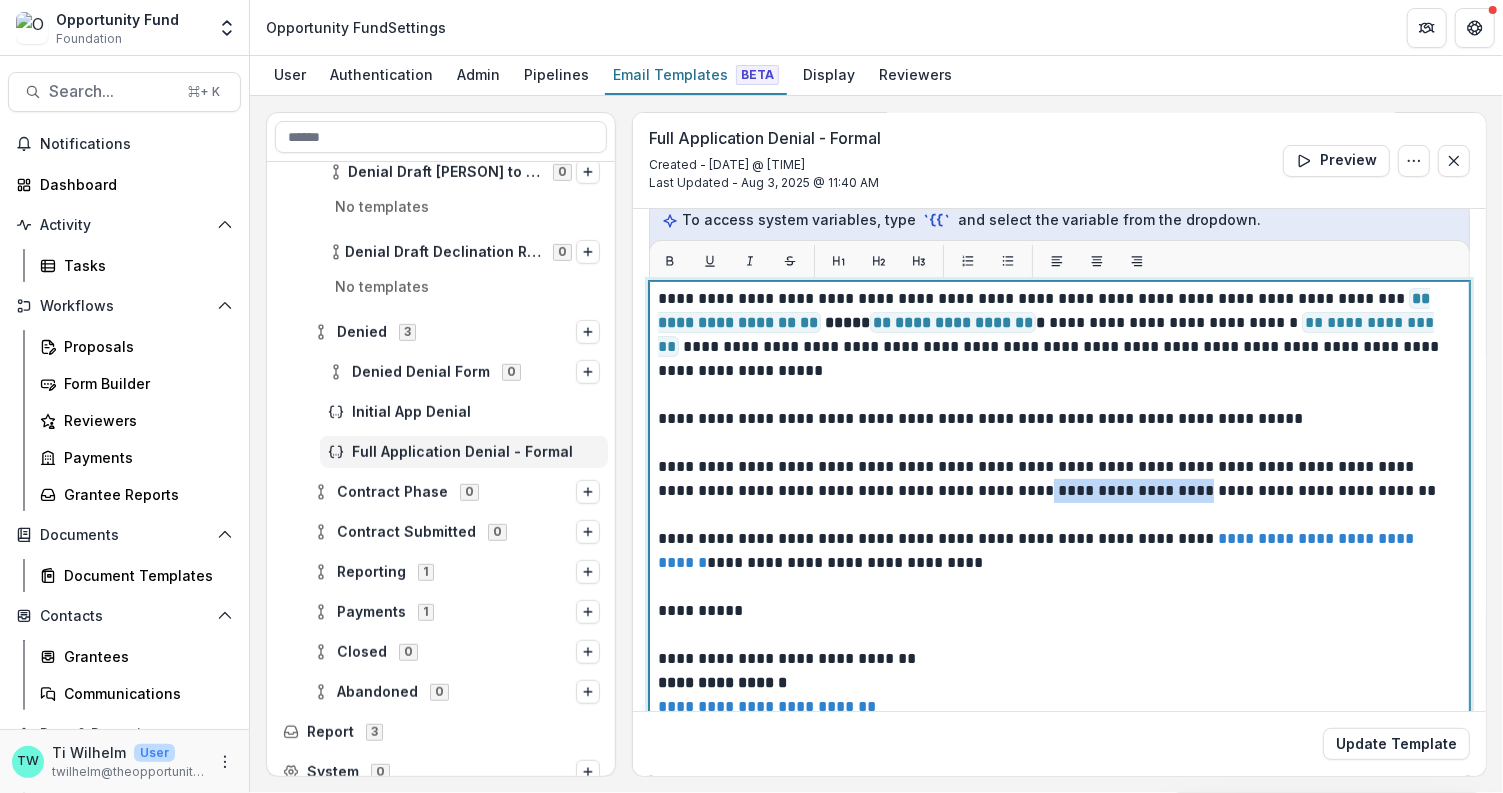 click on "**********" at bounding box center [1055, 563] 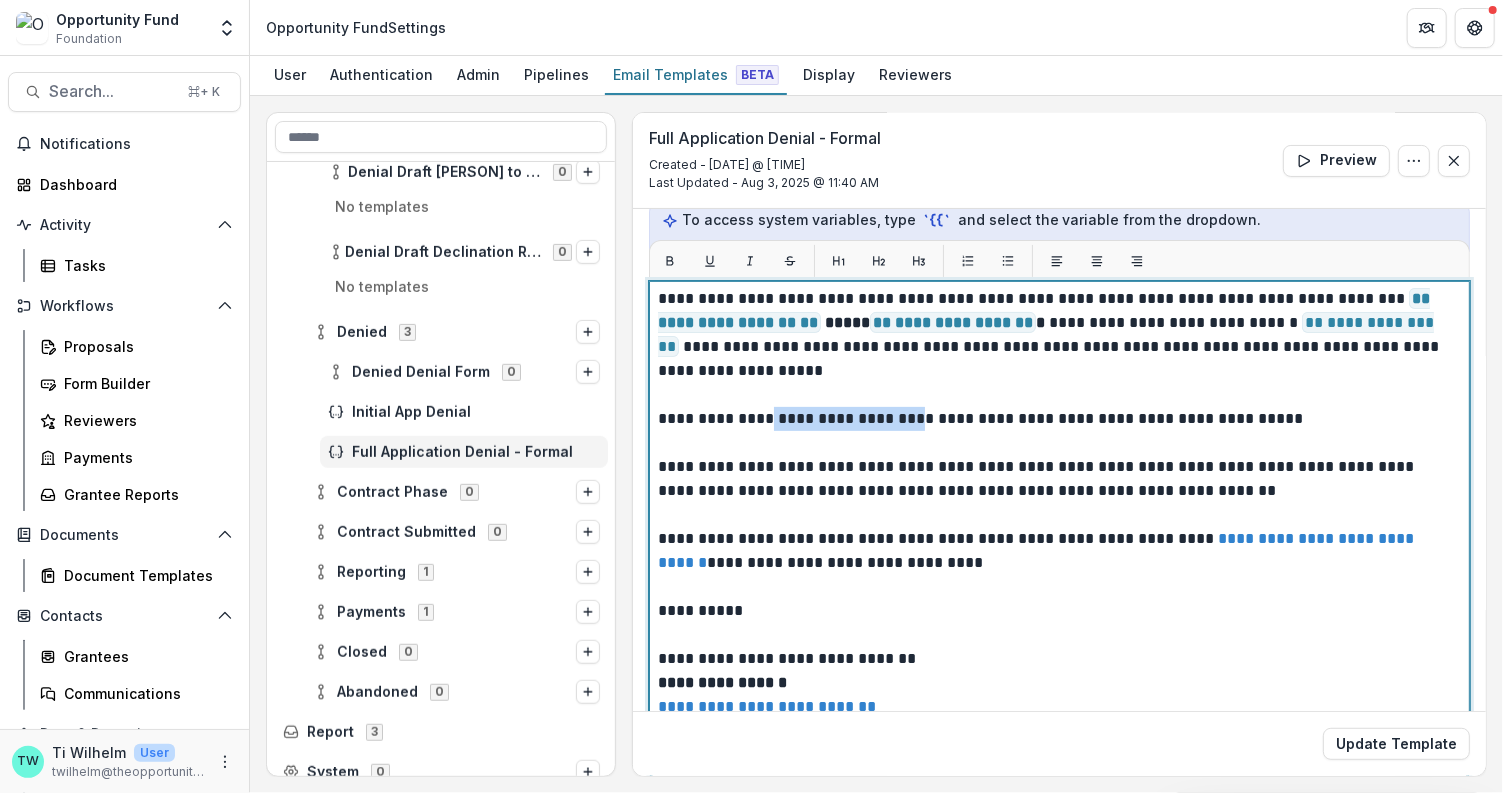 drag, startPoint x: 917, startPoint y: 419, endPoint x: 748, endPoint y: 417, distance: 169.01184 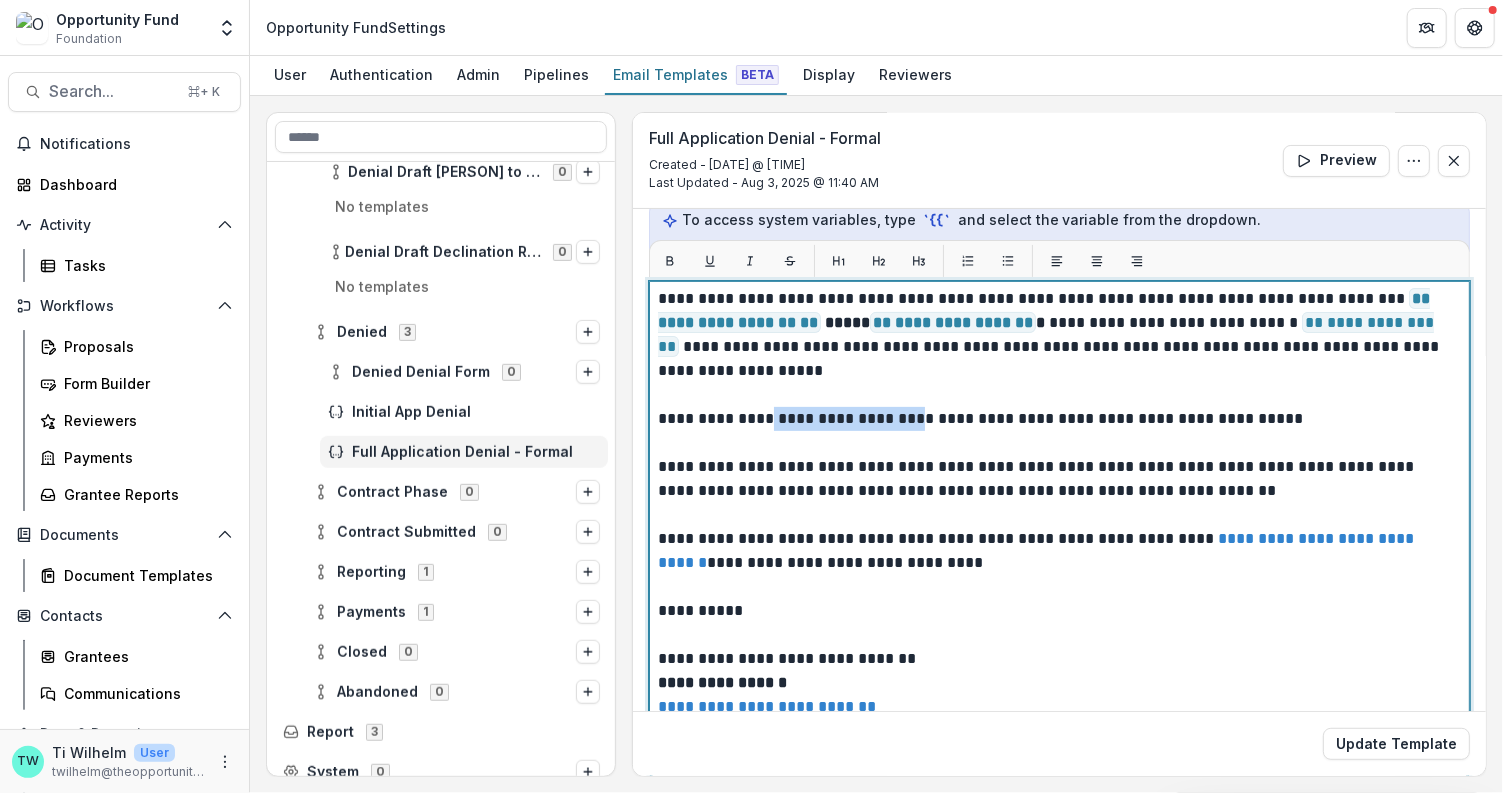 click on "**********" at bounding box center [1055, 563] 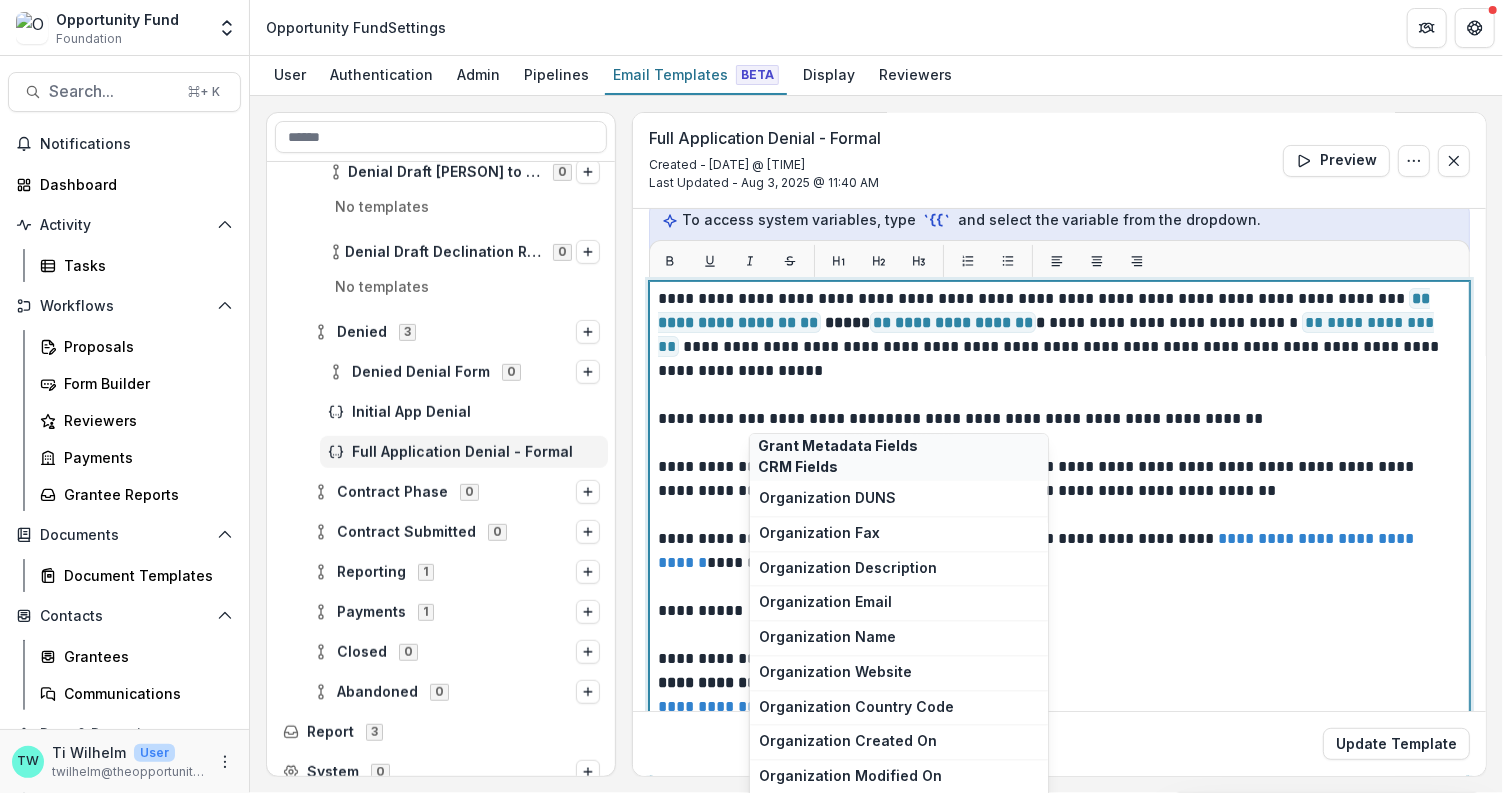 scroll, scrollTop: 924, scrollLeft: 0, axis: vertical 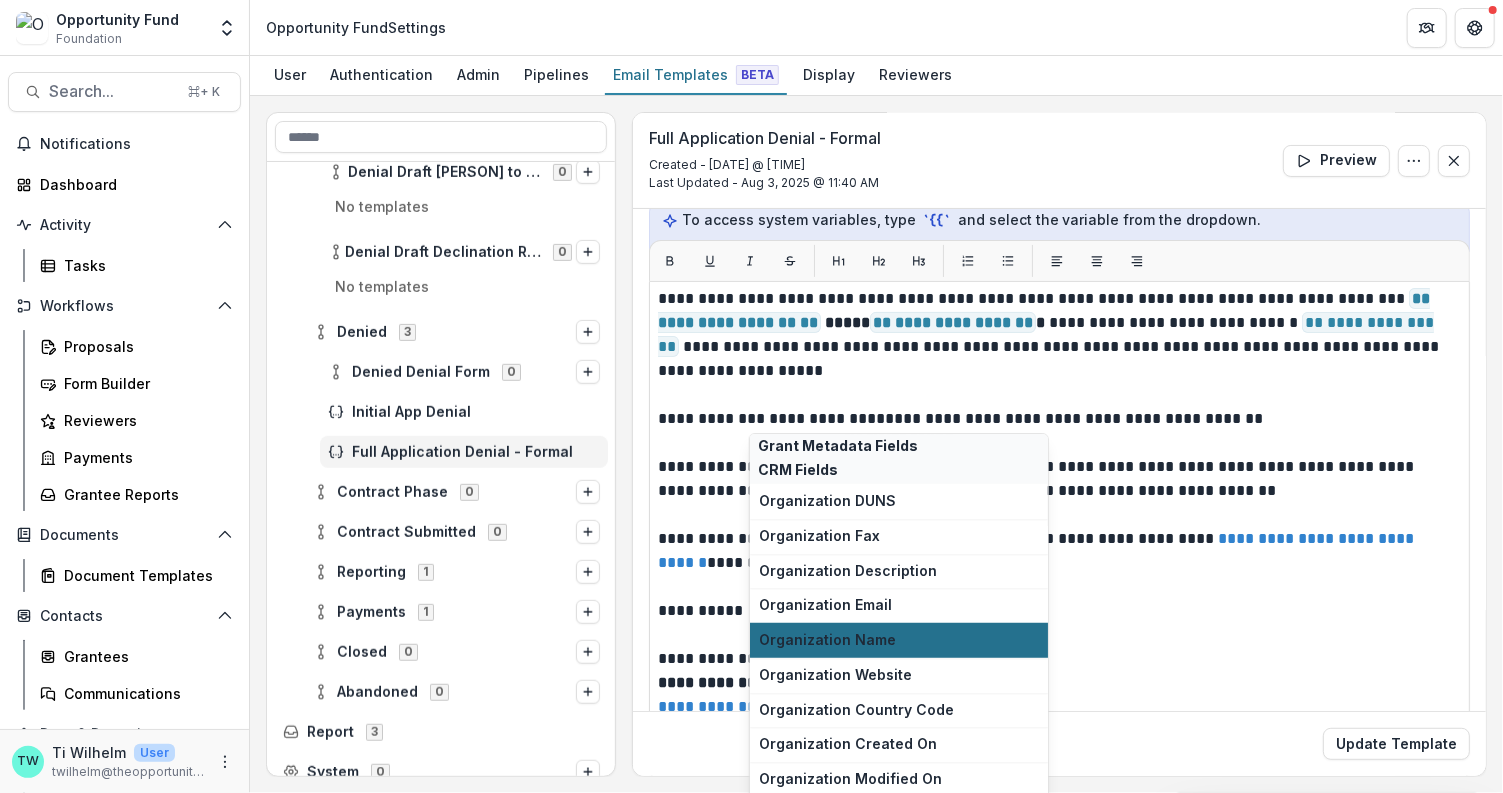 click on "Organization Name" at bounding box center (899, 640) 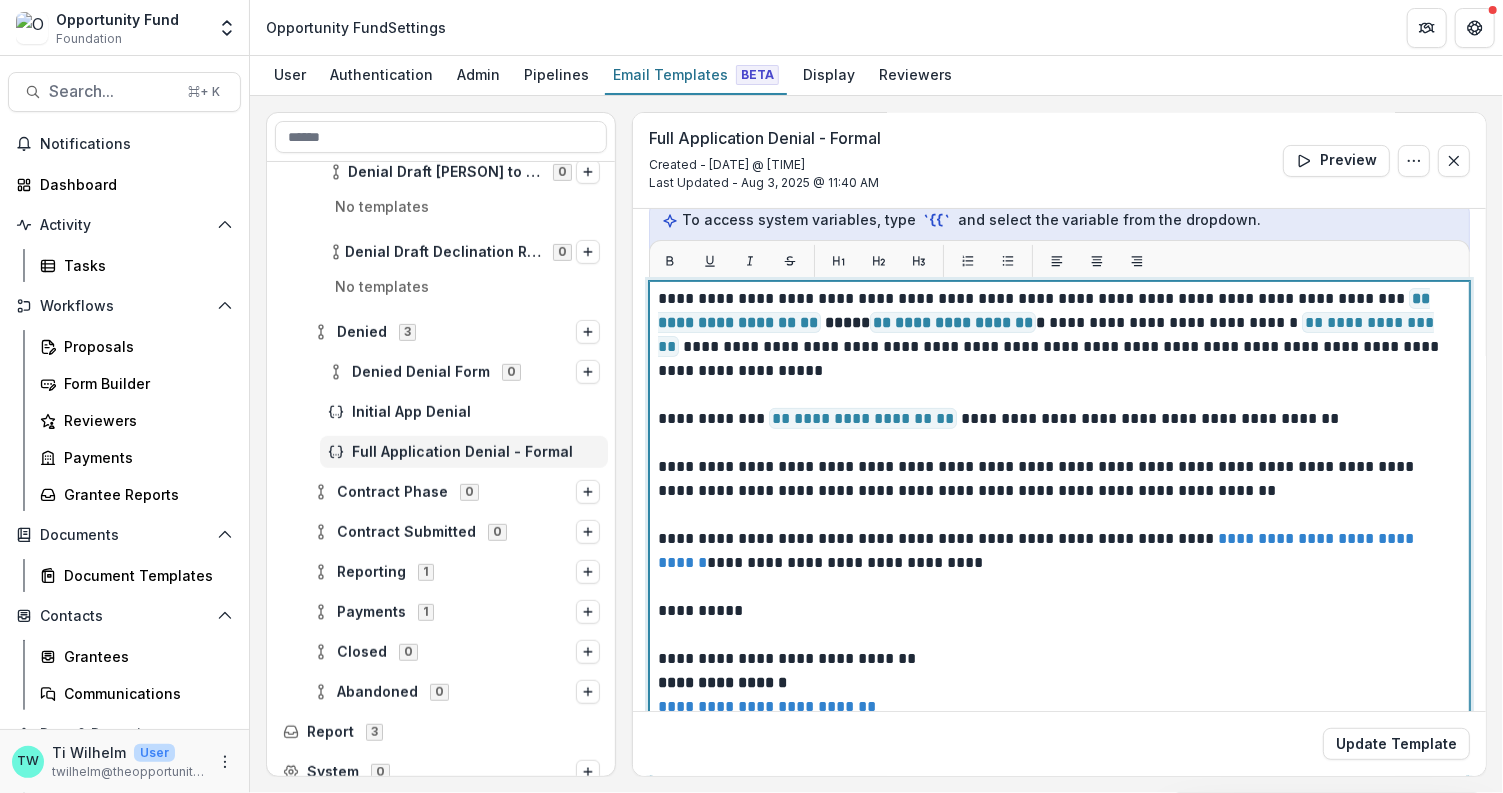 click on "**********" at bounding box center (863, 418) 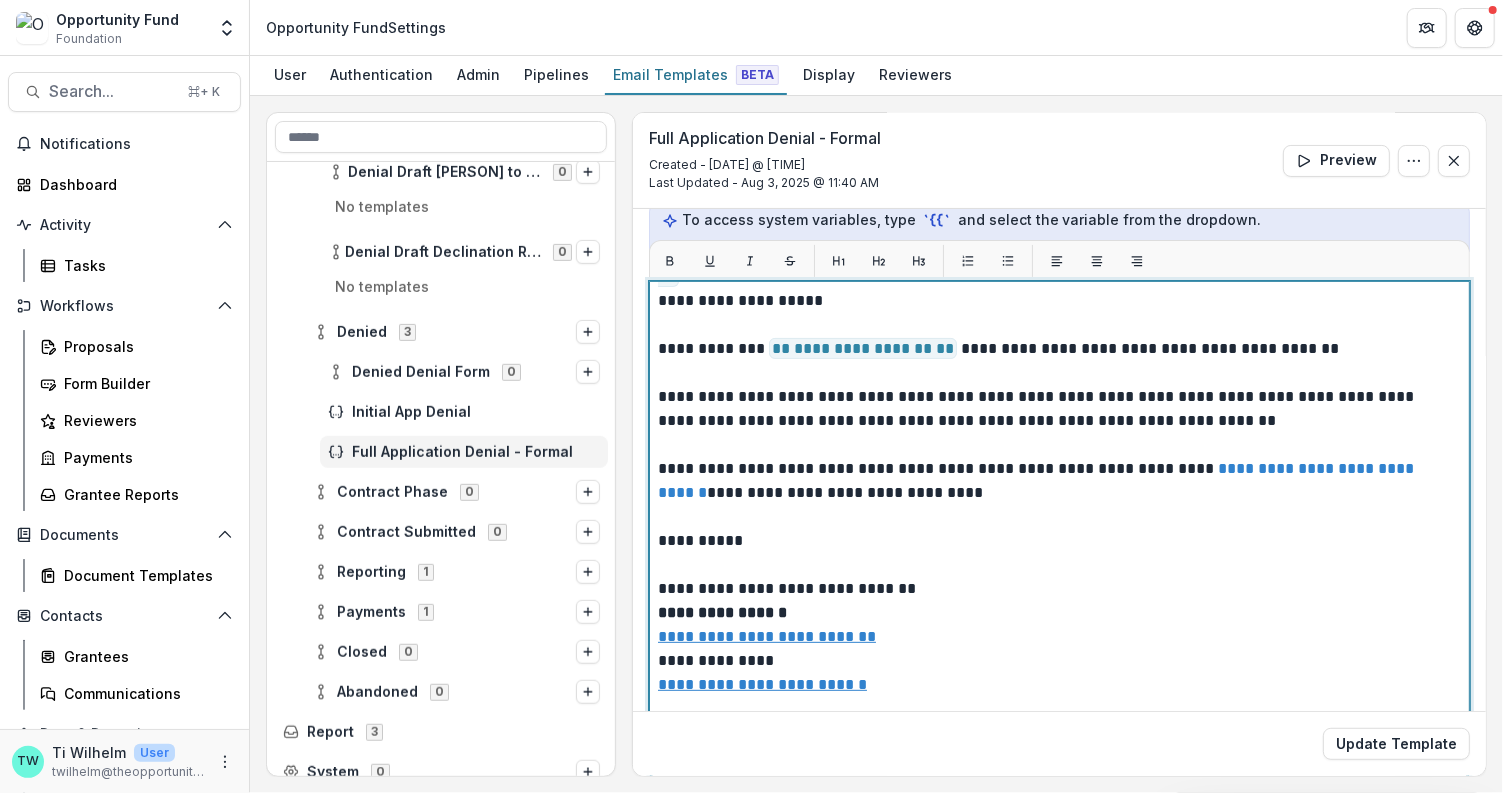 scroll, scrollTop: 165, scrollLeft: 0, axis: vertical 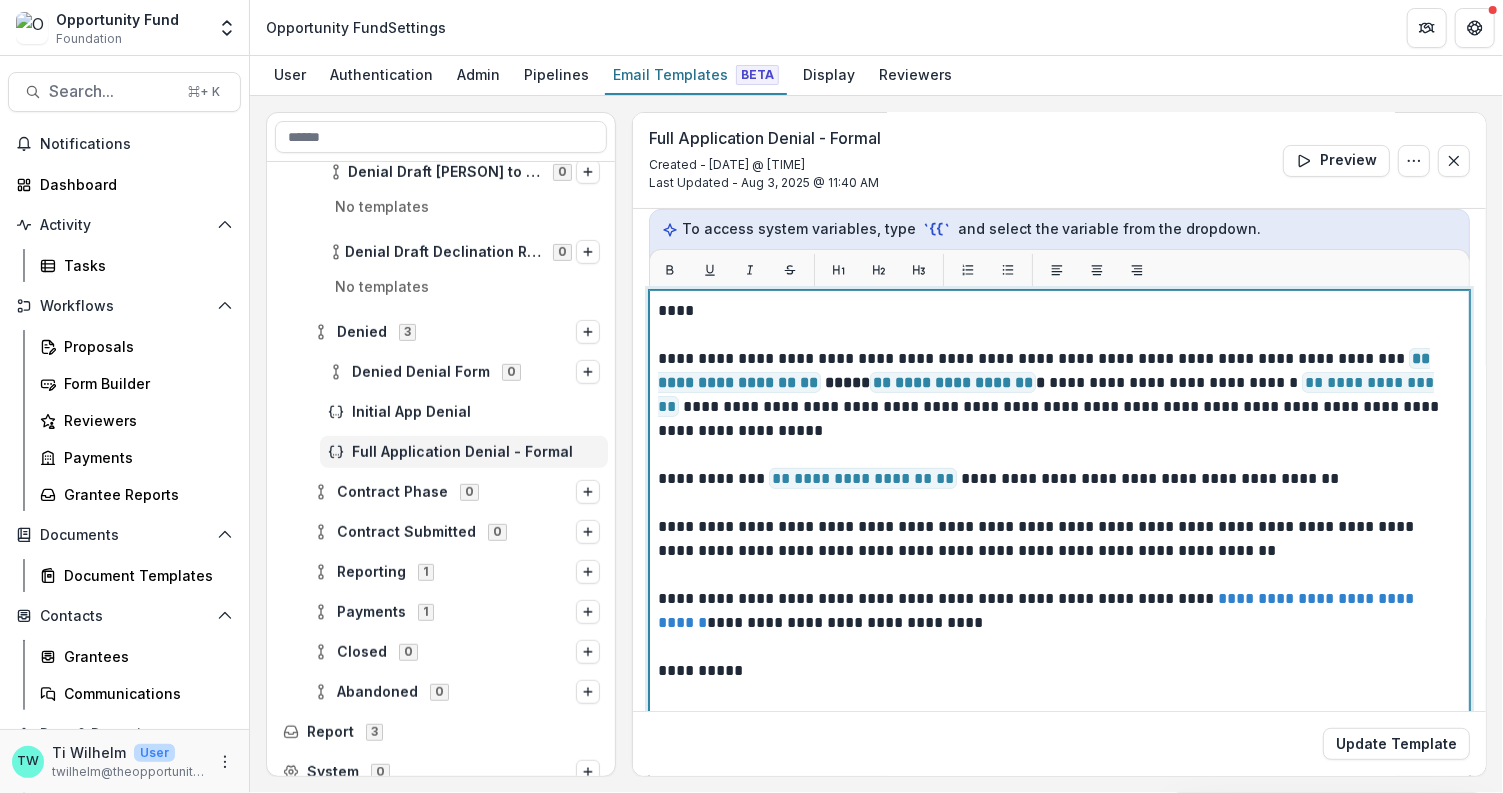 click on "**********" at bounding box center [1055, 623] 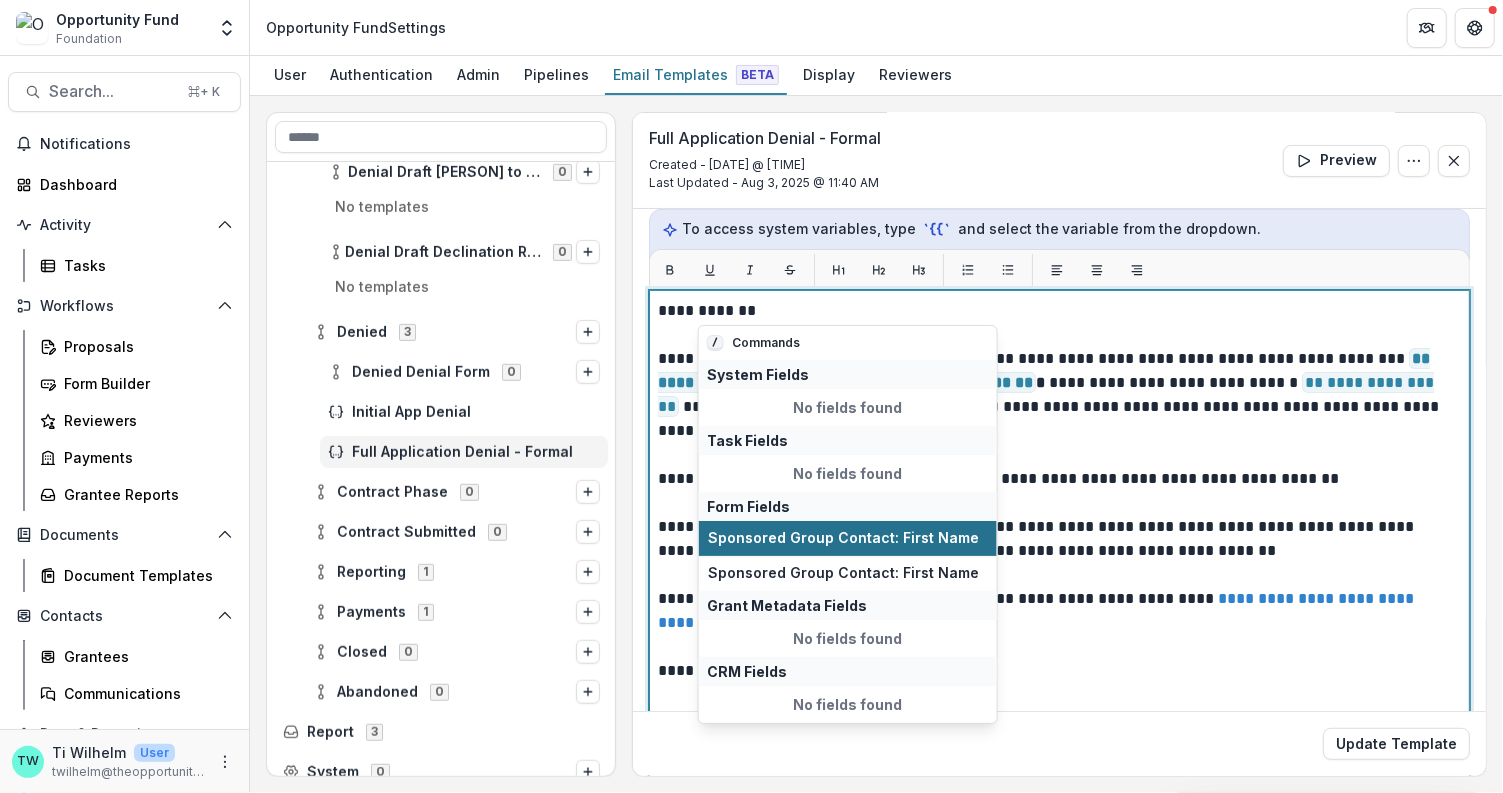 scroll, scrollTop: 1, scrollLeft: 0, axis: vertical 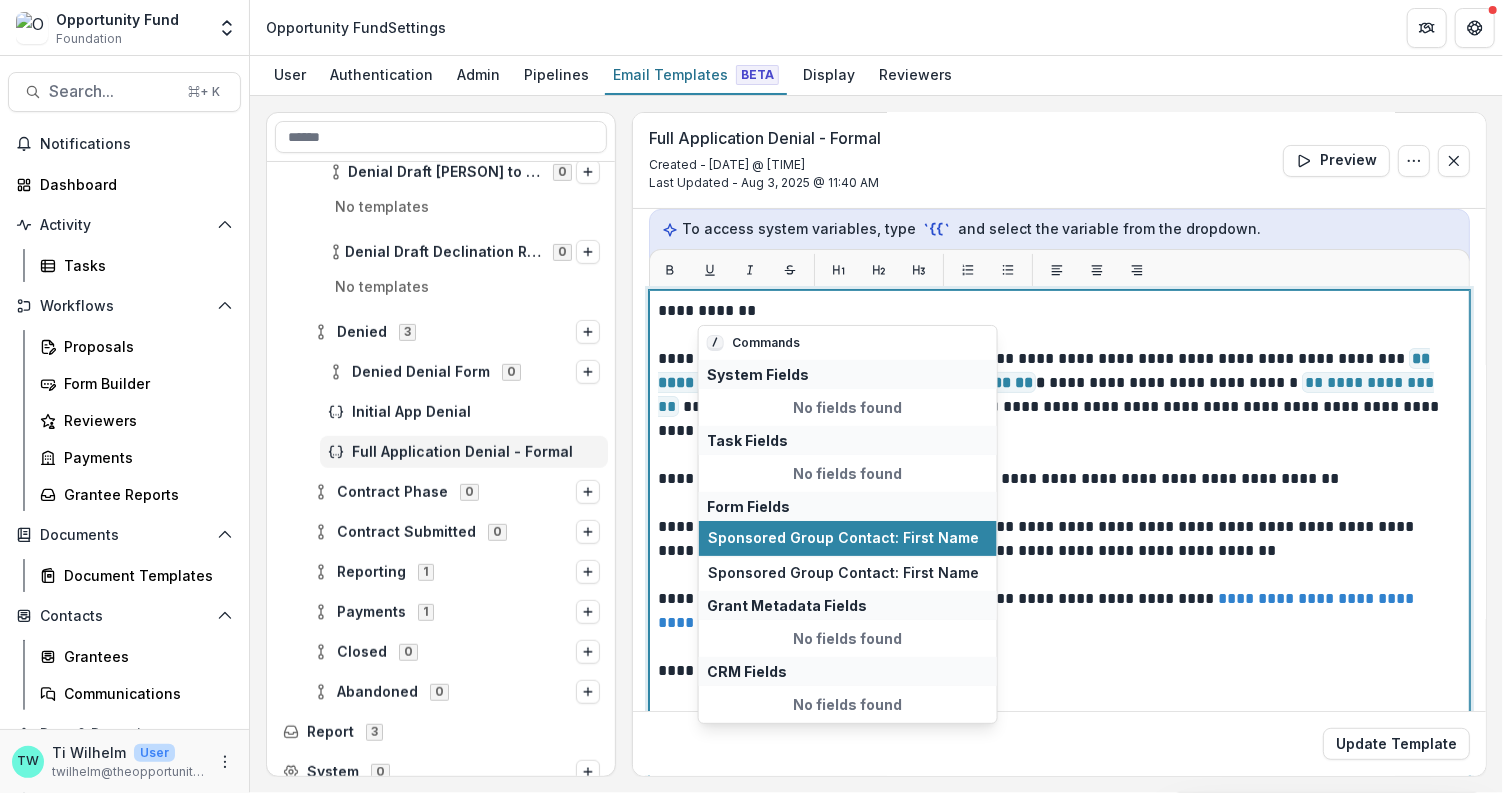 click on "**********" at bounding box center (1055, 623) 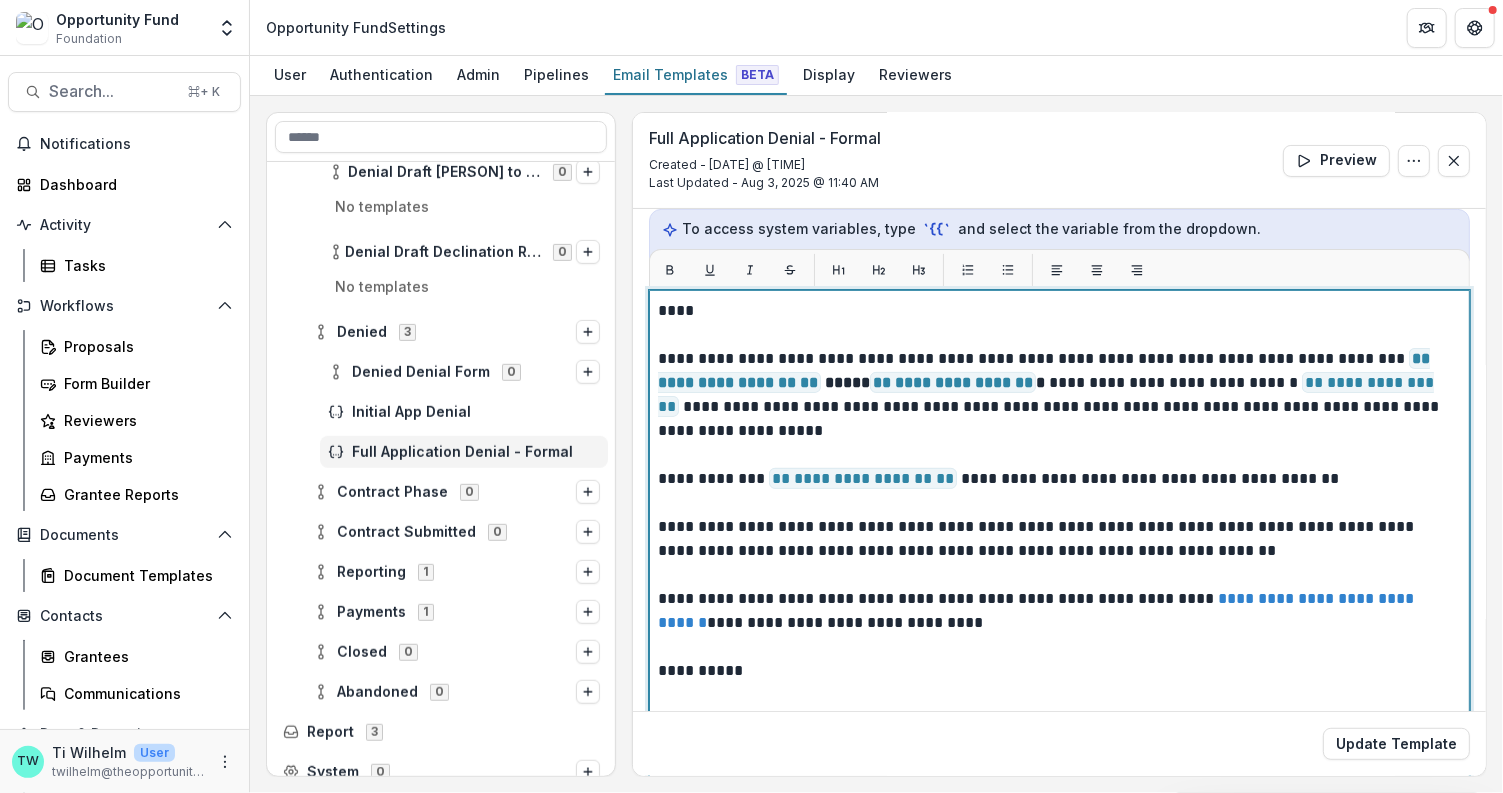click on "**********" at bounding box center (1055, 623) 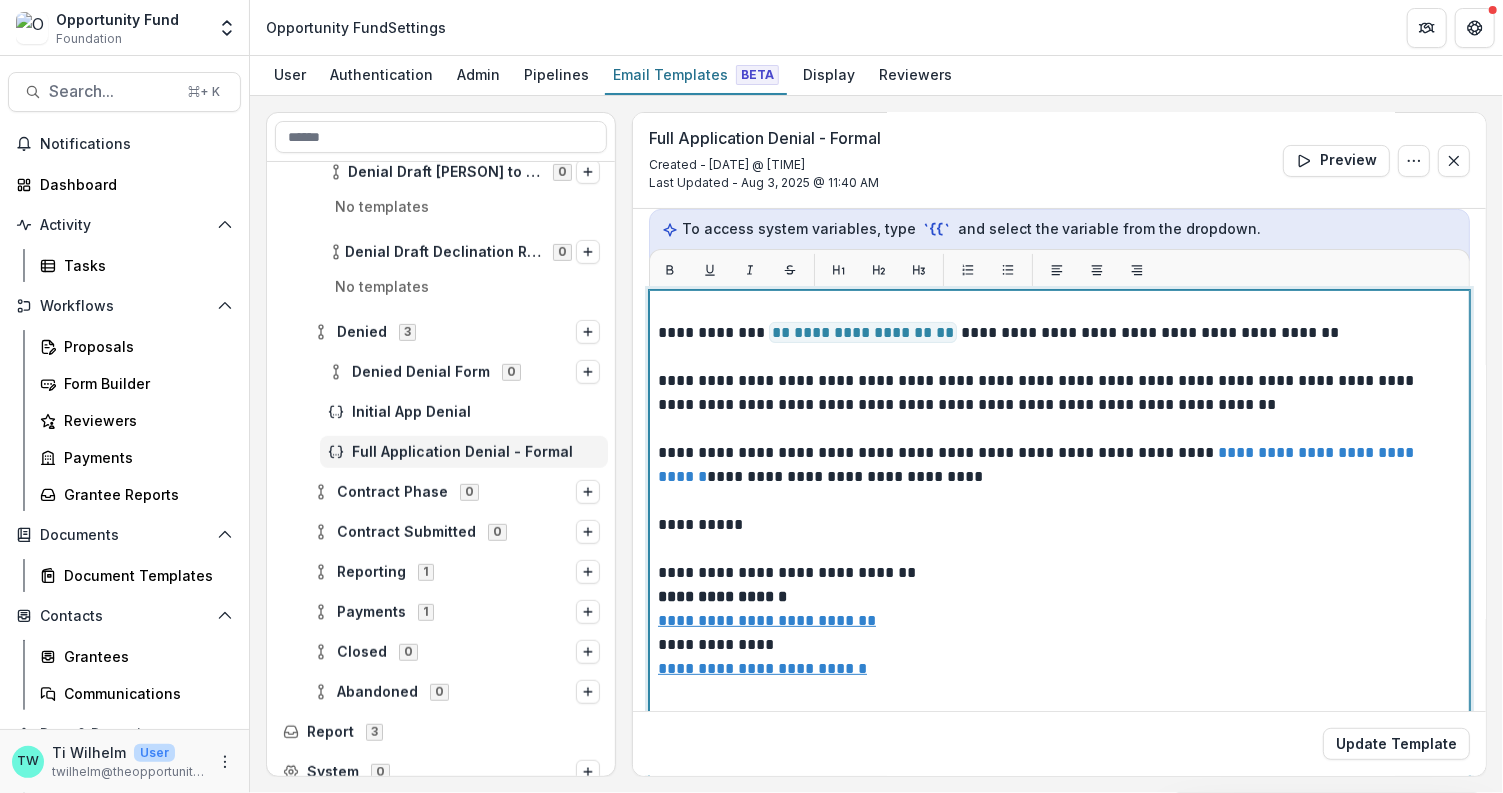scroll, scrollTop: 165, scrollLeft: 0, axis: vertical 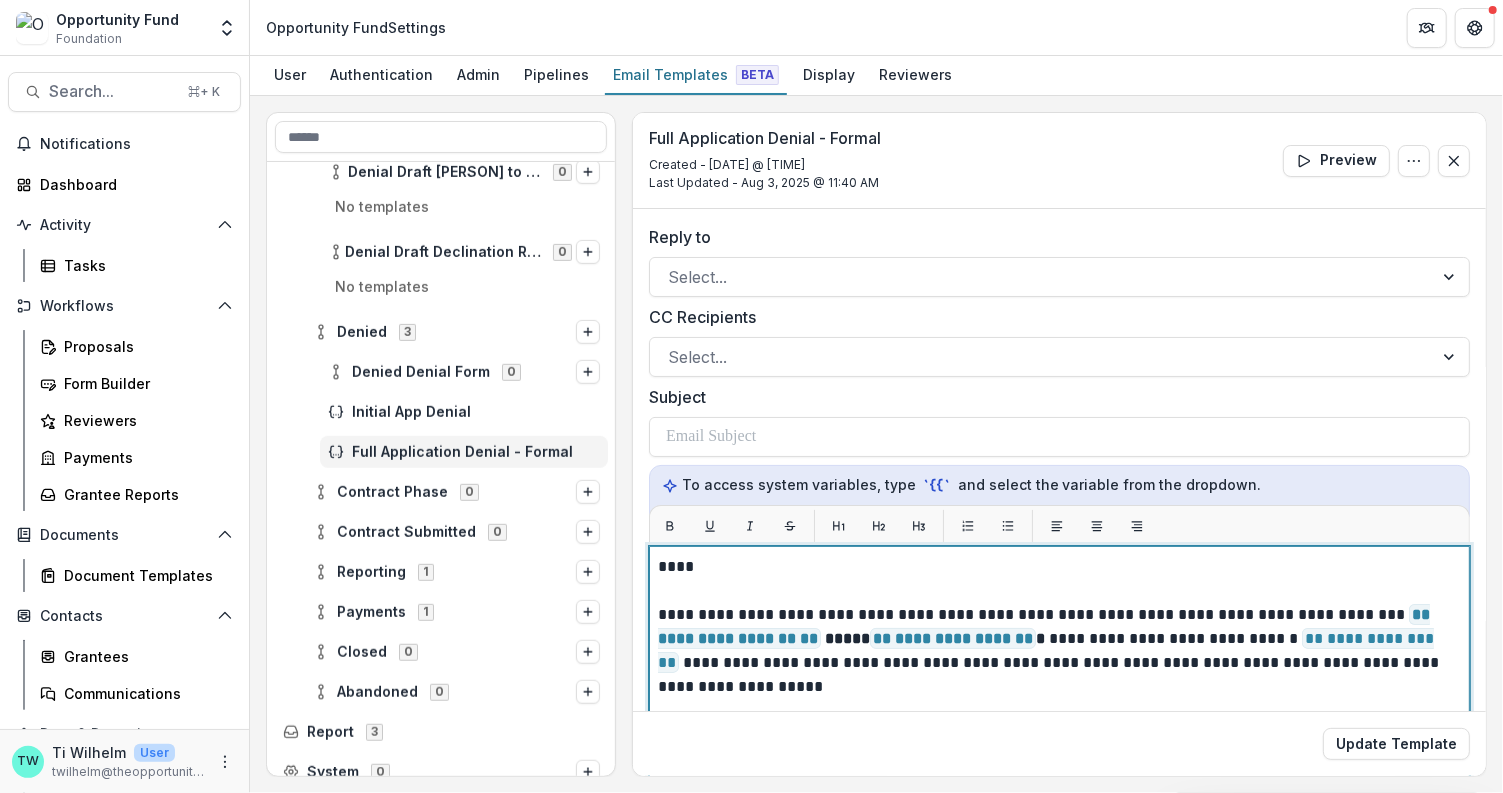 click on "**********" at bounding box center [1055, 879] 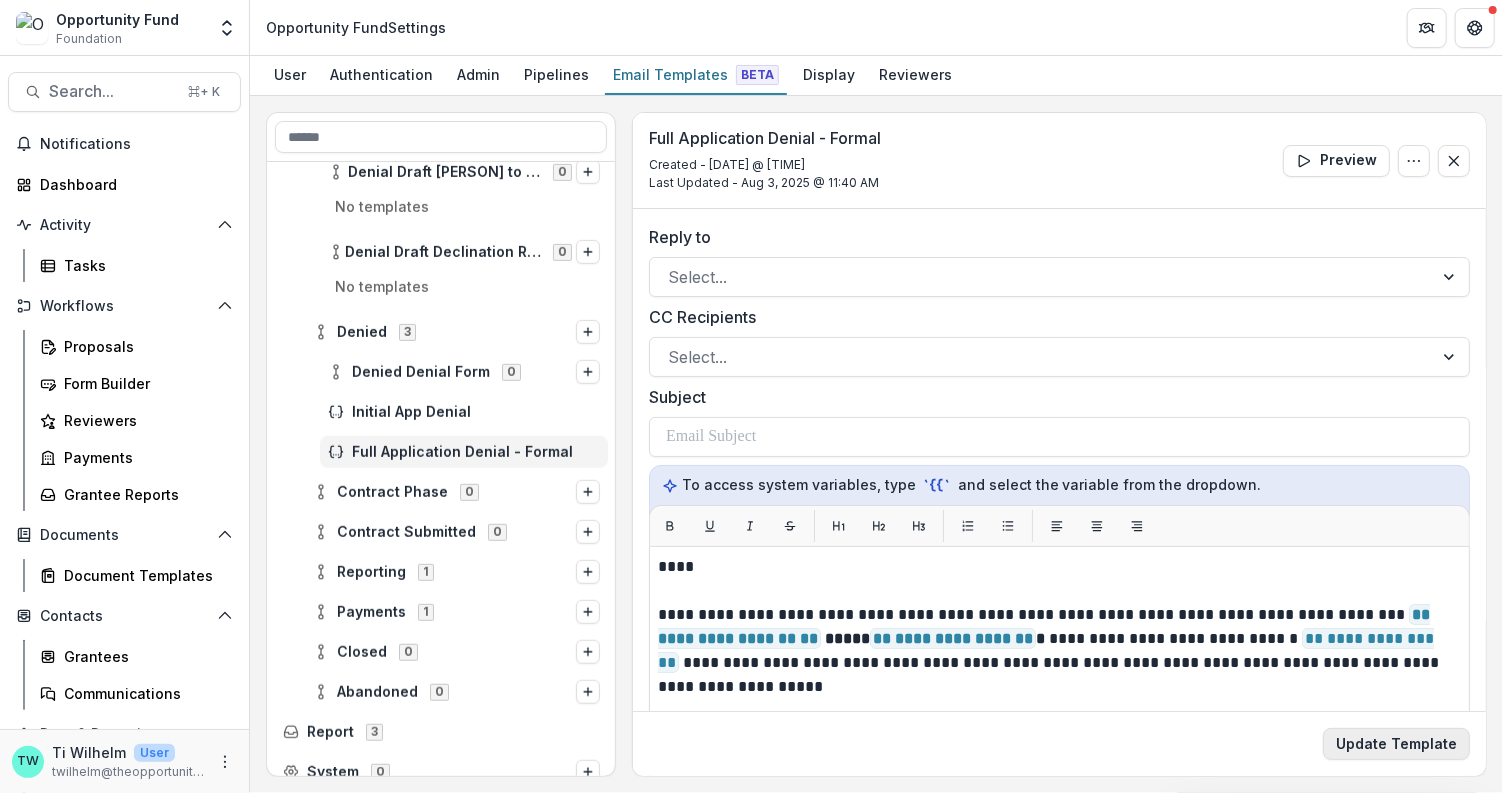 click on "Update Template" at bounding box center [1396, 744] 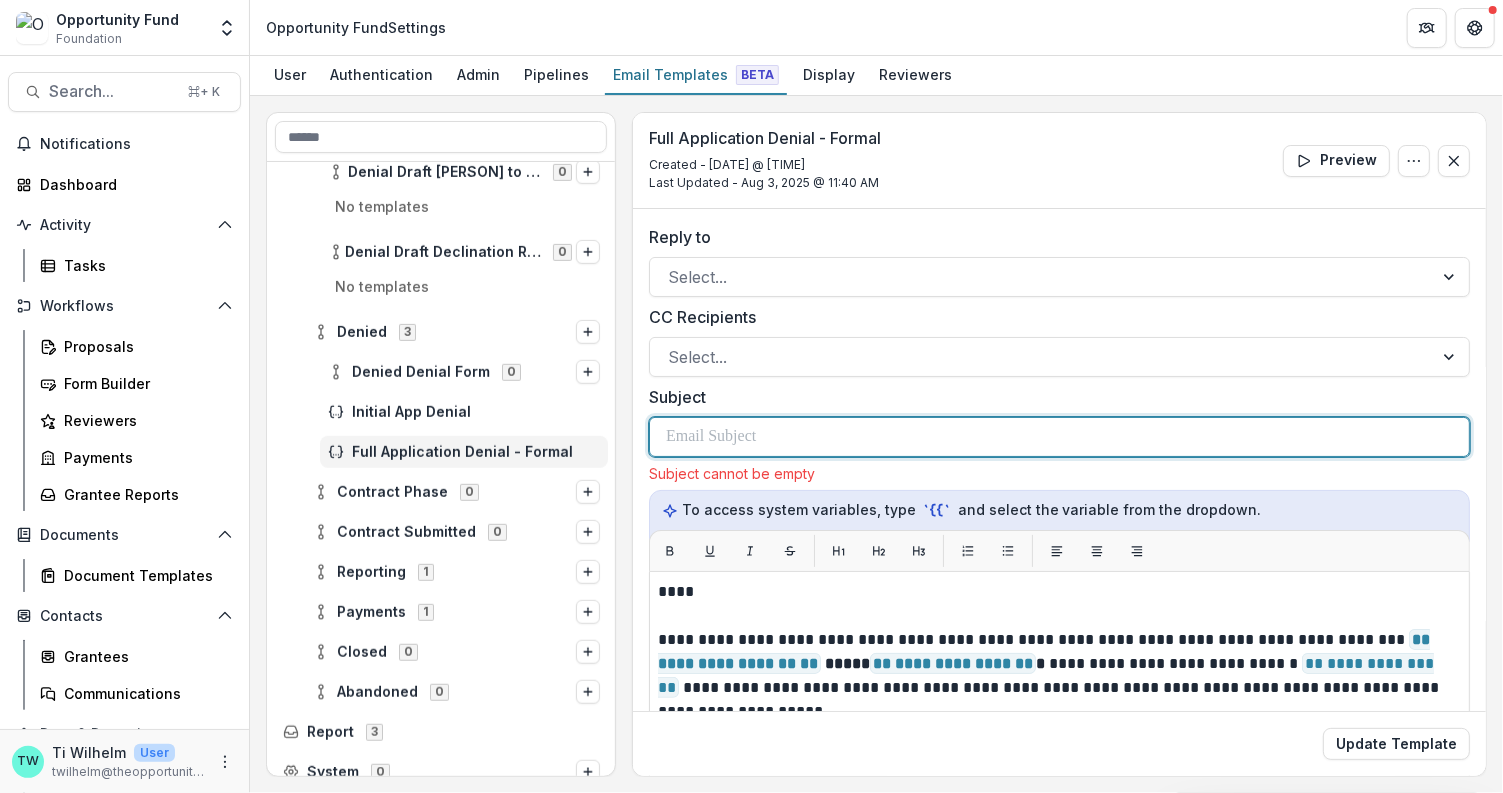 click at bounding box center [1059, 437] 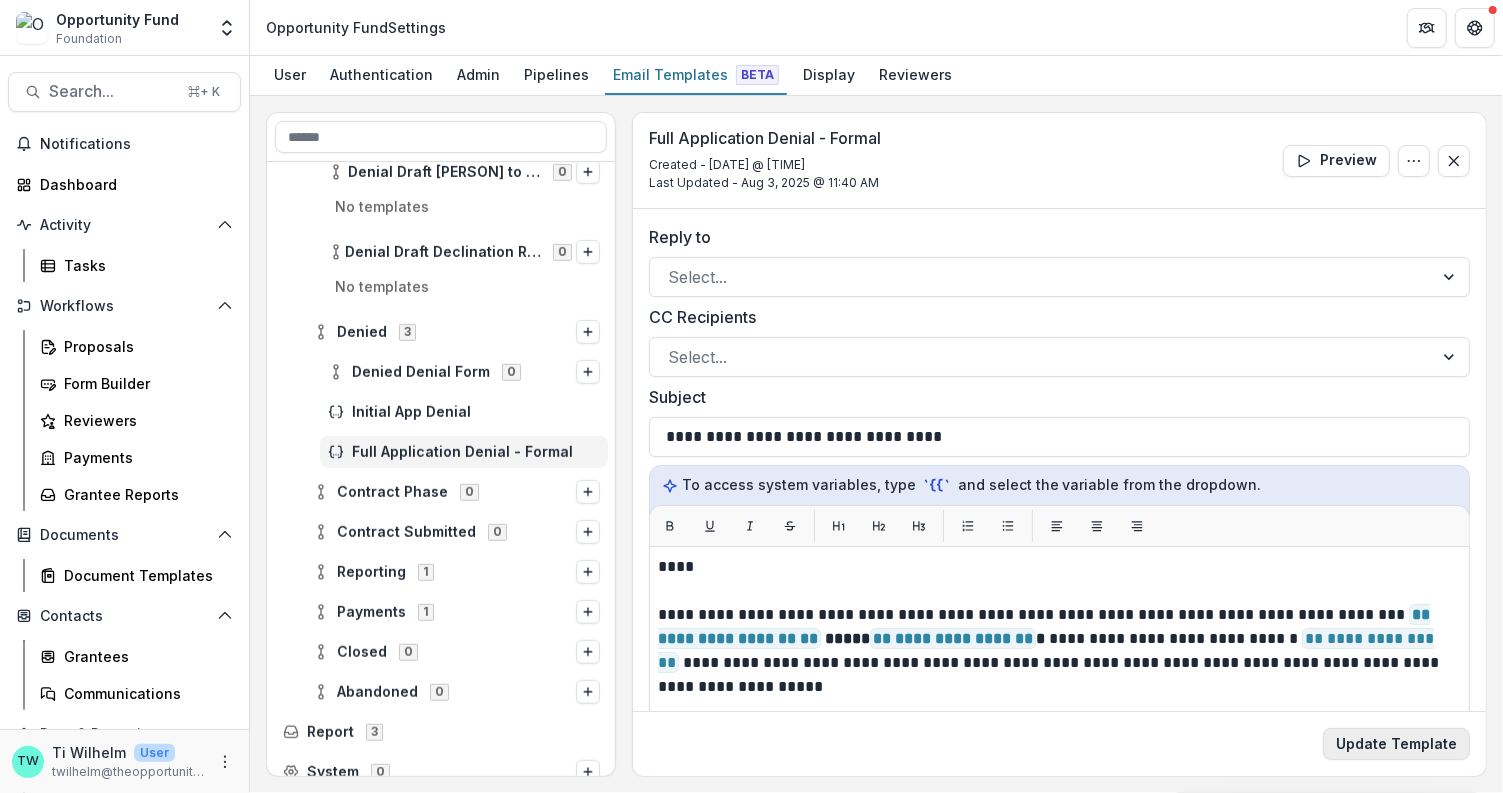 click on "Update Template" at bounding box center [1396, 744] 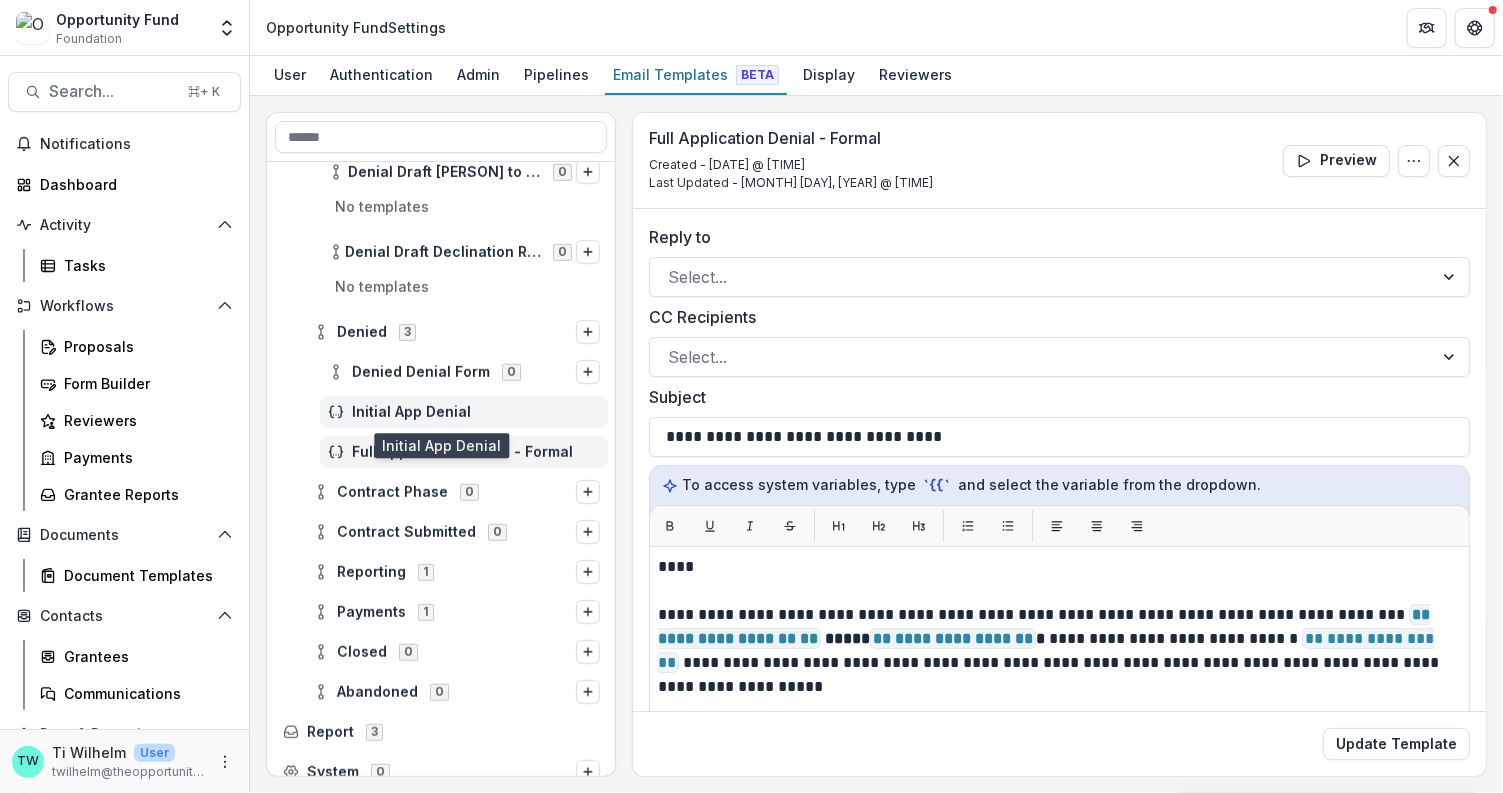 click on "Initial App Denial" at bounding box center (476, 412) 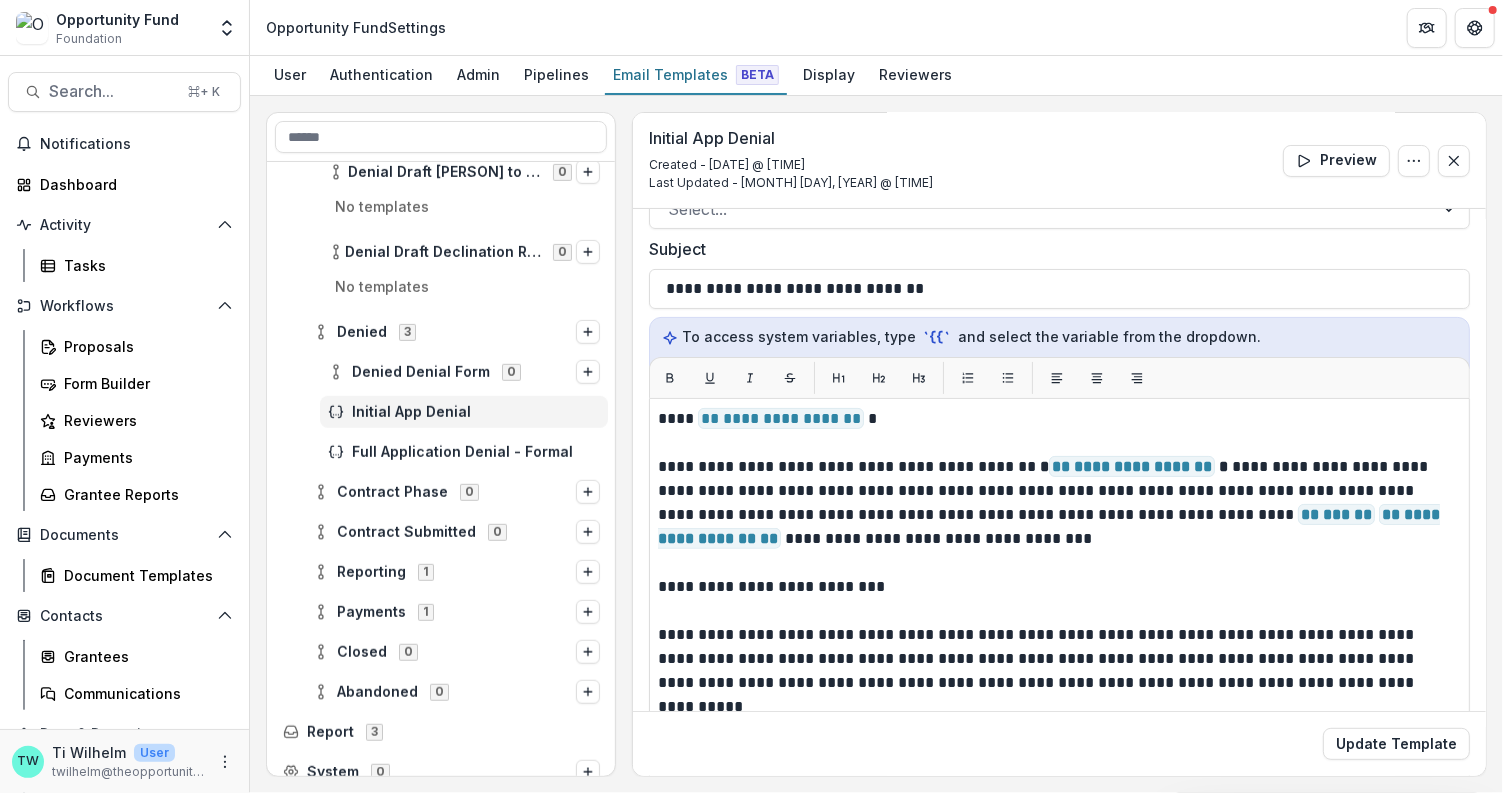 scroll, scrollTop: 173, scrollLeft: 0, axis: vertical 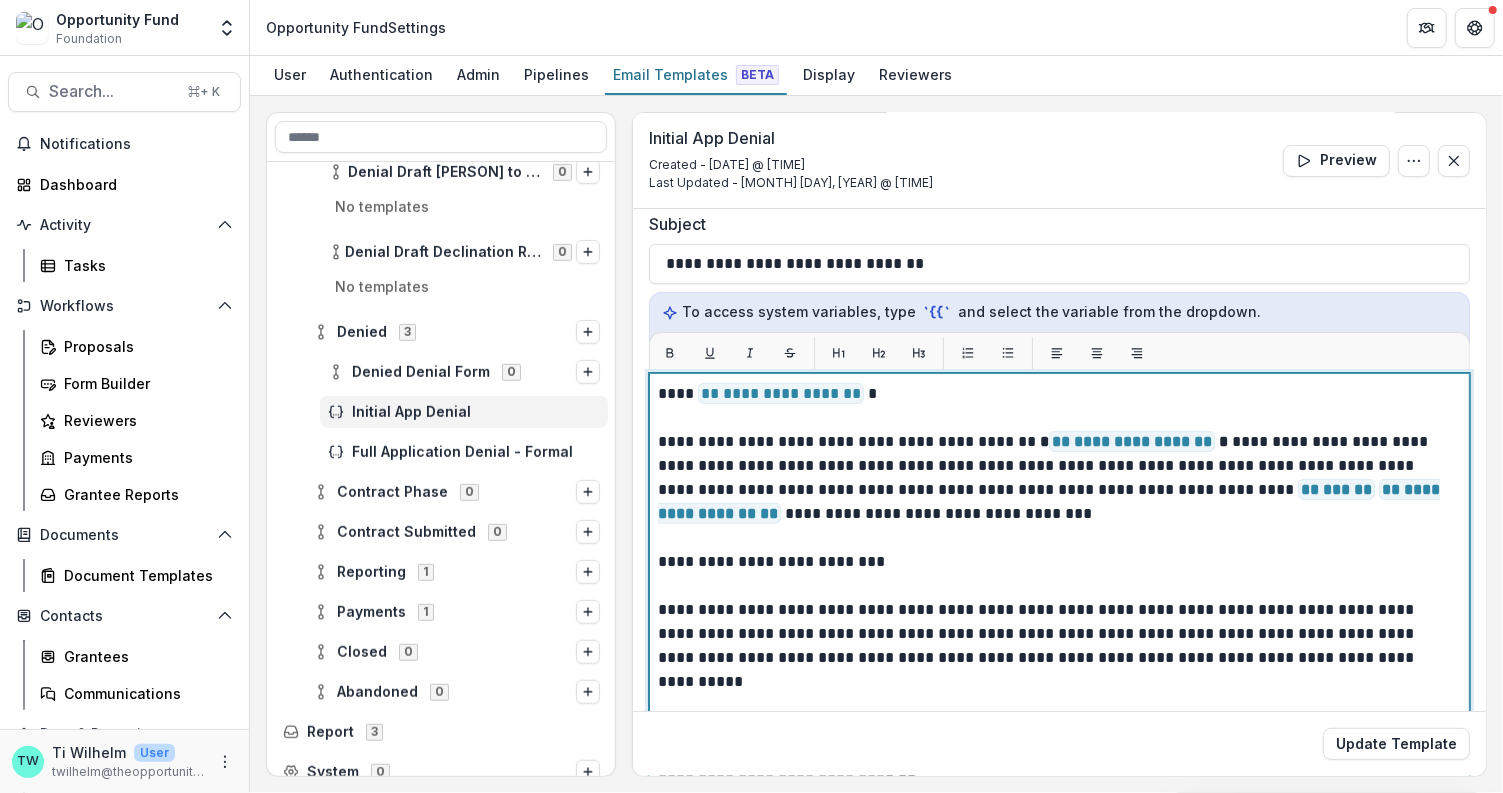 click on "**********" at bounding box center (1055, 754) 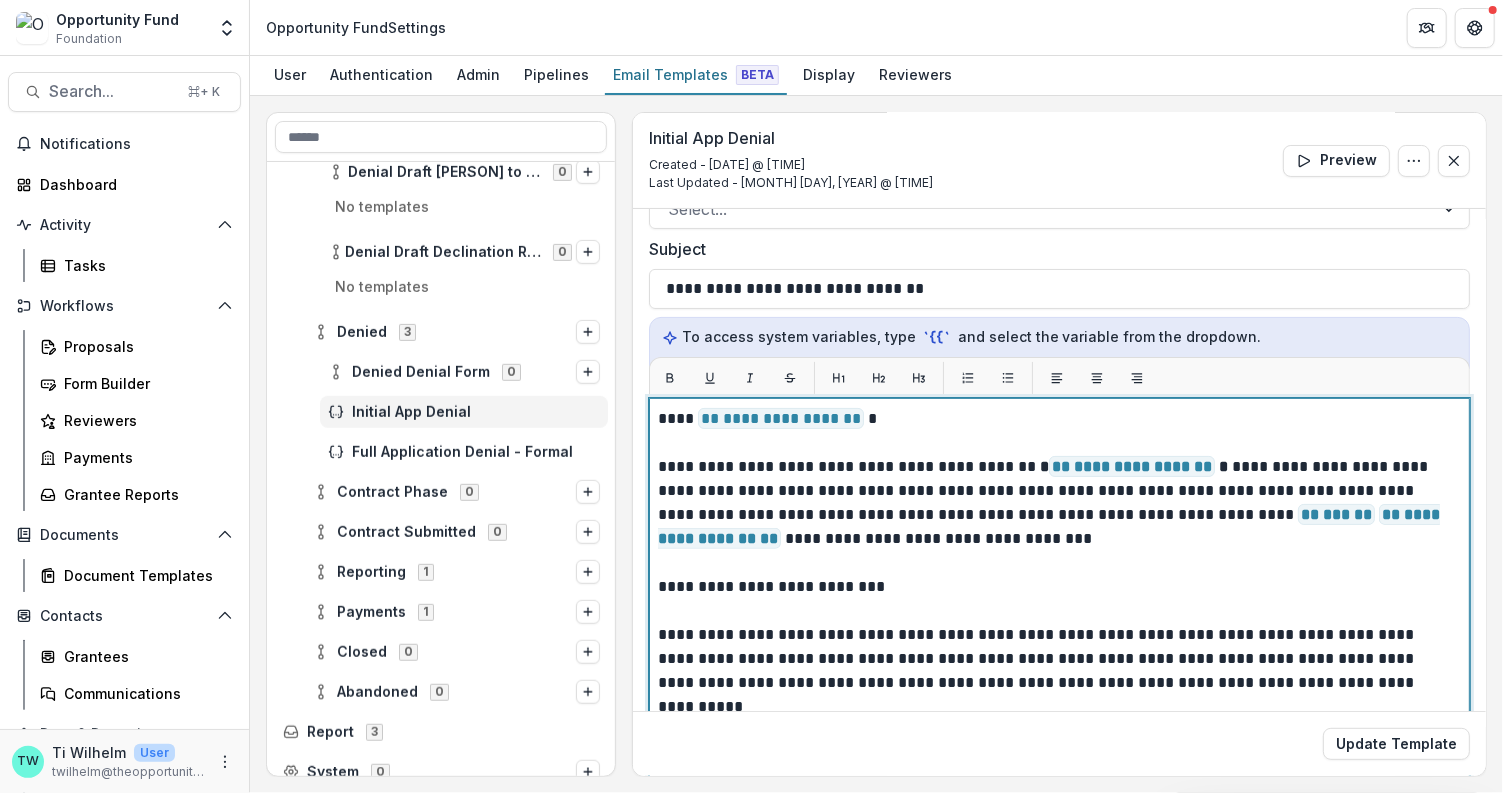 scroll, scrollTop: 128, scrollLeft: 0, axis: vertical 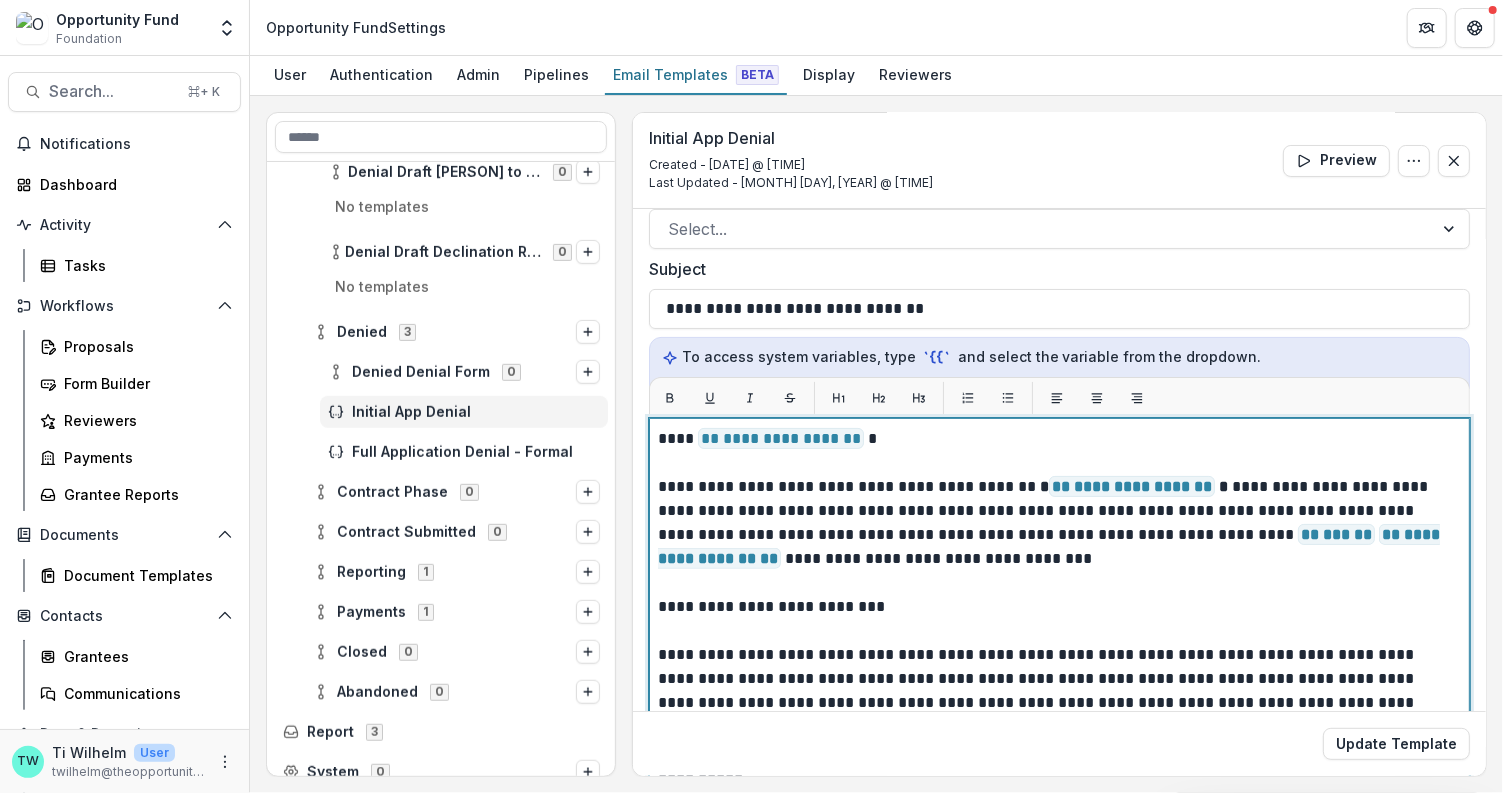 type 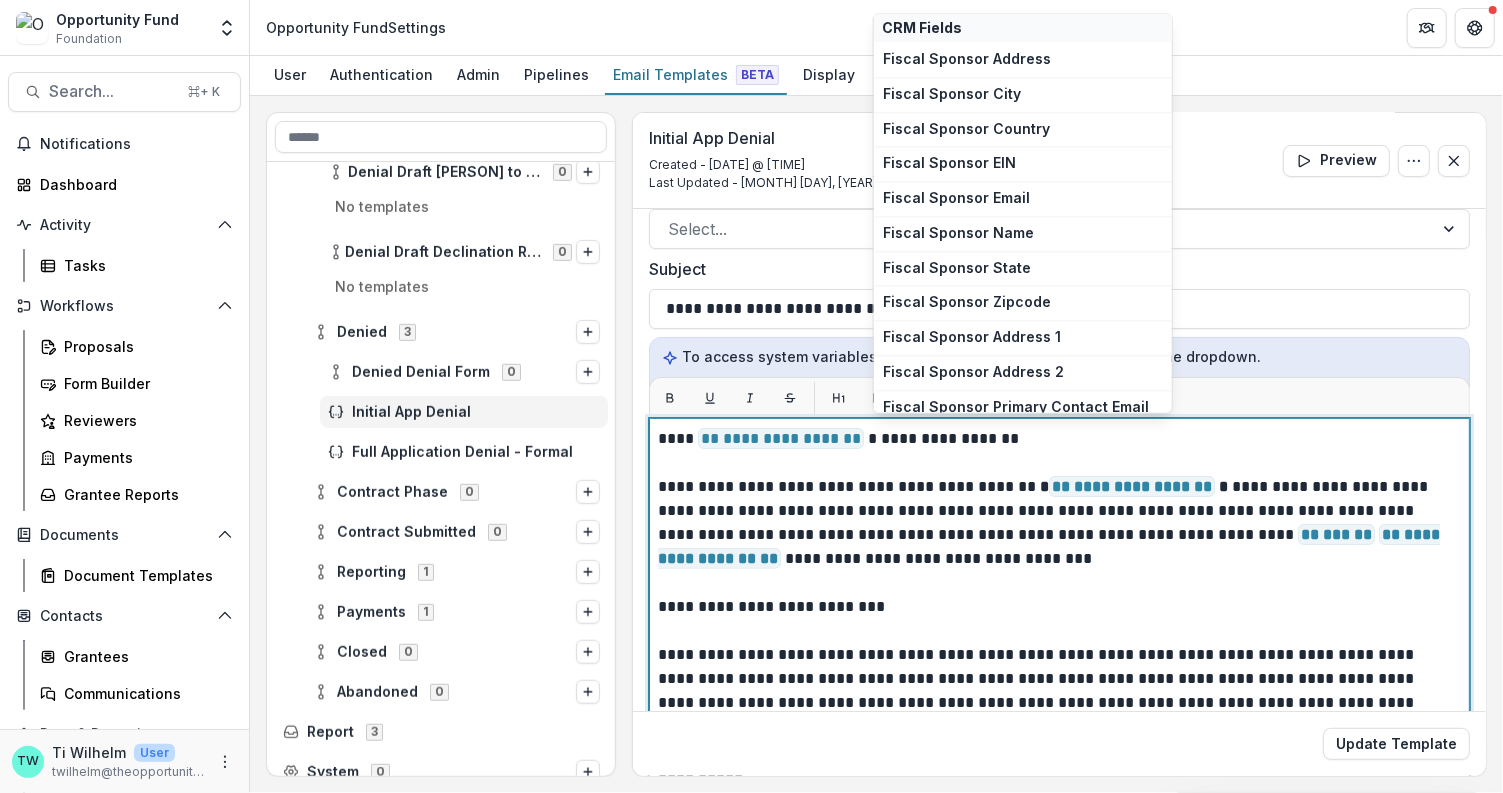 scroll, scrollTop: 1115, scrollLeft: 0, axis: vertical 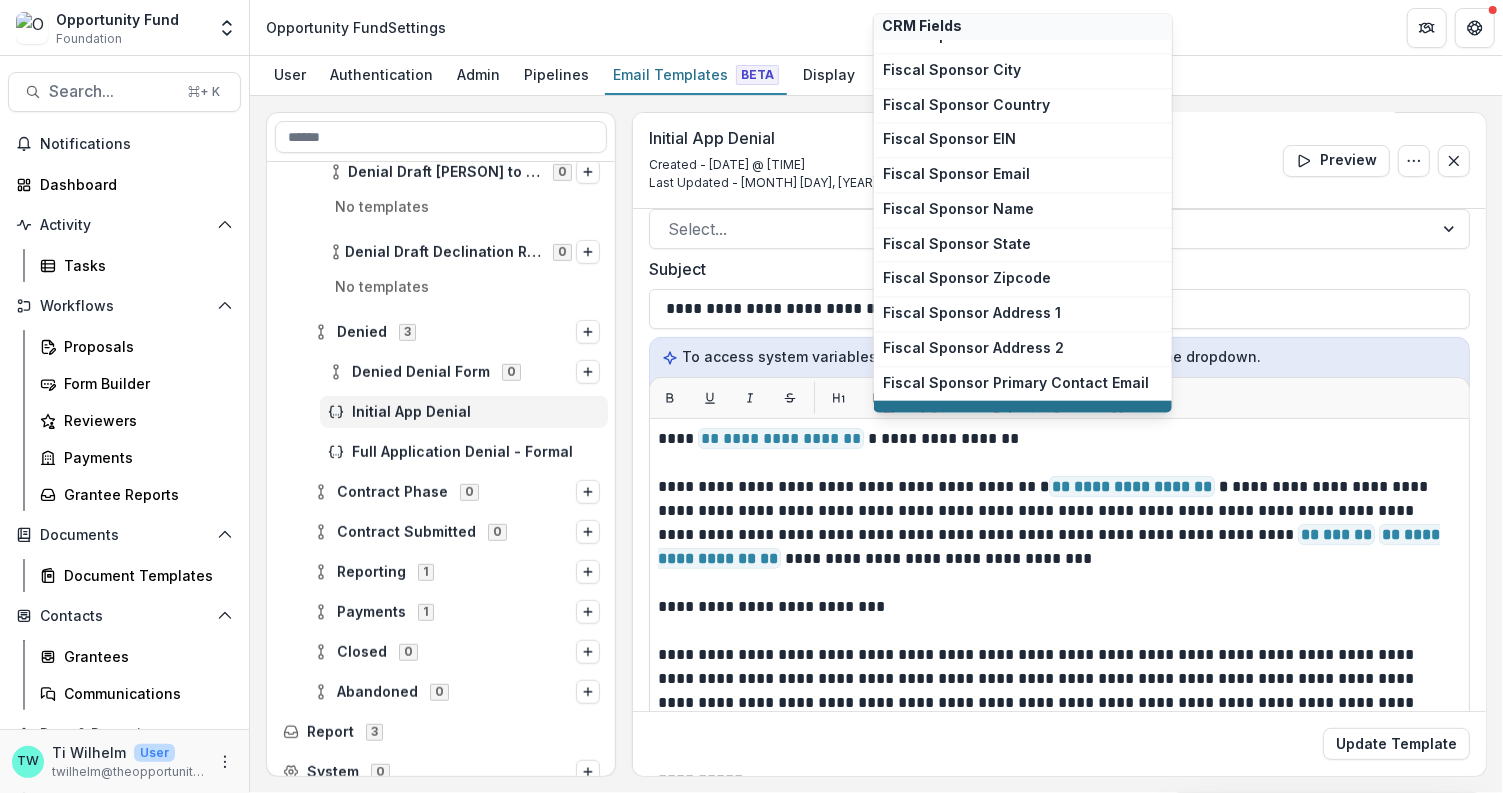 click on "Fiscal Sponsor Primary Contact Name" at bounding box center [1023, 417] 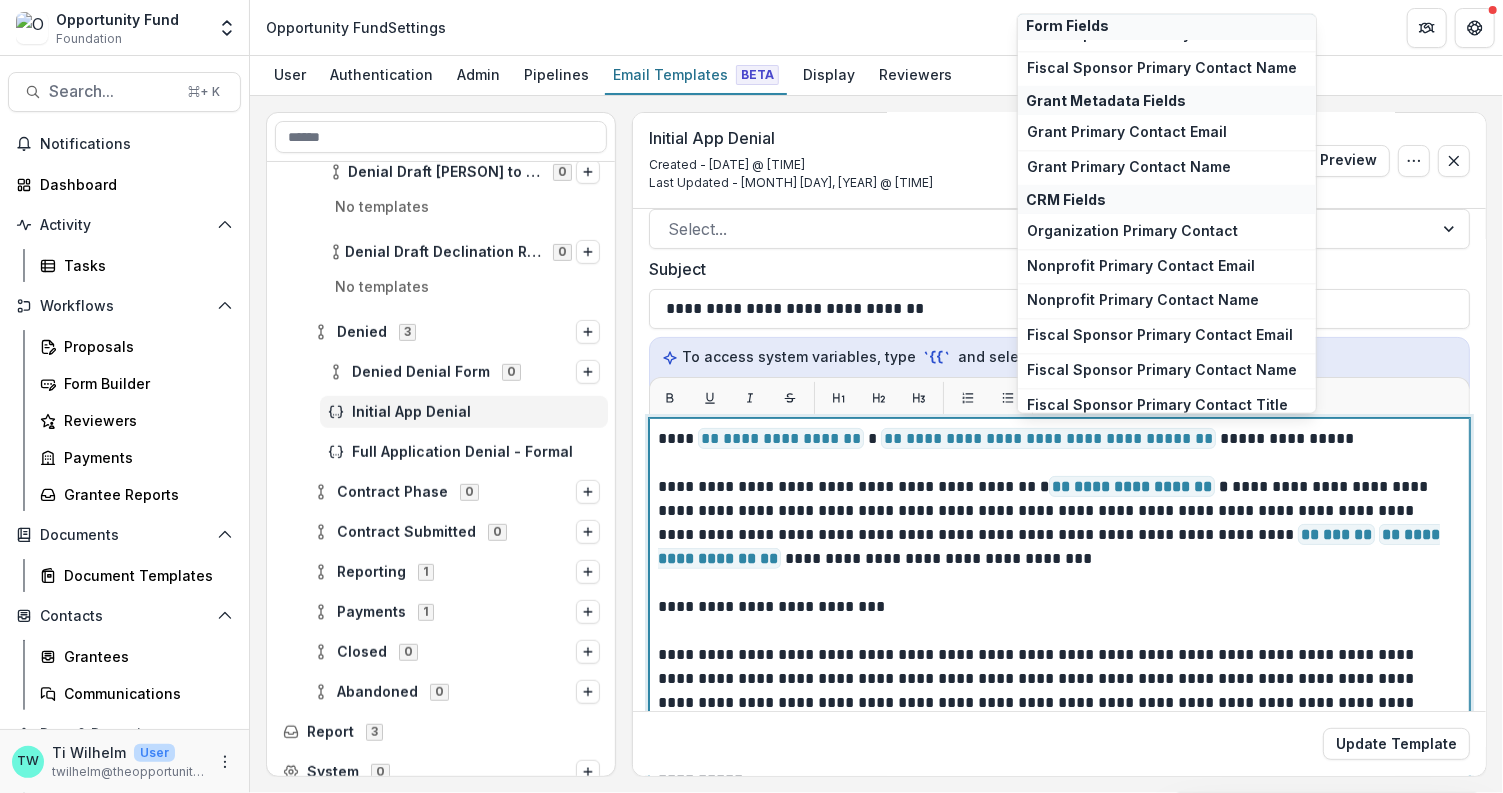 scroll, scrollTop: 266, scrollLeft: 0, axis: vertical 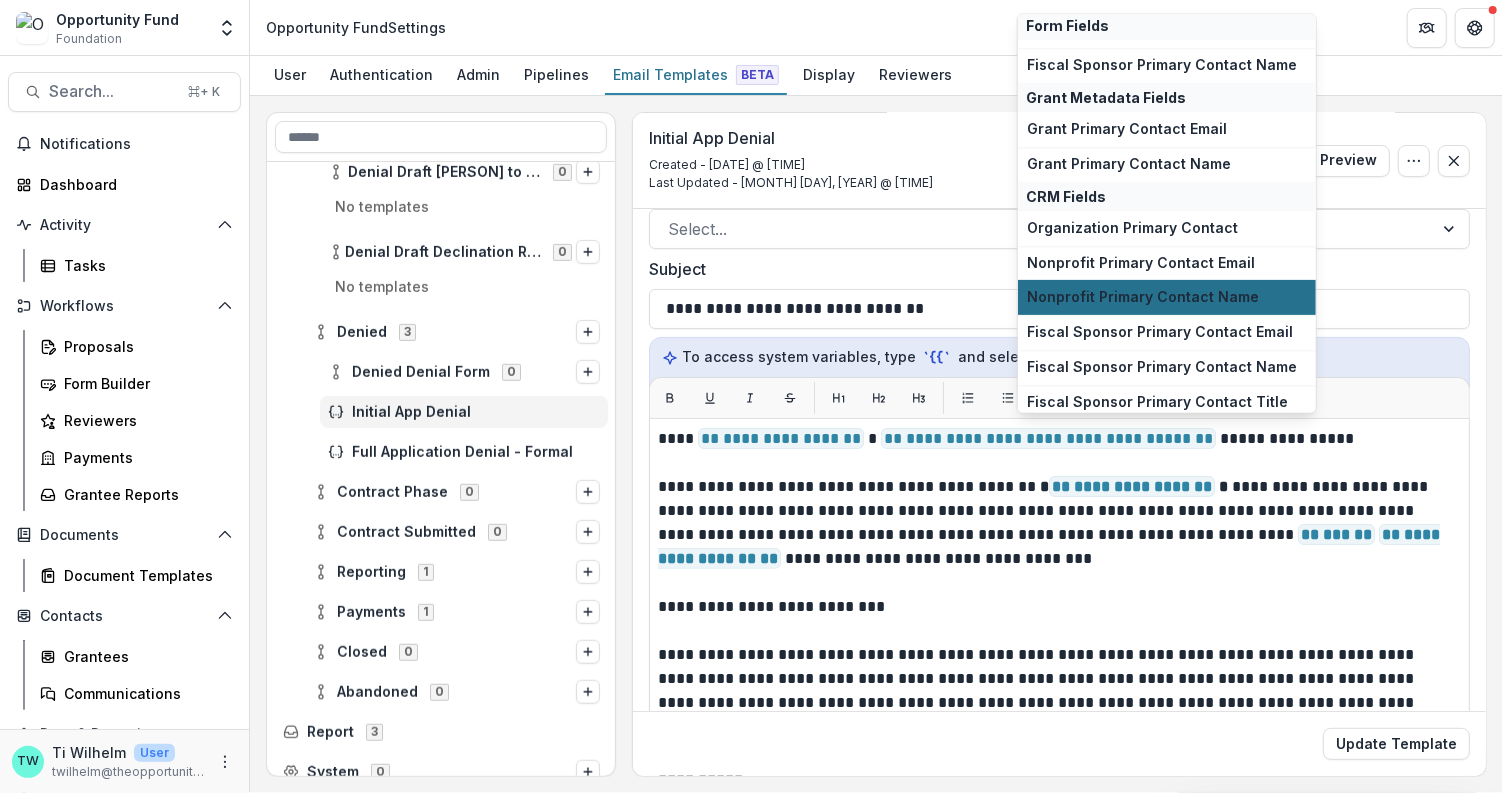 click on "Nonprofit Primary Contact Name" at bounding box center (1167, 297) 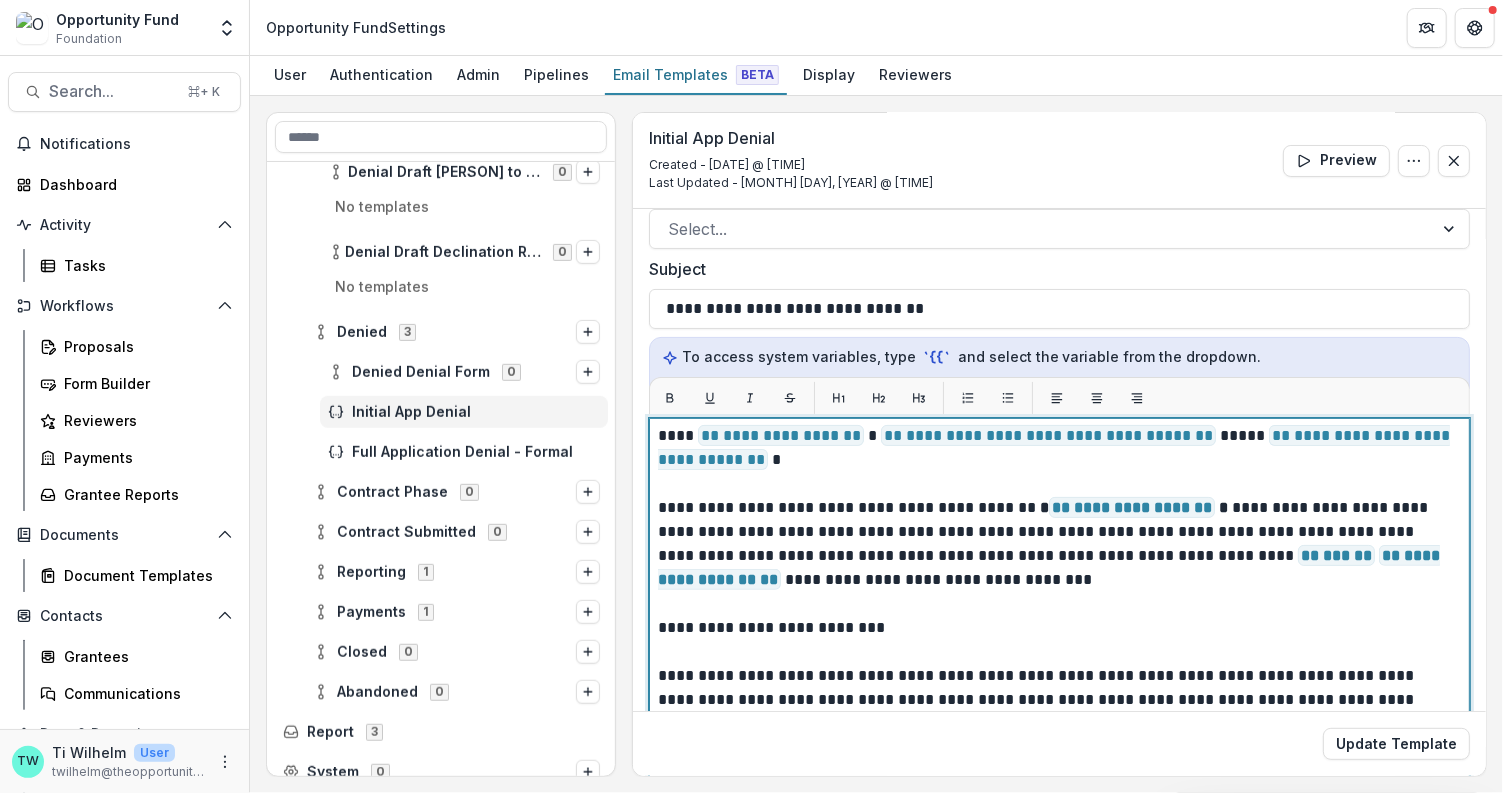 scroll, scrollTop: 0, scrollLeft: 0, axis: both 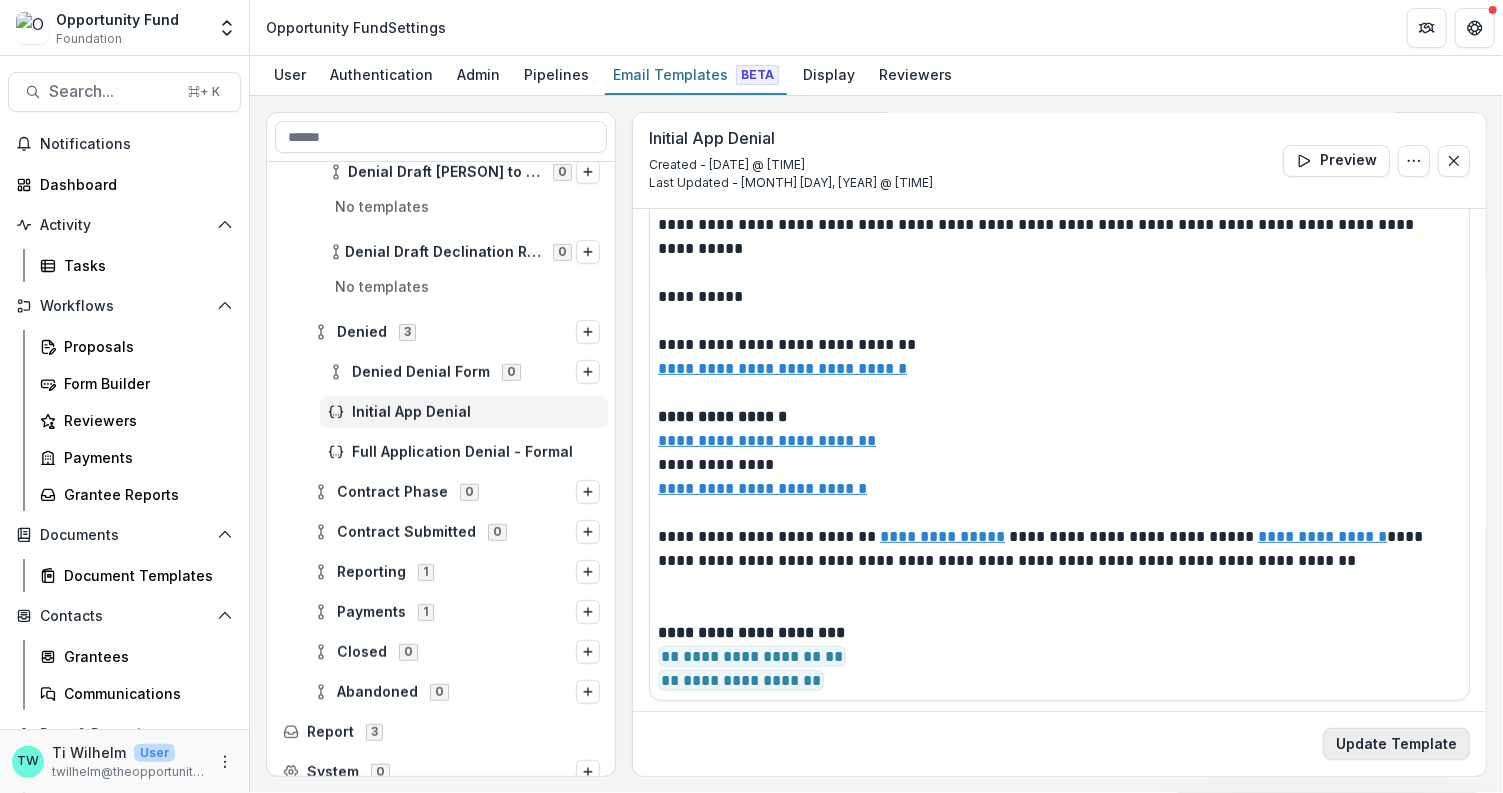click on "Update Template" at bounding box center [1396, 744] 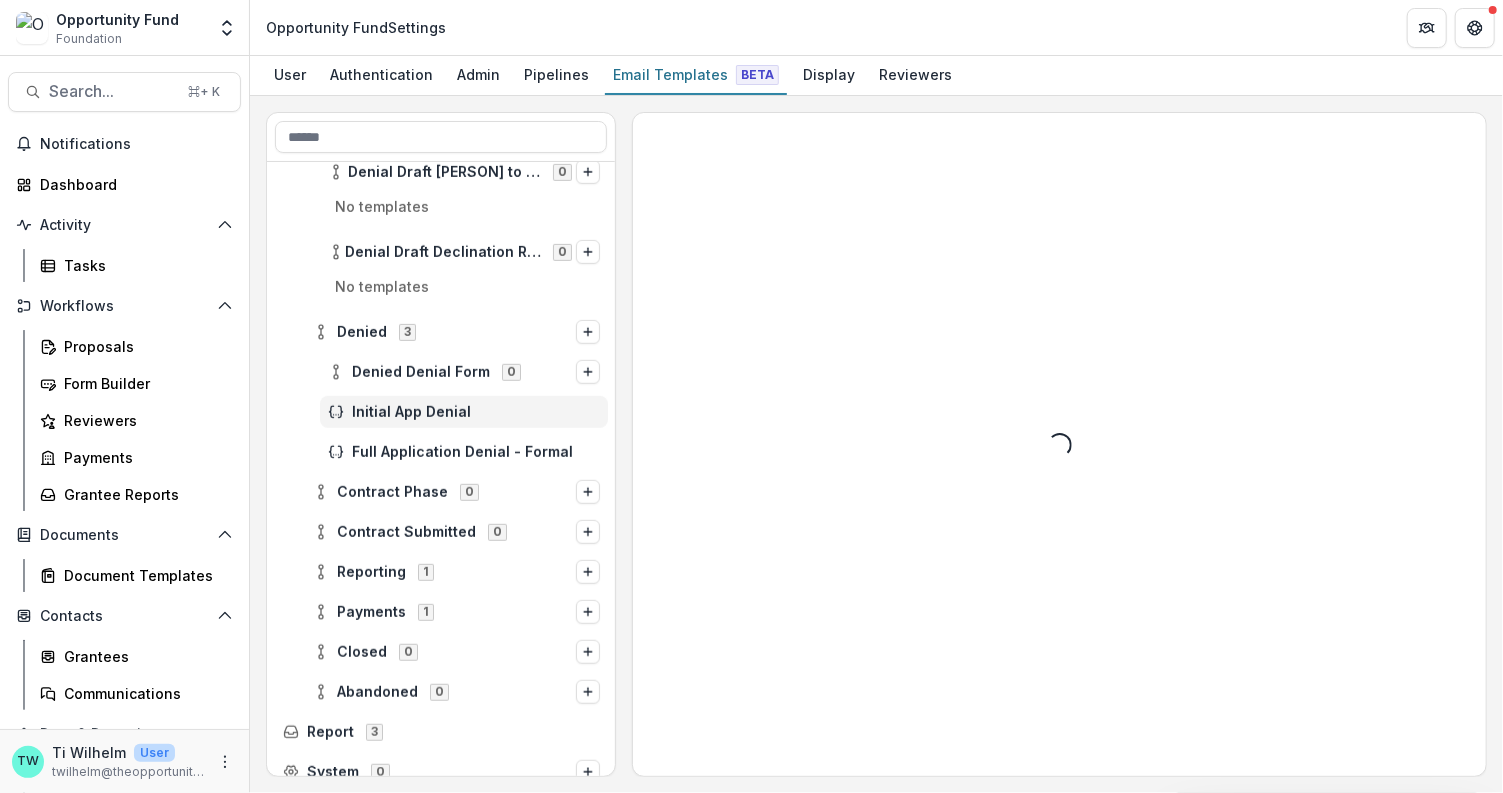 scroll, scrollTop: 0, scrollLeft: 0, axis: both 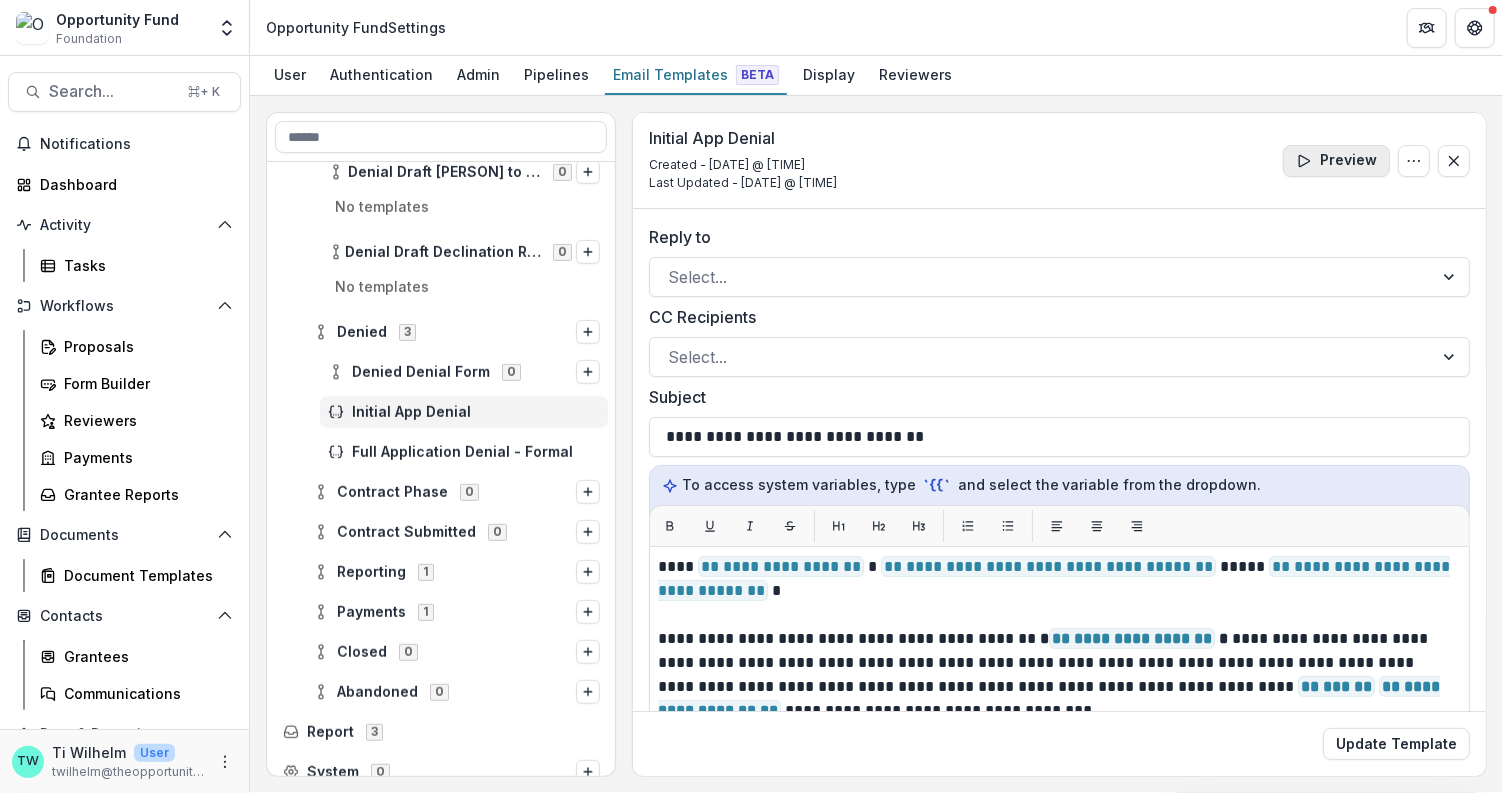 click on "Preview" at bounding box center [1336, 161] 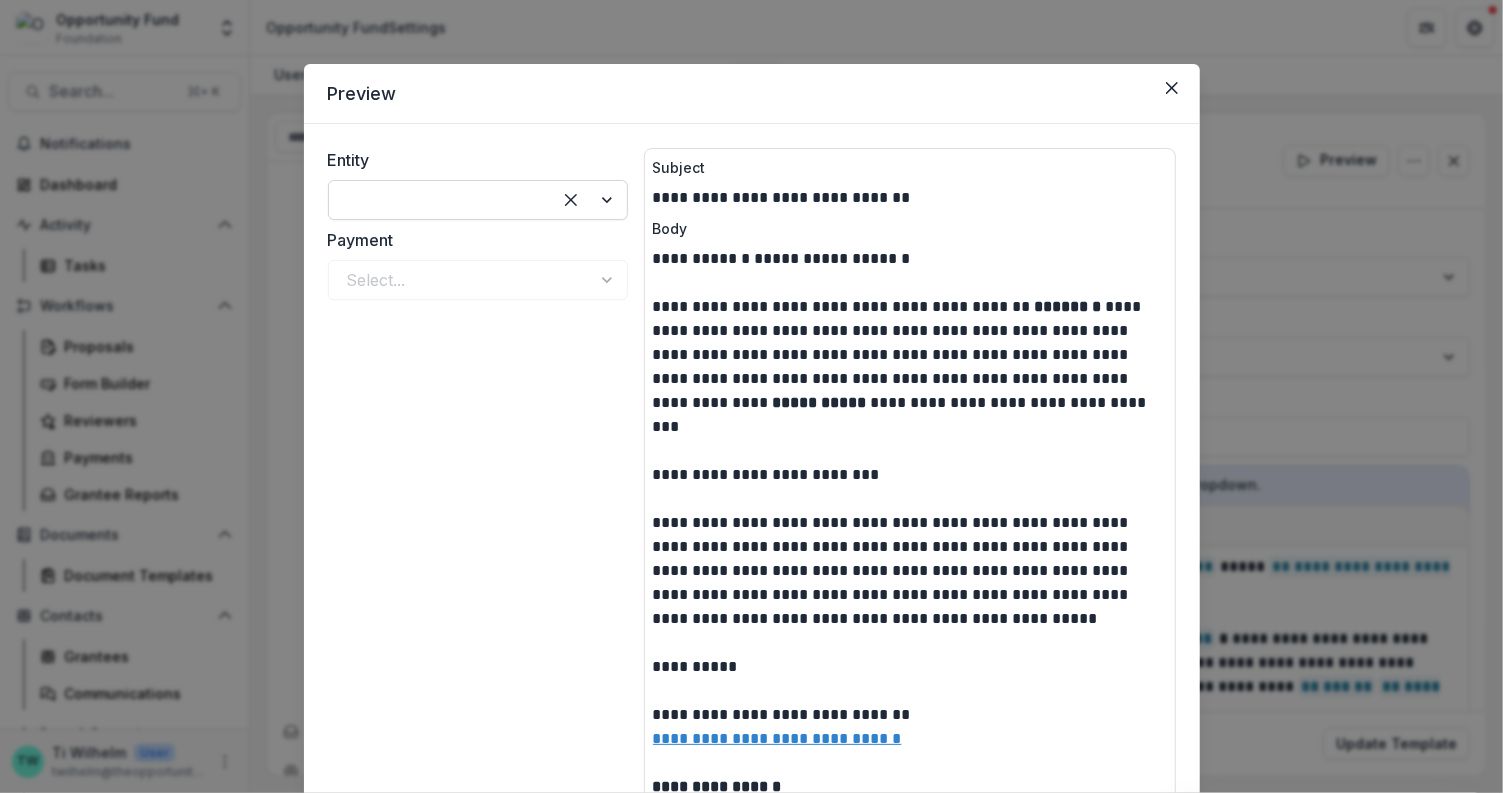click at bounding box center (440, 200) 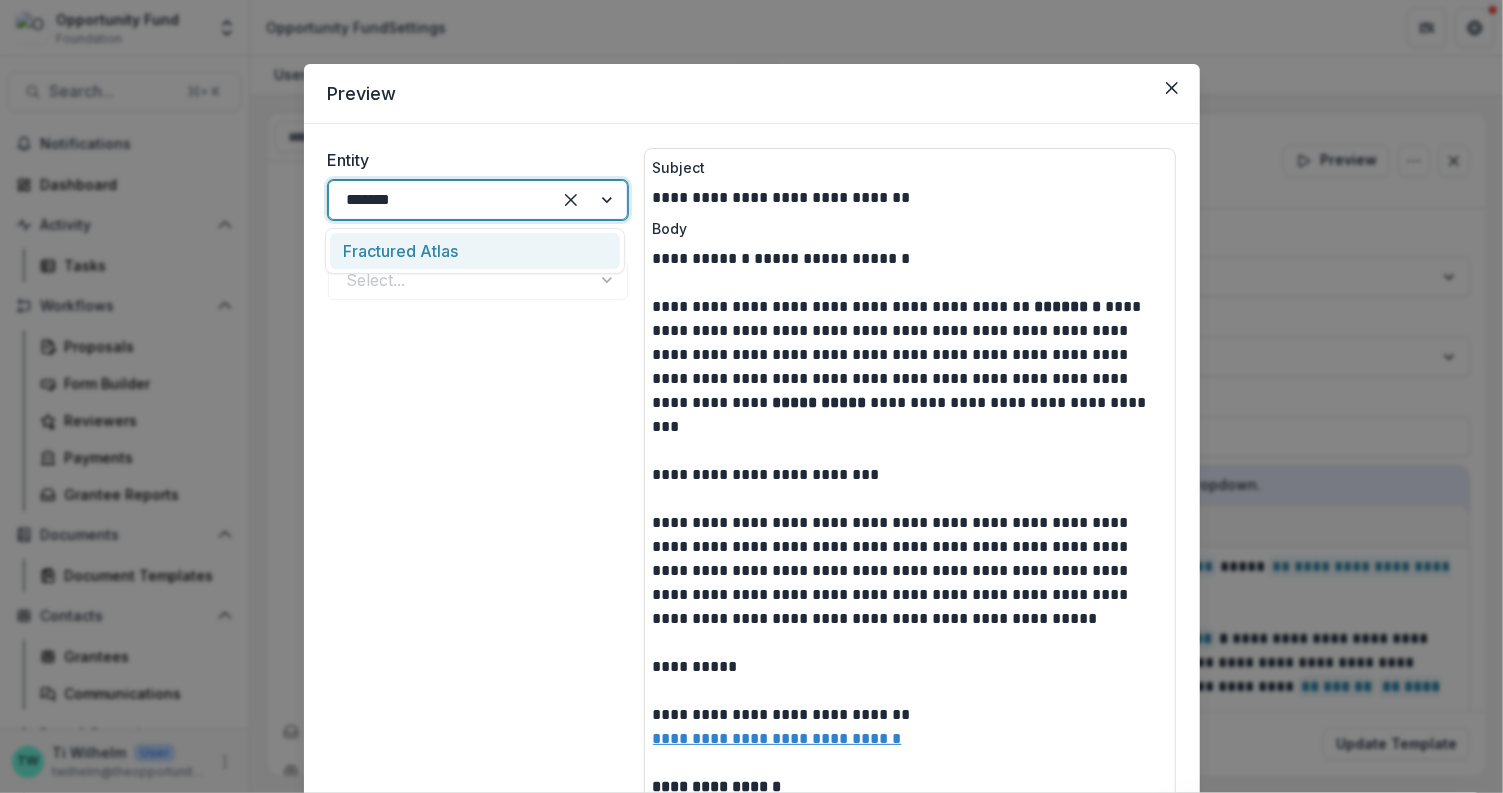 type on "********" 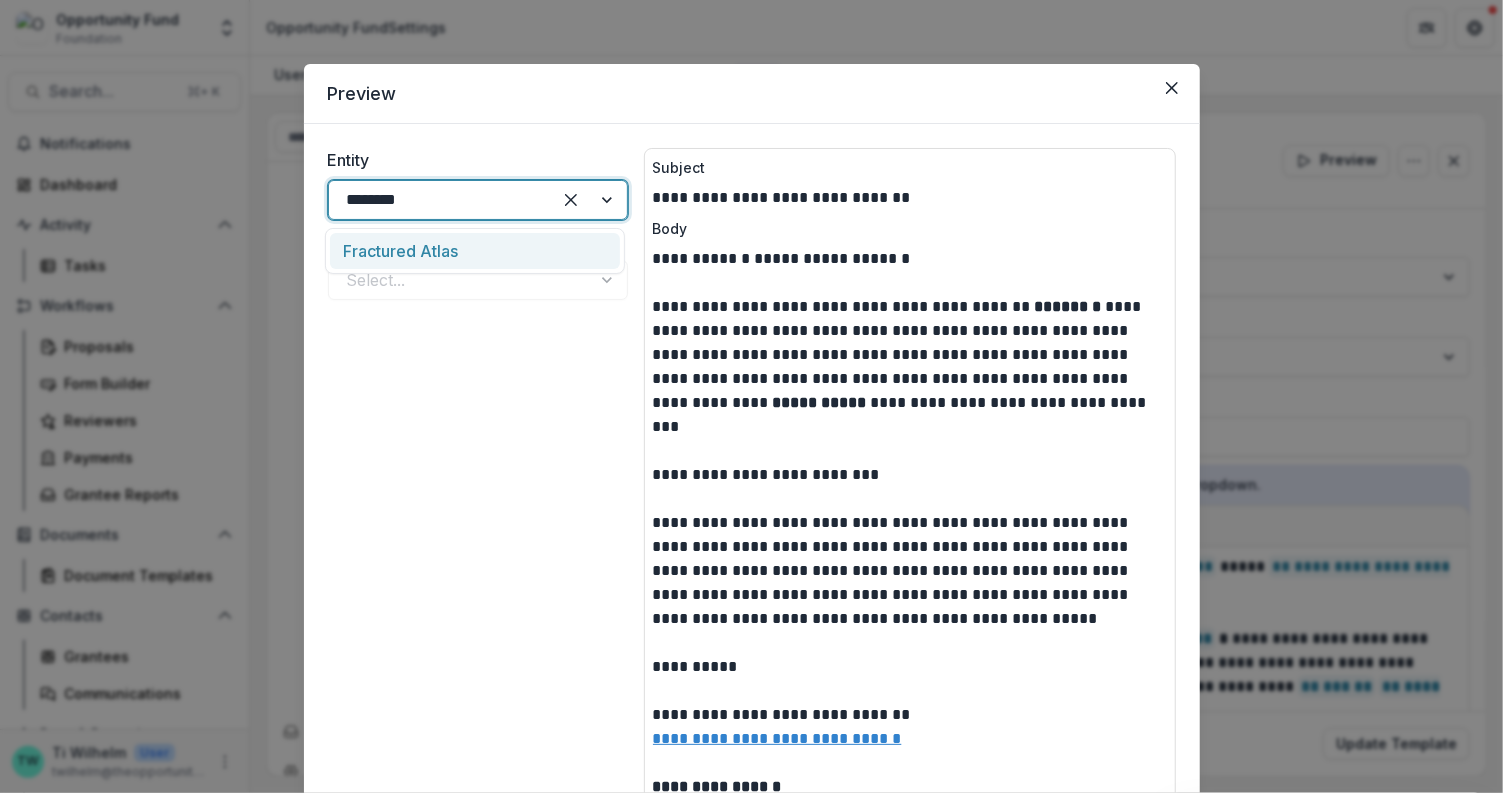 click on "Fractured Atlas" at bounding box center [475, 251] 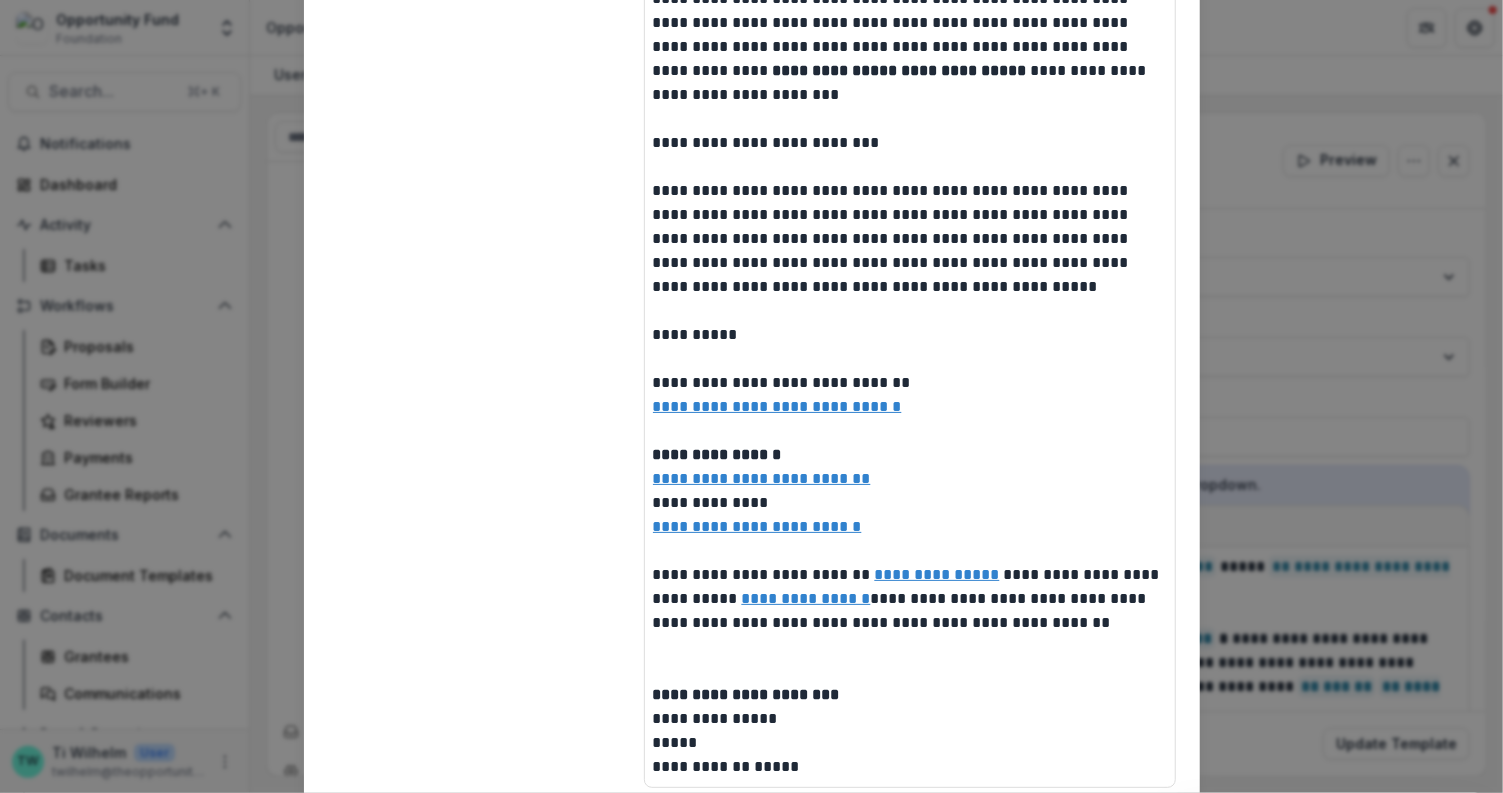 scroll, scrollTop: 0, scrollLeft: 0, axis: both 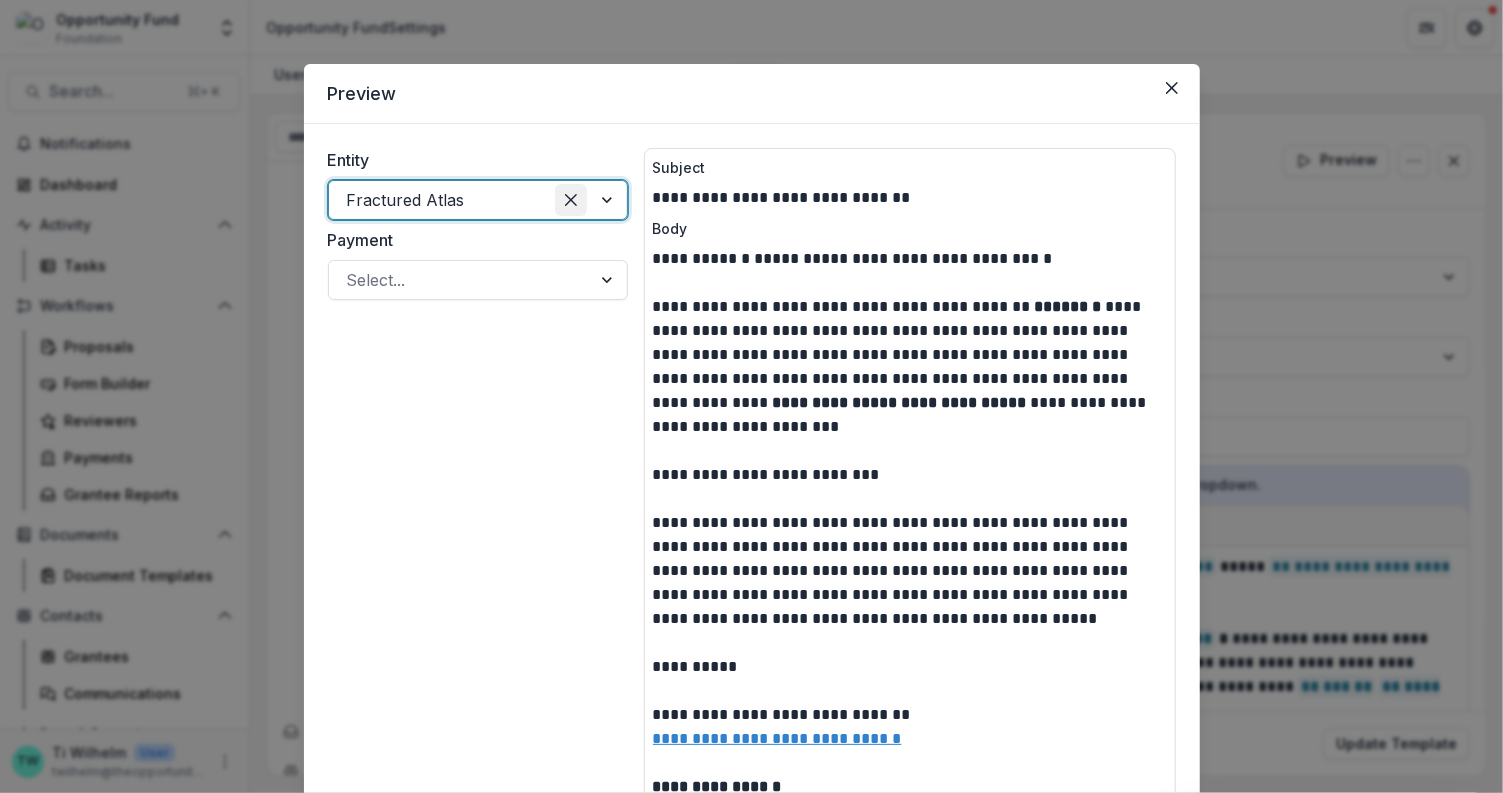 click 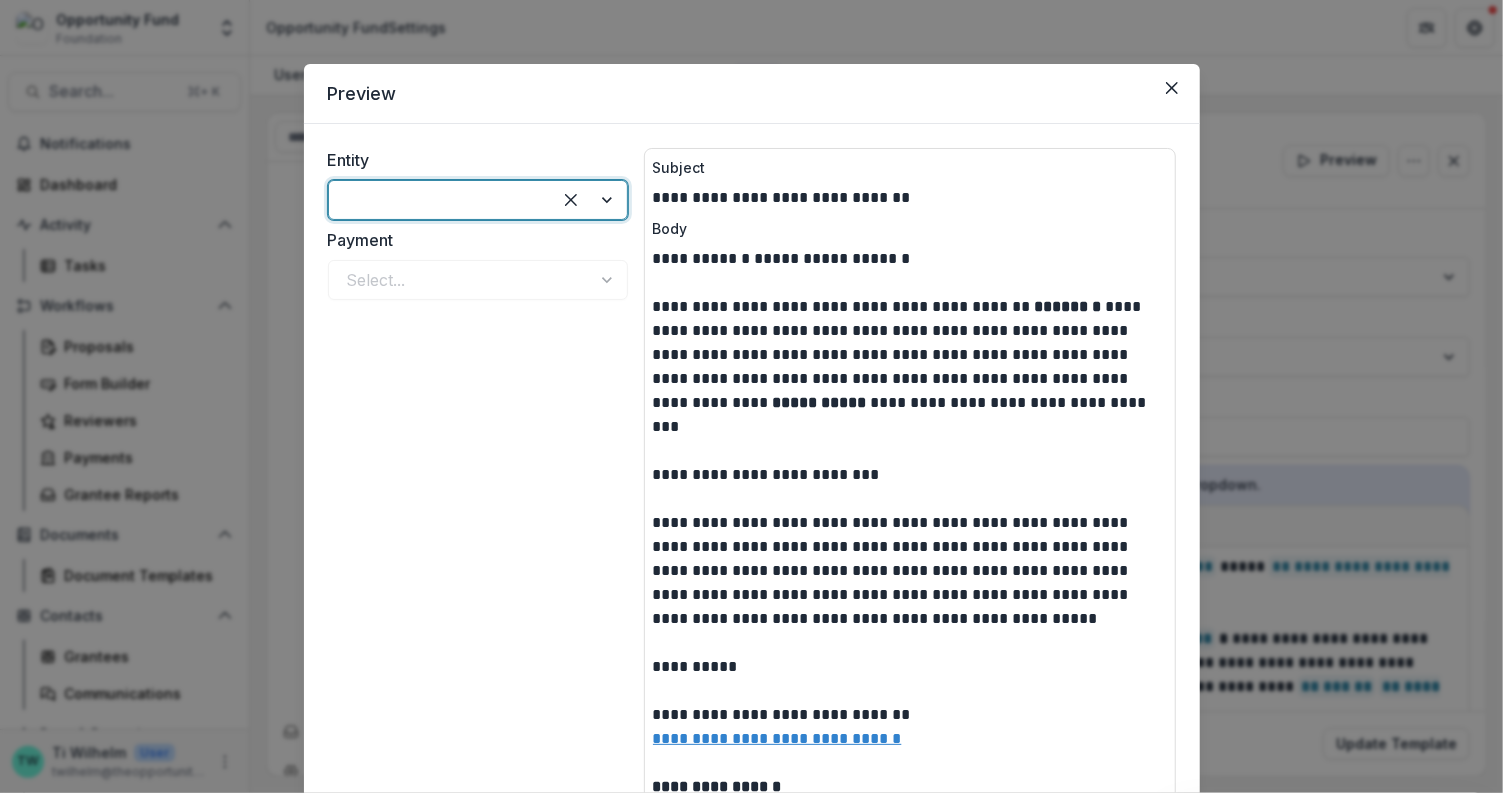 click at bounding box center [440, 200] 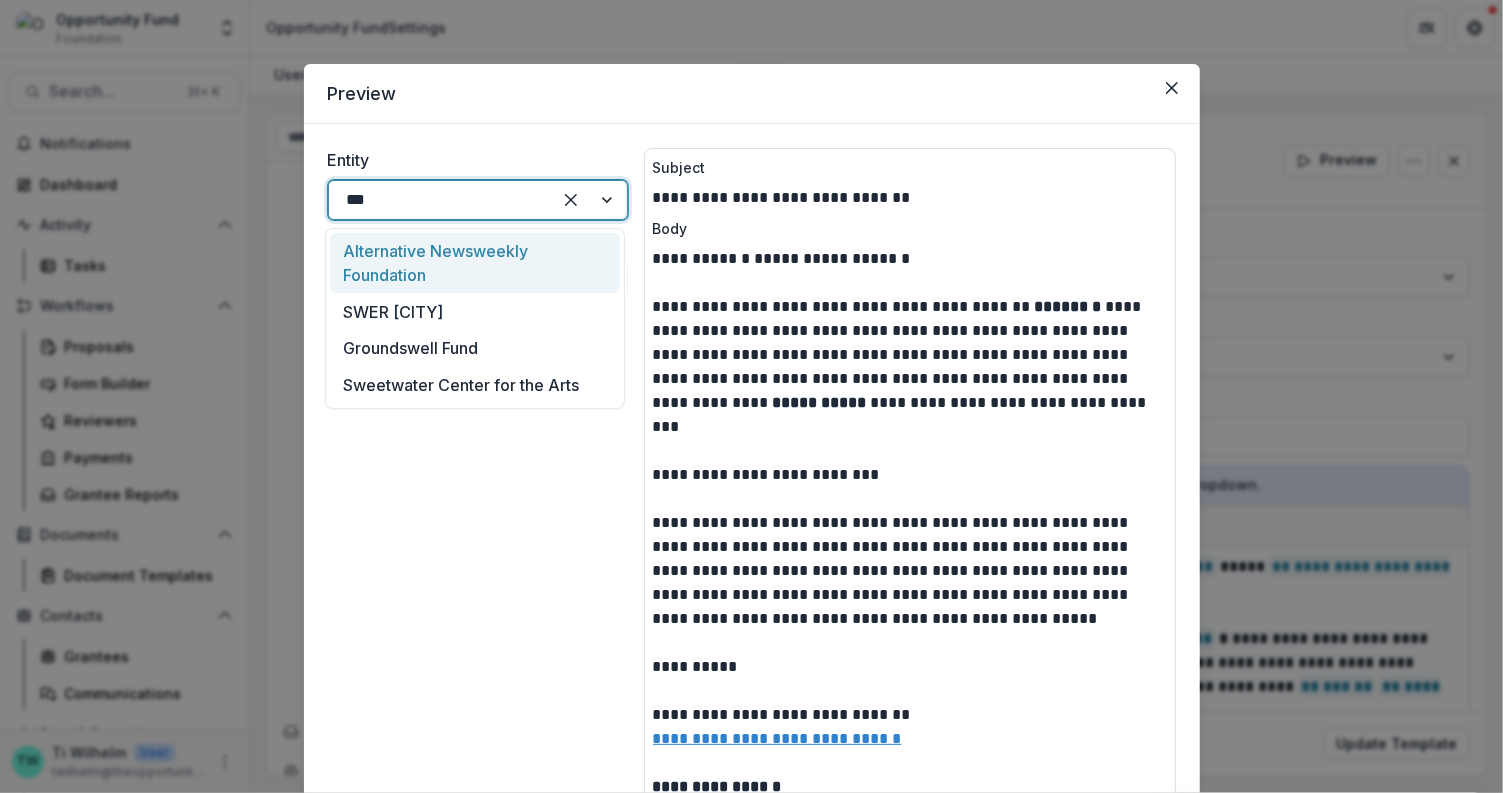 type on "****" 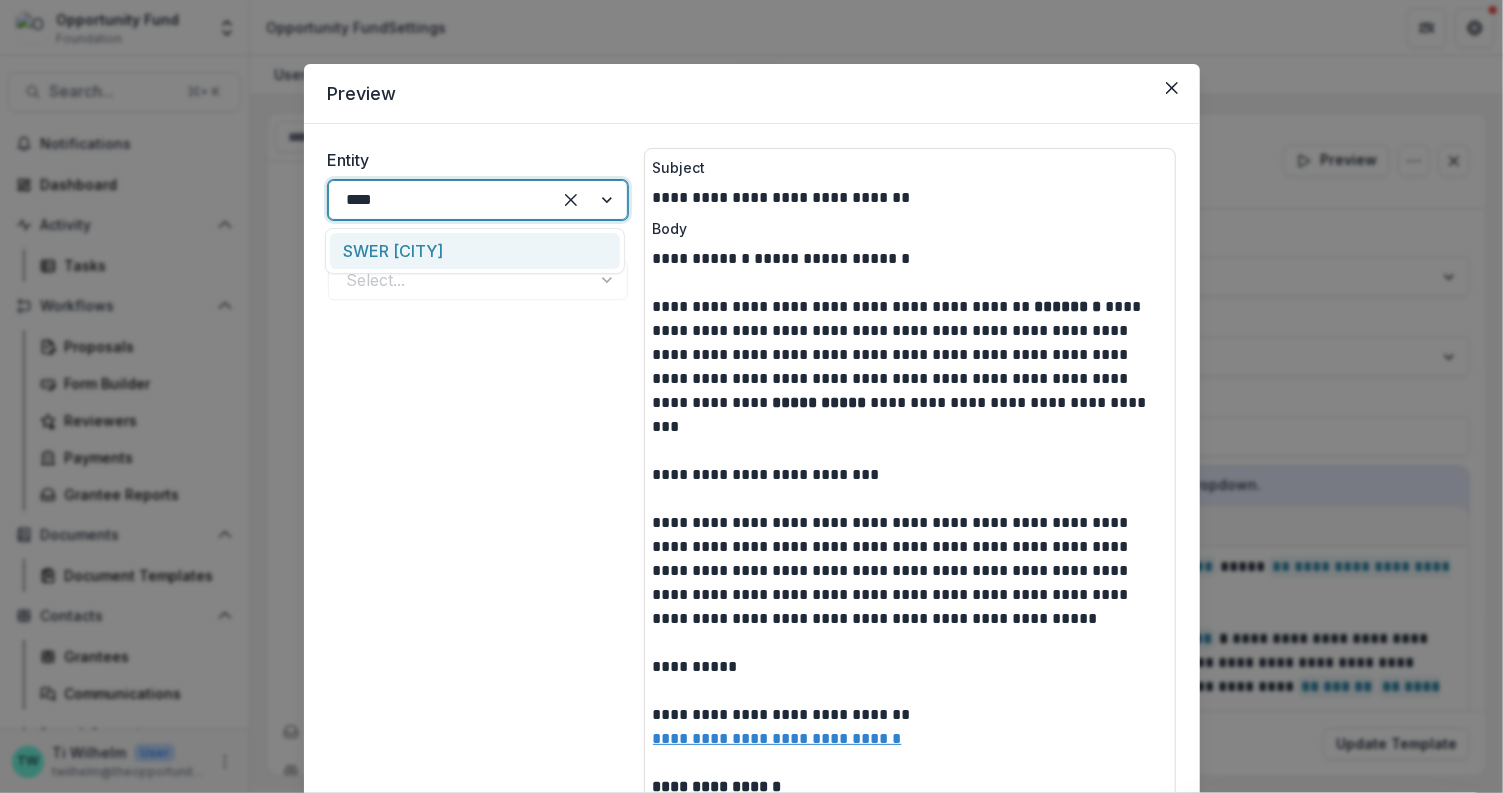 click on "SWER Pittsburgh" at bounding box center [475, 251] 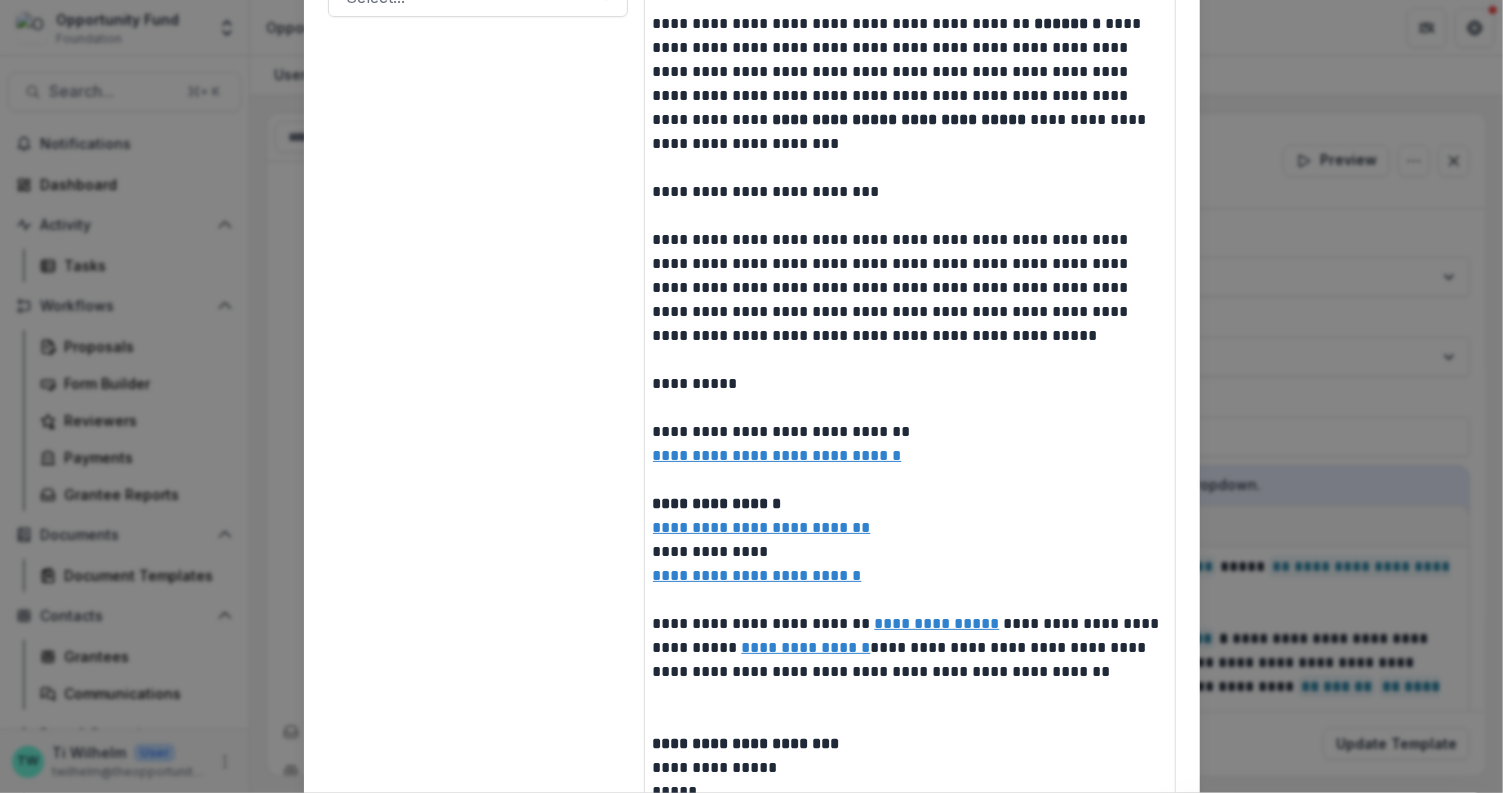 scroll, scrollTop: 0, scrollLeft: 0, axis: both 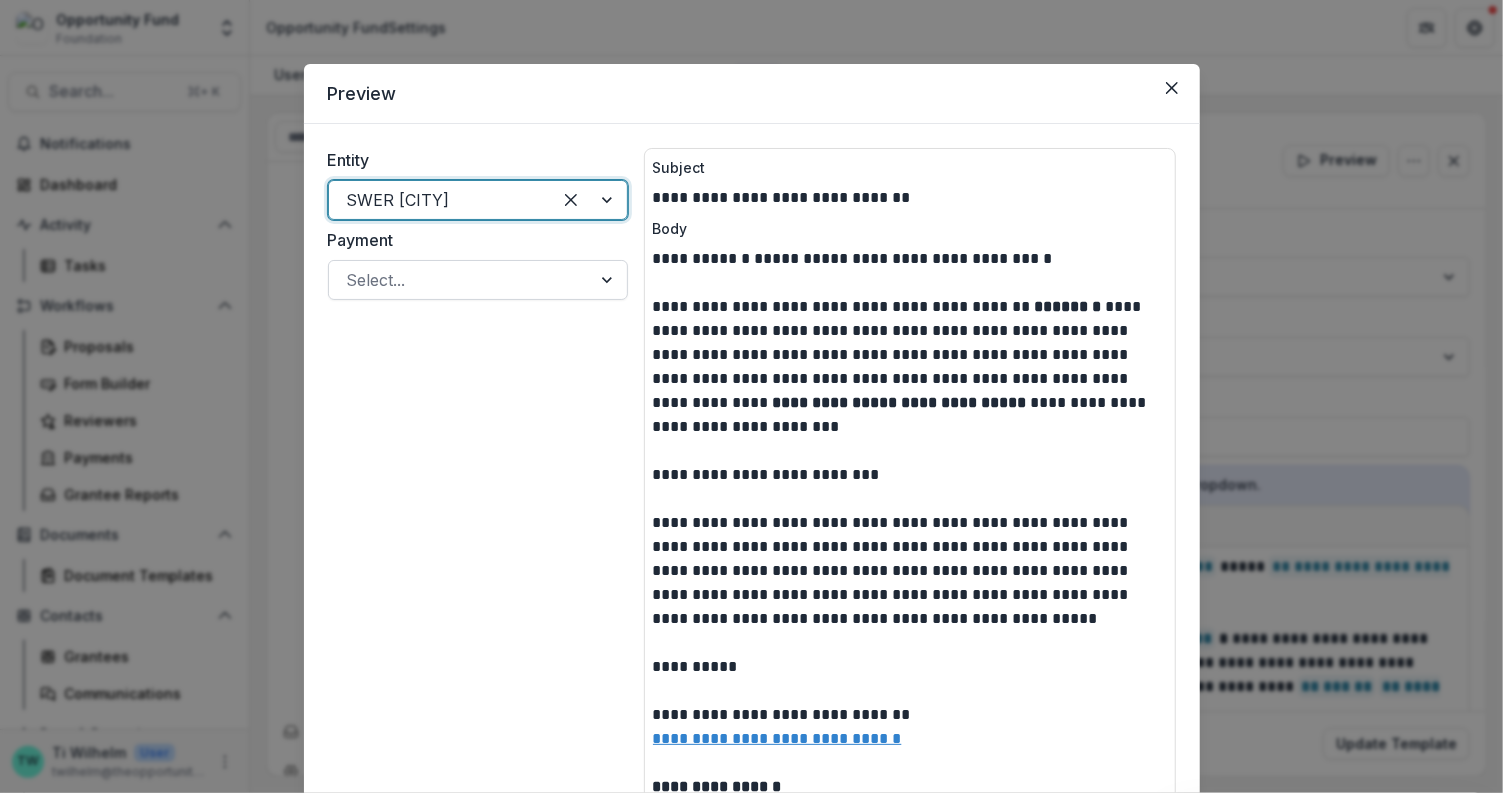 click at bounding box center [609, 280] 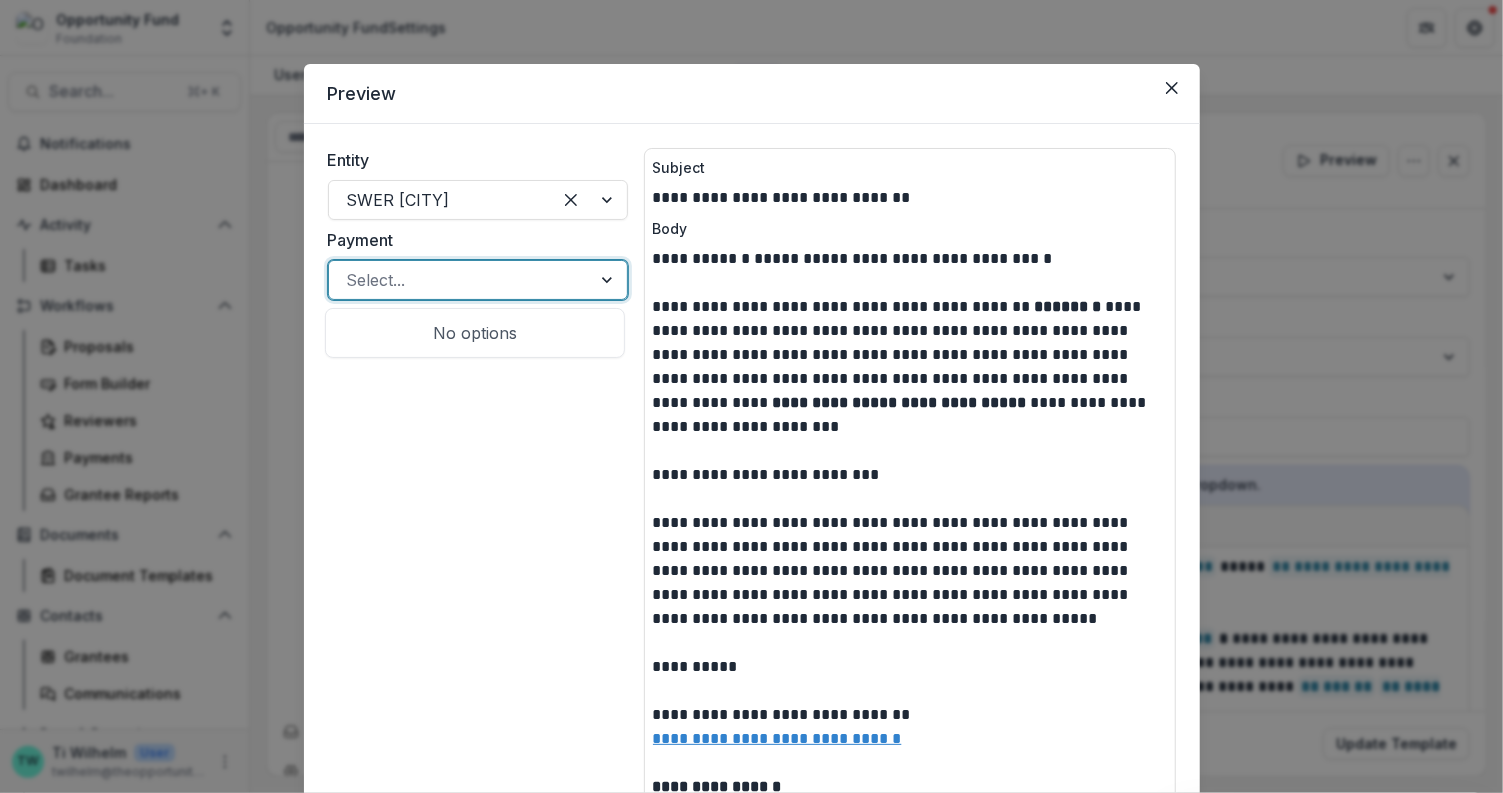 click at bounding box center [609, 280] 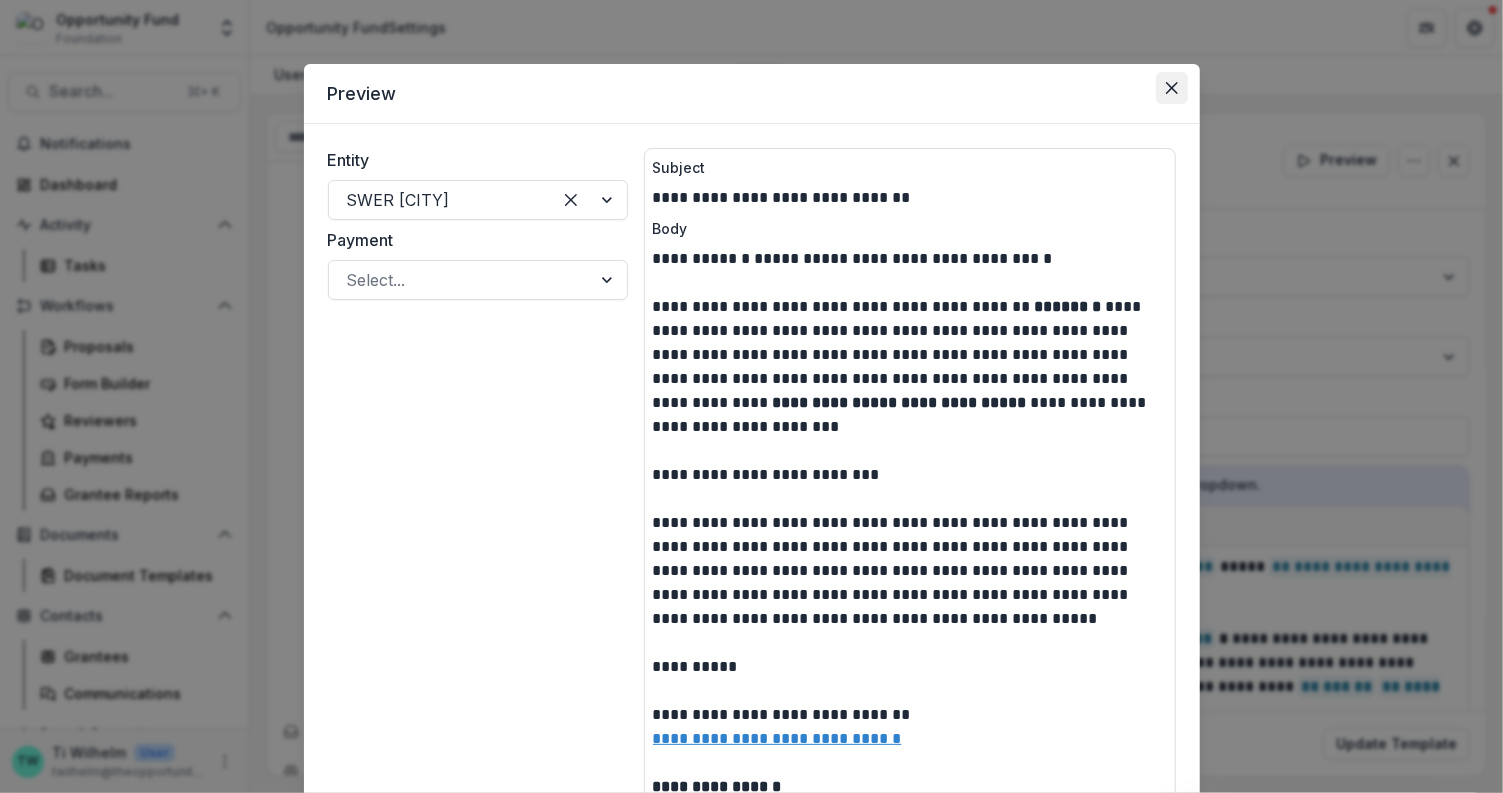 click 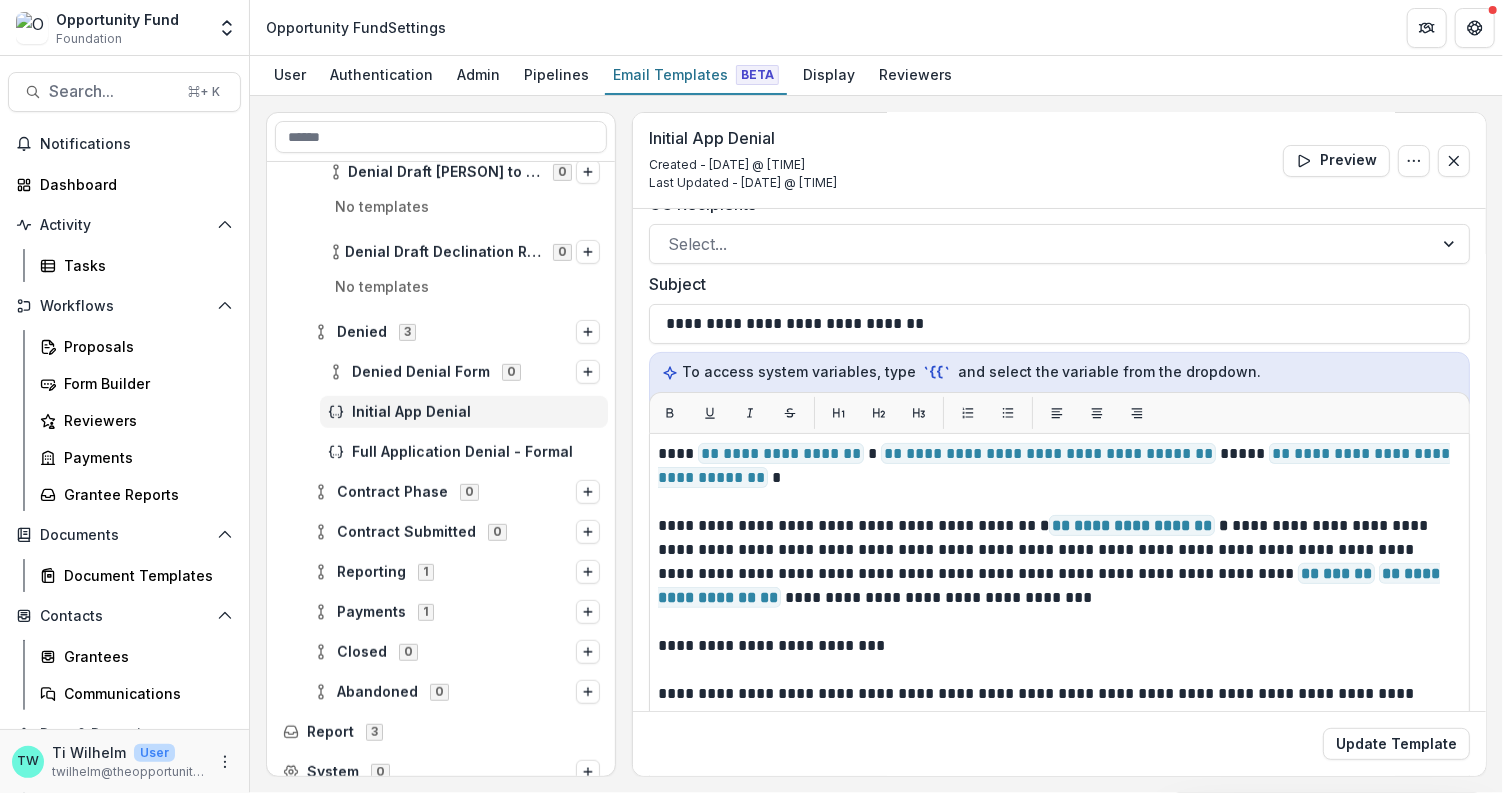 scroll, scrollTop: 126, scrollLeft: 0, axis: vertical 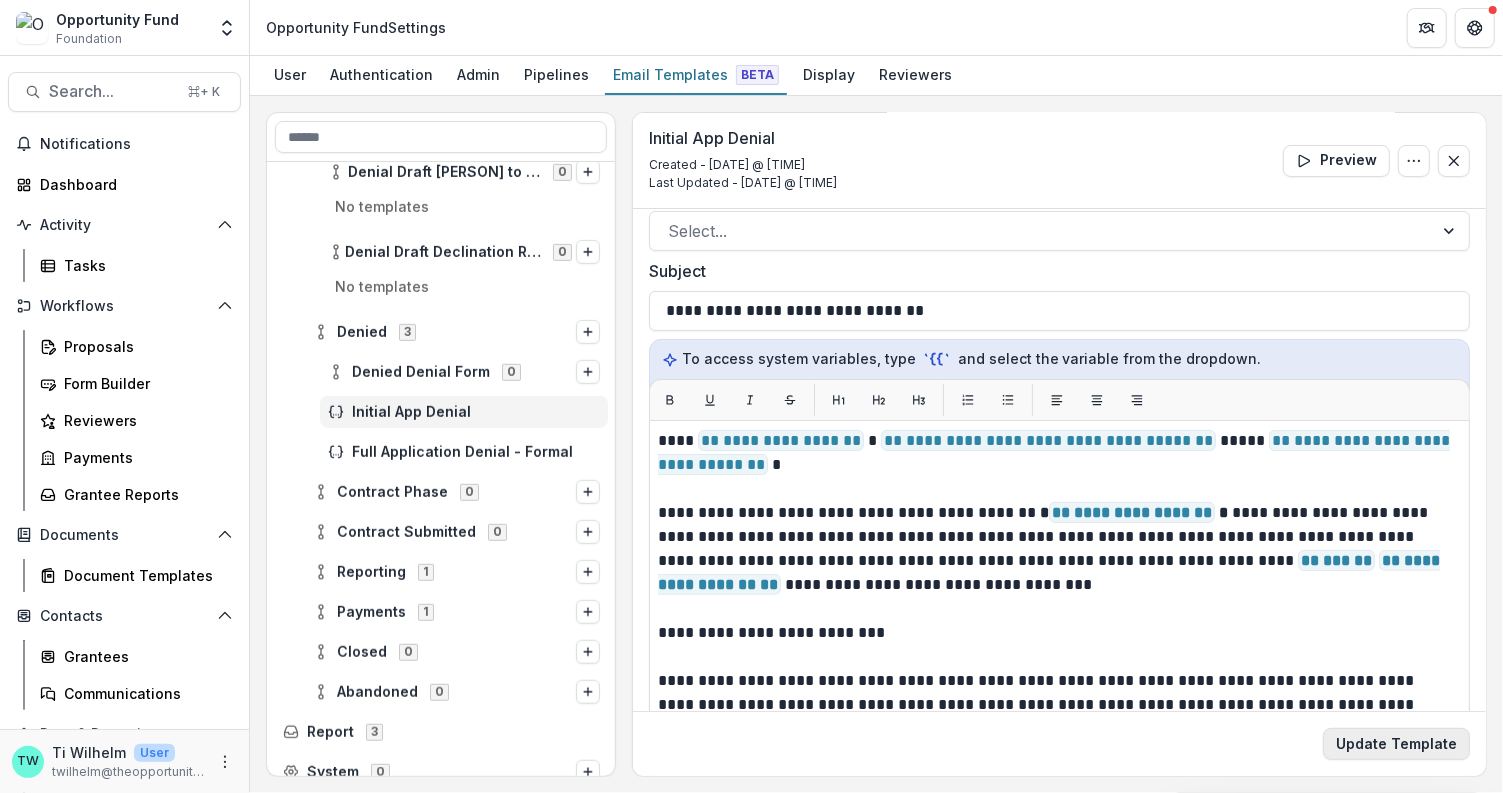 click on "Update Template" at bounding box center [1396, 744] 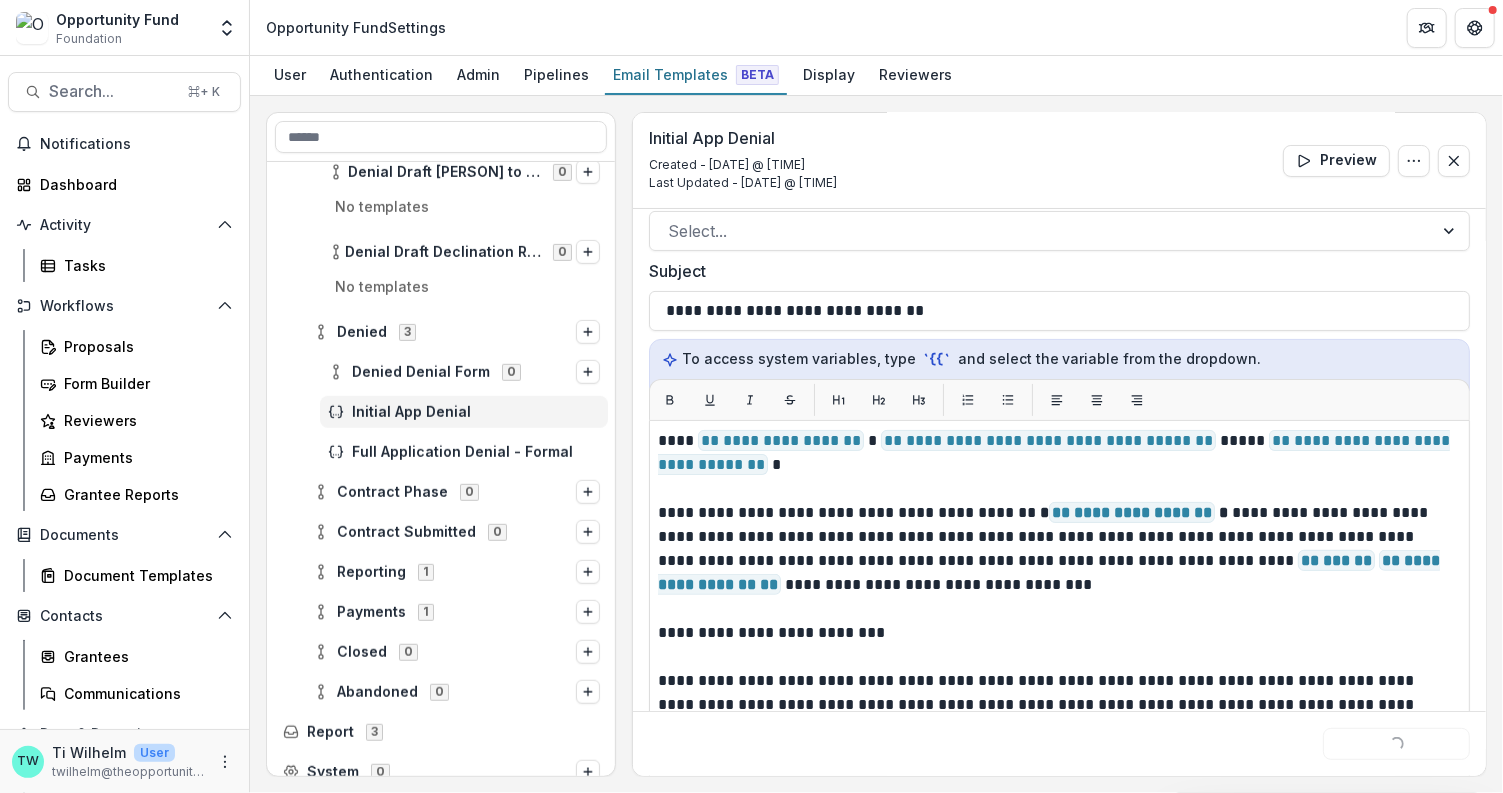 scroll, scrollTop: 0, scrollLeft: 0, axis: both 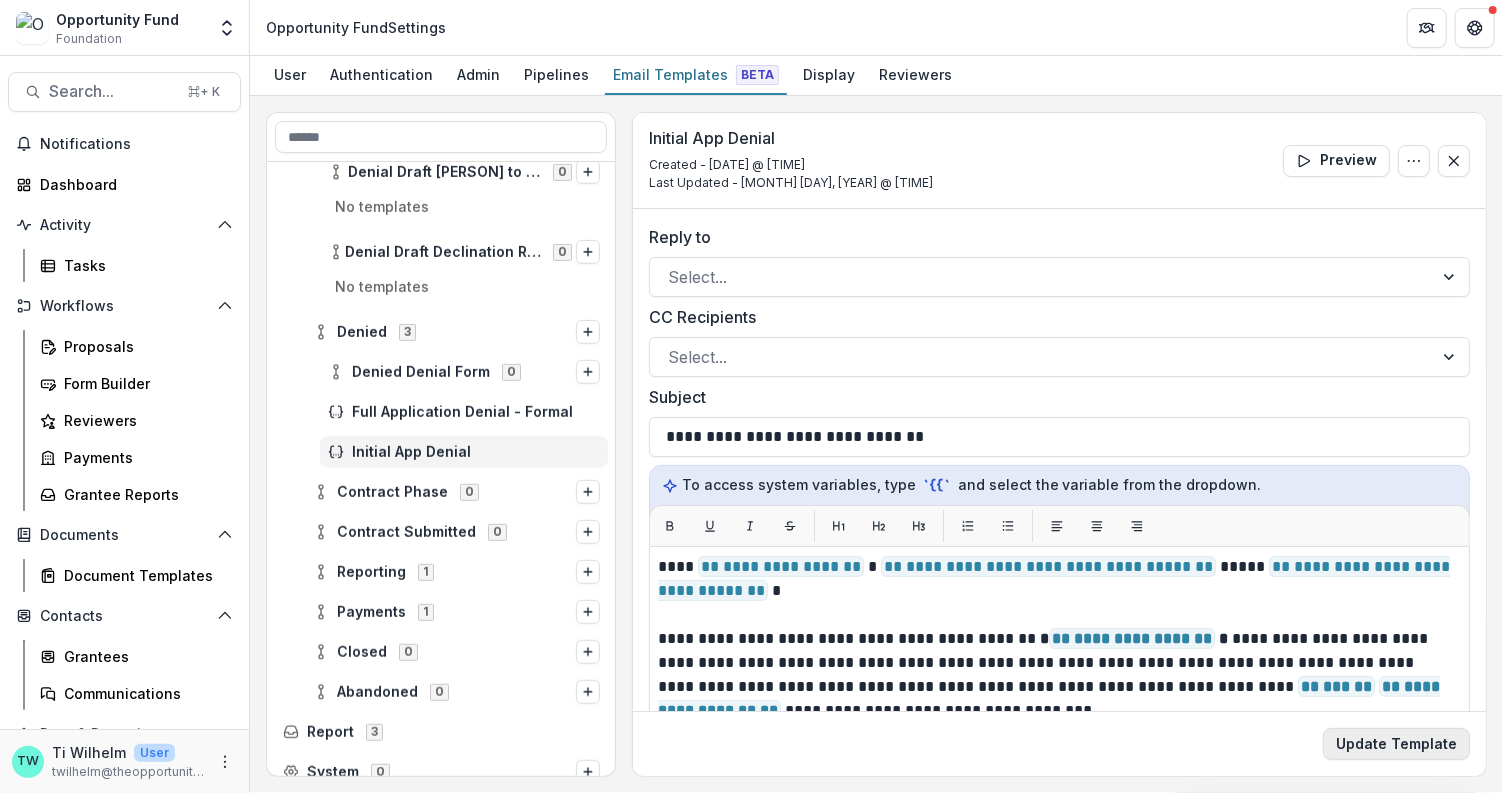 click on "Update Template" at bounding box center [1396, 744] 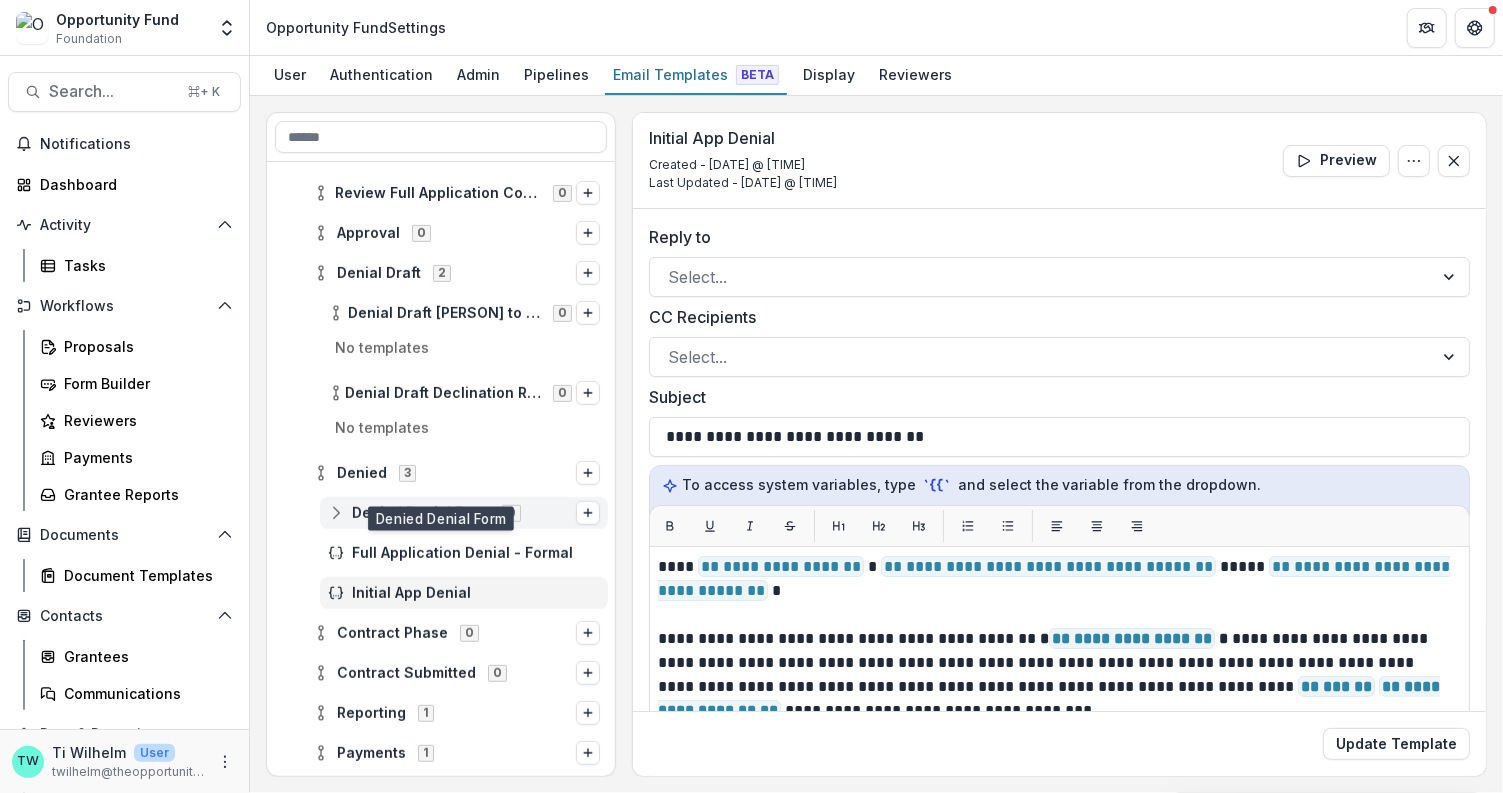 scroll, scrollTop: 524, scrollLeft: 0, axis: vertical 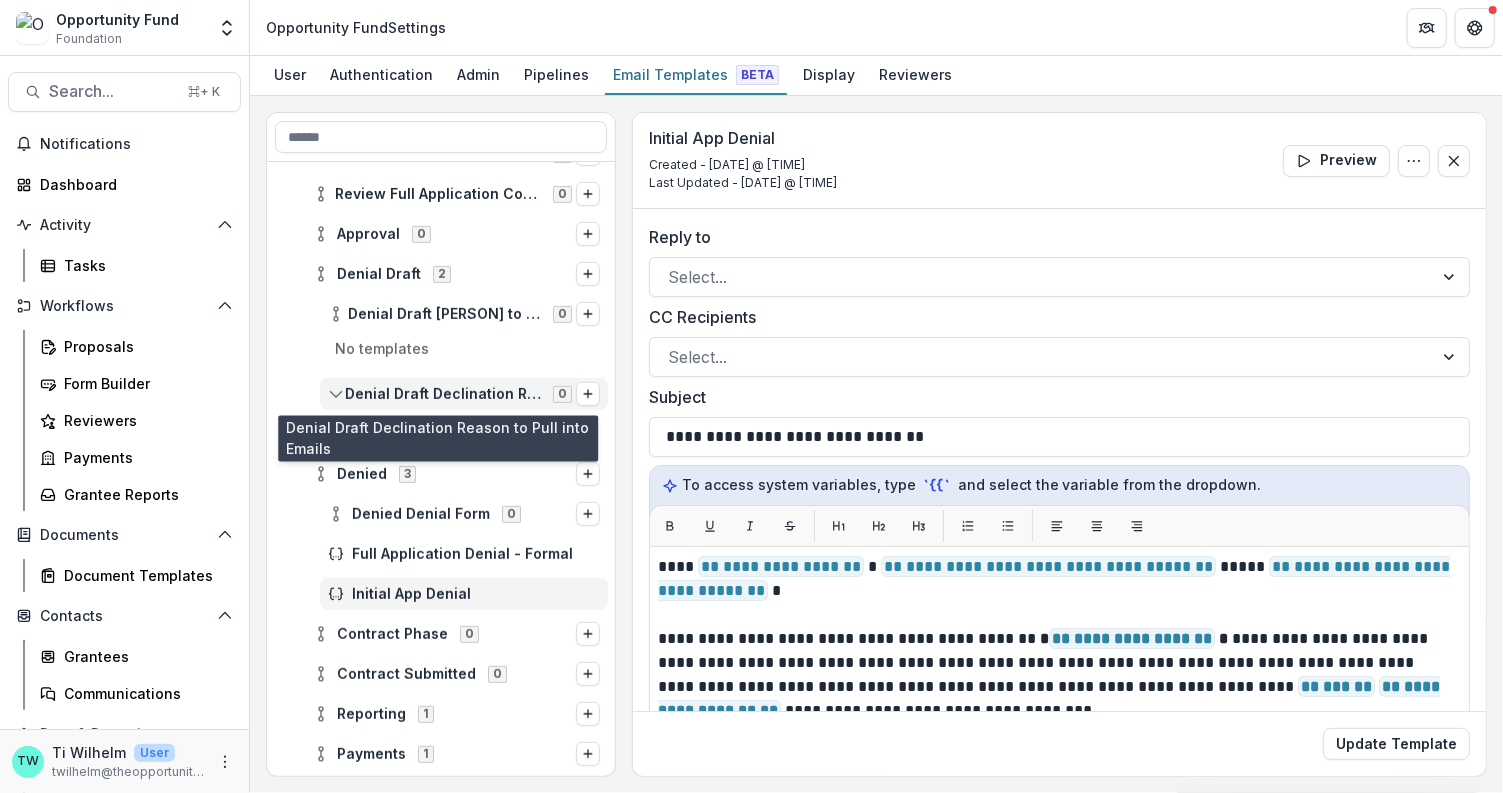 click on "Denial Draft Declination Reason to Pull into Emails" at bounding box center [443, 394] 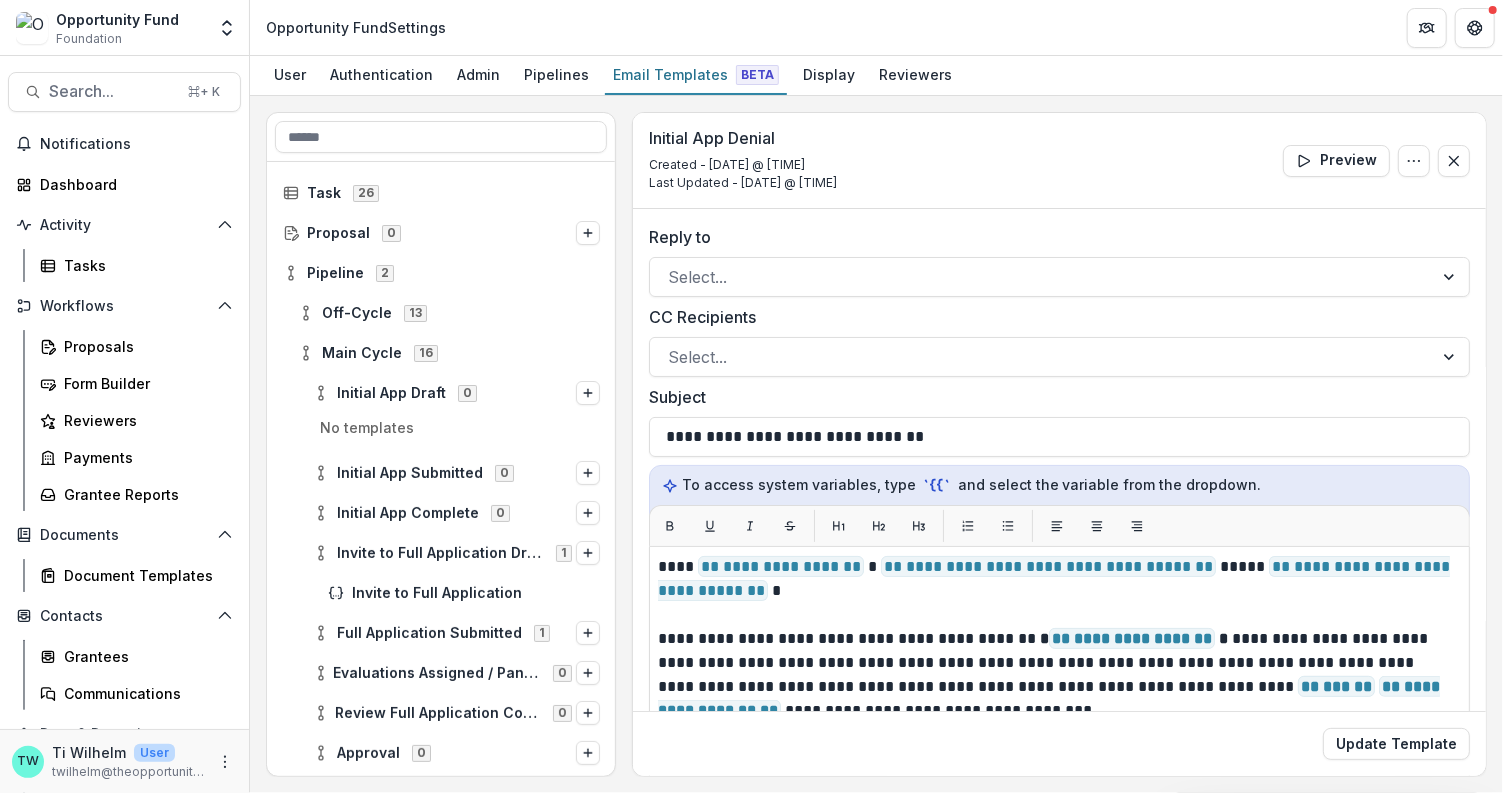 scroll, scrollTop: 0, scrollLeft: 0, axis: both 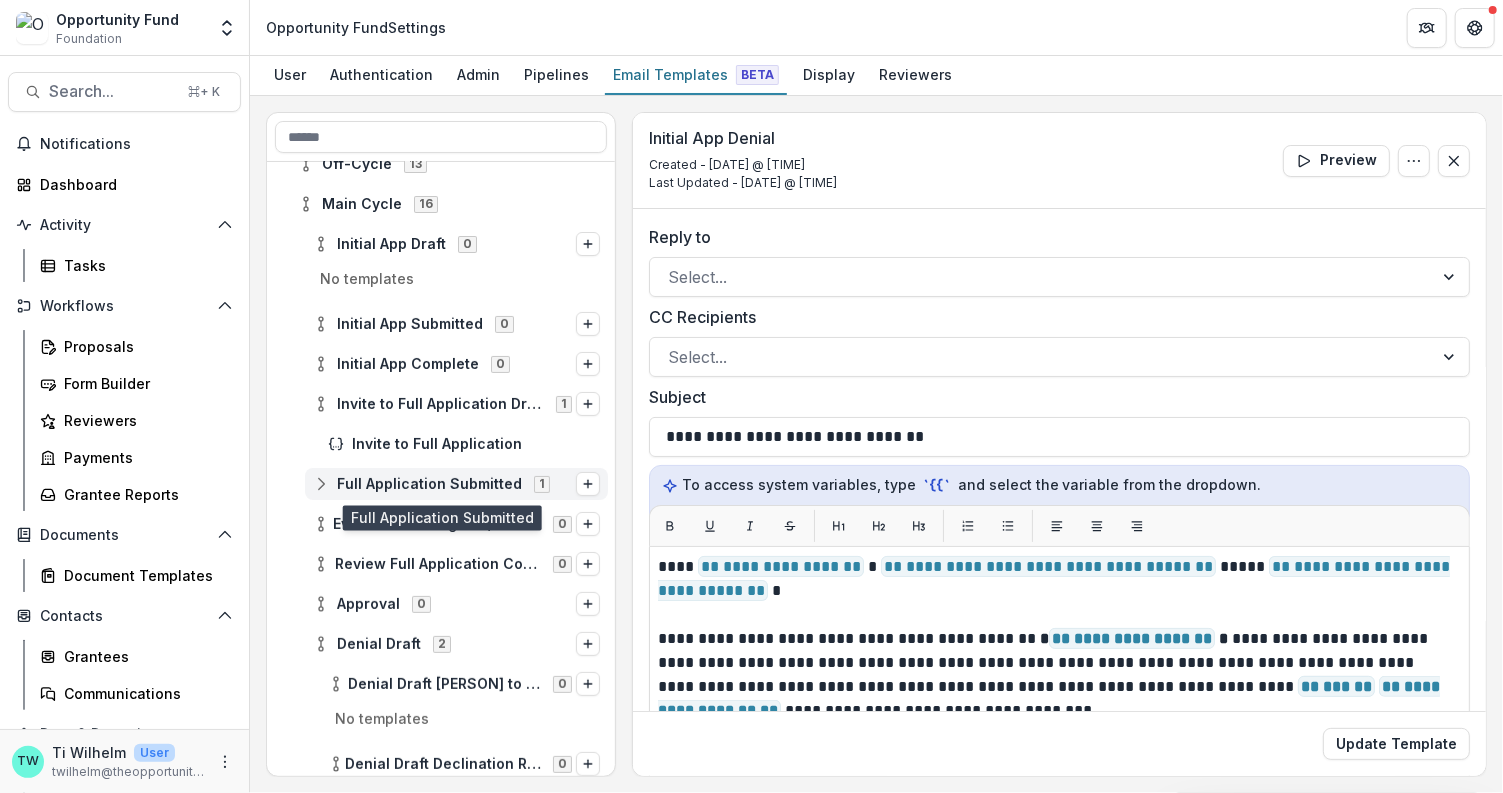 click 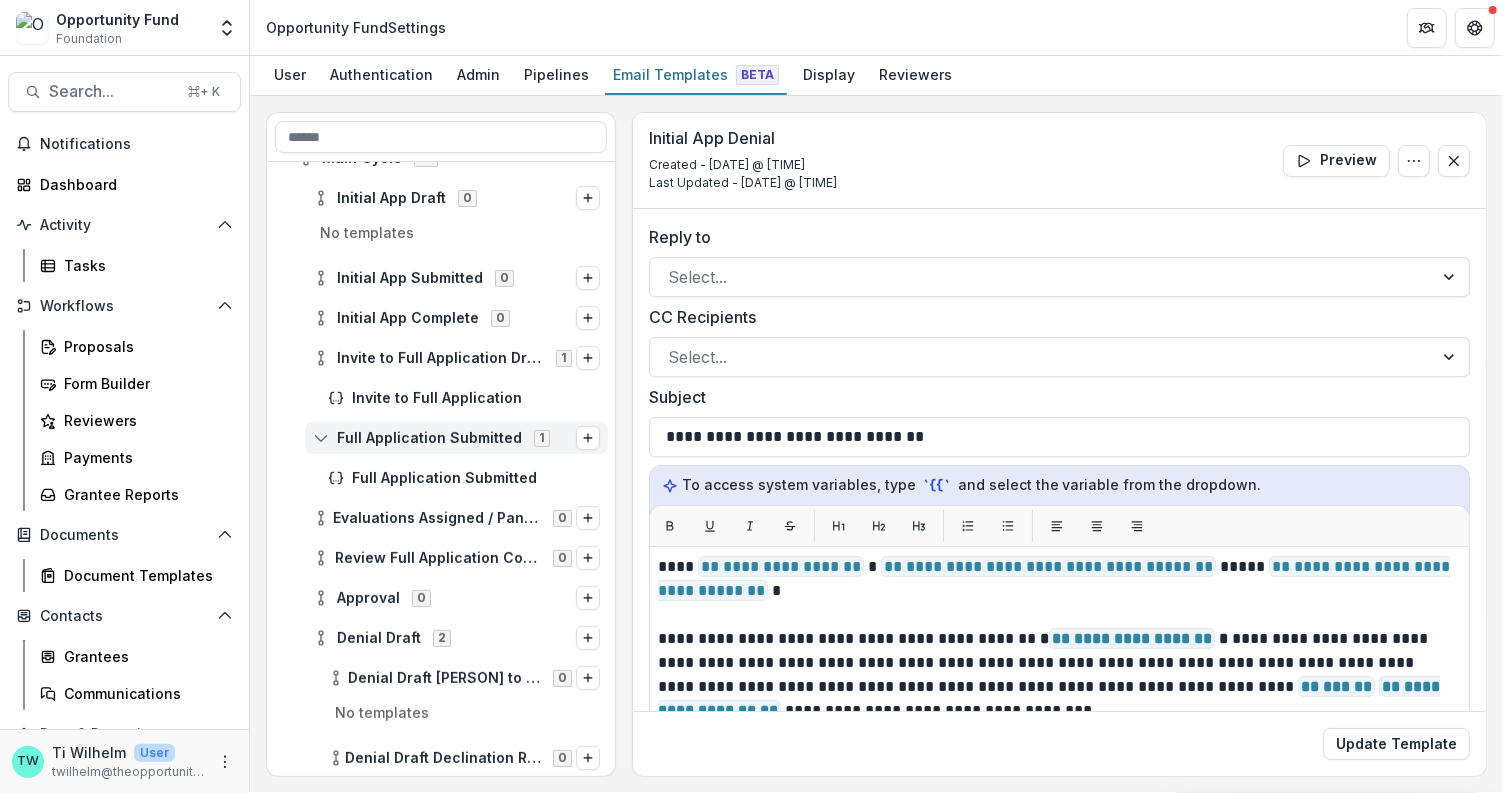 scroll, scrollTop: 240, scrollLeft: 0, axis: vertical 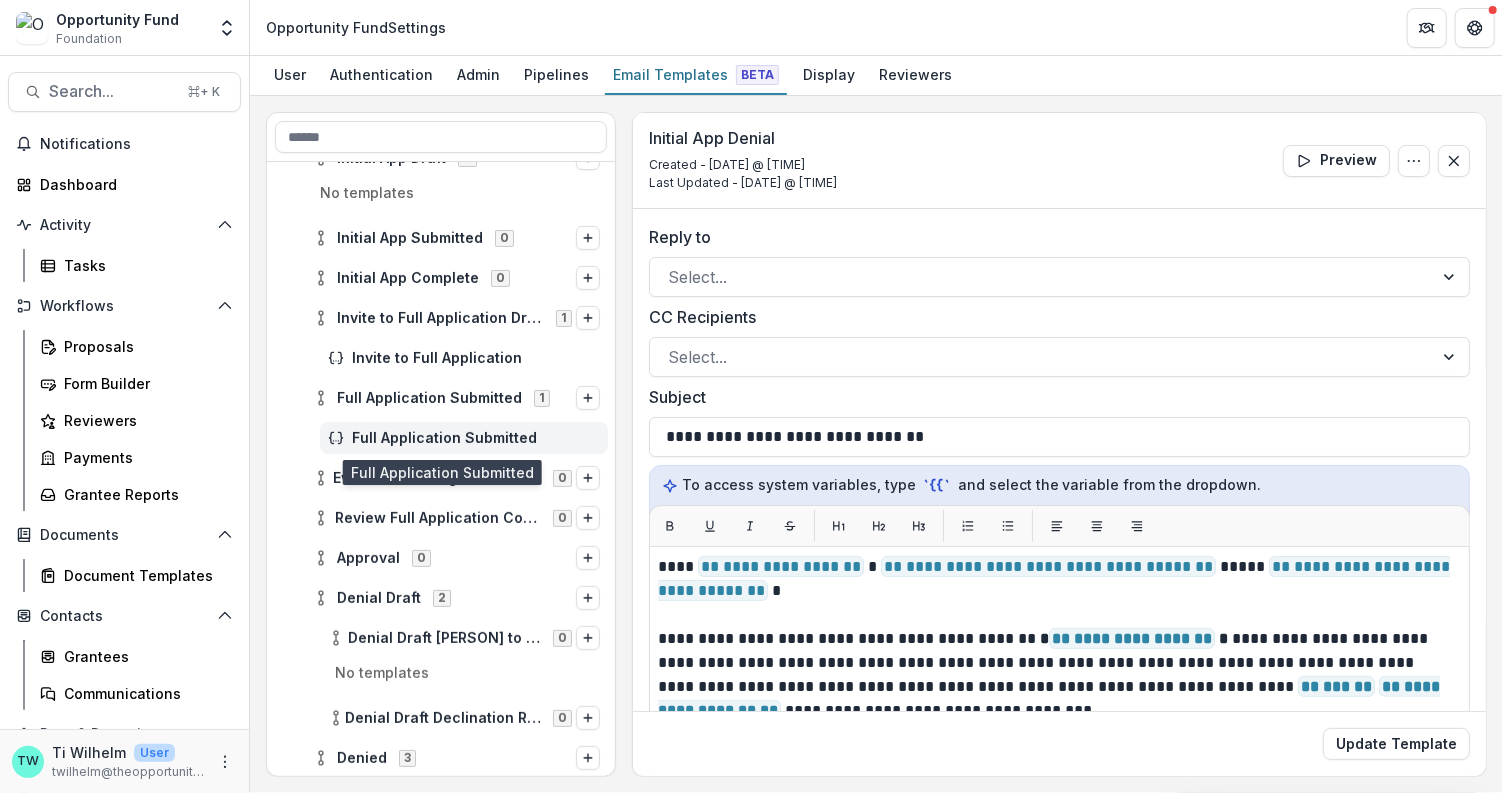 click on "Full Application Submitted" at bounding box center (476, 438) 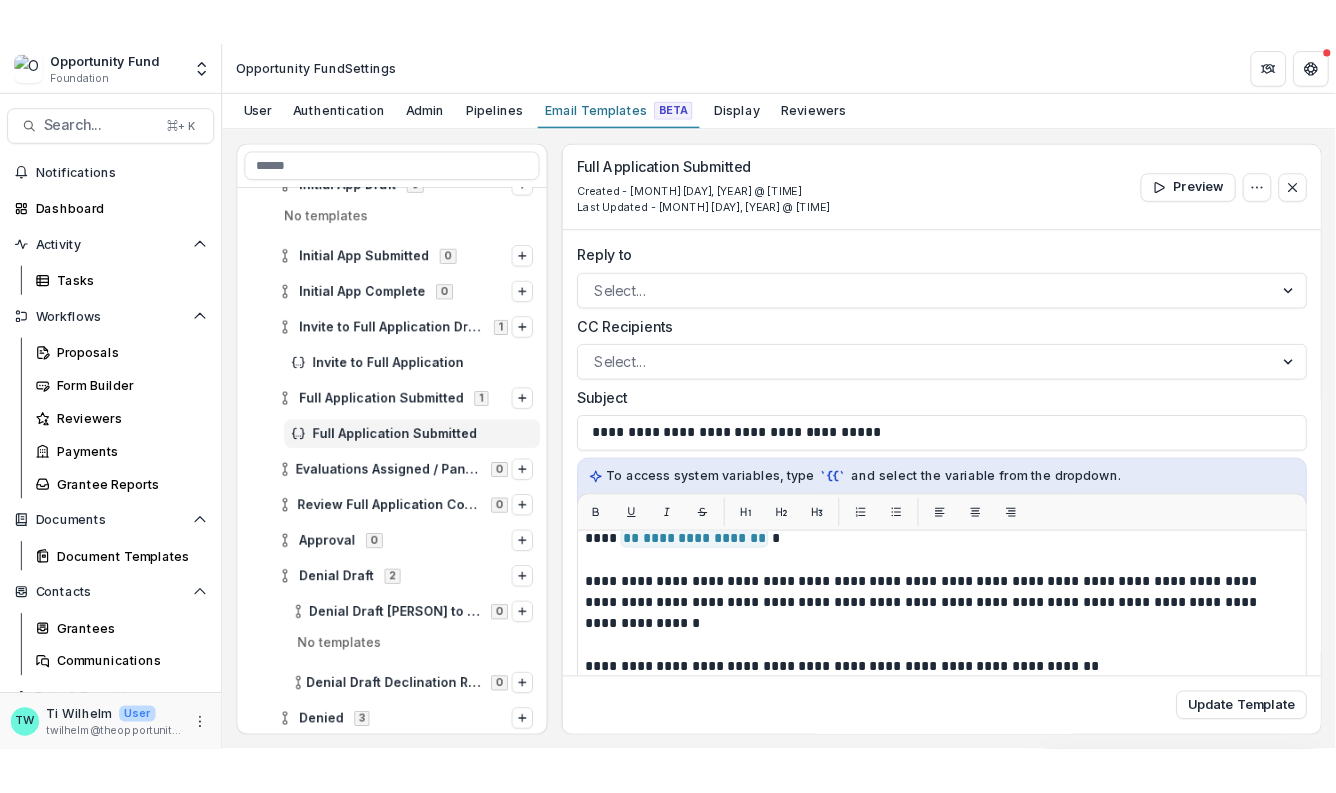 scroll, scrollTop: 0, scrollLeft: 0, axis: both 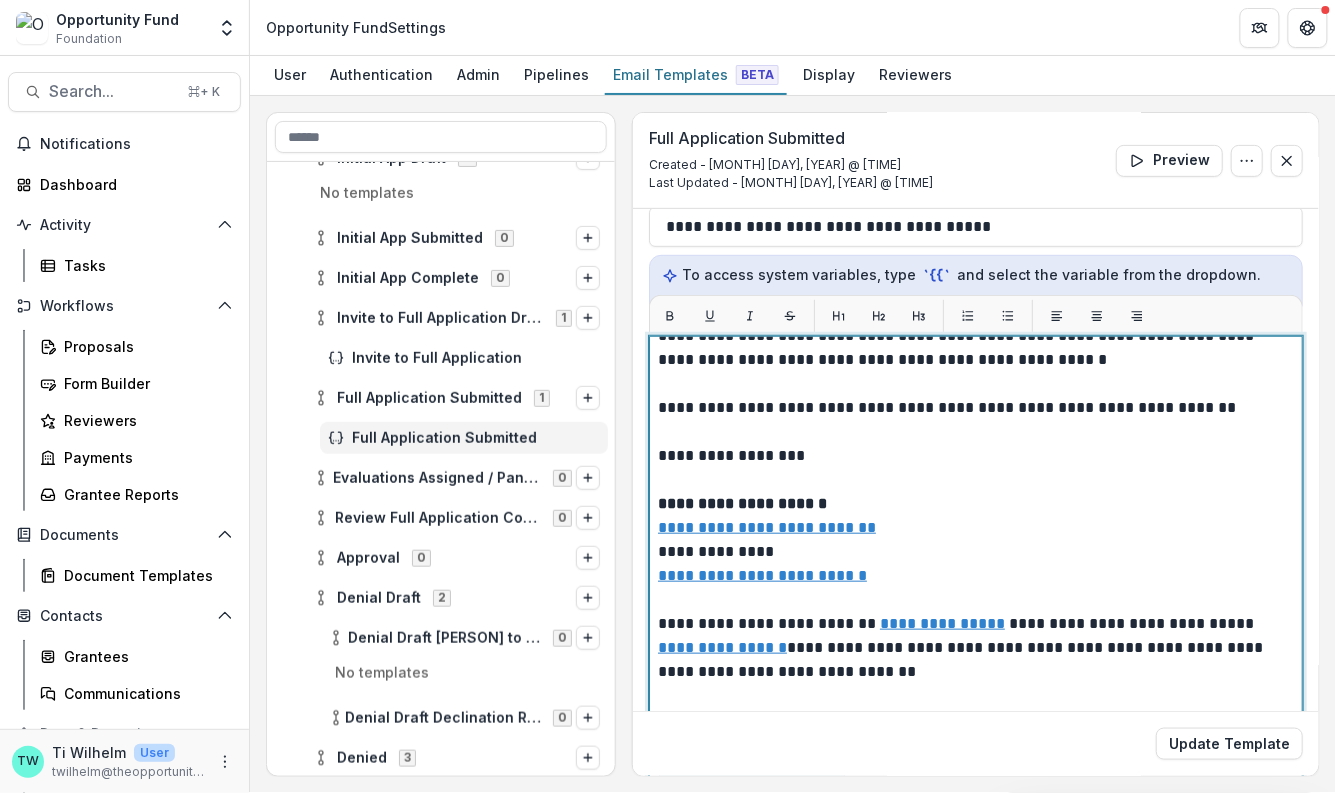 click on "**********" at bounding box center (742, 503) 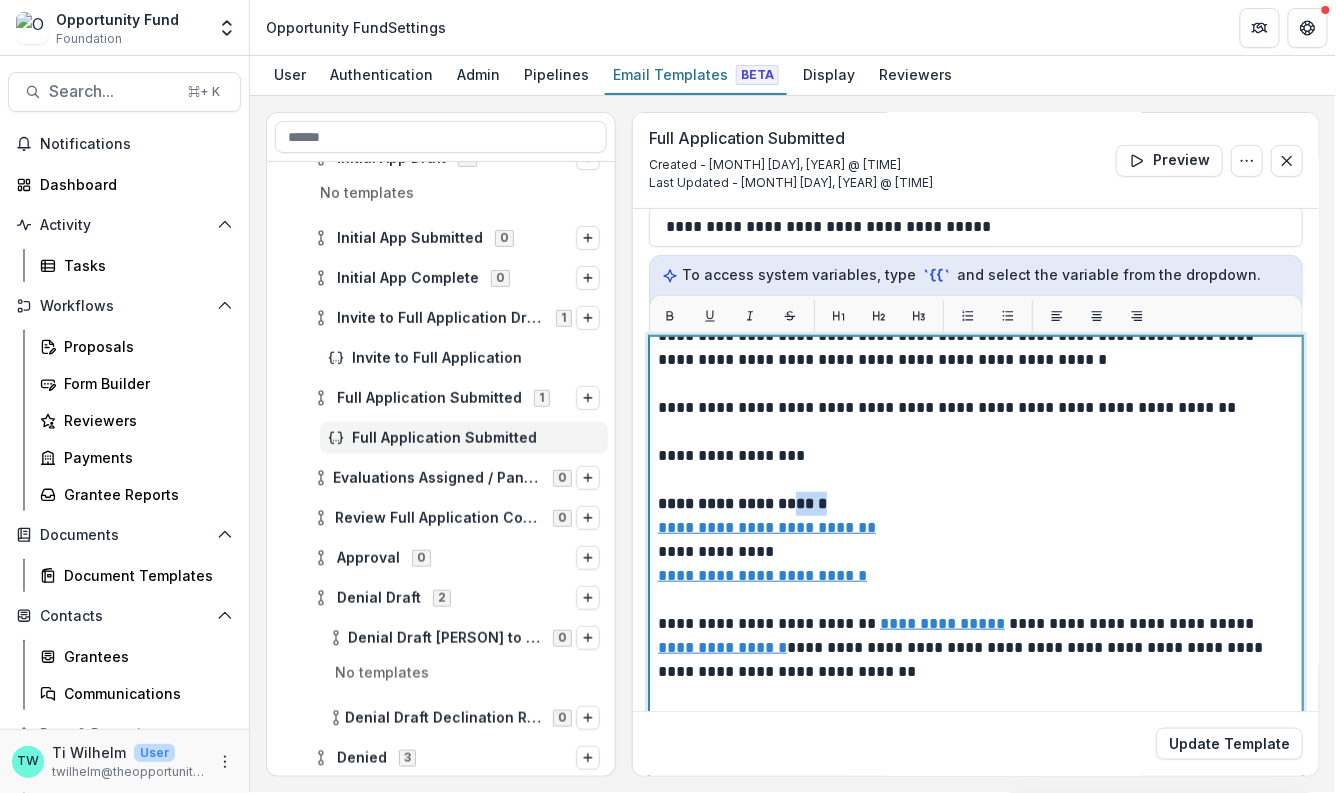 click on "**********" at bounding box center (742, 503) 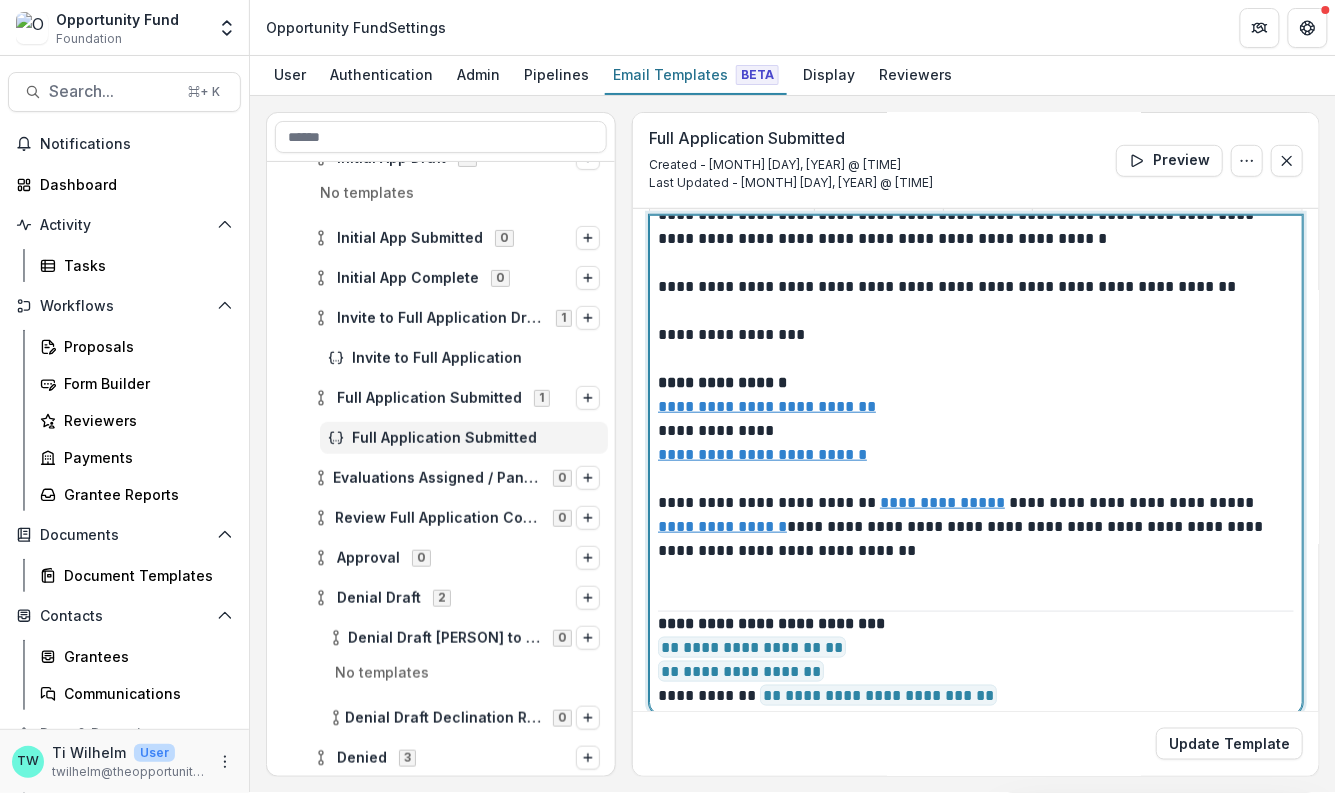 scroll, scrollTop: 345, scrollLeft: 0, axis: vertical 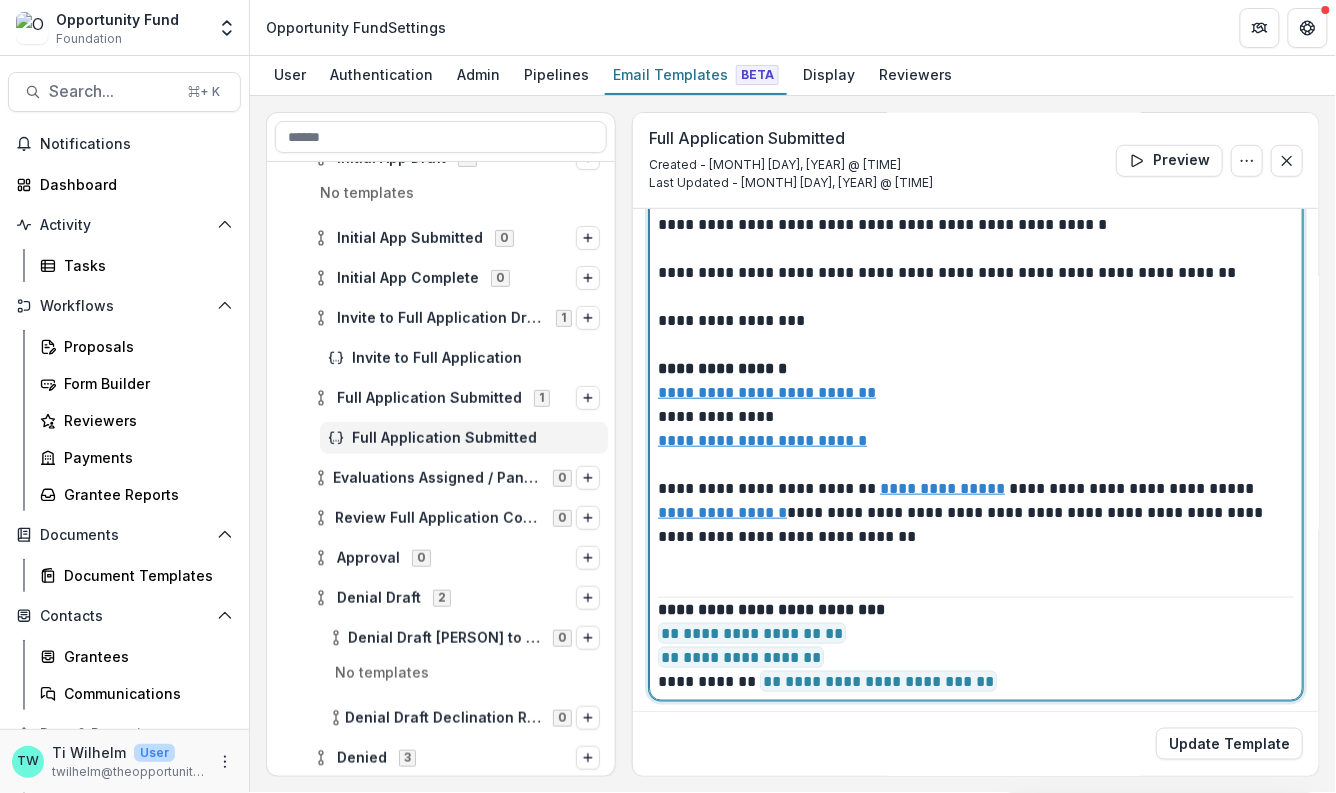 click on "**********" at bounding box center (971, 646) 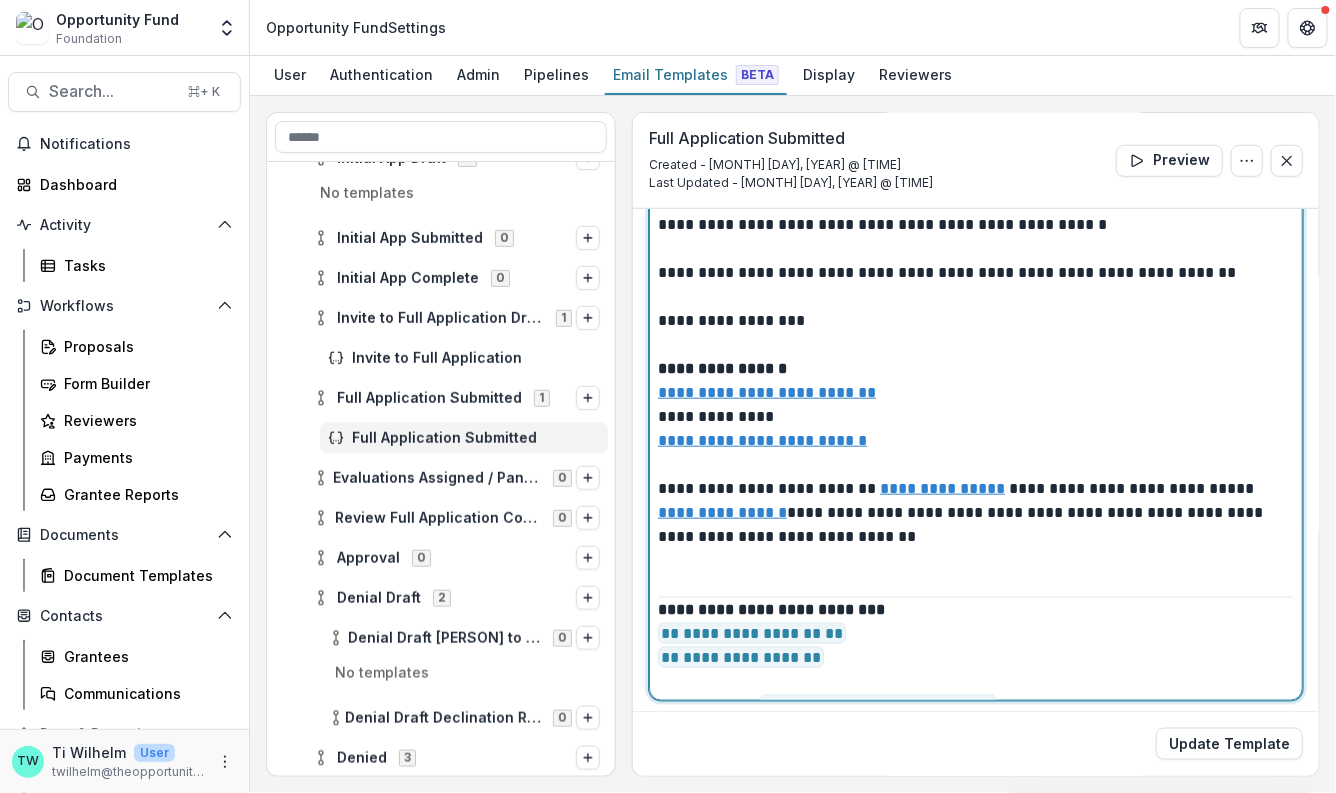 type 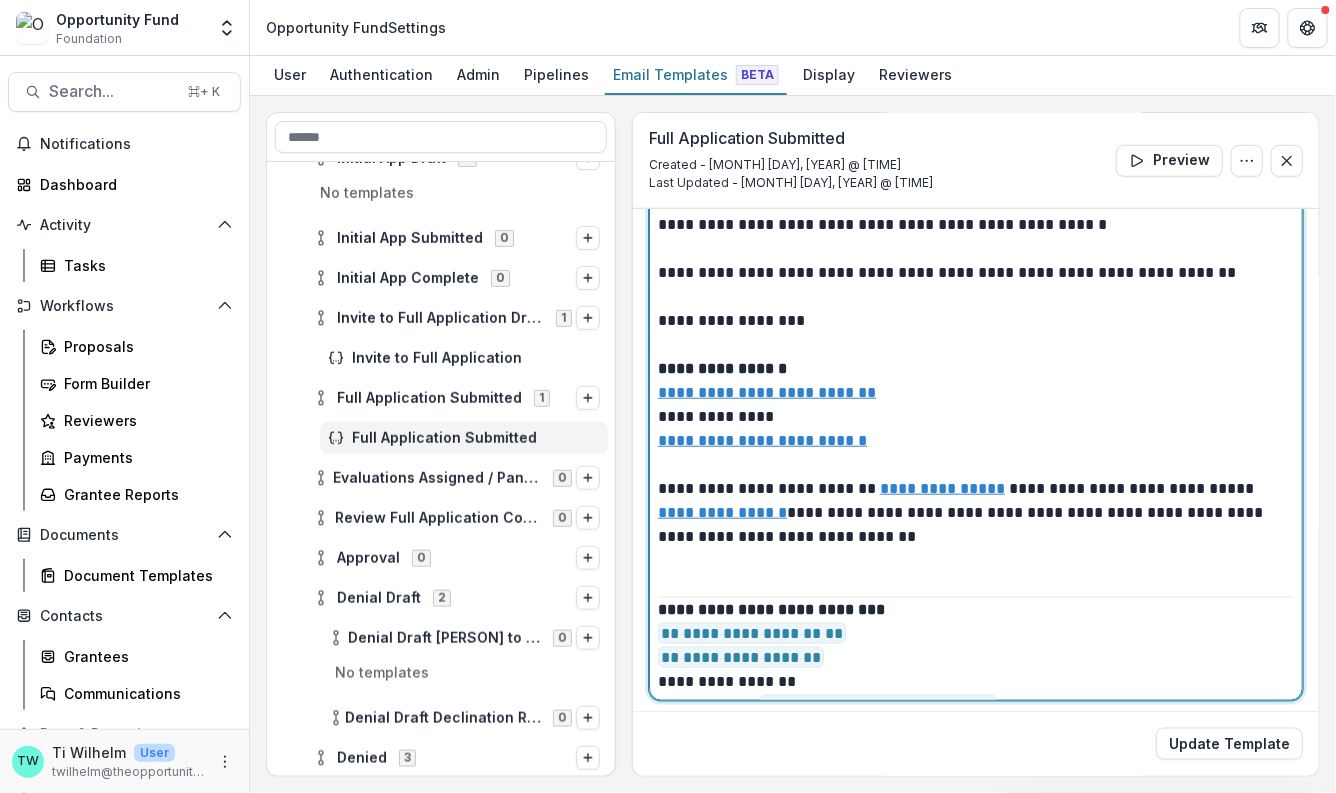 scroll, scrollTop: 117, scrollLeft: 0, axis: vertical 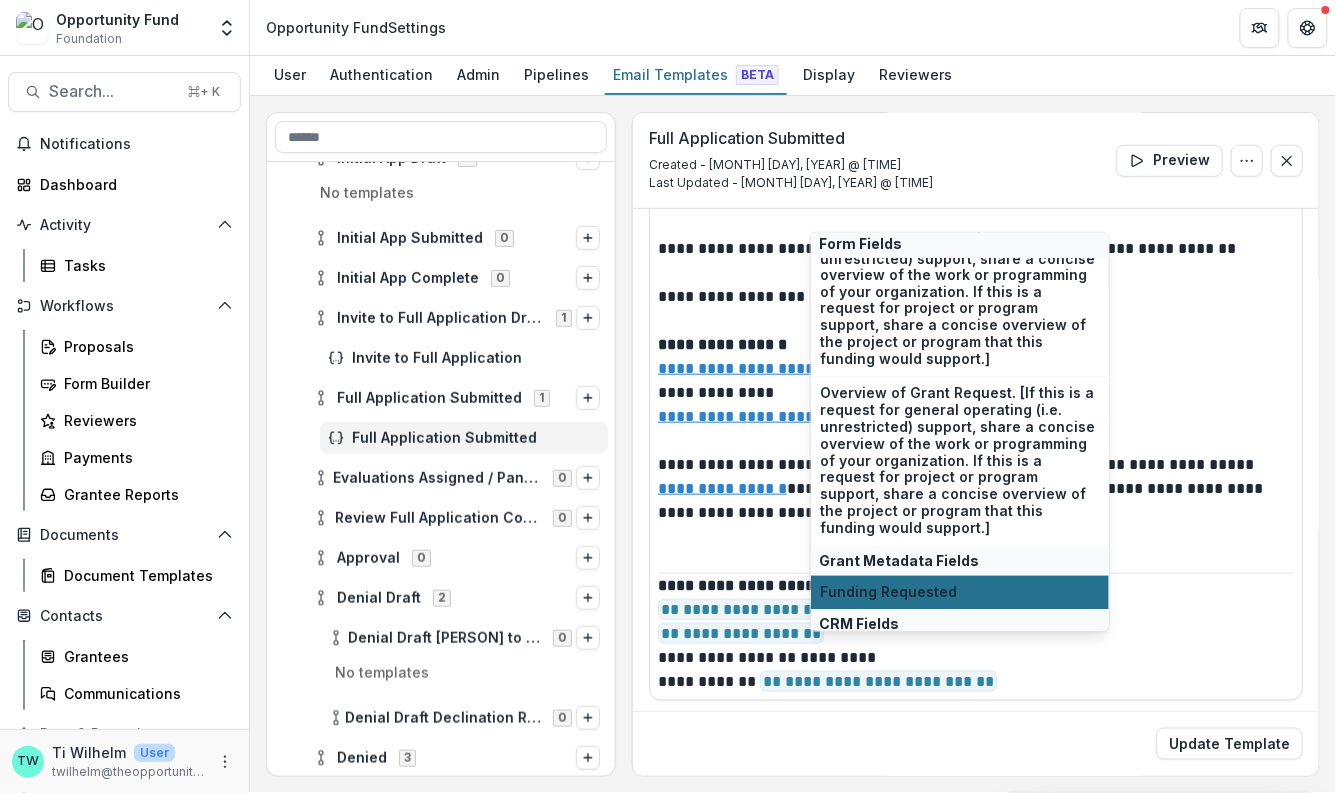 click on "Funding Requested" at bounding box center [960, 593] 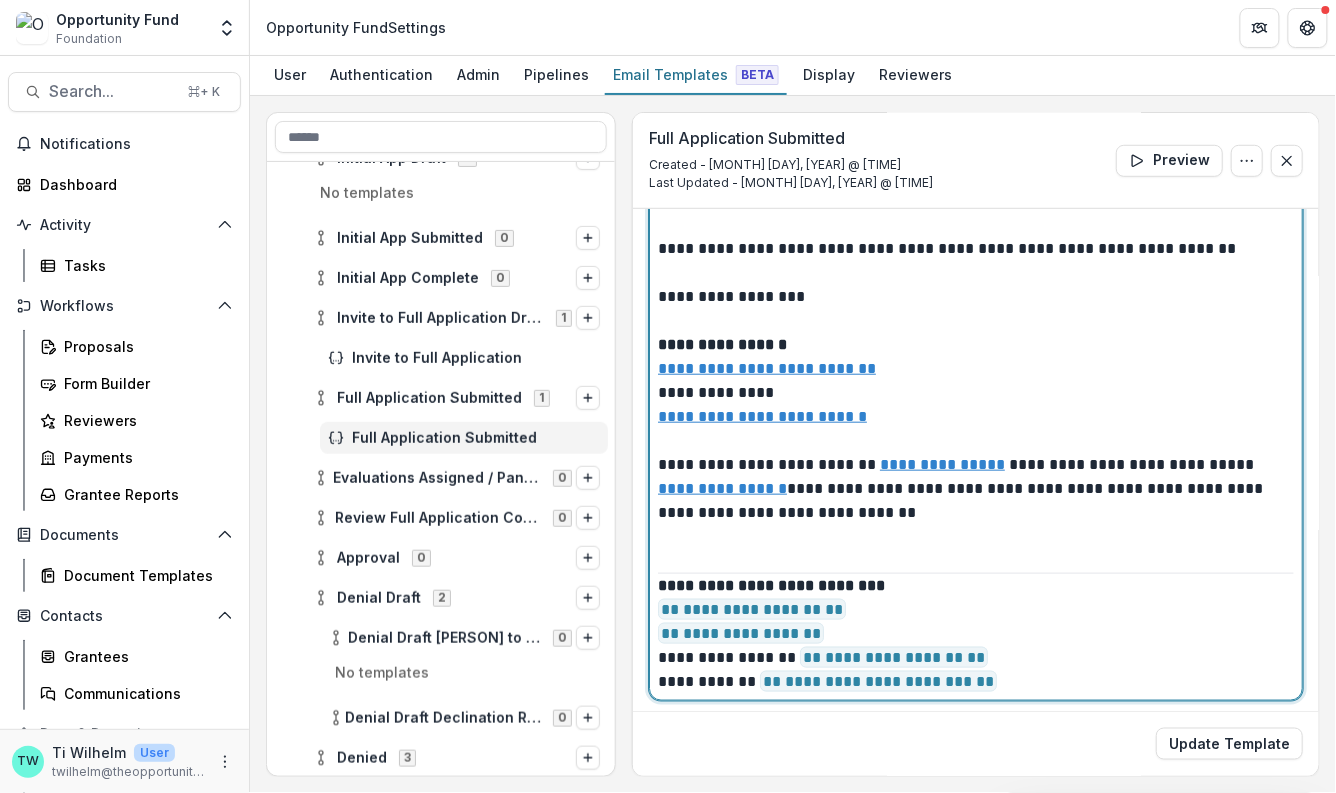 click on "**********" at bounding box center [971, 634] 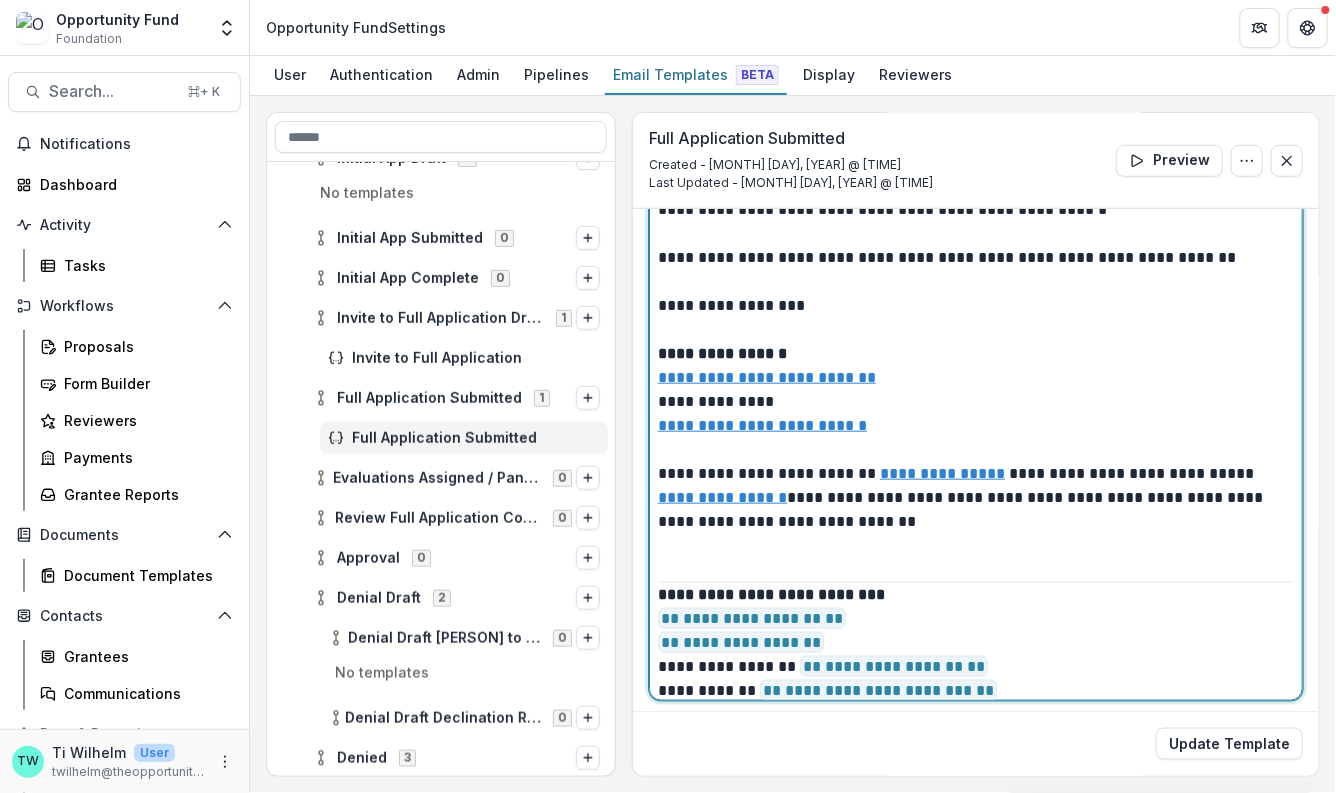 scroll, scrollTop: 0, scrollLeft: 0, axis: both 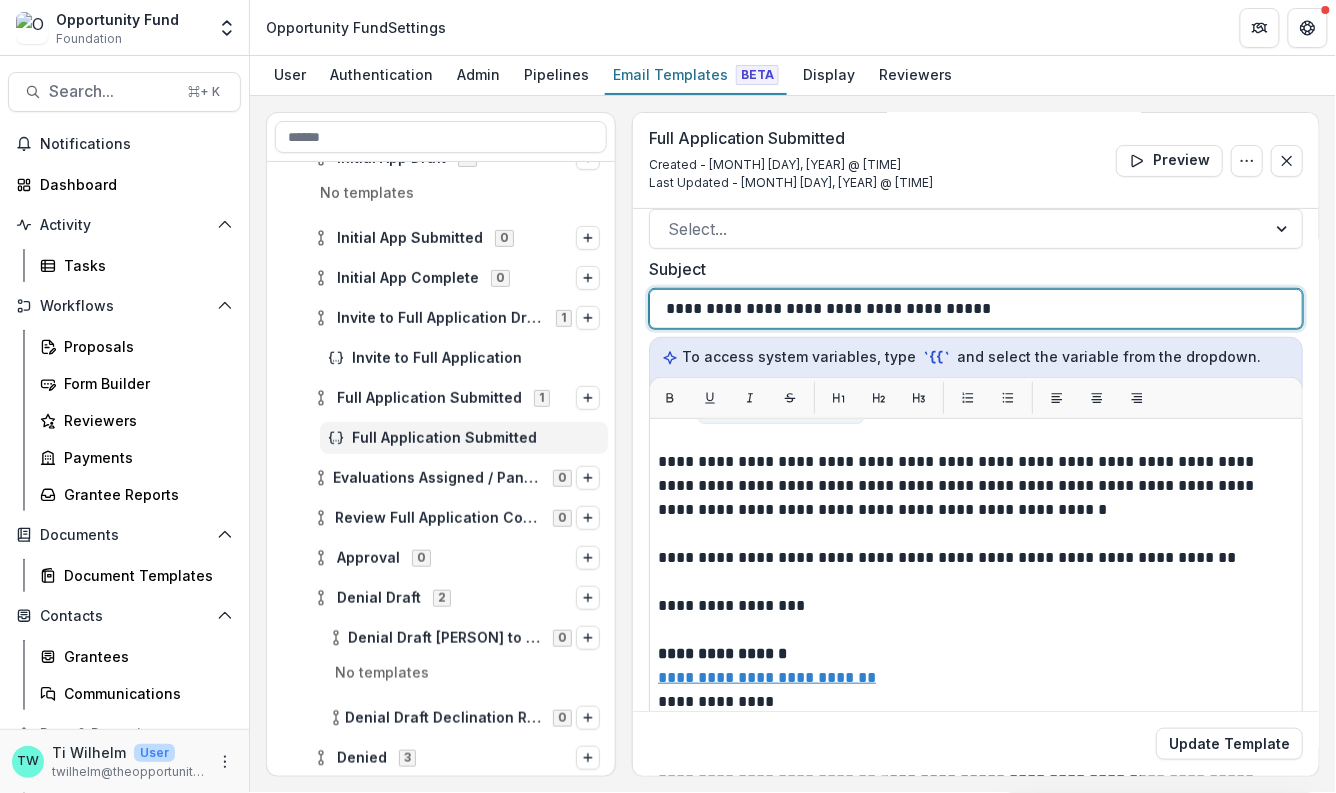 click on "**********" at bounding box center [823, 309] 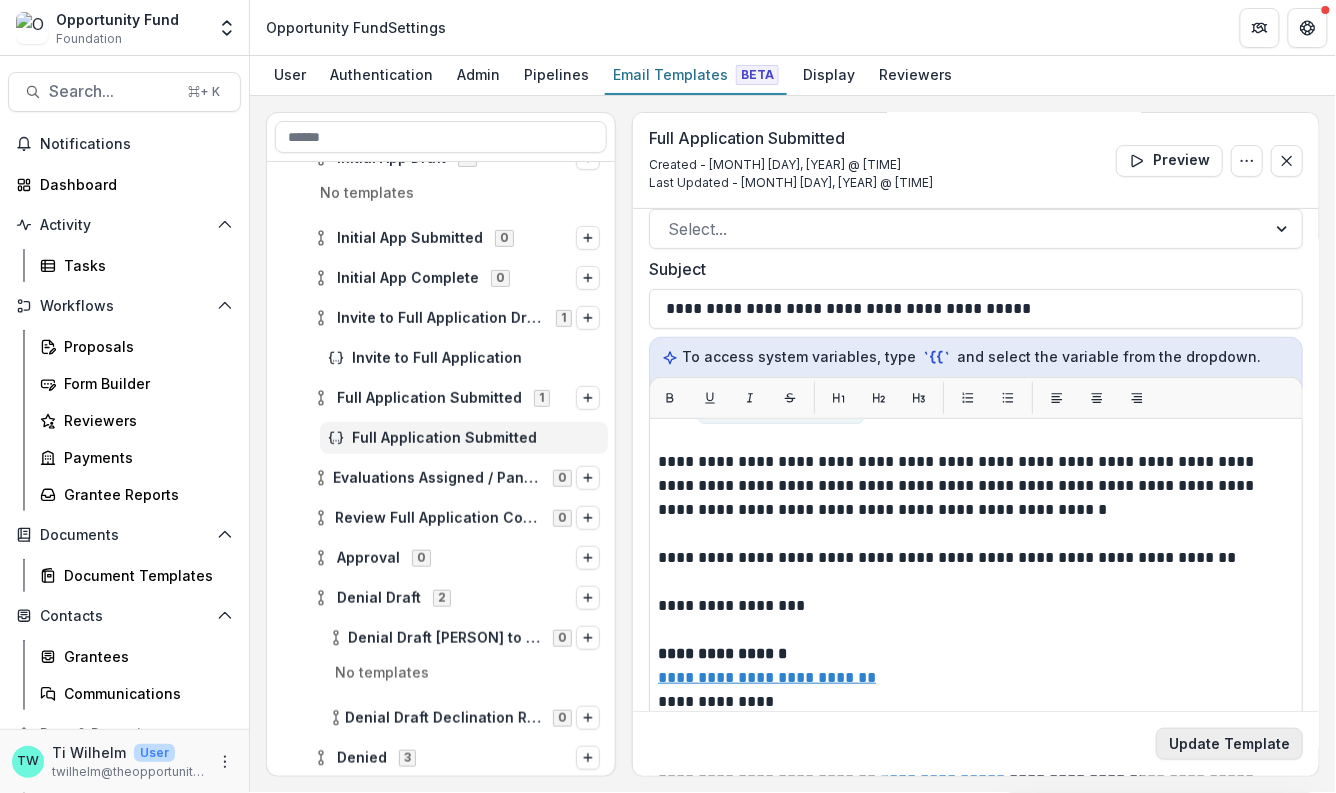click on "Update Template" at bounding box center (1229, 744) 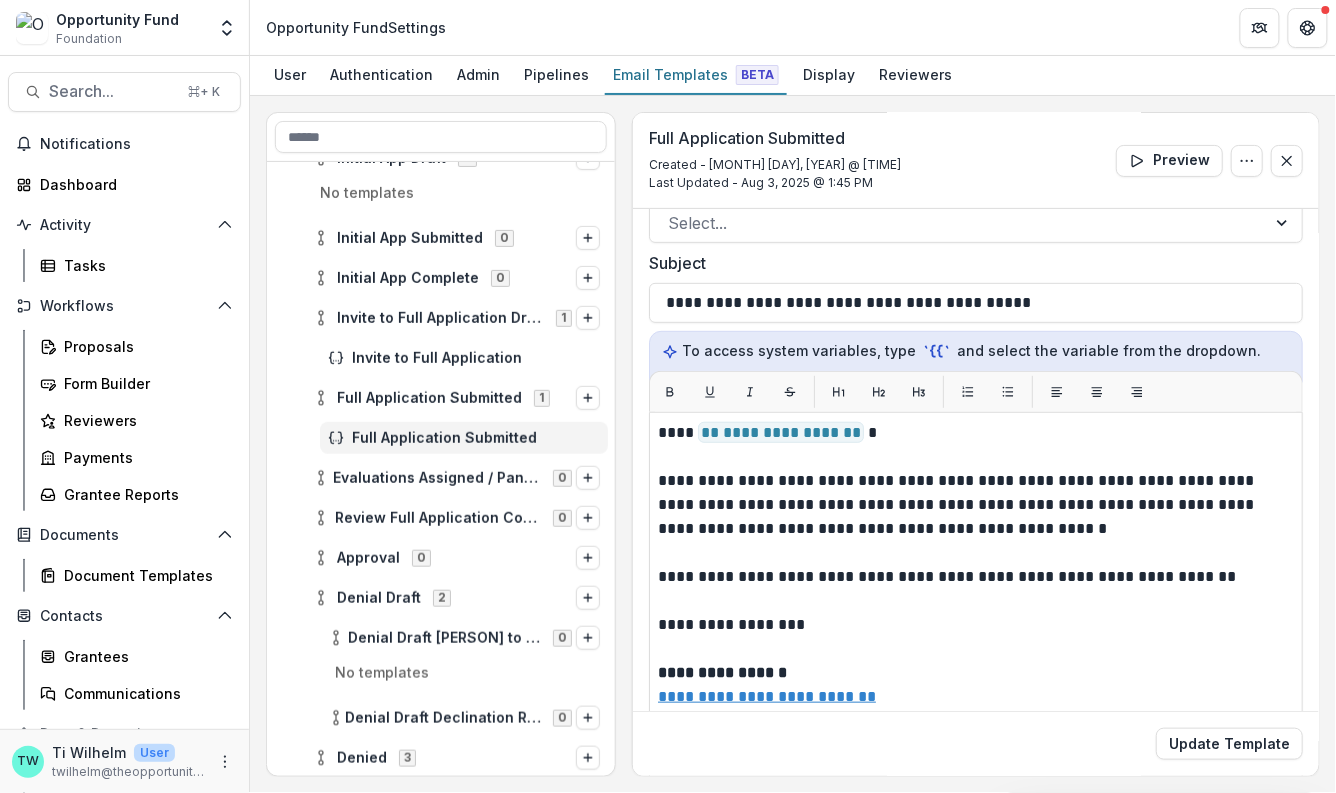 scroll, scrollTop: 143, scrollLeft: 0, axis: vertical 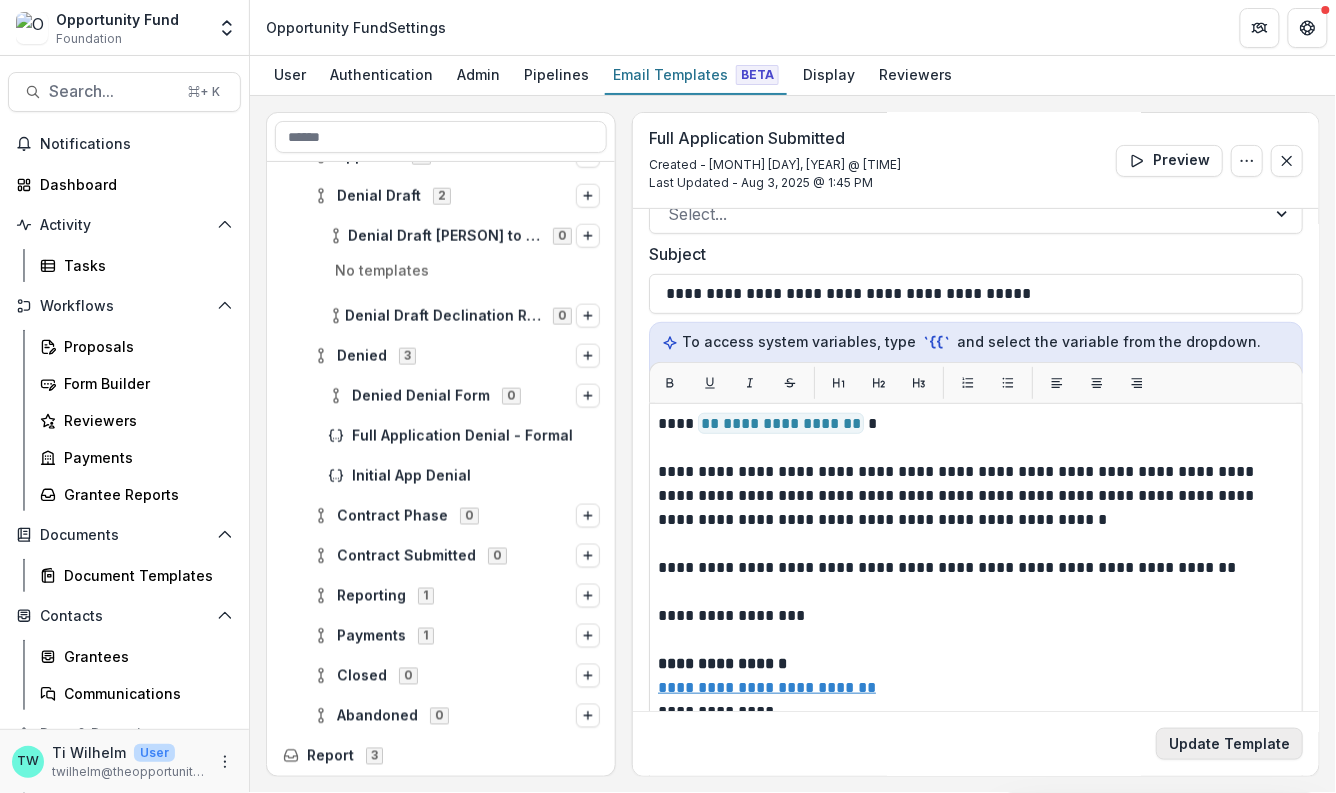 click on "Update Template" at bounding box center (1229, 744) 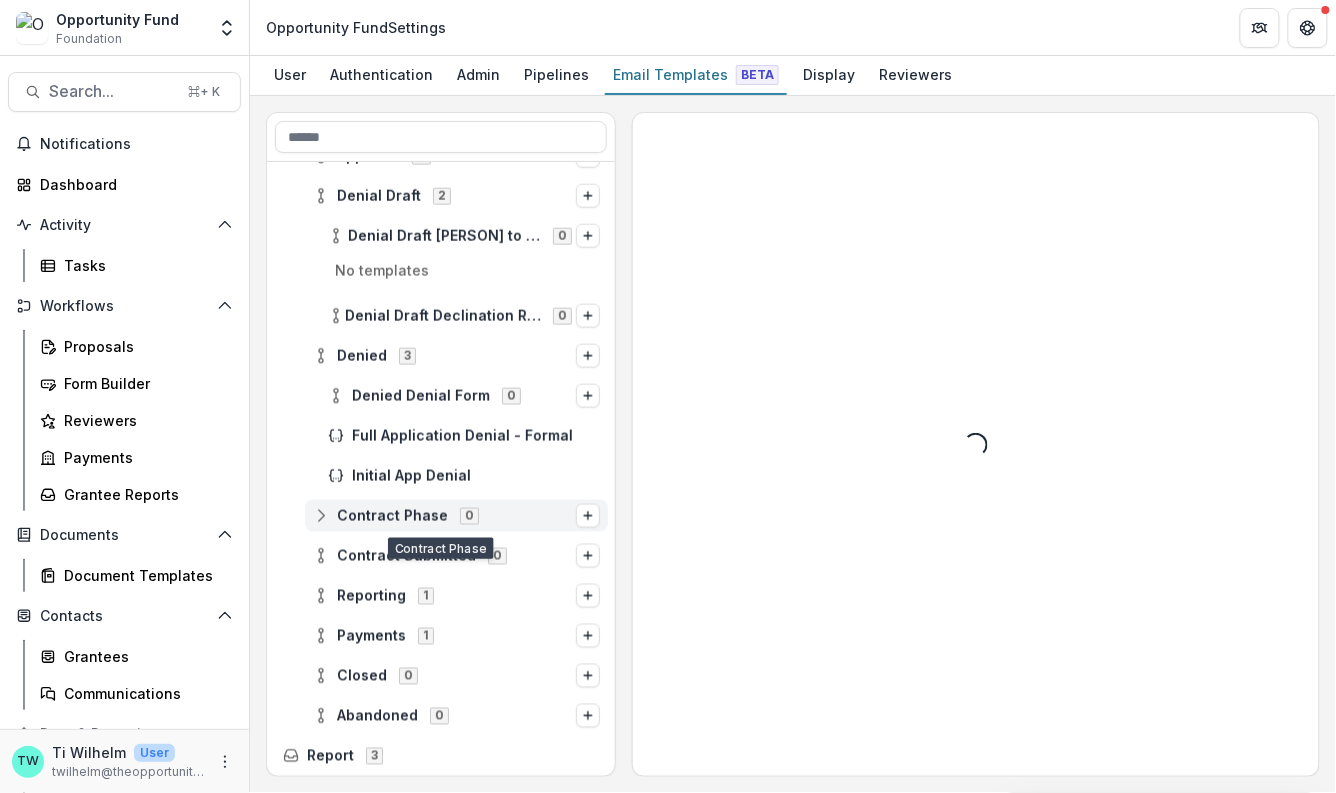 scroll, scrollTop: 0, scrollLeft: 0, axis: both 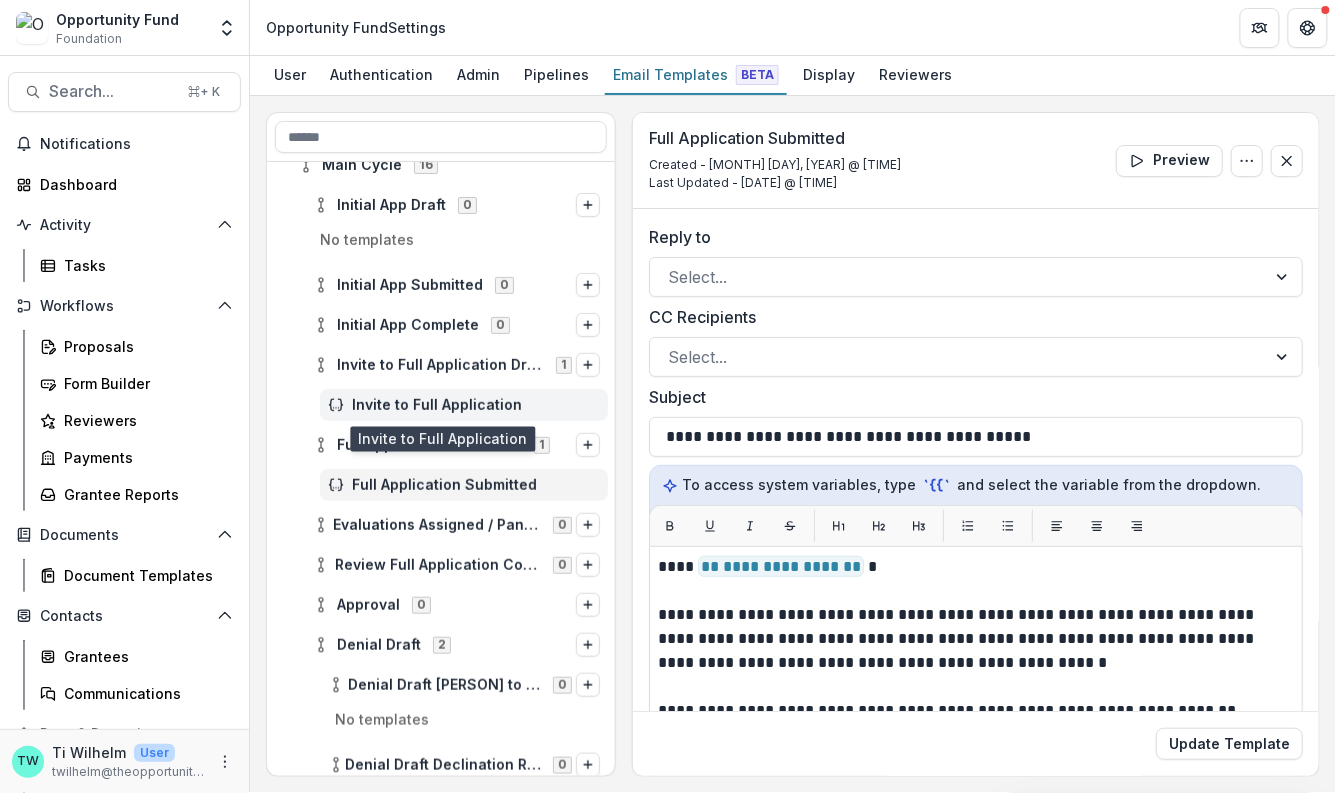 click on "Invite to Full Application" at bounding box center (476, 405) 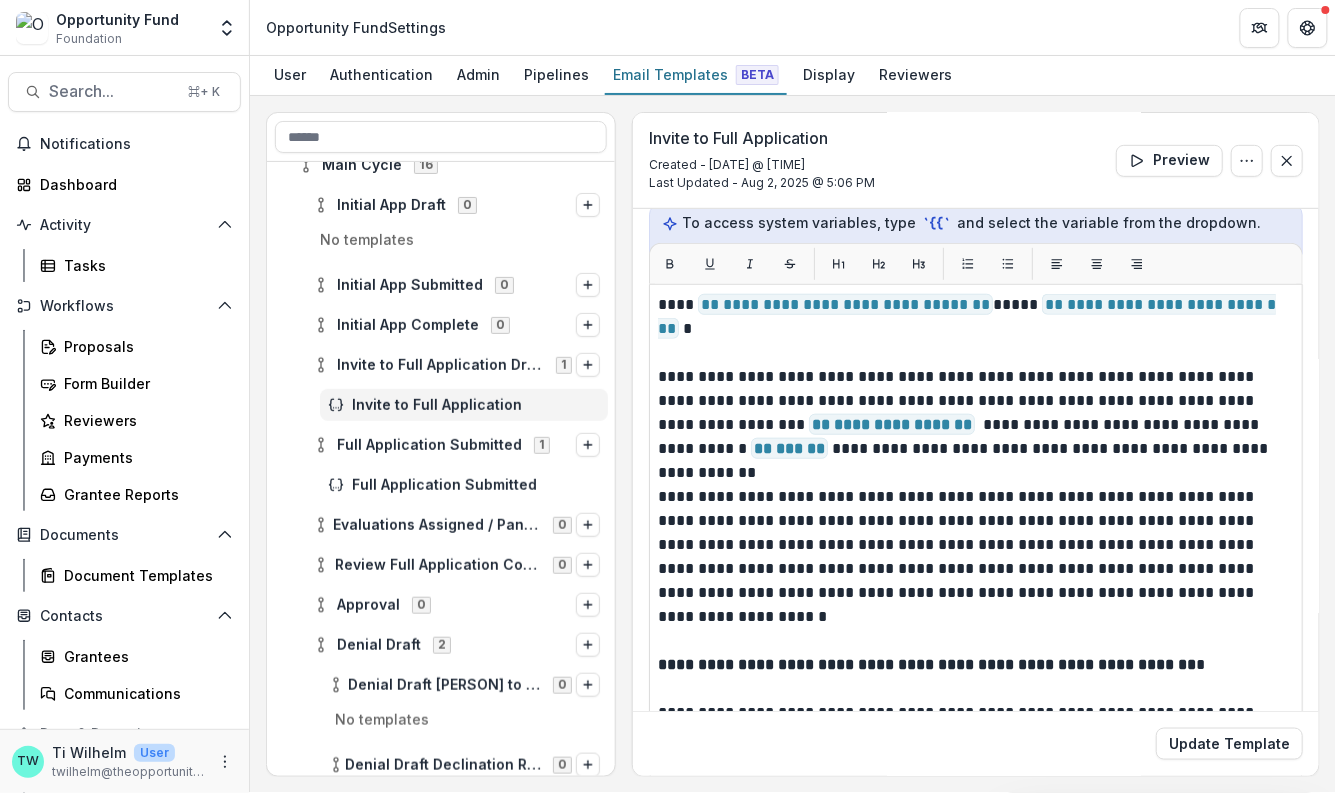 scroll, scrollTop: 263, scrollLeft: 0, axis: vertical 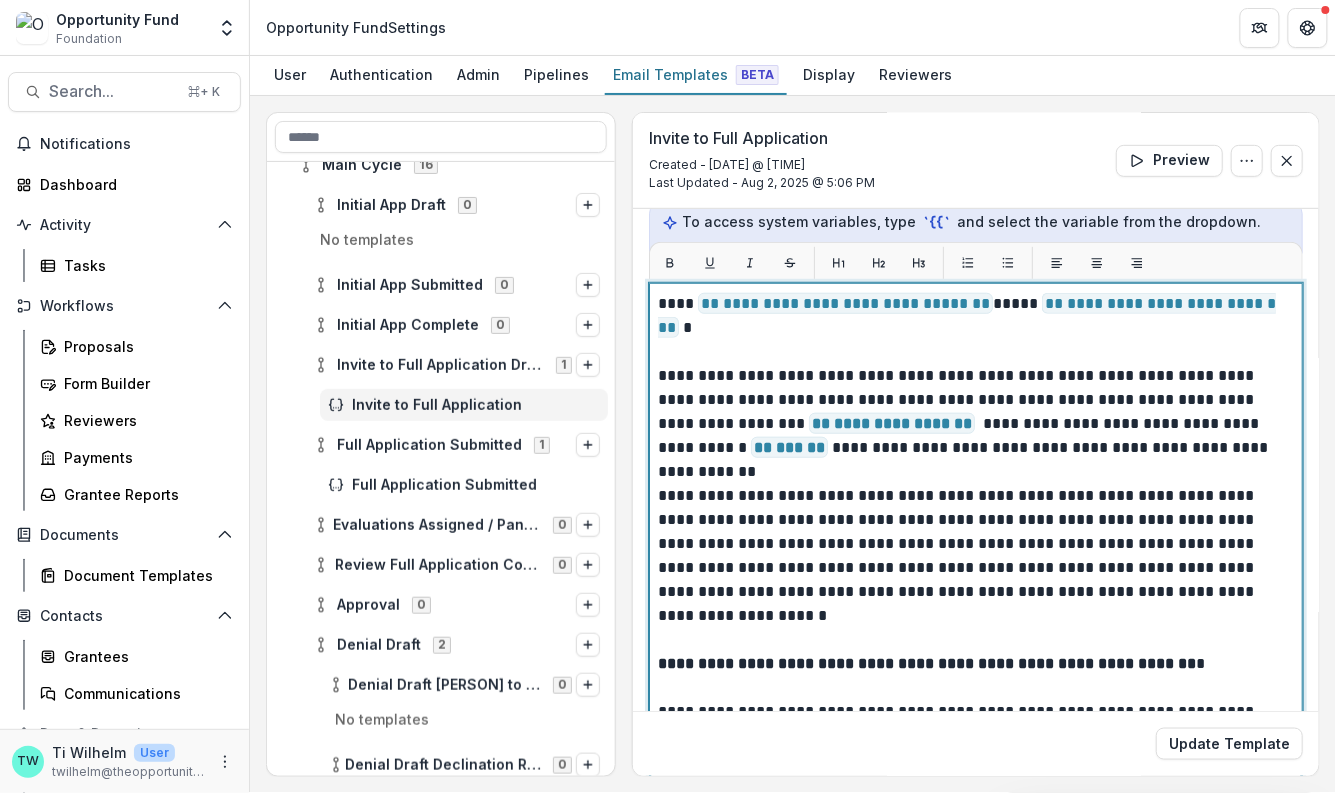 click on "**********" at bounding box center [971, 328] 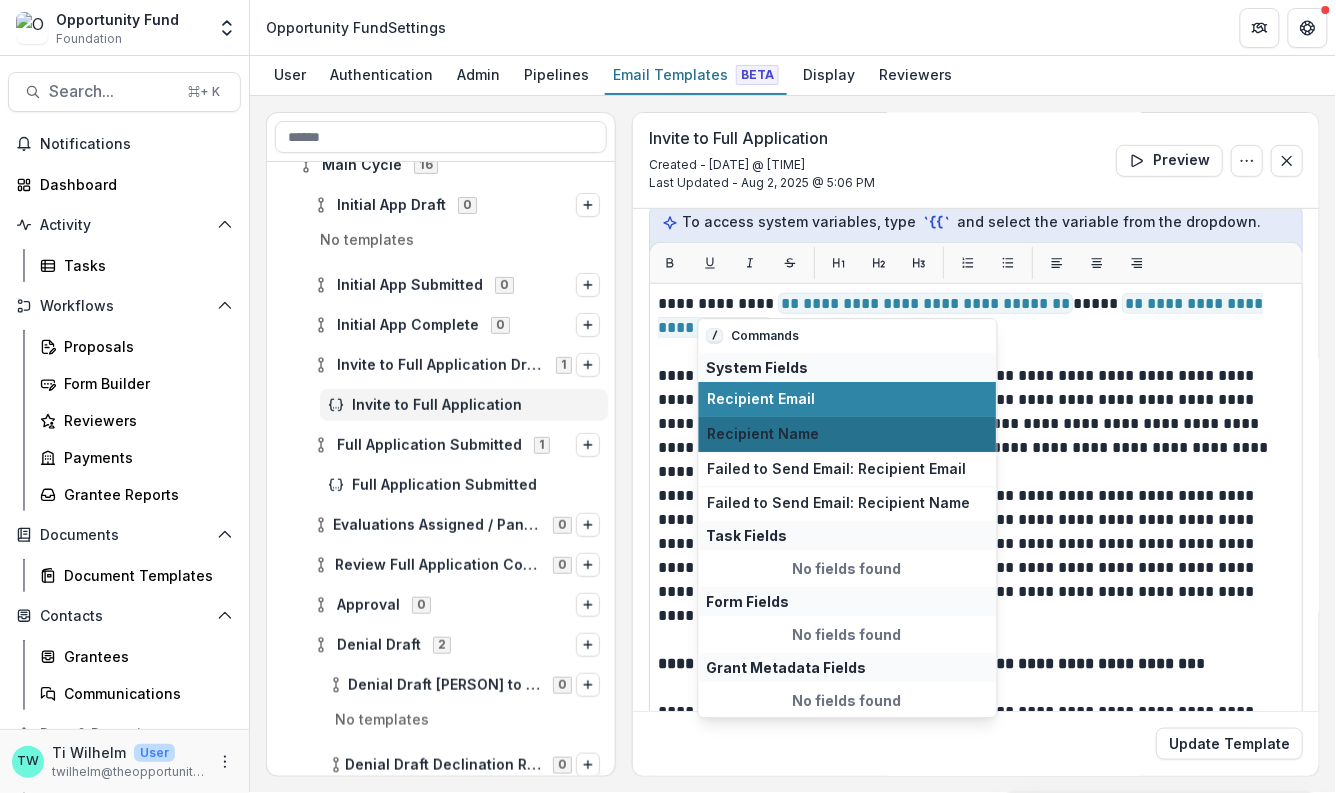 click on "Recipient Name" at bounding box center (848, 434) 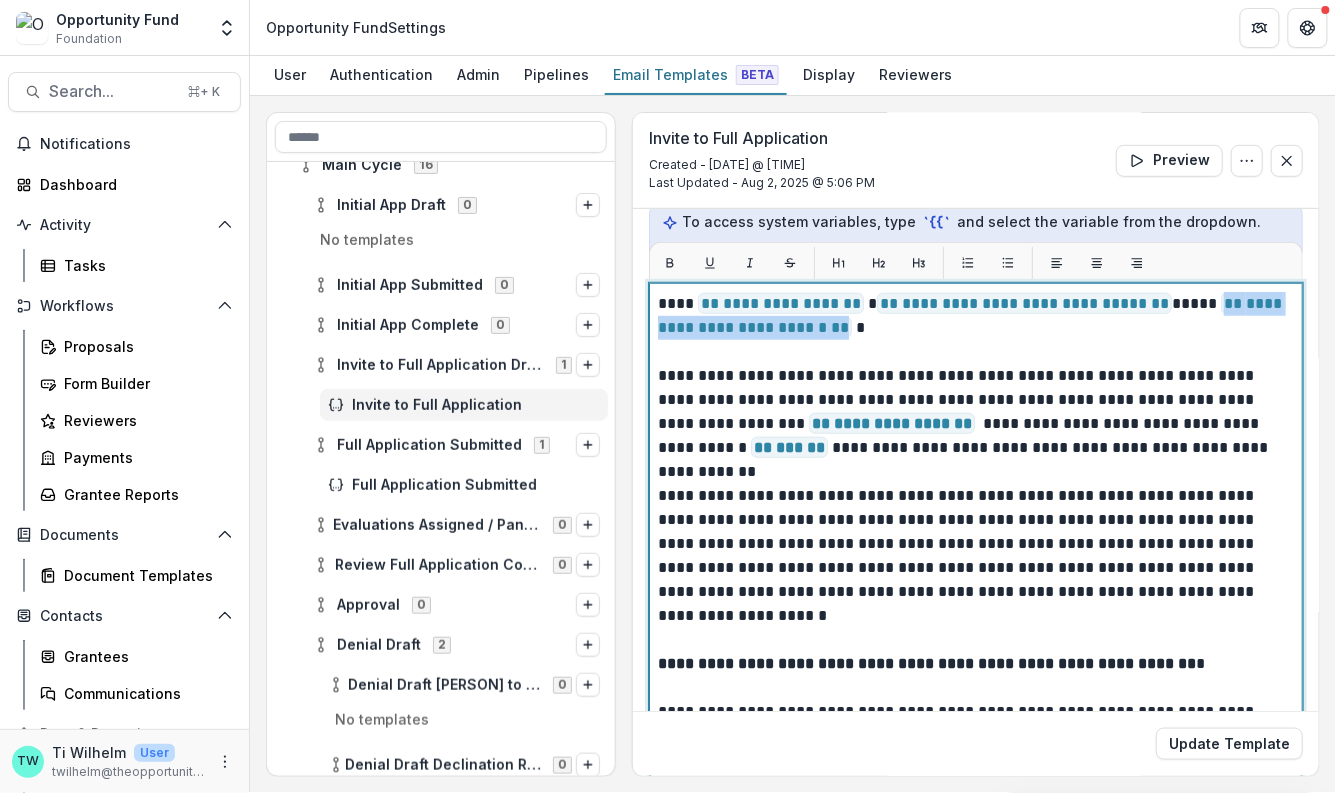 drag, startPoint x: 1196, startPoint y: 302, endPoint x: 839, endPoint y: 332, distance: 358.2583 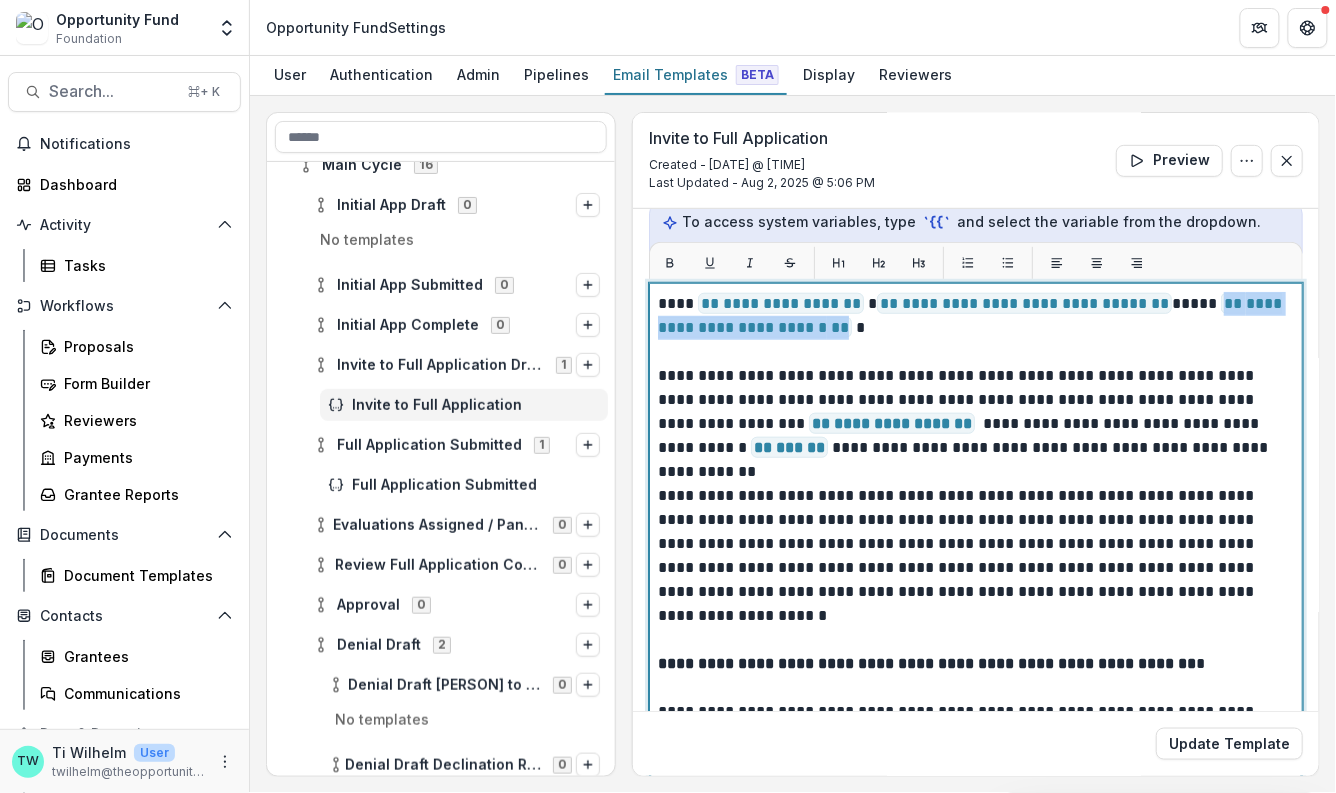 click on "**********" at bounding box center [971, 328] 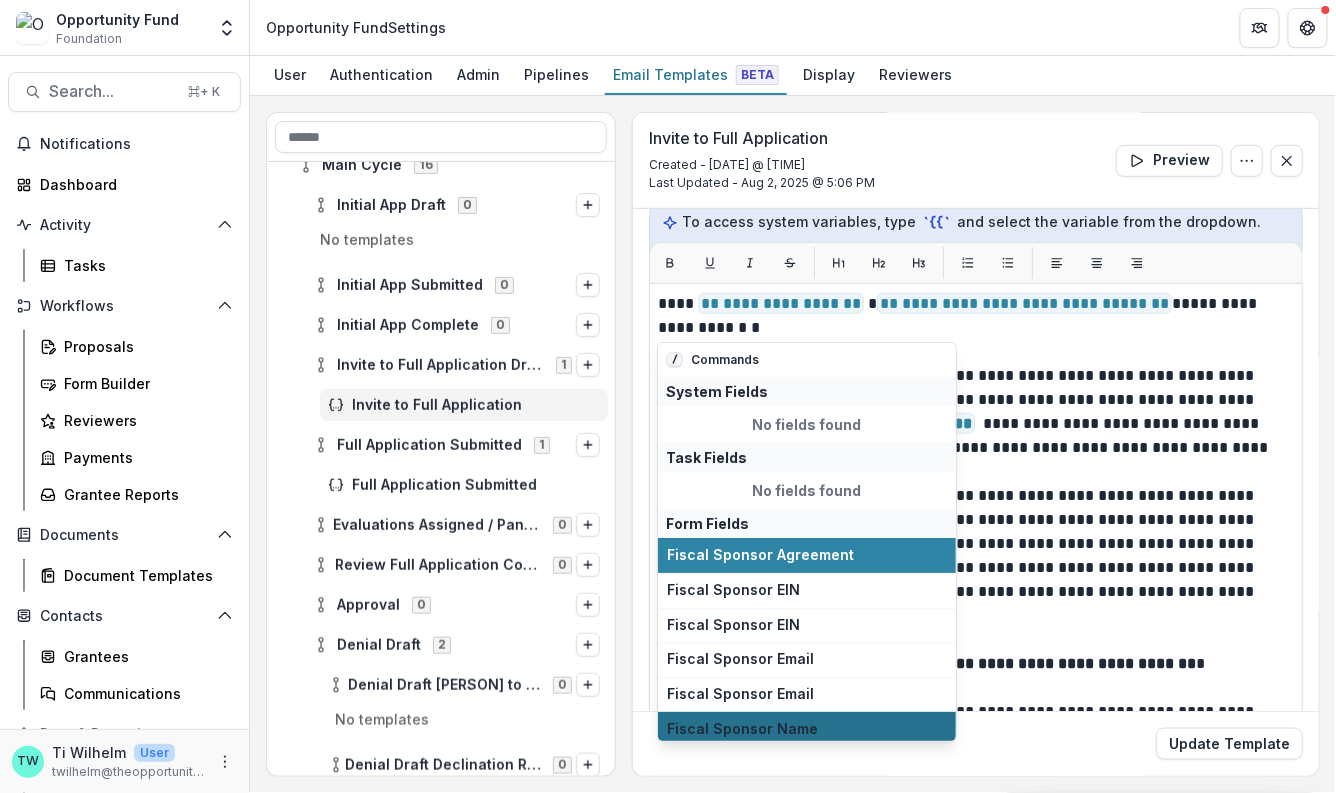 click on "Fiscal Sponsor Name" at bounding box center [807, 729] 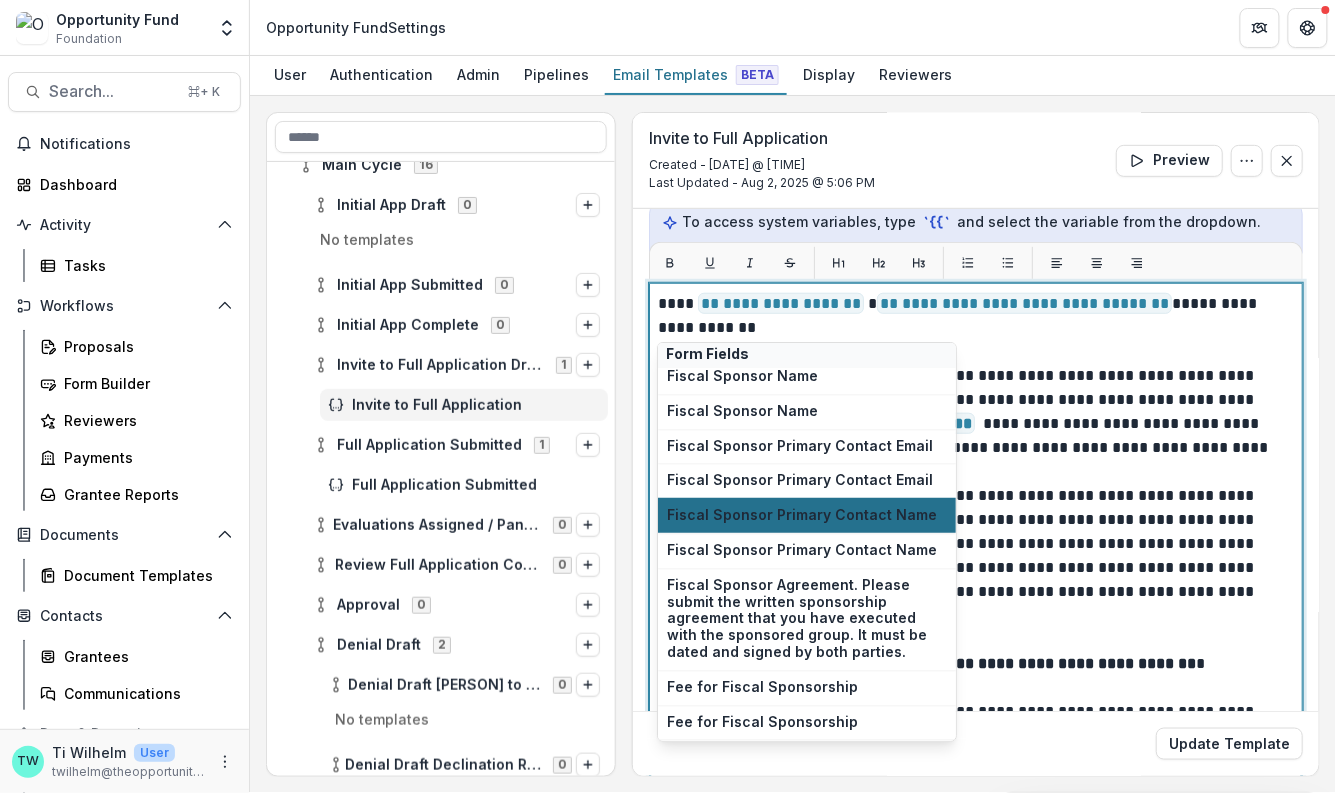 scroll, scrollTop: 1115, scrollLeft: 0, axis: vertical 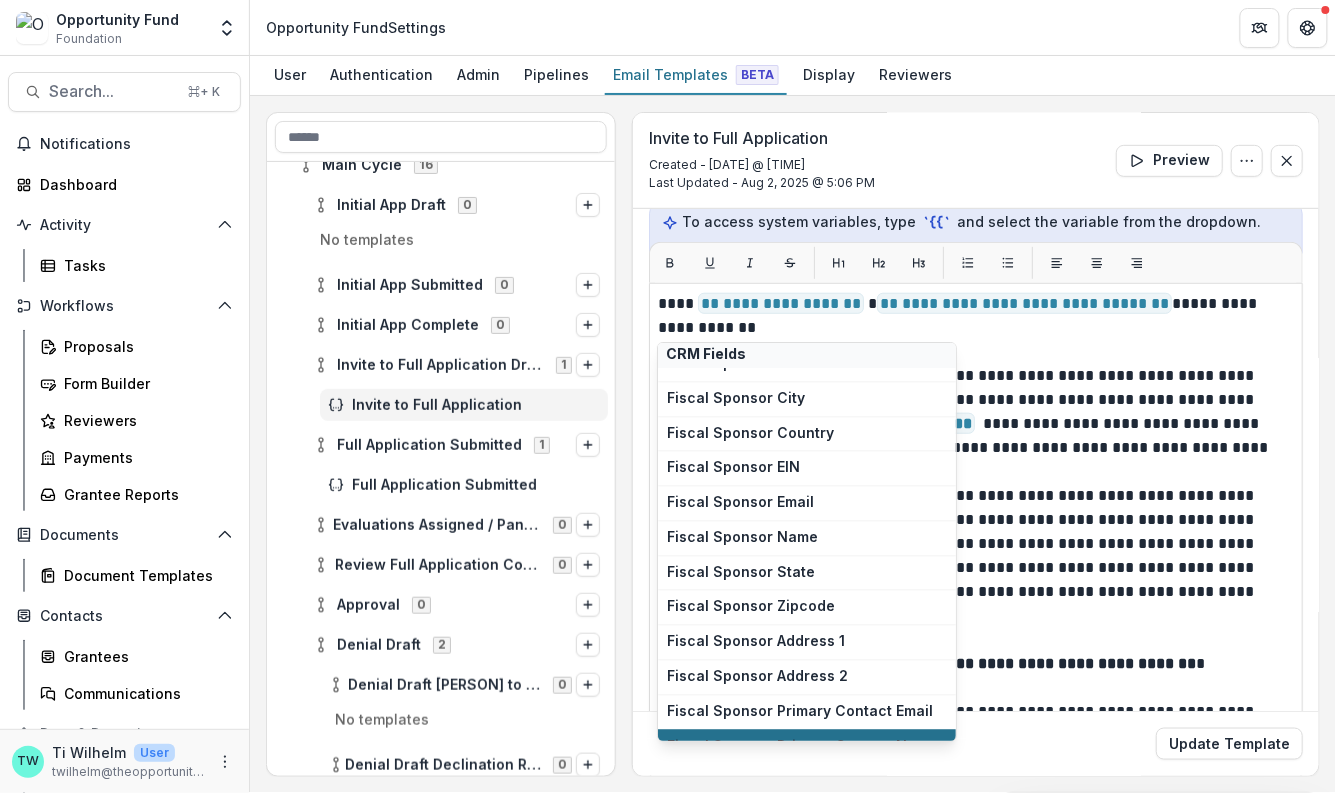 click on "Fiscal Sponsor Primary Contact Name" at bounding box center [807, 746] 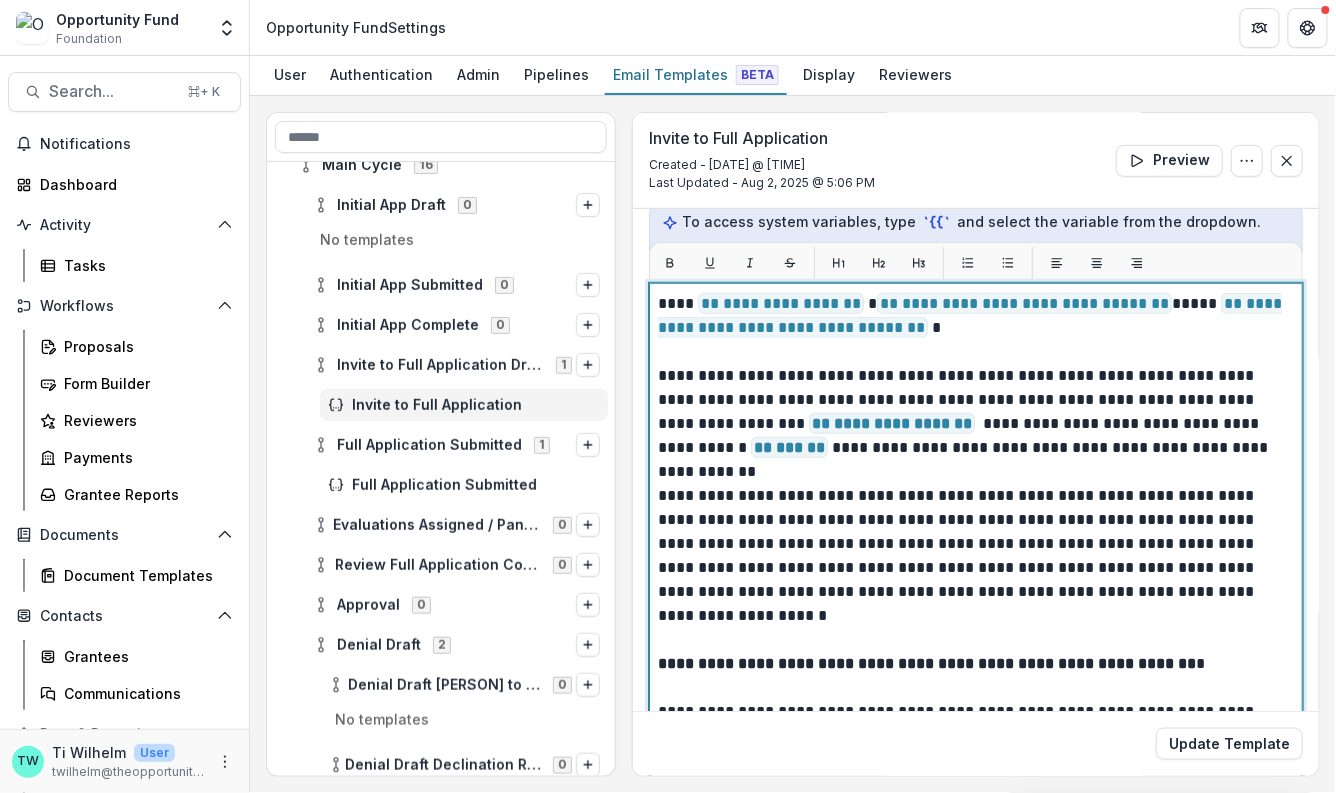click on "**********" at bounding box center [971, 568] 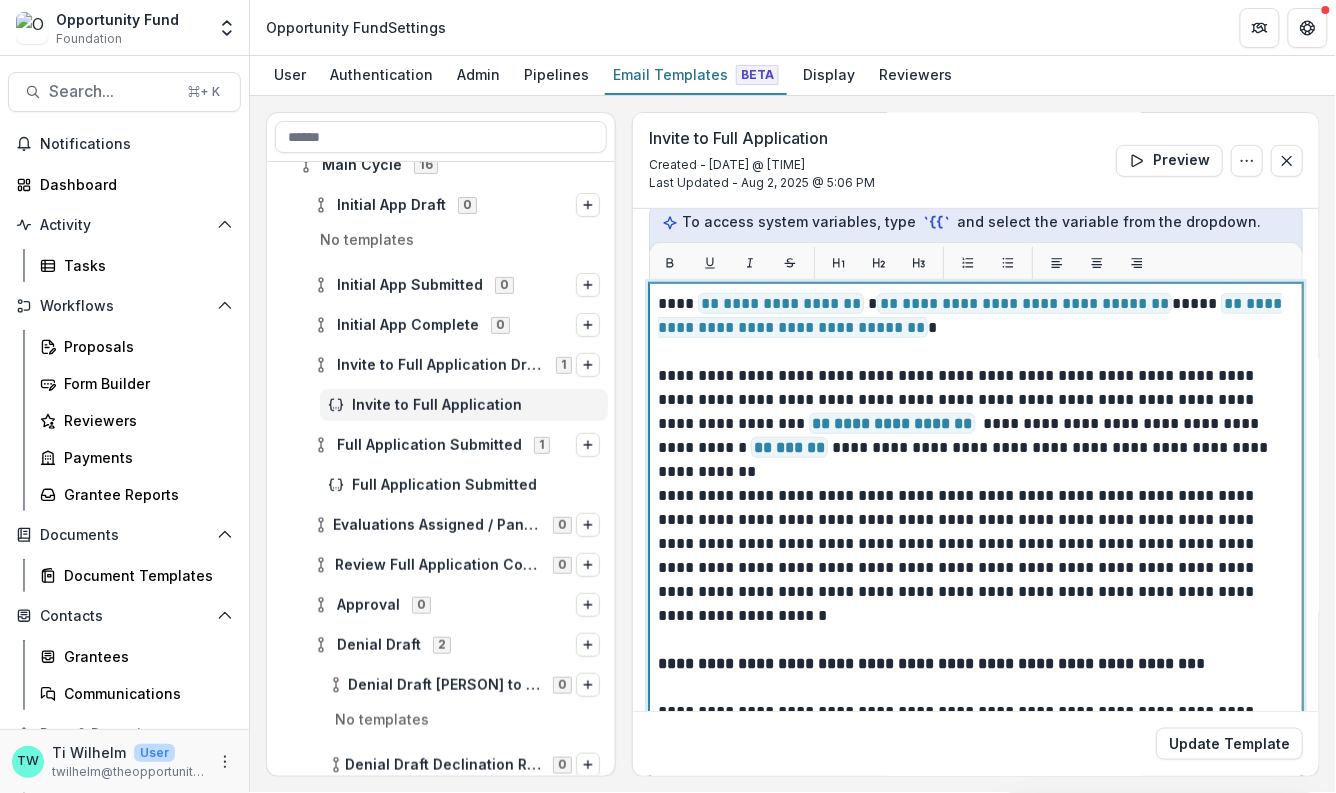 click on "**********" at bounding box center [971, 568] 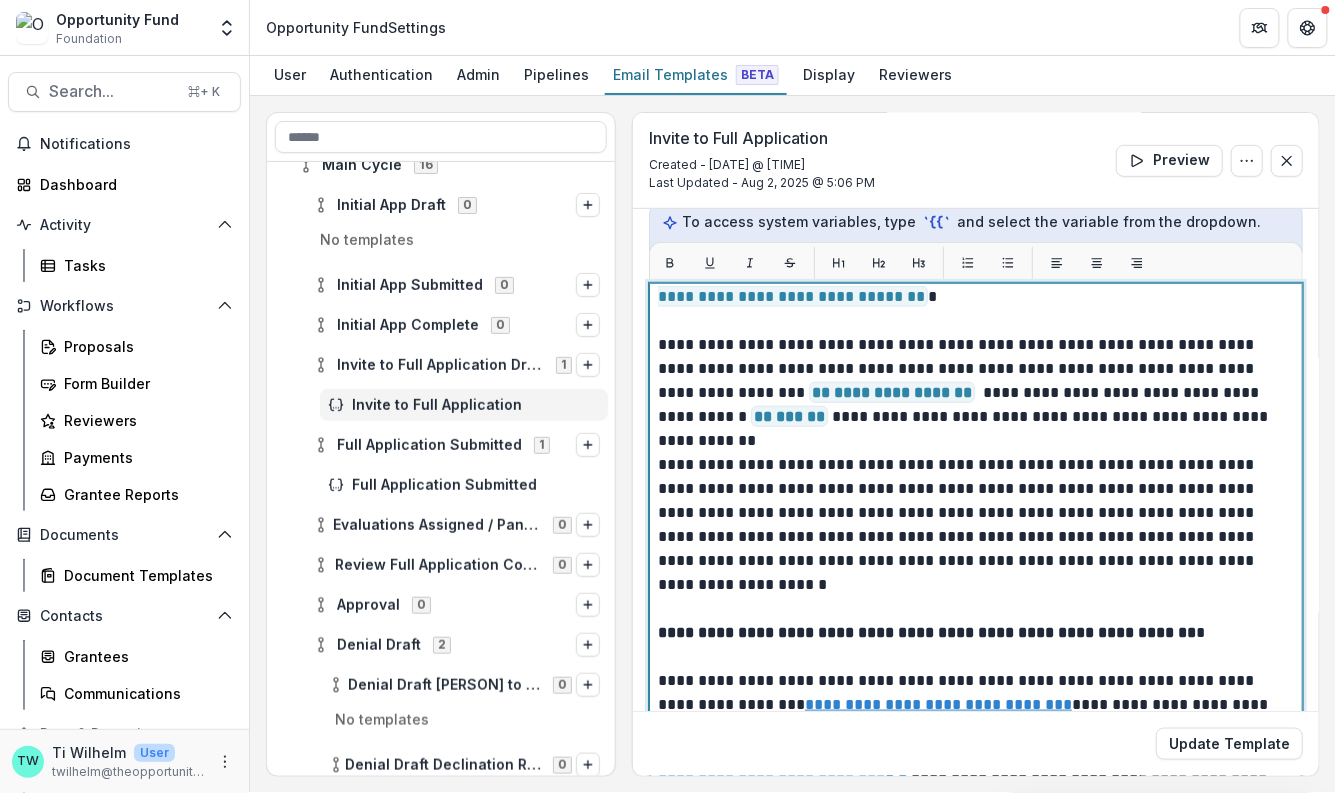 scroll, scrollTop: 0, scrollLeft: 0, axis: both 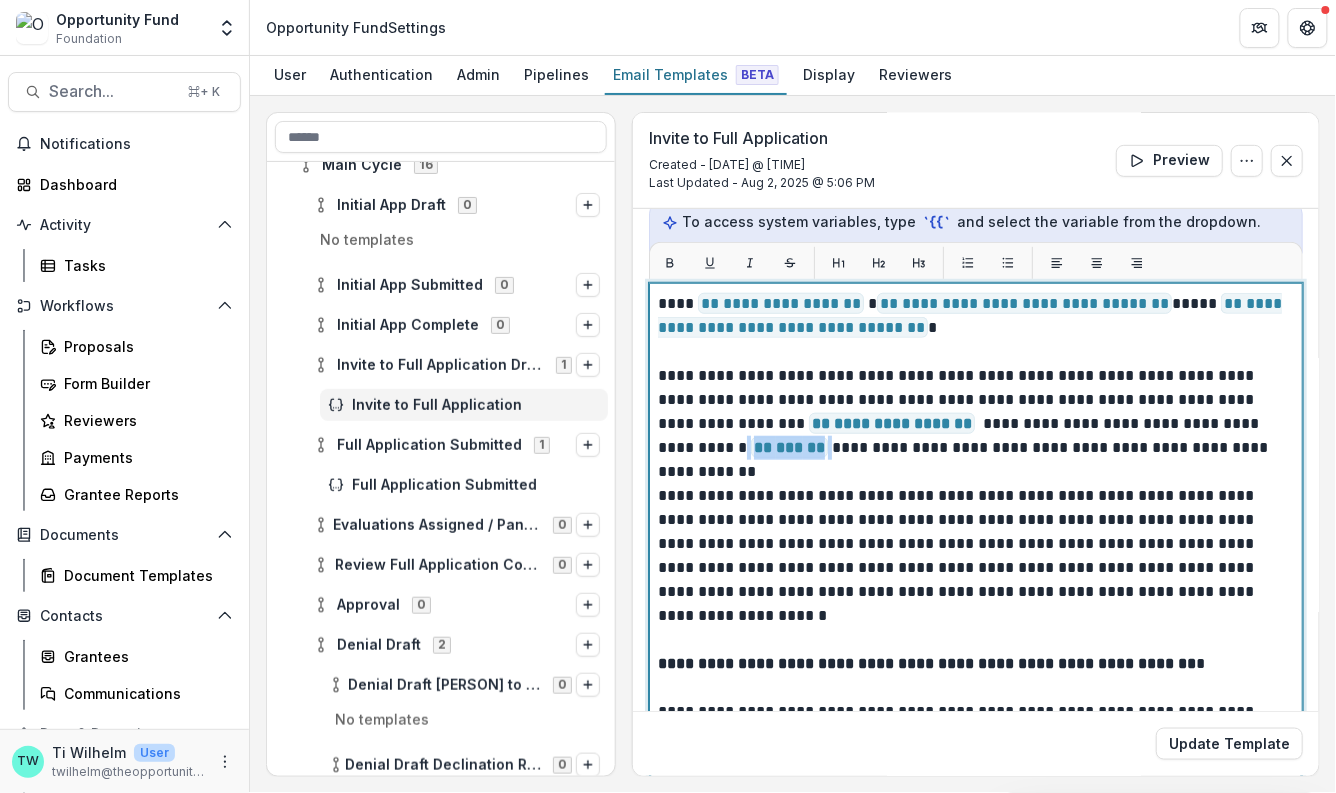 drag, startPoint x: 1283, startPoint y: 418, endPoint x: 1195, endPoint y: 421, distance: 88.051125 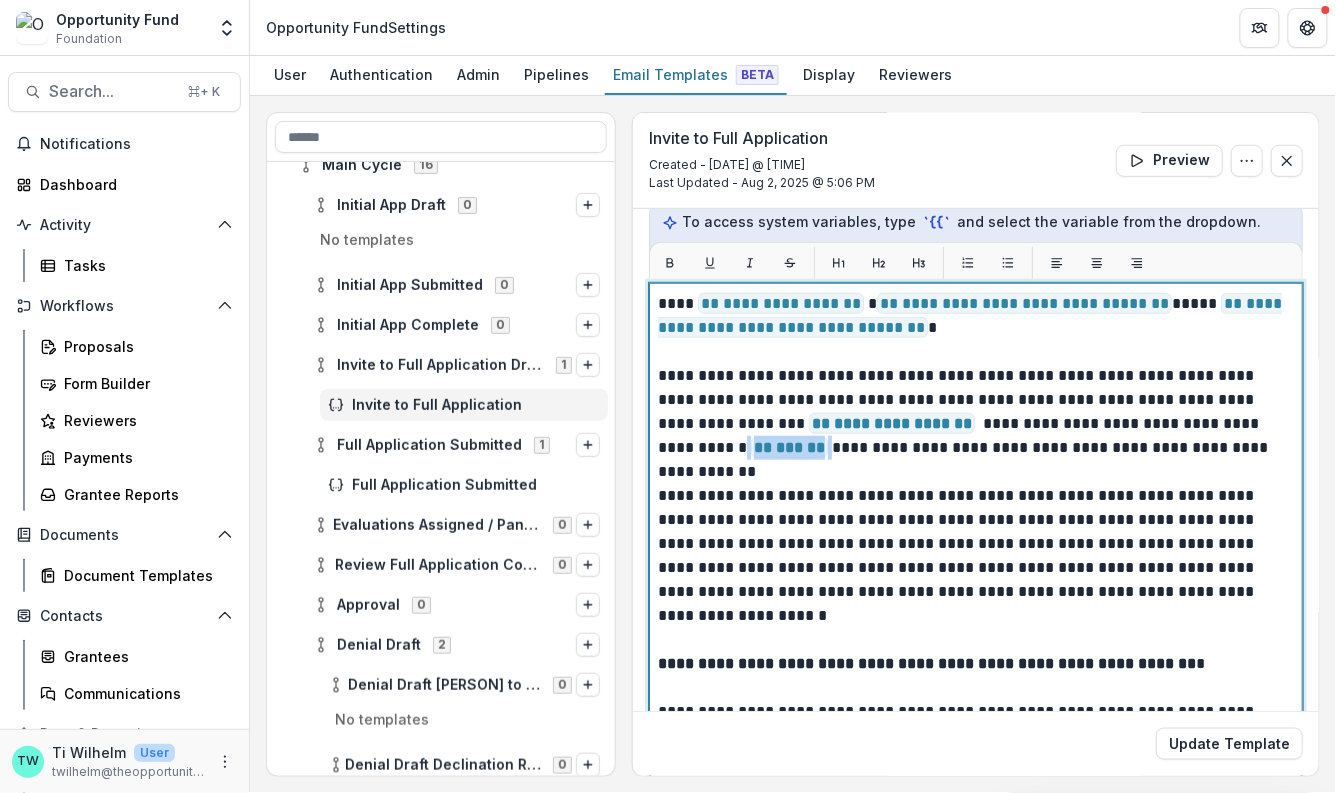 click on "**********" at bounding box center [971, 424] 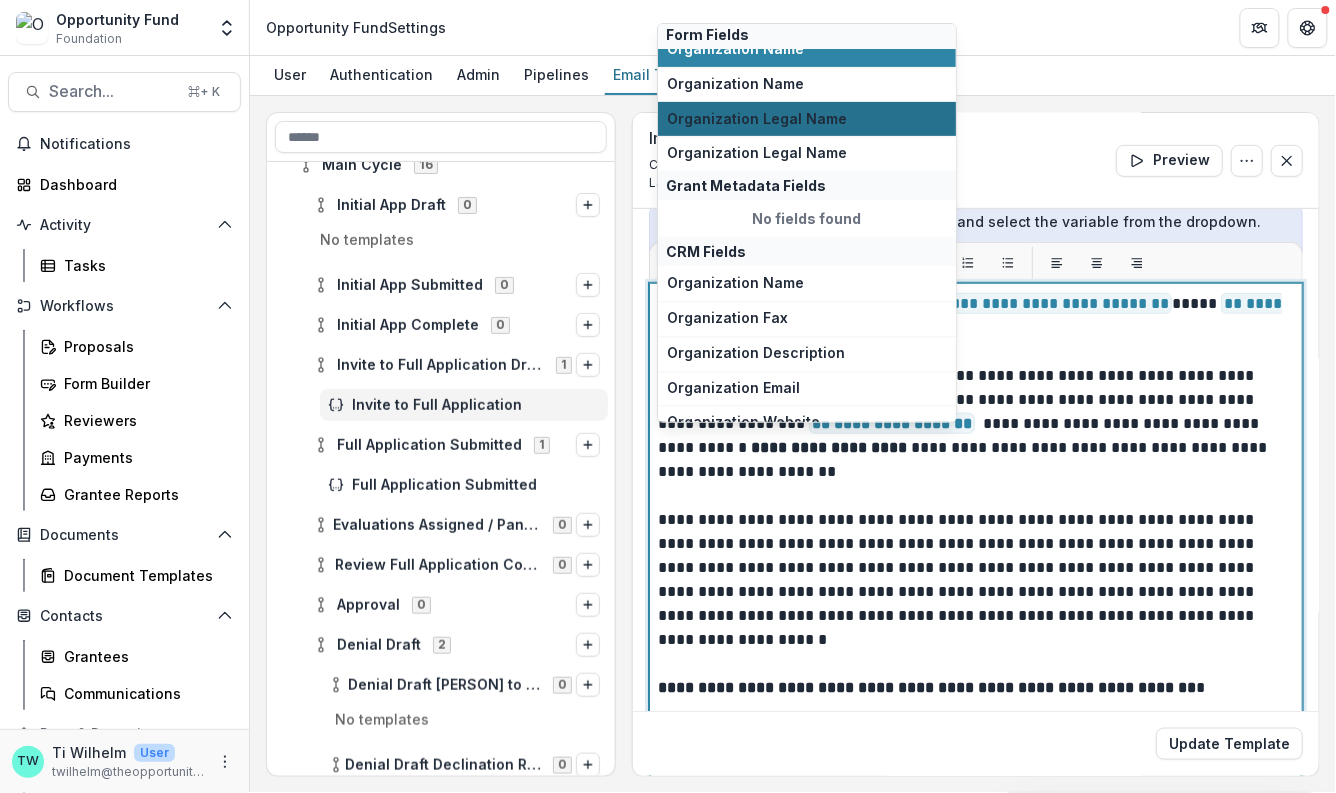 scroll, scrollTop: 196, scrollLeft: 0, axis: vertical 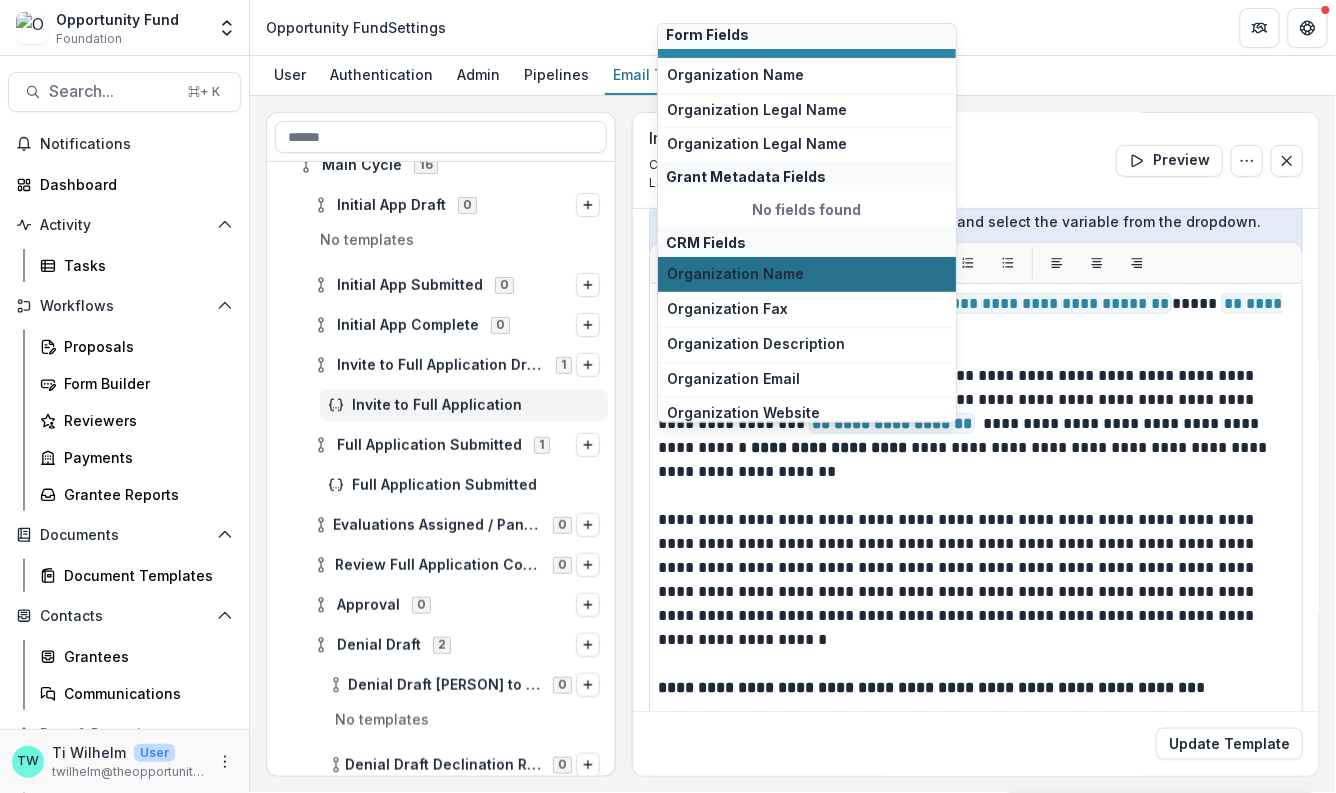 click on "Organization Name" at bounding box center (807, 274) 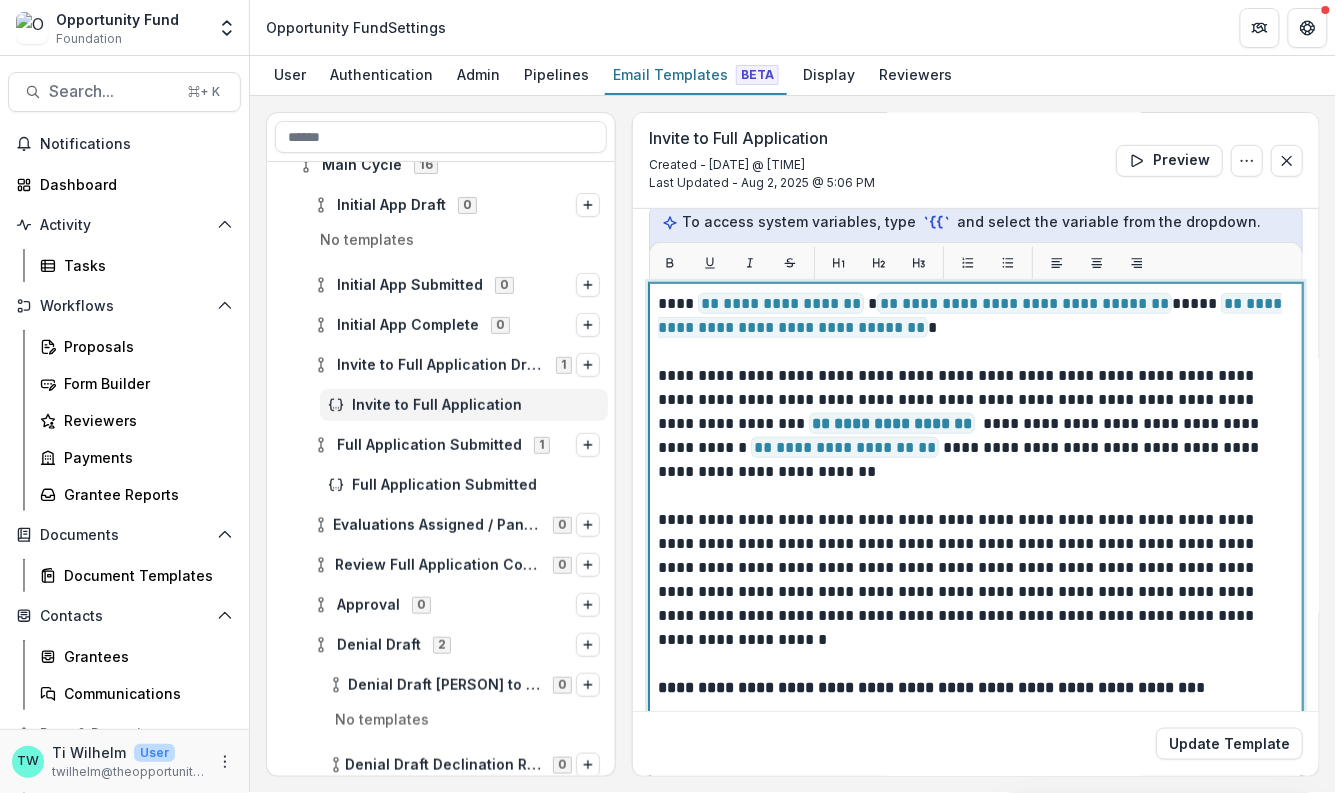click on "**********" at bounding box center [971, 592] 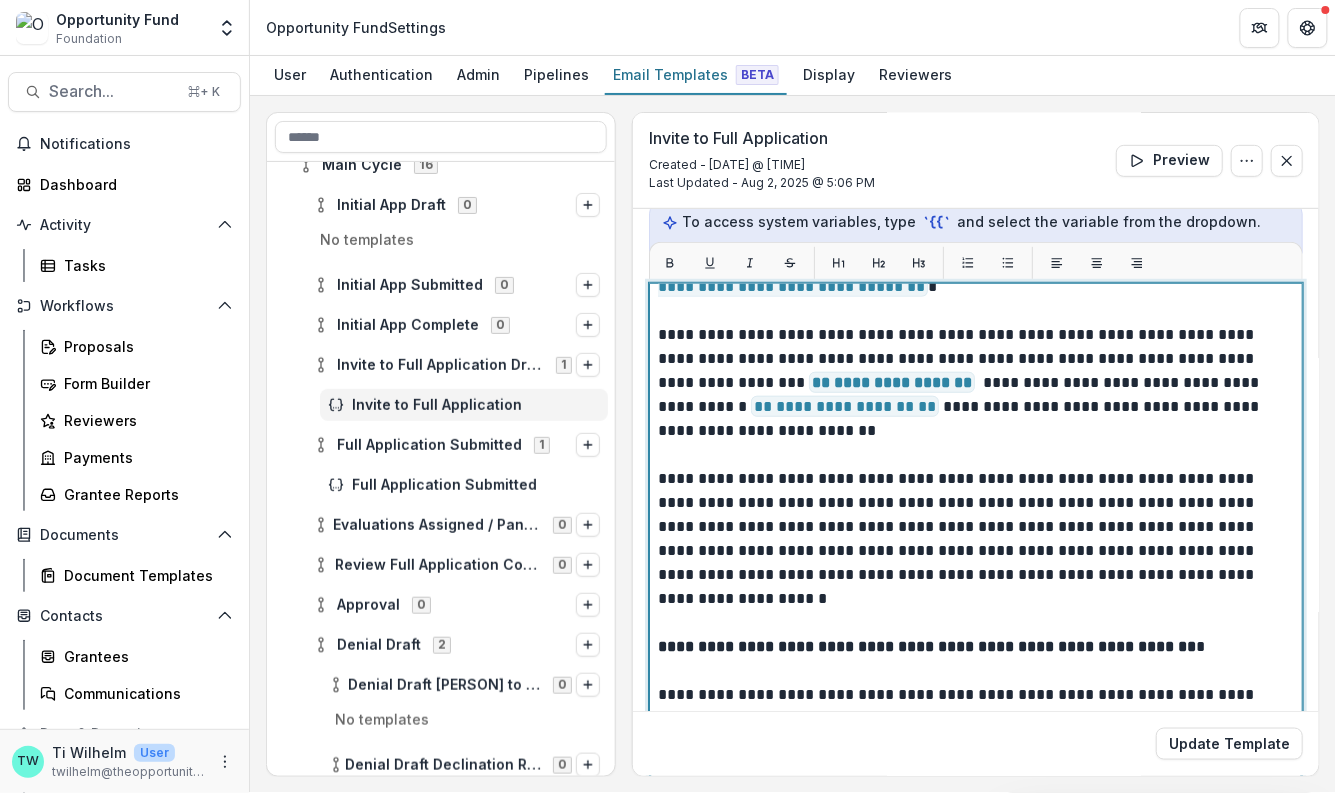 scroll, scrollTop: 45, scrollLeft: 0, axis: vertical 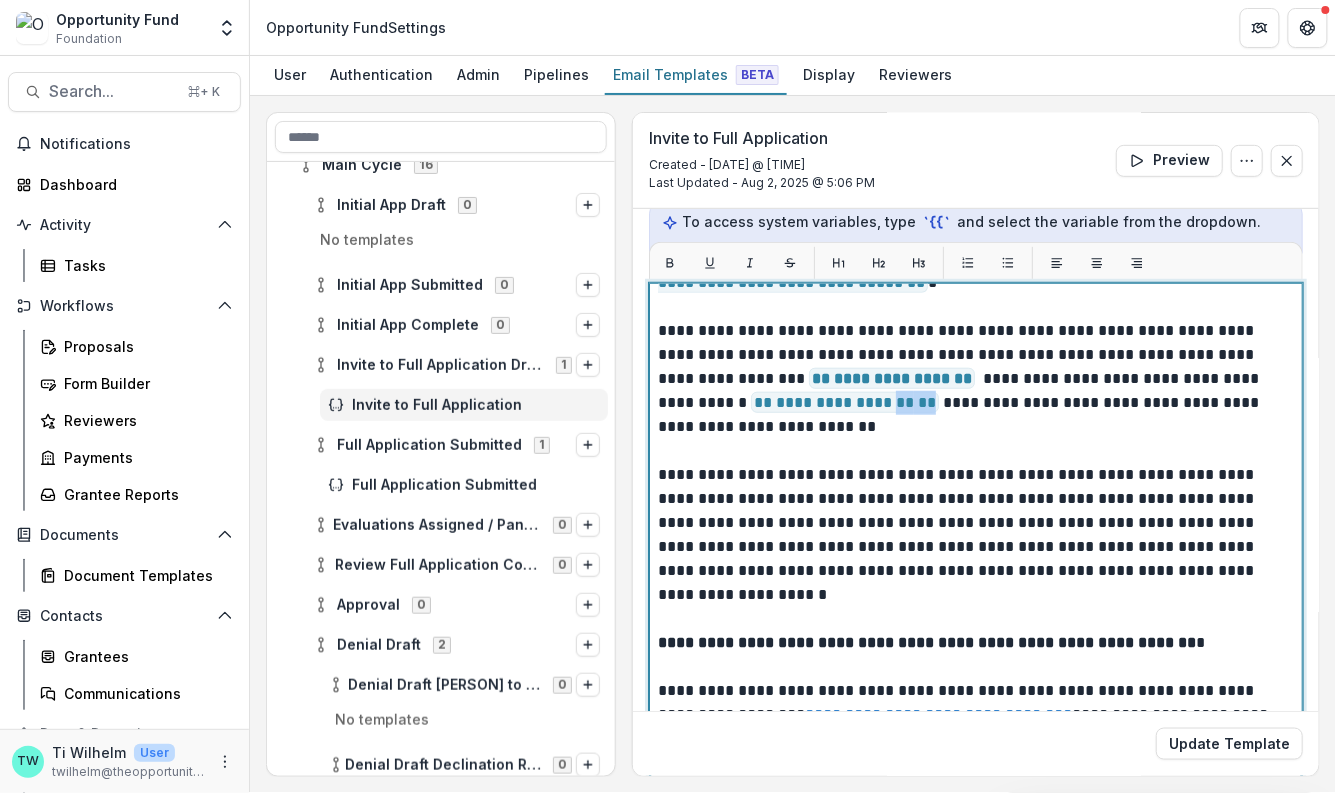 drag, startPoint x: 1198, startPoint y: 374, endPoint x: 818, endPoint y: 400, distance: 380.88843 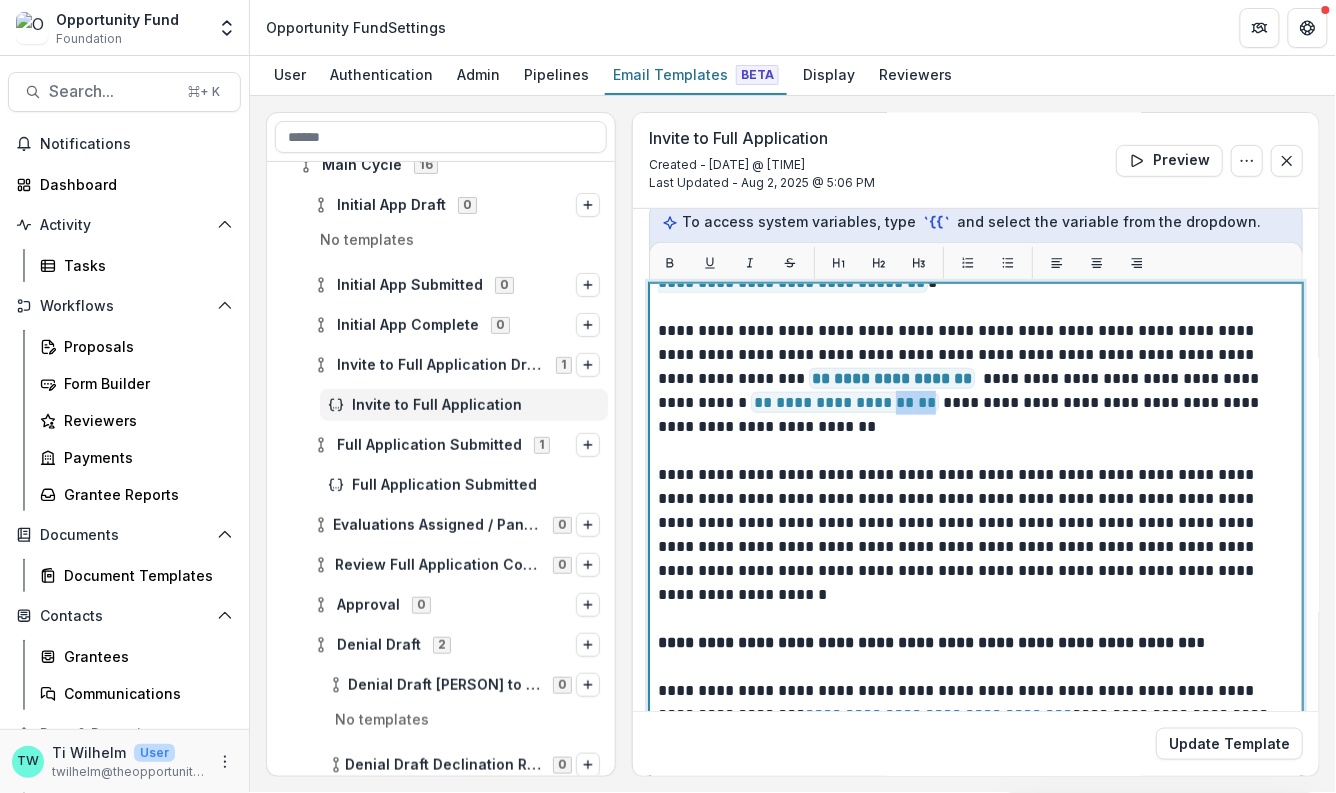 click on "**********" at bounding box center (971, 391) 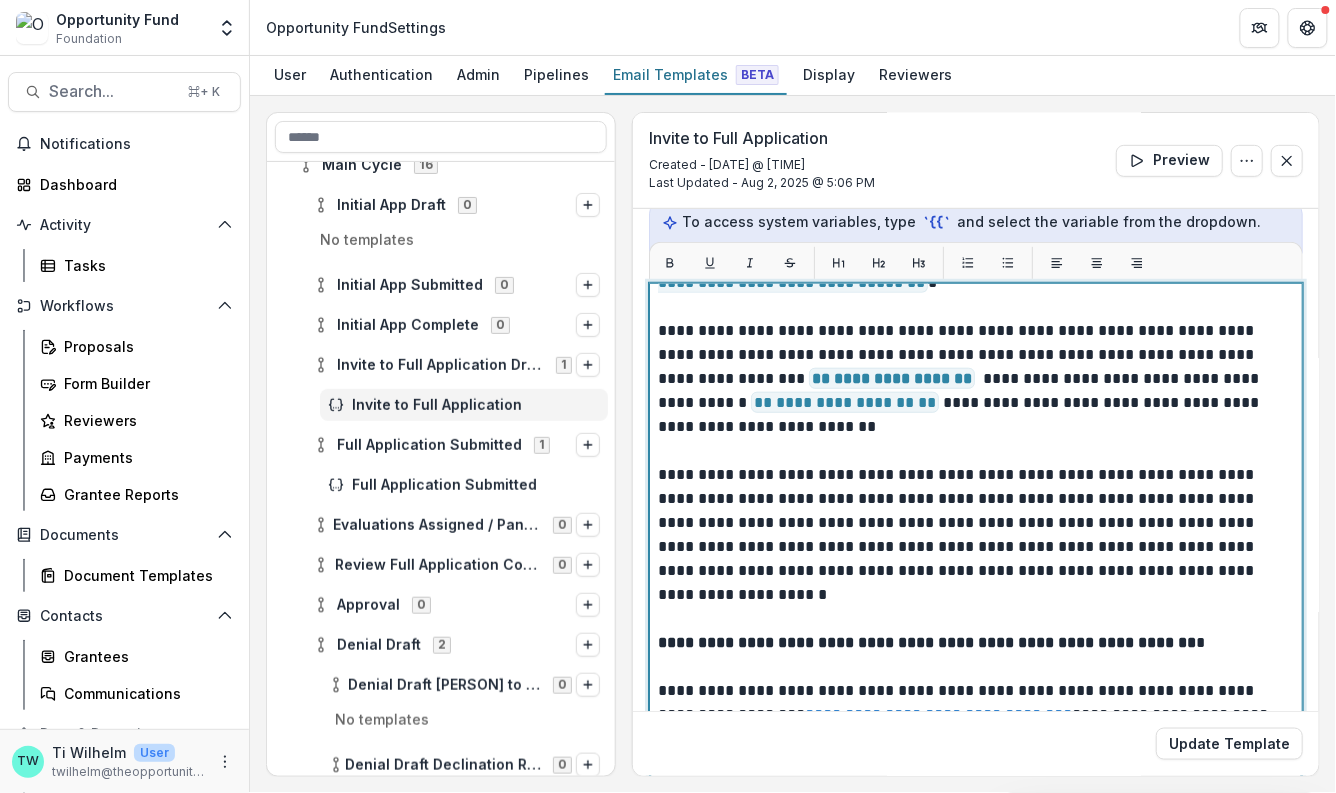 click on "**********" at bounding box center [971, 391] 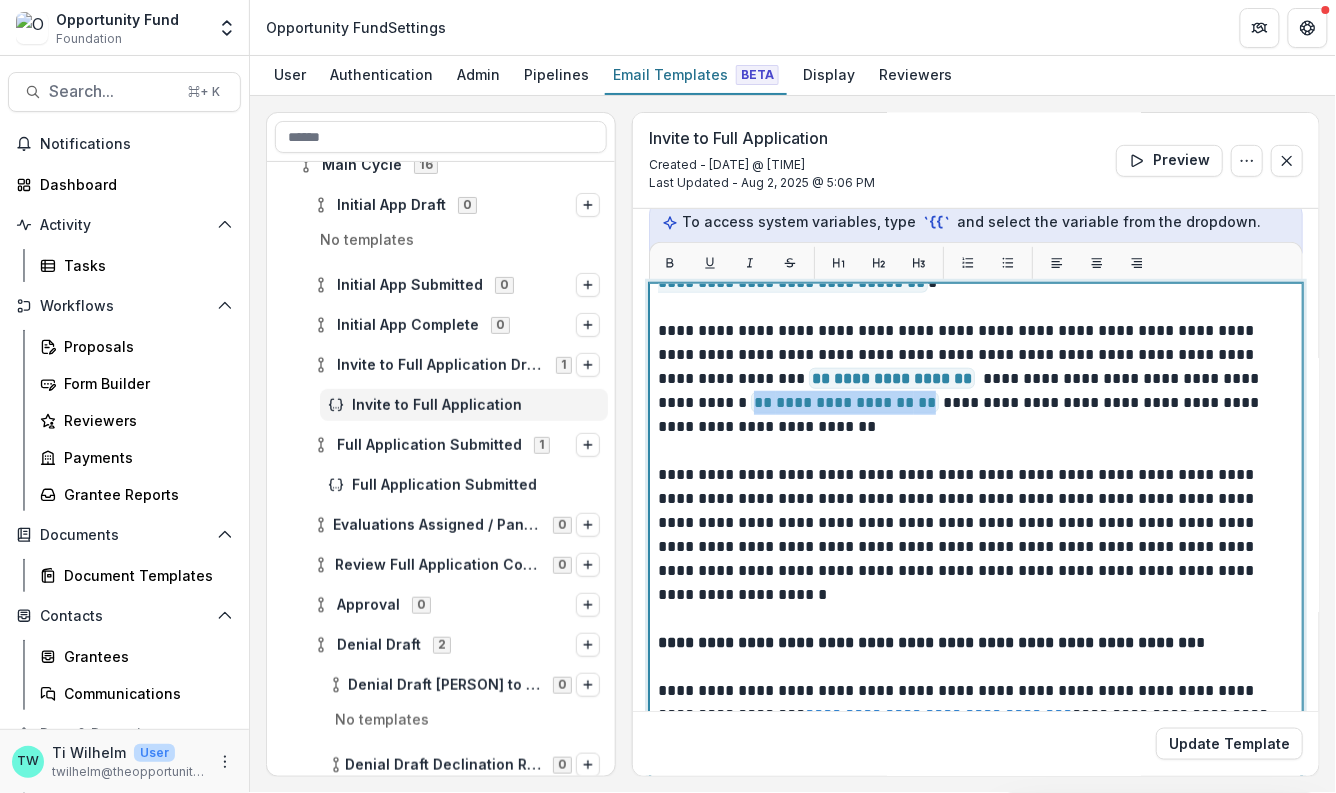 drag, startPoint x: 818, startPoint y: 401, endPoint x: 1200, endPoint y: 381, distance: 382.5232 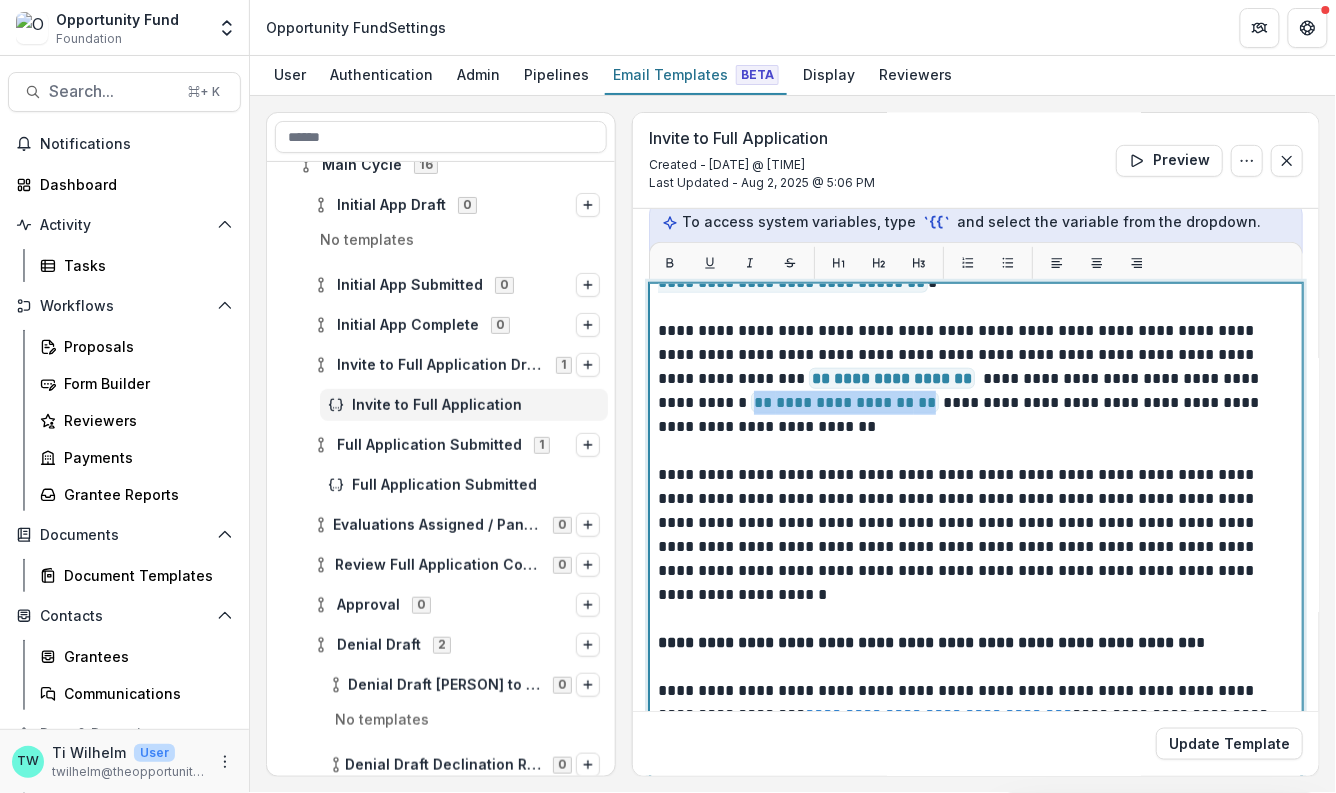 click on "**********" at bounding box center [971, 391] 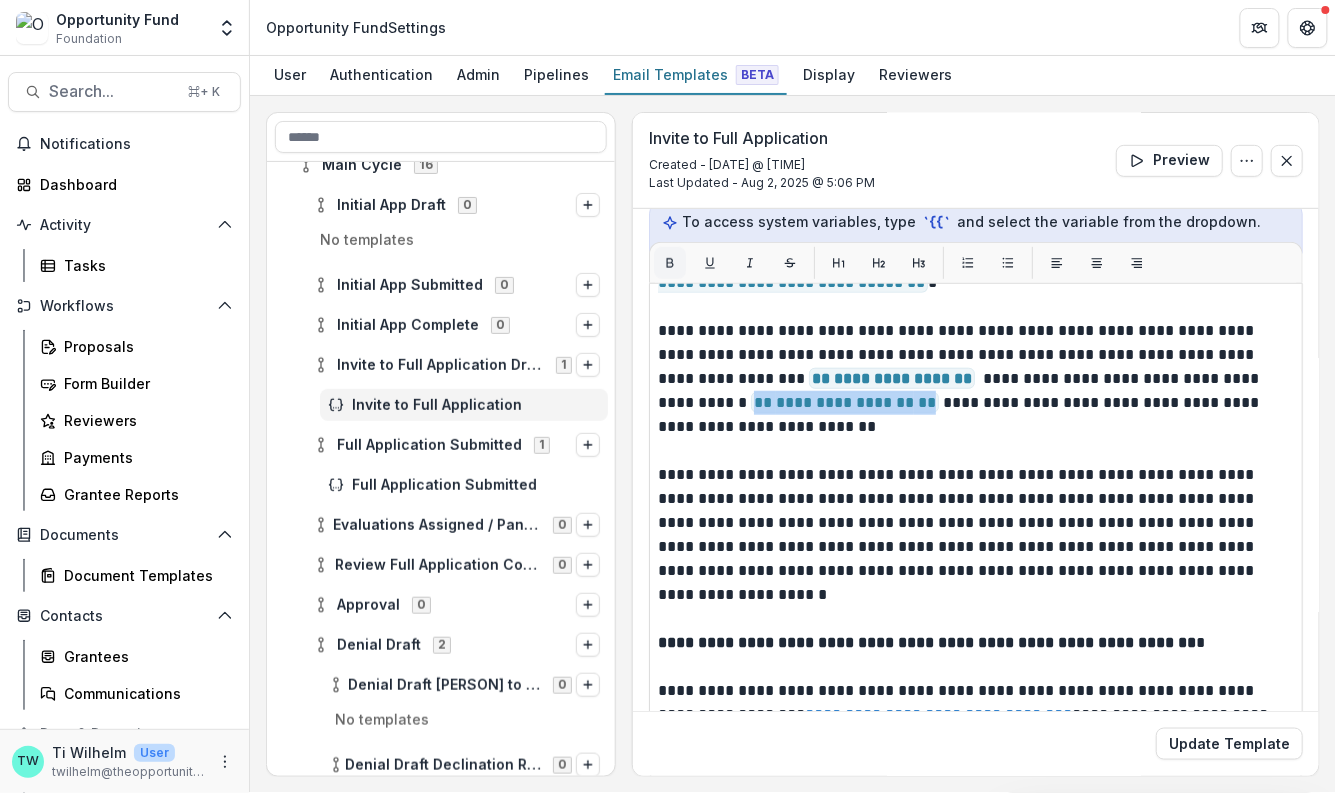 click 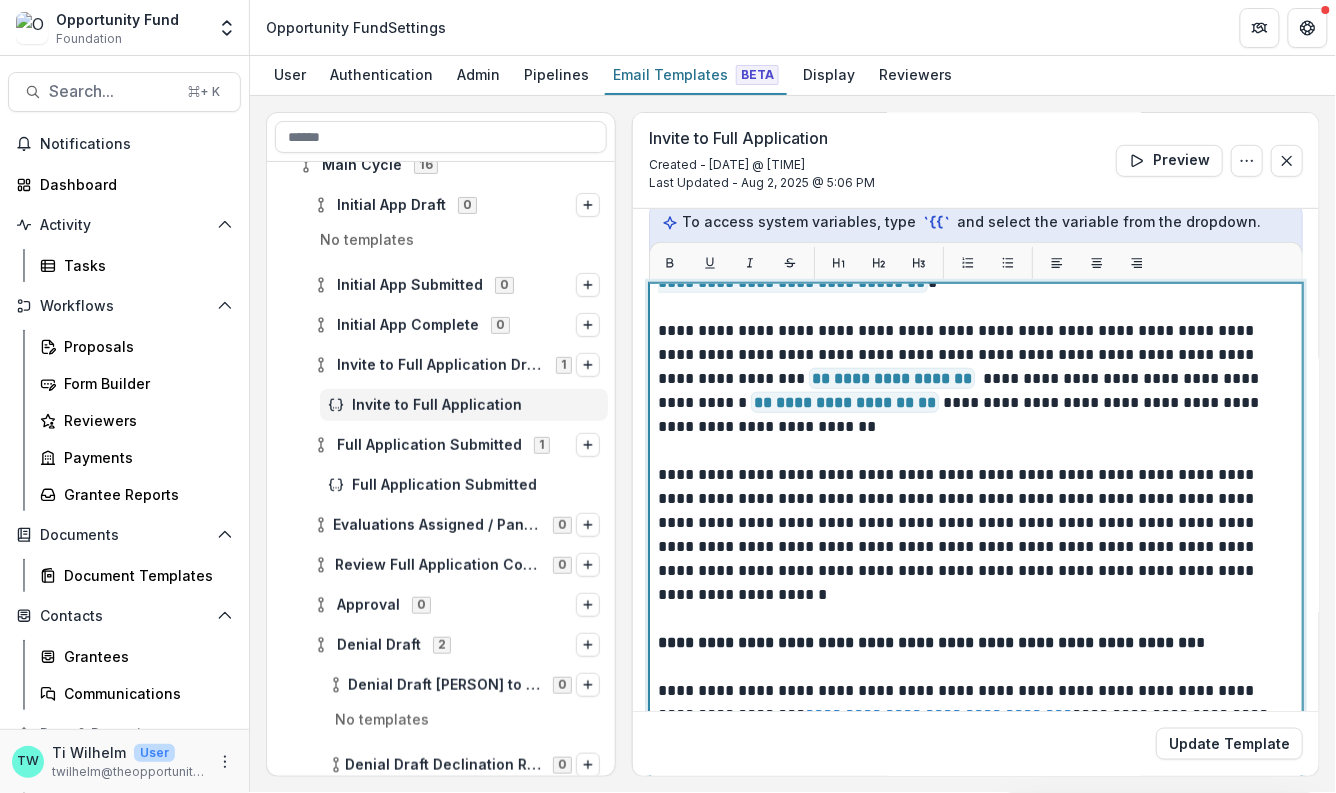 click on "**********" at bounding box center [971, 547] 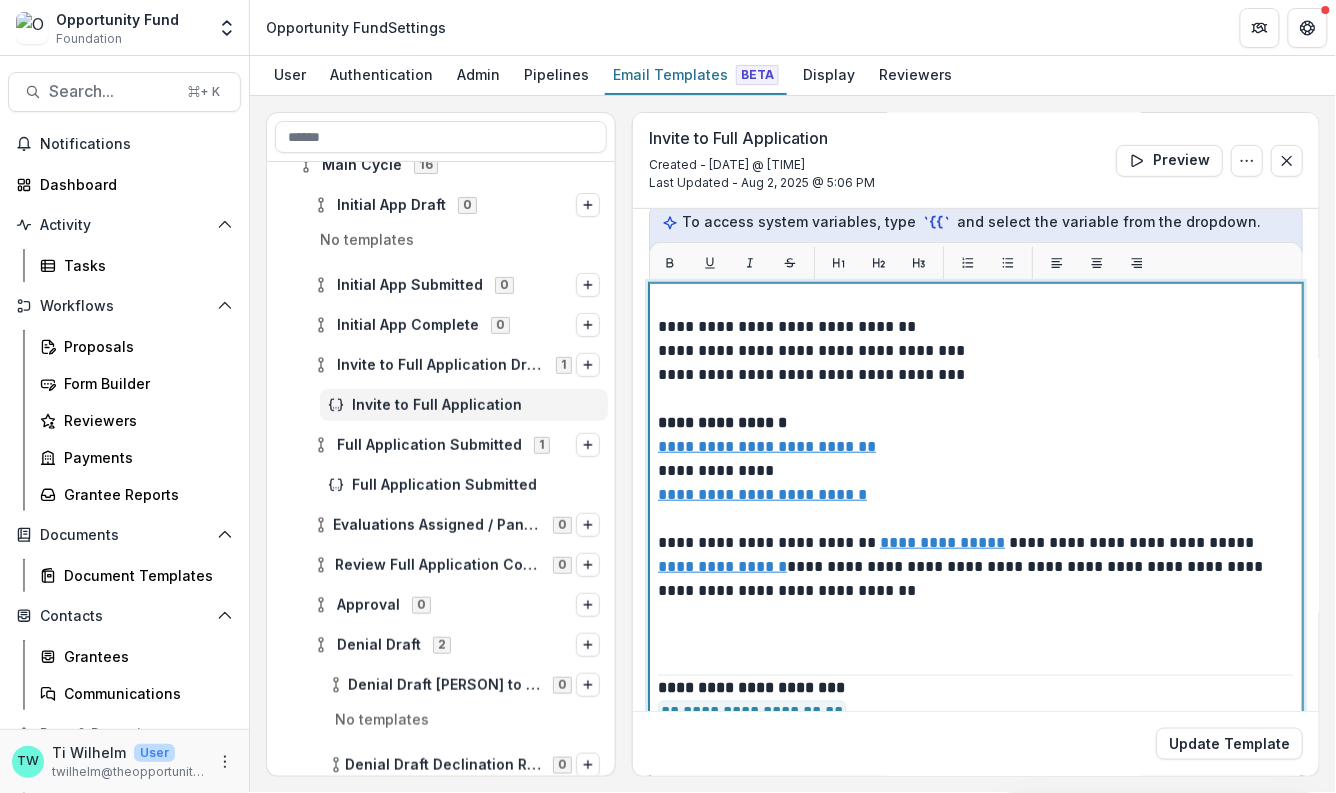 scroll, scrollTop: 693, scrollLeft: 0, axis: vertical 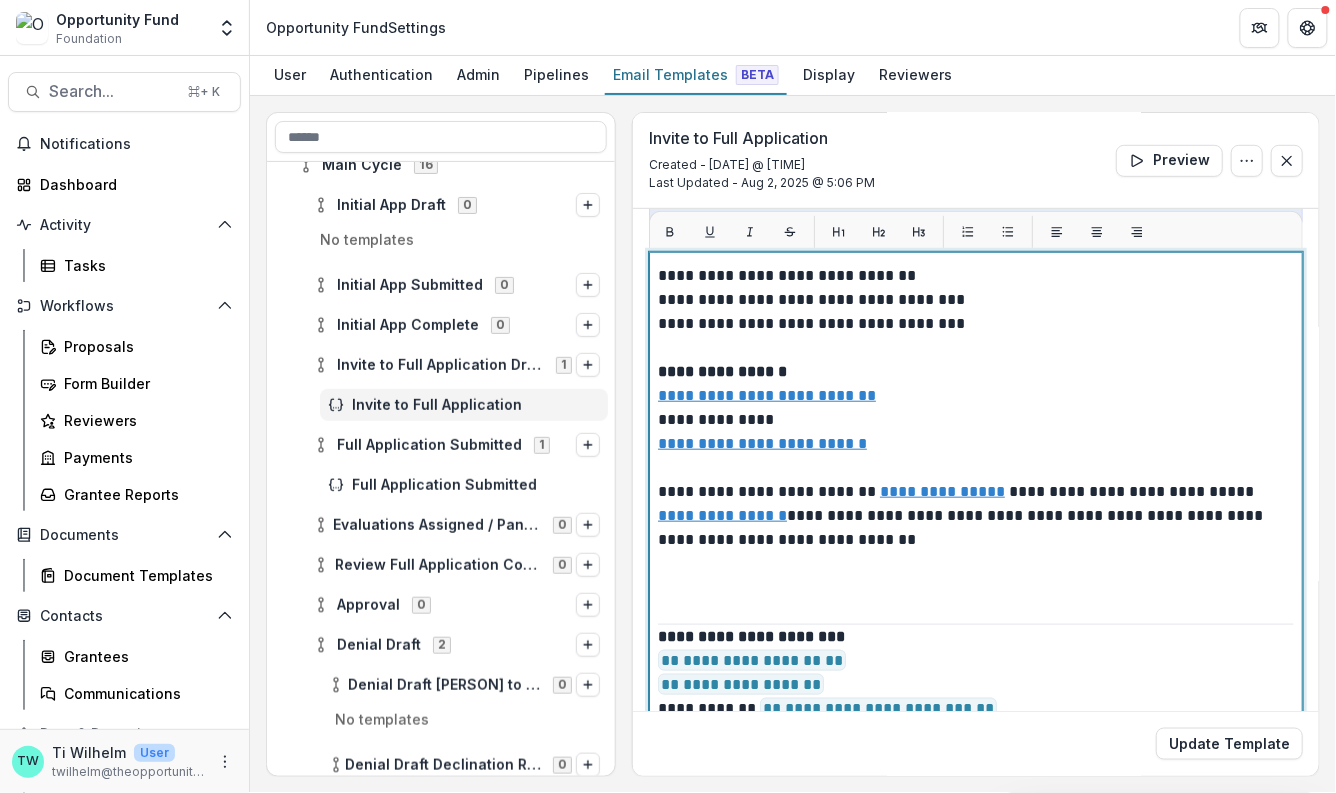 click on "**********" at bounding box center [971, 540] 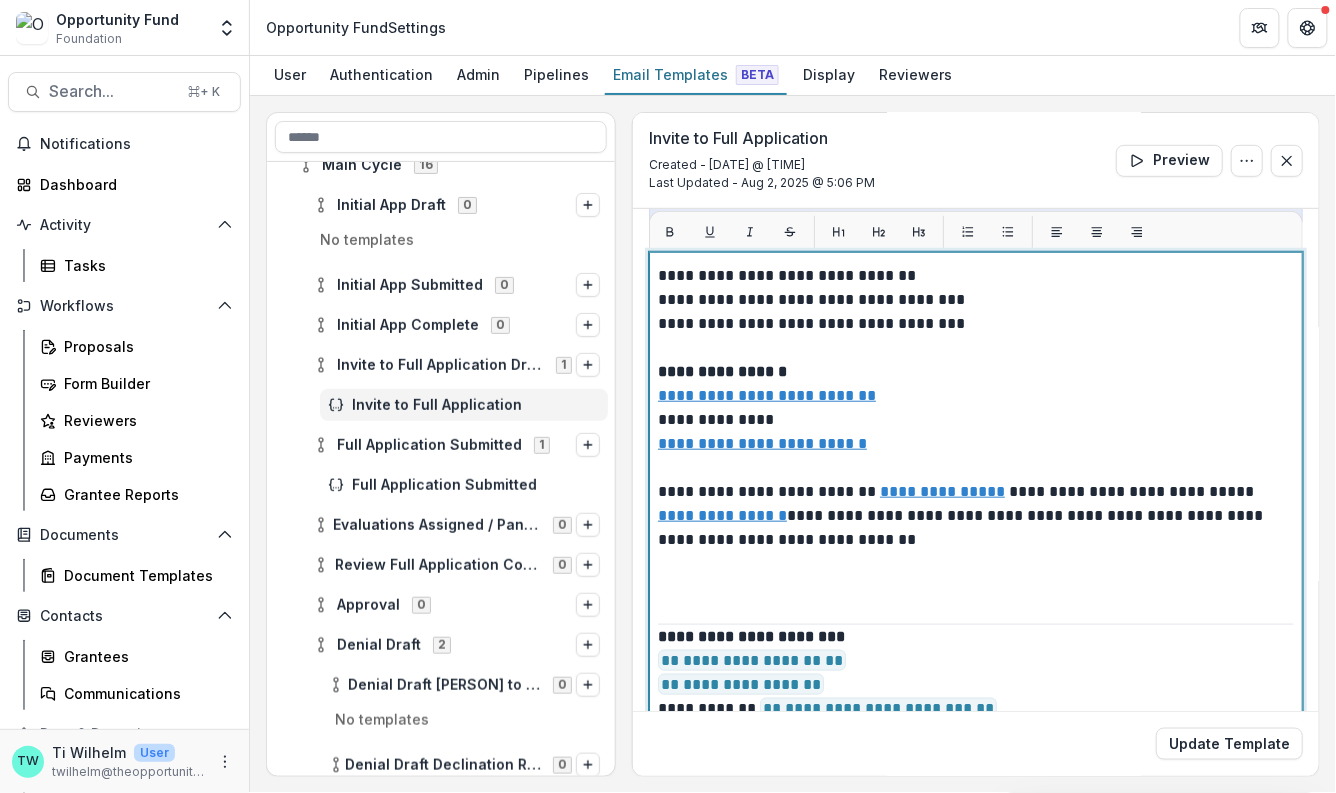 scroll, scrollTop: 669, scrollLeft: 0, axis: vertical 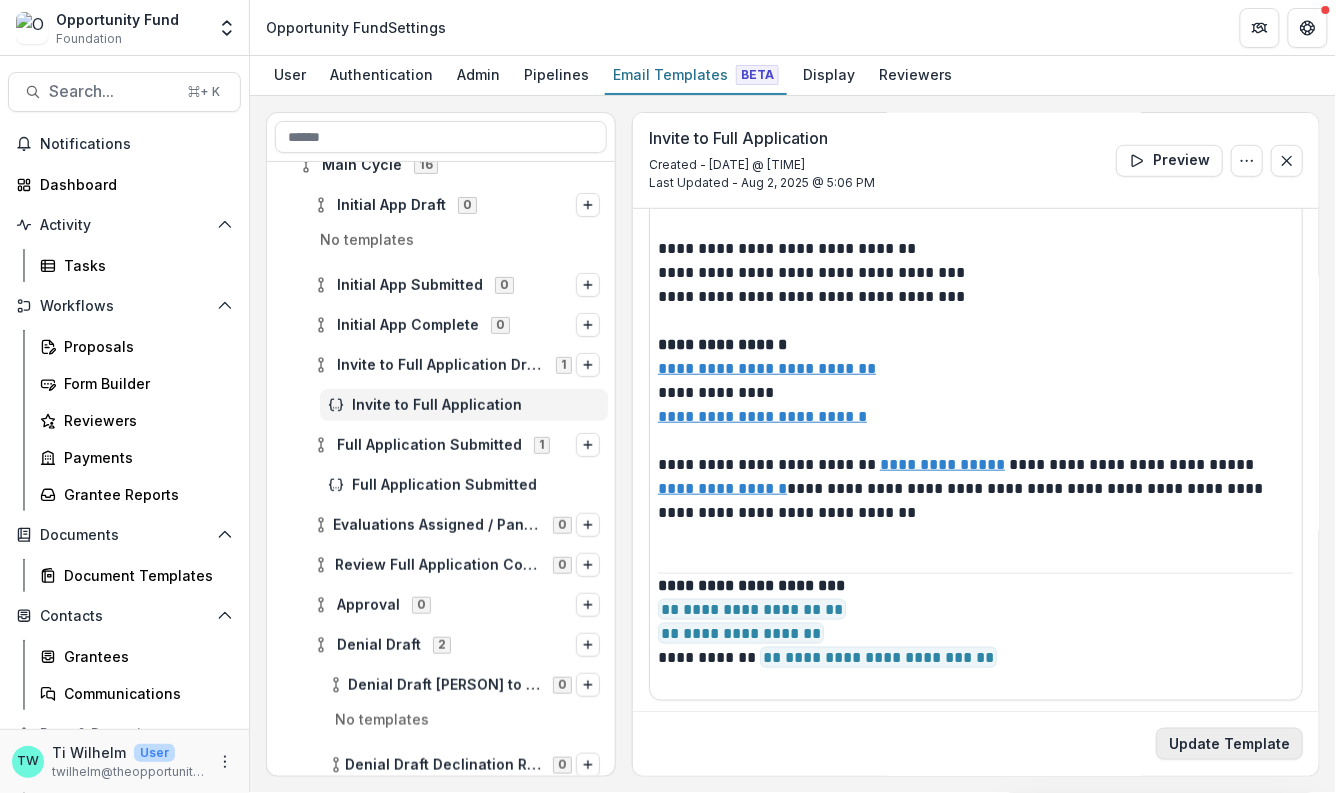 click on "Update Template" at bounding box center (1229, 744) 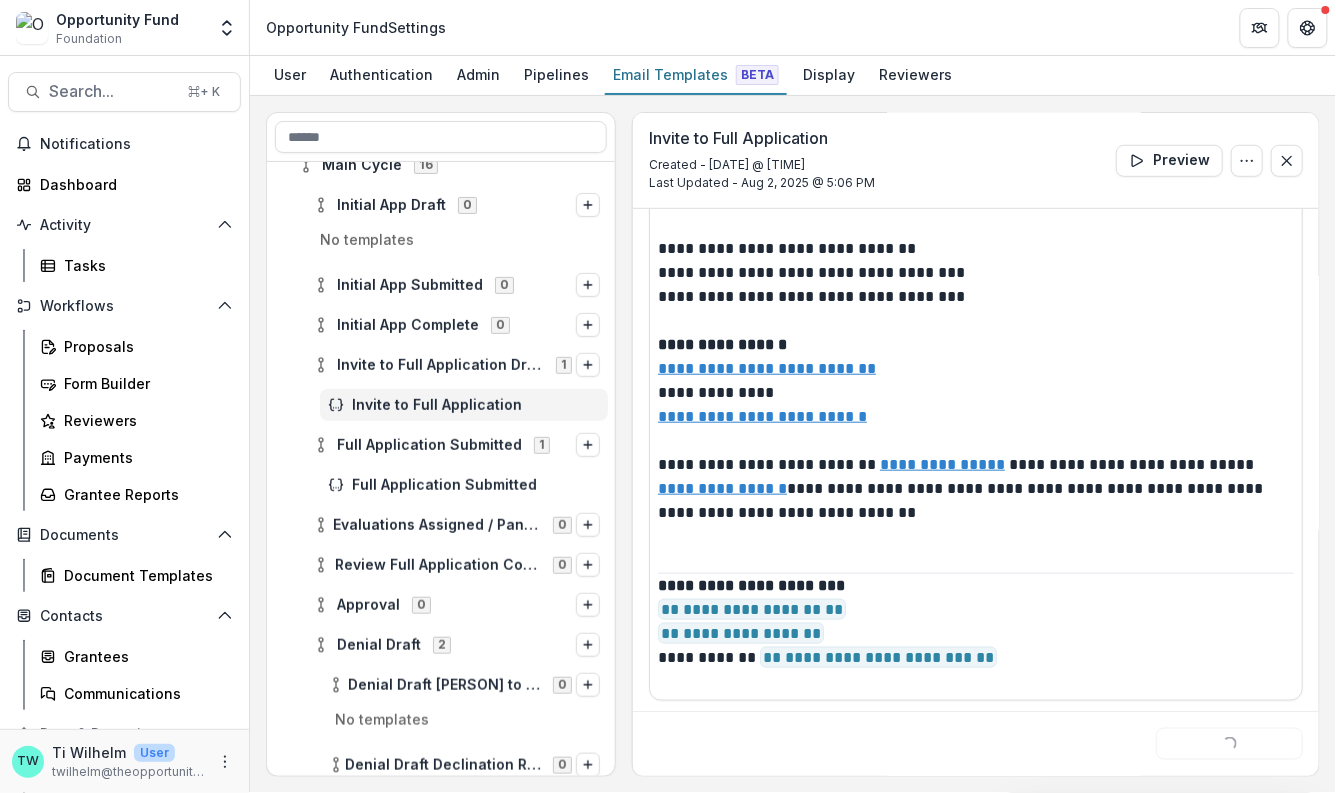 scroll, scrollTop: 0, scrollLeft: 0, axis: both 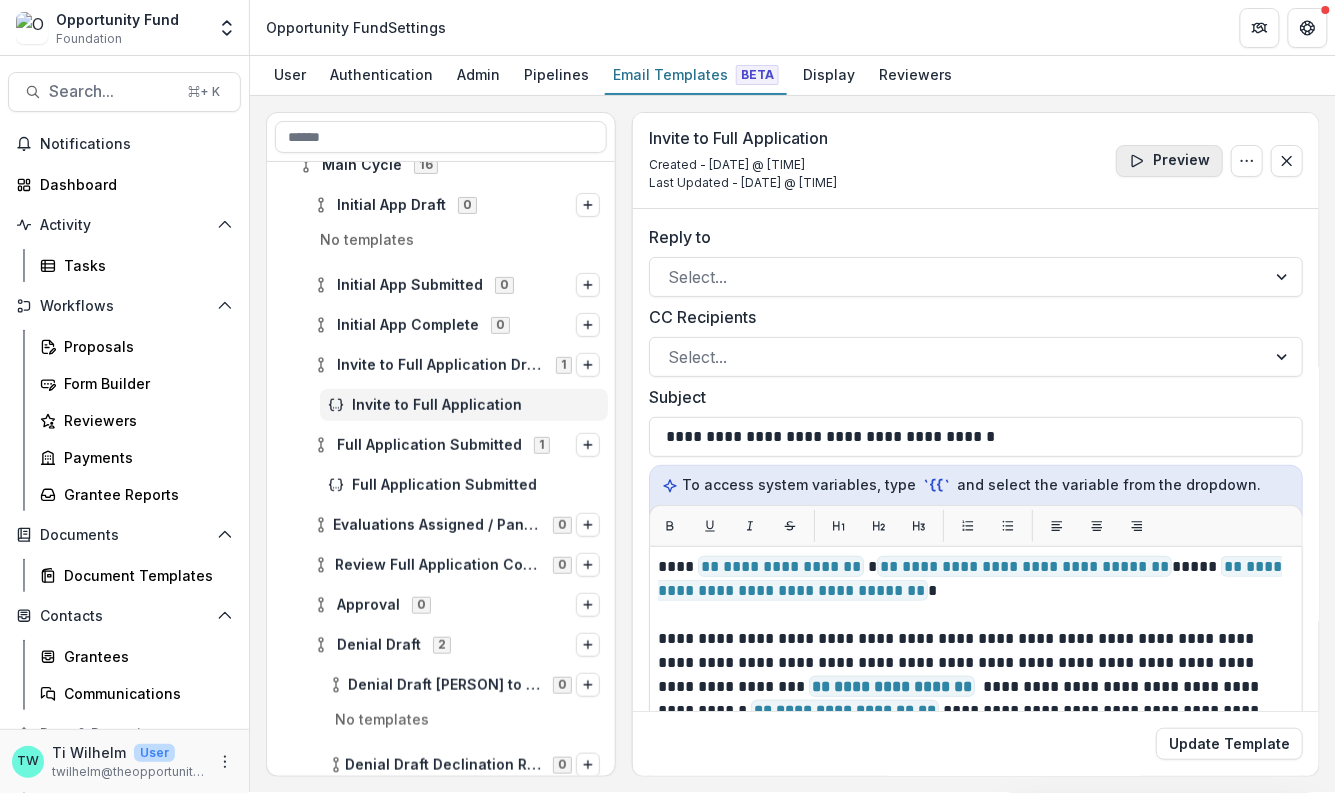 click on "Preview" at bounding box center [1169, 161] 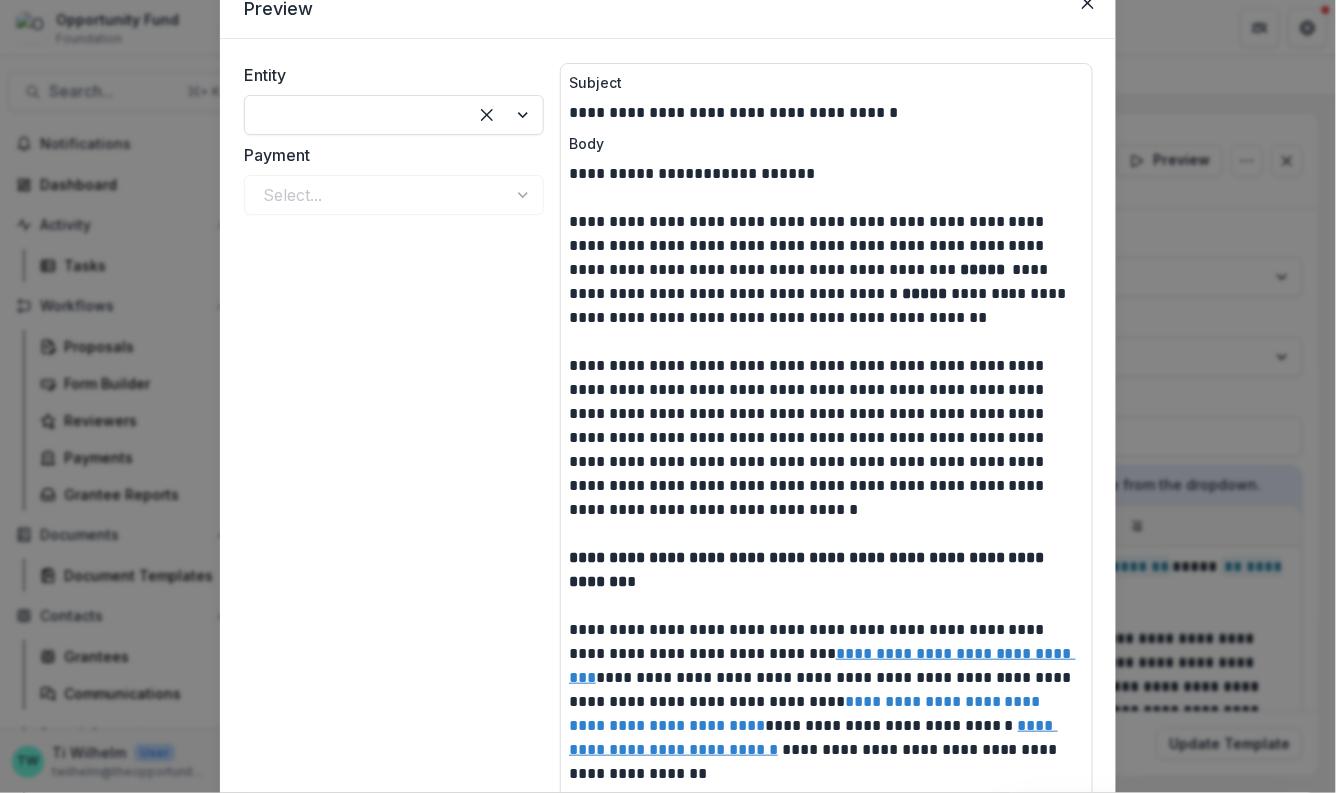 scroll, scrollTop: 0, scrollLeft: 0, axis: both 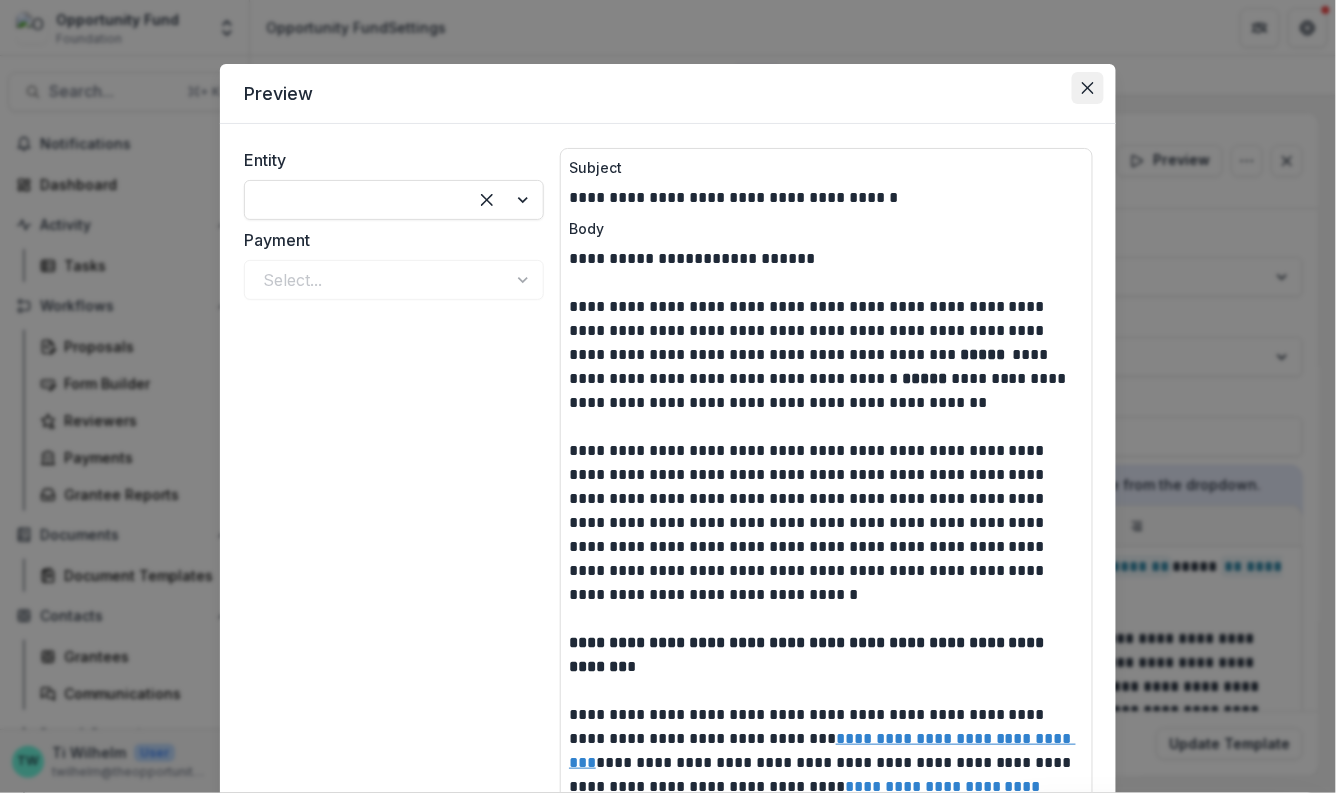 click 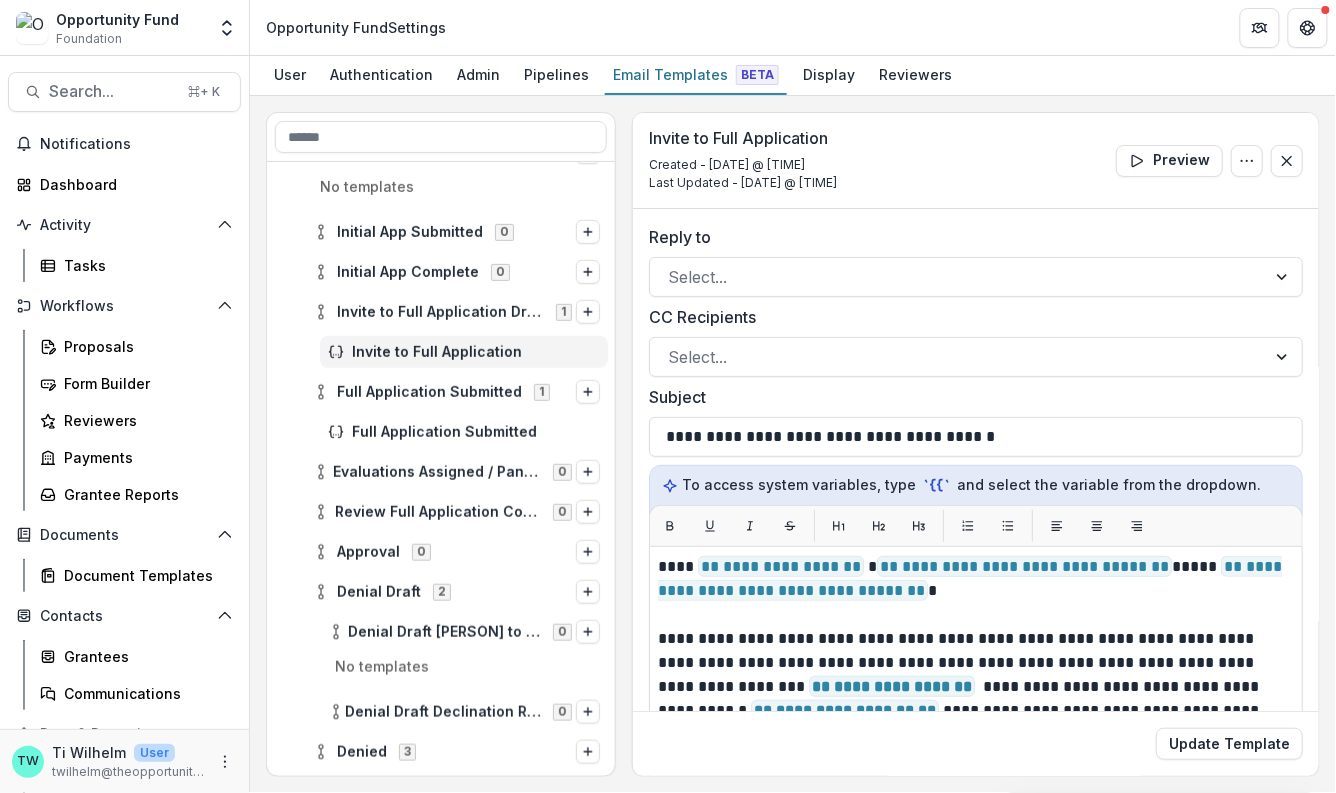scroll, scrollTop: 252, scrollLeft: 0, axis: vertical 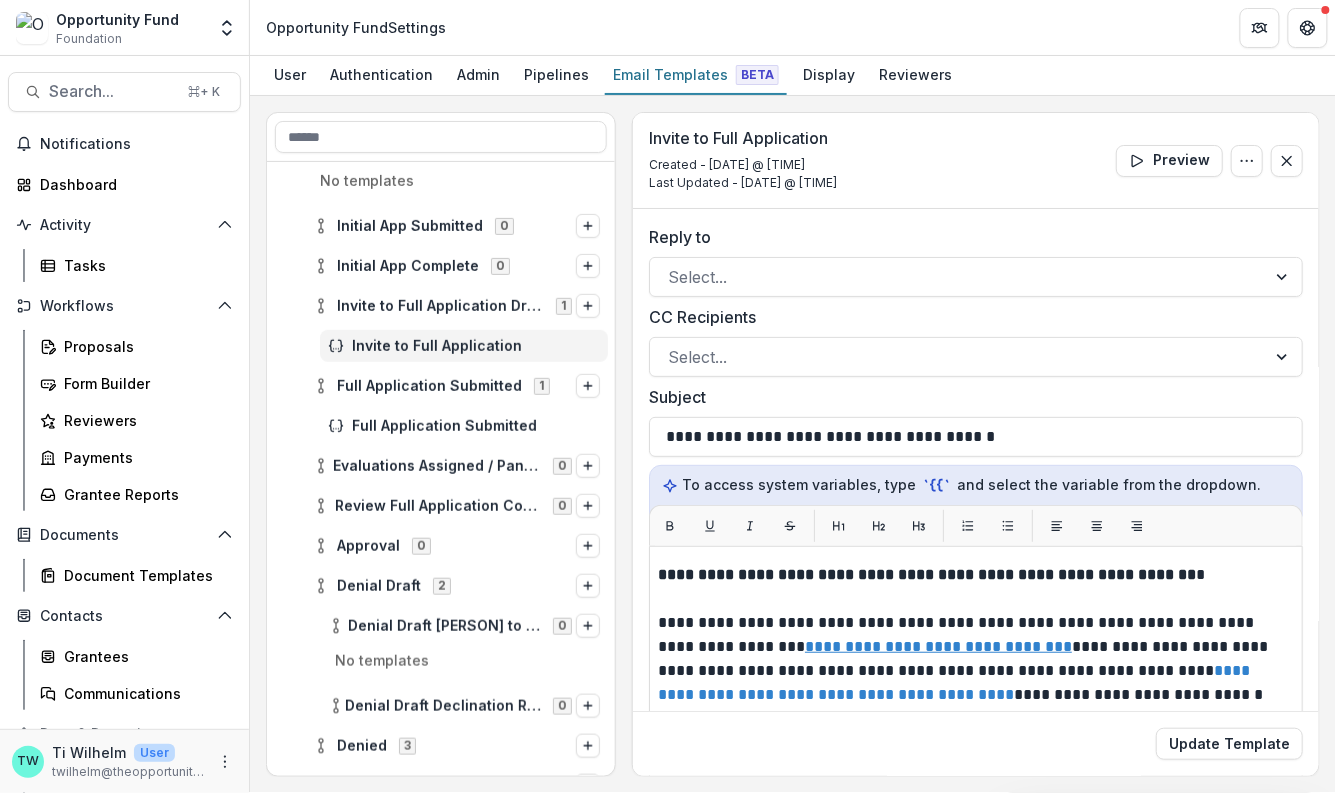 click on "**********" at bounding box center (976, 796) 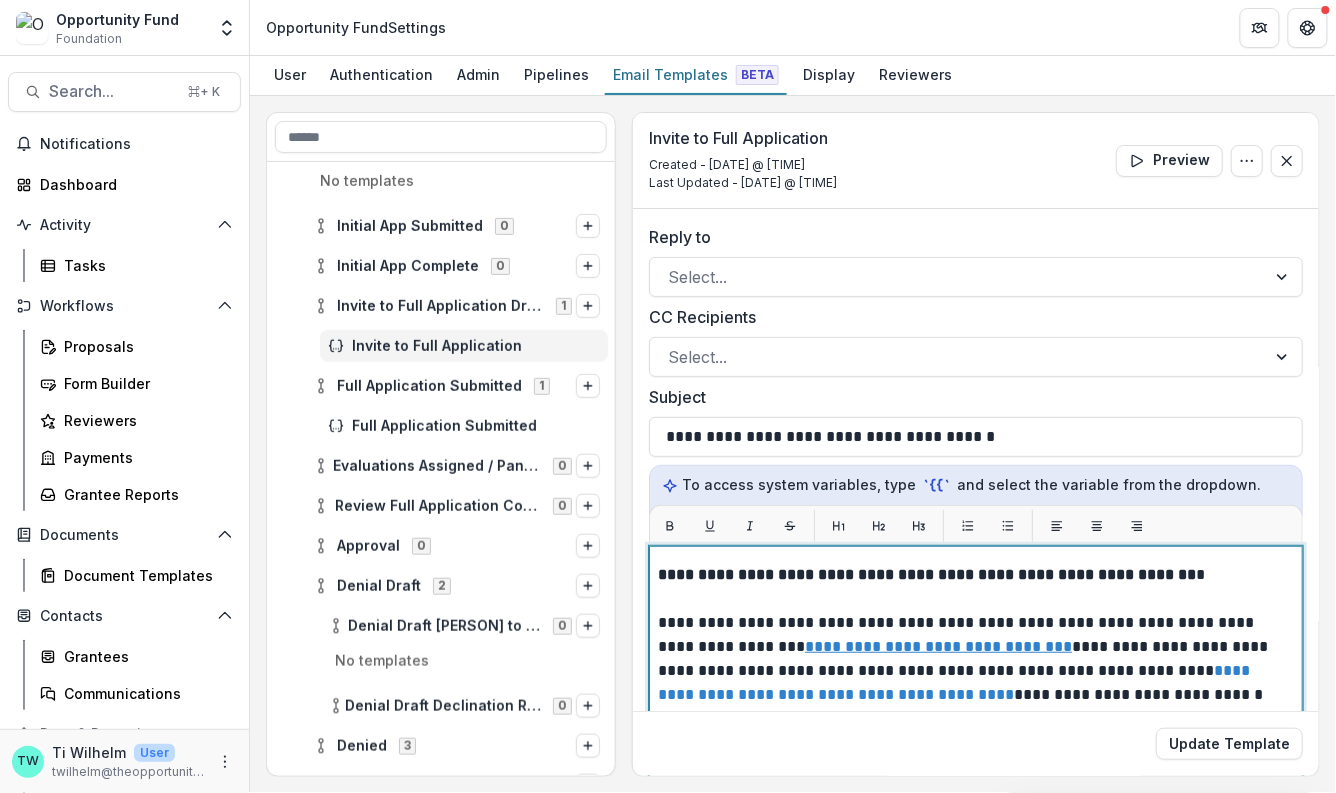 click on "**********" at bounding box center [971, 683] 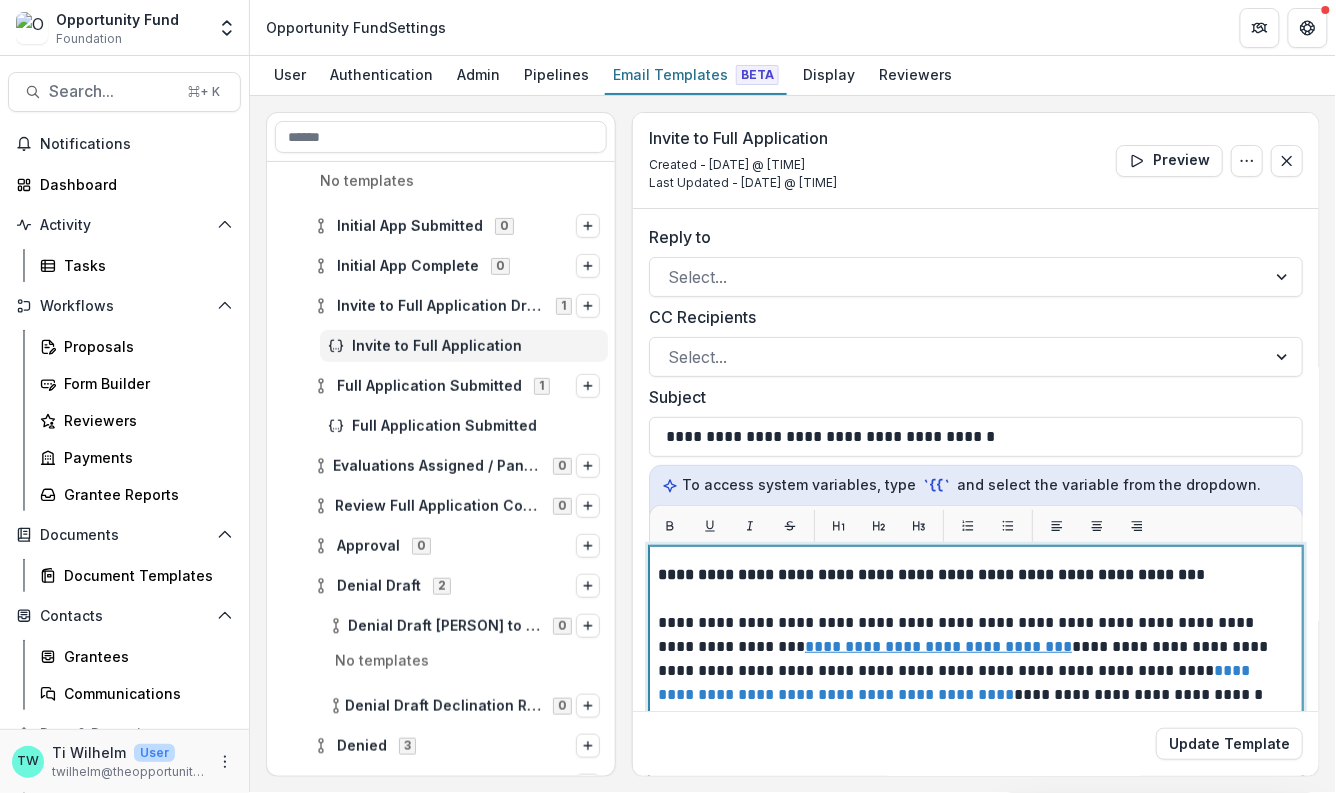 type 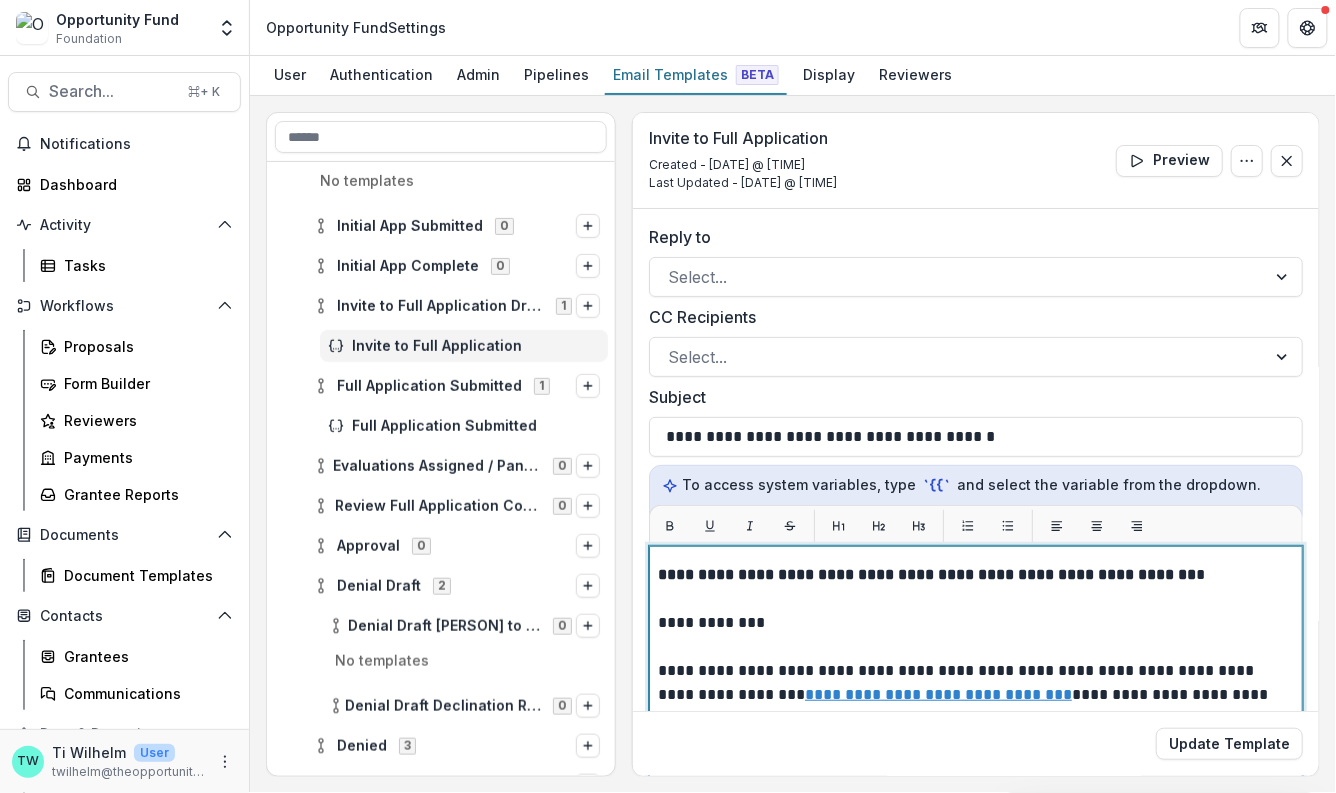click on "**********" at bounding box center [971, 707] 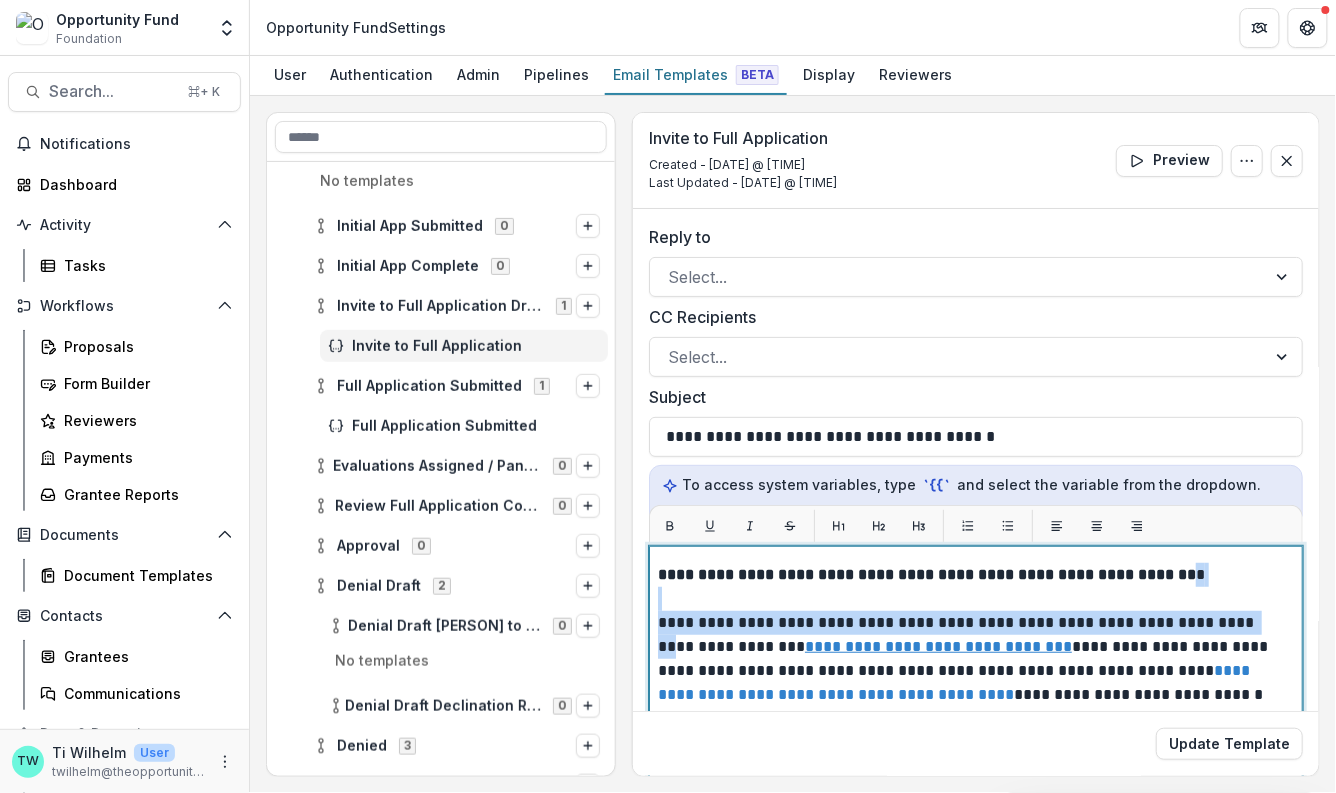 drag, startPoint x: 1223, startPoint y: 574, endPoint x: 1225, endPoint y: 605, distance: 31.06445 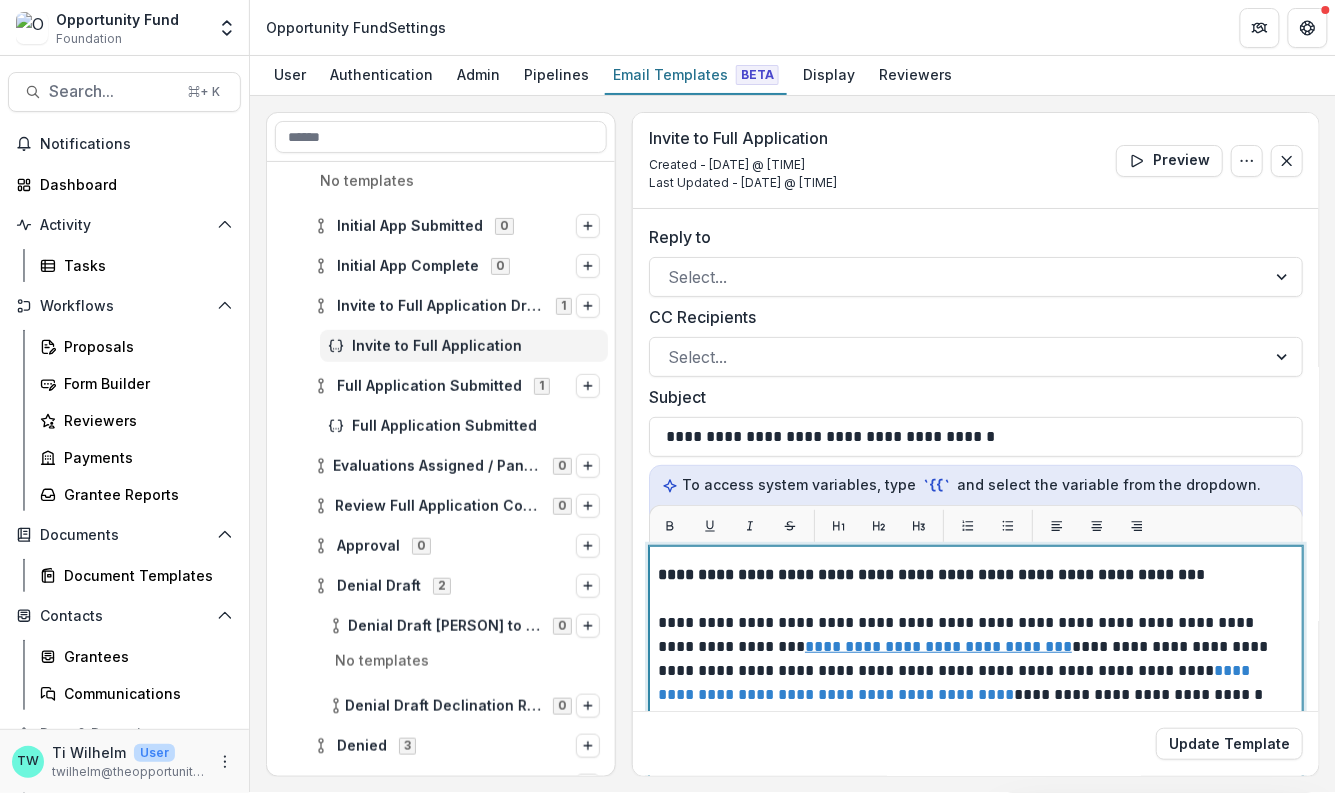 click on "**********" at bounding box center [971, 659] 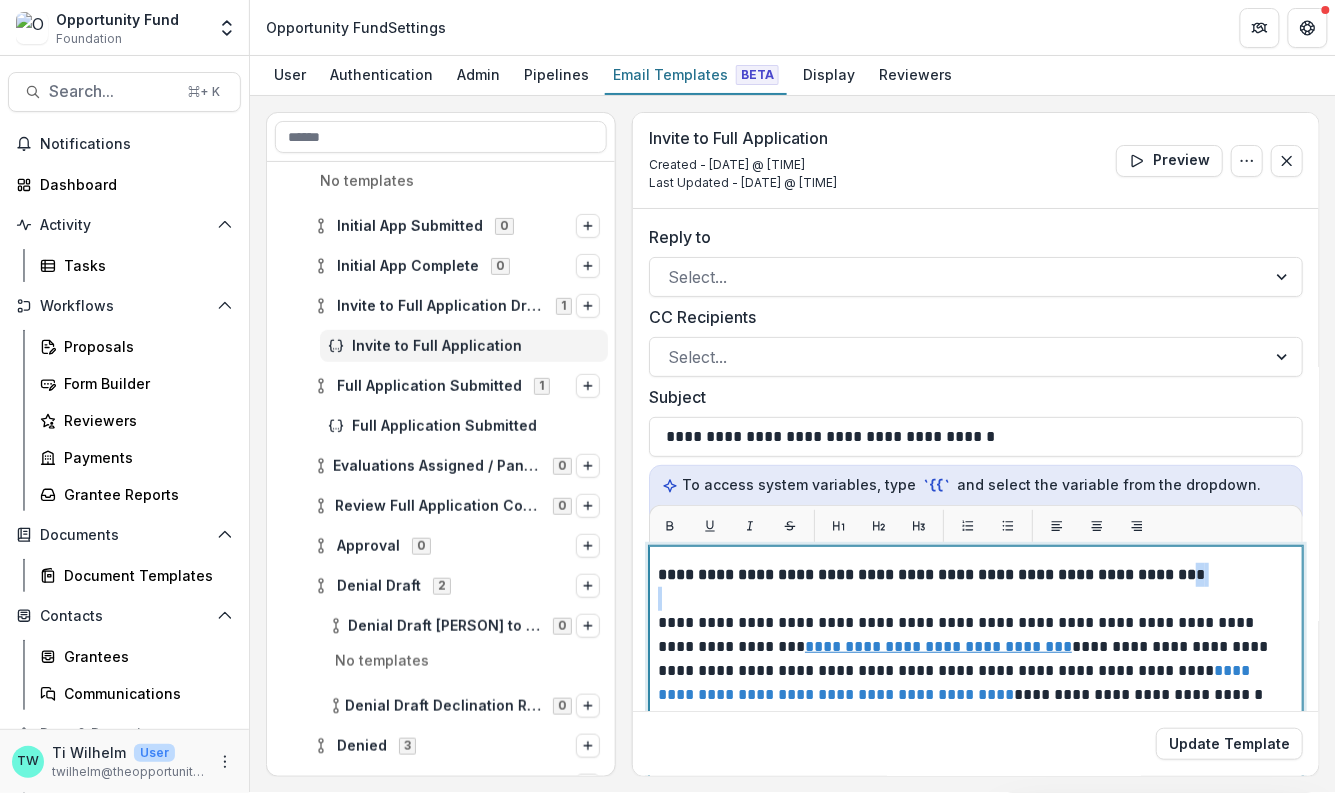 drag, startPoint x: 659, startPoint y: 616, endPoint x: 1213, endPoint y: 564, distance: 556.43506 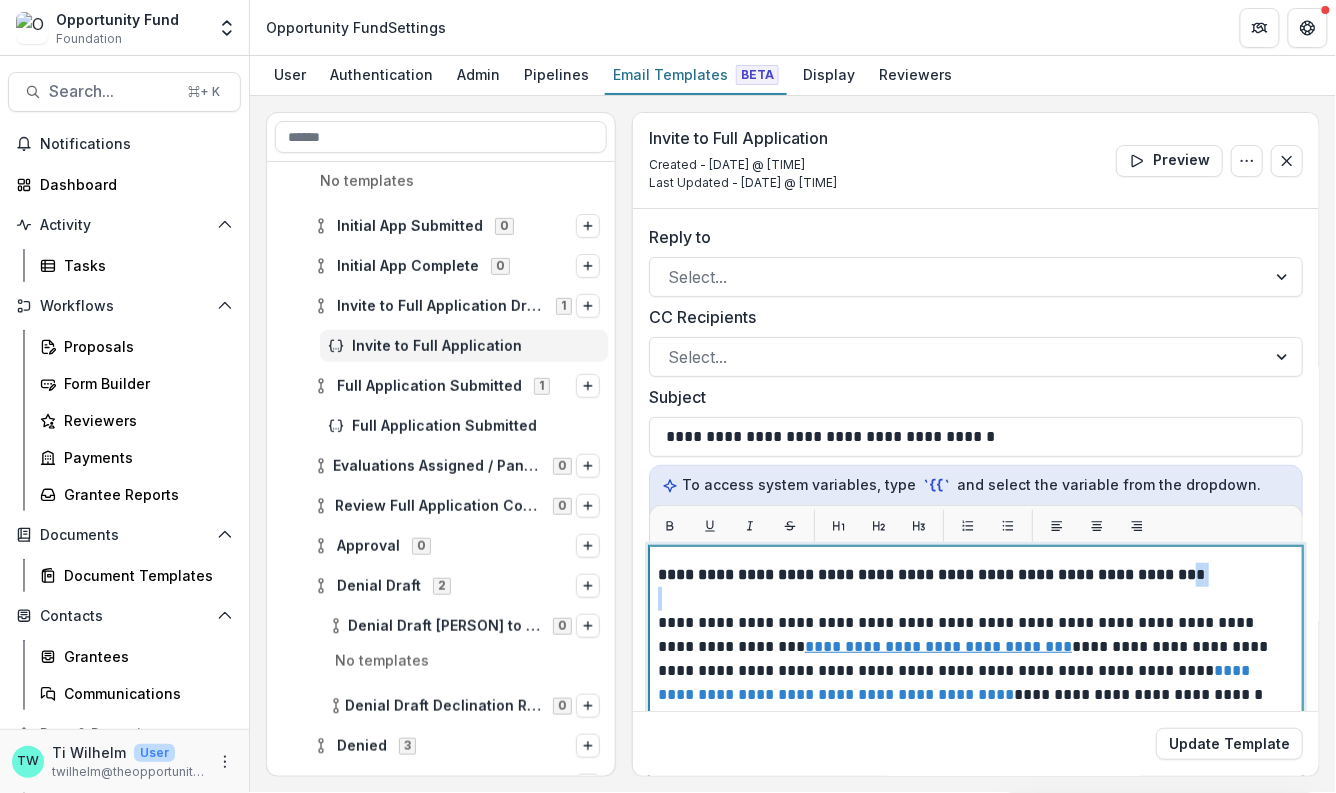 click on "**********" at bounding box center [971, 659] 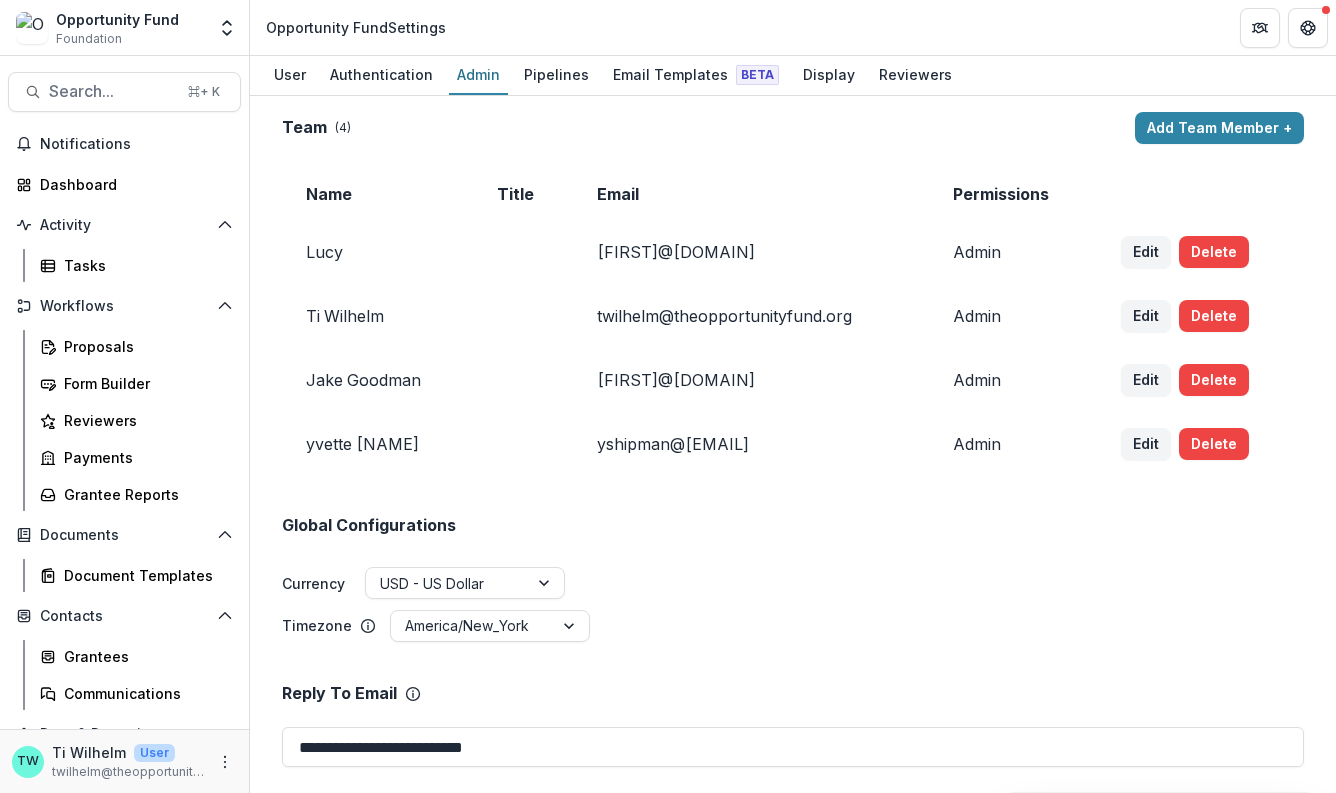 scroll, scrollTop: 0, scrollLeft: 0, axis: both 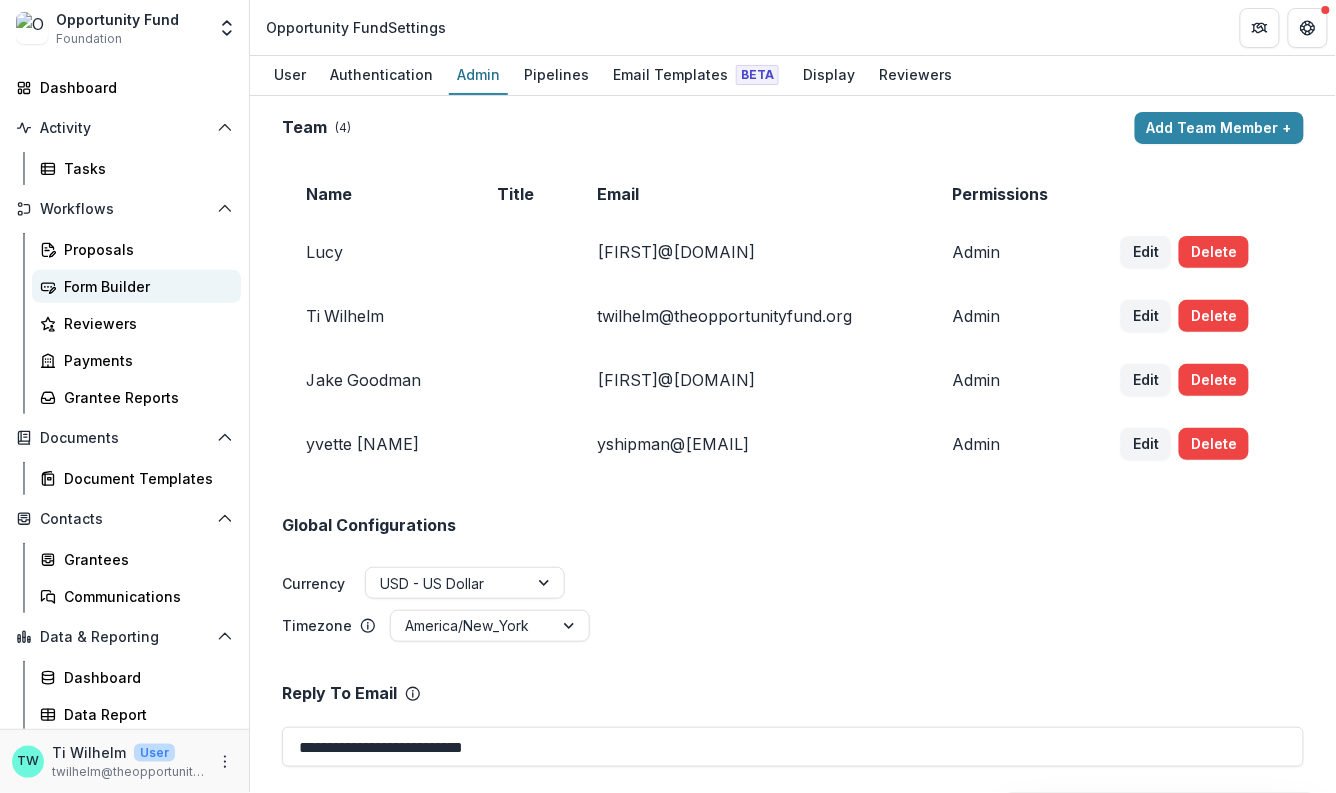 click on "Form Builder" at bounding box center (144, 286) 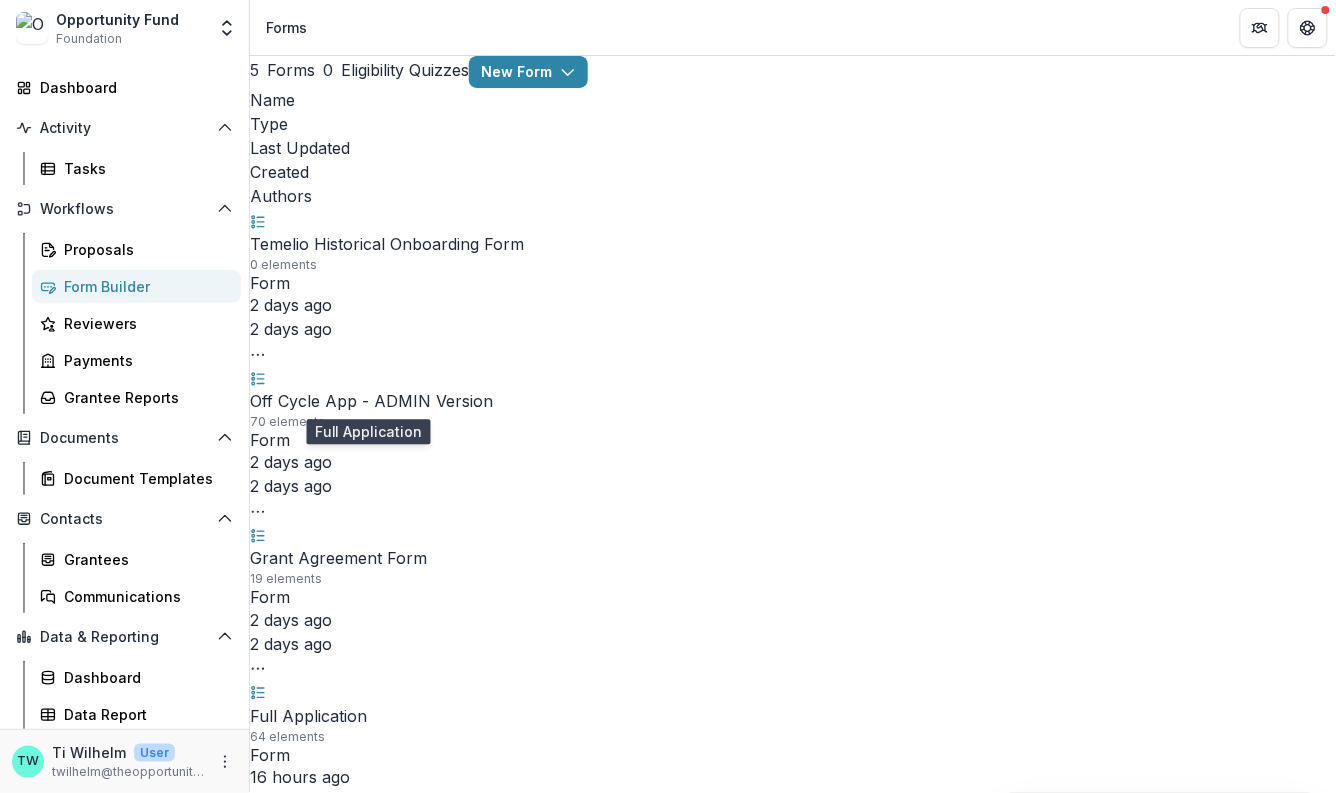 click on "Full Application" at bounding box center [308, 716] 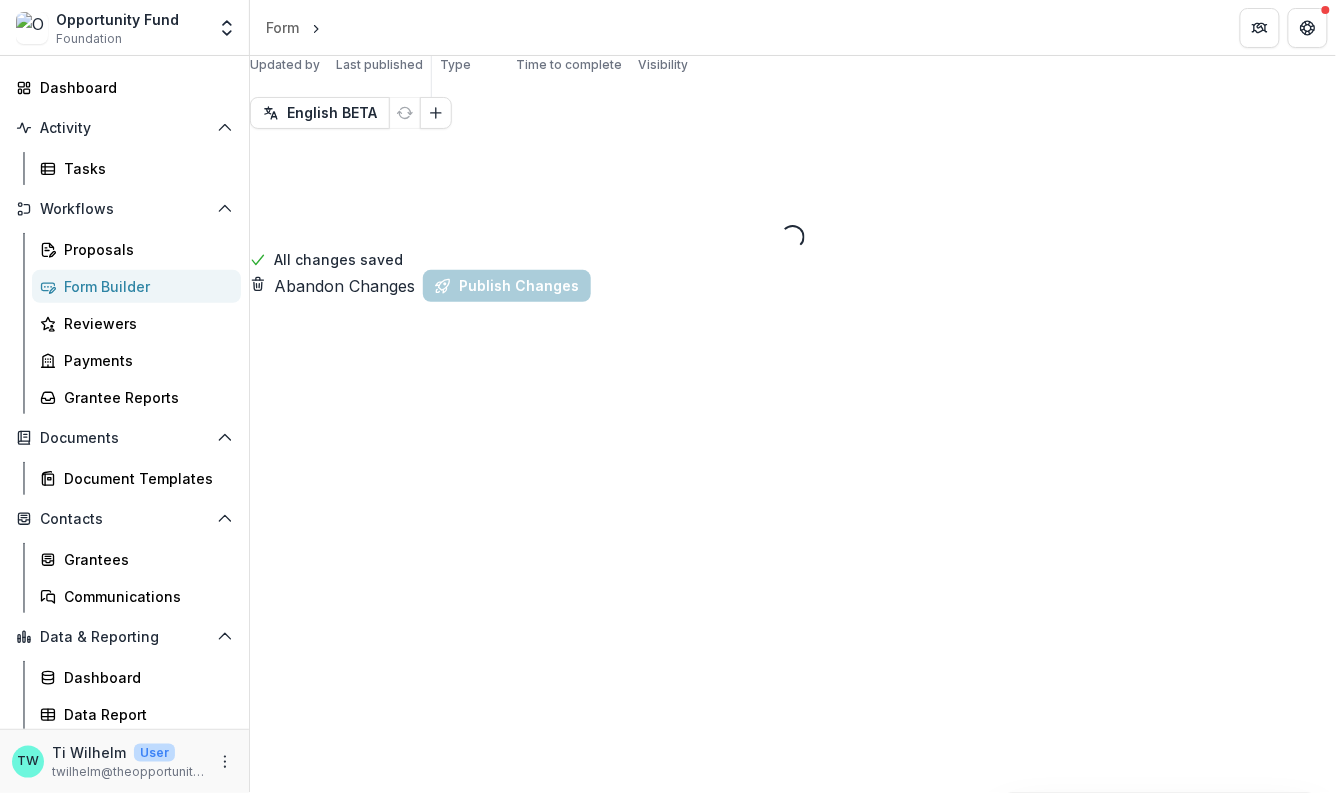 select on "**********" 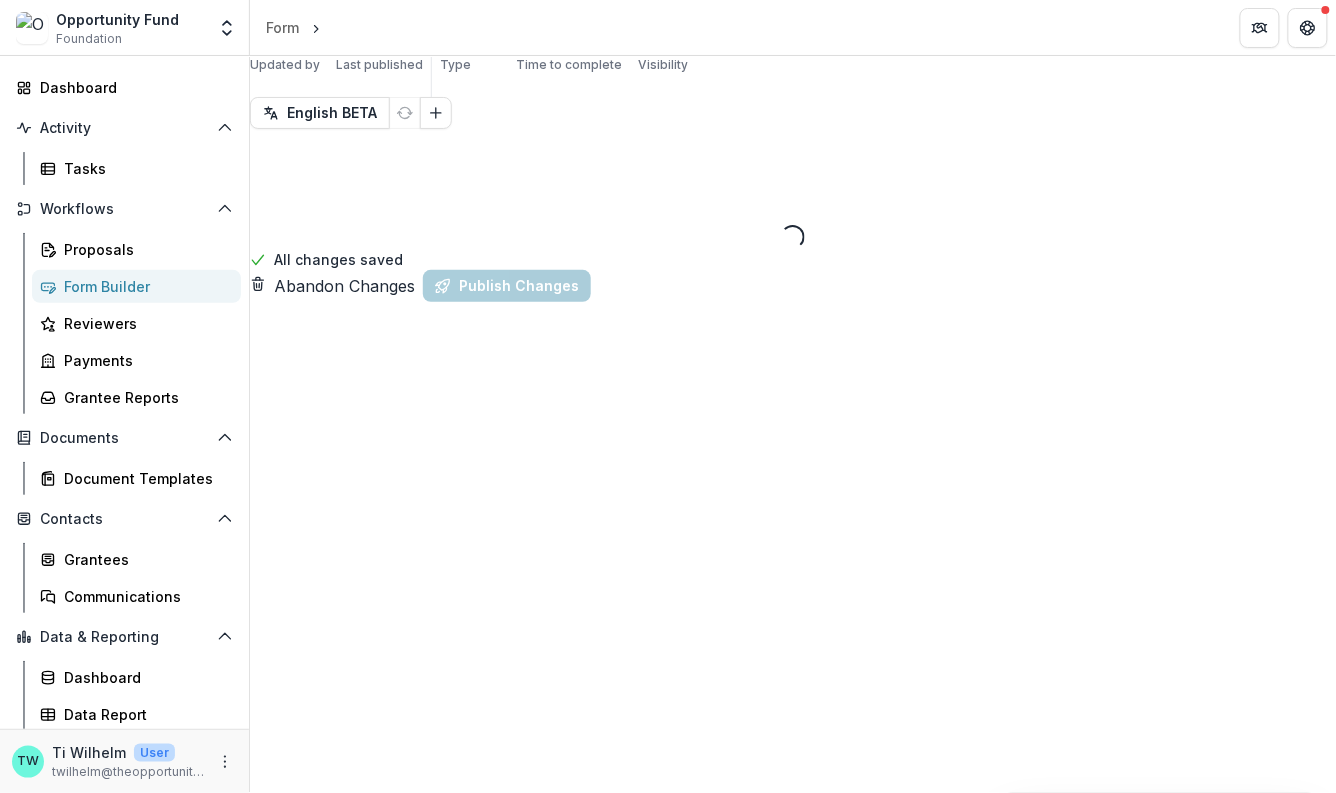select on "**********" 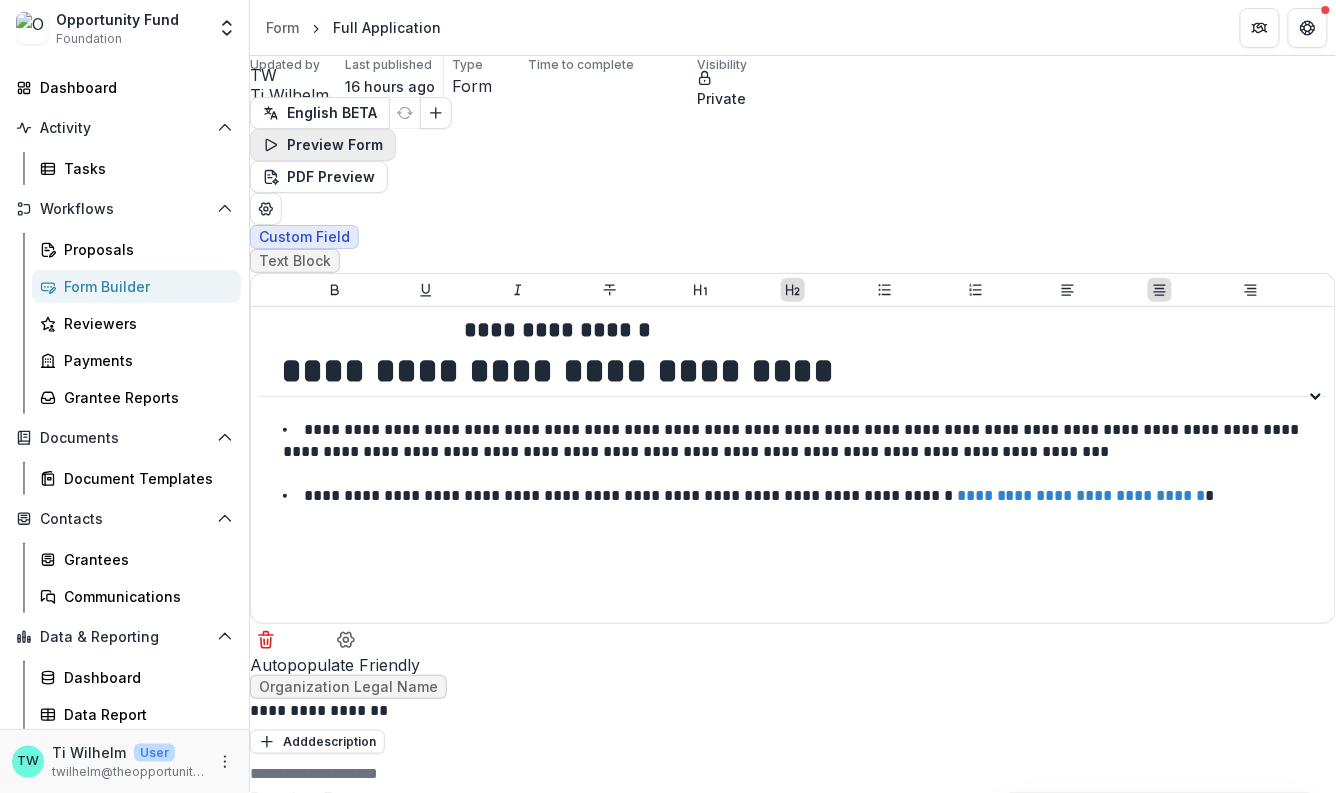 click on "Preview Form" at bounding box center (323, 145) 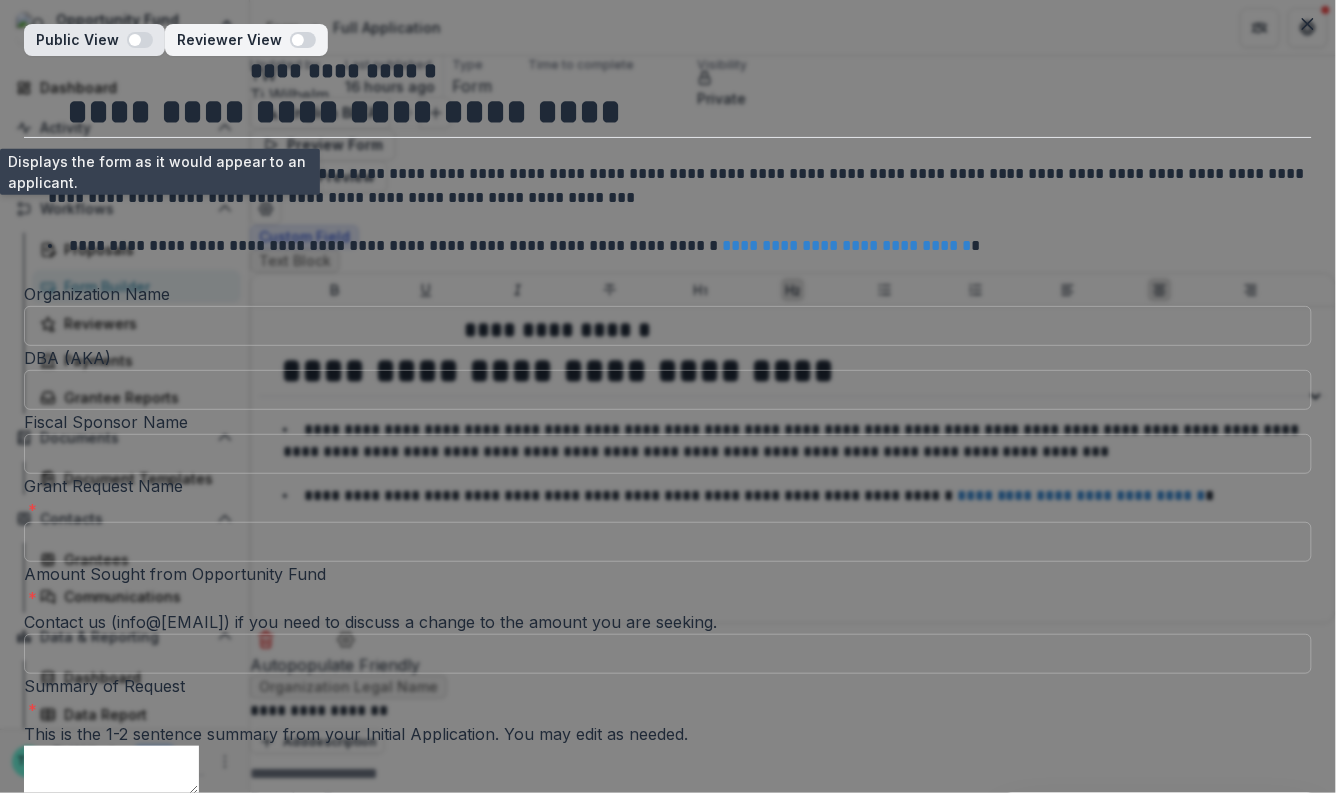 click at bounding box center [140, 40] 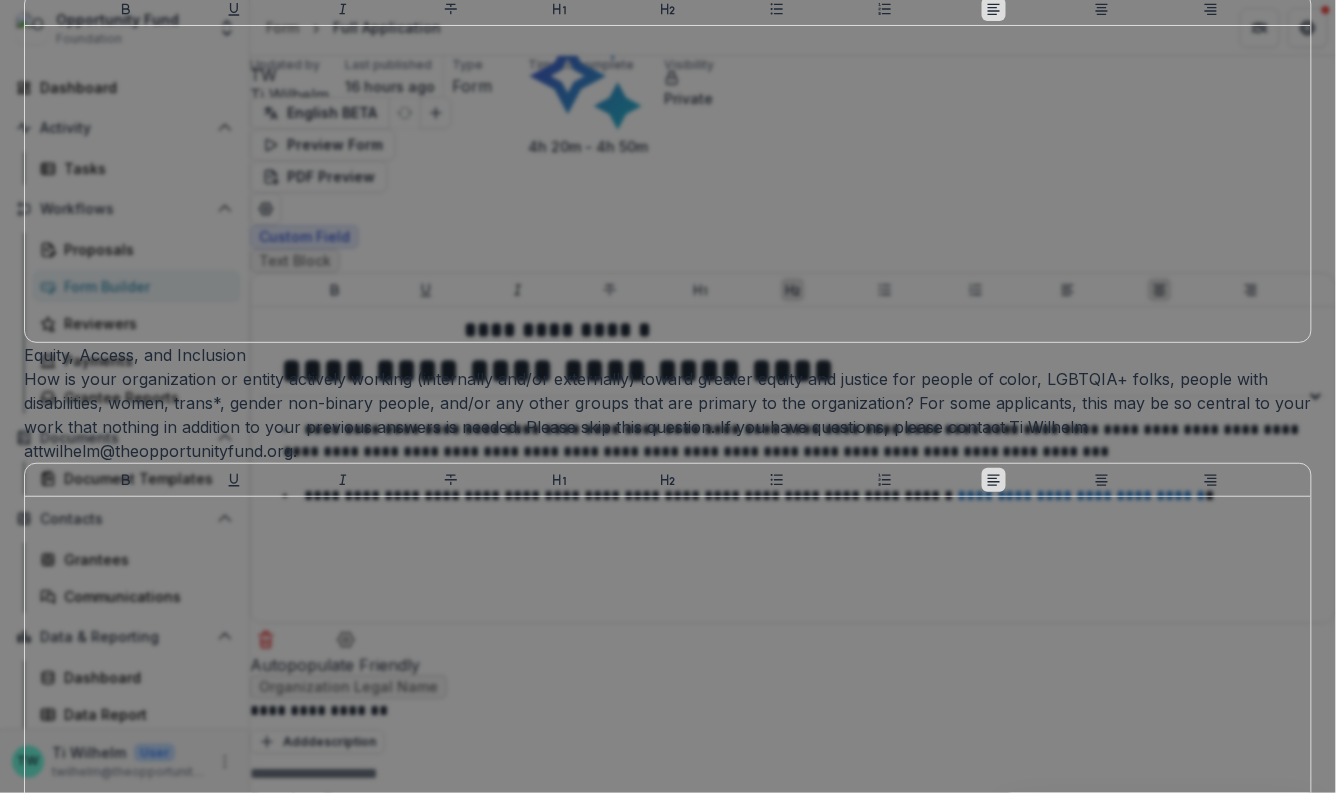 scroll, scrollTop: 8782, scrollLeft: 0, axis: vertical 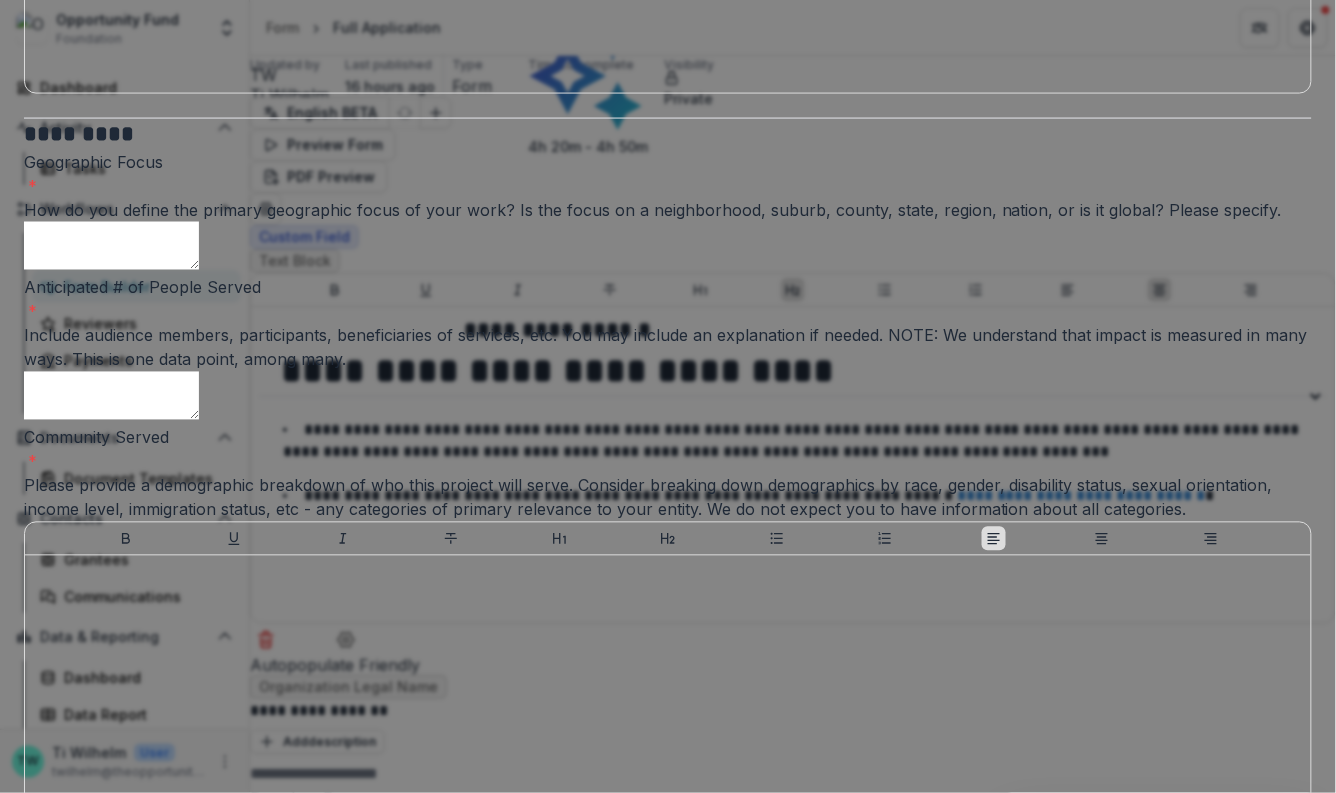 click at bounding box center (668, 1453) 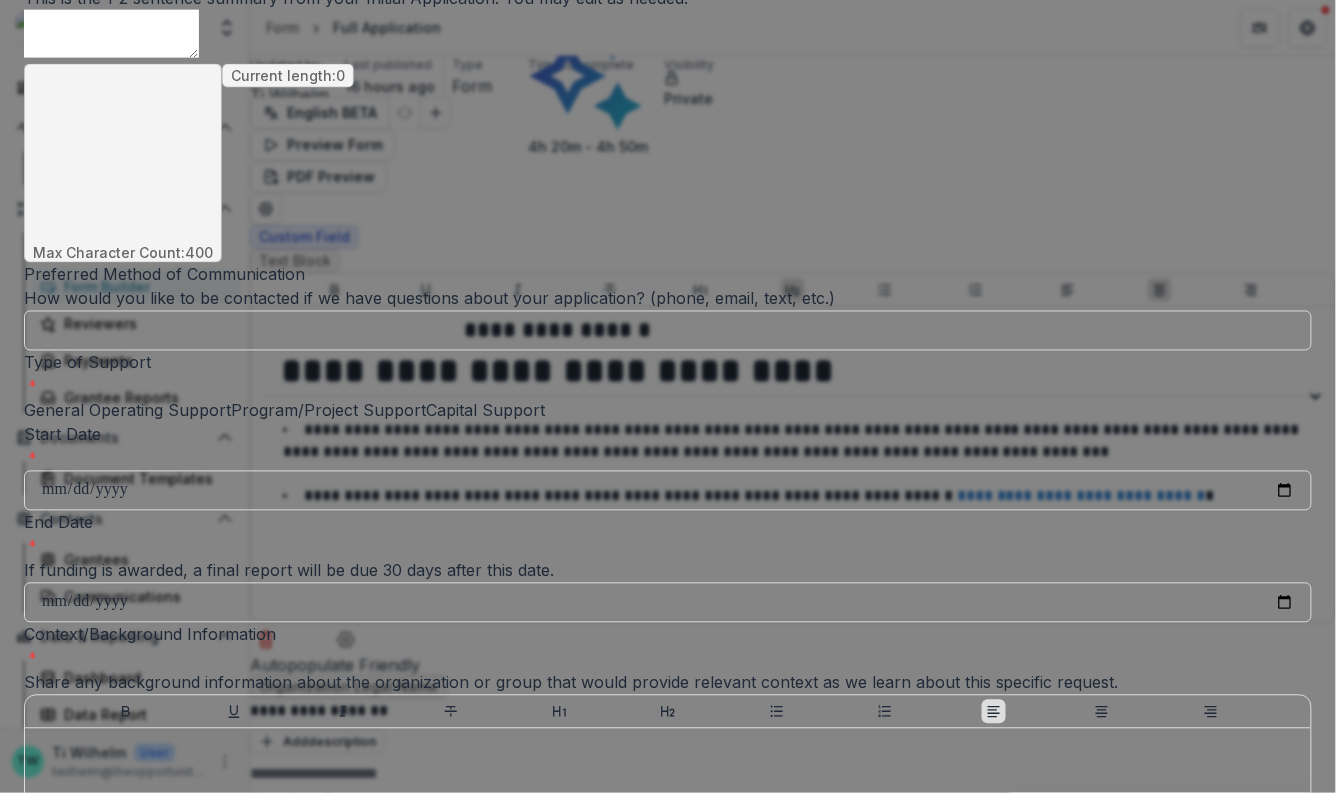 scroll, scrollTop: 0, scrollLeft: 0, axis: both 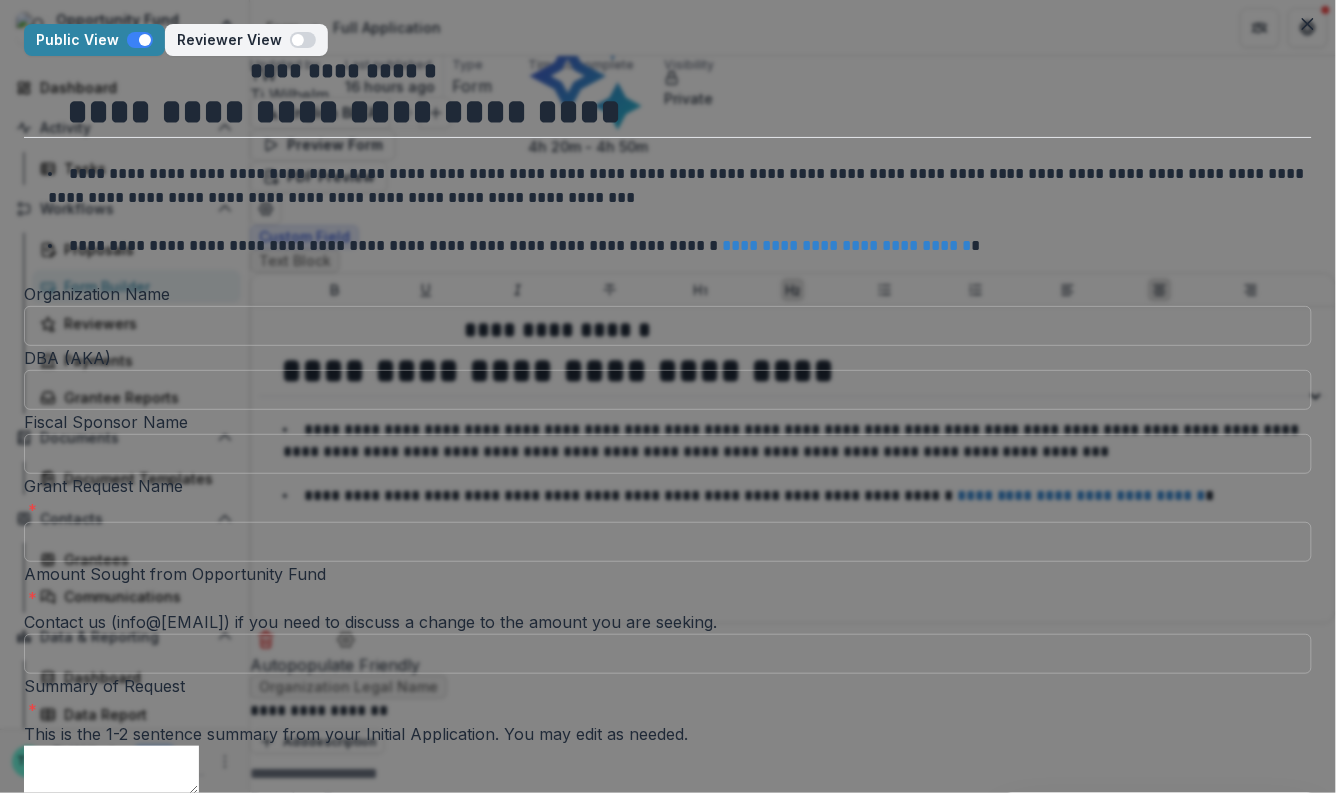 drag, startPoint x: 946, startPoint y: 657, endPoint x: 358, endPoint y: -108, distance: 964.8674 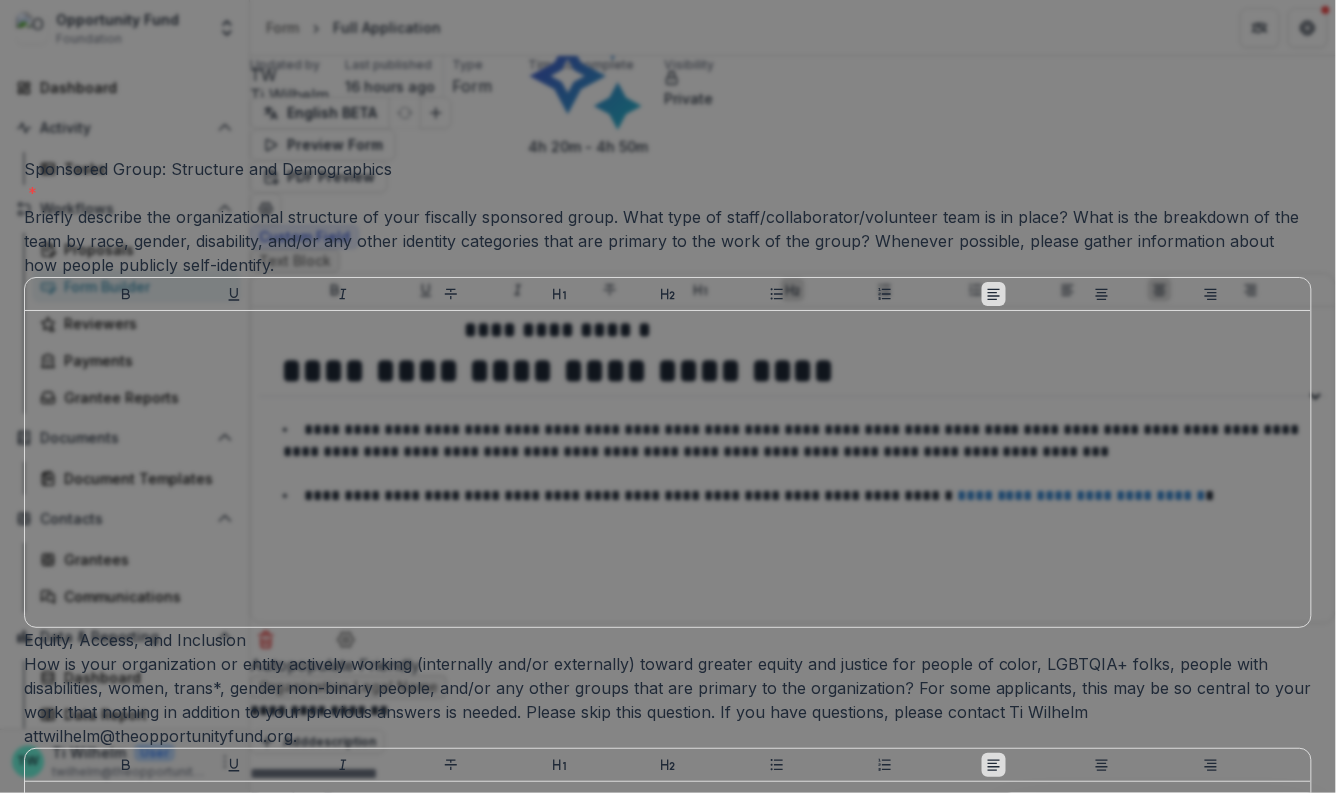 scroll, scrollTop: 8782, scrollLeft: 0, axis: vertical 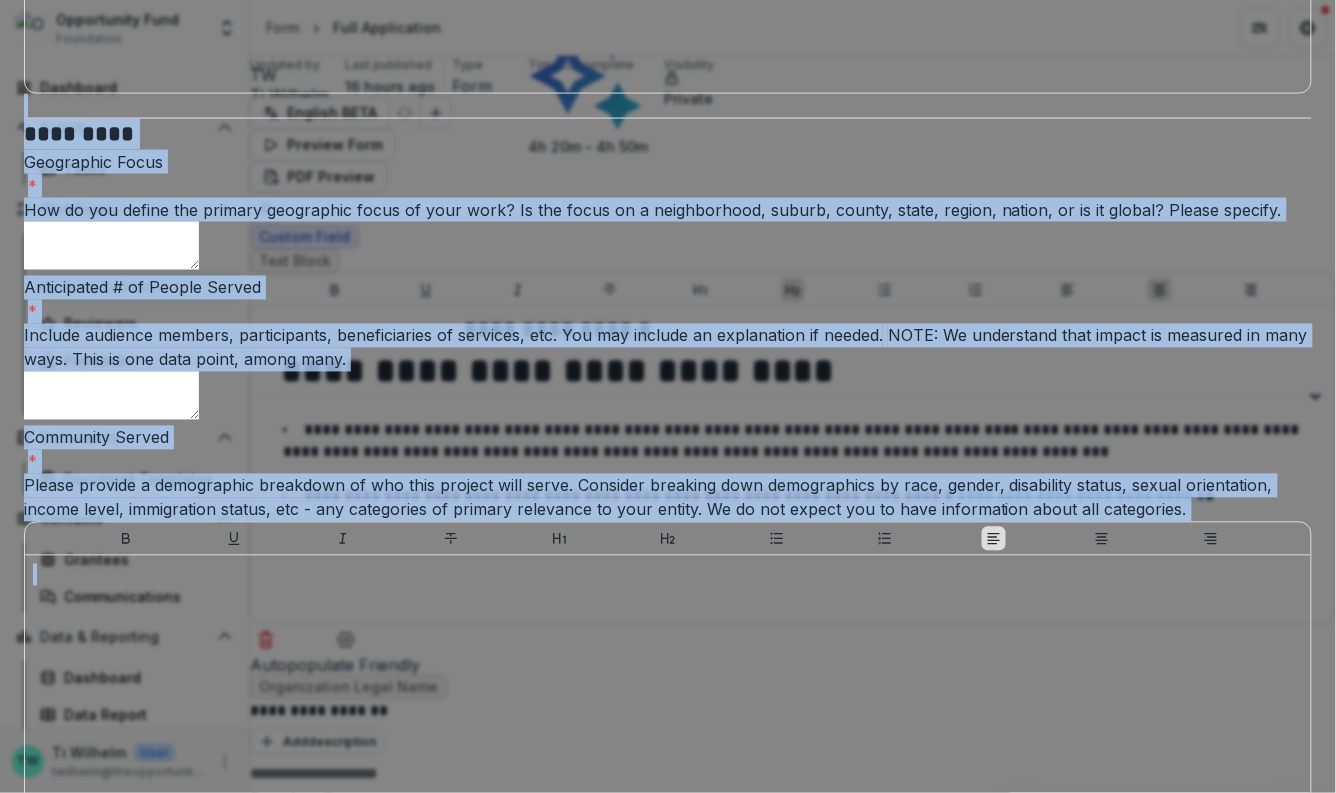 drag, startPoint x: 552, startPoint y: 87, endPoint x: 975, endPoint y: 658, distance: 710.6124 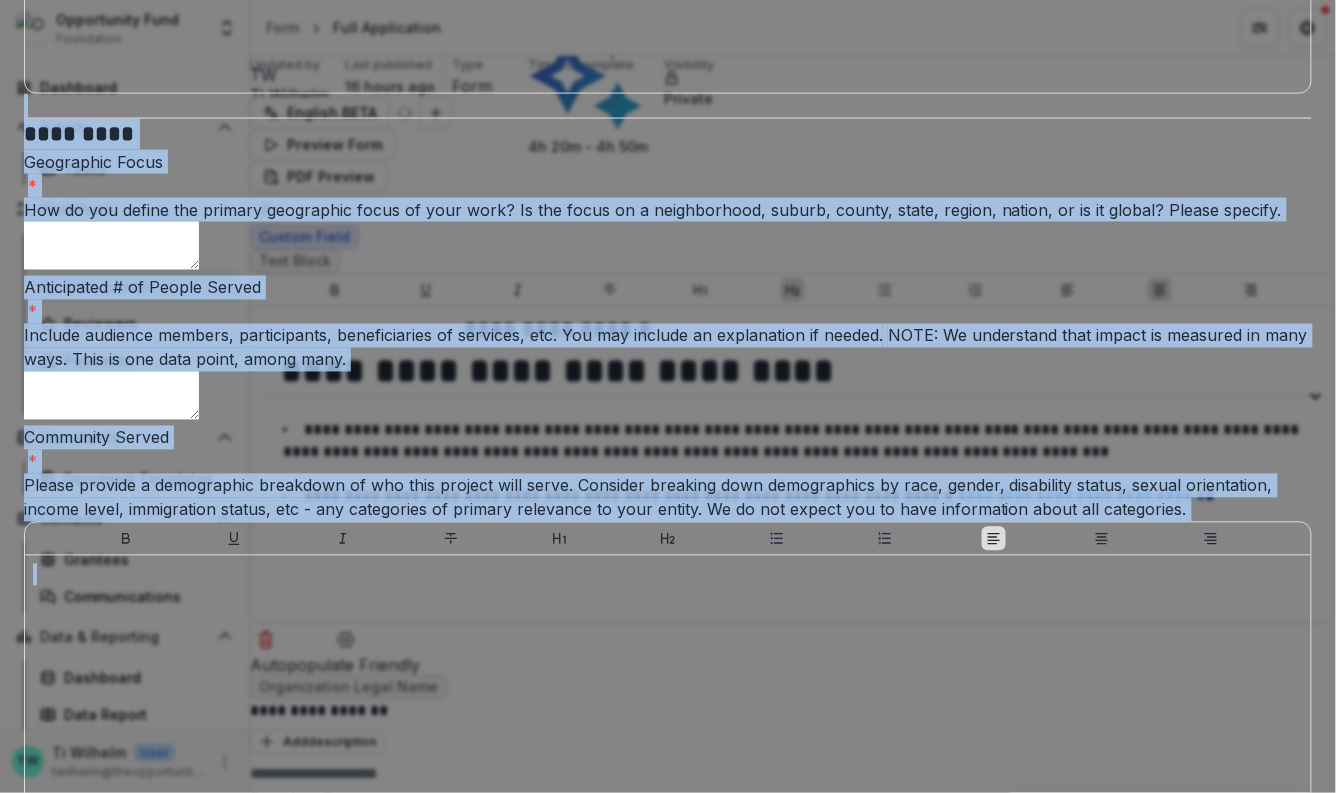 click on "**********" at bounding box center [668, -3505] 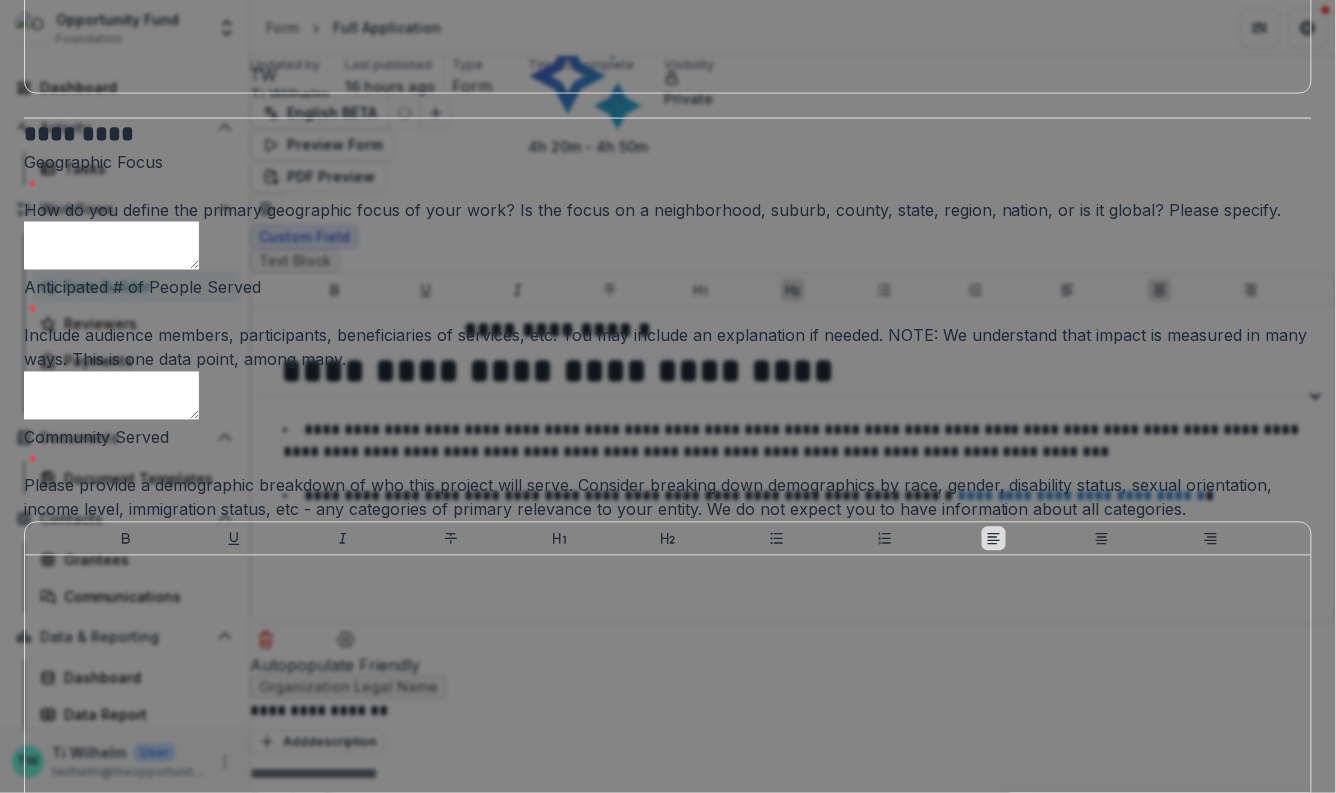 click at bounding box center [668, 1648] 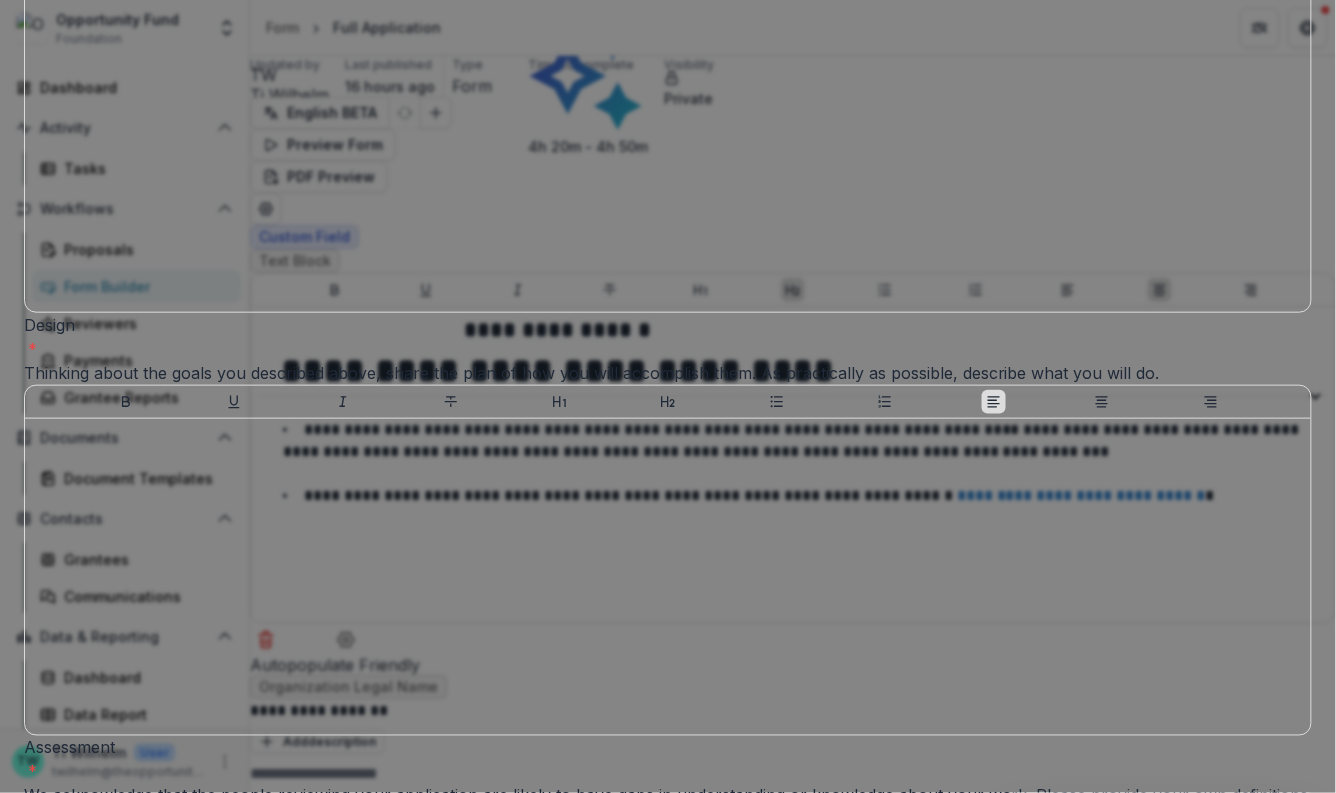 scroll, scrollTop: 0, scrollLeft: 0, axis: both 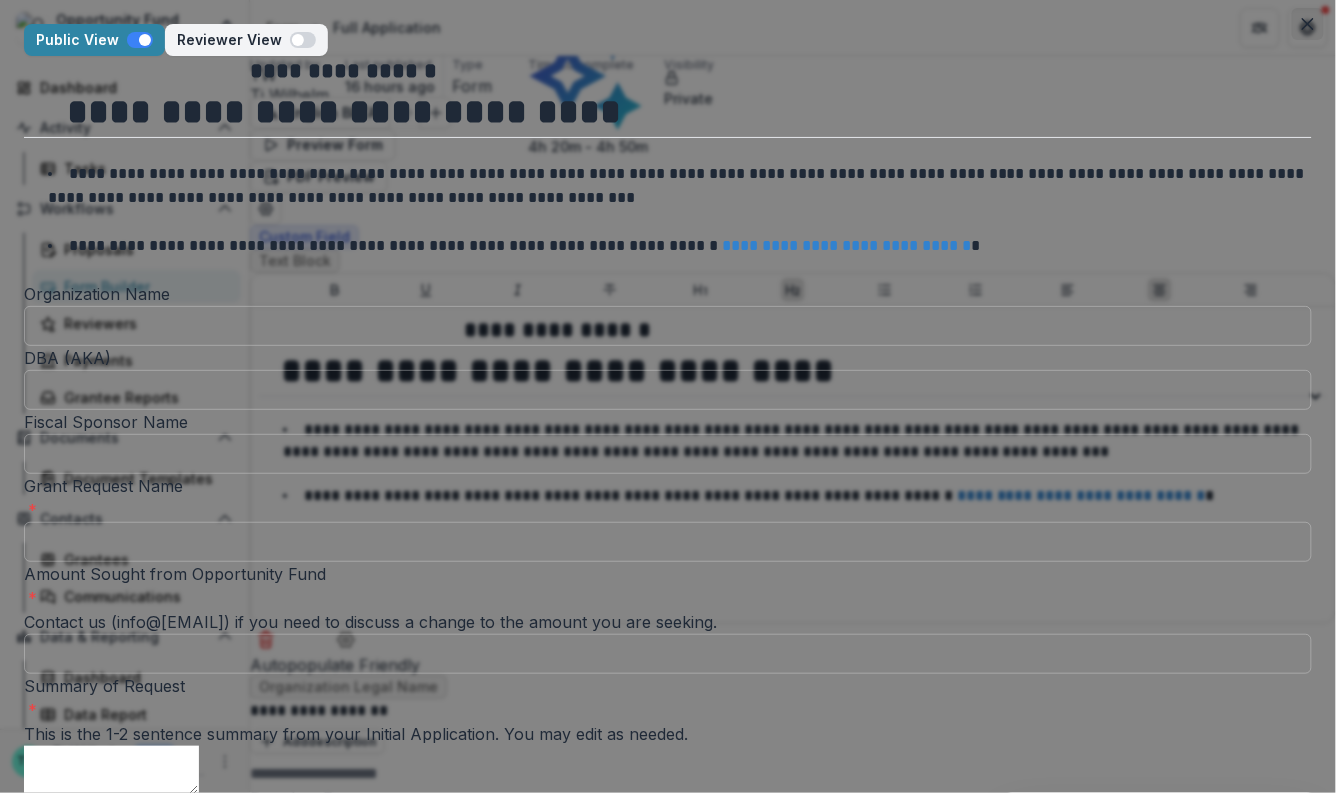 click 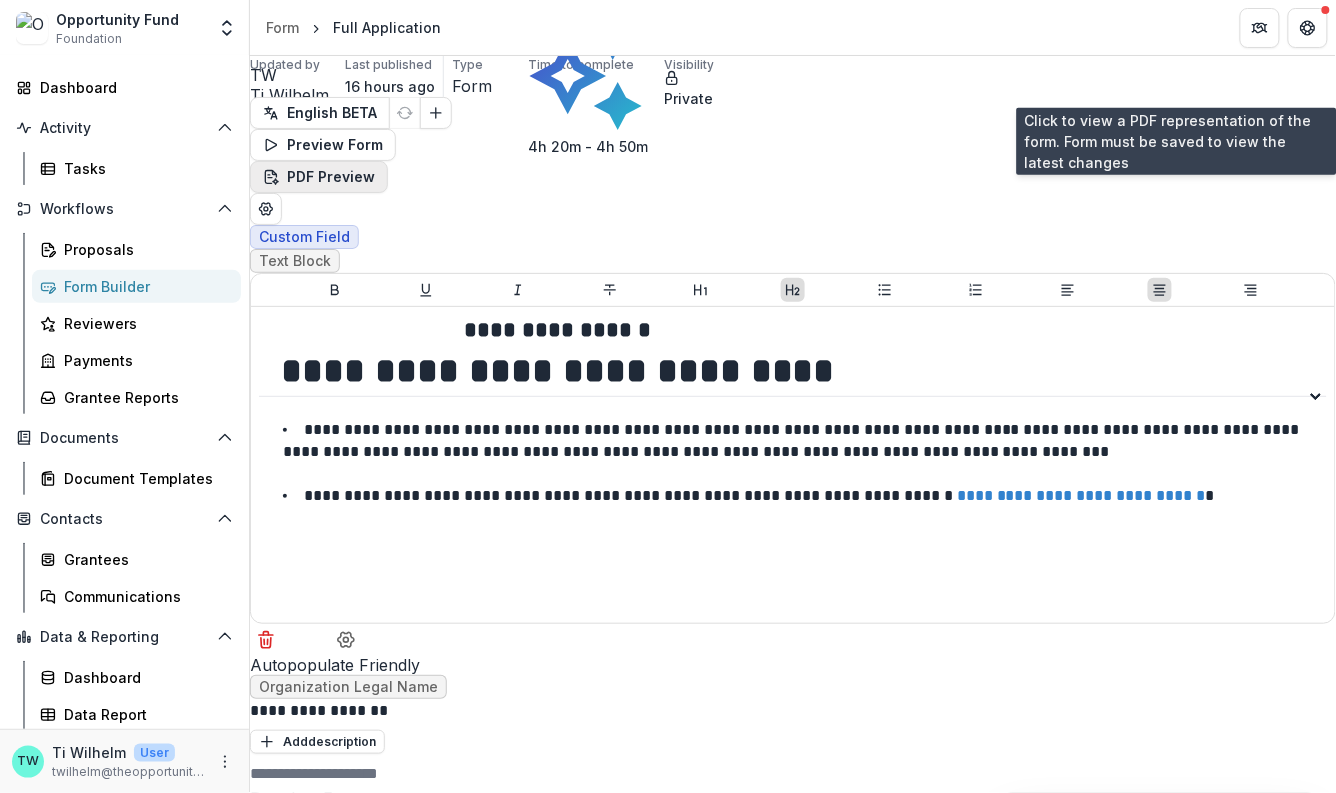 click on "PDF Preview" at bounding box center [319, 177] 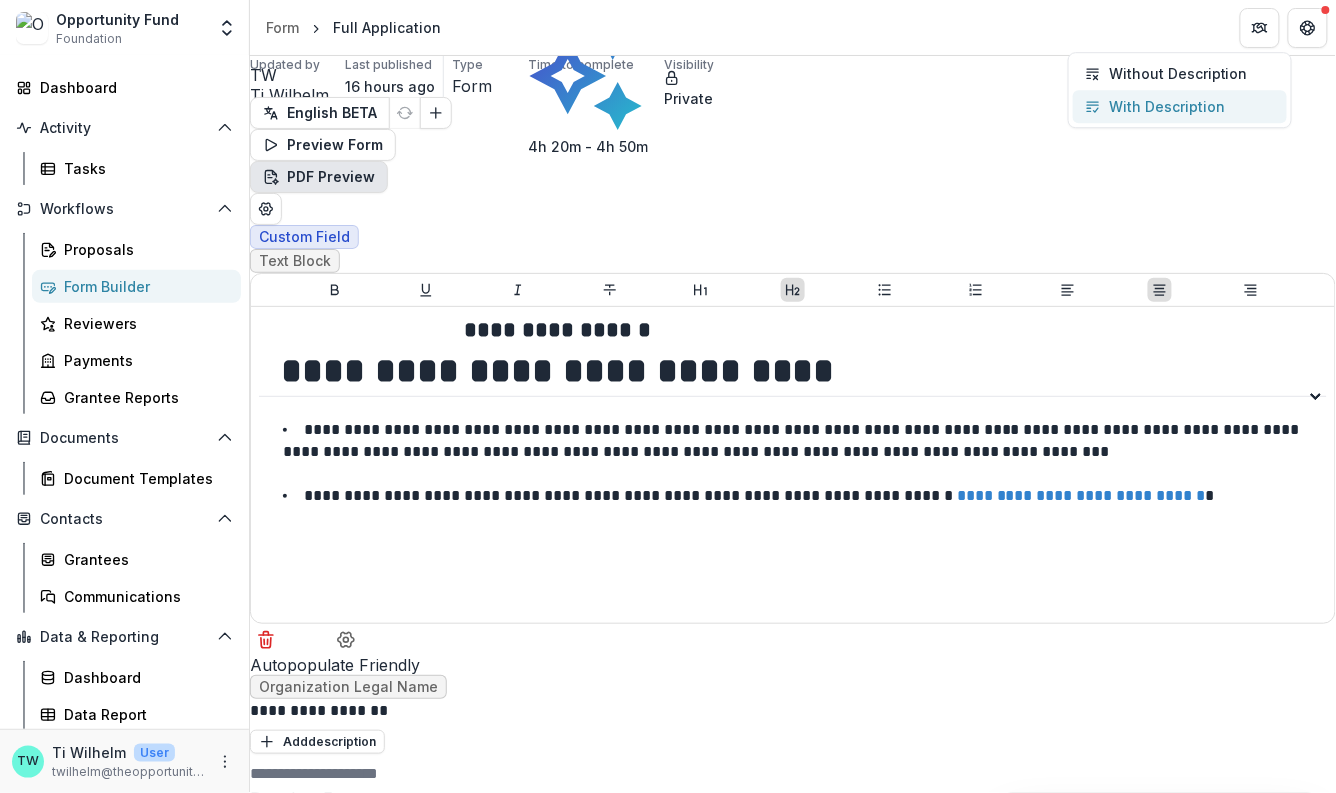 click on "With Description" at bounding box center (1167, 106) 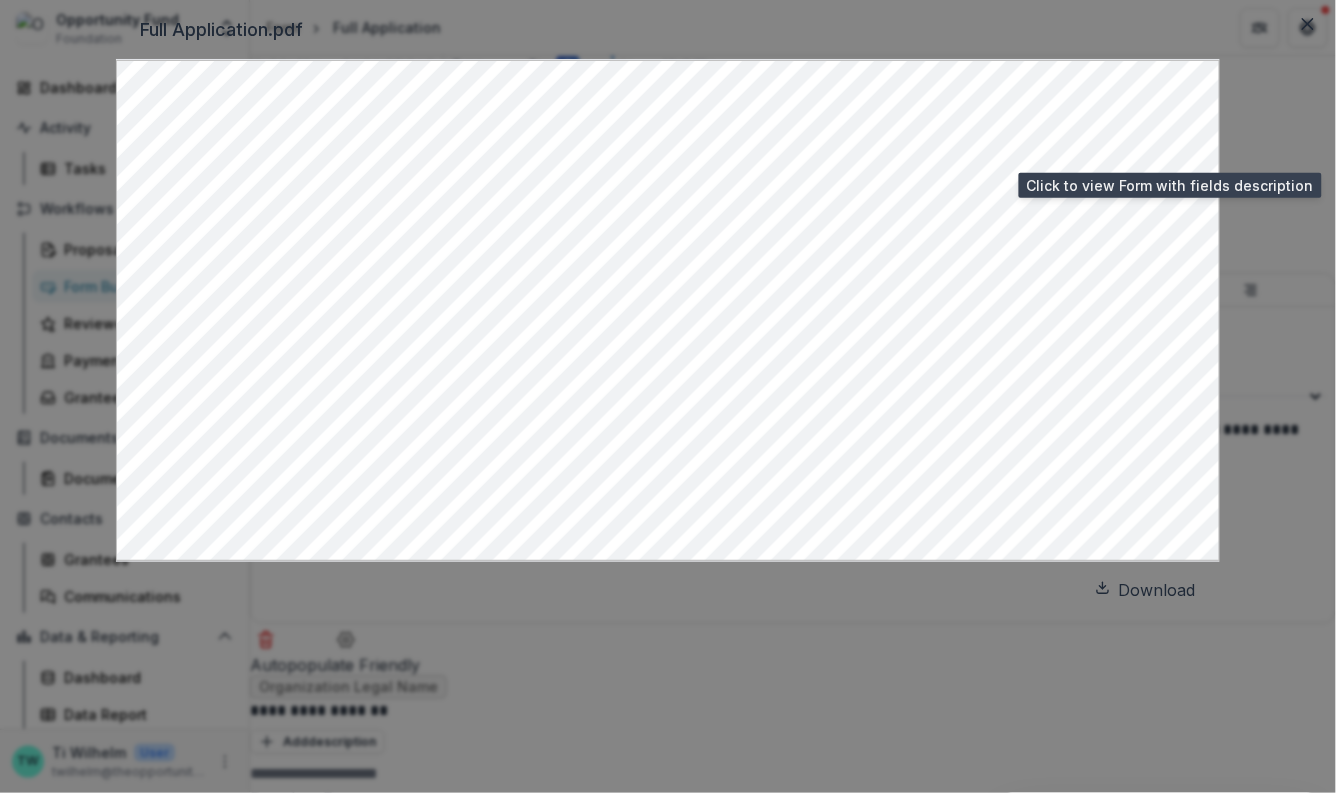 click on "Full Application.pdf" at bounding box center (668, 30) 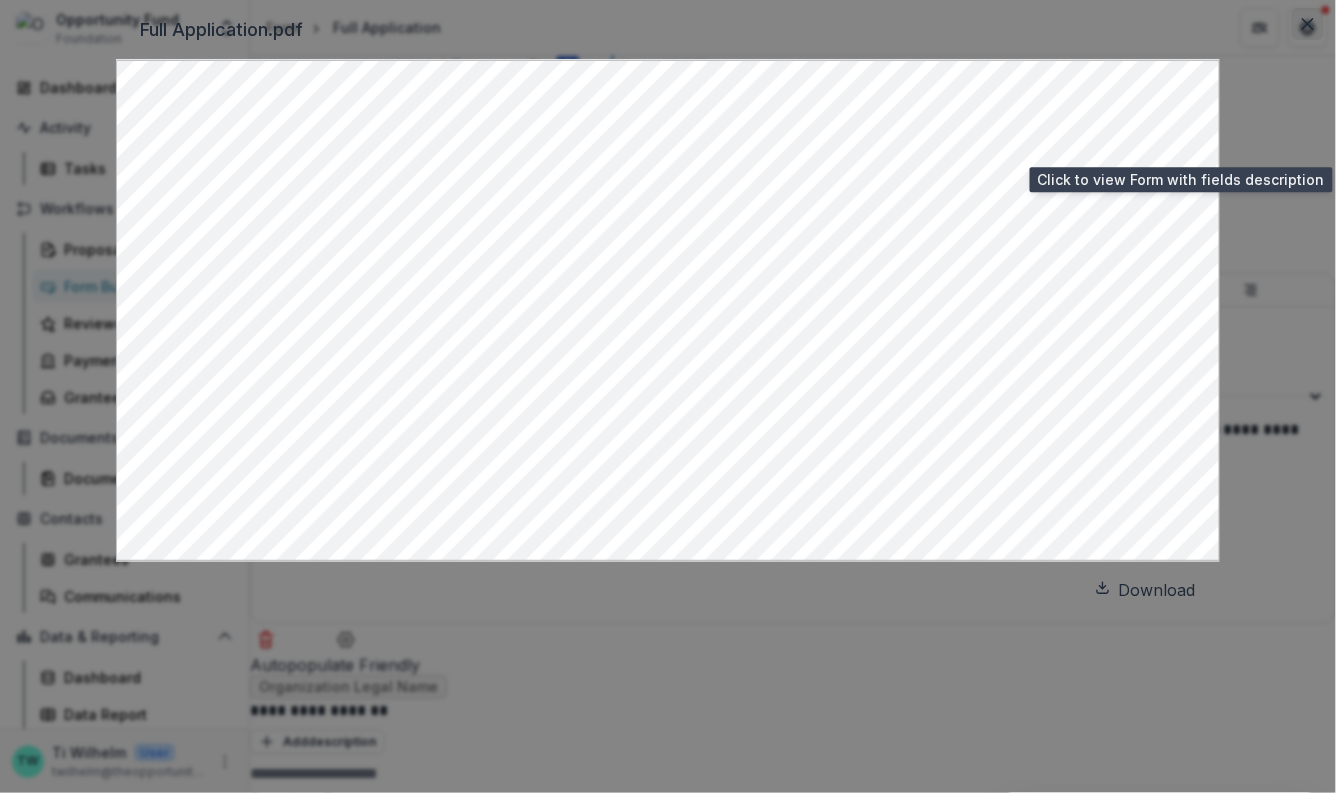 click 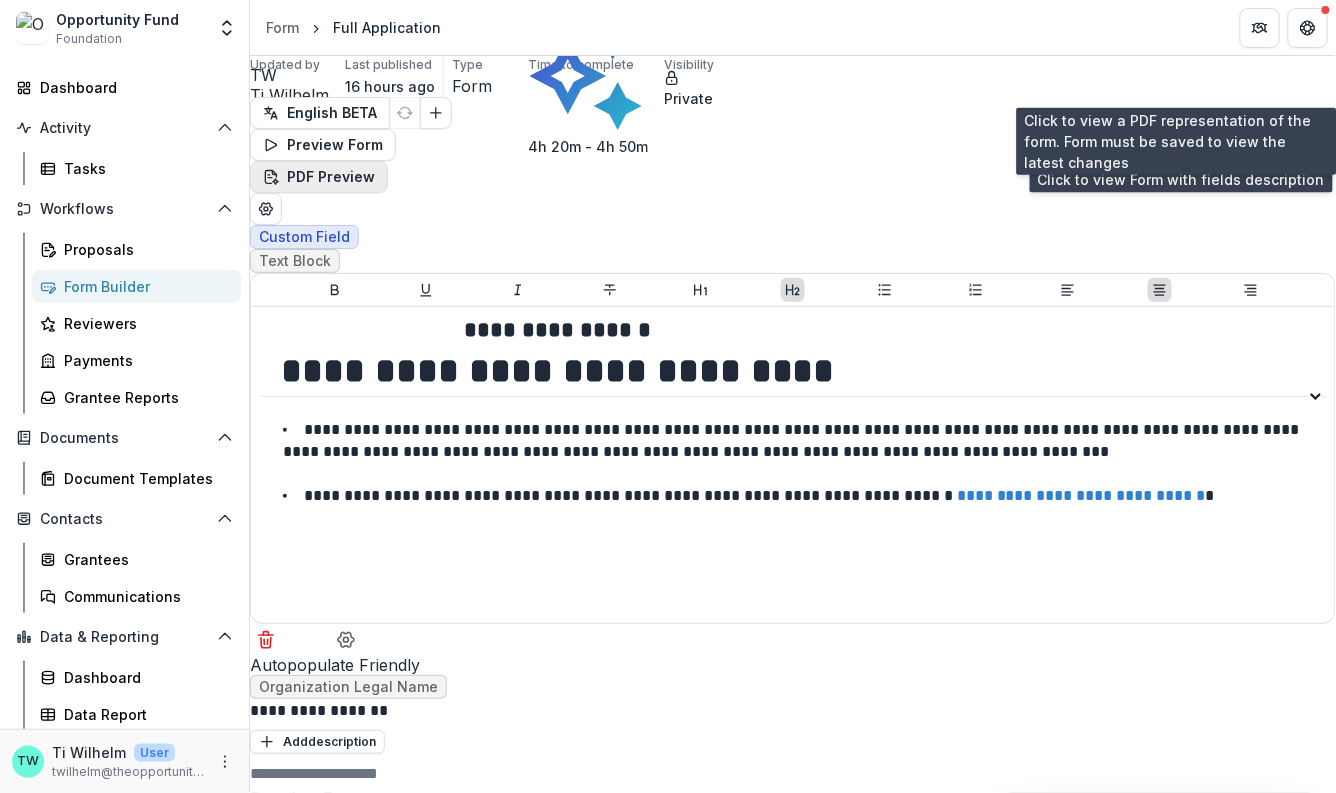 click on "PDF Preview" at bounding box center (319, 177) 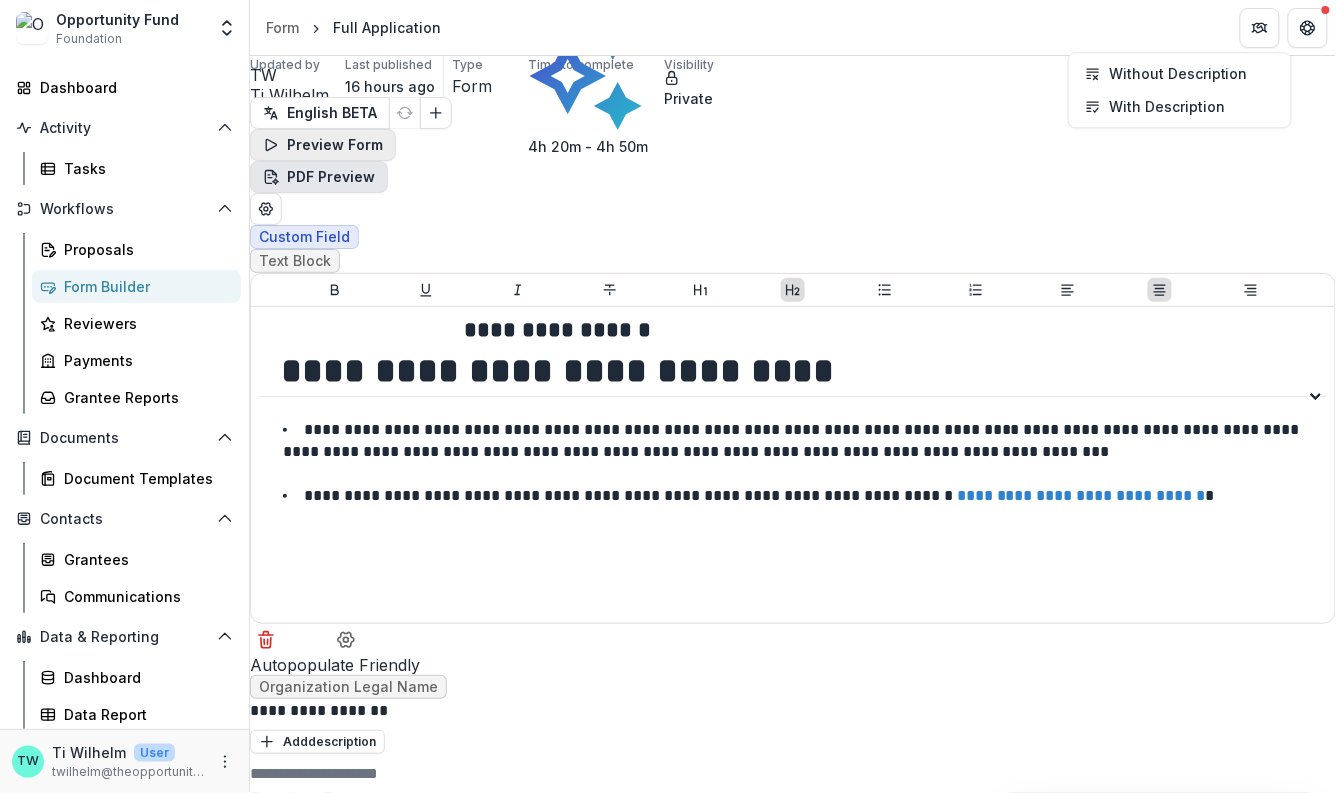 click on "Preview Form" at bounding box center [323, 145] 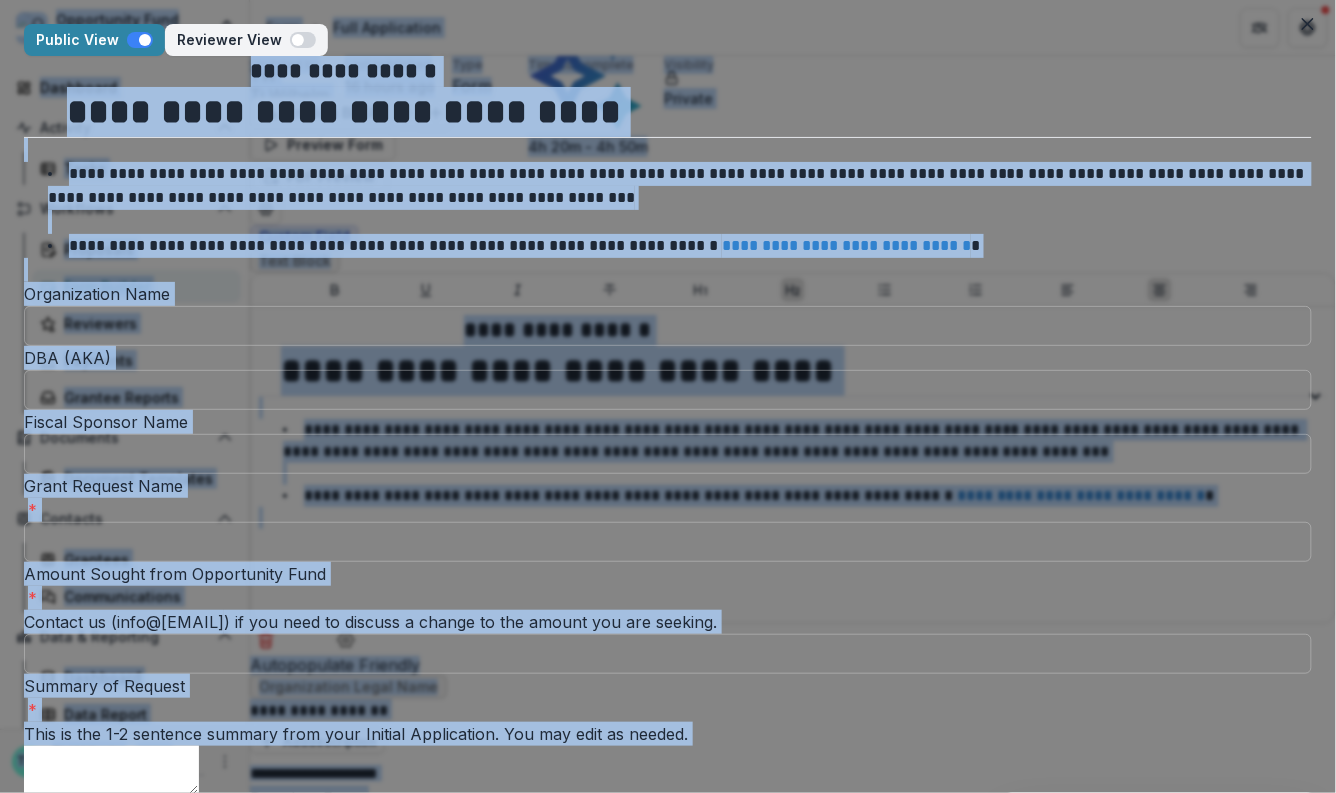 type 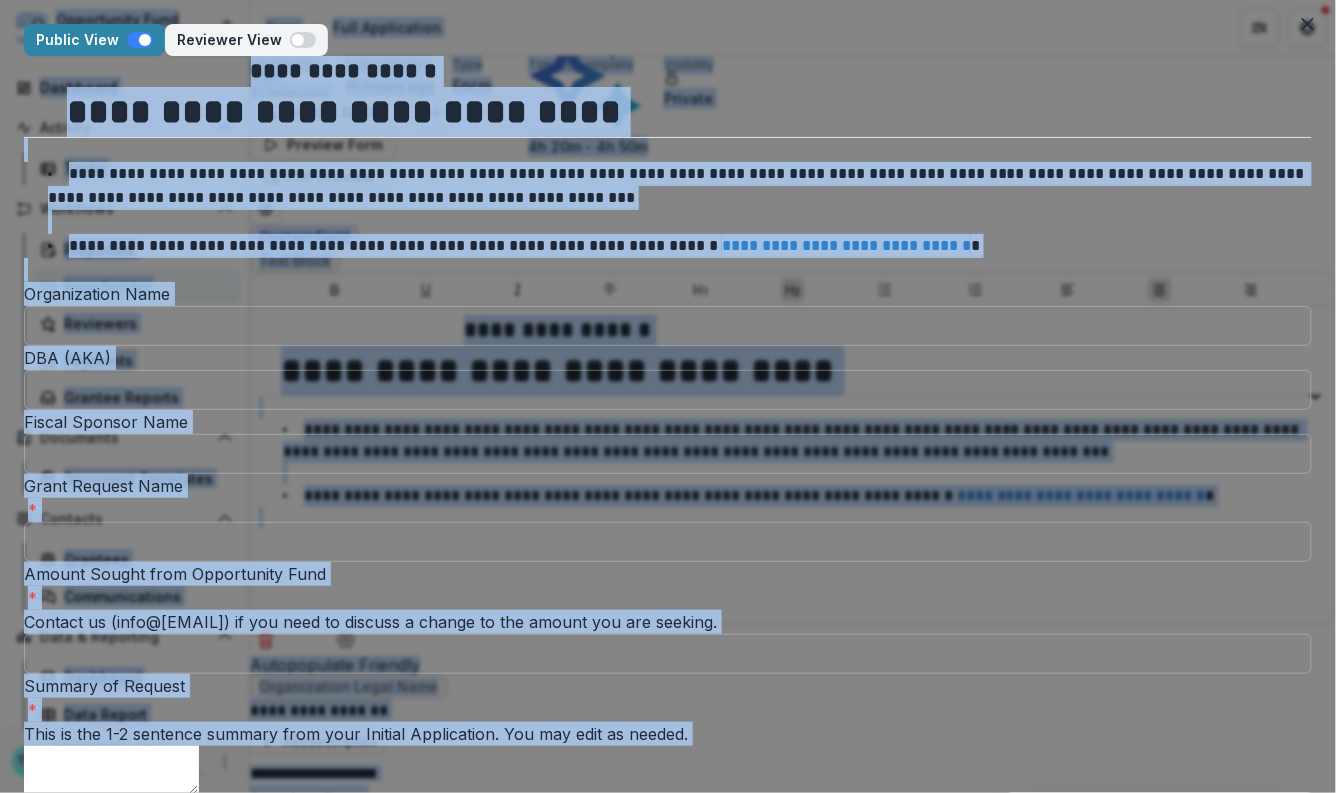 copy on "**********" 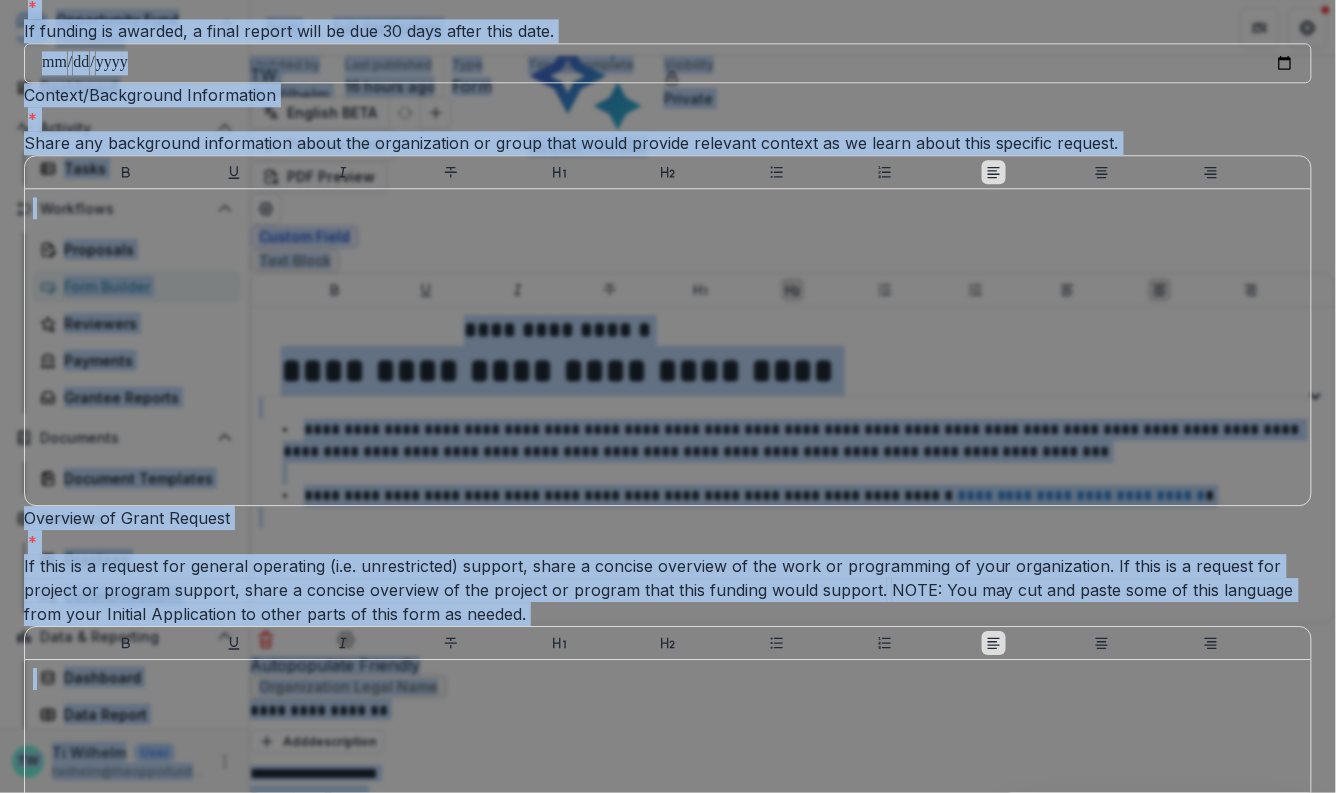 scroll, scrollTop: 1303, scrollLeft: 0, axis: vertical 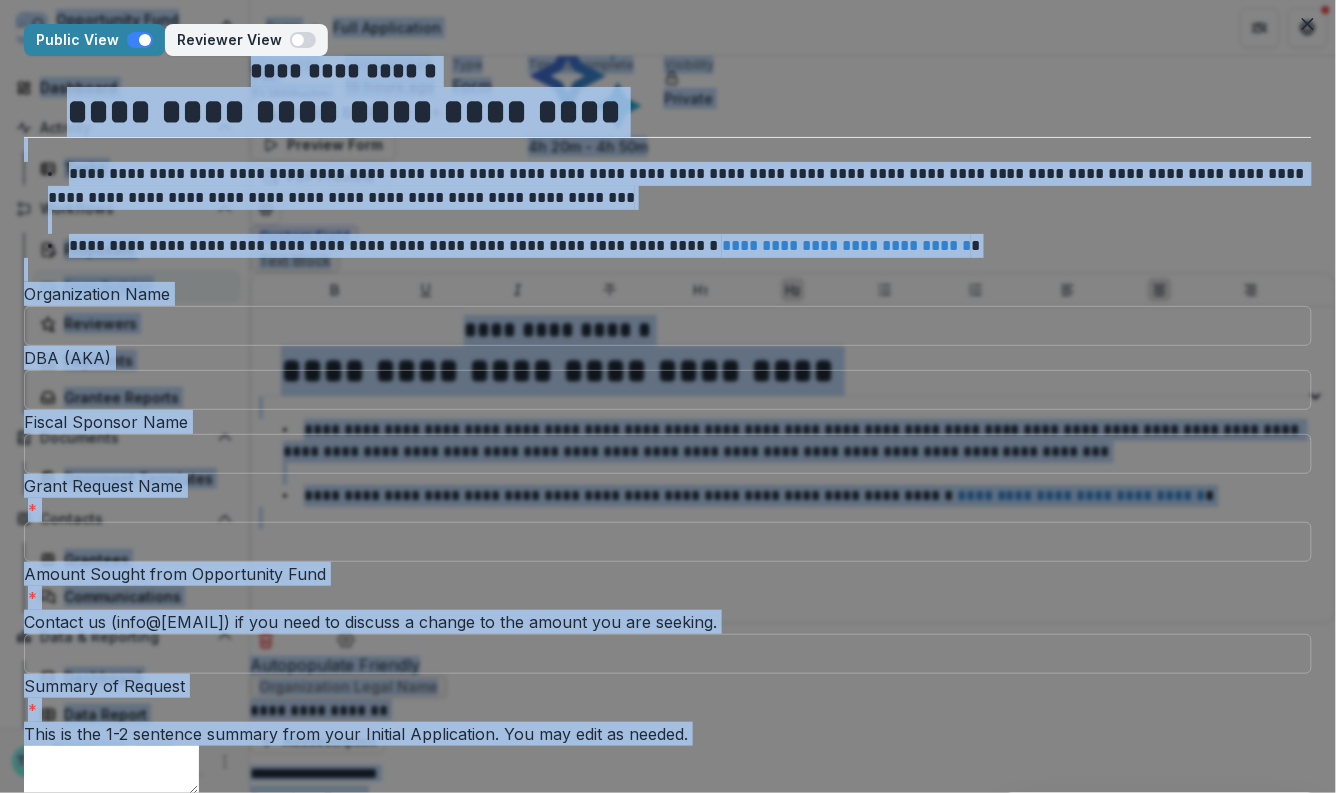 click on "**********" at bounding box center [668, 4117] 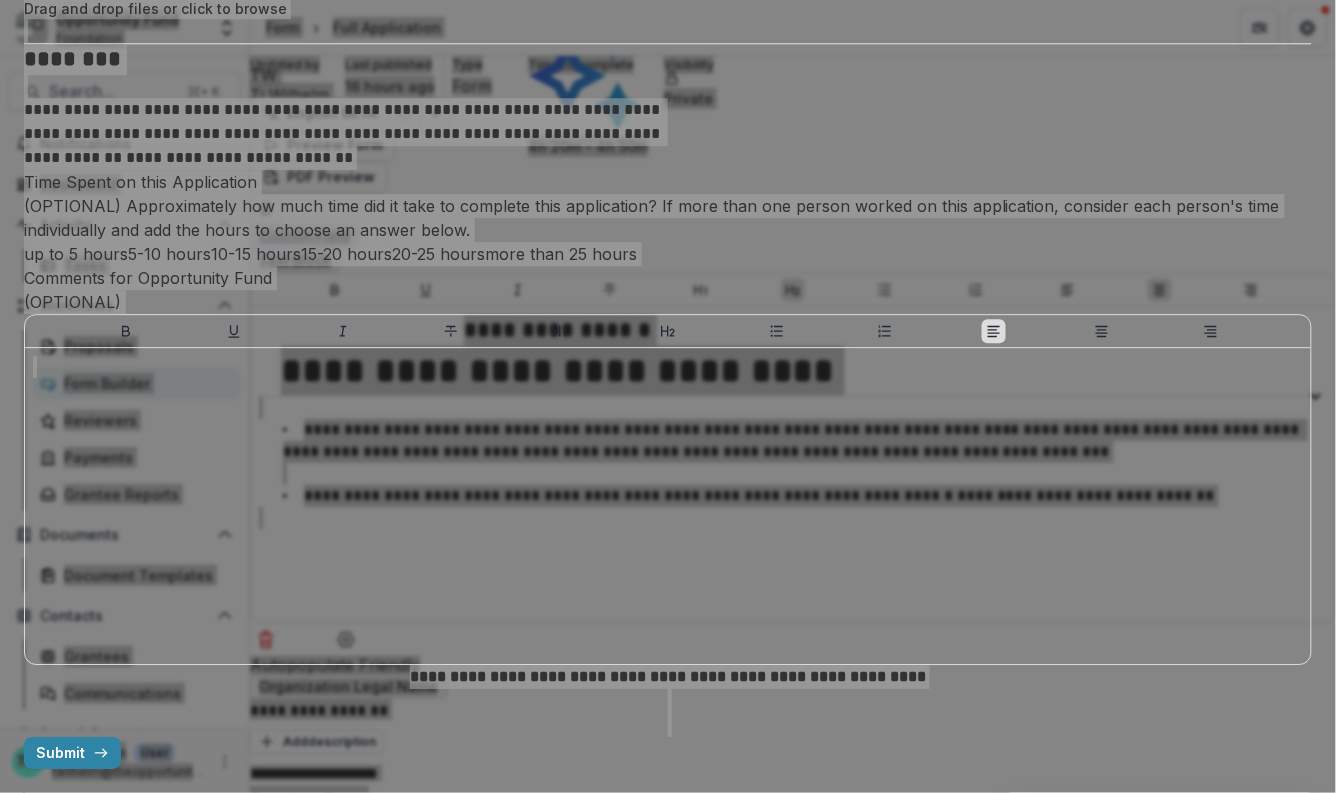 scroll, scrollTop: 8947, scrollLeft: 0, axis: vertical 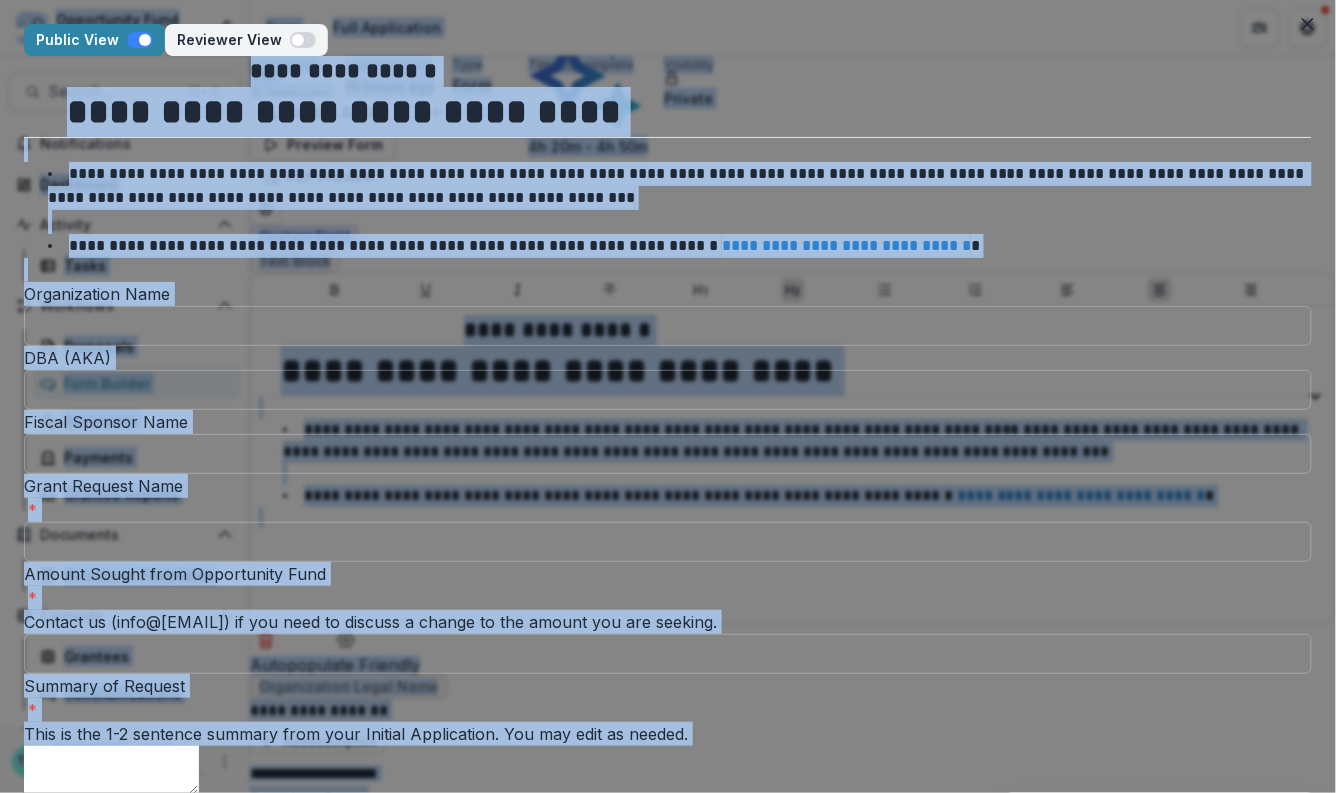 click on "Public View Reviewer View" at bounding box center [668, 40] 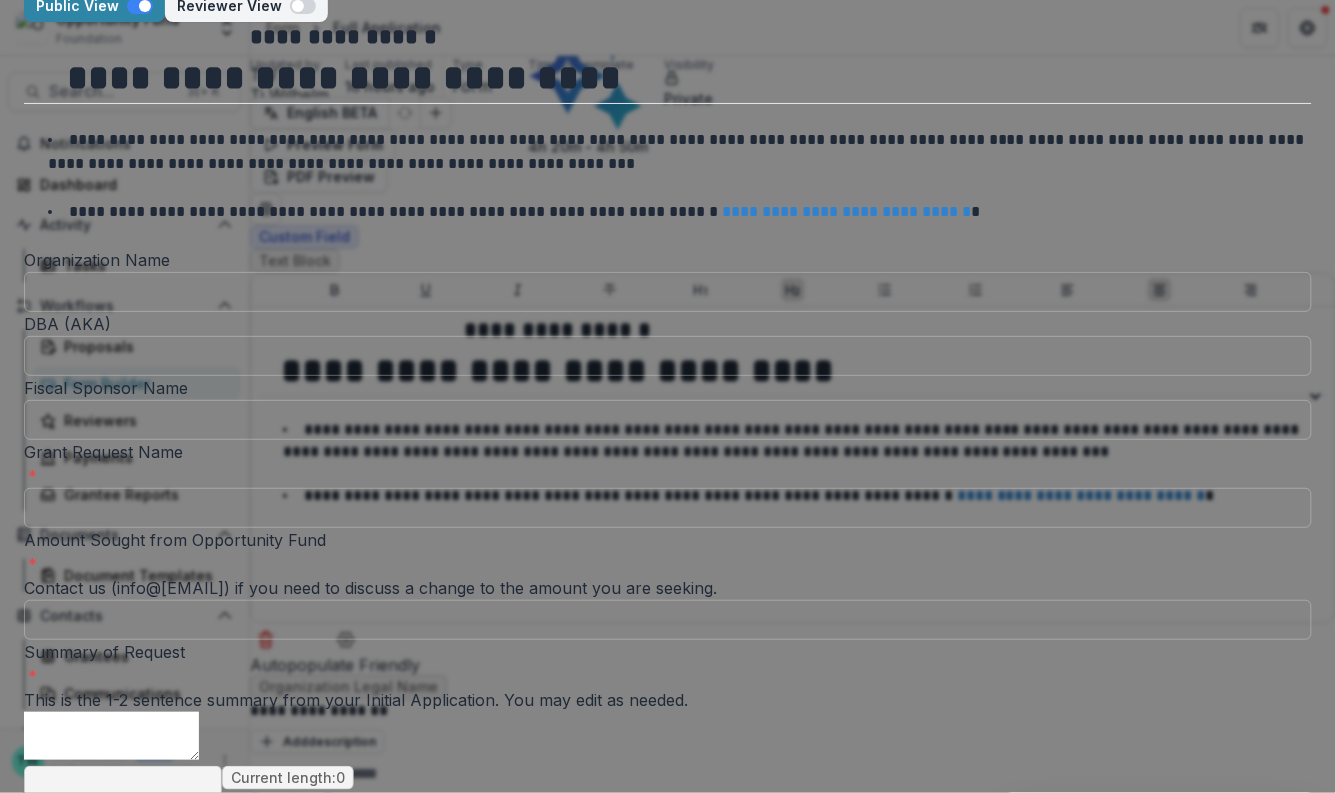 scroll, scrollTop: 0, scrollLeft: 0, axis: both 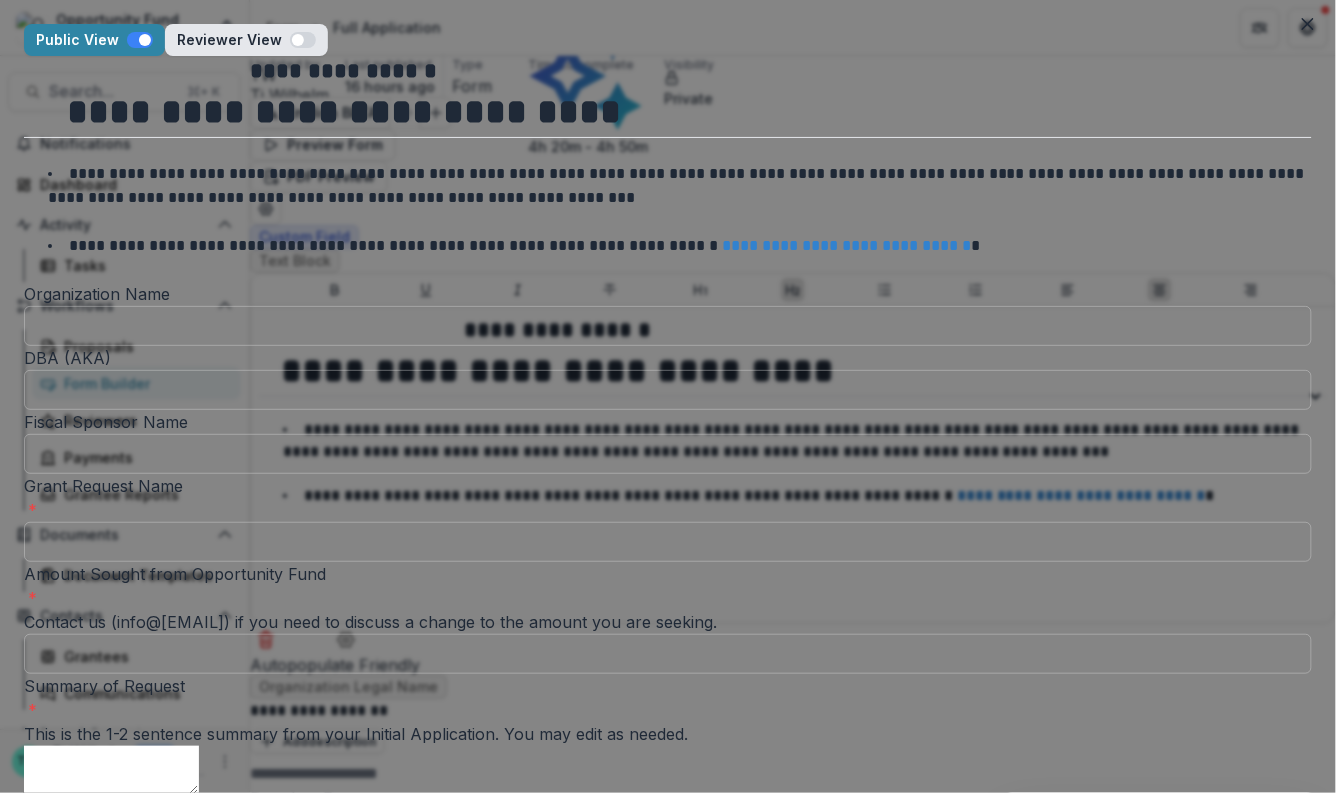 click at bounding box center [303, 40] 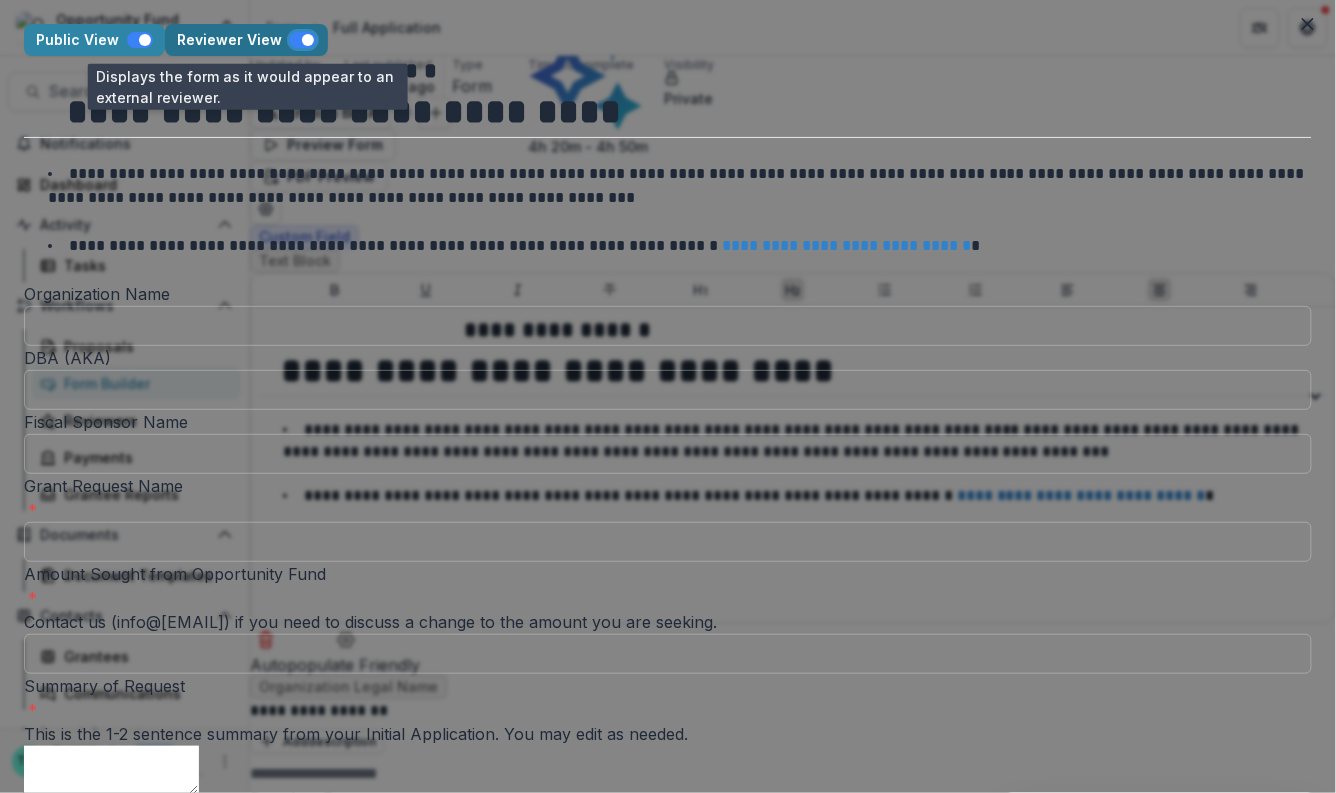 click at bounding box center (303, 40) 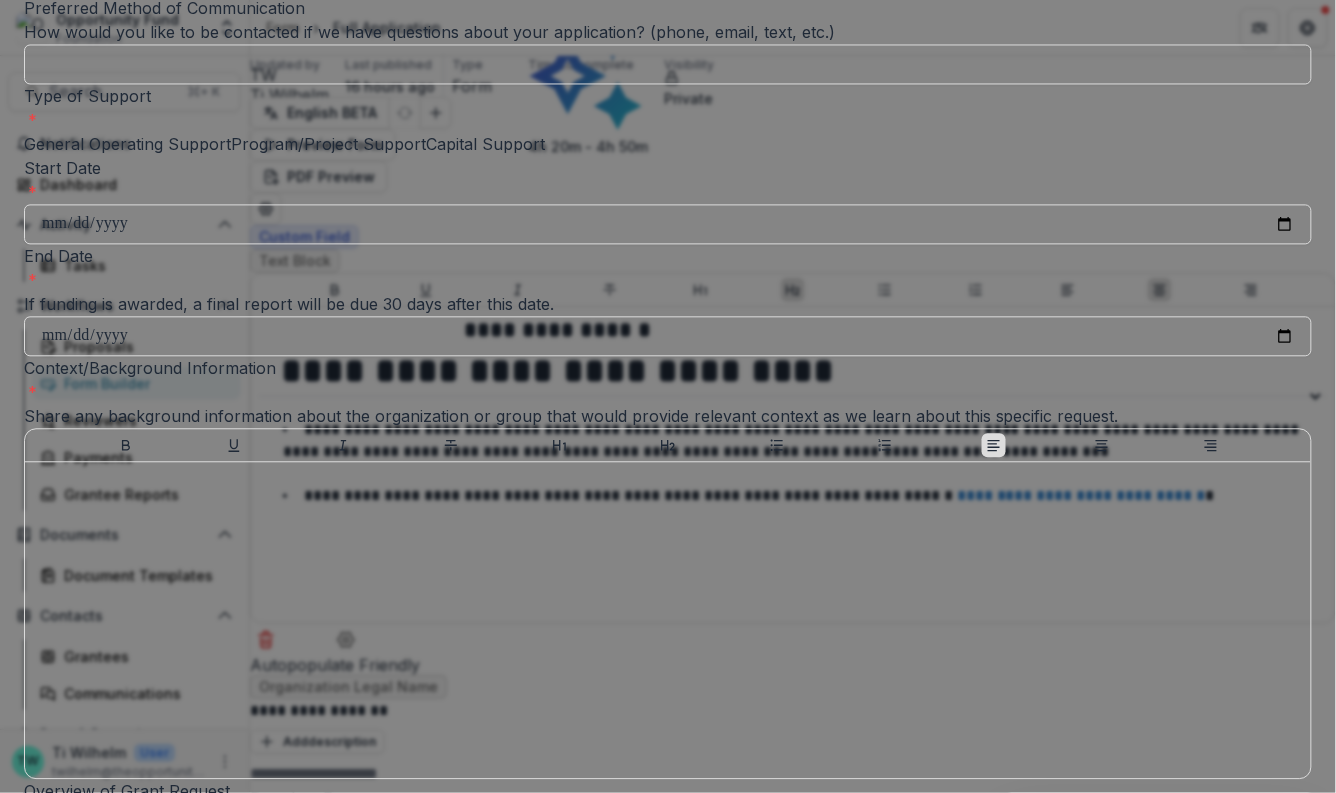 scroll, scrollTop: 1010, scrollLeft: 0, axis: vertical 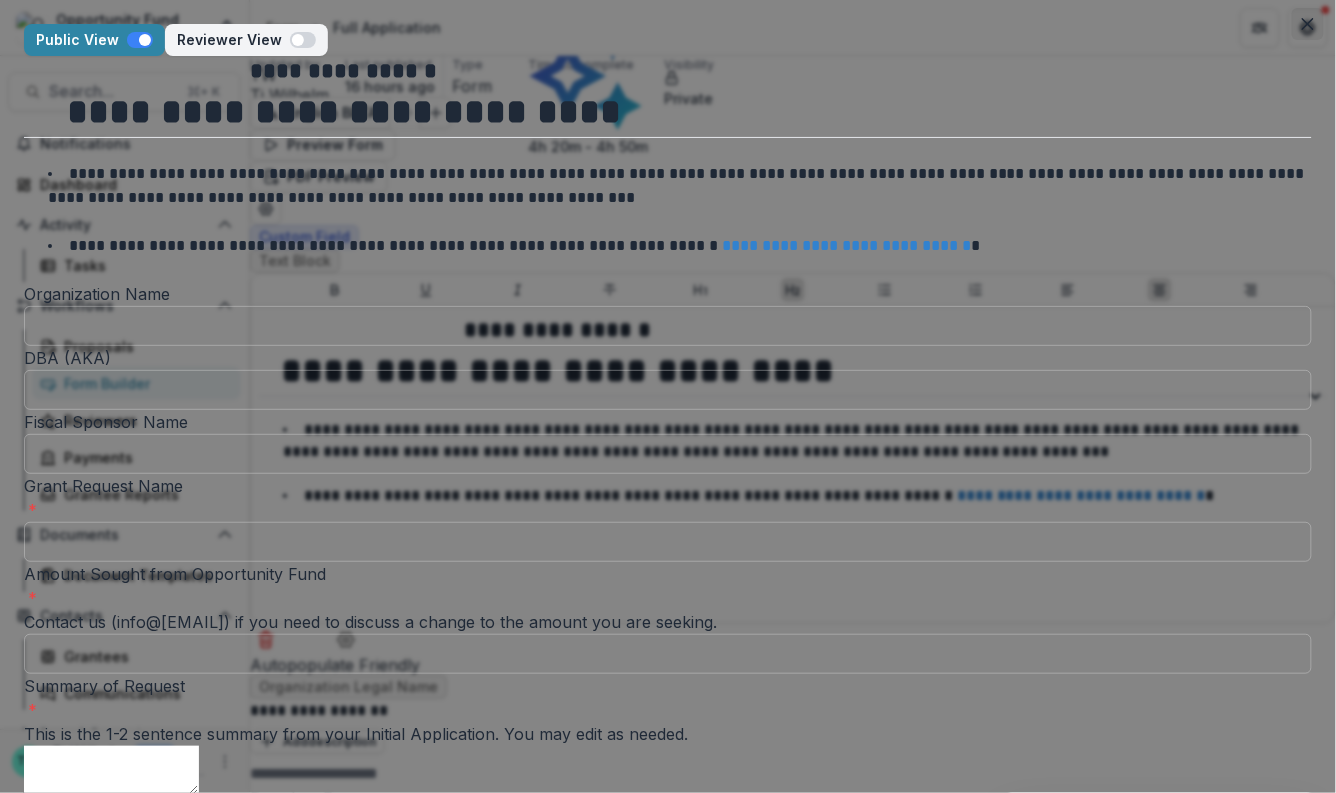 click 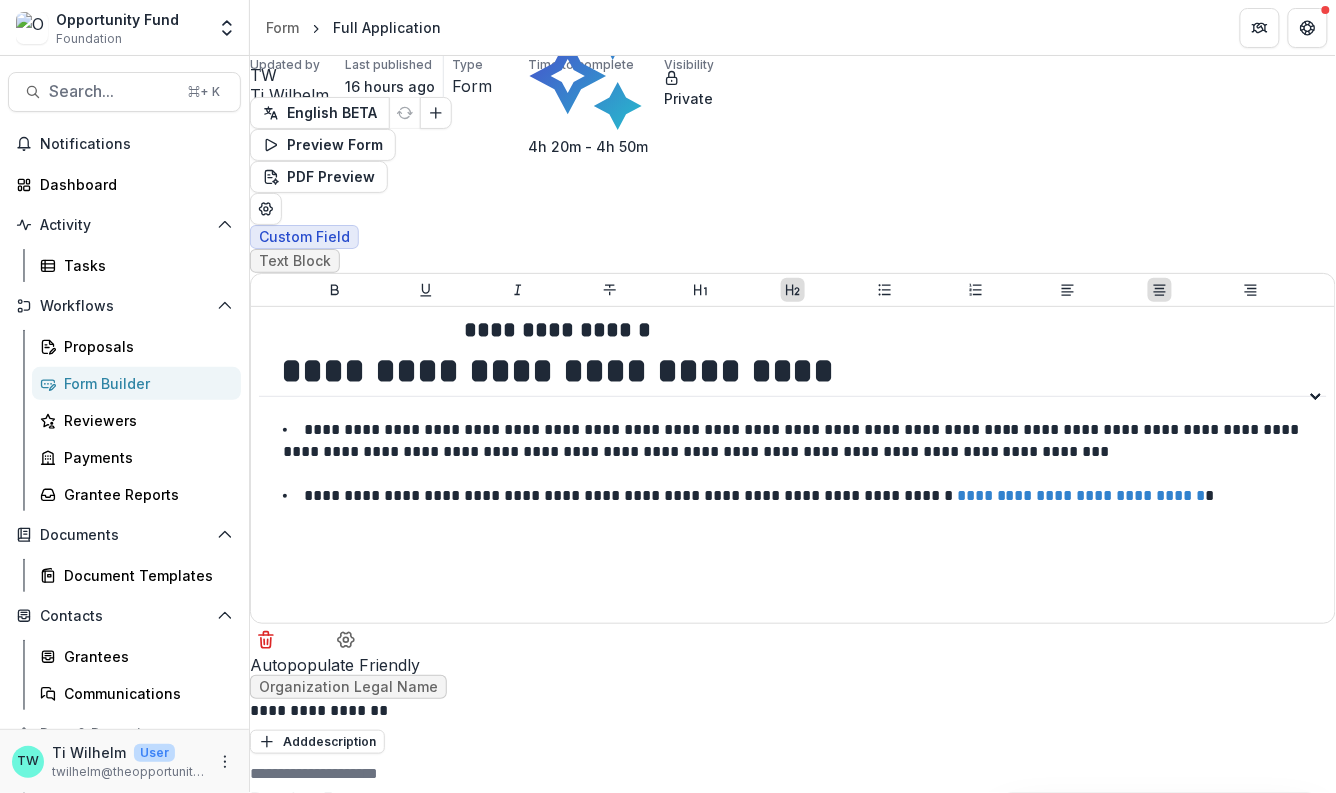 click on "Publish Changes" at bounding box center (507, 47287) 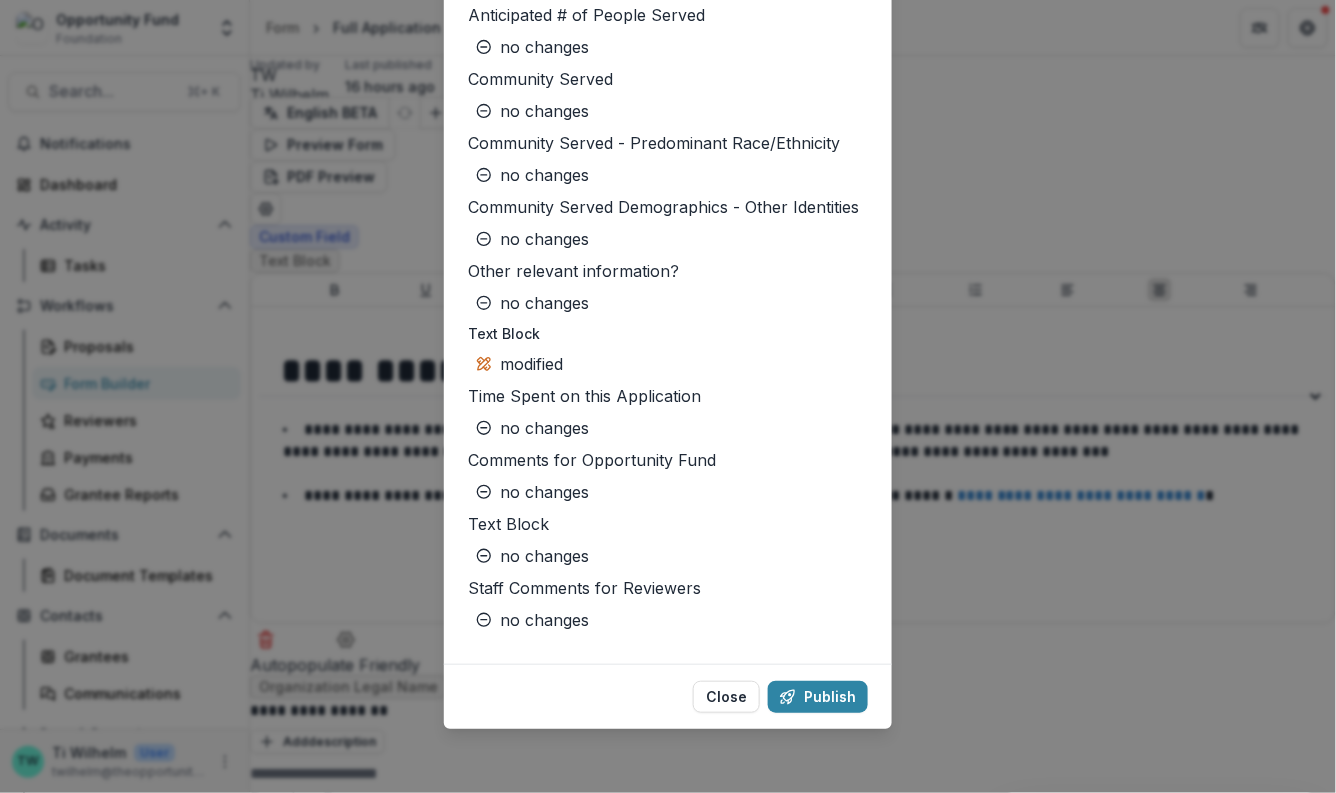 scroll, scrollTop: 5390, scrollLeft: 0, axis: vertical 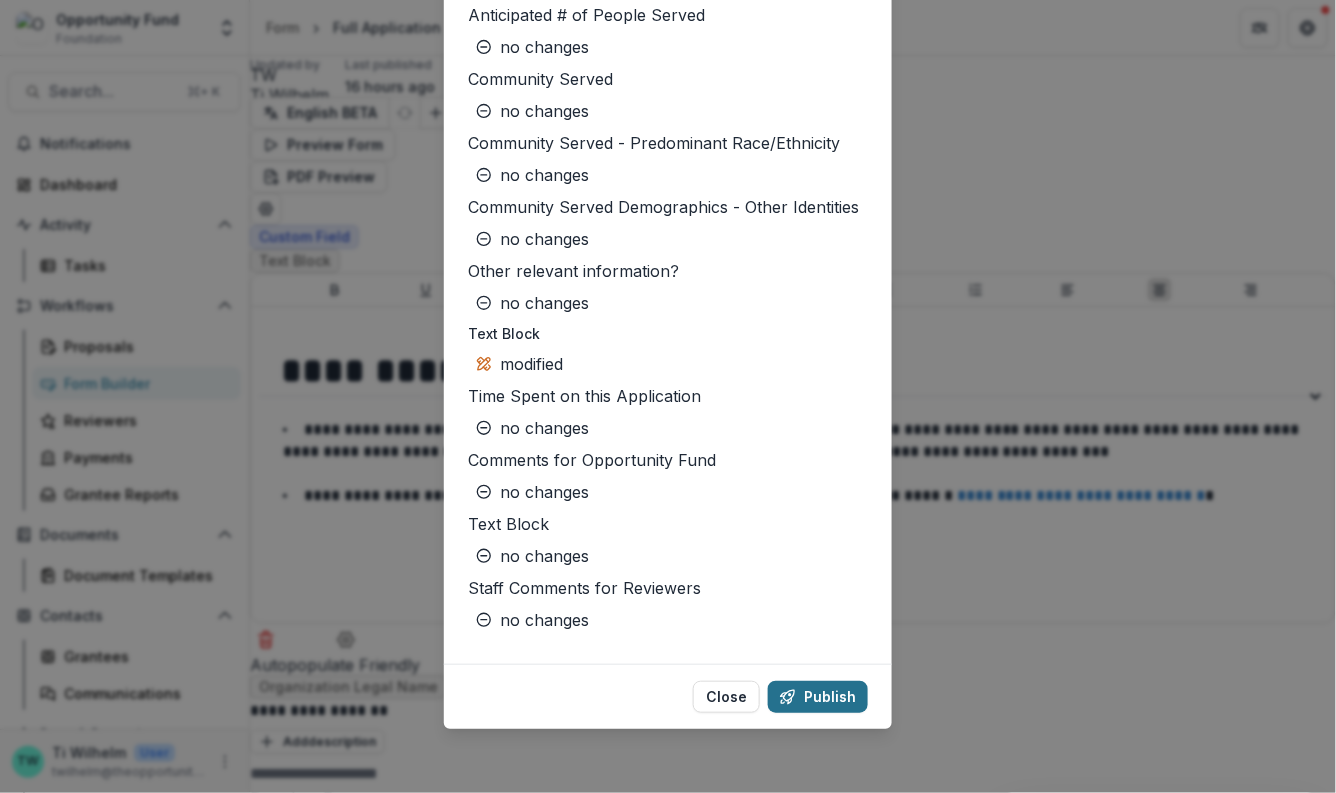 click on "Publish" at bounding box center (818, 697) 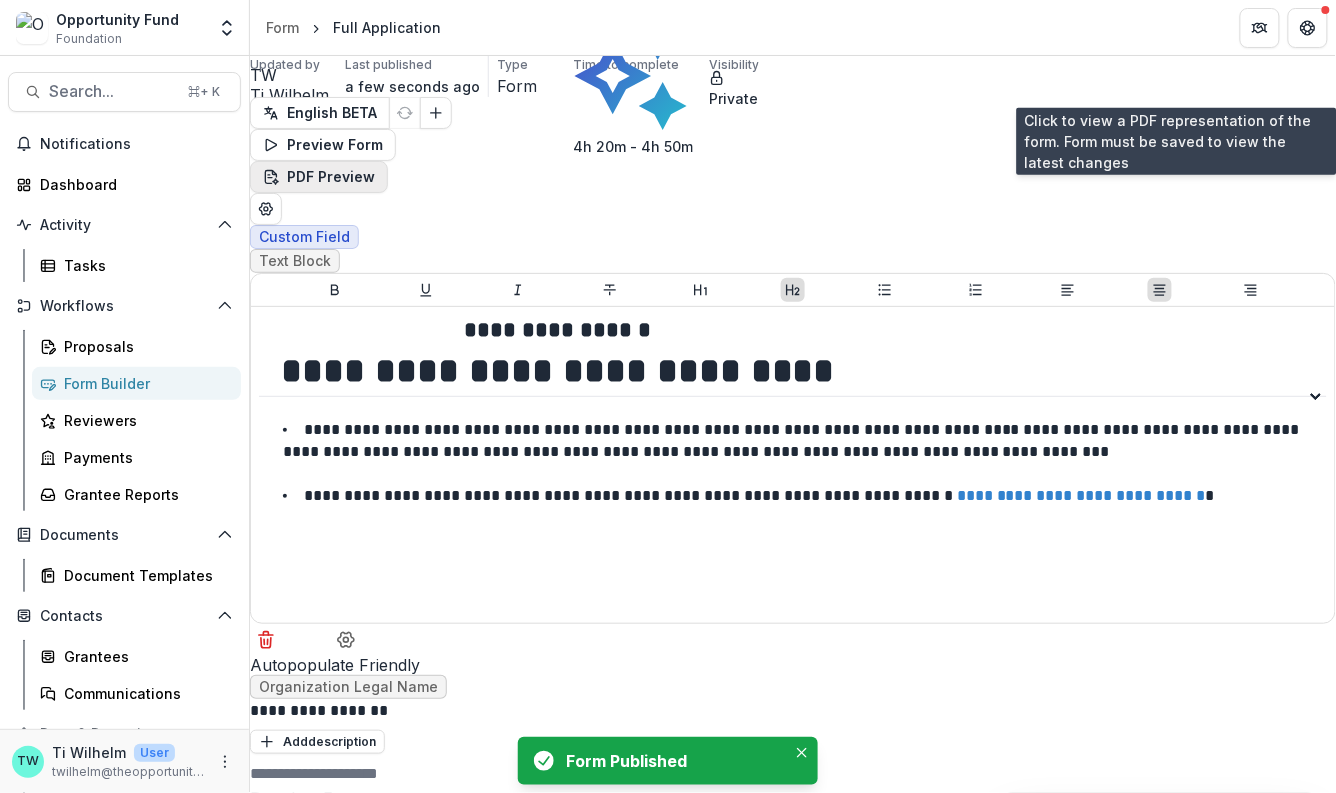 click on "PDF Preview" at bounding box center [319, 177] 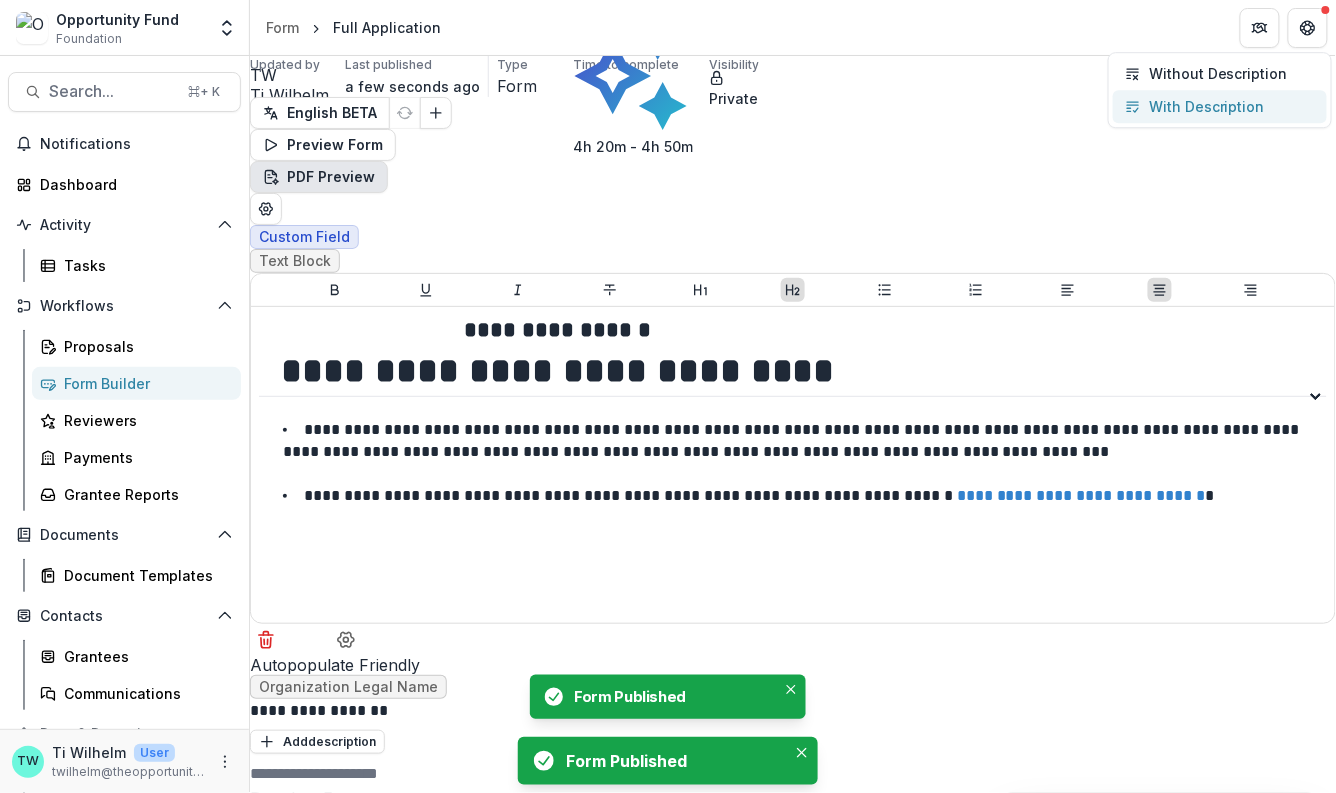 click on "With Description" at bounding box center [1207, 106] 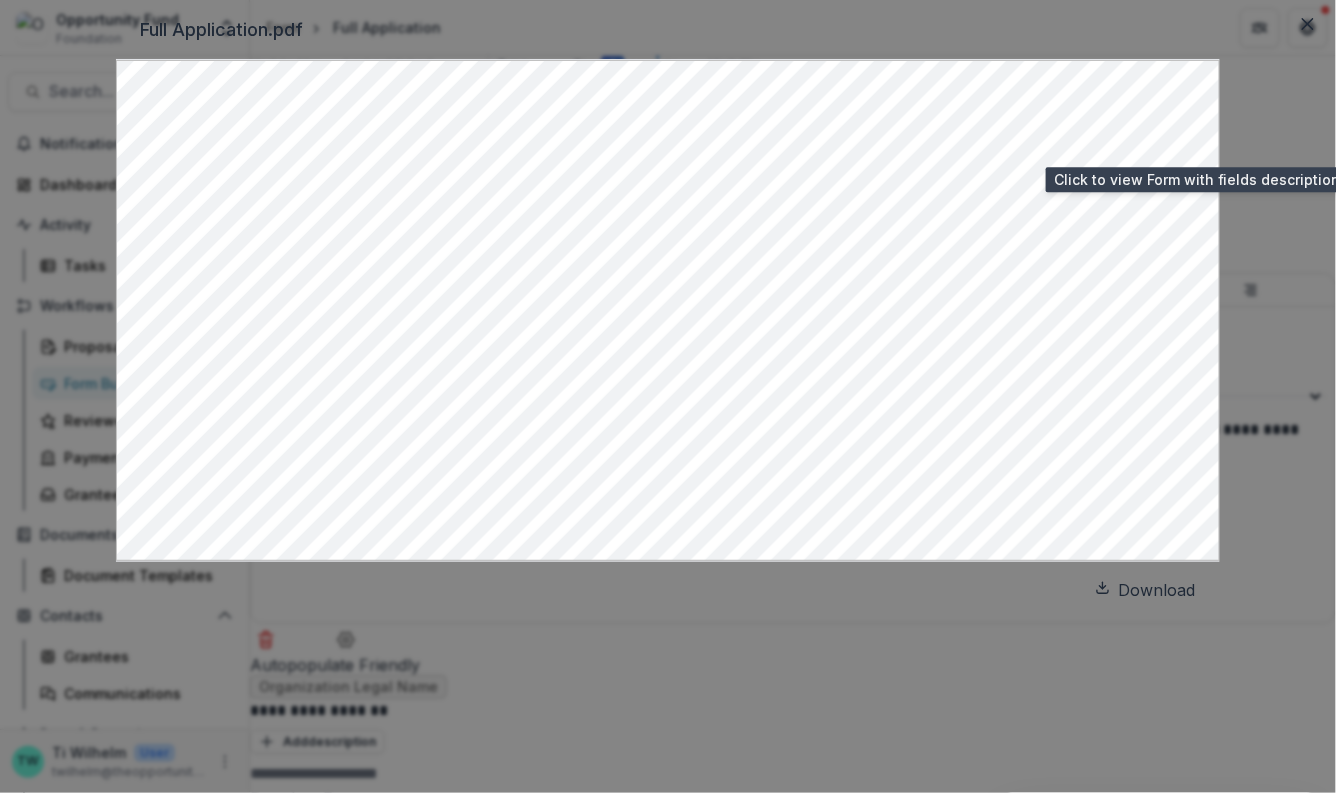 click on "Download" at bounding box center [1145, 590] 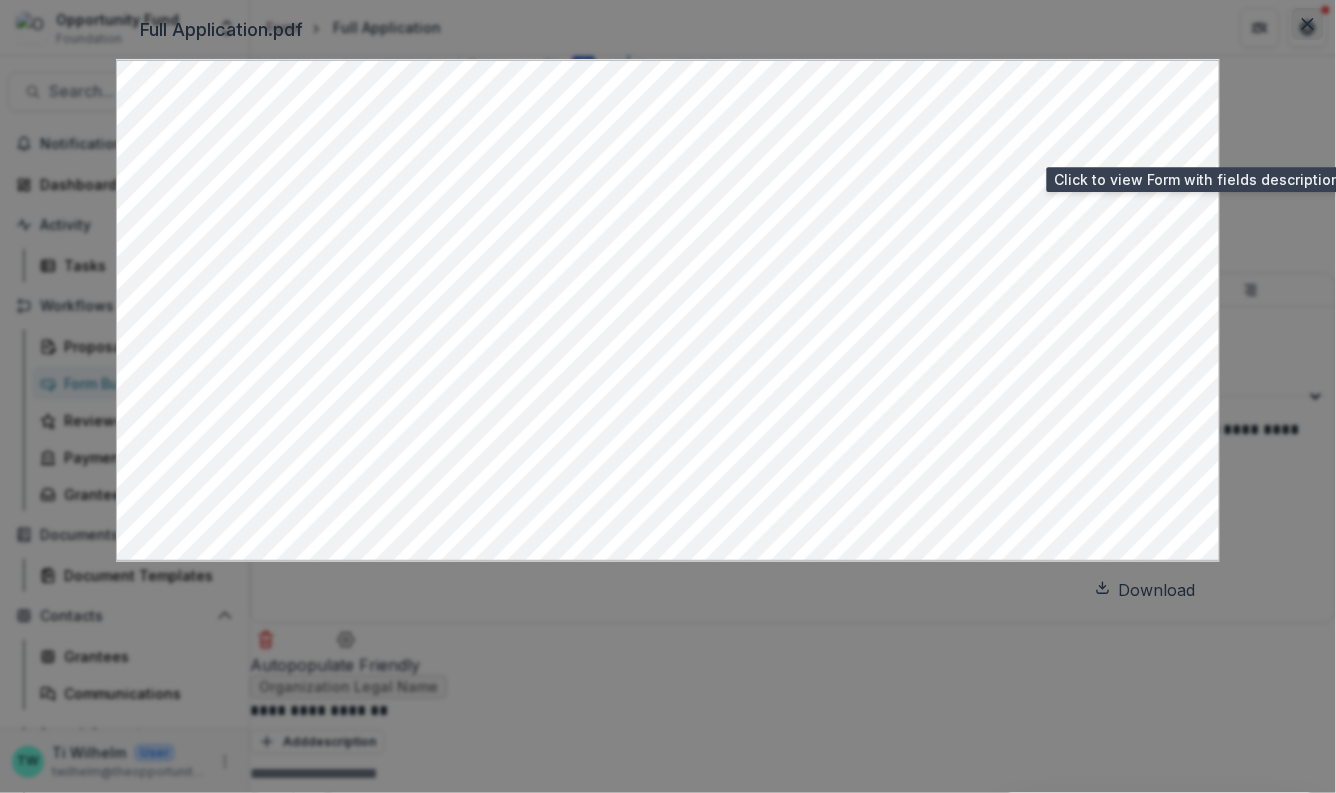 click 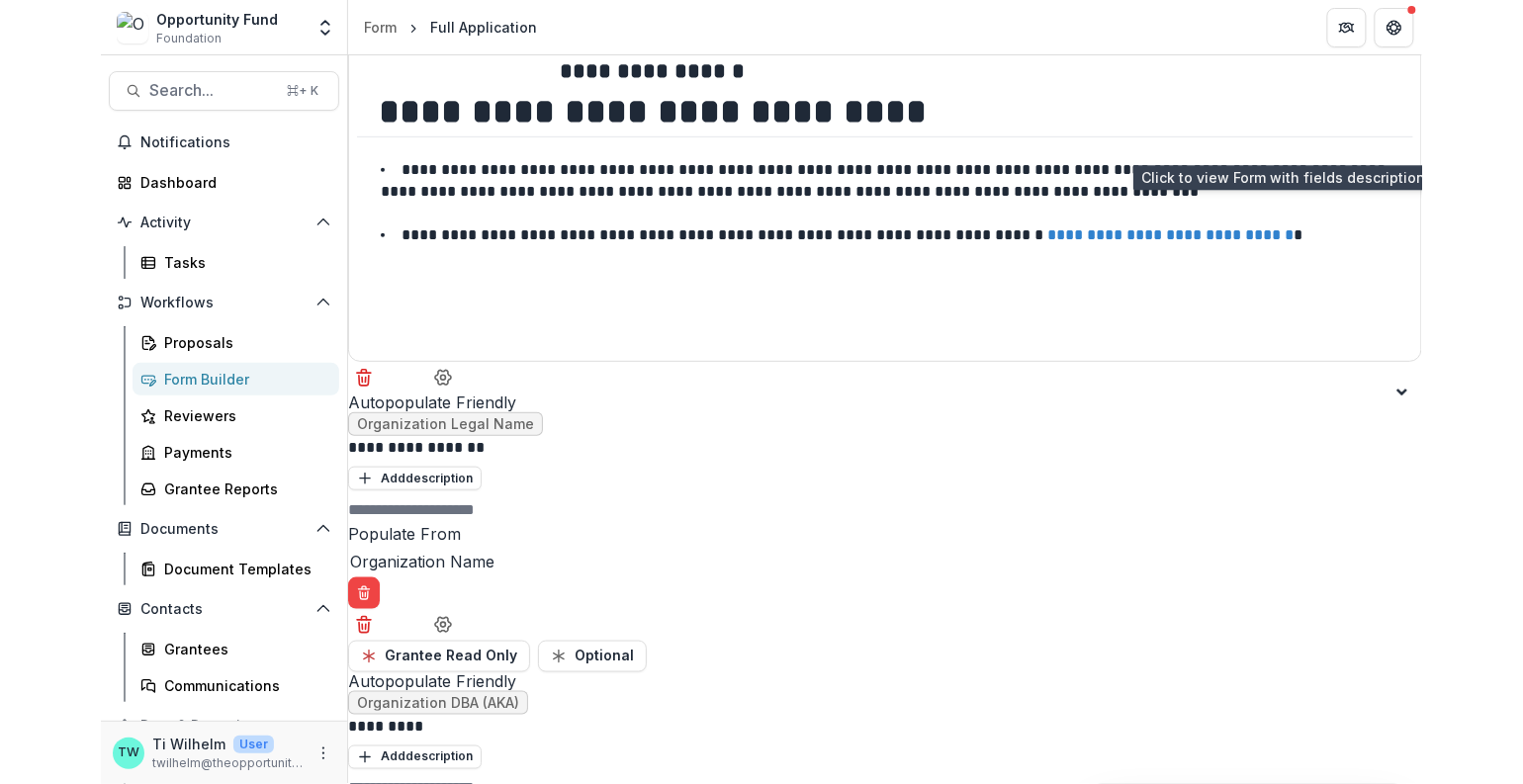 scroll, scrollTop: 0, scrollLeft: 0, axis: both 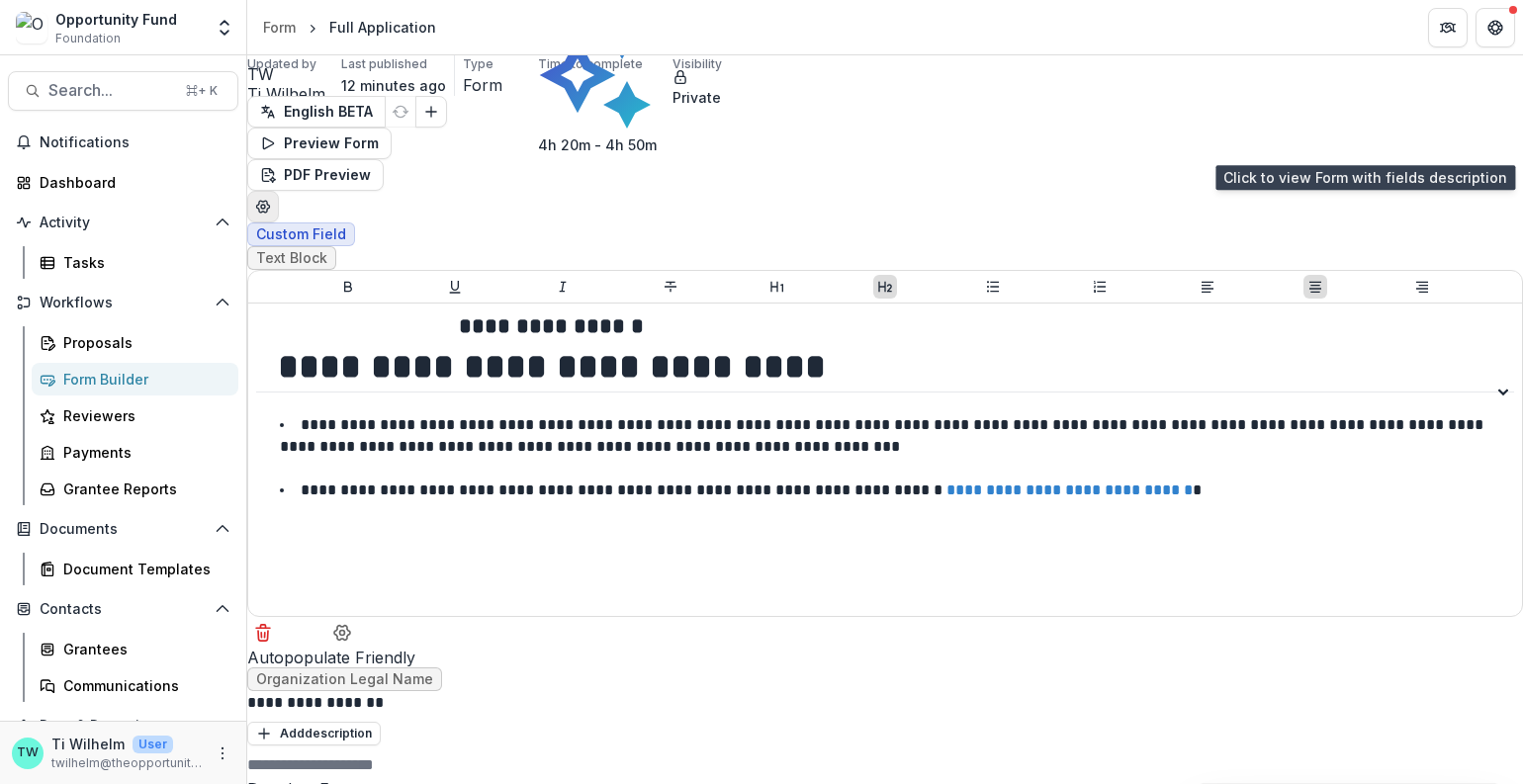 click 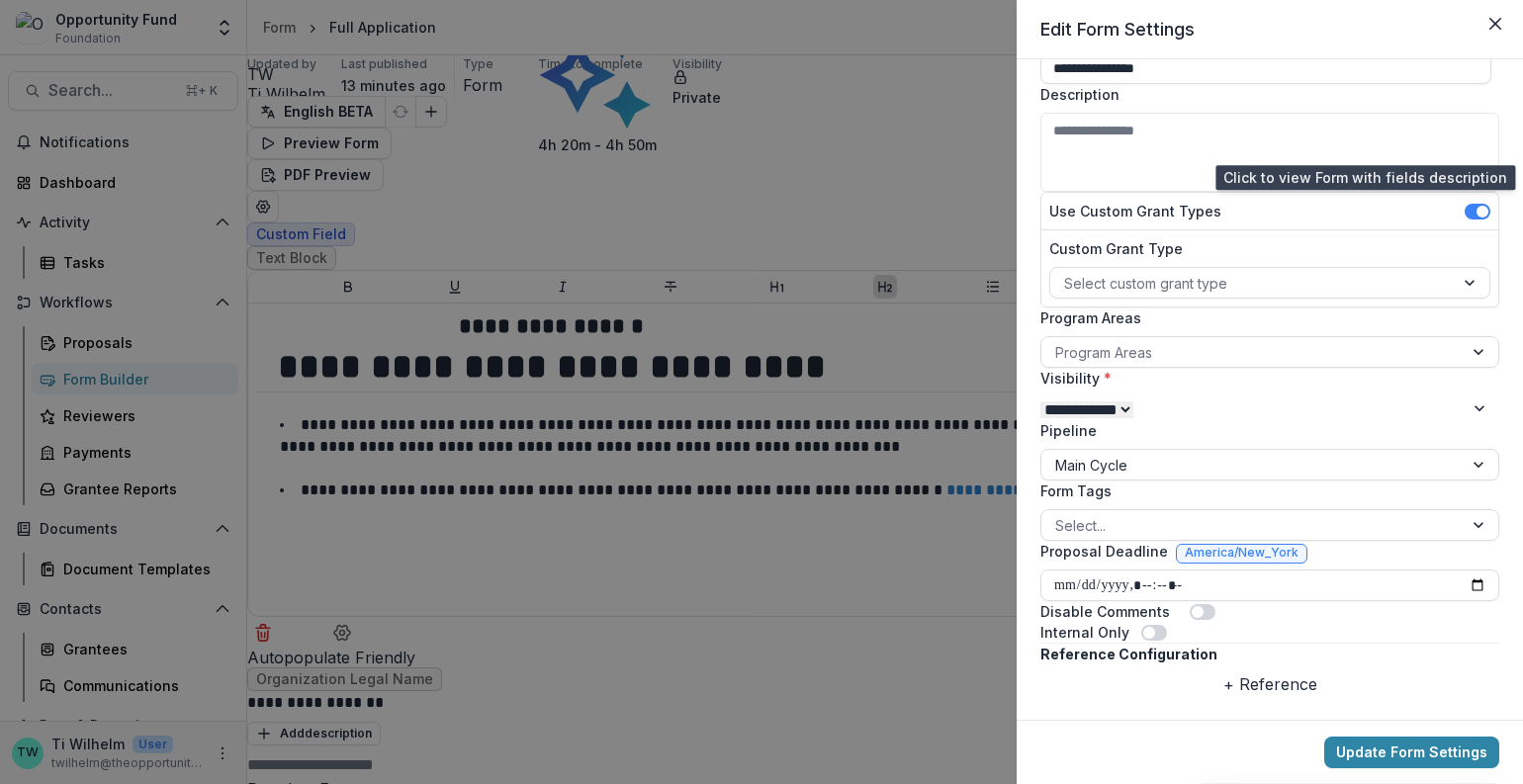 scroll, scrollTop: 218, scrollLeft: 0, axis: vertical 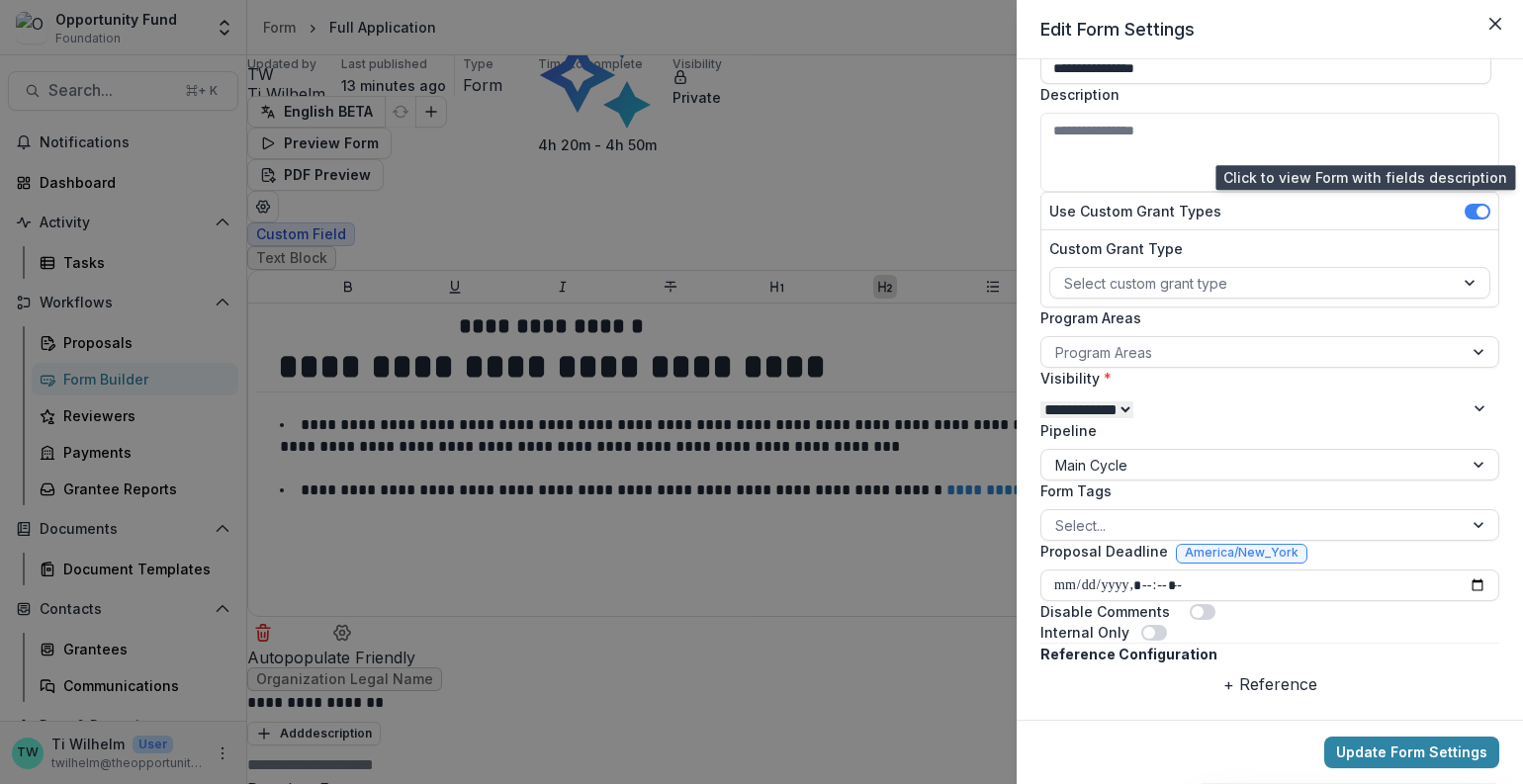 click on "+ Reference" at bounding box center [1270, 684] 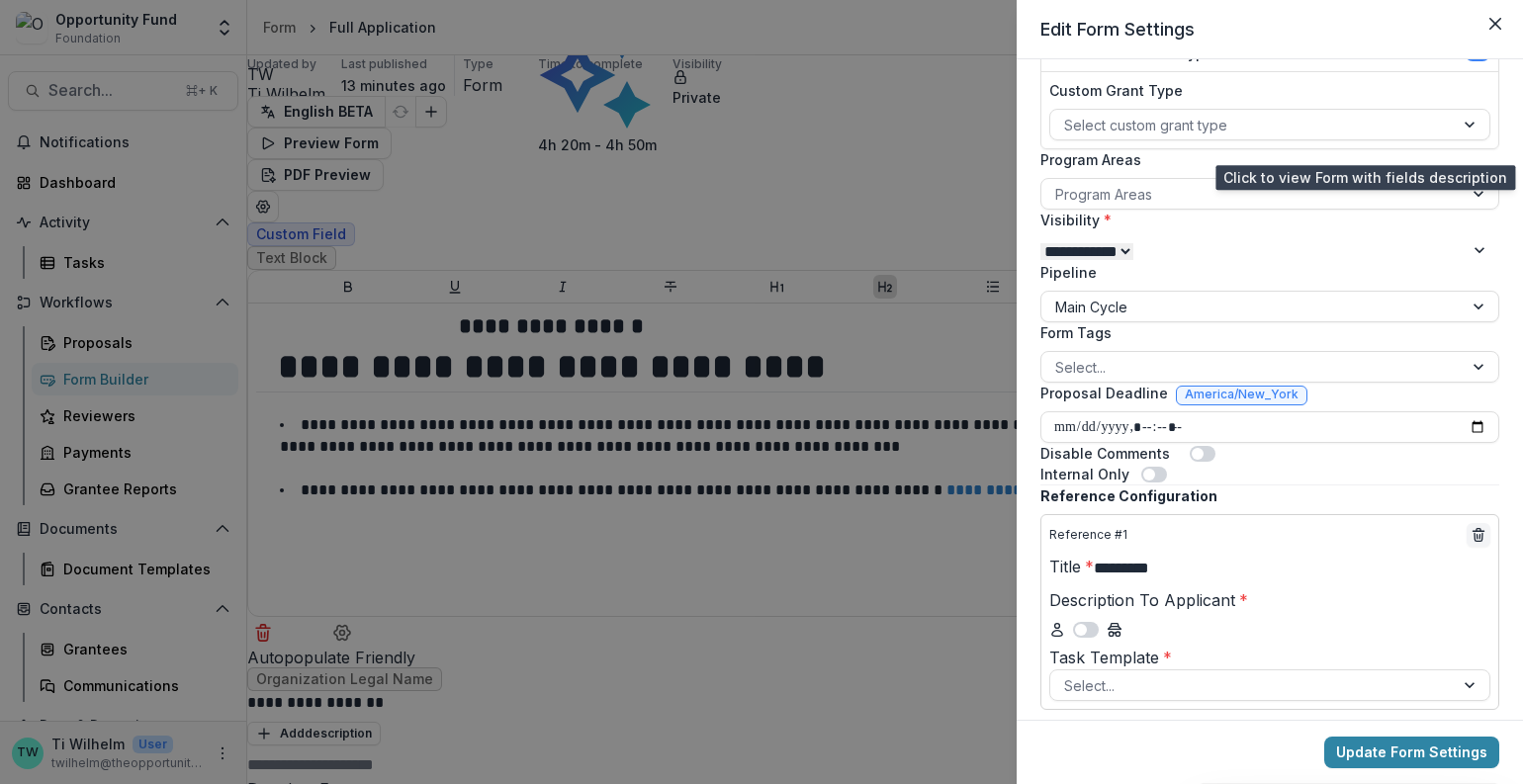 scroll, scrollTop: 473, scrollLeft: 0, axis: vertical 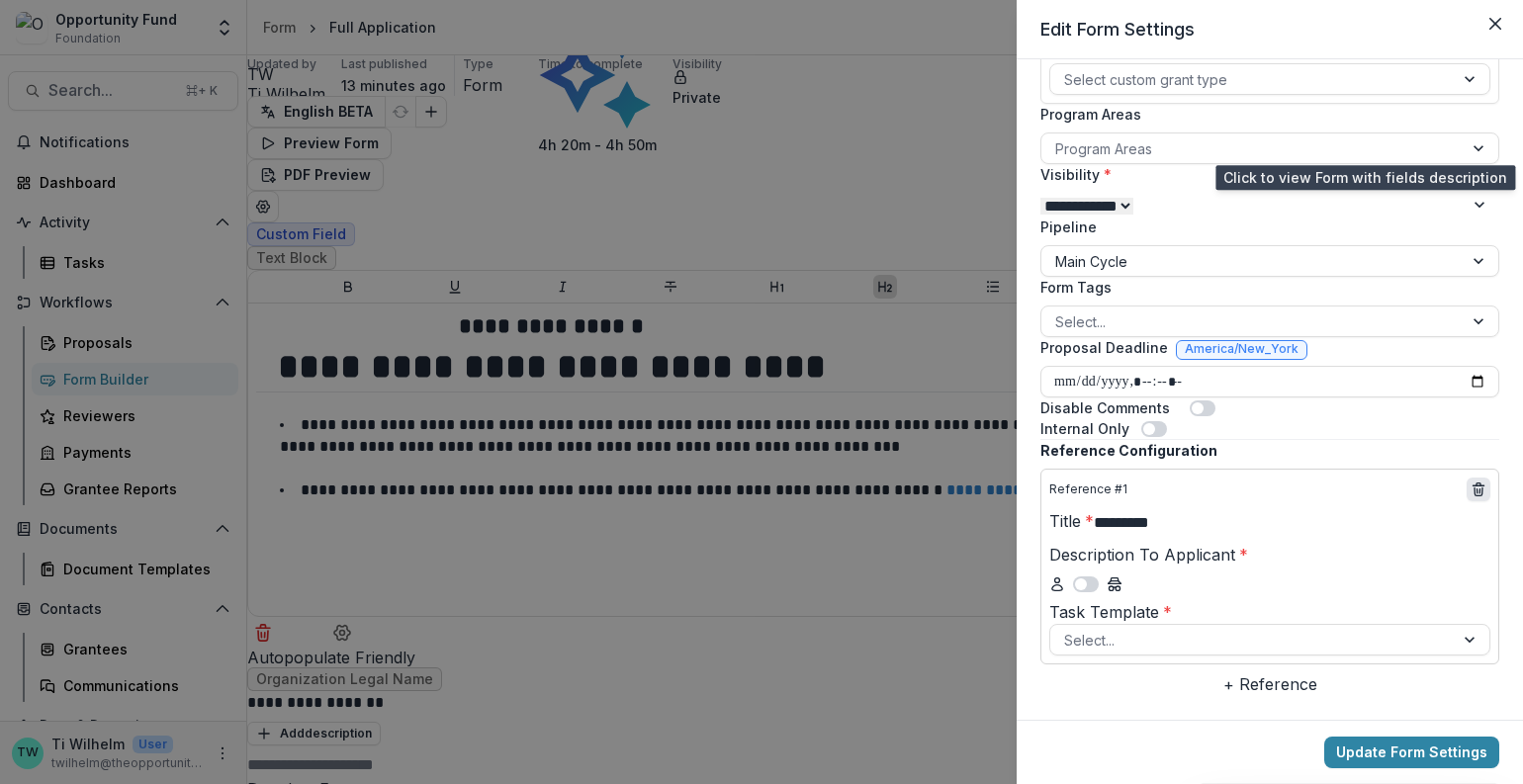 click 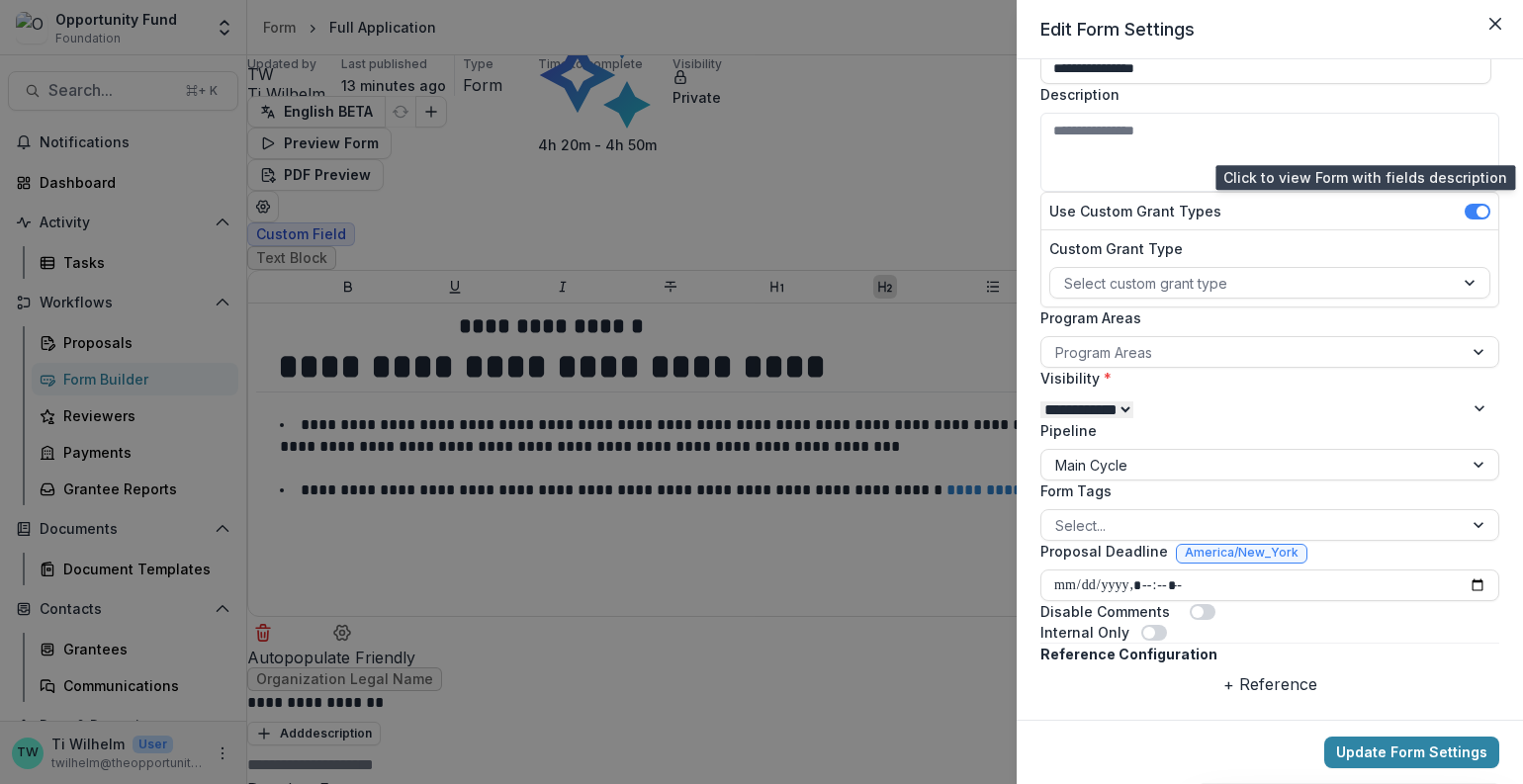 scroll, scrollTop: 218, scrollLeft: 0, axis: vertical 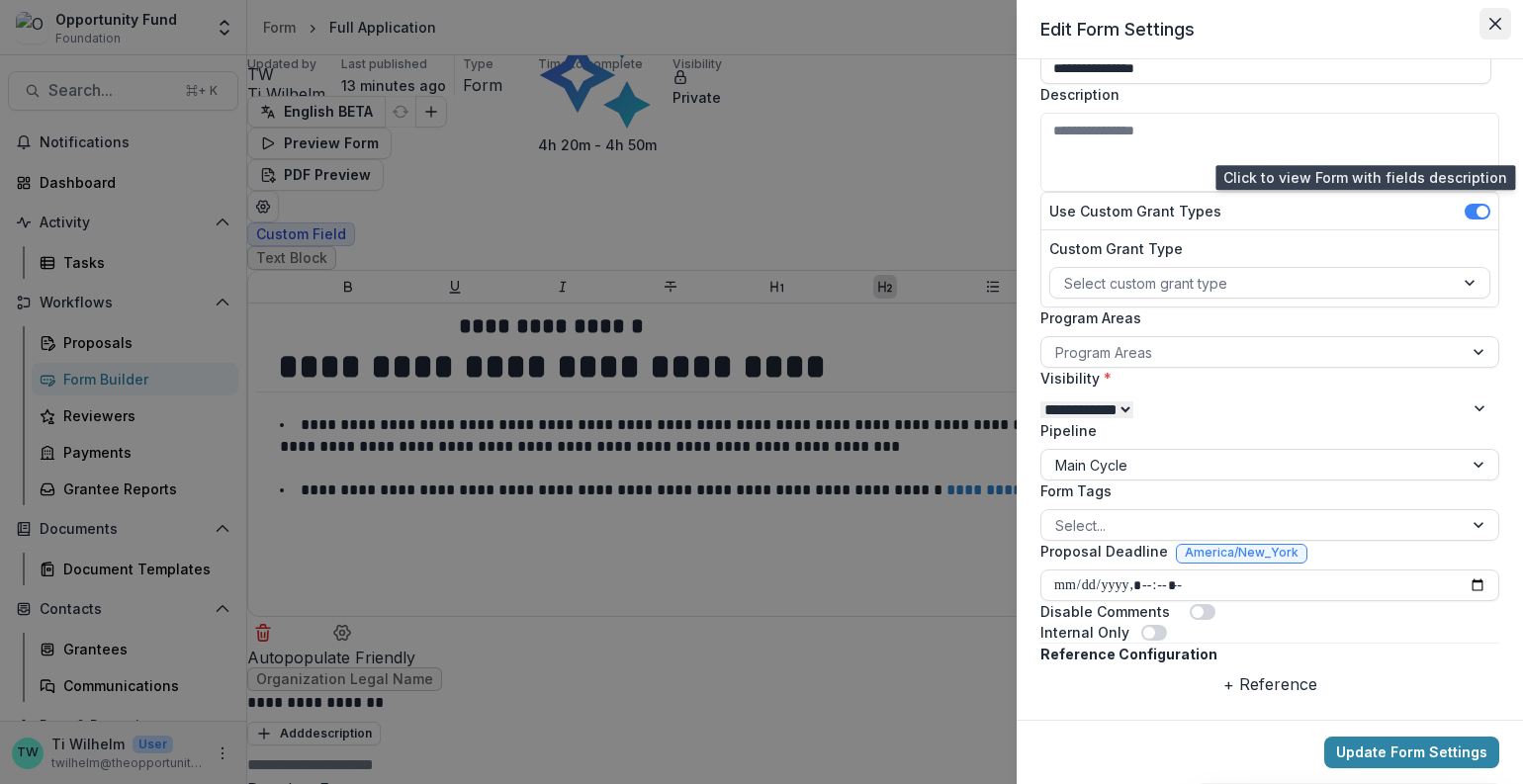 click at bounding box center (1495, 24) 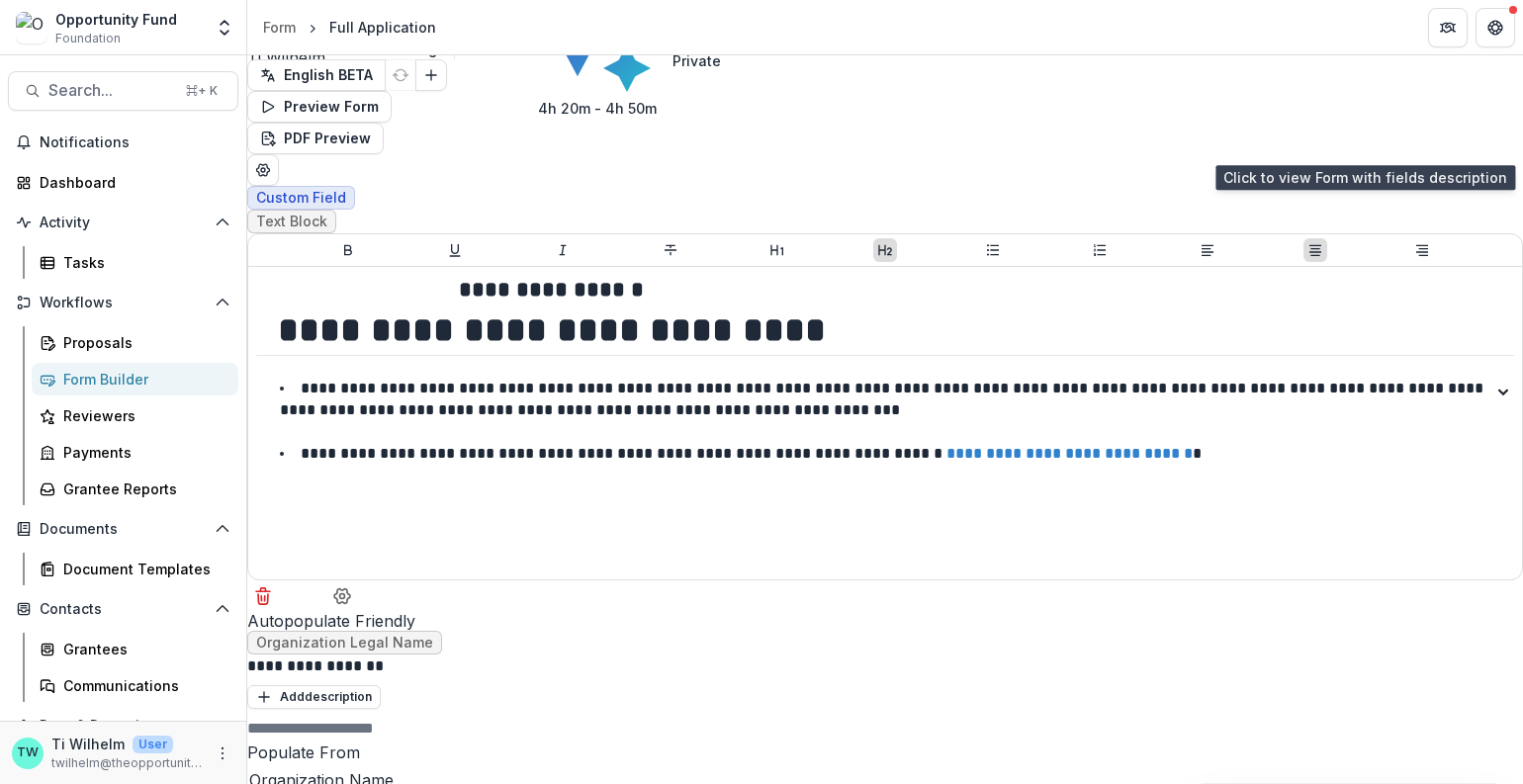 scroll, scrollTop: 0, scrollLeft: 0, axis: both 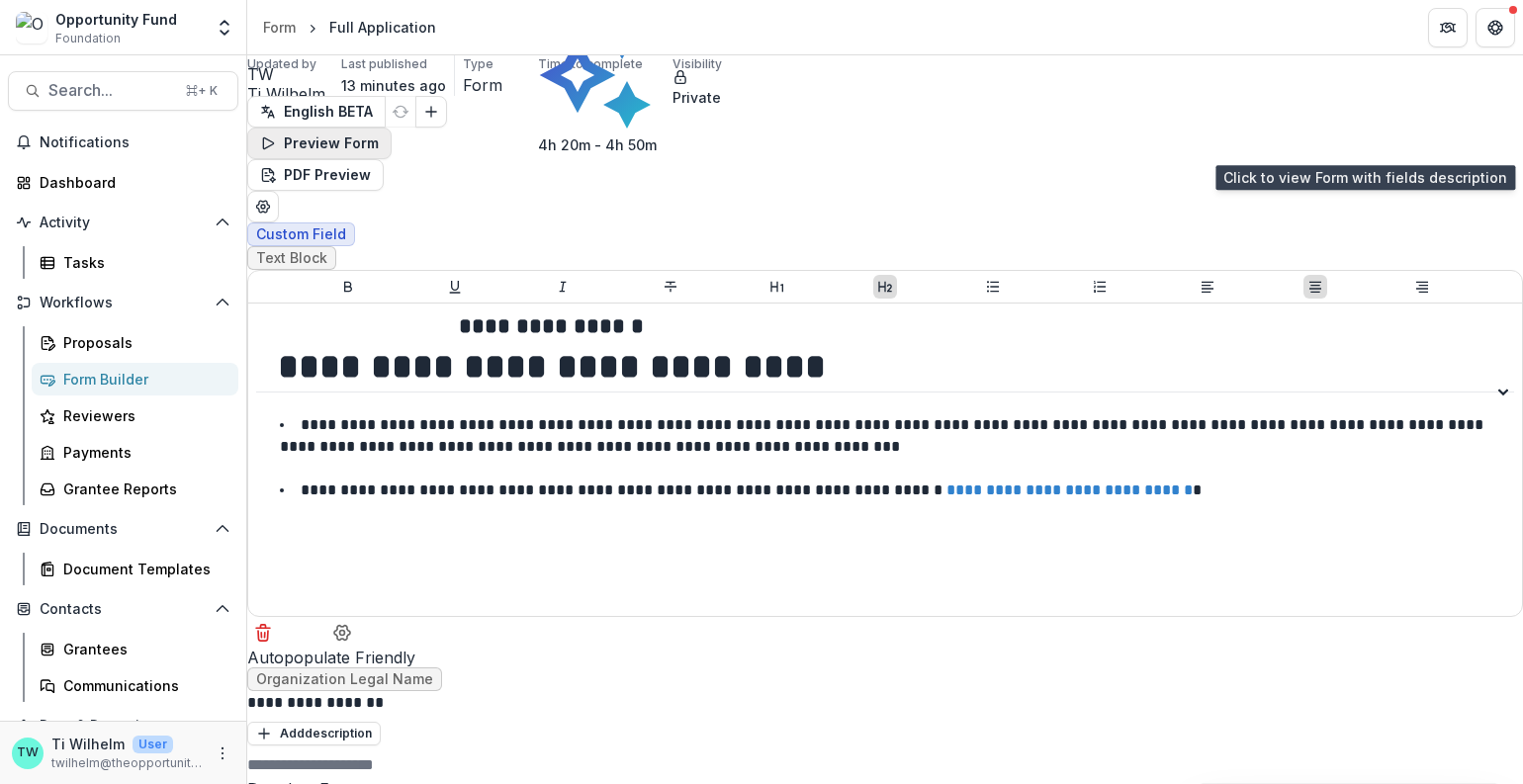 click on "Preview Form" at bounding box center (319, 143) 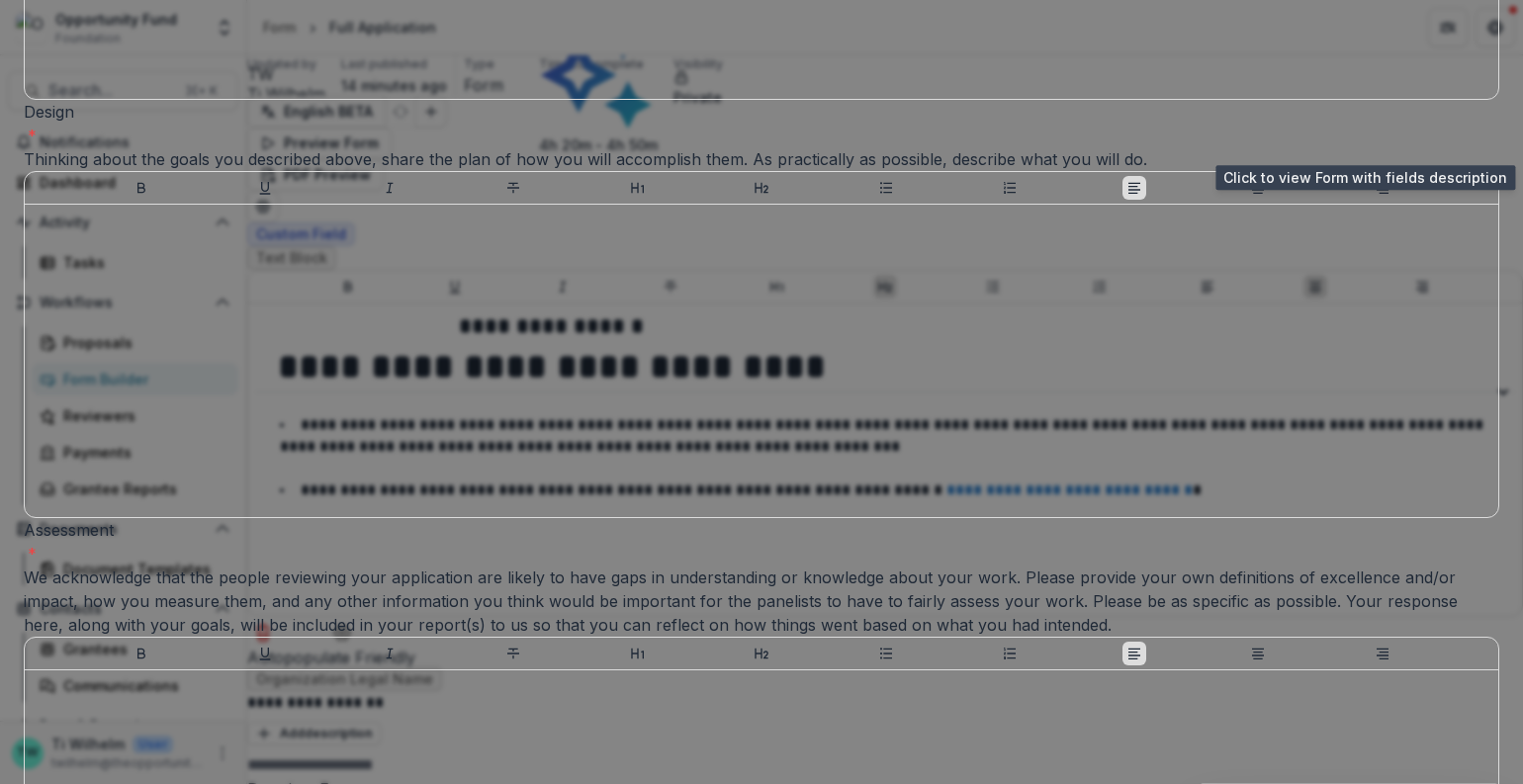 scroll, scrollTop: 2590, scrollLeft: 0, axis: vertical 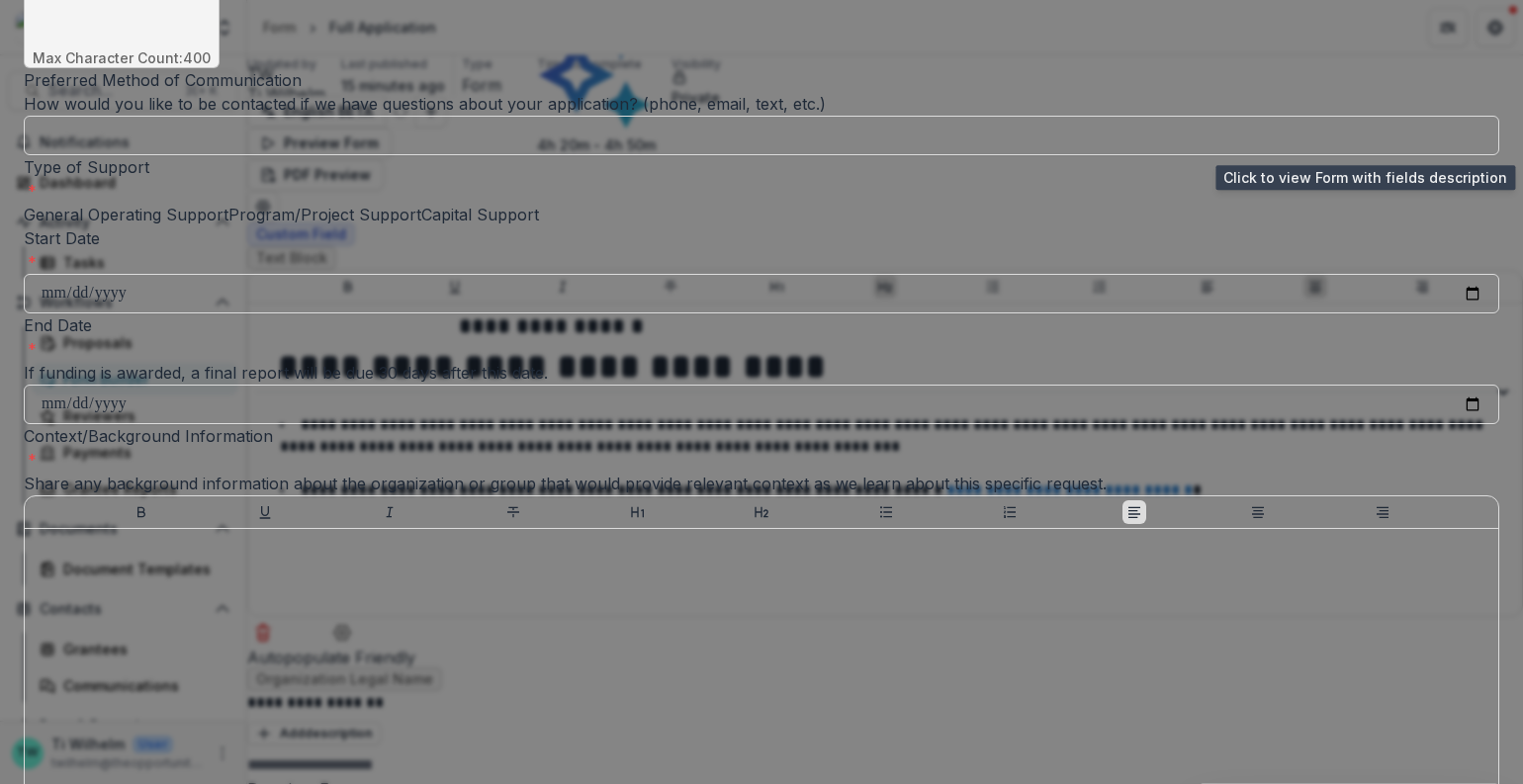 click at bounding box center [24, 215] 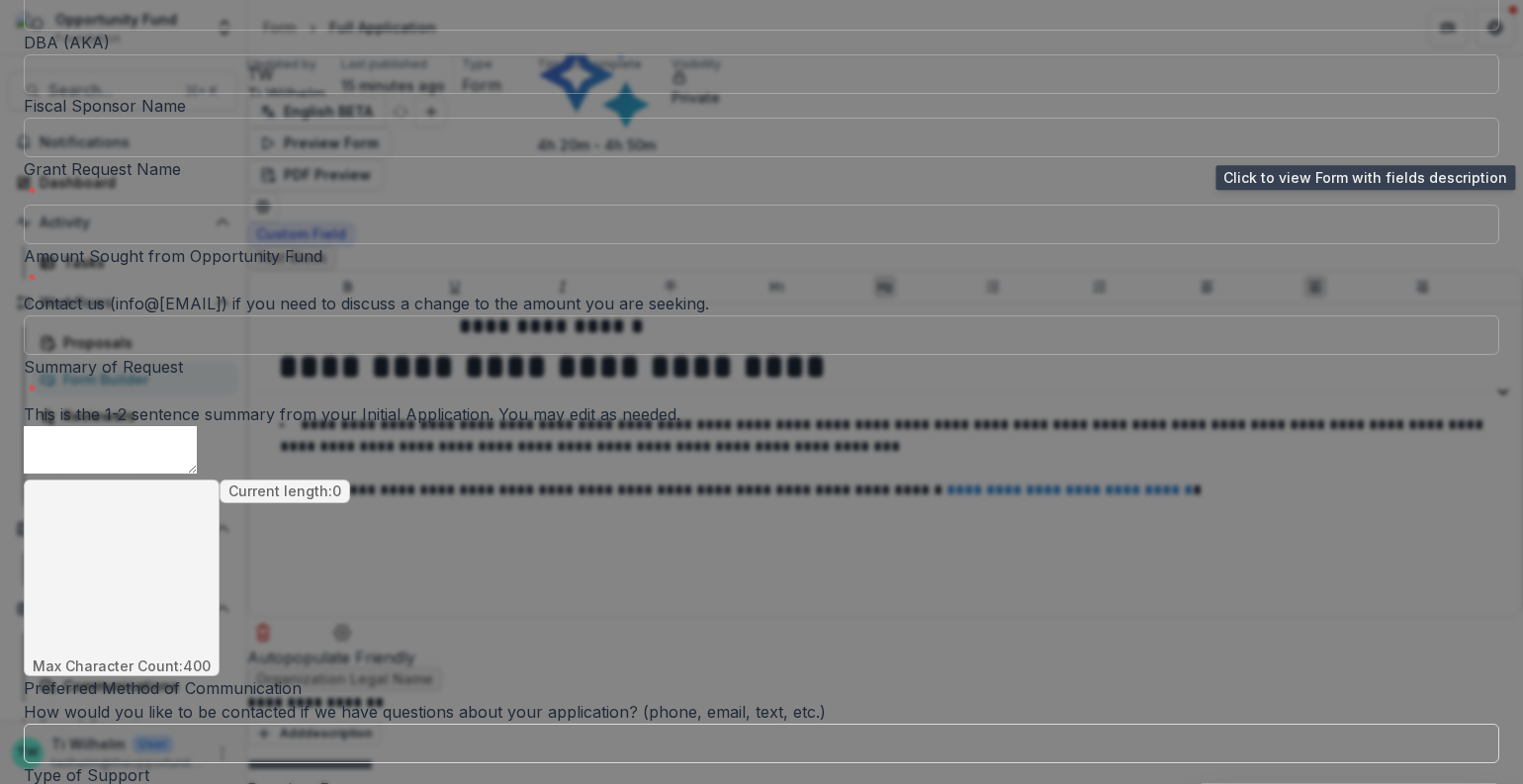 scroll, scrollTop: 0, scrollLeft: 0, axis: both 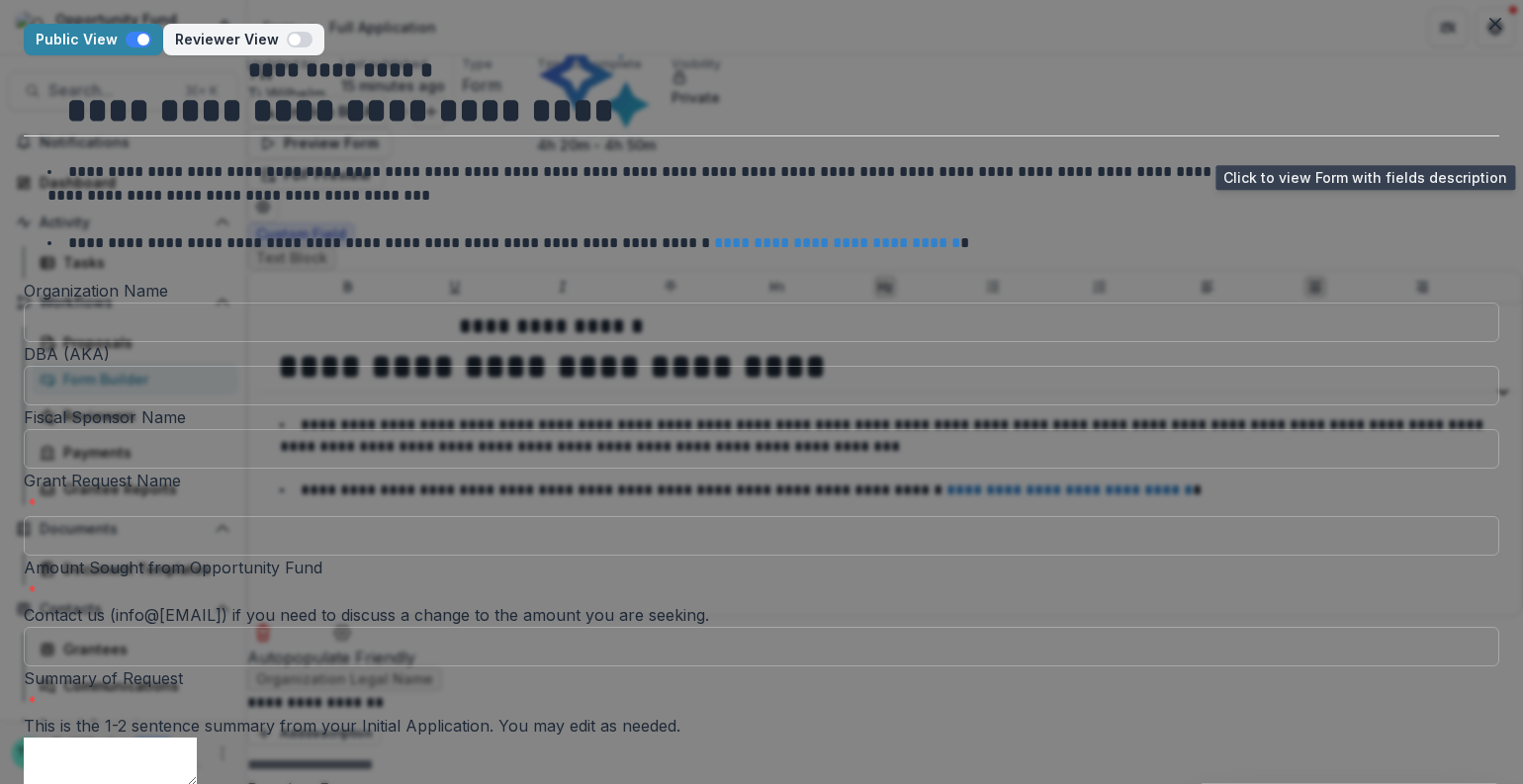 click on "**********" at bounding box center [762, 4061] 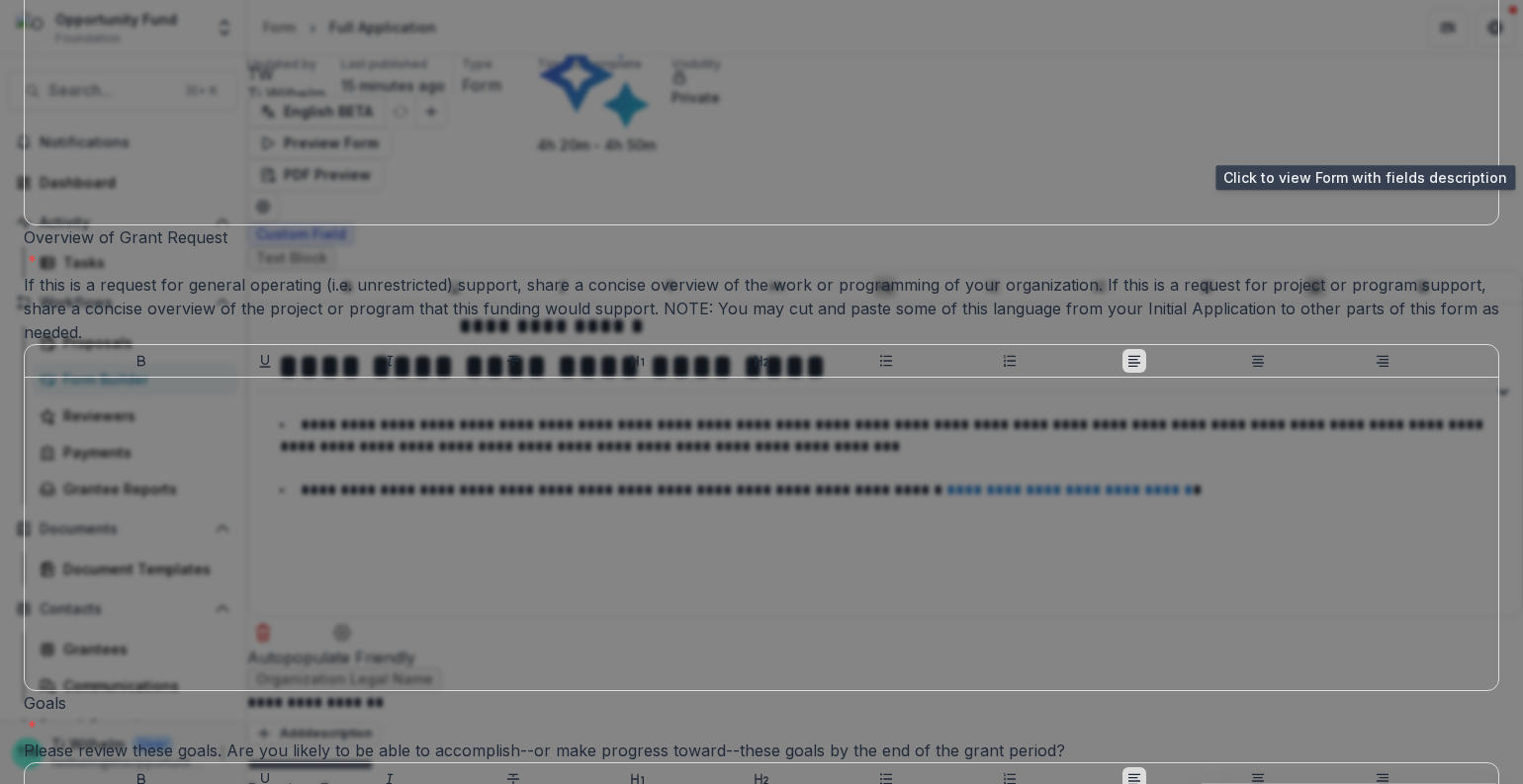 scroll, scrollTop: 0, scrollLeft: 0, axis: both 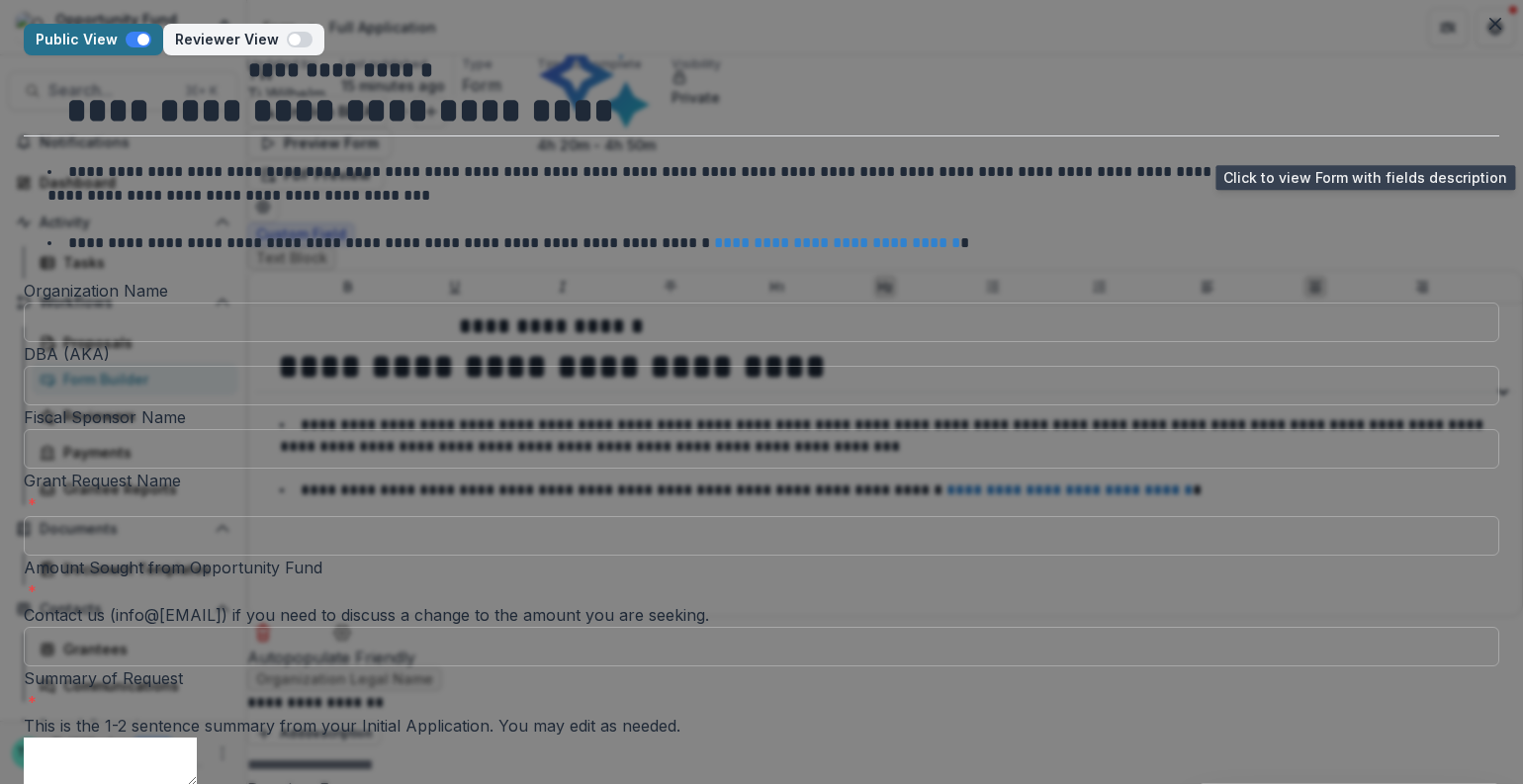 click at bounding box center (143, 40) 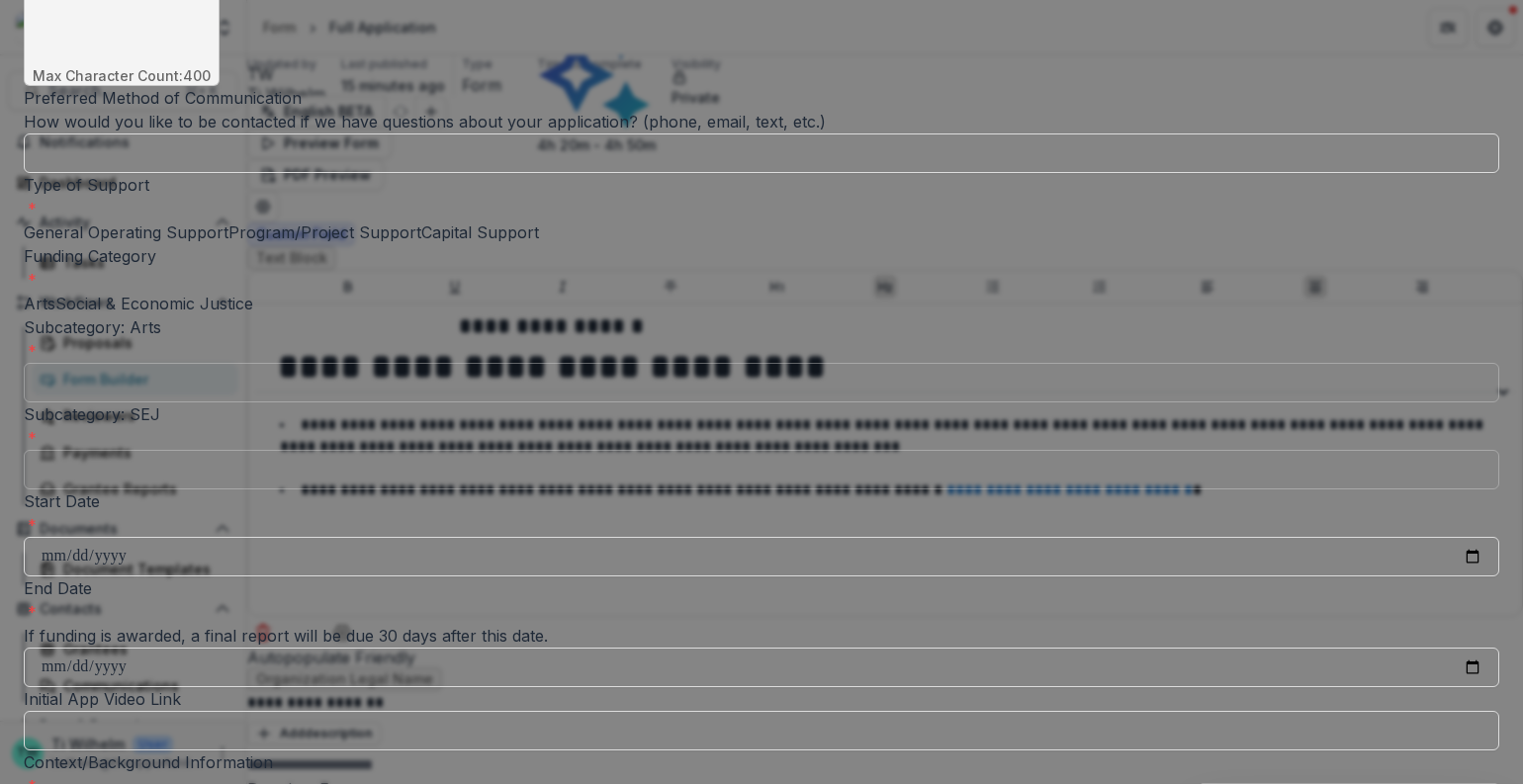 scroll, scrollTop: 905, scrollLeft: 0, axis: vertical 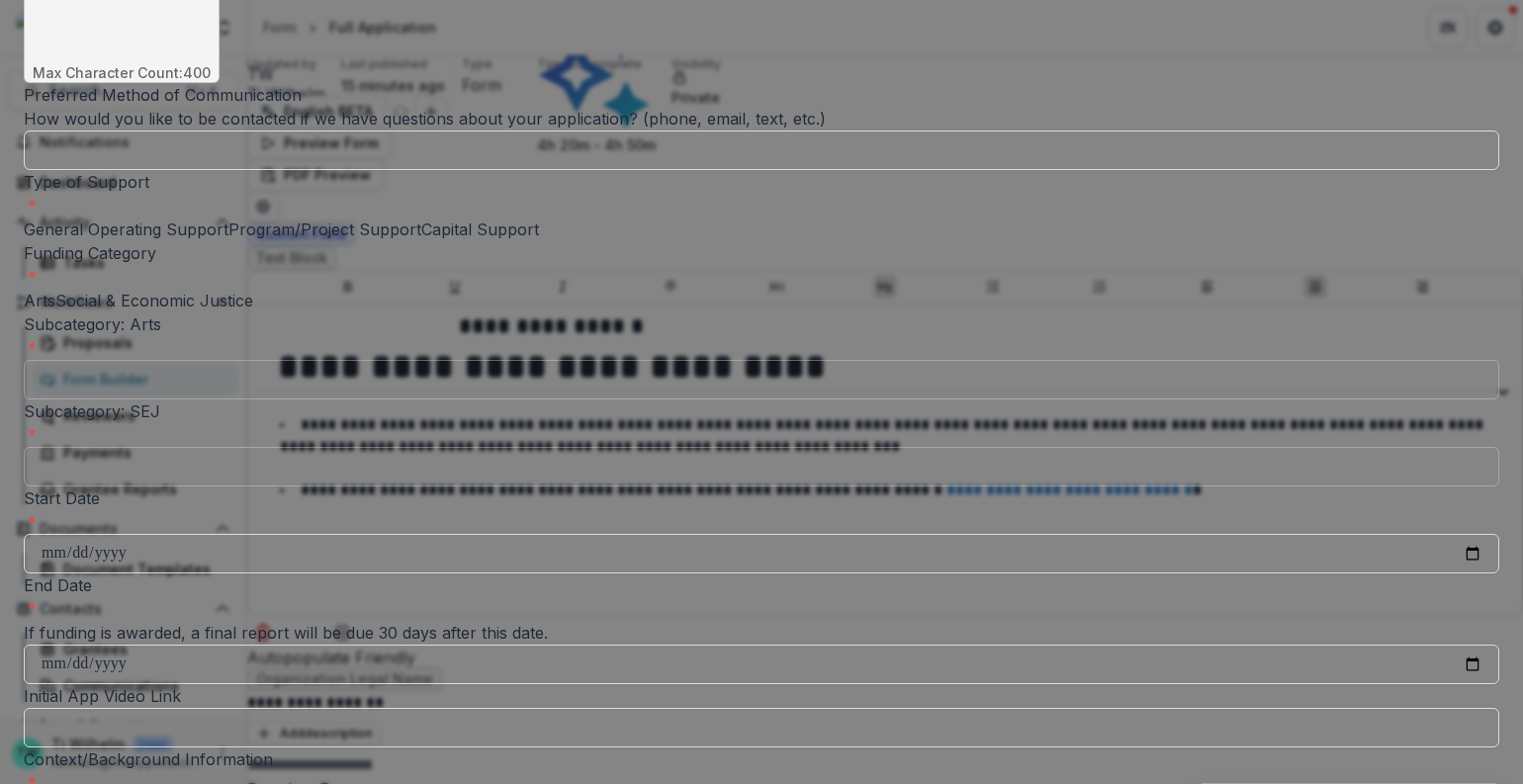 click at bounding box center [24, 301] 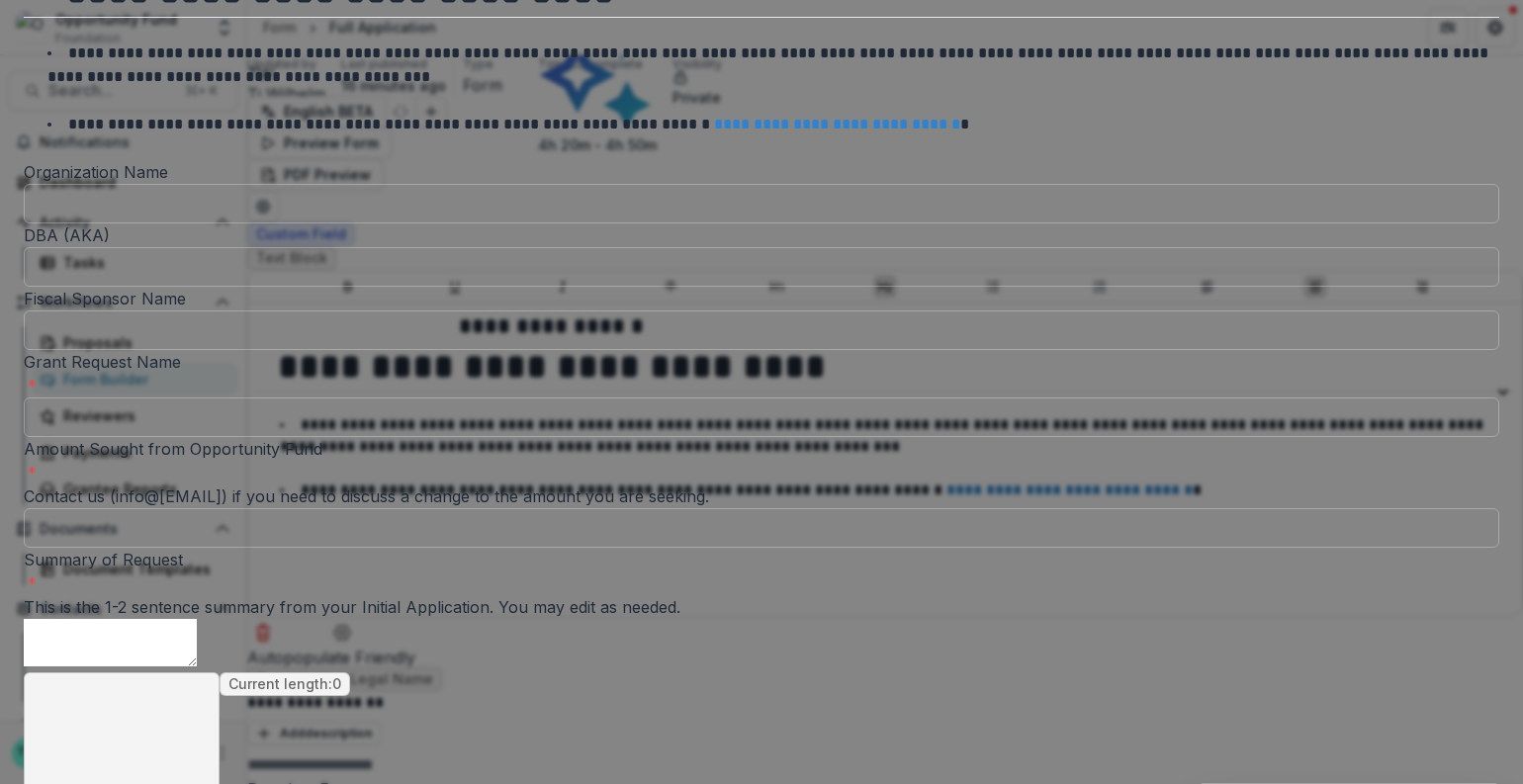 scroll, scrollTop: 0, scrollLeft: 0, axis: both 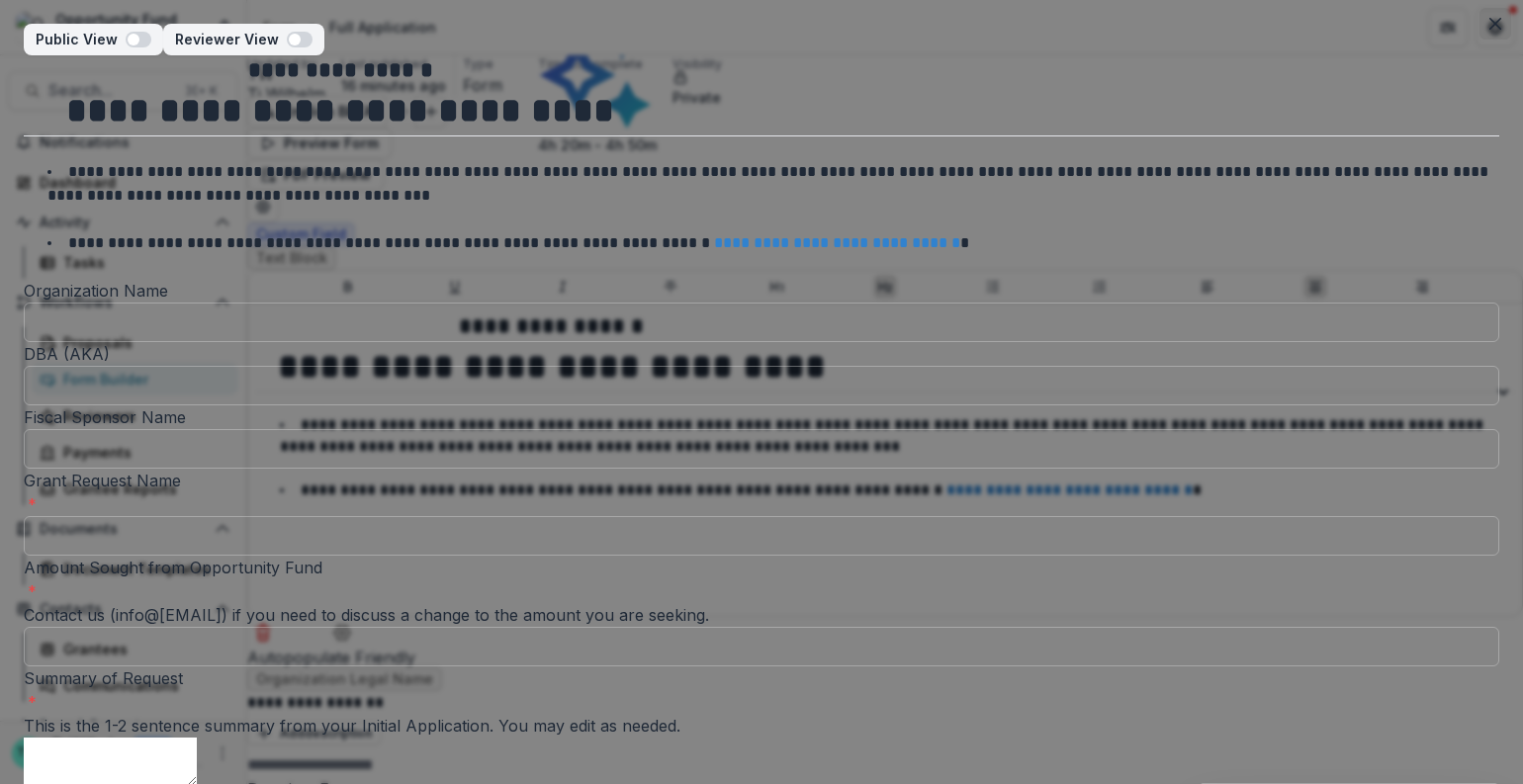 click 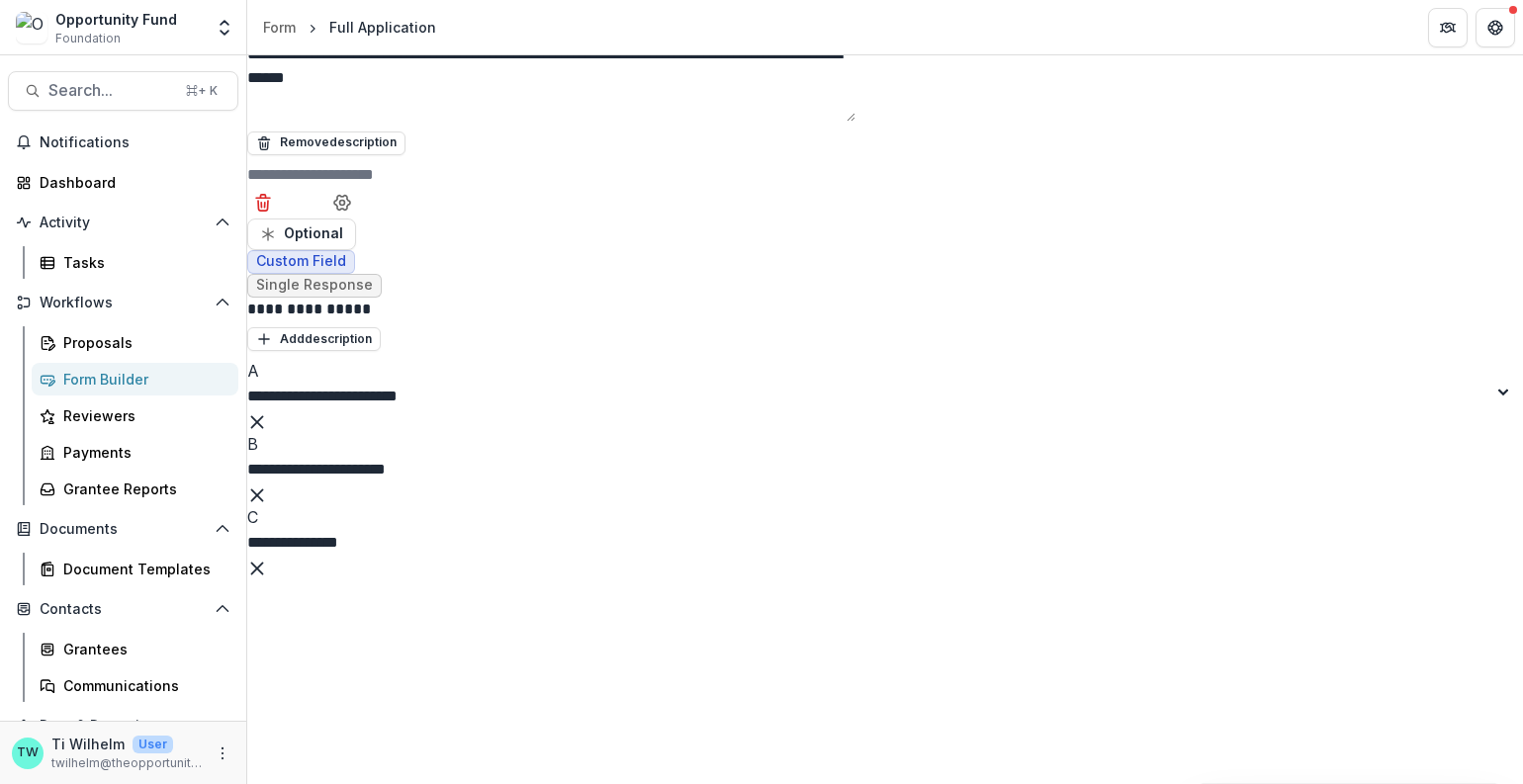 scroll, scrollTop: 3949, scrollLeft: 0, axis: vertical 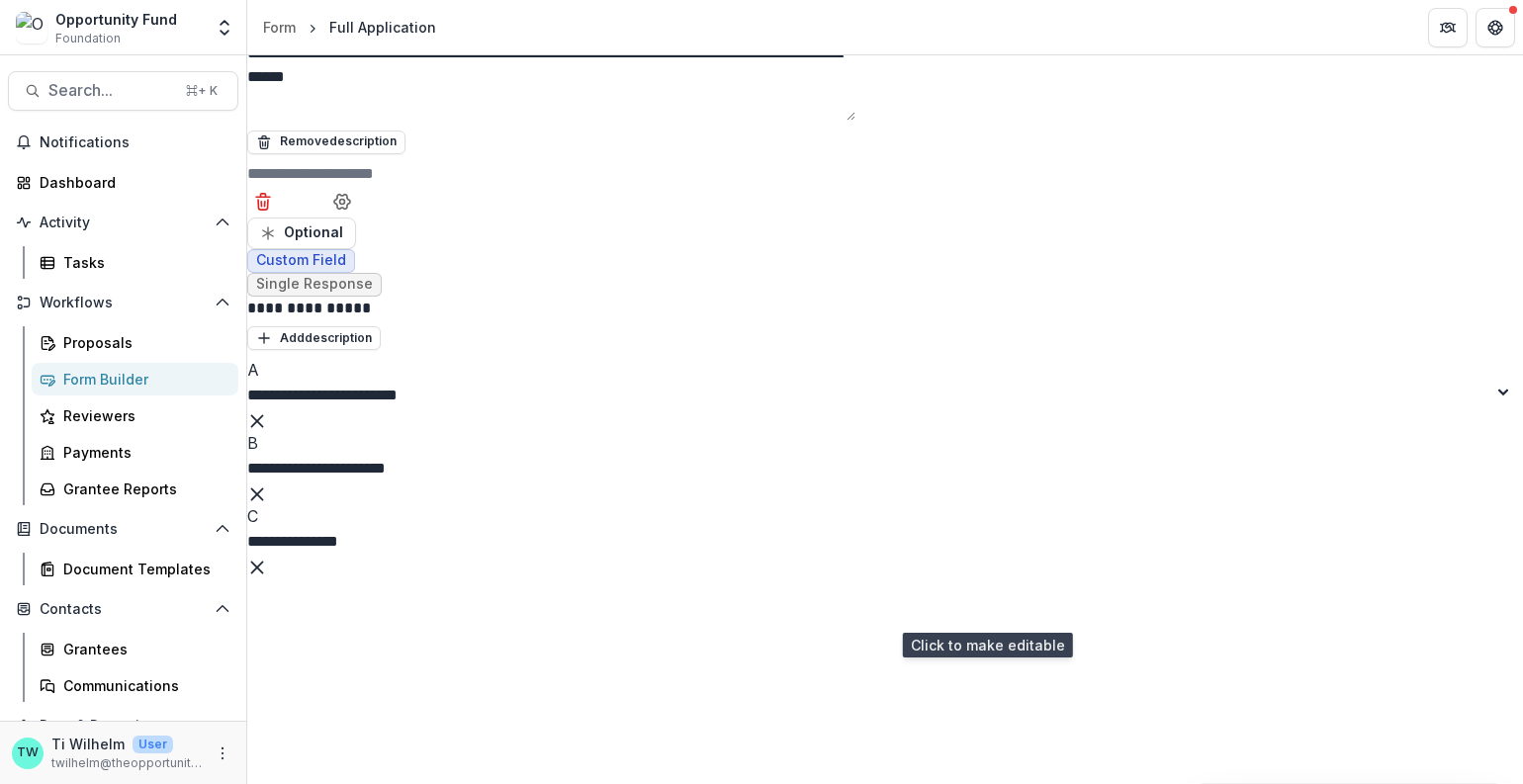 click on "Grantee Read Only" at bounding box center [338, 3980] 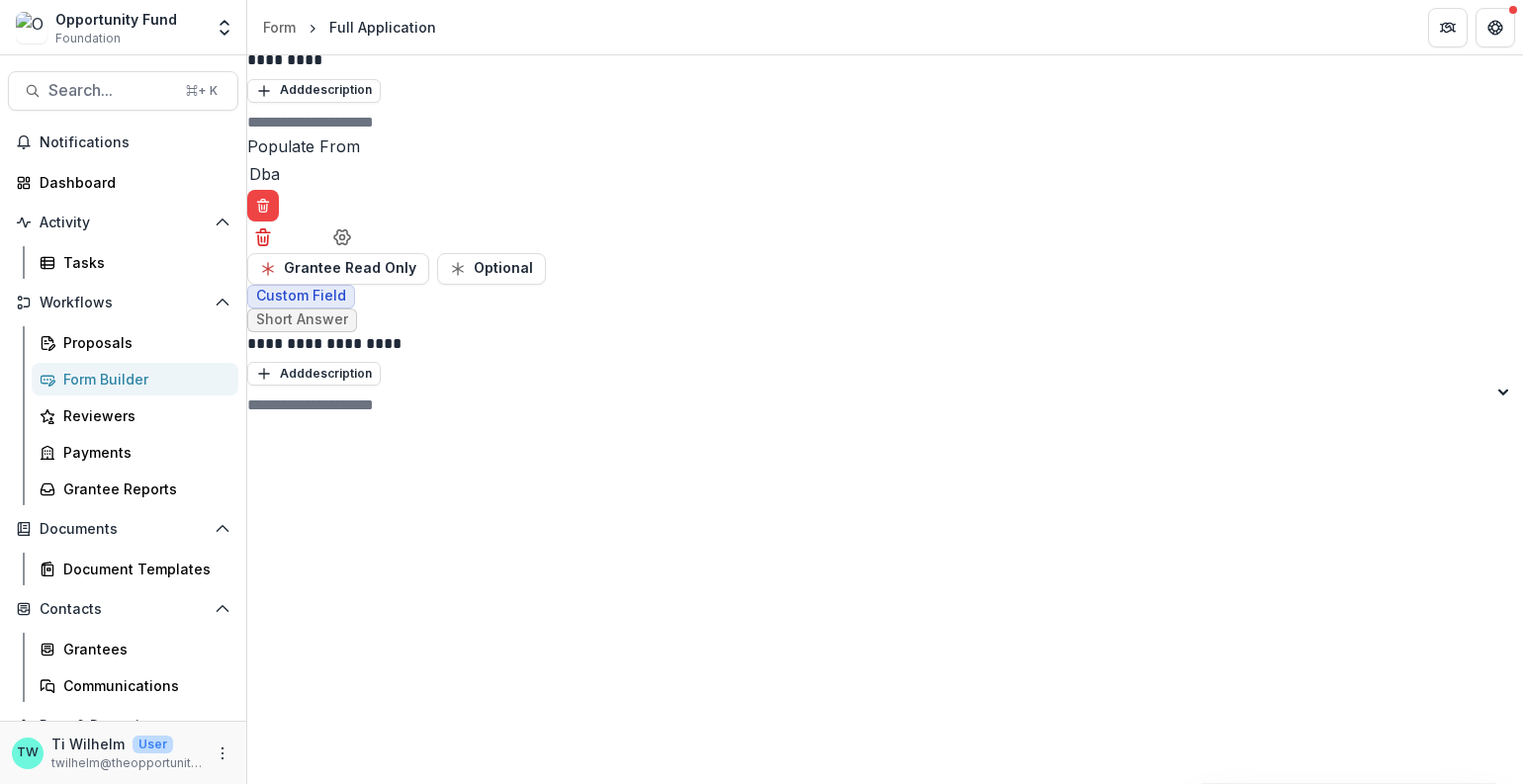 scroll, scrollTop: 904, scrollLeft: 0, axis: vertical 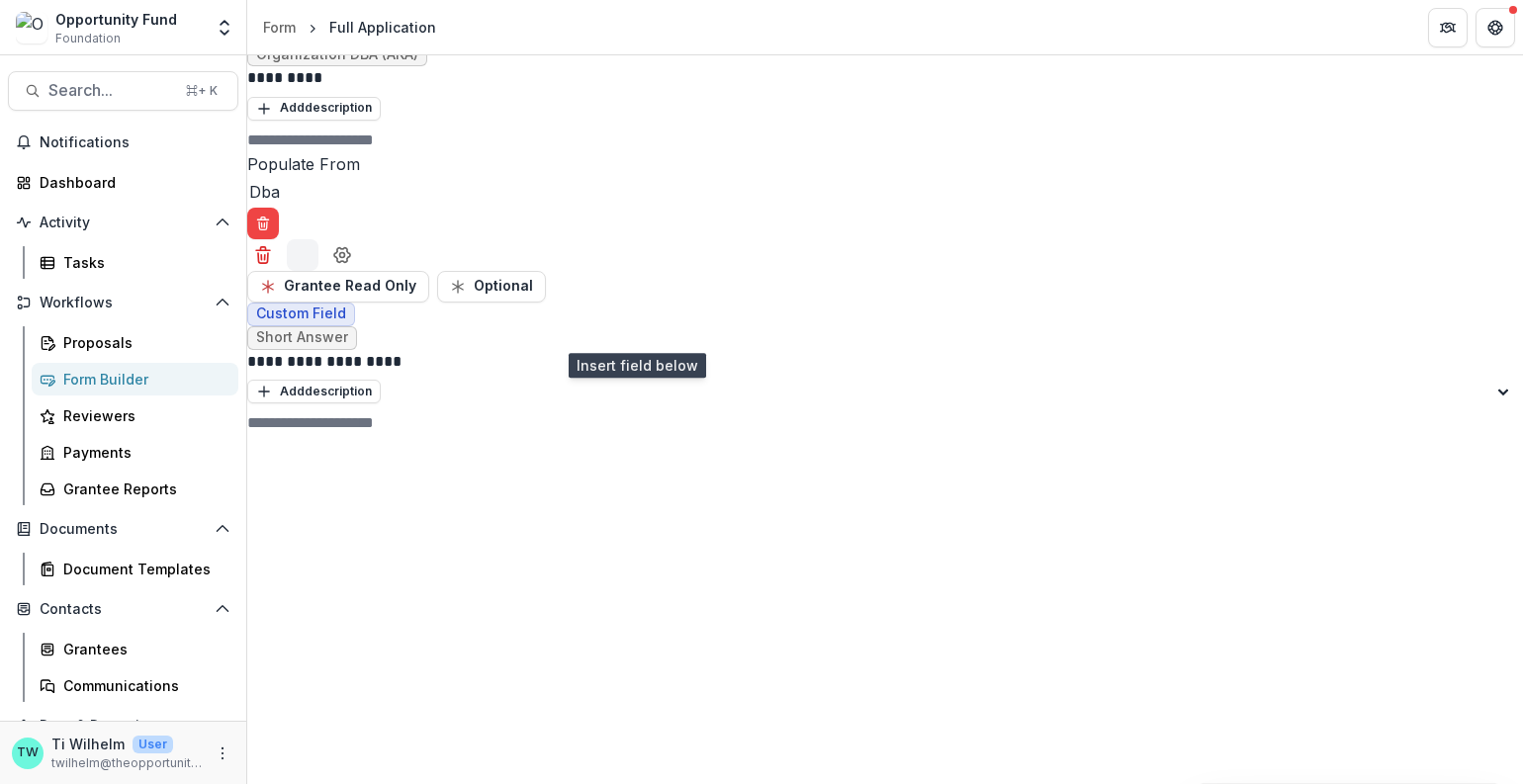 click 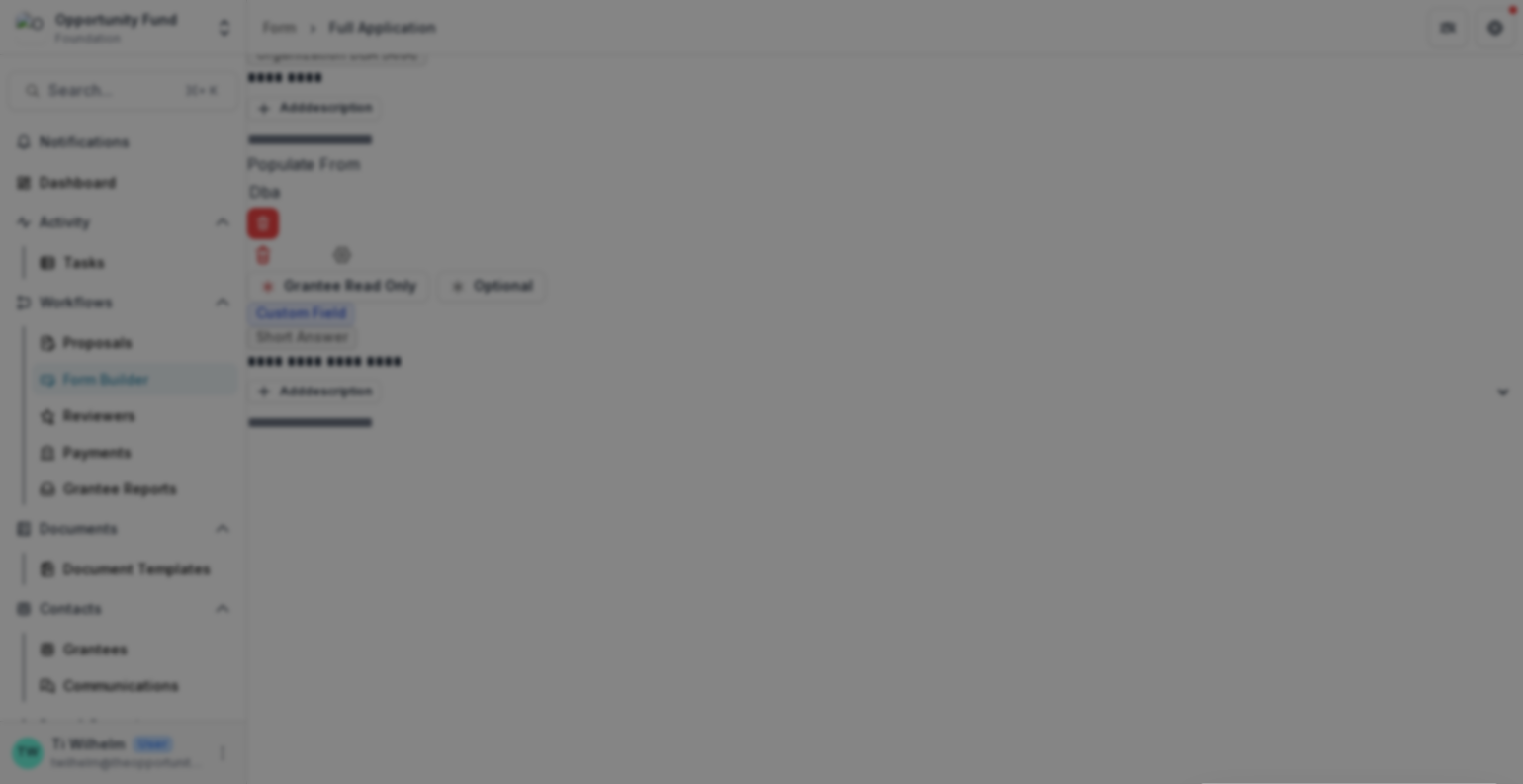 type on "**********" 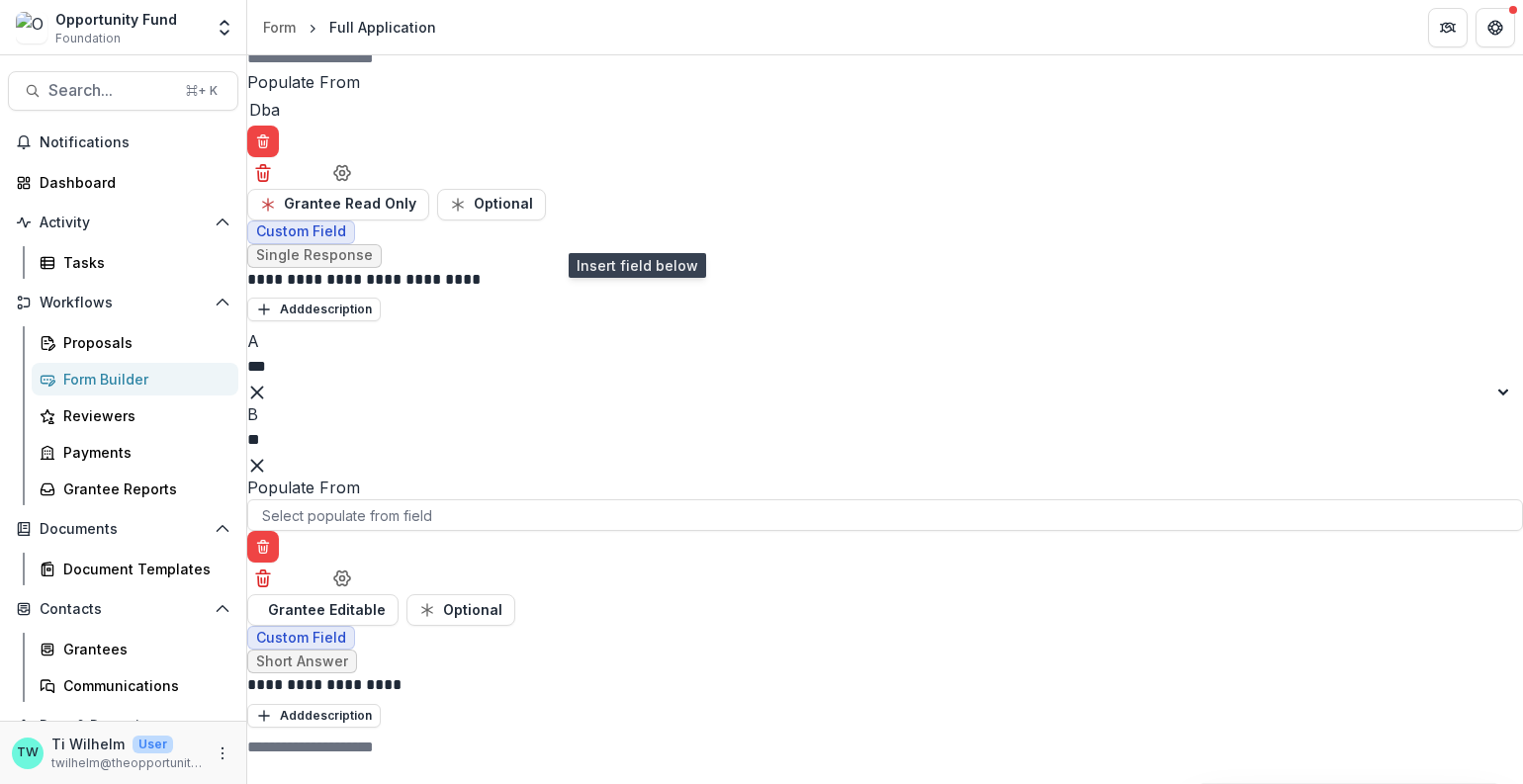 scroll, scrollTop: 1005, scrollLeft: 0, axis: vertical 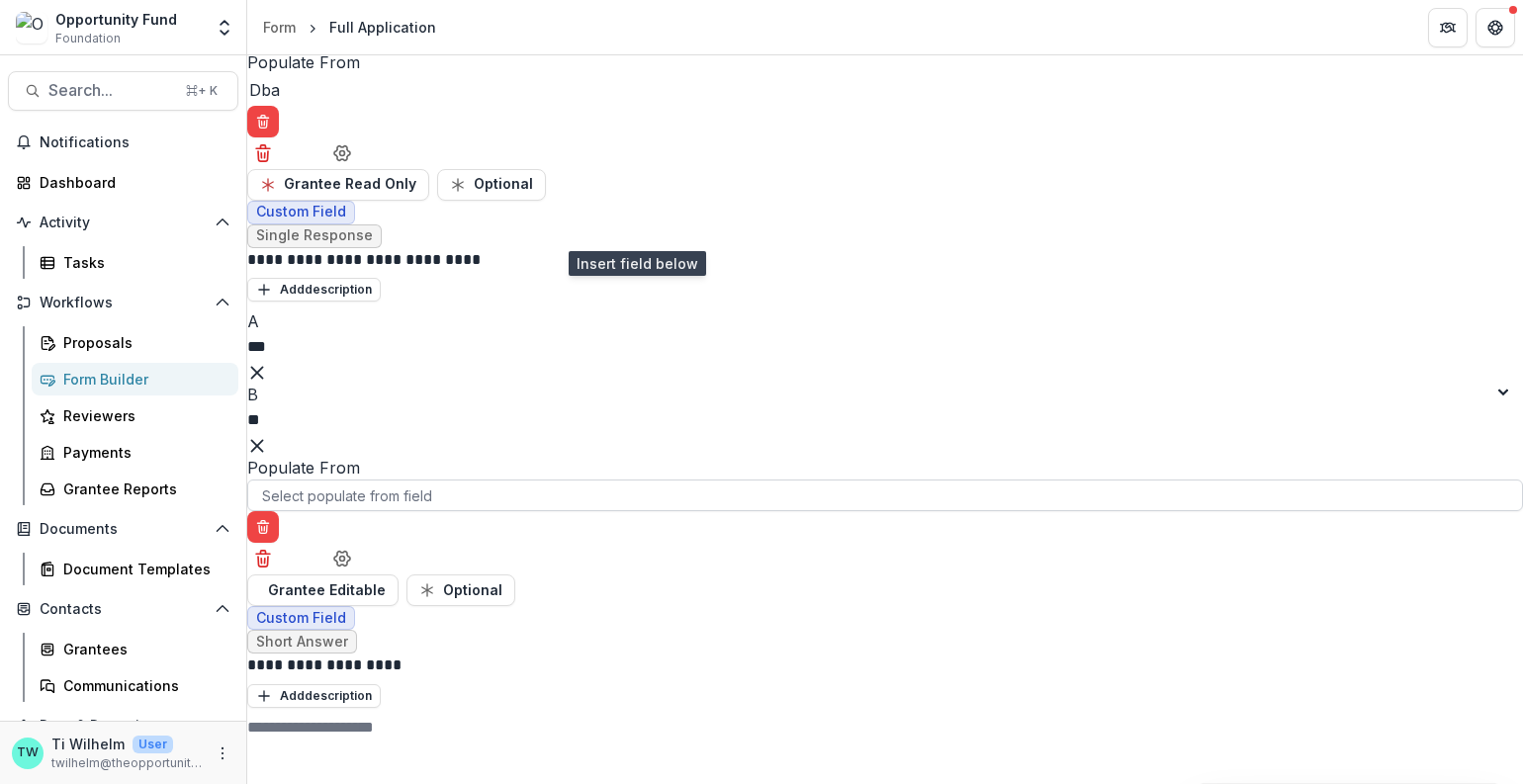 click at bounding box center (885, 495) 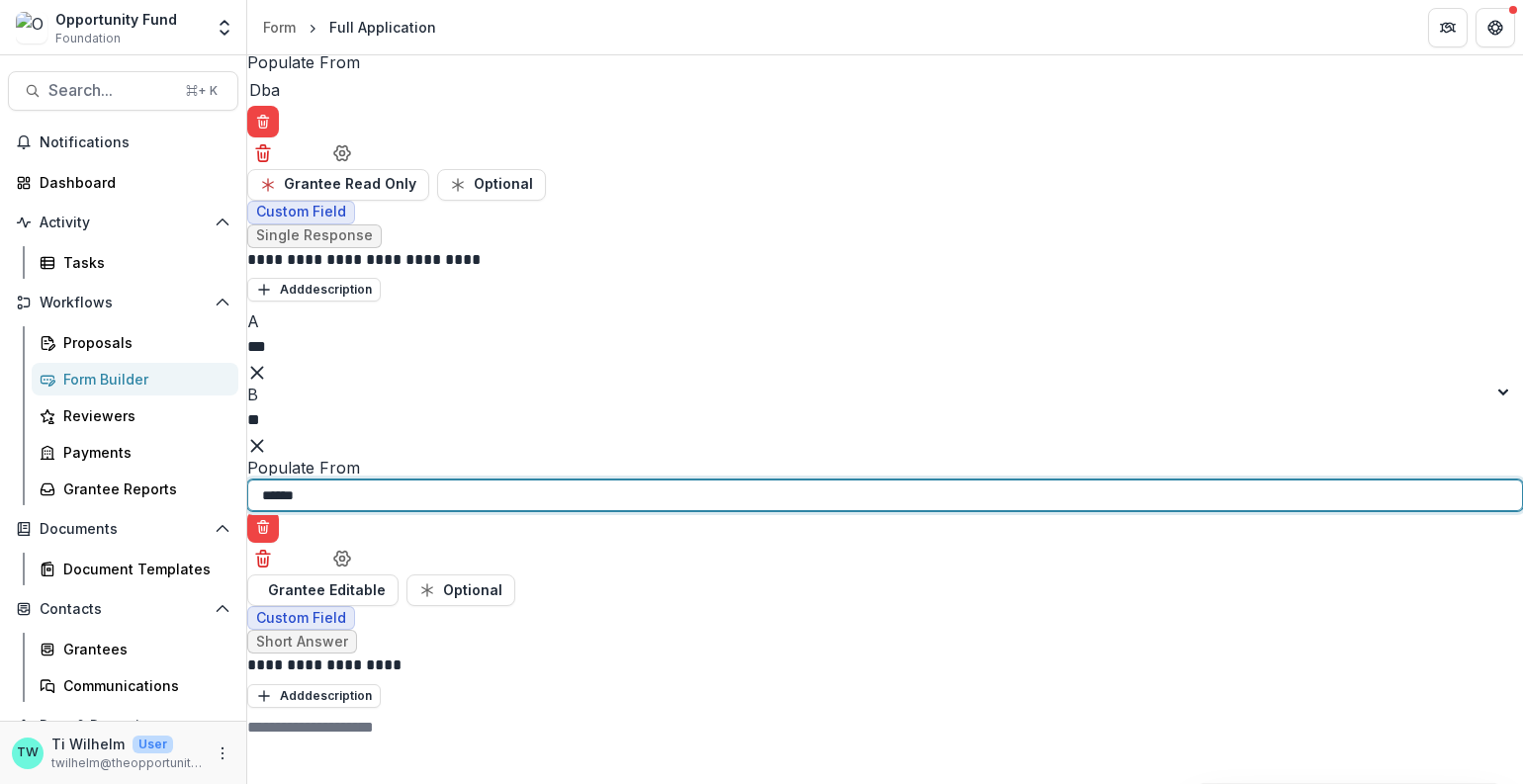 type on "******" 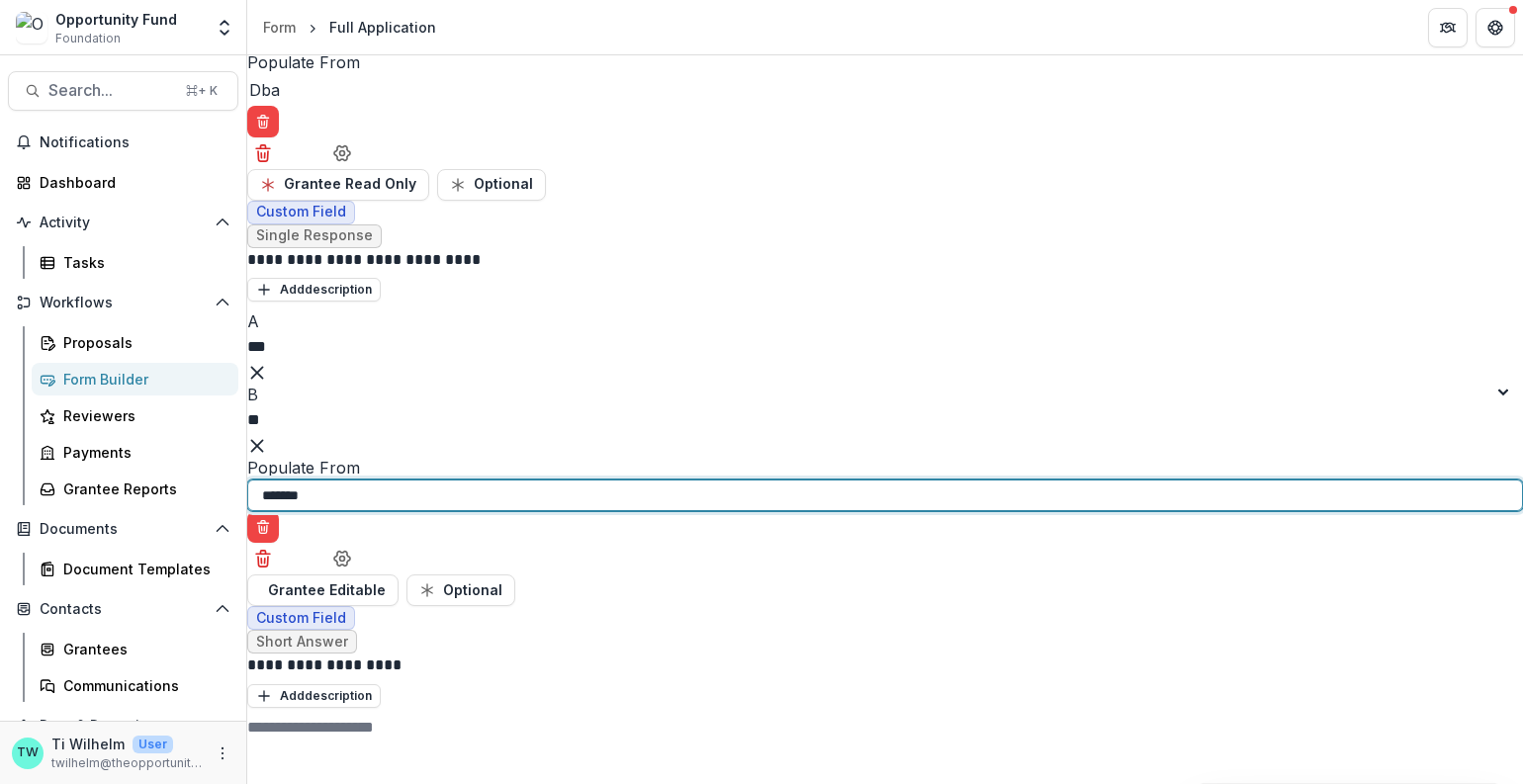 click on "Do you have a Fiscal Sponsor?" at bounding box center (118, 807) 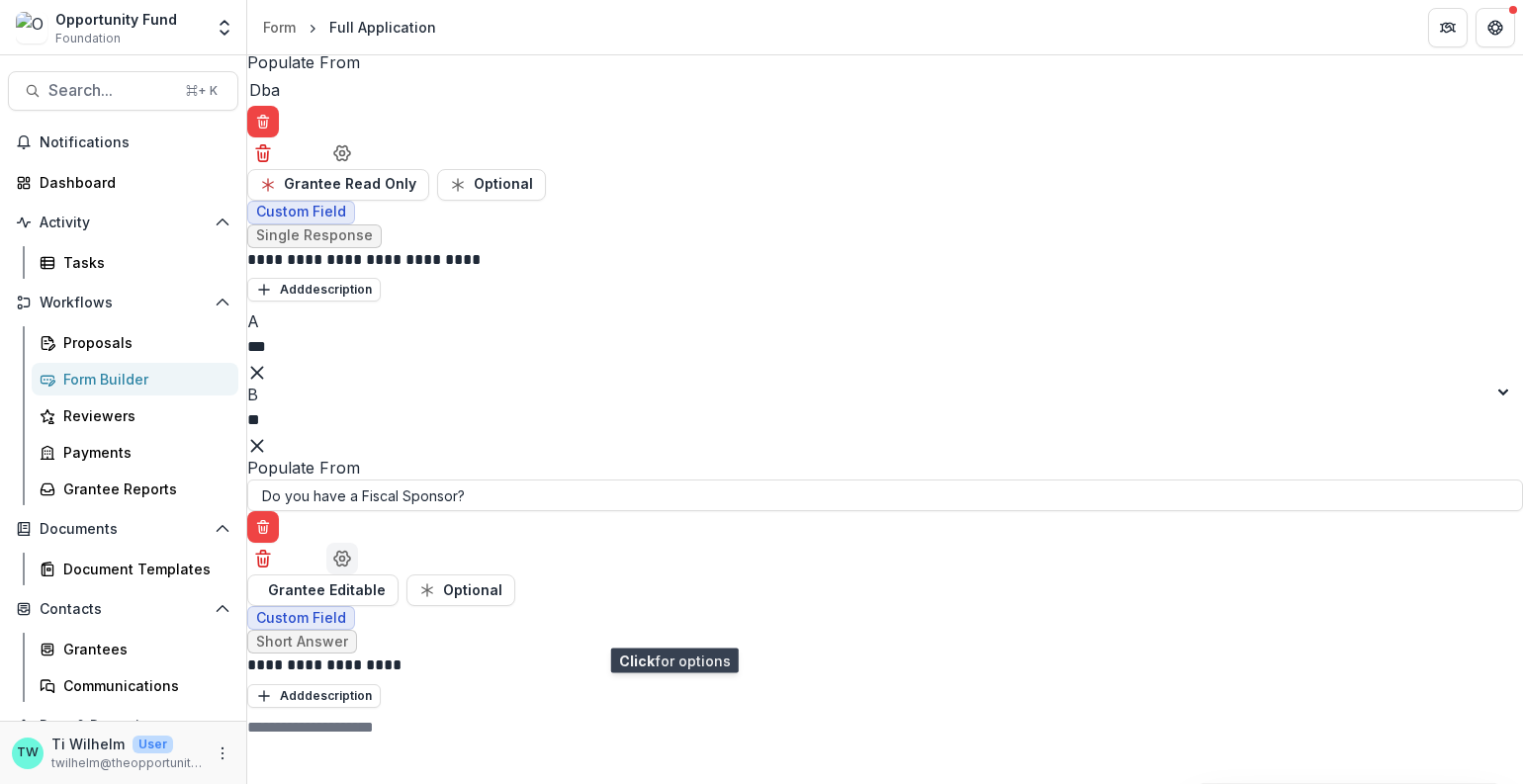 click 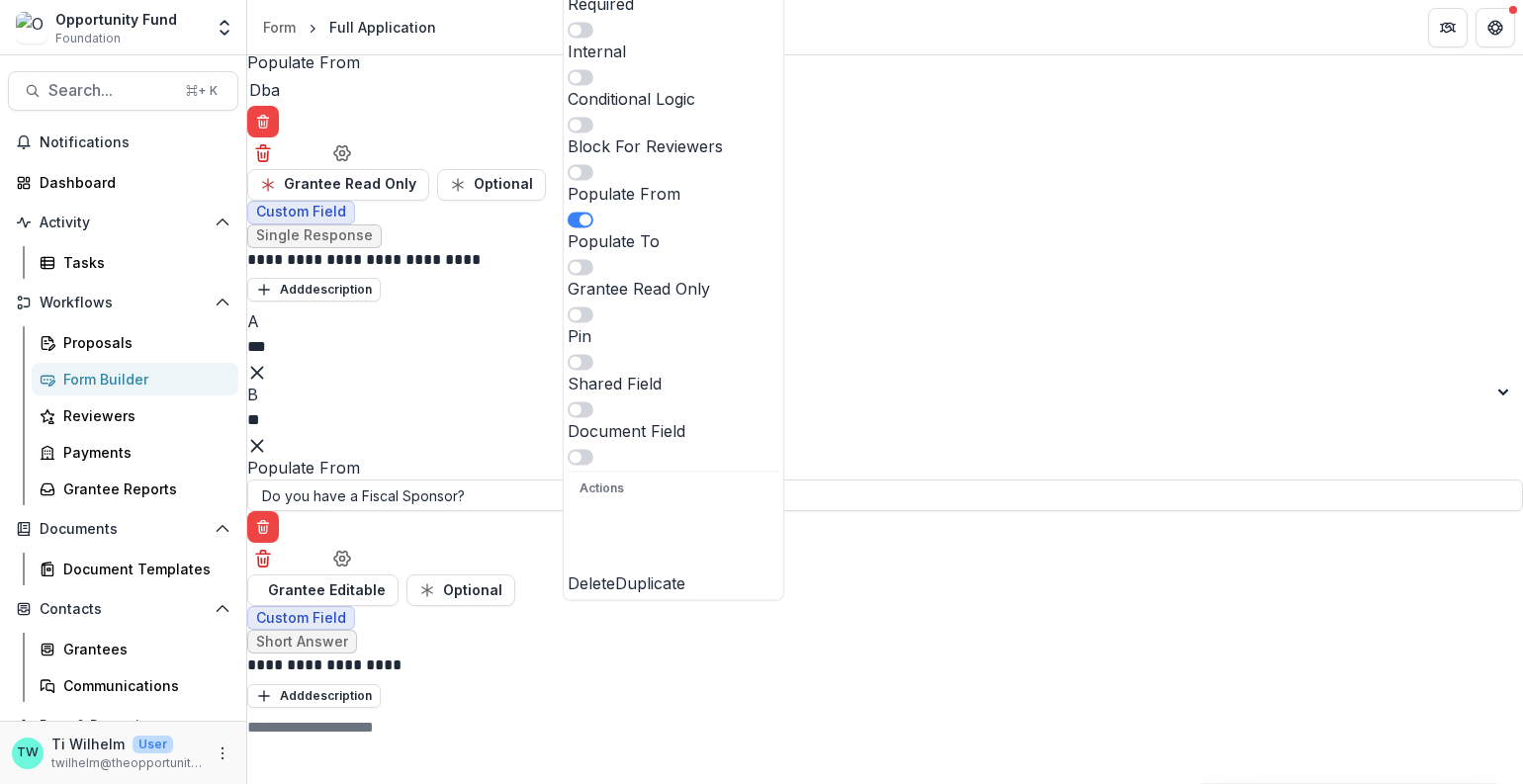 click at bounding box center [581, 77] 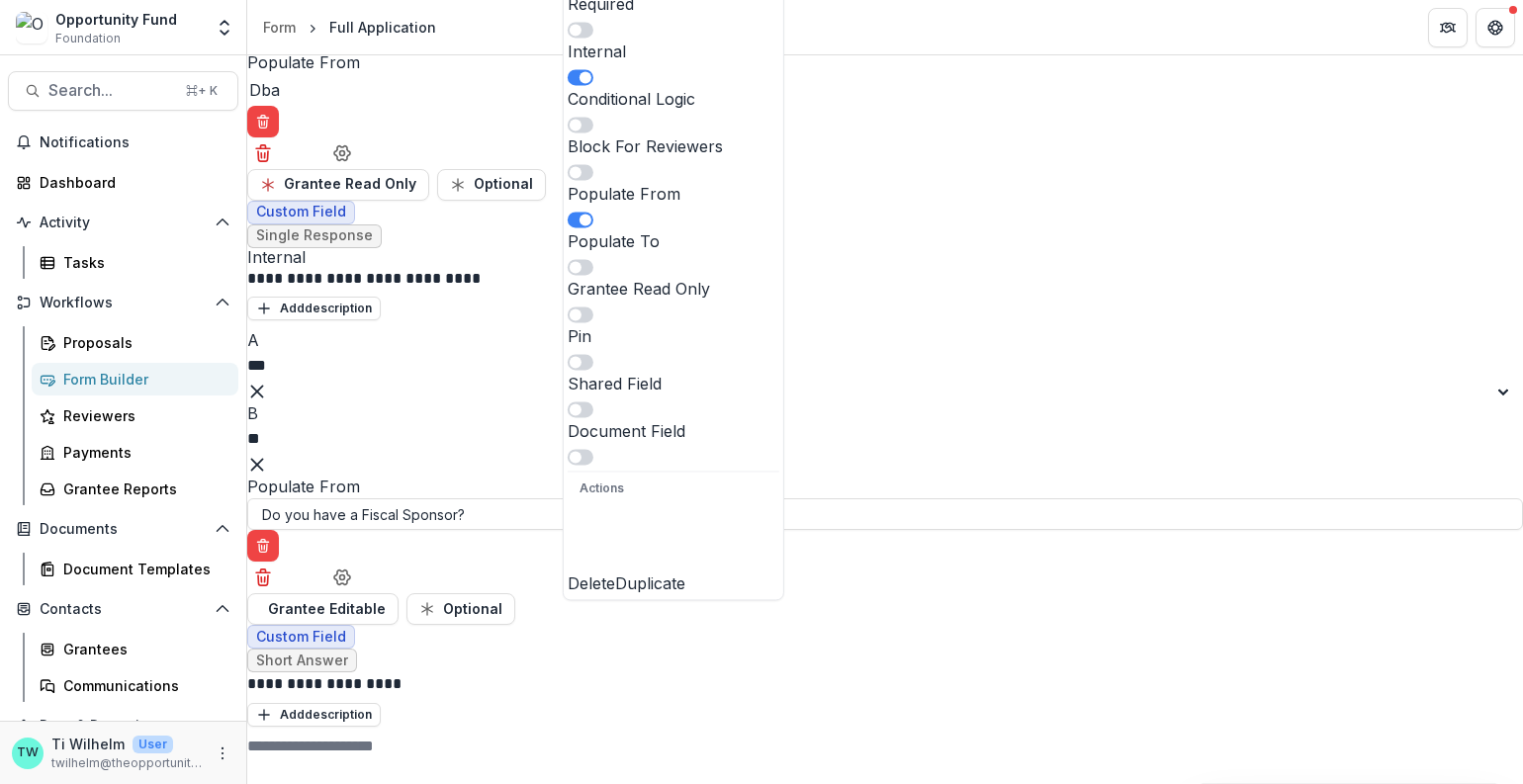 click at bounding box center (581, 172) 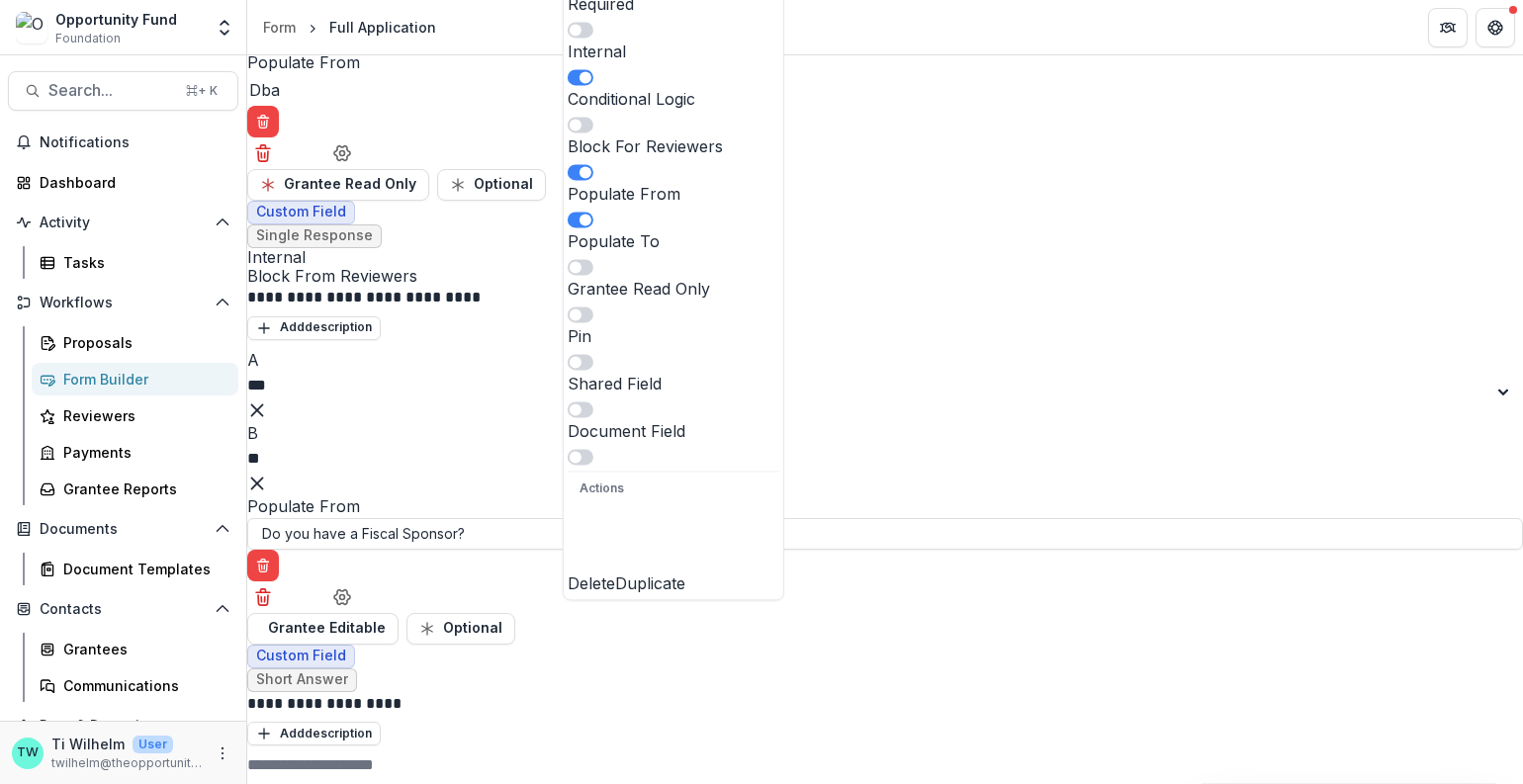 click on "**********" at bounding box center (885, 23693) 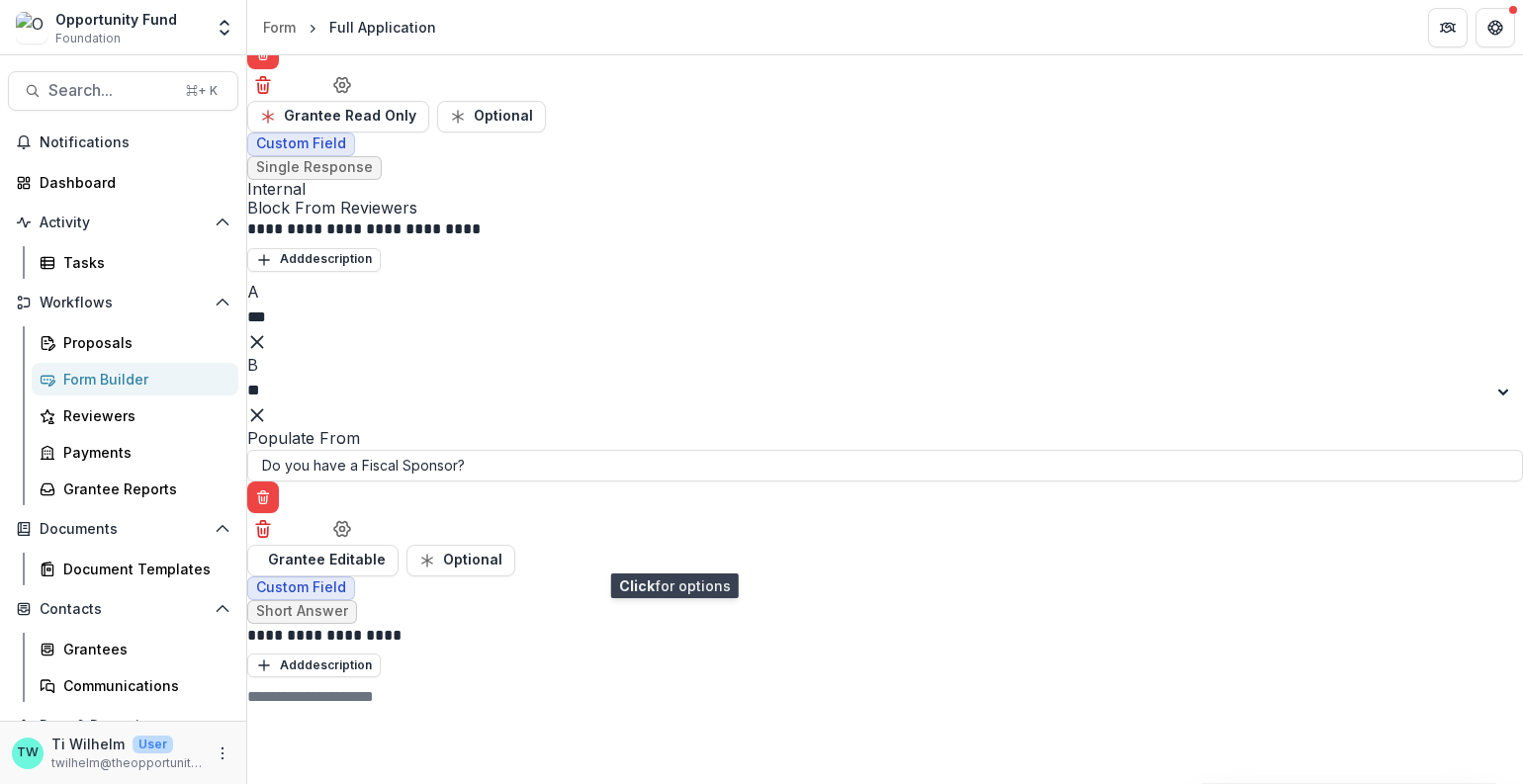 scroll, scrollTop: 1081, scrollLeft: 0, axis: vertical 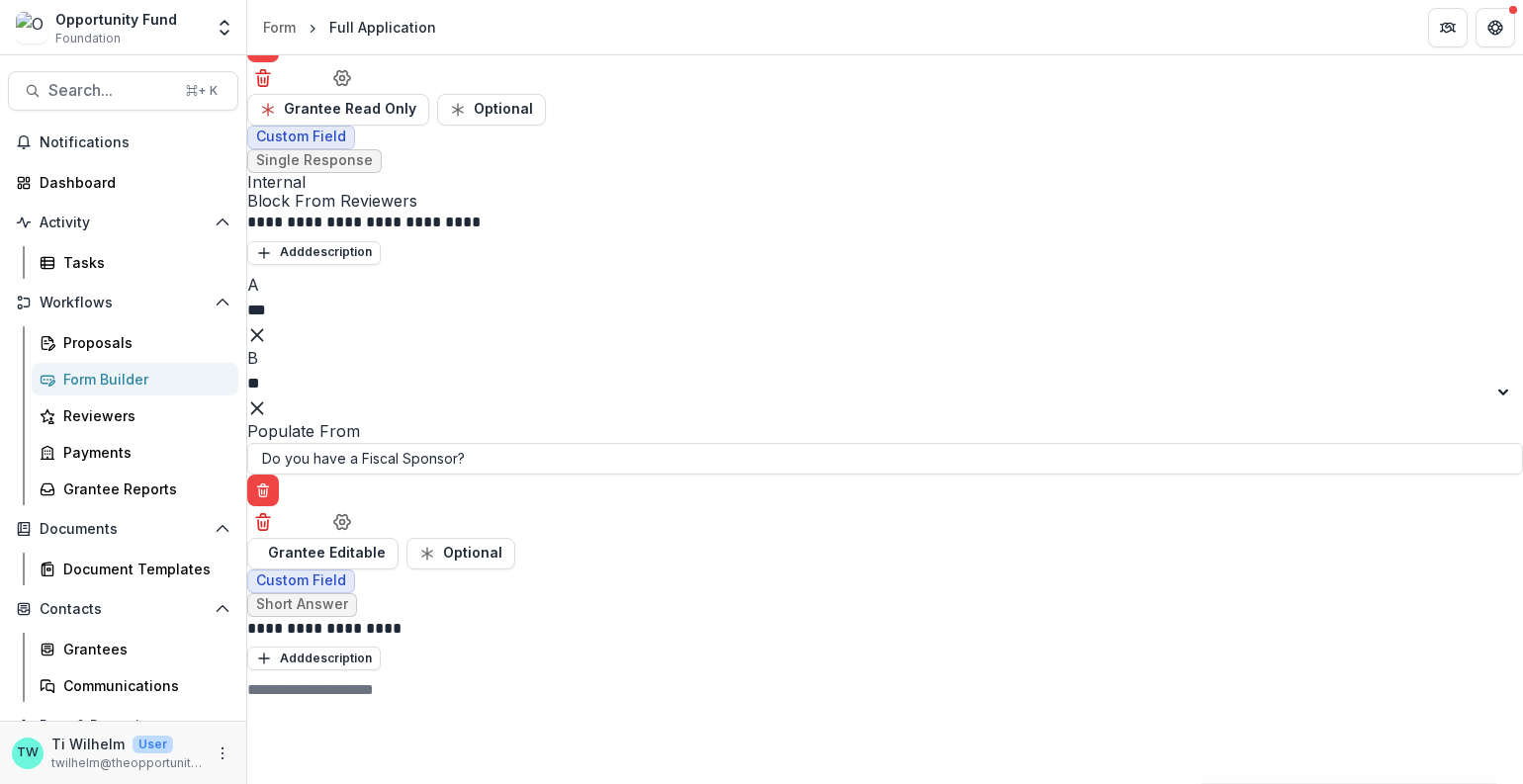 click on "Publish Changes" at bounding box center [501, 48130] 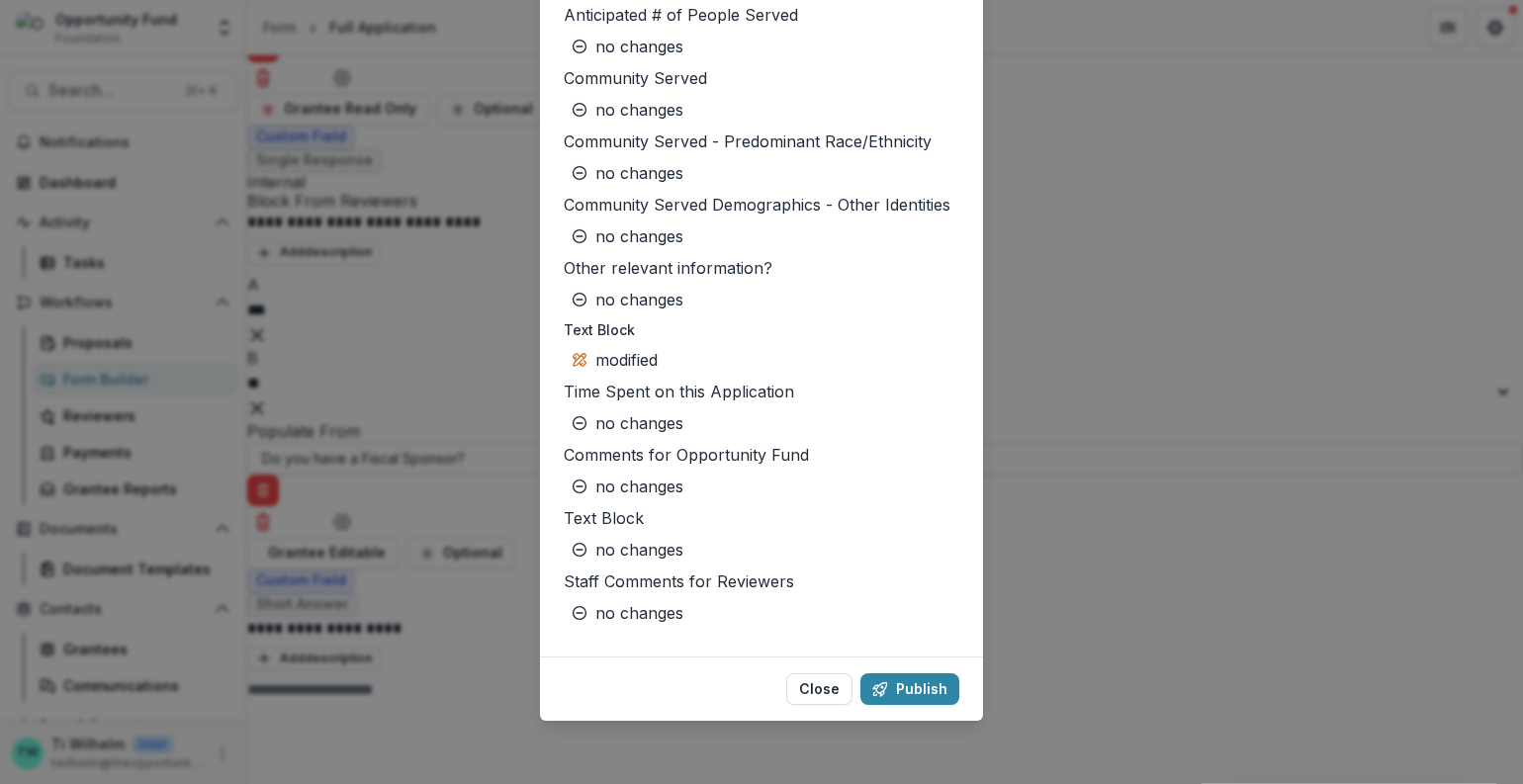 scroll, scrollTop: 5420, scrollLeft: 0, axis: vertical 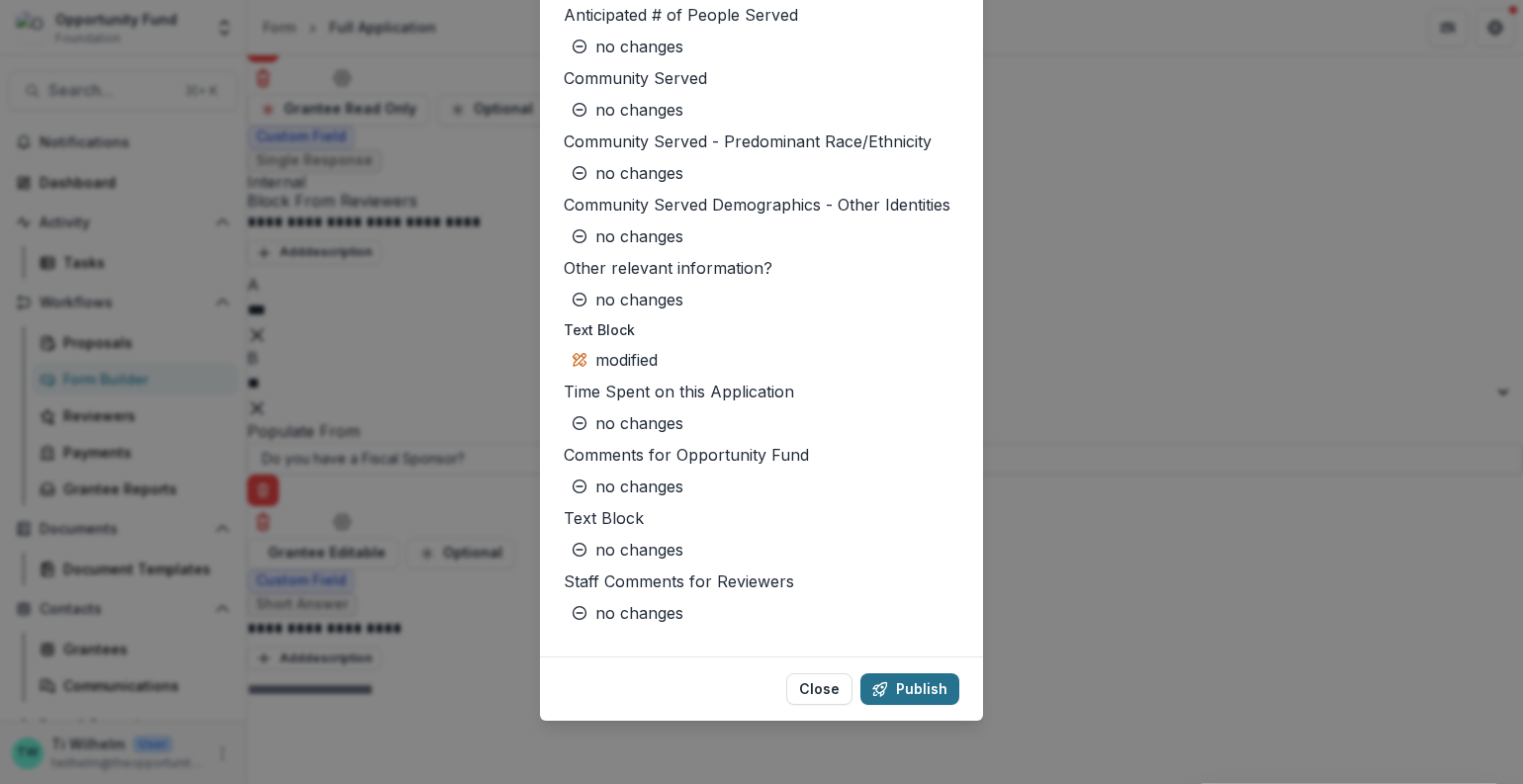 click on "Publish" at bounding box center (910, 689) 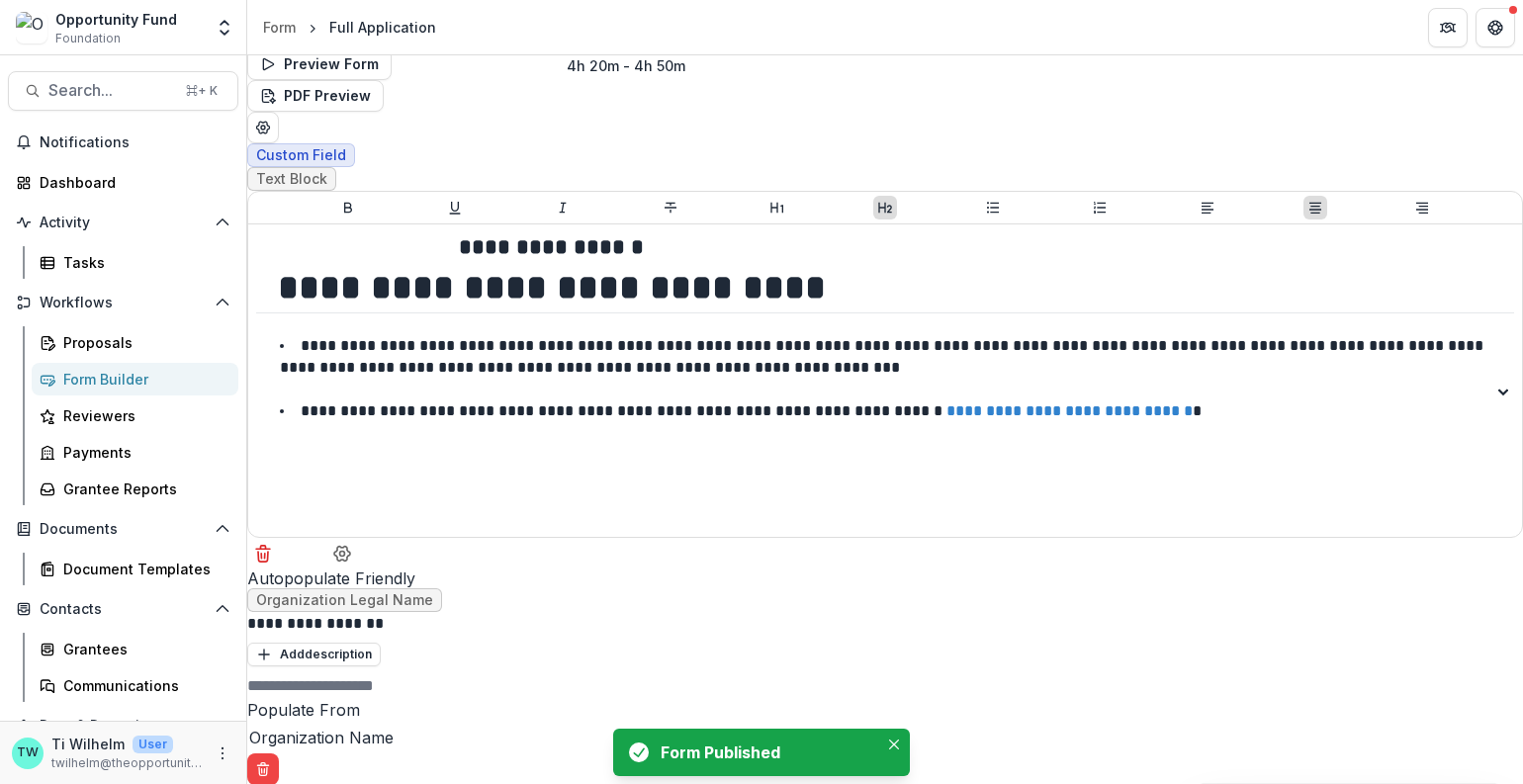 scroll, scrollTop: 0, scrollLeft: 0, axis: both 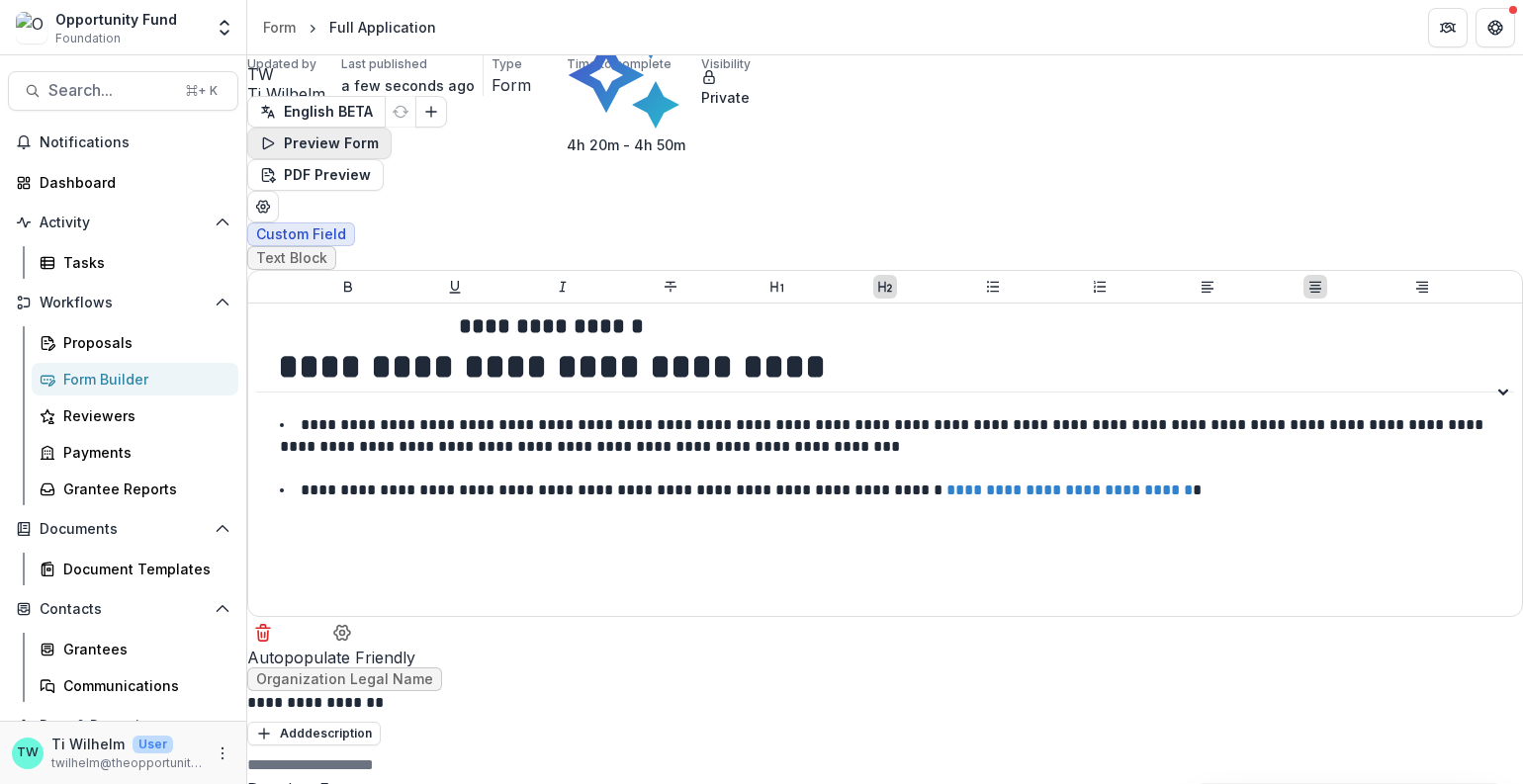 click on "Preview Form" at bounding box center [319, 143] 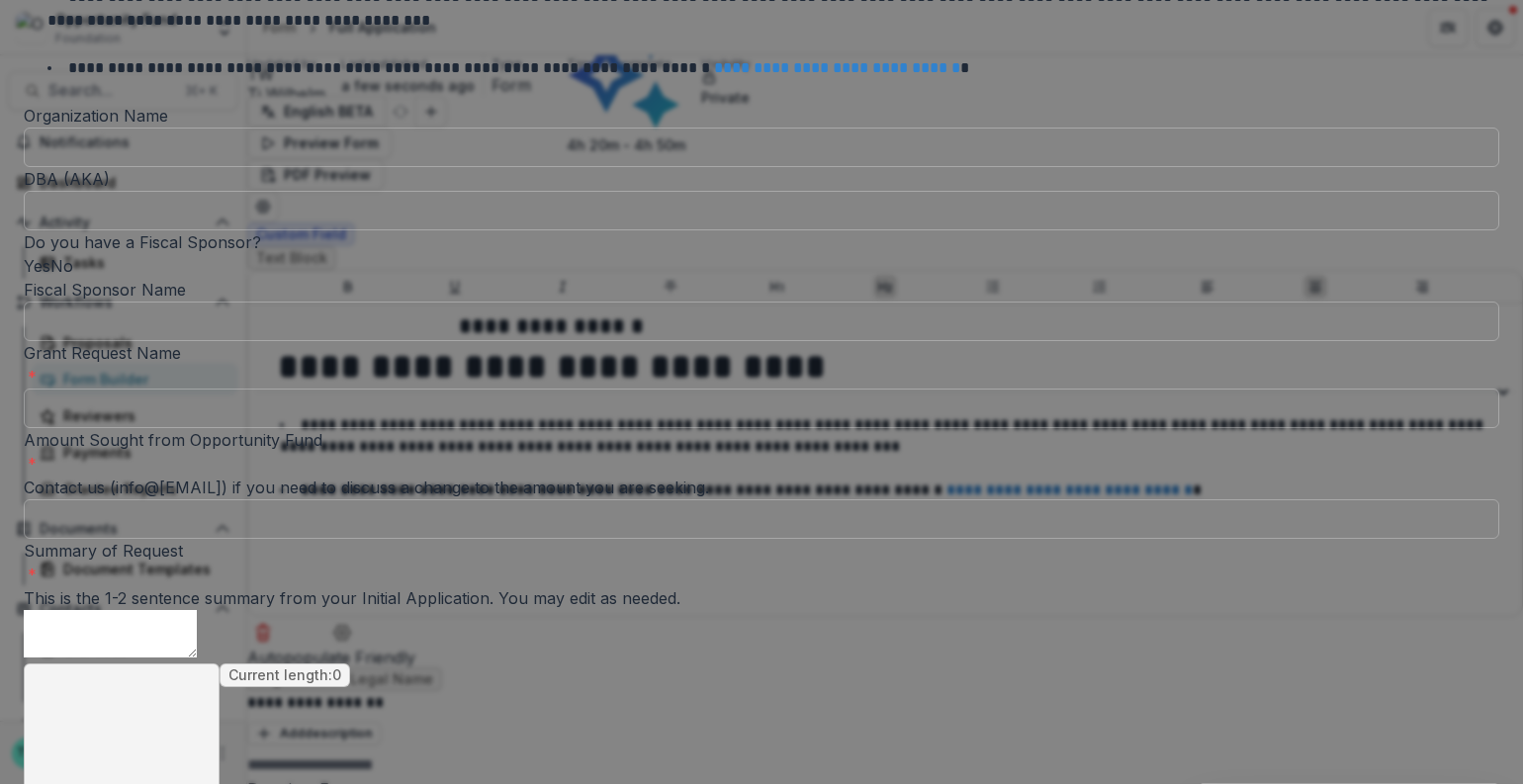 scroll, scrollTop: 190, scrollLeft: 0, axis: vertical 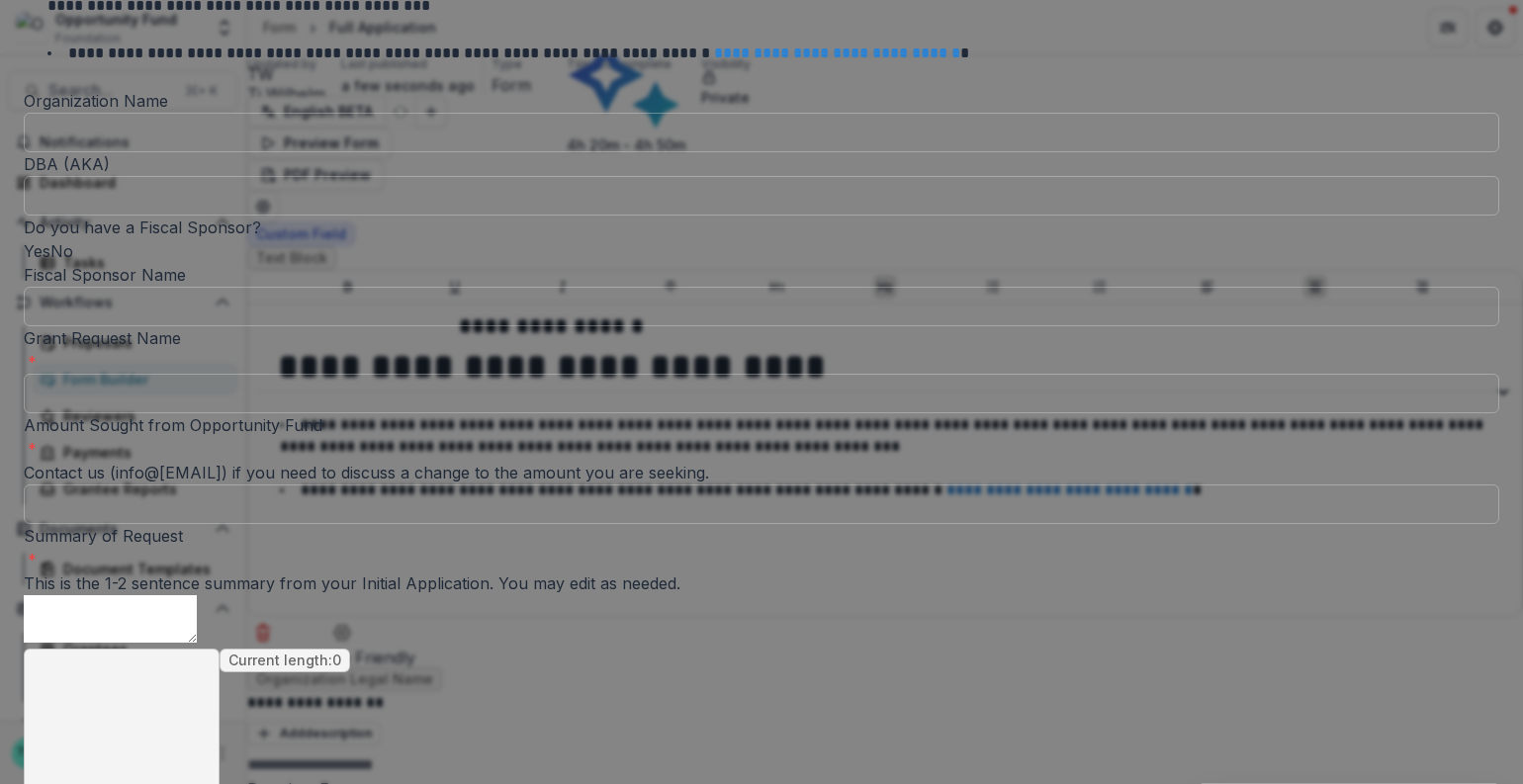 click at bounding box center (24, 251) 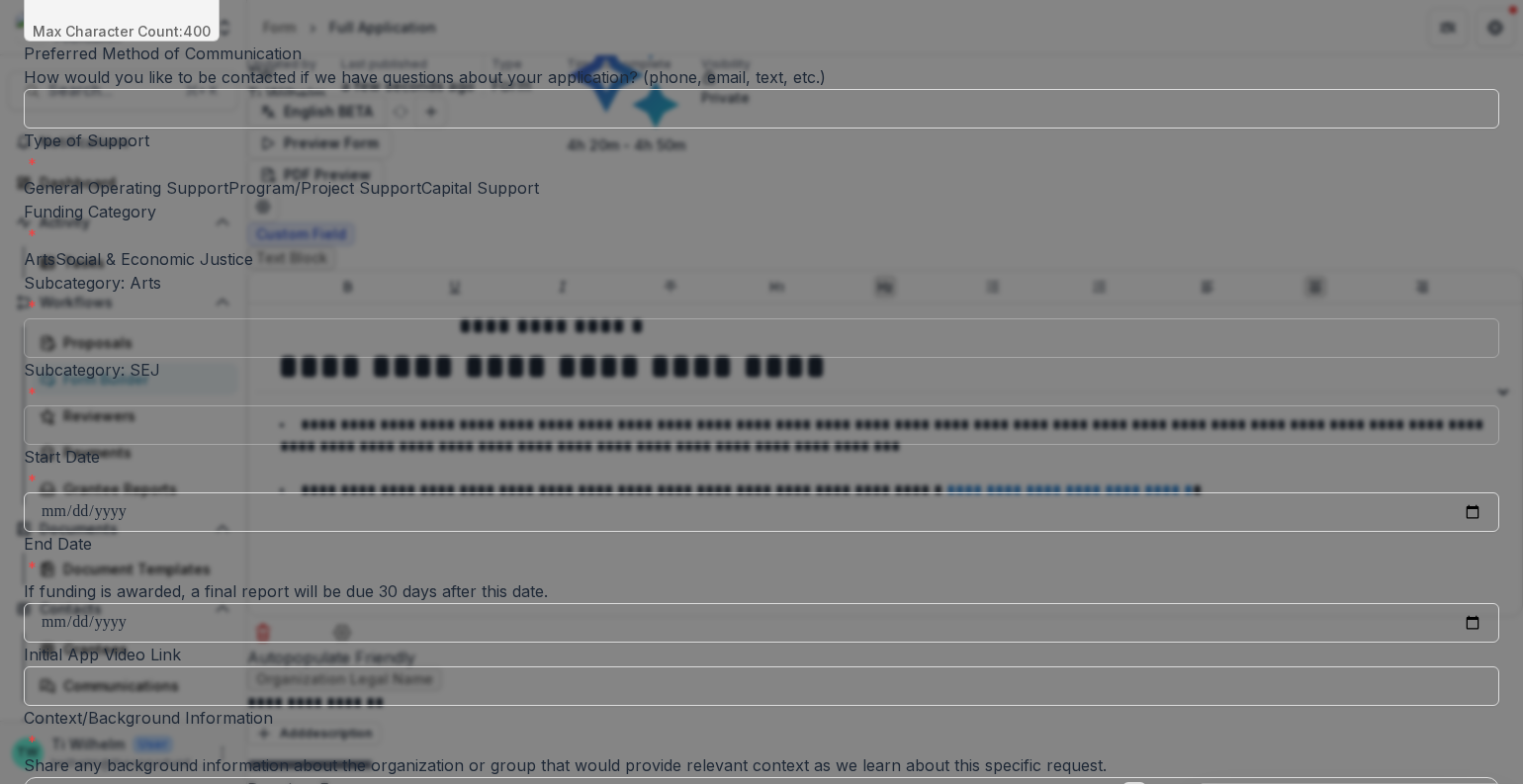 scroll, scrollTop: 996, scrollLeft: 0, axis: vertical 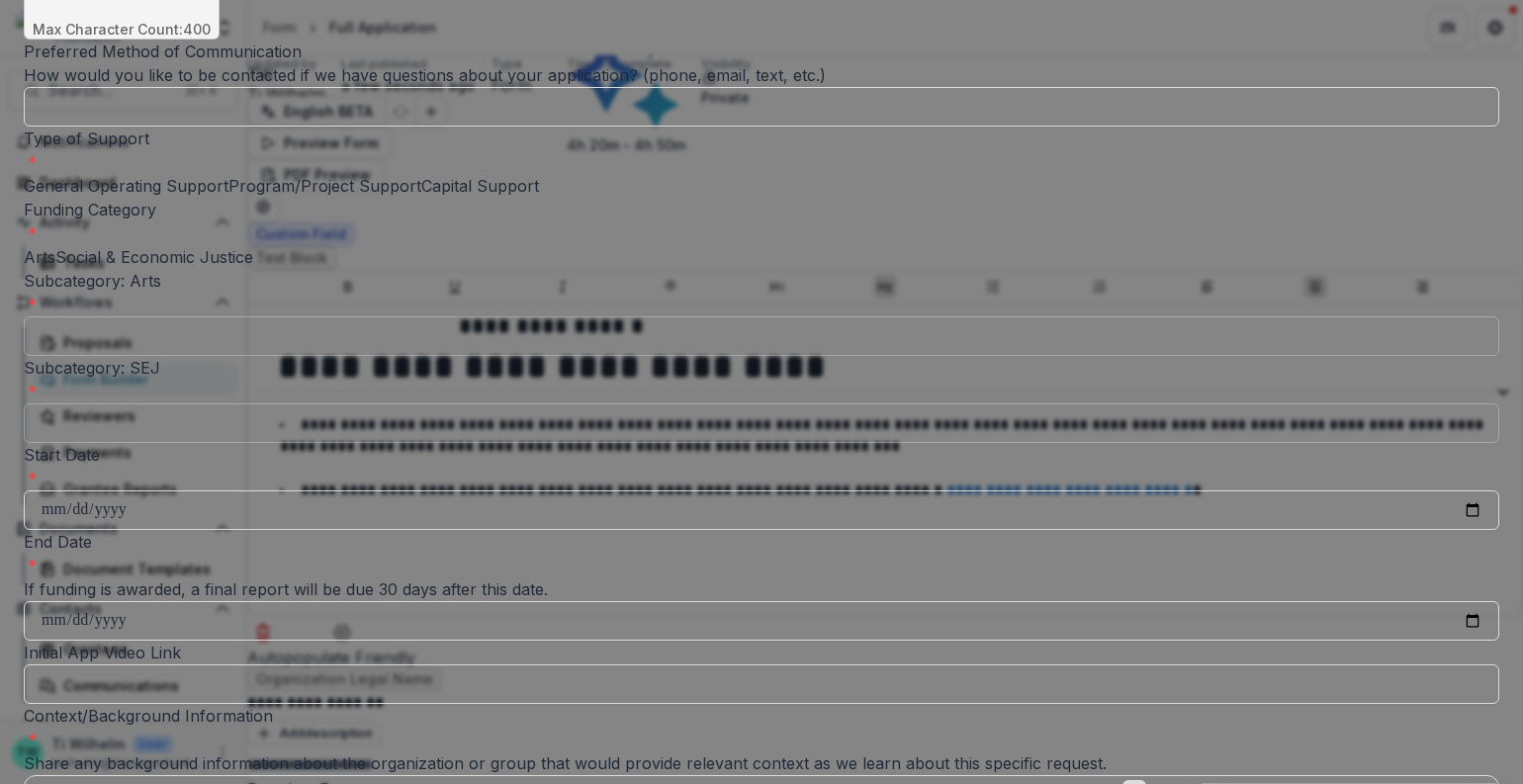 click at bounding box center (24, 257) 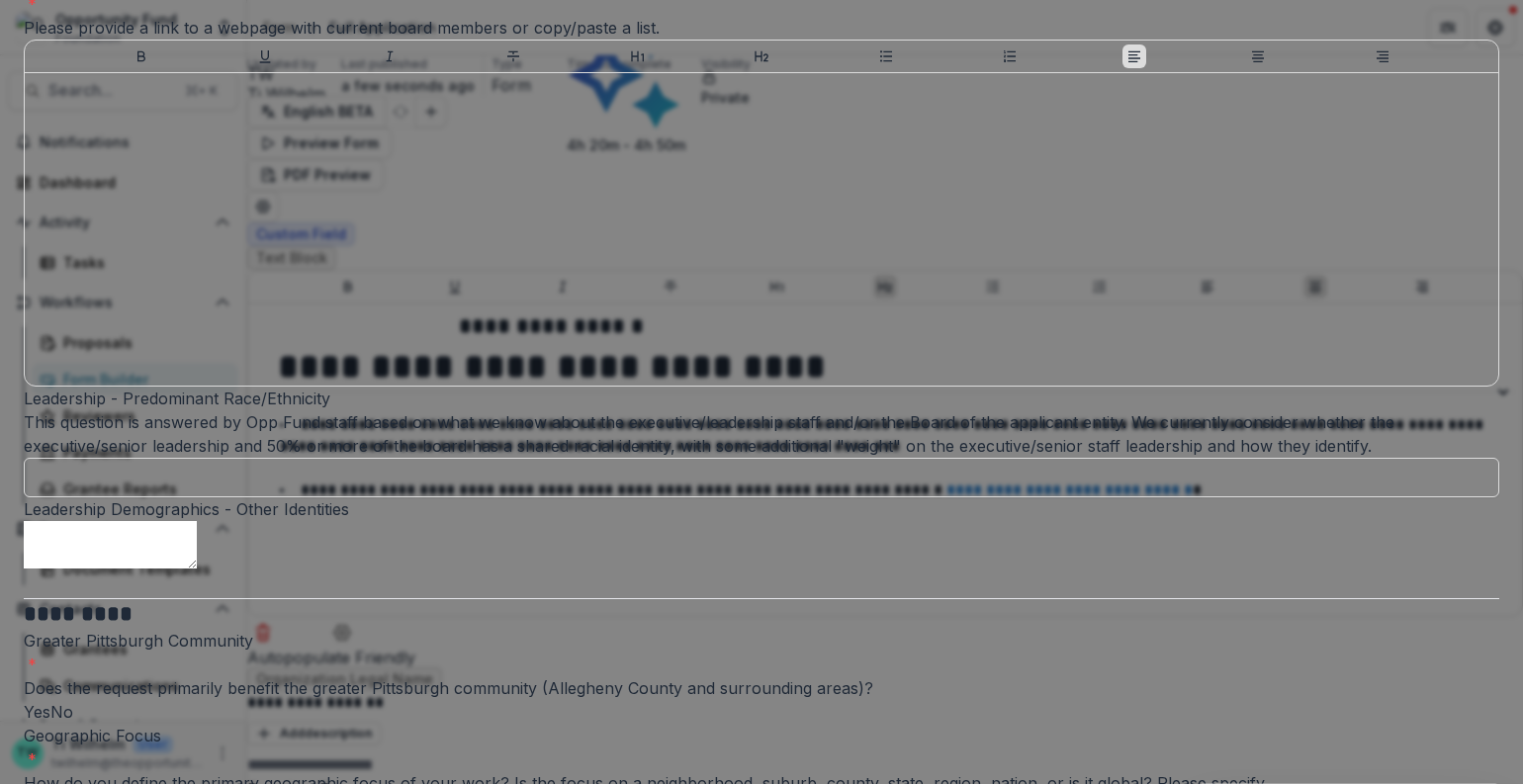 scroll, scrollTop: 7211, scrollLeft: 0, axis: vertical 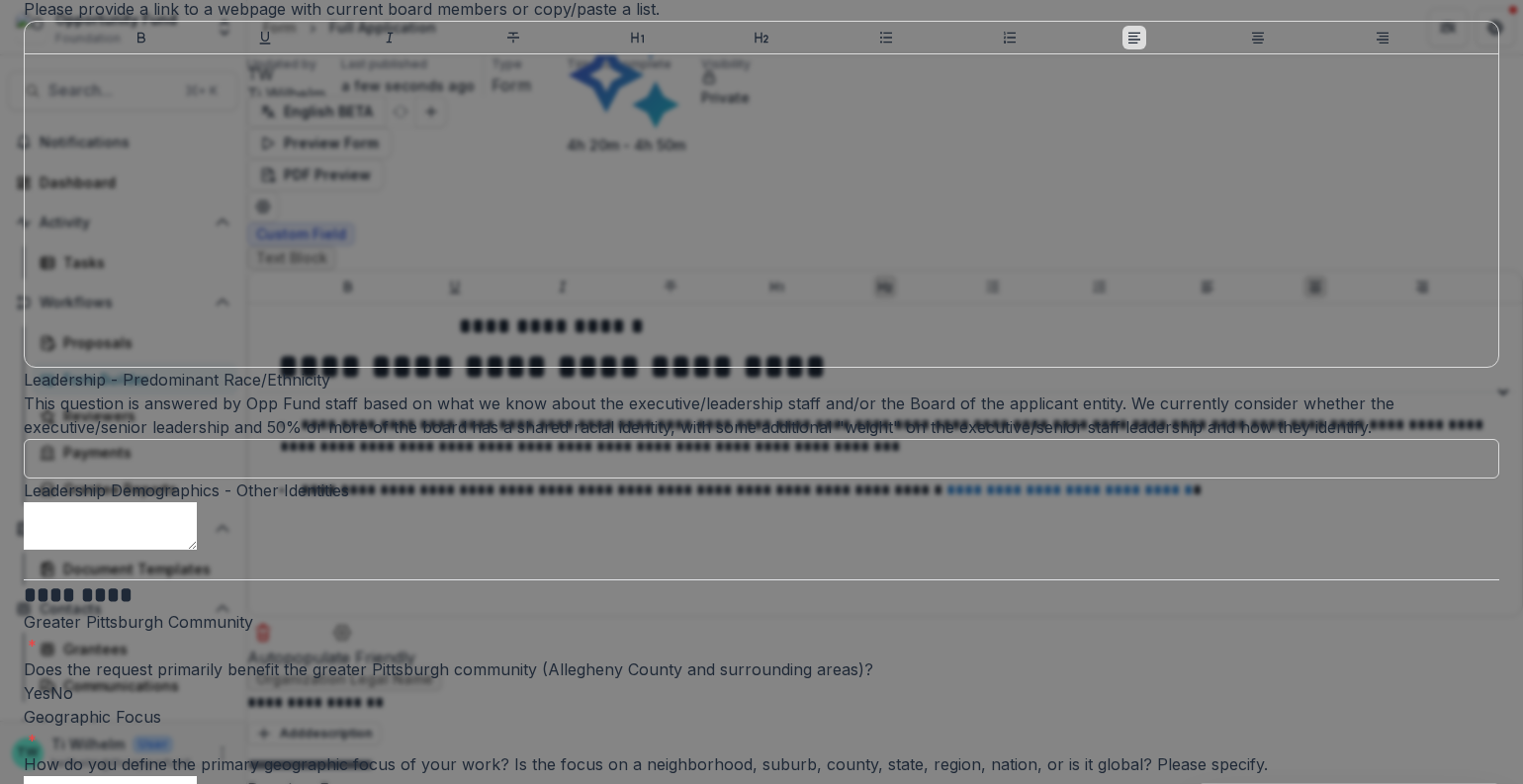 click at bounding box center (24, -970) 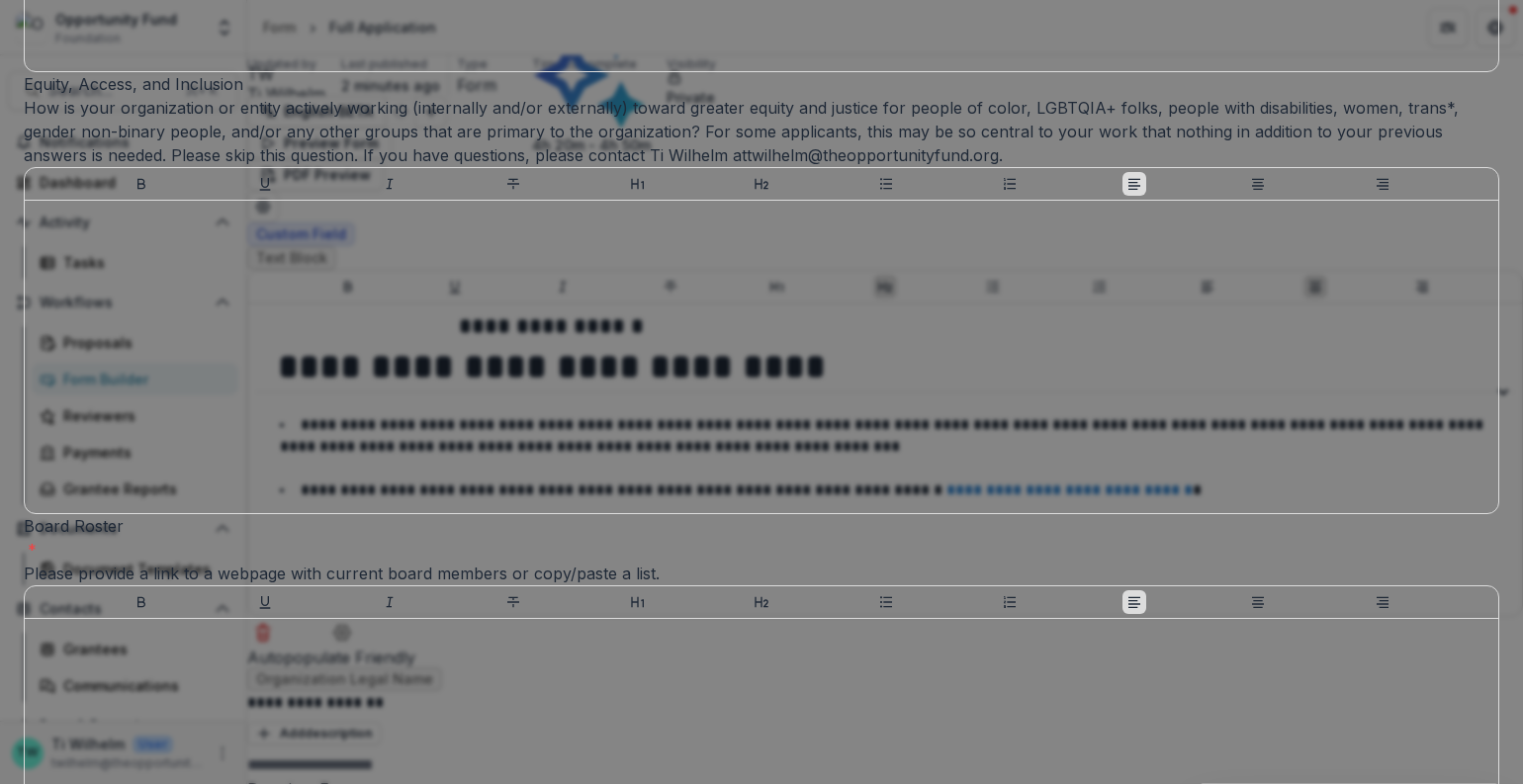 scroll, scrollTop: 7109, scrollLeft: 0, axis: vertical 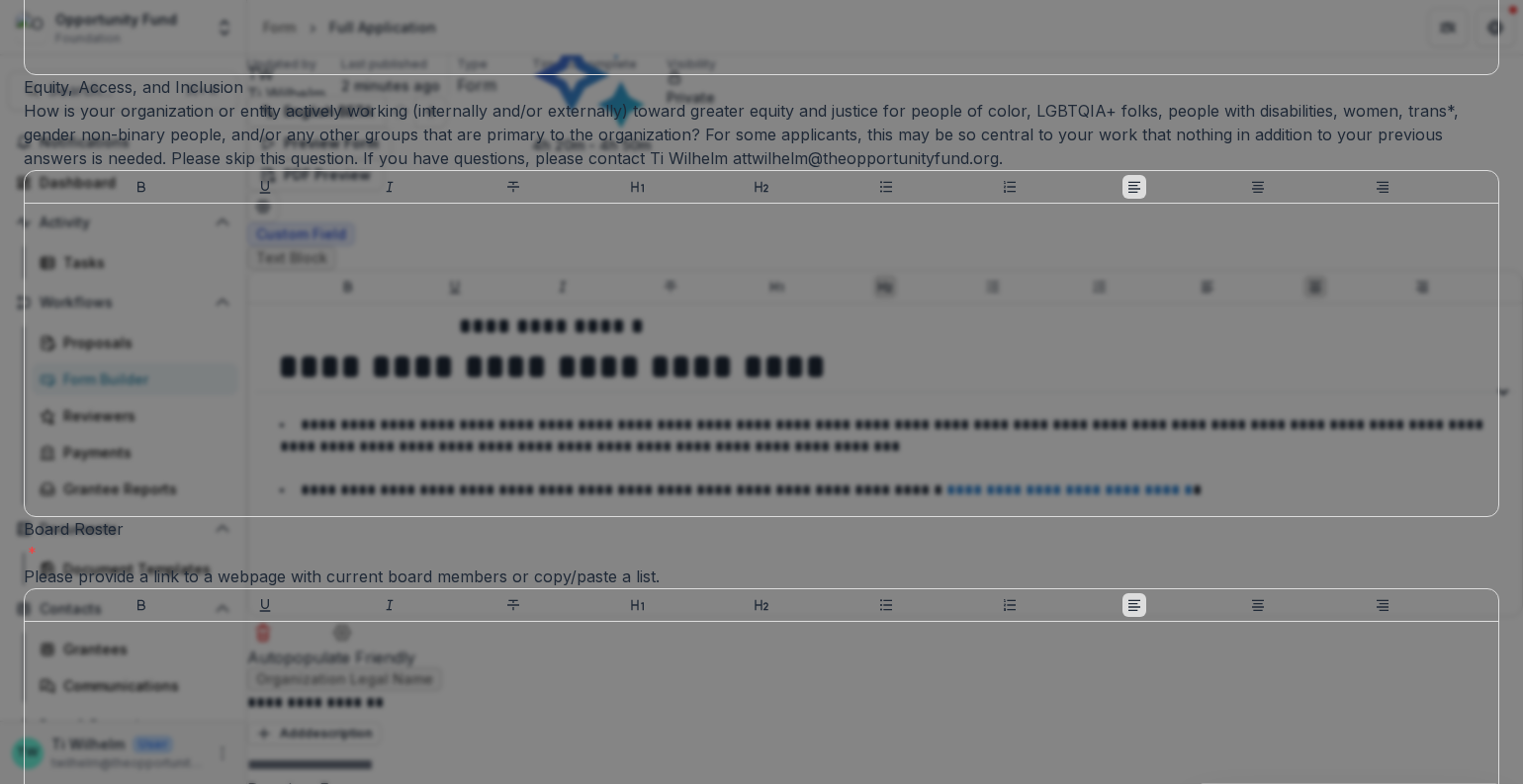 click on "Entity Within Larger Institution" at bounding box center [136, -844] 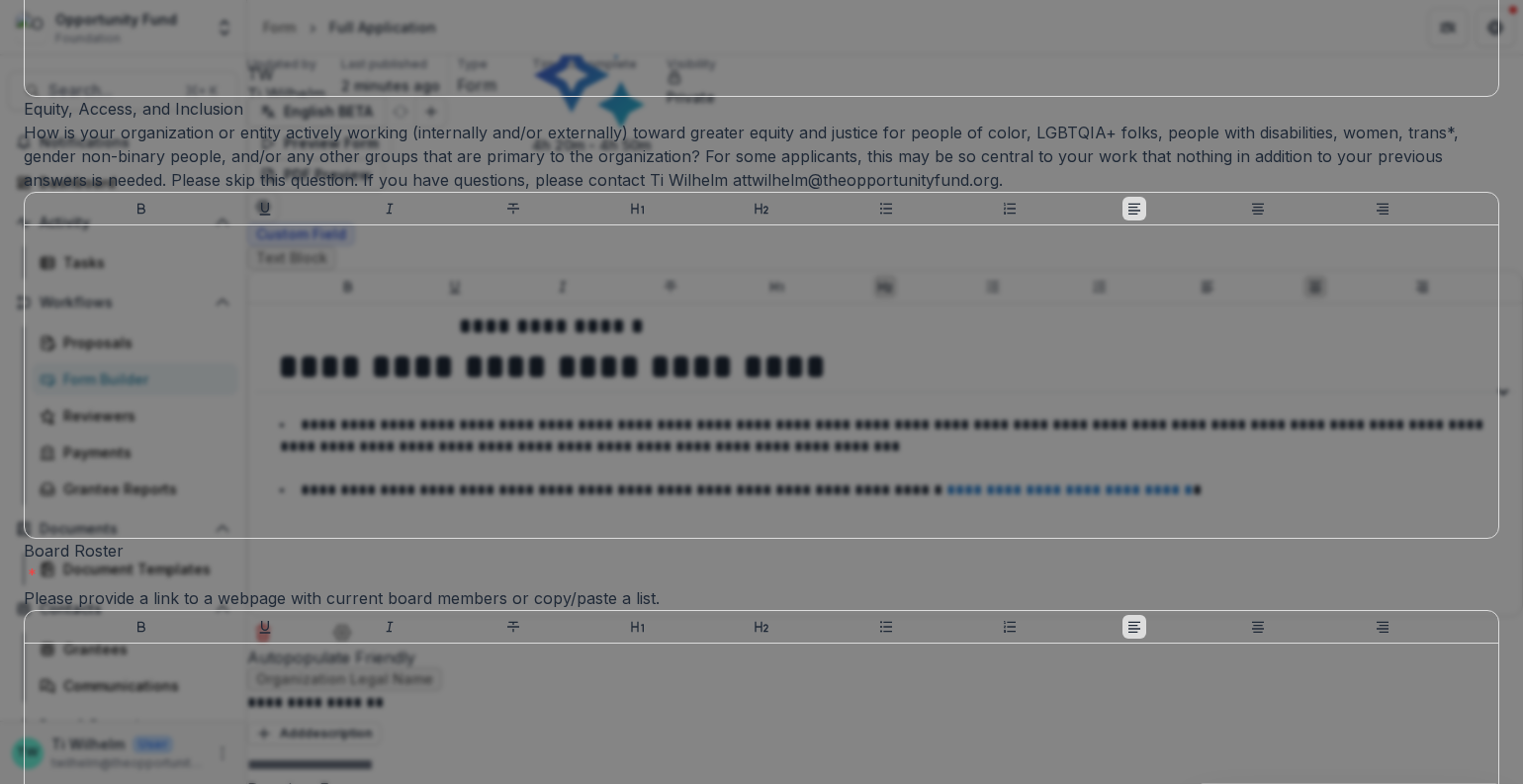 drag, startPoint x: 444, startPoint y: 506, endPoint x: 667, endPoint y: 509, distance: 223.02 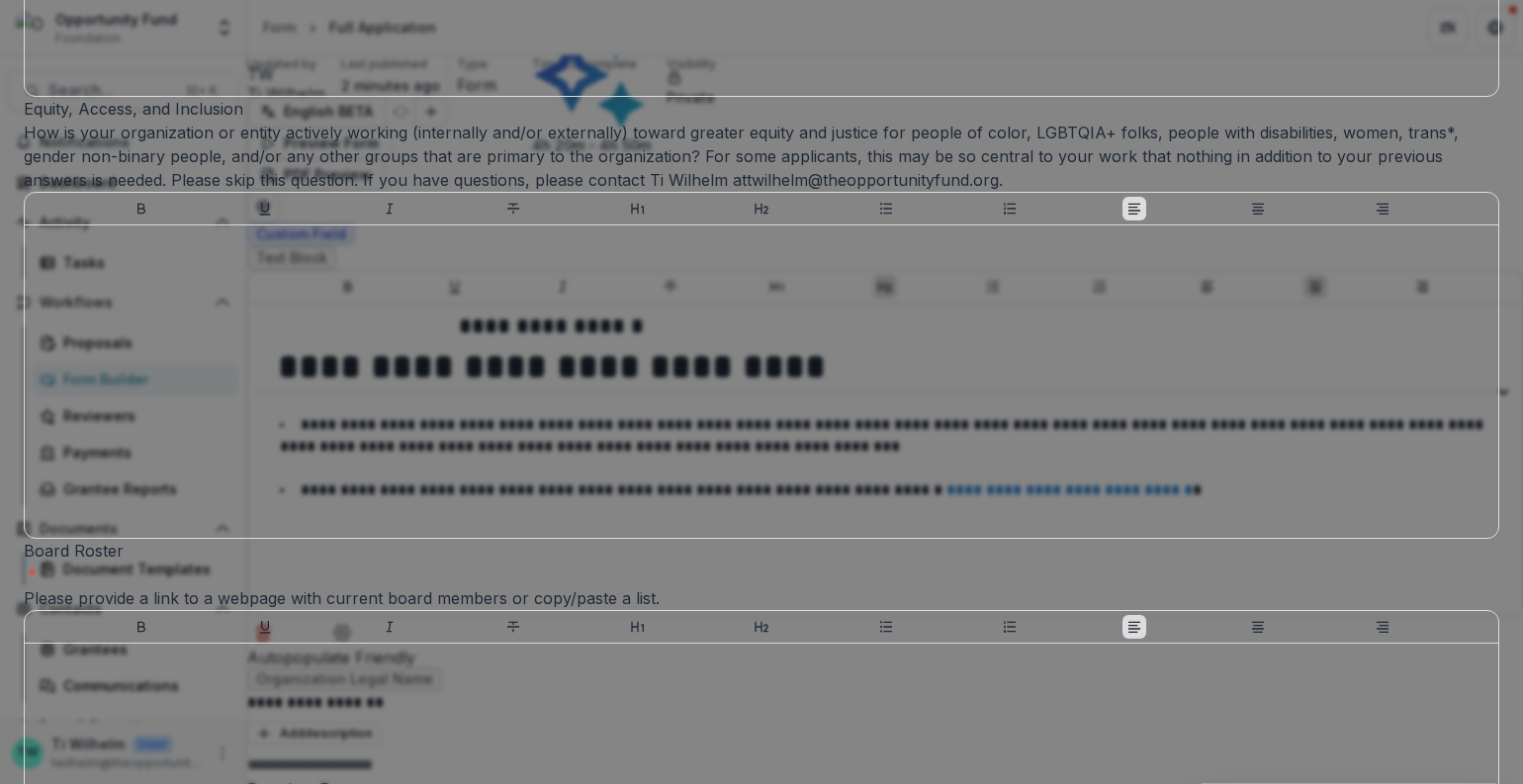 drag, startPoint x: 443, startPoint y: 510, endPoint x: 665, endPoint y: 511, distance: 222.00225 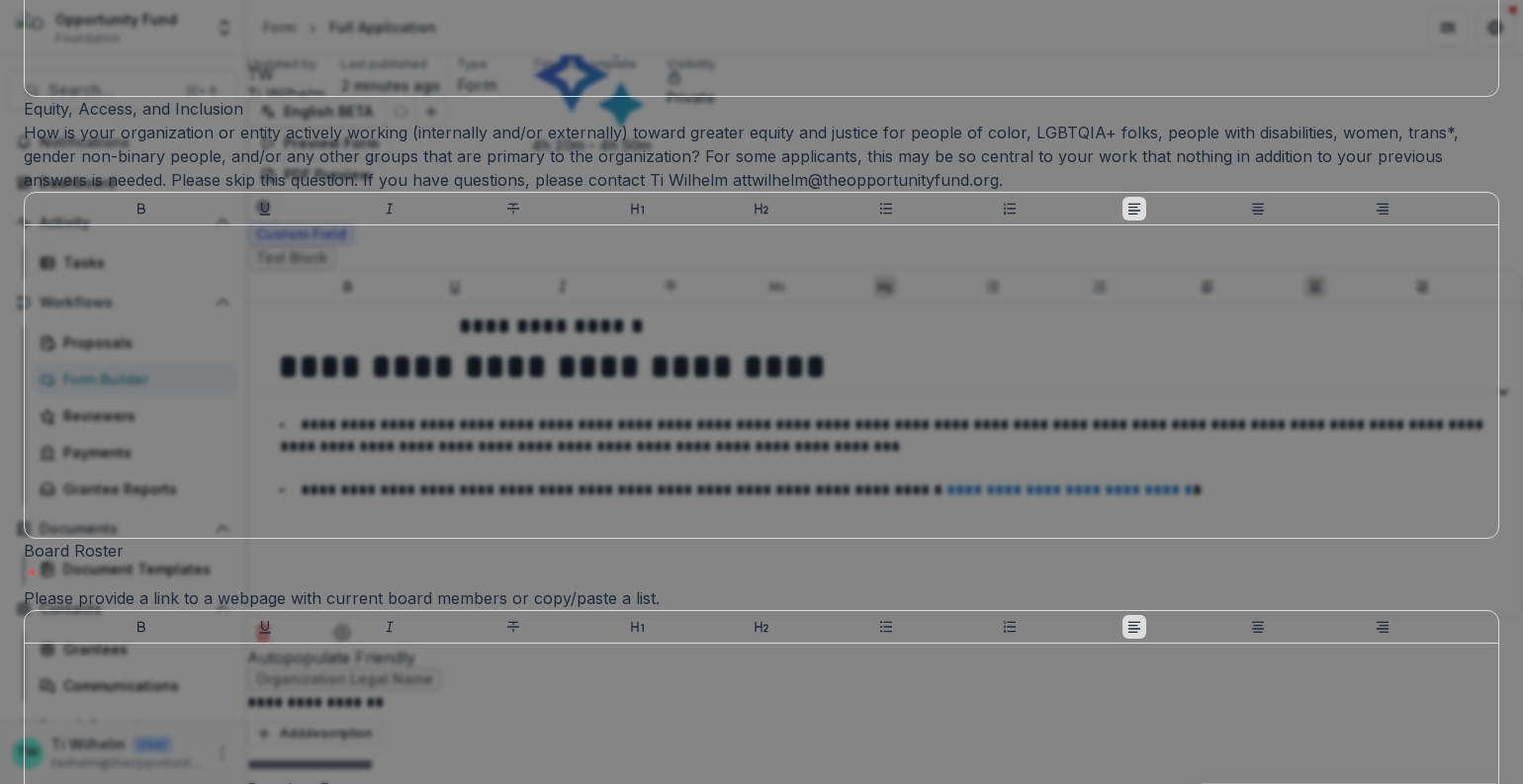 drag, startPoint x: 668, startPoint y: 512, endPoint x: 440, endPoint y: 508, distance: 228.03509 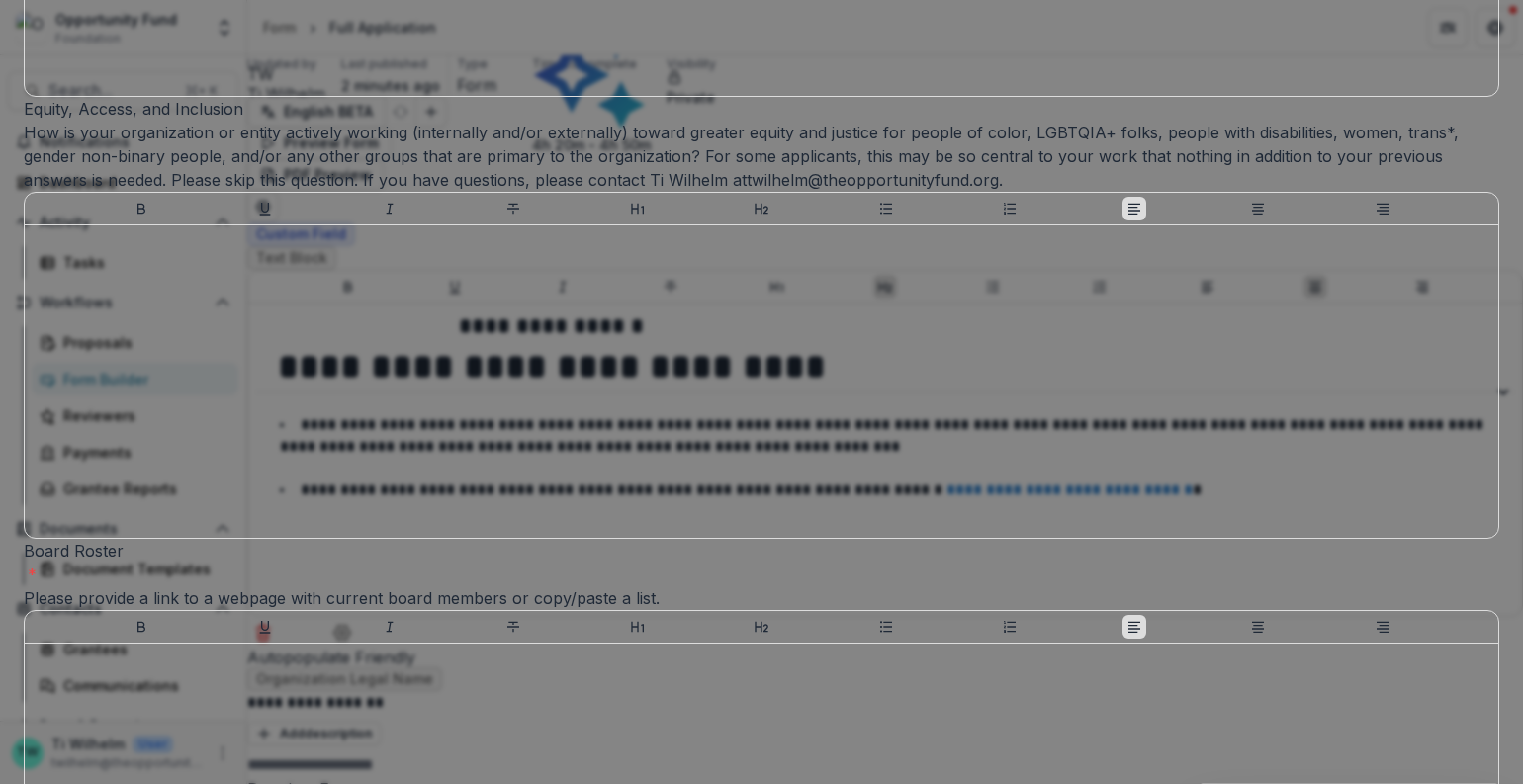 copy on "Entity Within Larger Institution" 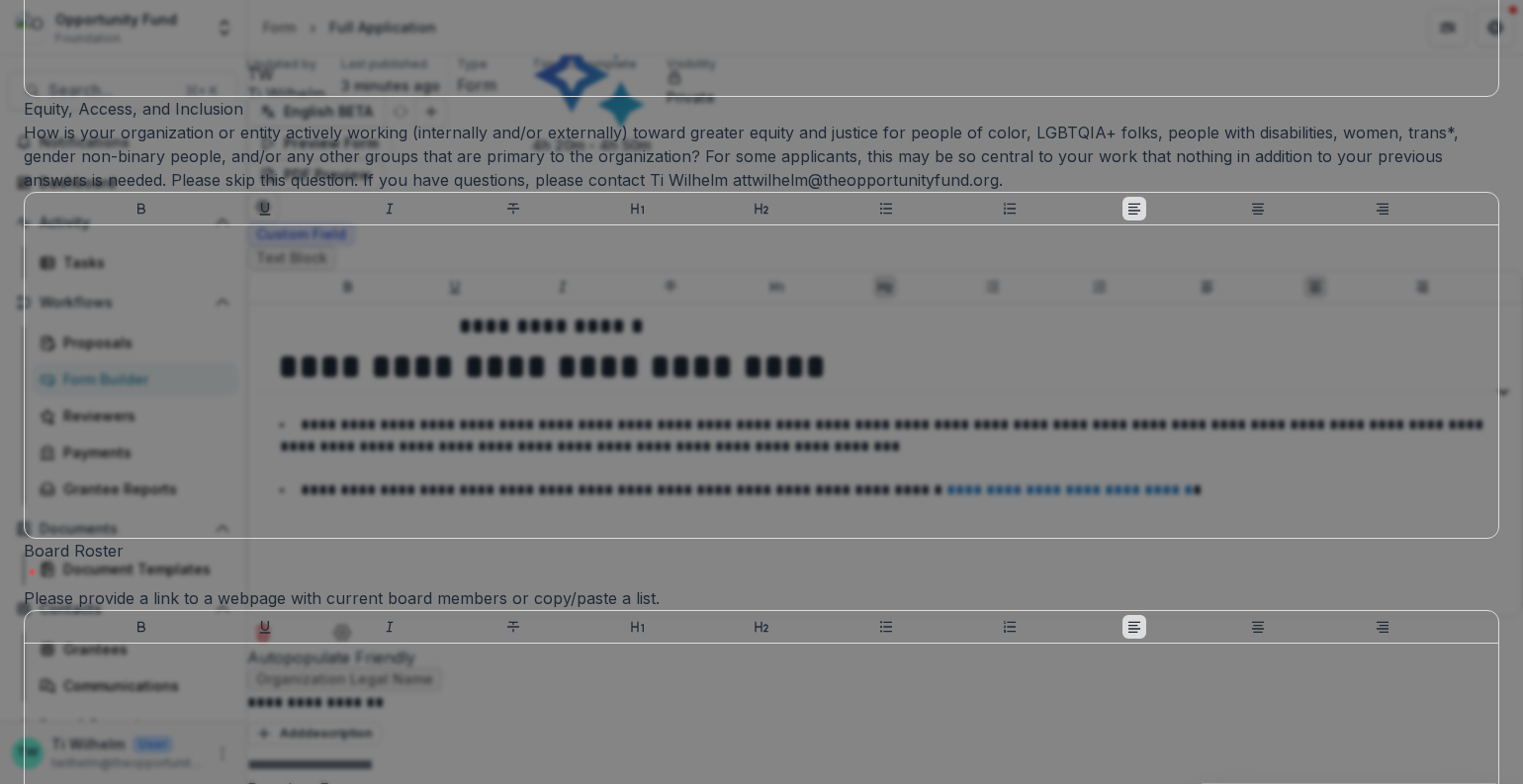 drag, startPoint x: 443, startPoint y: 537, endPoint x: 848, endPoint y: 637, distance: 417.16304 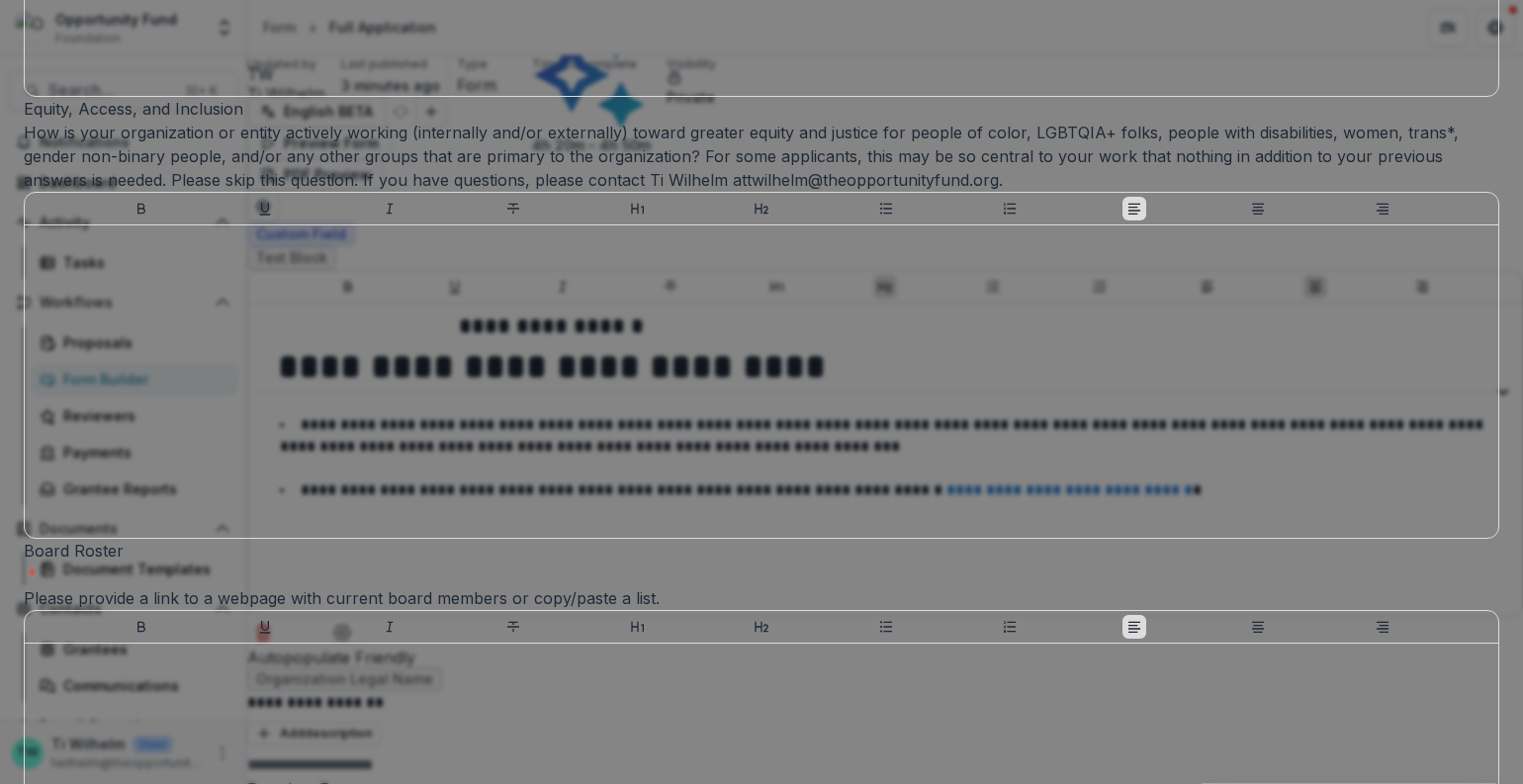 copy on "Please provide context to help us understand how this program, department, initiative, etc. operates within the larger institution (such as a university or health system).
- What type of resources does the larger institution provide for your work? (for example, staff salaries, space/rental support, supplies, promotion, etc.)
- What benefits does your work gain from being associated with the larger institution?
- What percentage of this grant would go to the larger entity?" 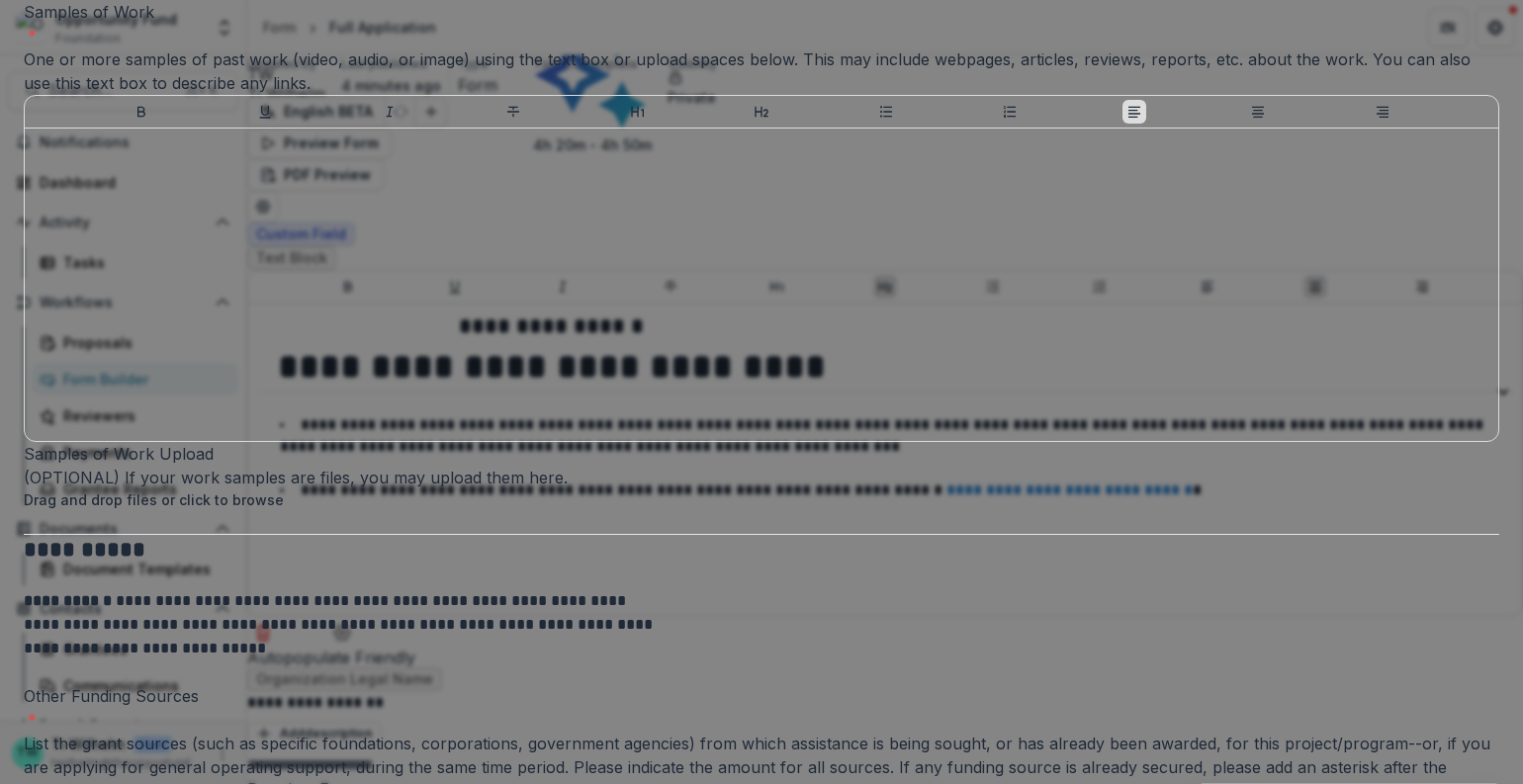 scroll, scrollTop: 4642, scrollLeft: 0, axis: vertical 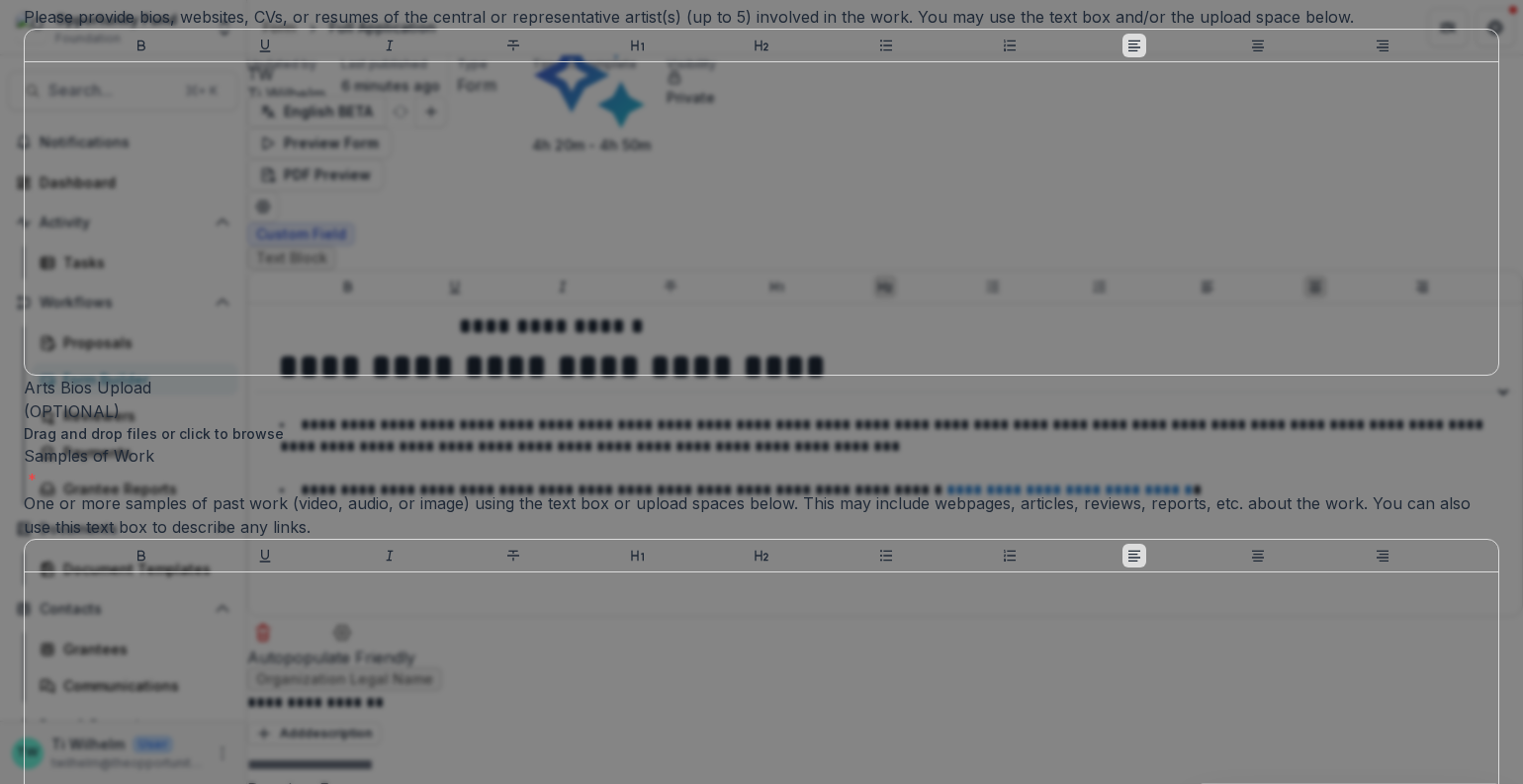 click on "Artist Bios" at bounding box center (61, -31) 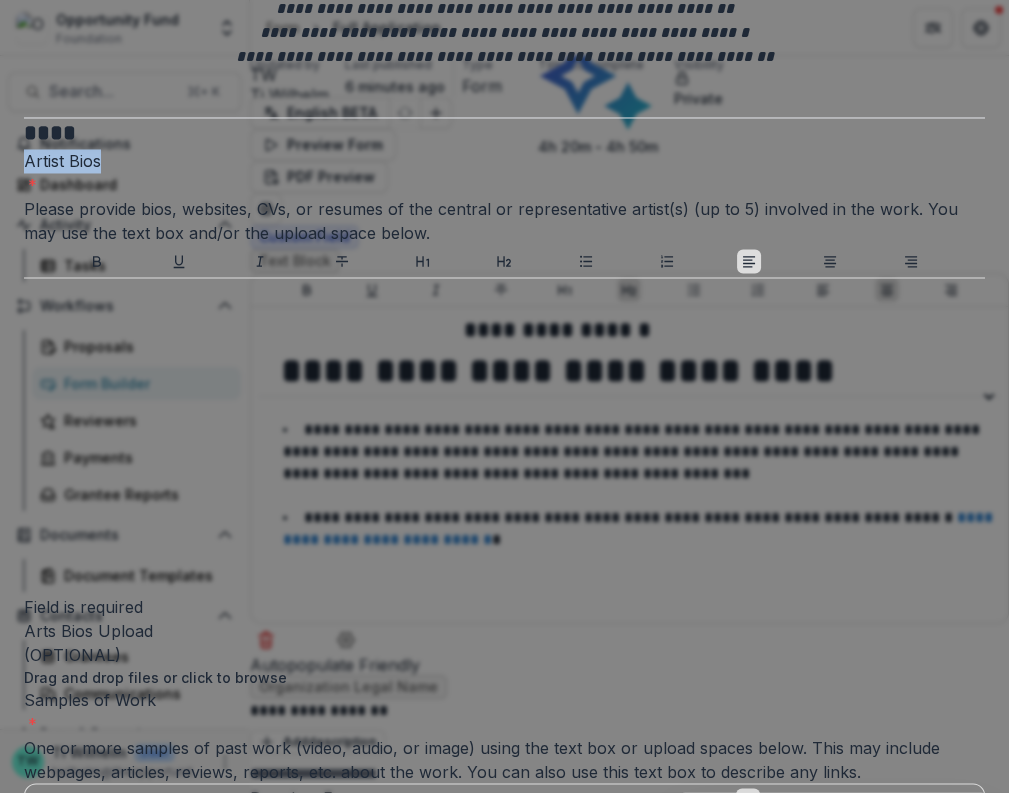 drag, startPoint x: 184, startPoint y: 599, endPoint x: 260, endPoint y: 604, distance: 76.1643 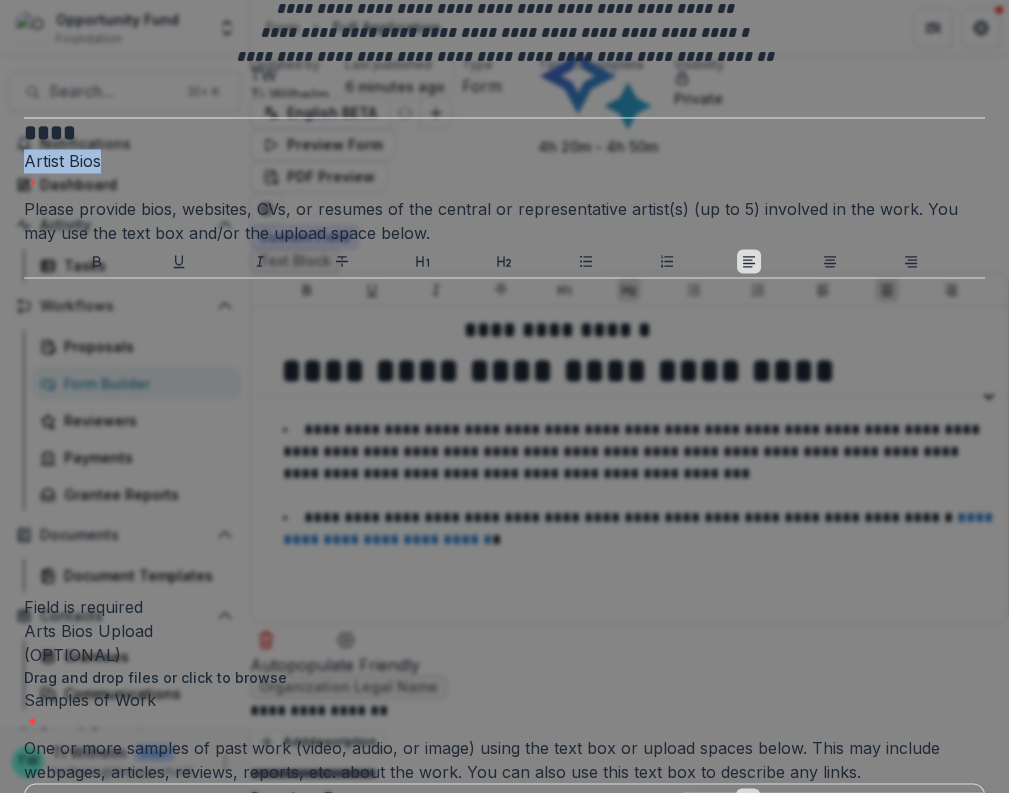 click on "Artist Bios *" at bounding box center (504, 172) 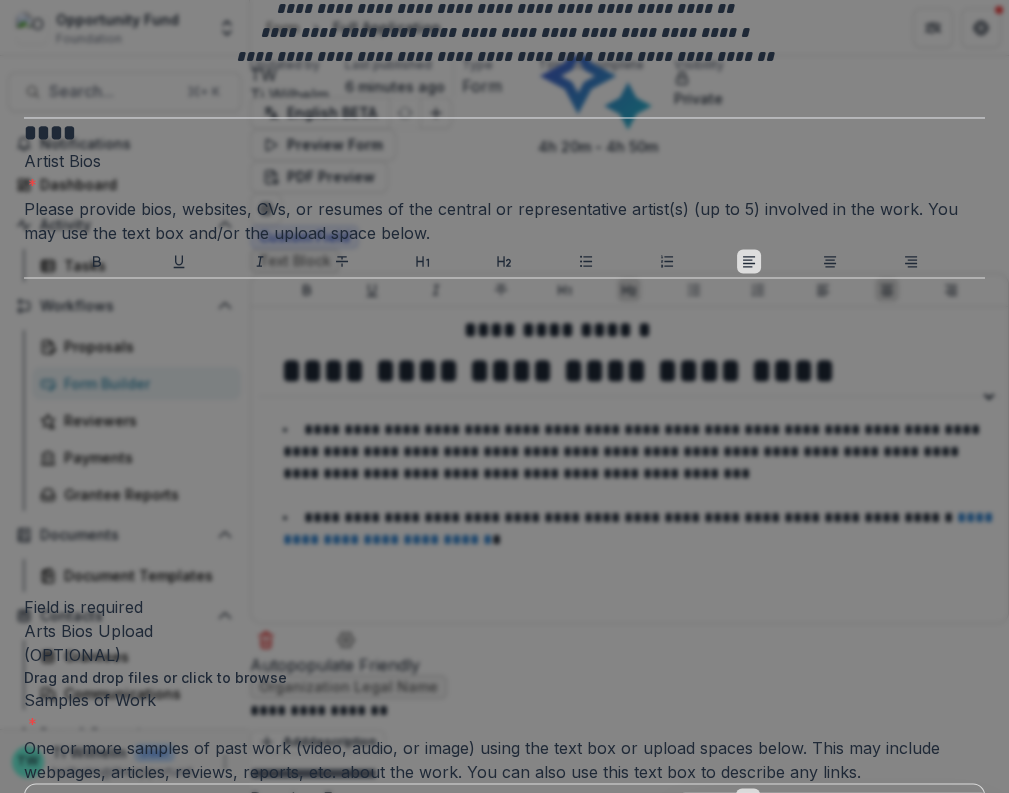 click on "Artist Bios" at bounding box center (62, 161) 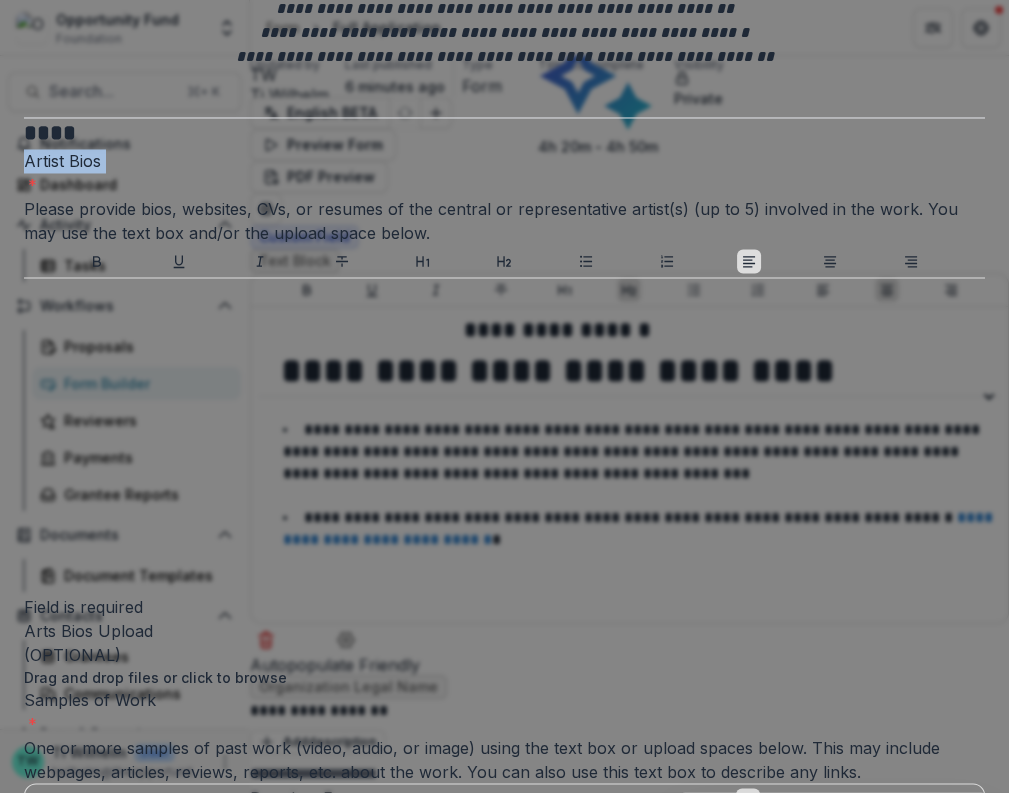 drag, startPoint x: 187, startPoint y: 599, endPoint x: 265, endPoint y: 605, distance: 78.23043 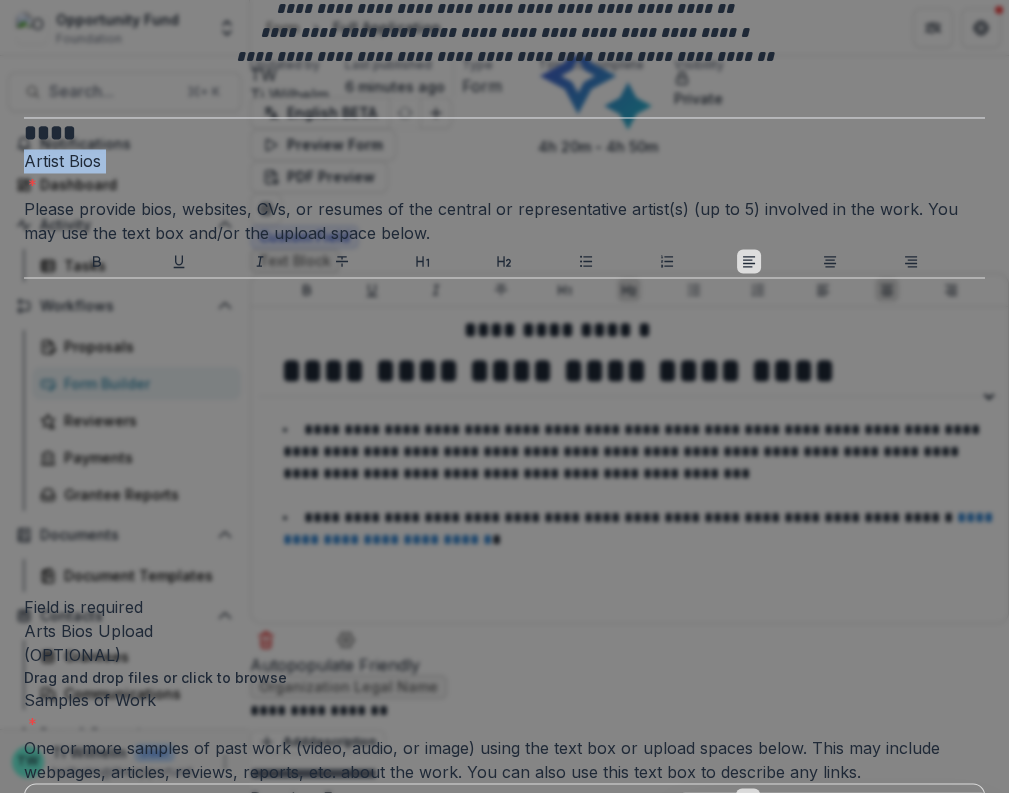 click on "Artist Bios *" at bounding box center [504, 172] 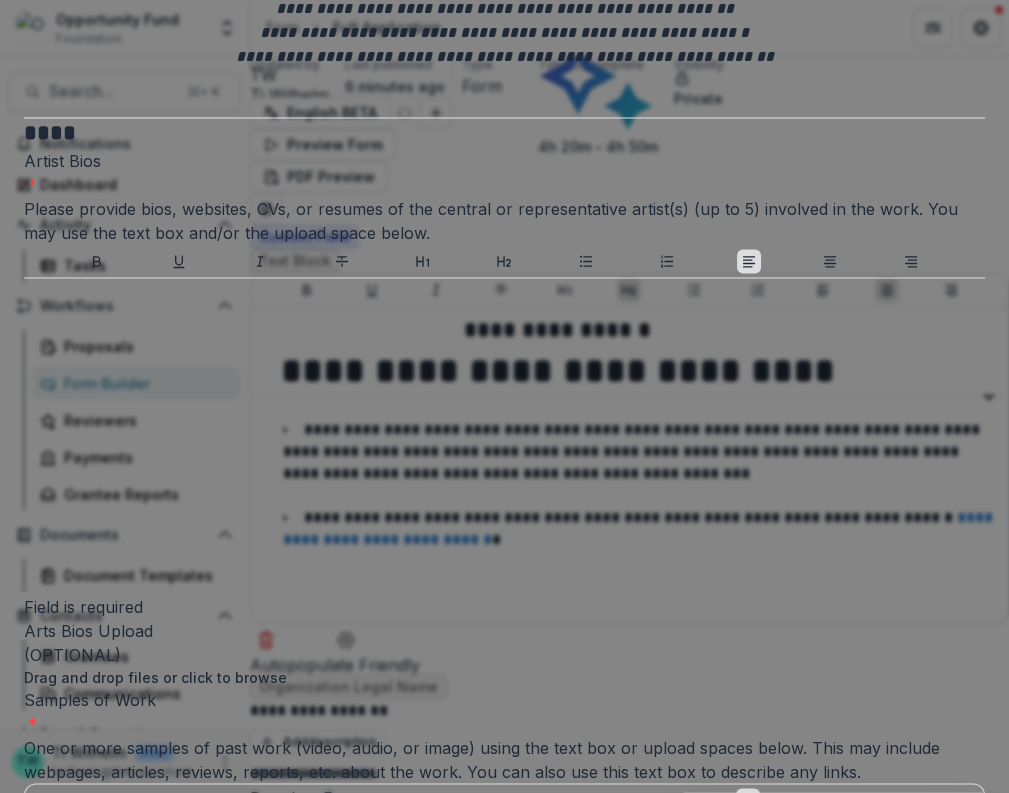 click on "Artist Bios *" at bounding box center [504, 172] 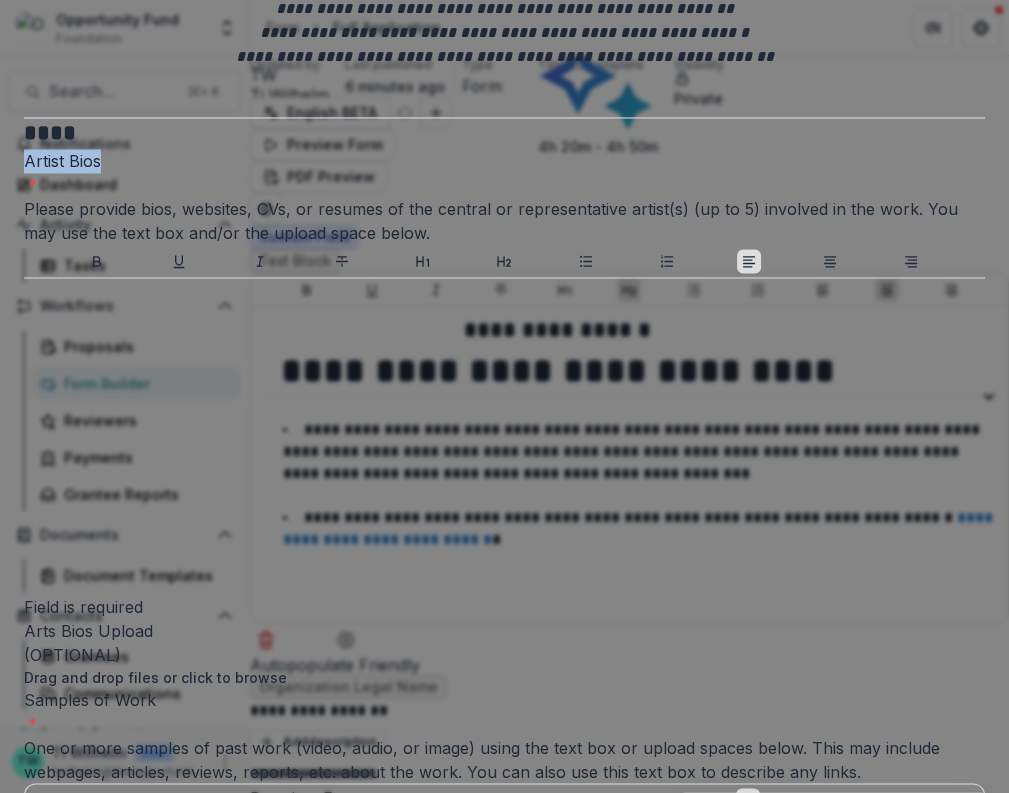 drag, startPoint x: 258, startPoint y: 601, endPoint x: 195, endPoint y: 599, distance: 63.03174 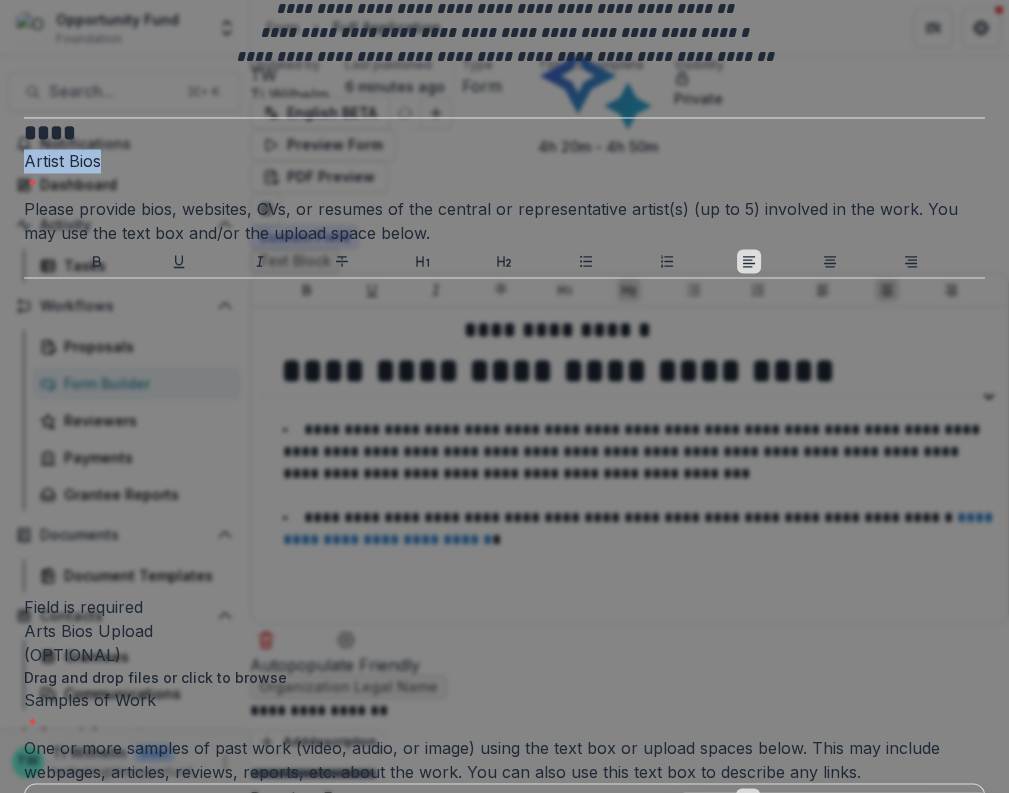click on "**********" at bounding box center (504, 1219) 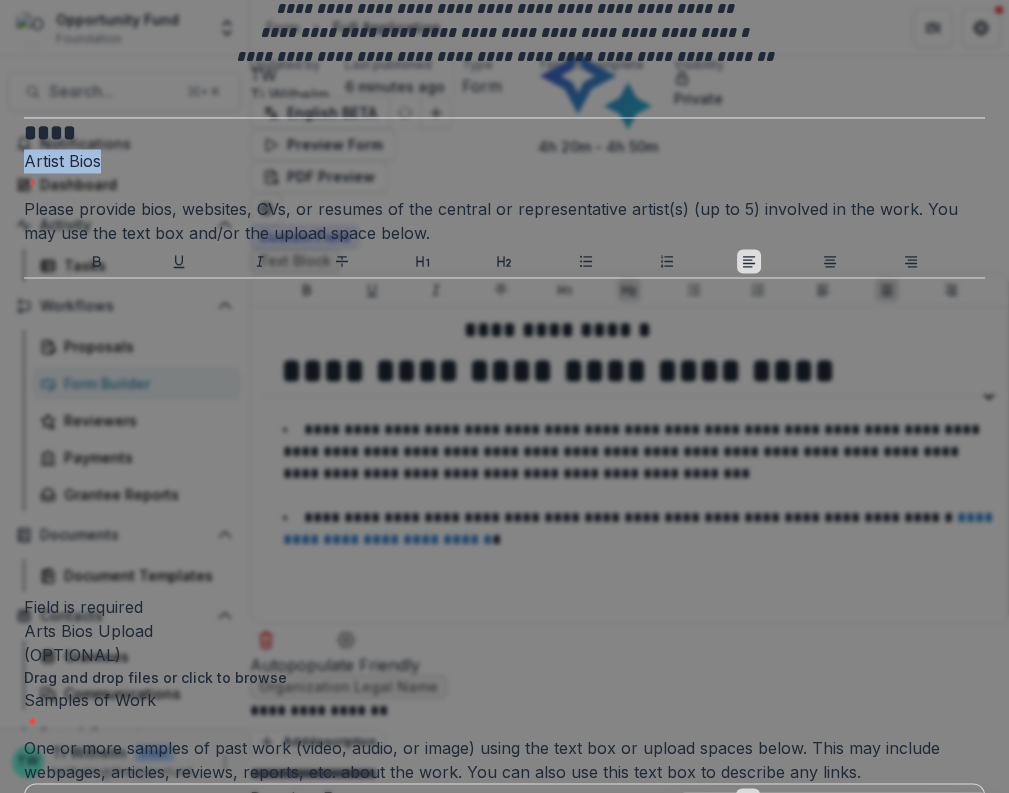copy on "Artist Bios" 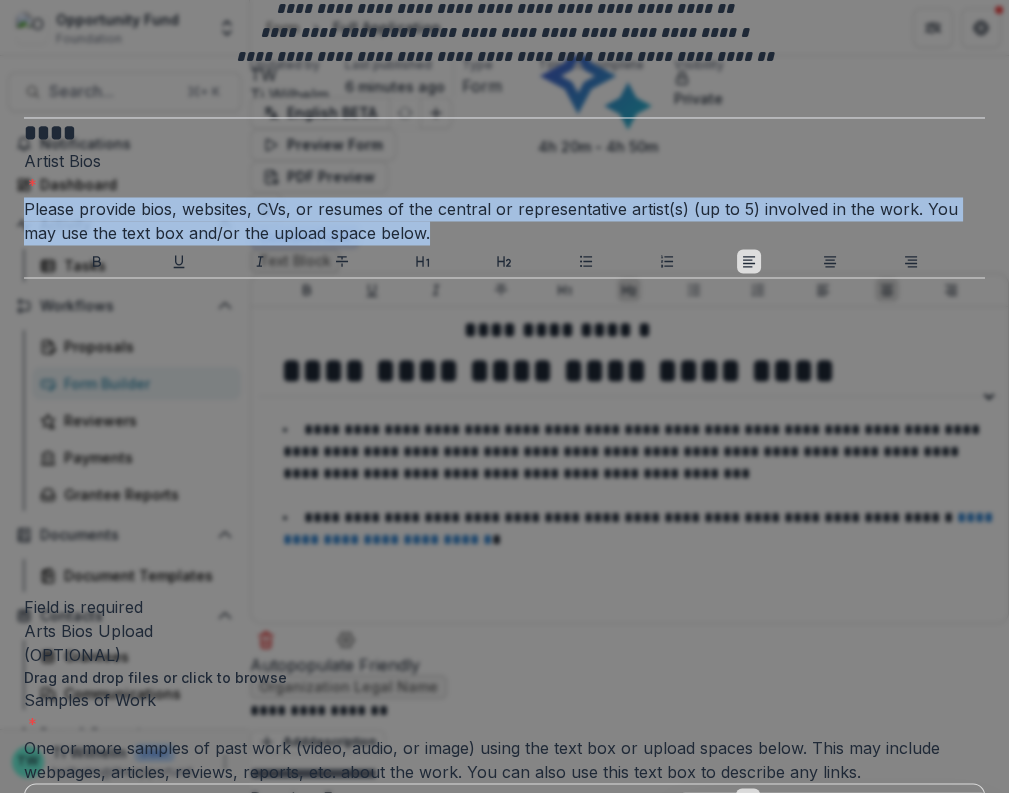 drag, startPoint x: 181, startPoint y: 624, endPoint x: 720, endPoint y: 645, distance: 539.40894 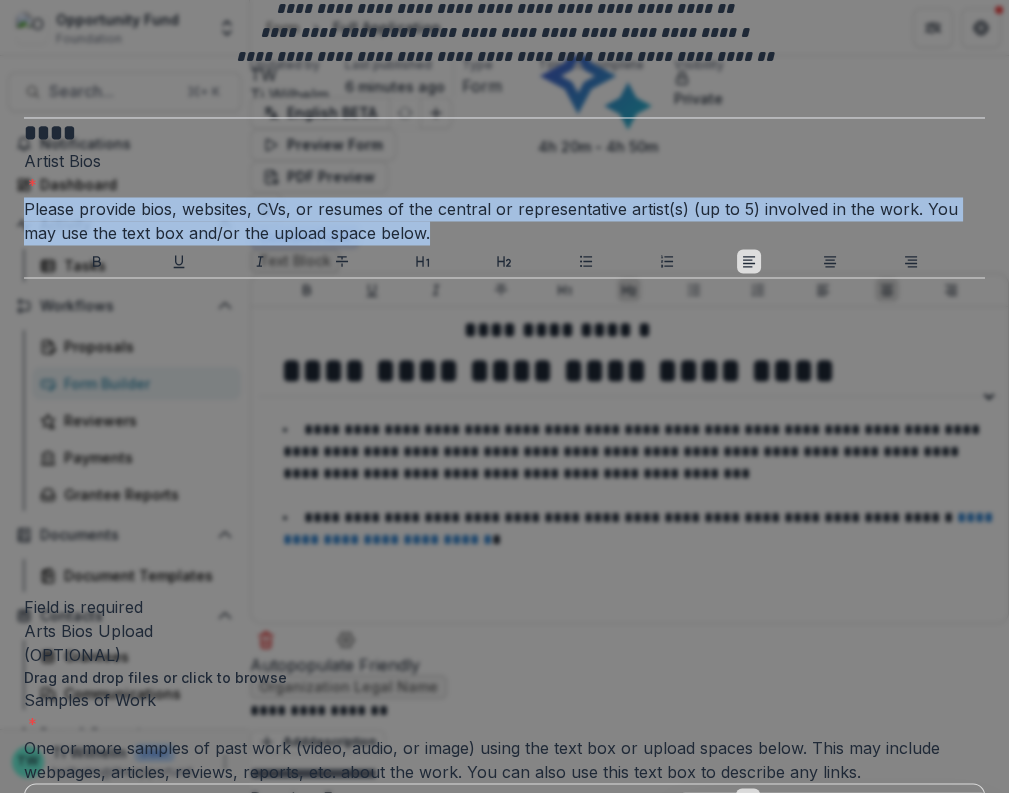 click on "Please provide bios, websites, CVs, or resumes of the central or representative artist(s) (up to 5) involved in the work. You may use the text box and/or the upload space below." at bounding box center (504, 221) 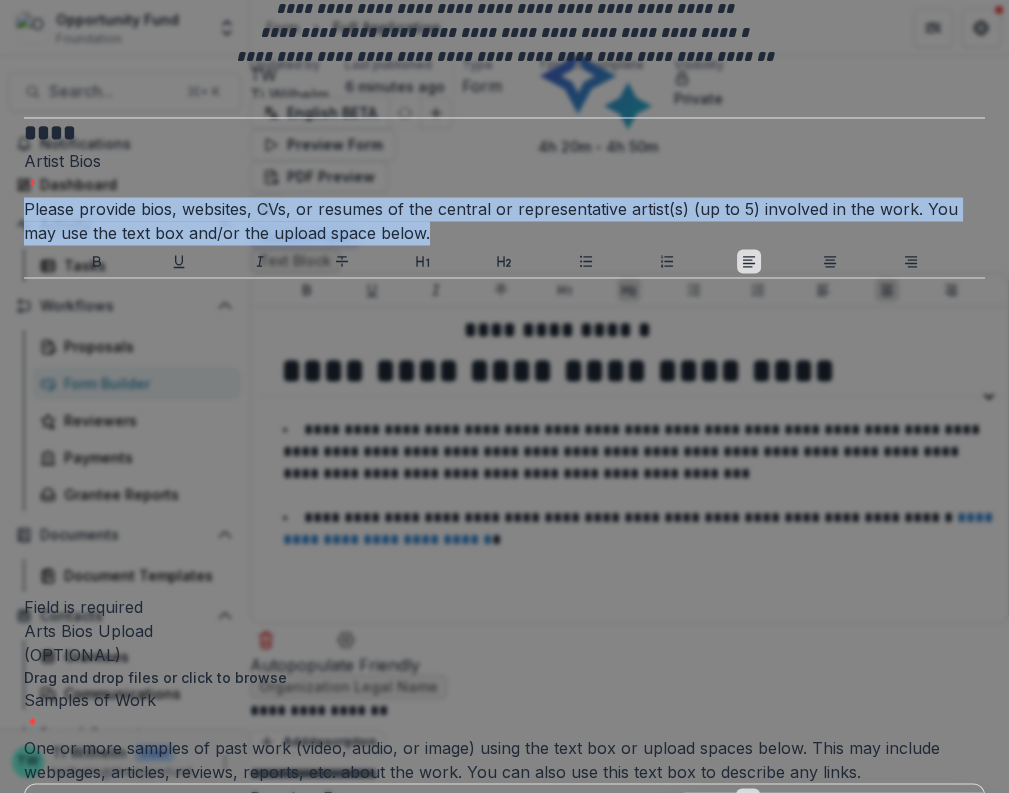 copy on "Please provide bios, websites, CVs, or resumes of the central or representative artist(s) (up to 5) involved in the work. You may use the text box and/or the upload space below." 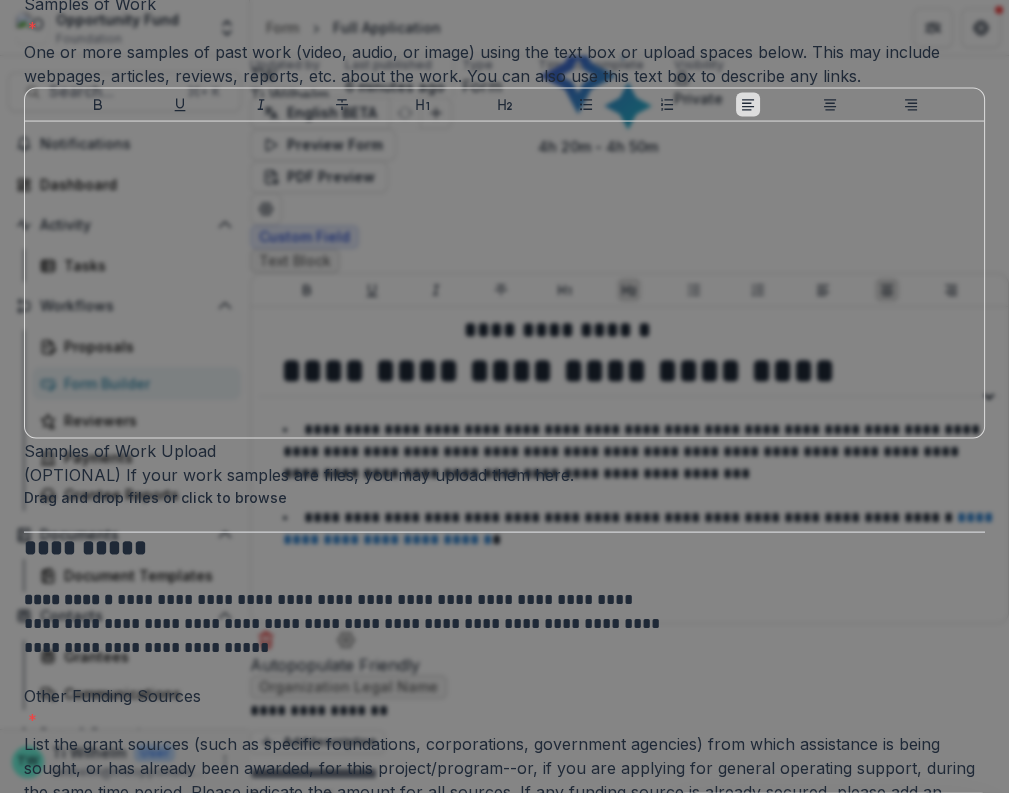 scroll, scrollTop: 4950, scrollLeft: 0, axis: vertical 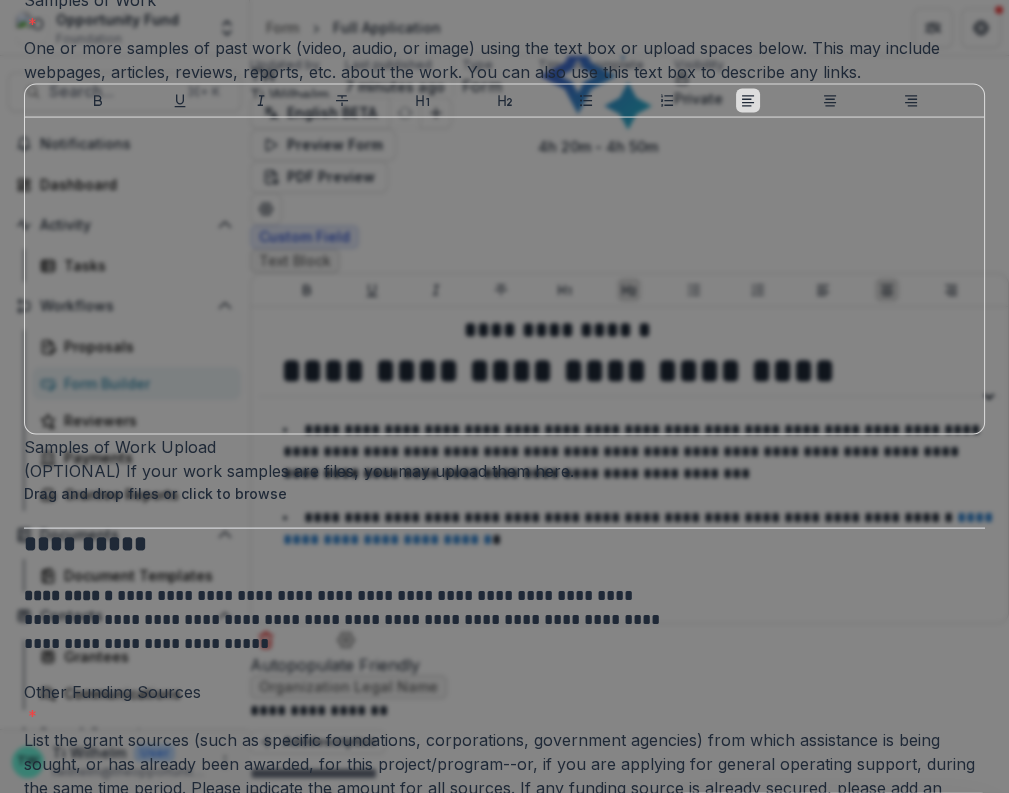 drag, startPoint x: 182, startPoint y: 365, endPoint x: 294, endPoint y: 367, distance: 112.01785 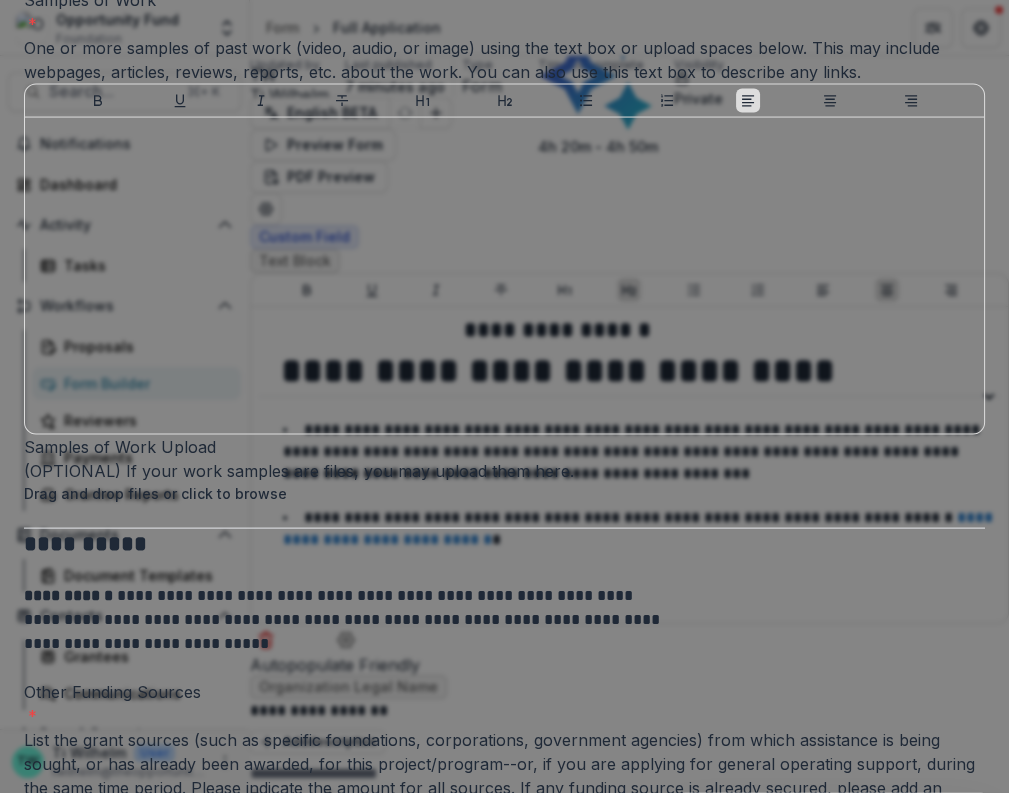 click on "Arts Bios Upload" at bounding box center [88, -69] 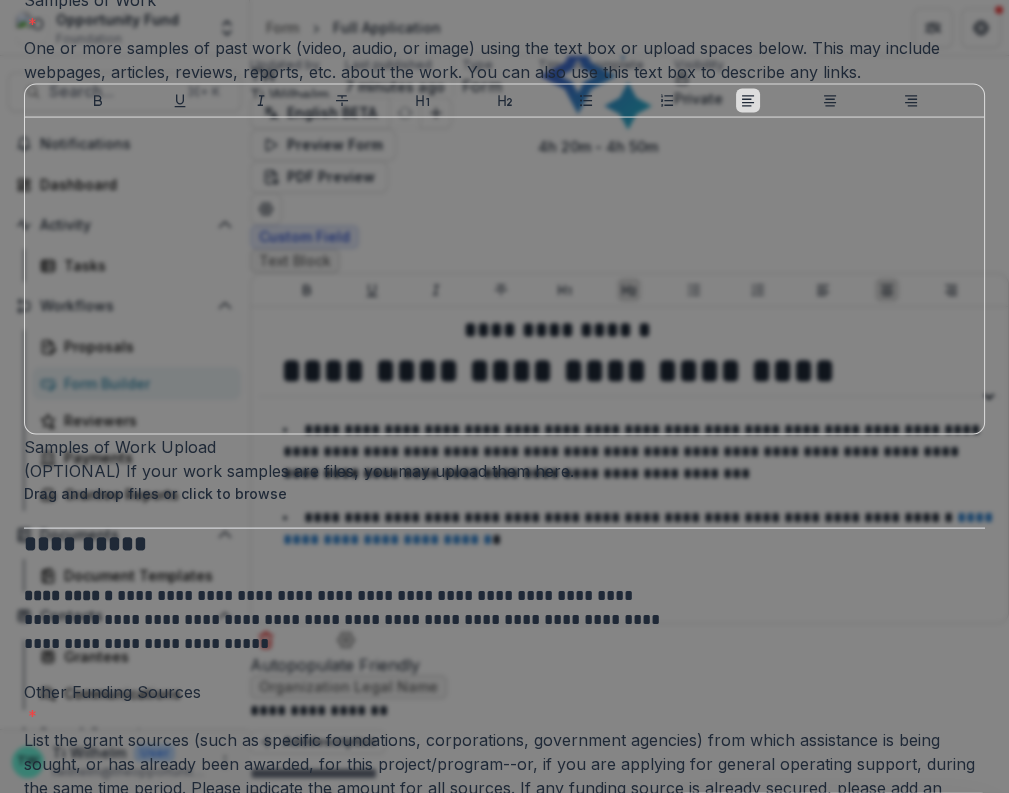 drag, startPoint x: 313, startPoint y: 368, endPoint x: 181, endPoint y: 368, distance: 132 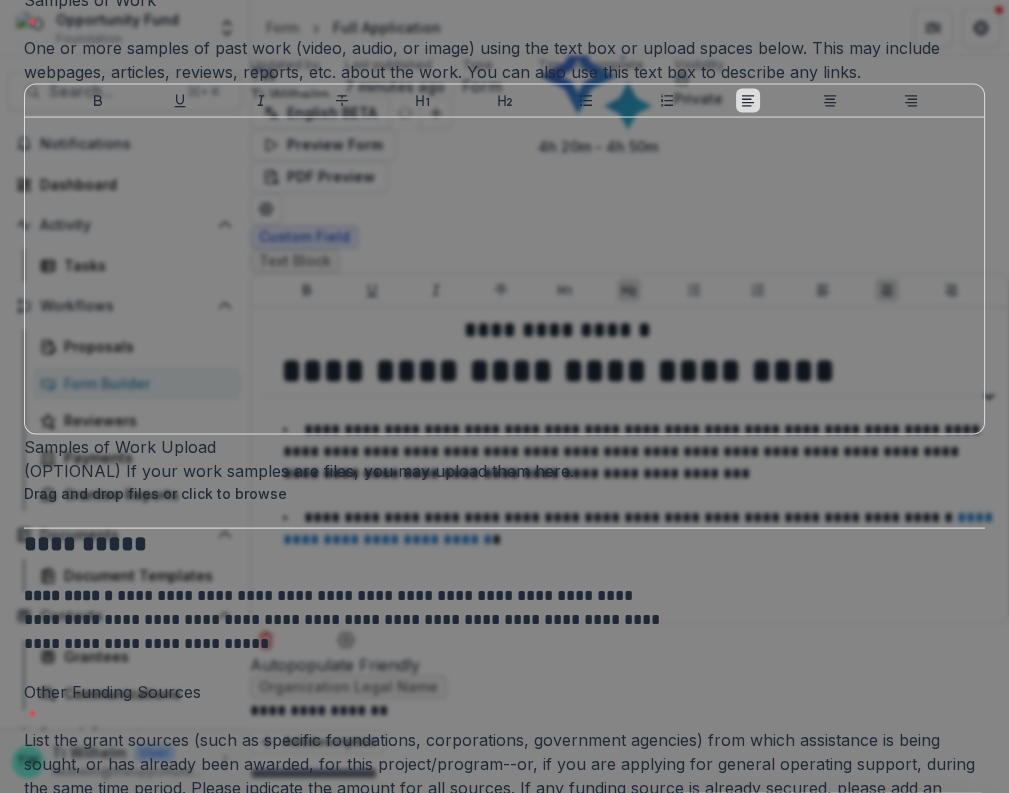 click on "Arts Bios Upload" at bounding box center (504, -69) 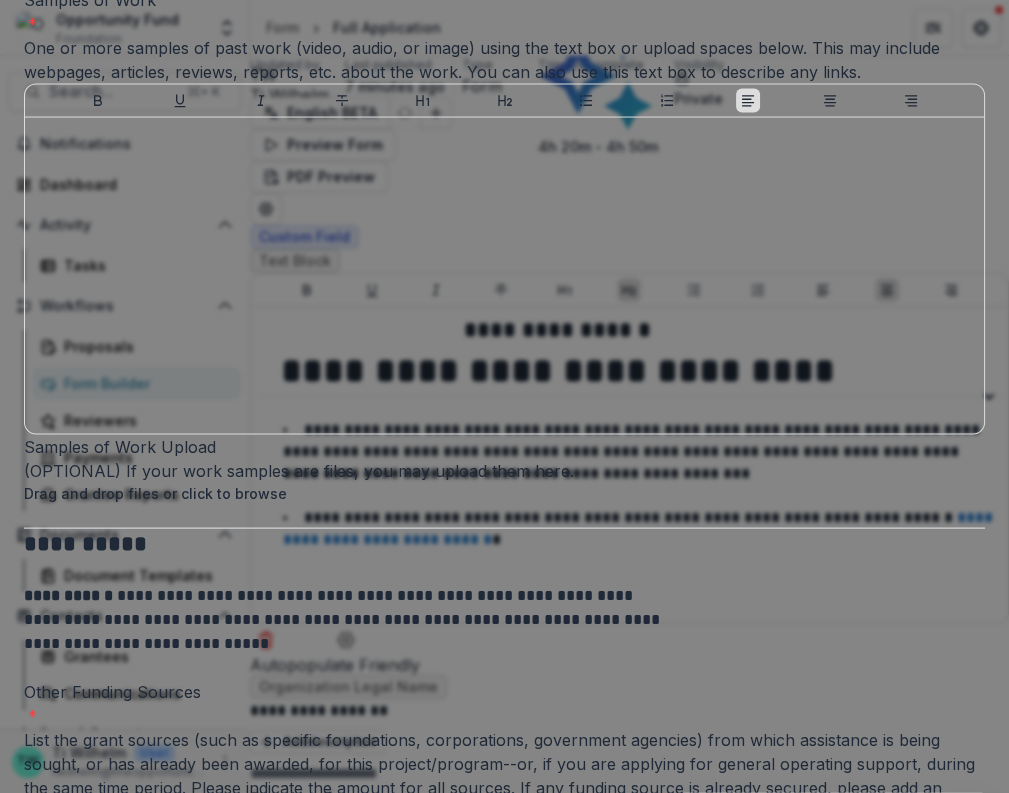 copy on "Arts Bios Upload" 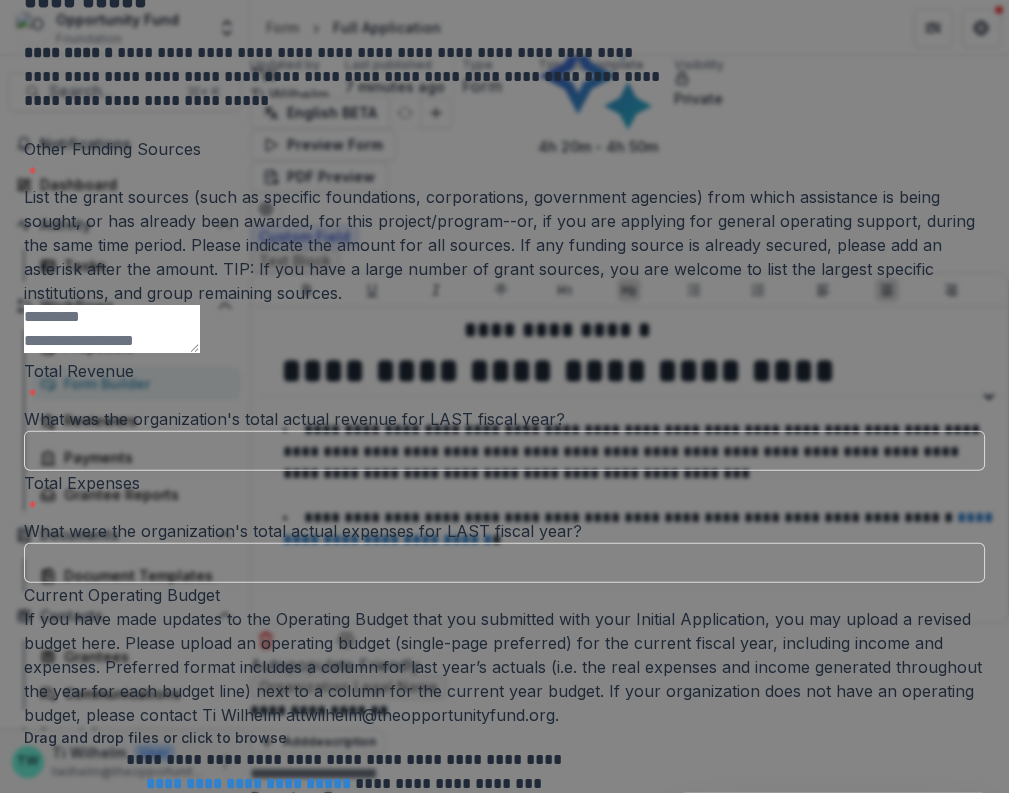 scroll, scrollTop: 5507, scrollLeft: 0, axis: vertical 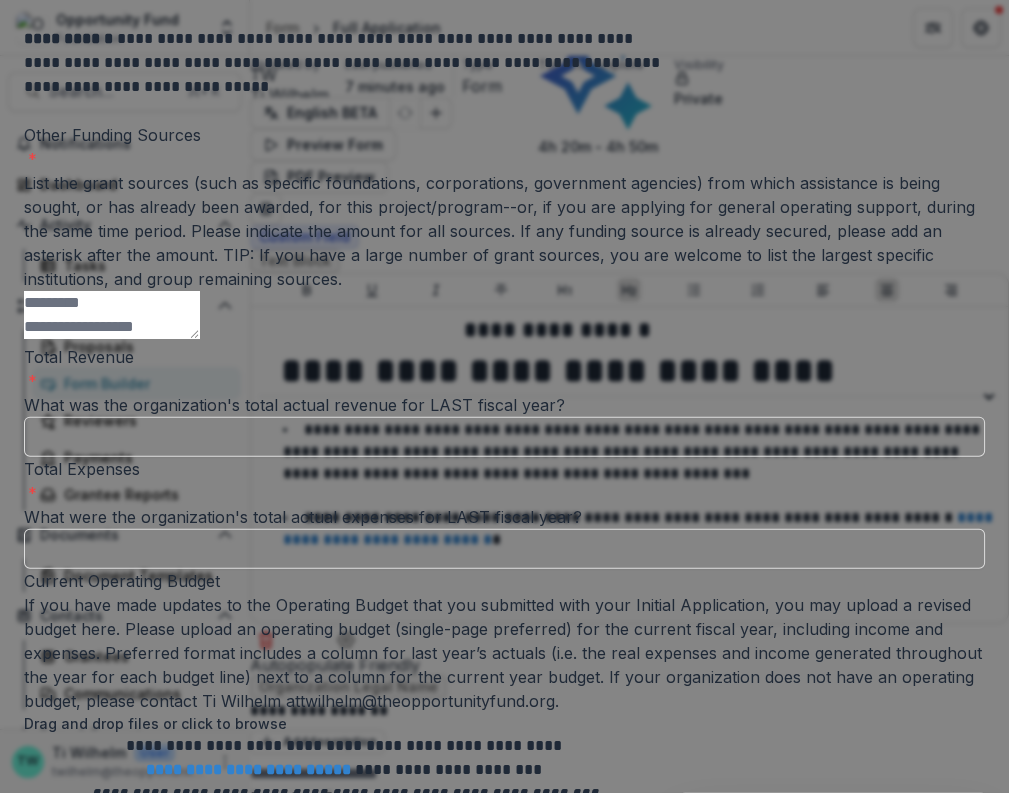 drag, startPoint x: 673, startPoint y: 471, endPoint x: 267, endPoint y: 473, distance: 406.0049 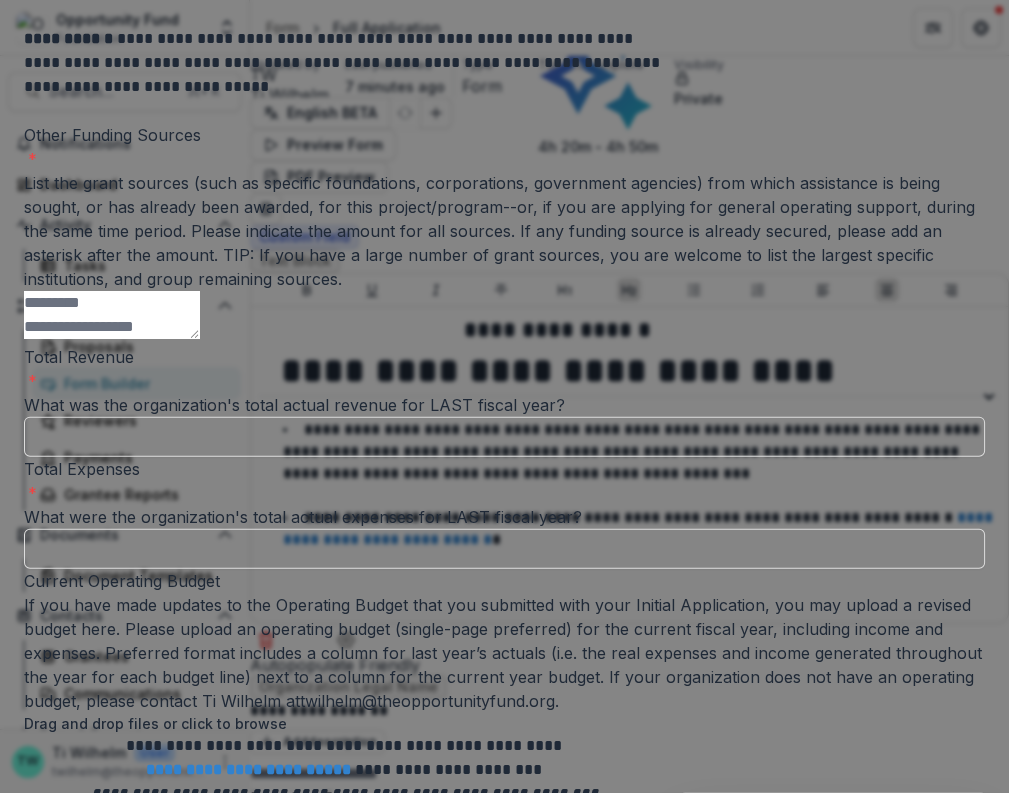 click on "(OPTIONAL) If your work samples are files, you may upload them here." at bounding box center [504, -86] 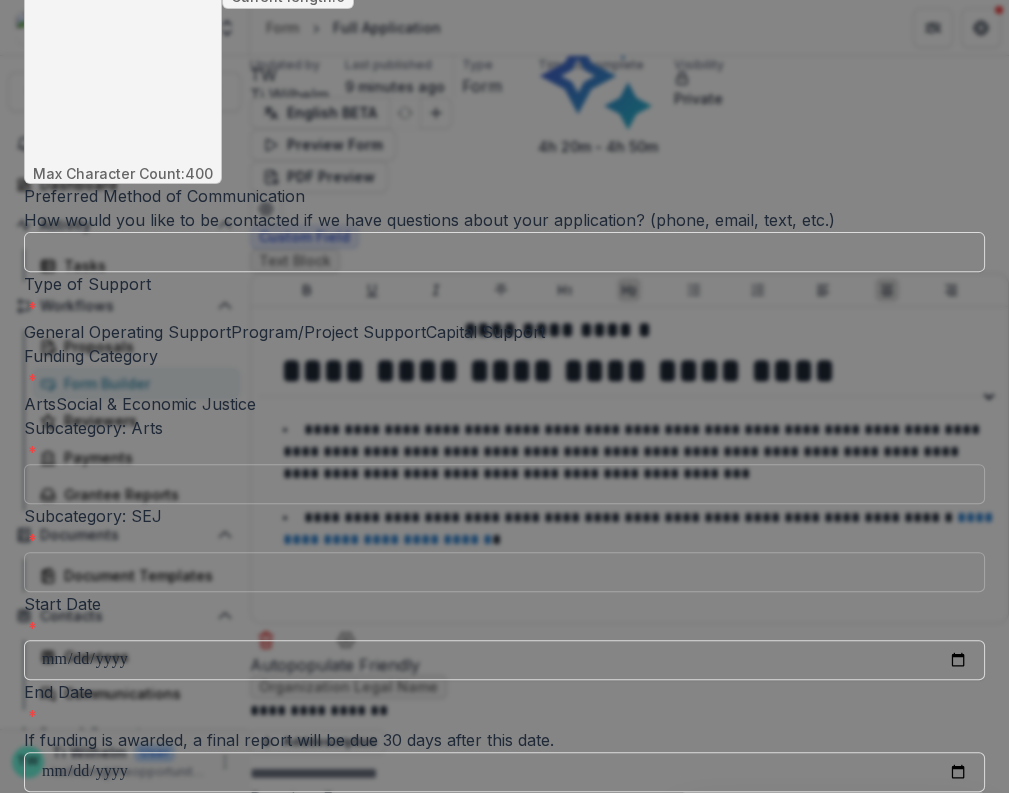 scroll, scrollTop: 885, scrollLeft: 0, axis: vertical 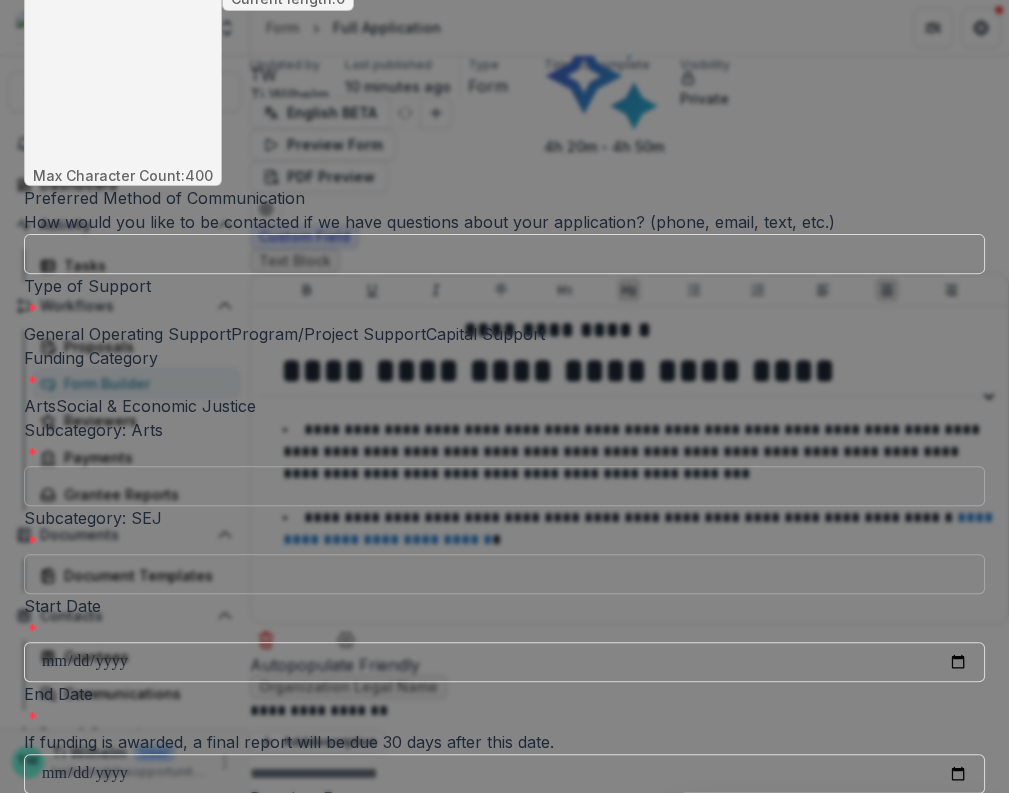 click at bounding box center (56, 406) 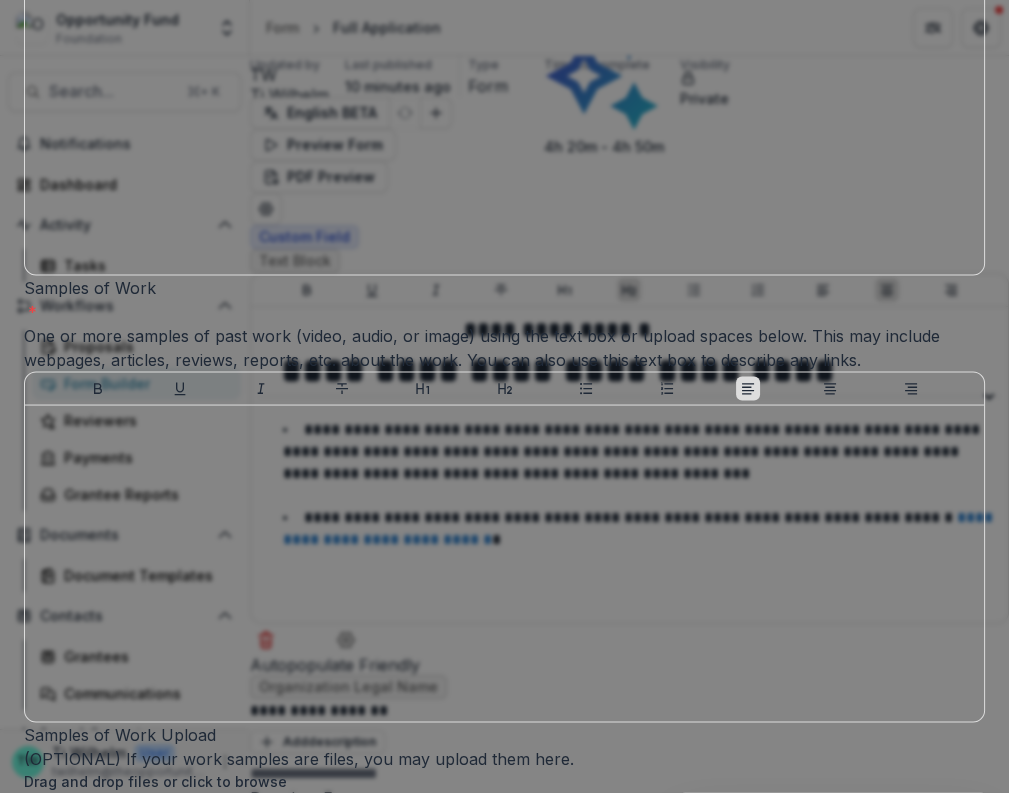 scroll, scrollTop: 4571, scrollLeft: 0, axis: vertical 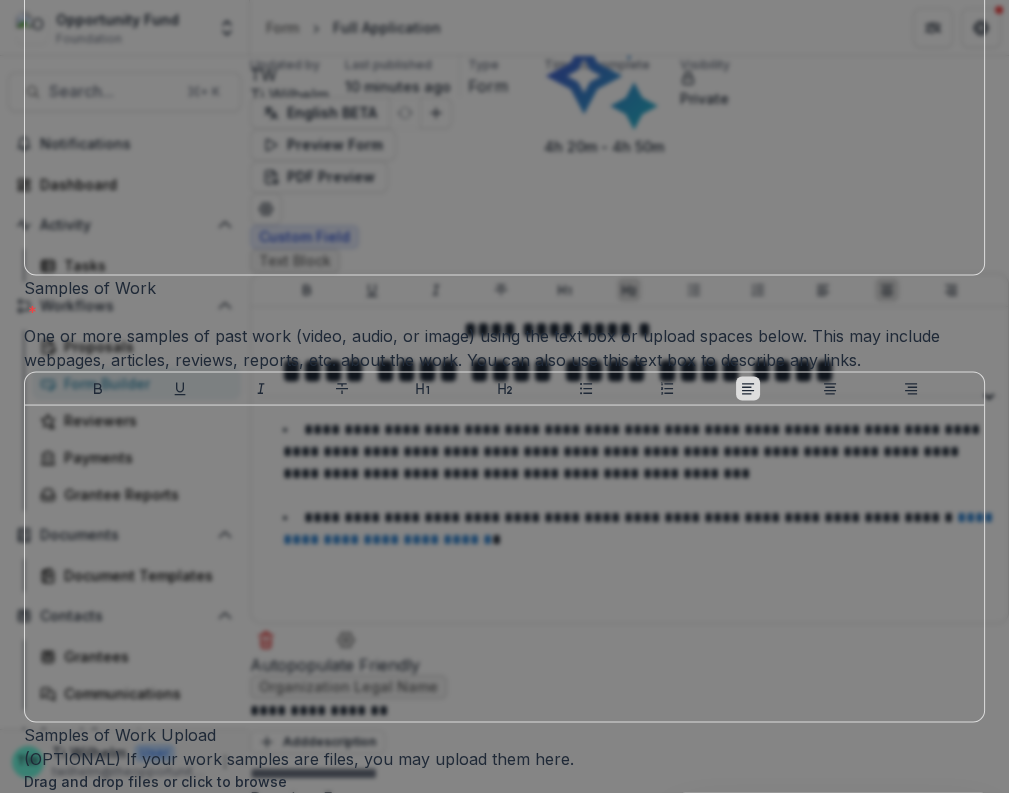 click on "**********" at bounding box center (504, 854) 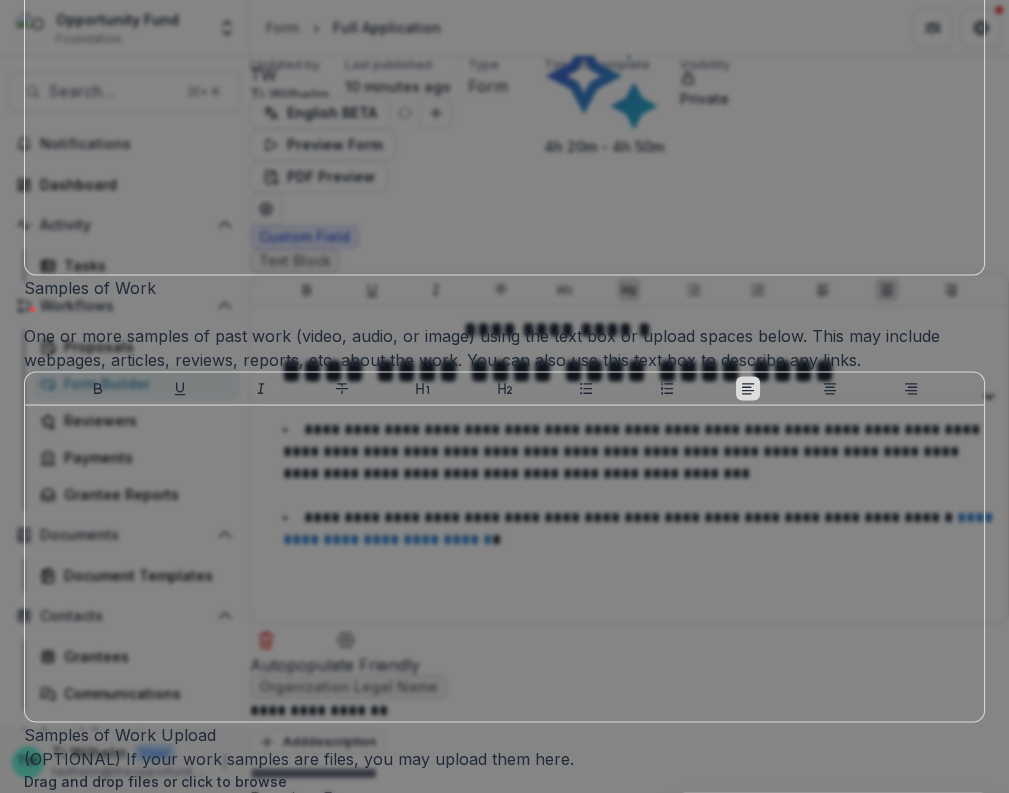 copy on "**********" 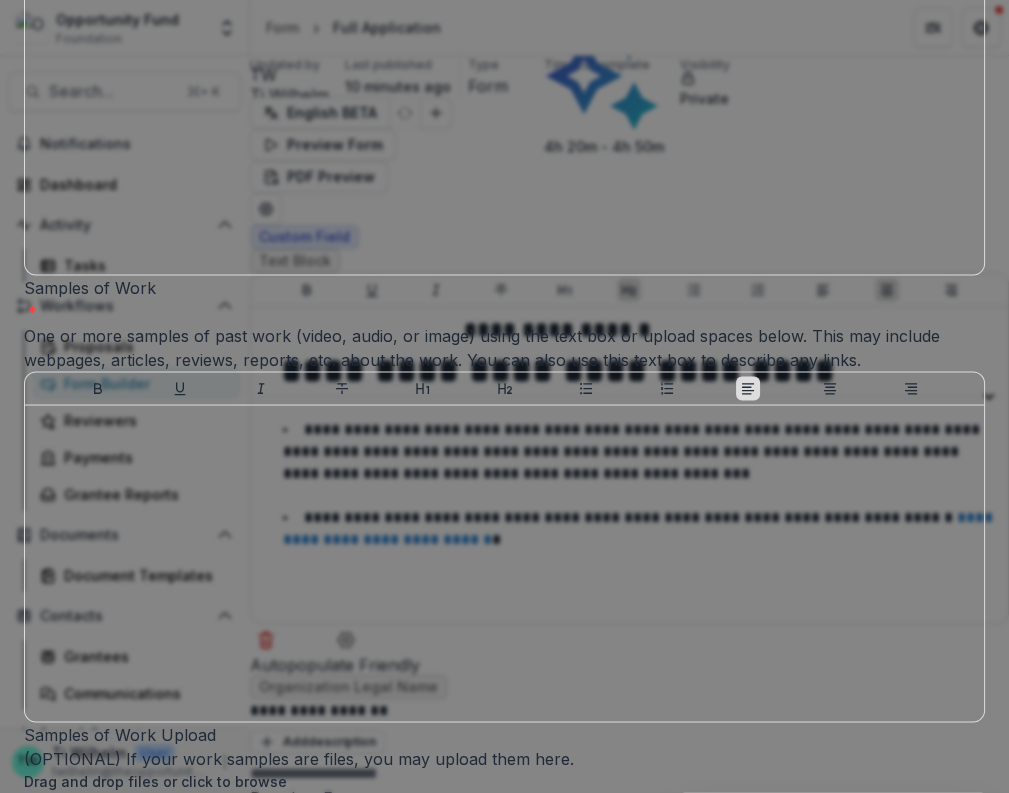 click on "The Why" at bounding box center (59, -159) 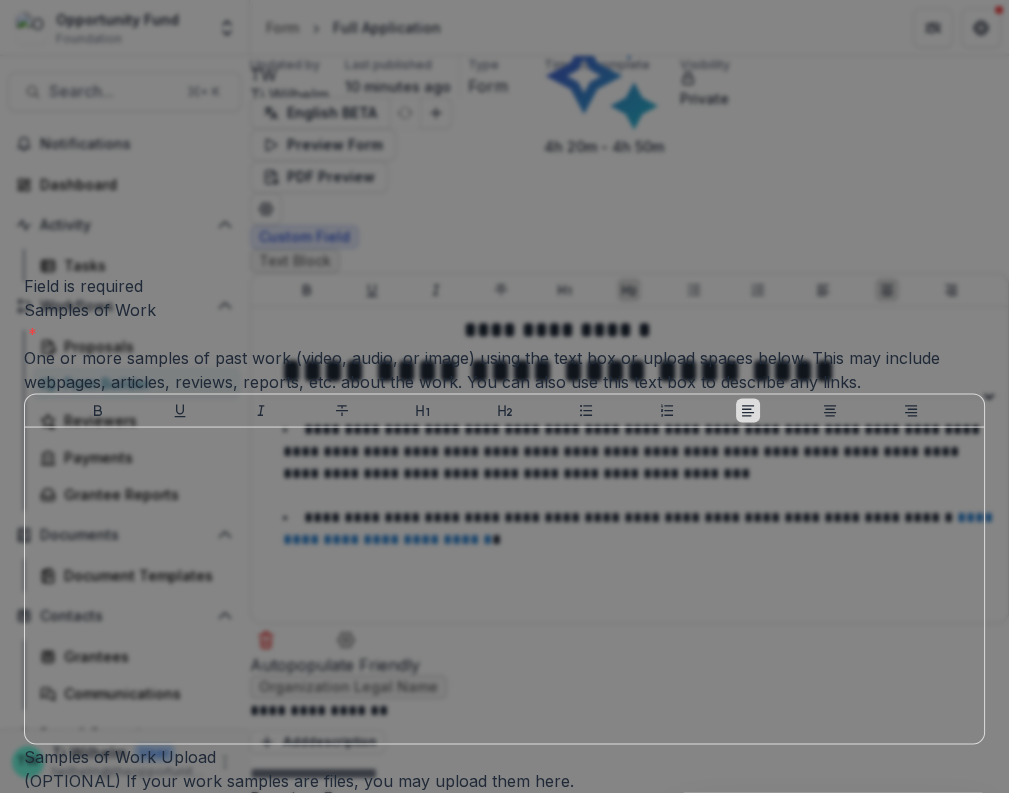 drag, startPoint x: 247, startPoint y: 281, endPoint x: 180, endPoint y: 282, distance: 67.00746 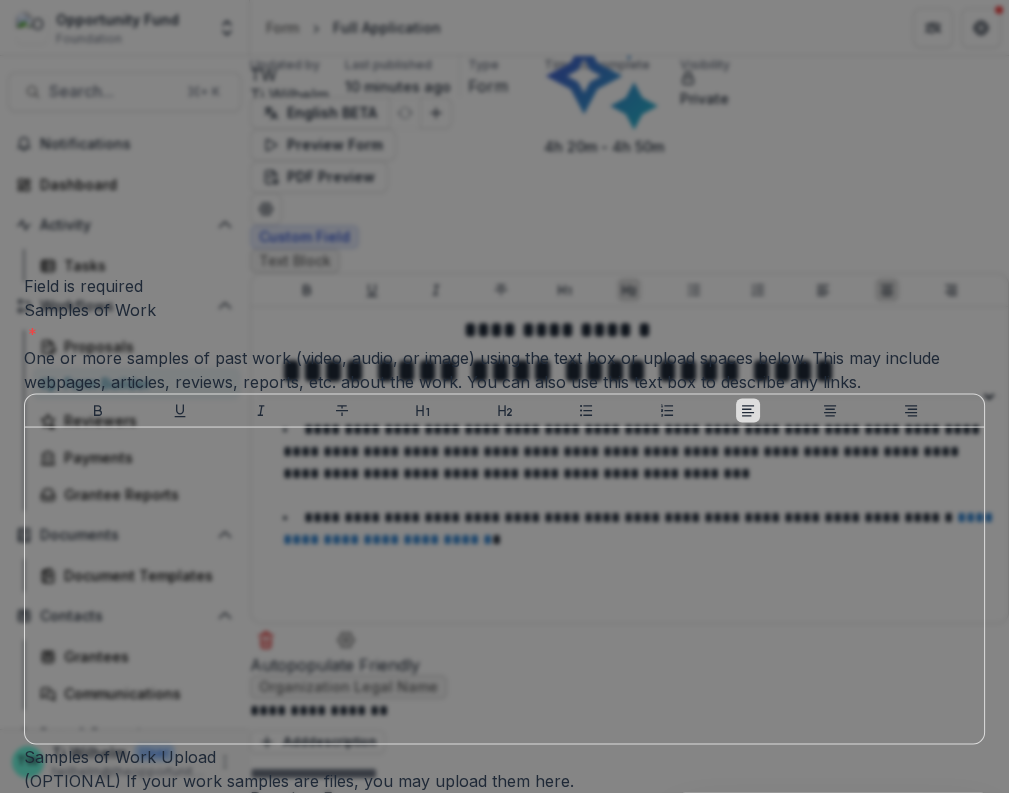 click on "**********" at bounding box center [504, 865] 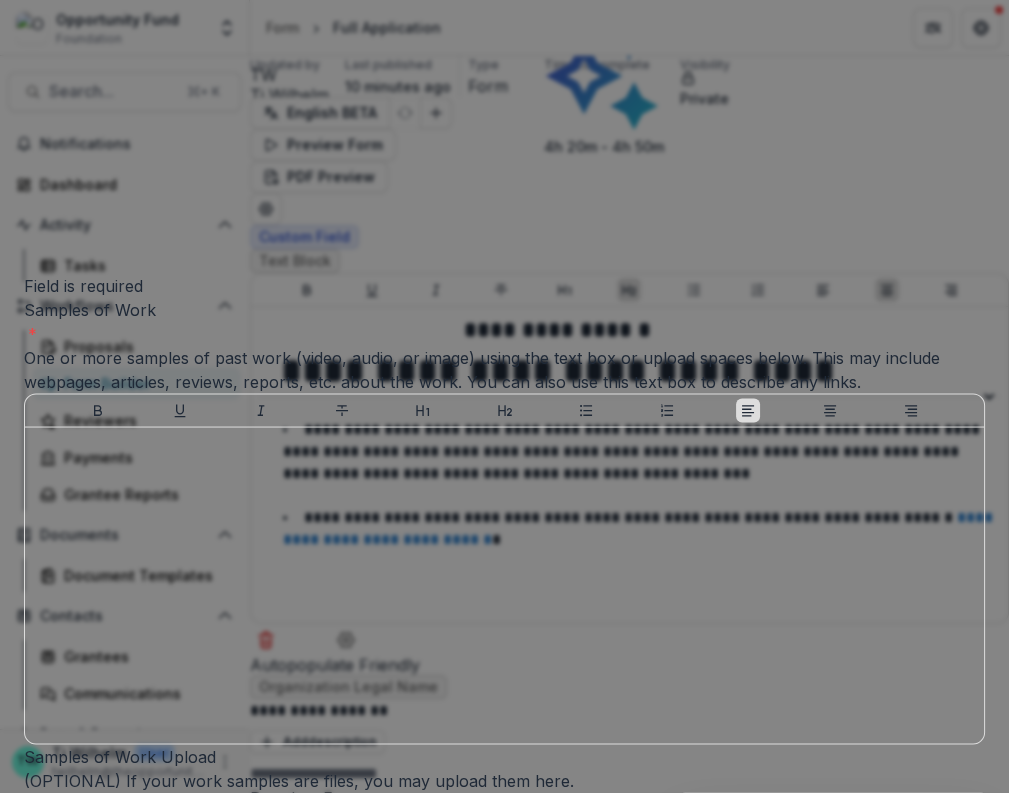 copy on "The Why" 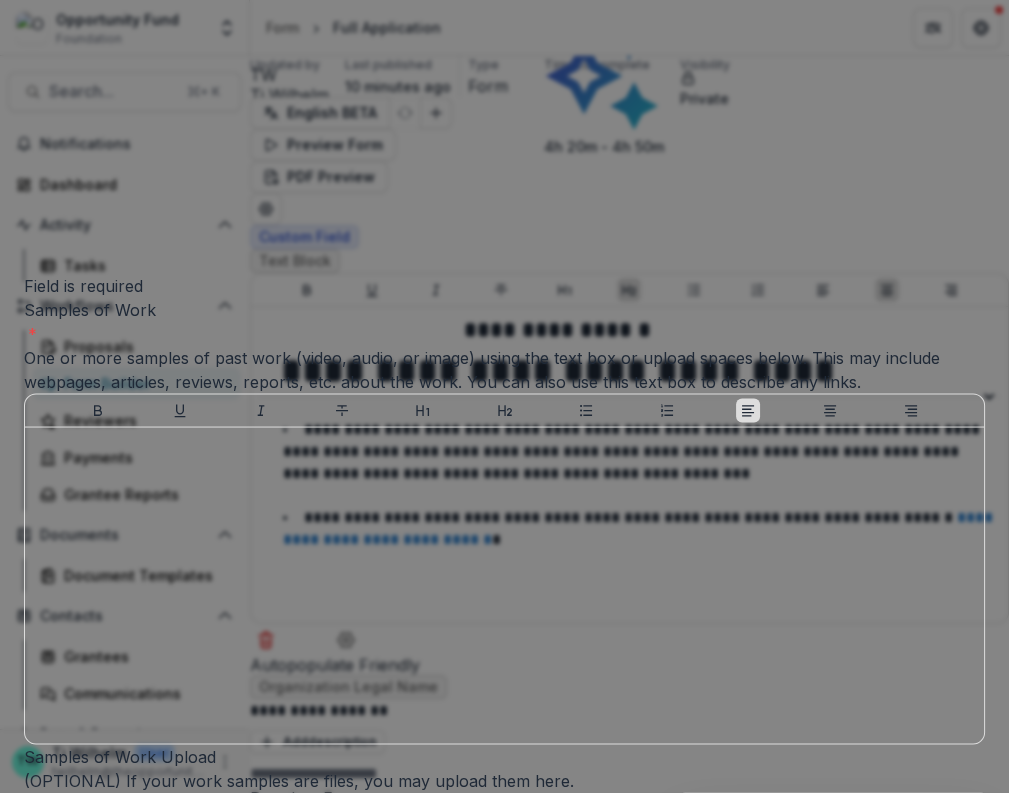 click on "Describe what this work is addressing. How are the people most impacted are providing leadership and direction for the work? If applicable, describe how the work addresses root causes and/or systems change." at bounding box center [504, -99] 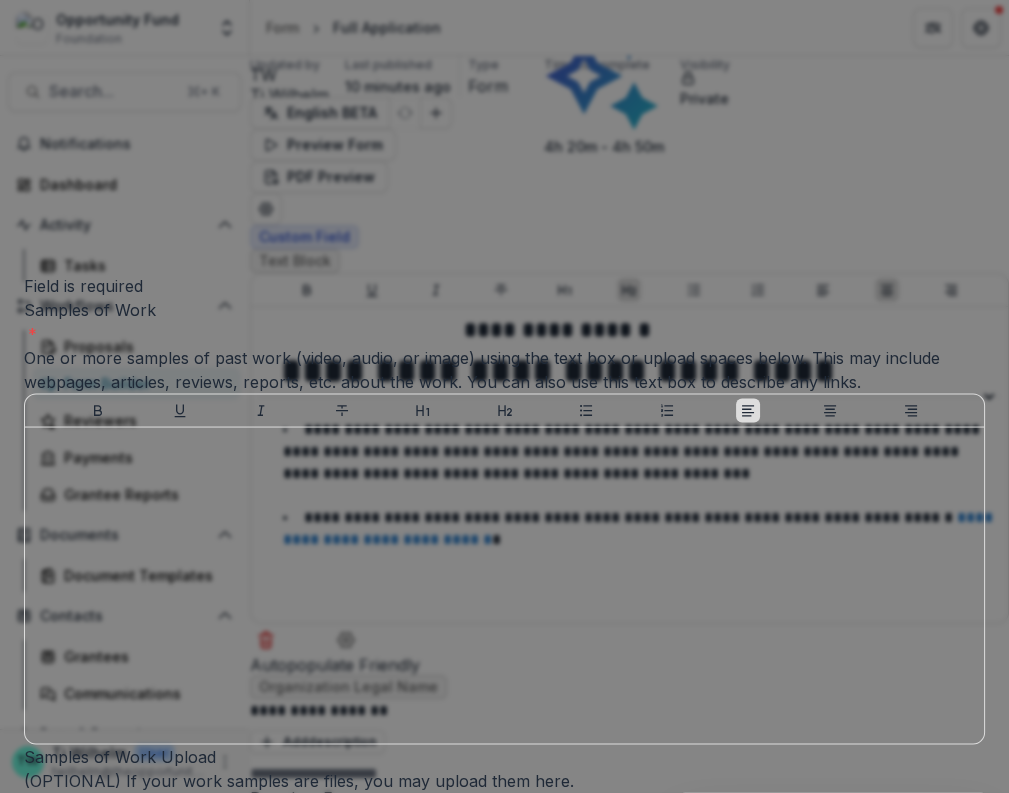 copy on "Describe what this work is addressing. How are the people most impacted are providing leadership and direction for the work? If applicable, describe how the work addresses root causes and/or systems change." 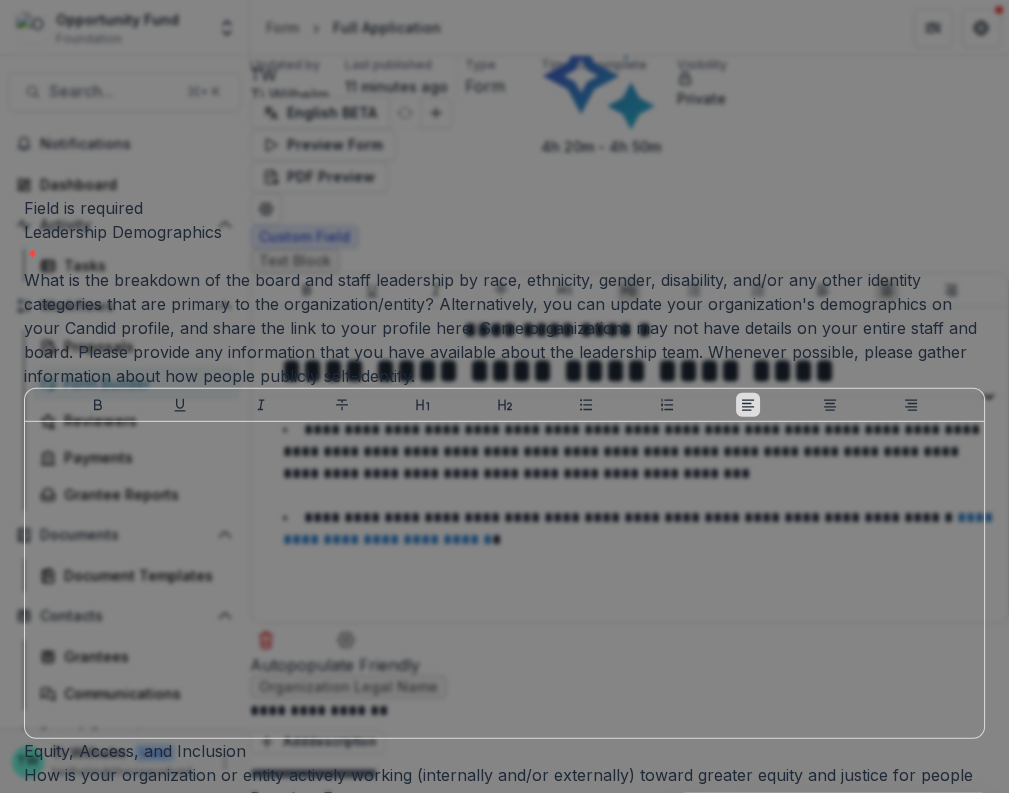 scroll, scrollTop: 6930, scrollLeft: 0, axis: vertical 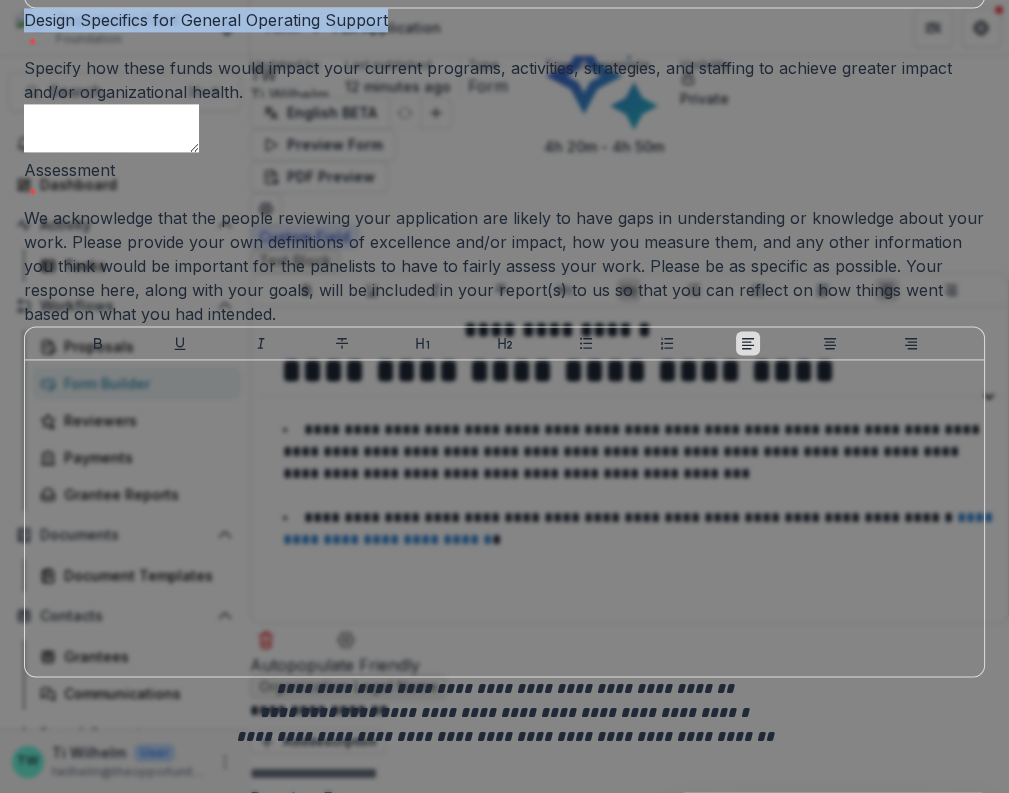 drag, startPoint x: 183, startPoint y: 386, endPoint x: 542, endPoint y: 391, distance: 359.03482 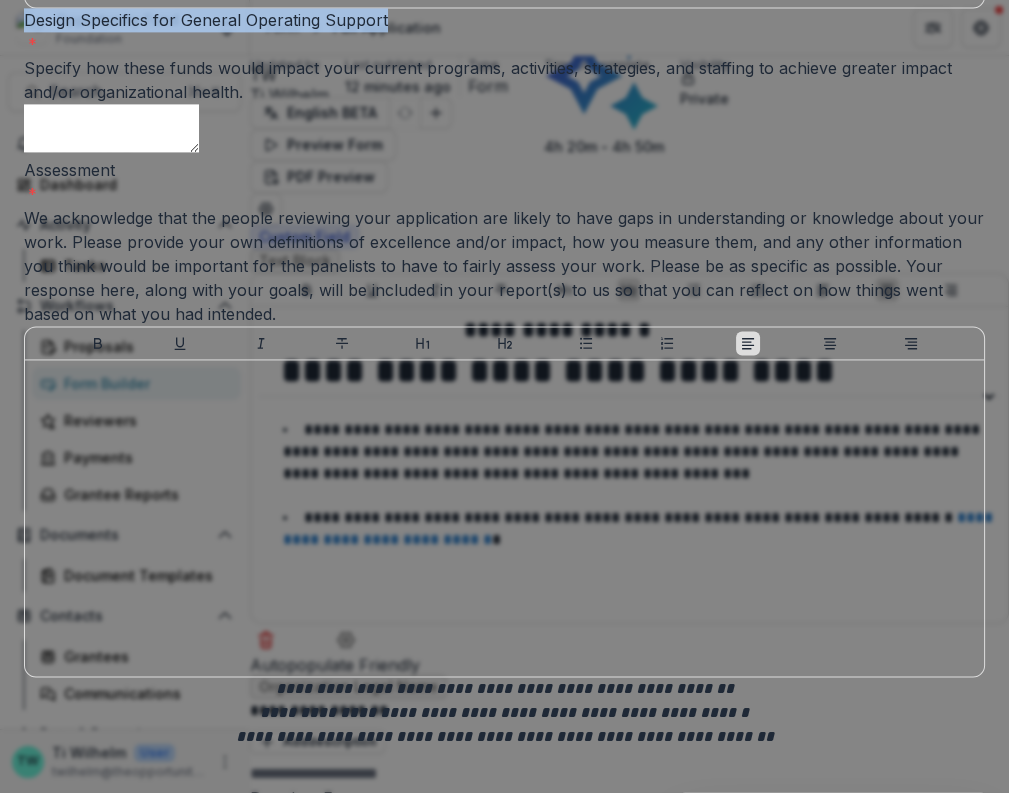 click on "Design Specifics for General Operating Support" at bounding box center [206, 20] 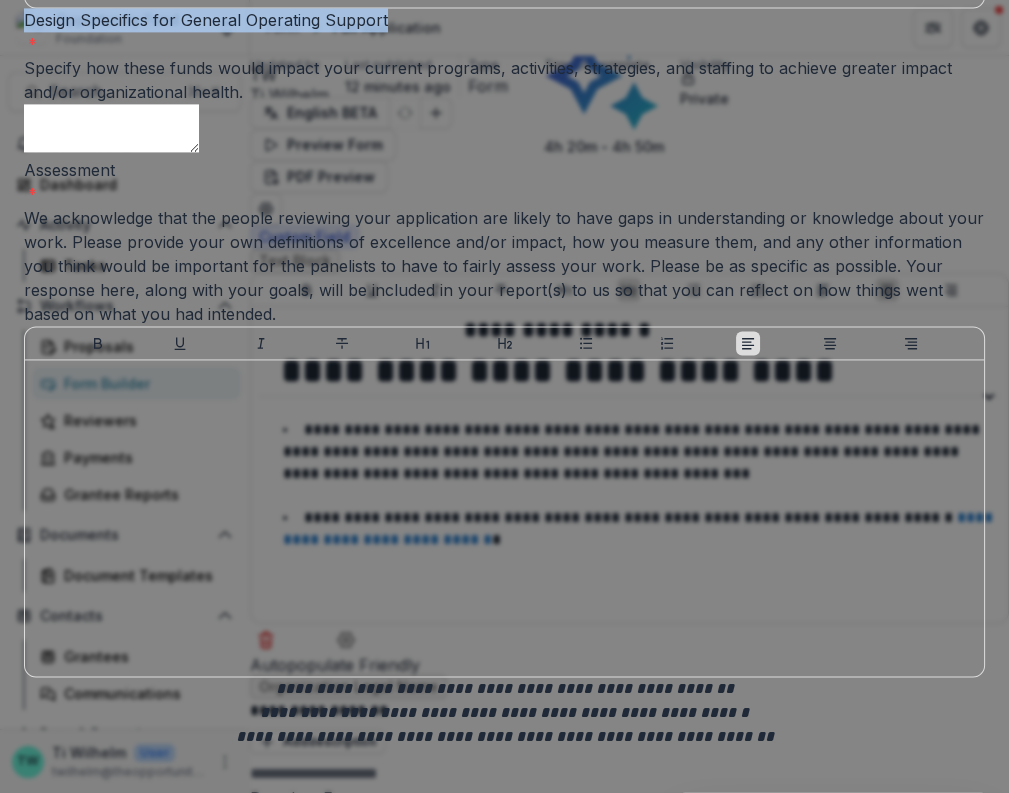click on "Specify how these funds would impact your current programs, activities, strategies, and staffing to achieve greater impact and/or organizational health." at bounding box center [504, 80] 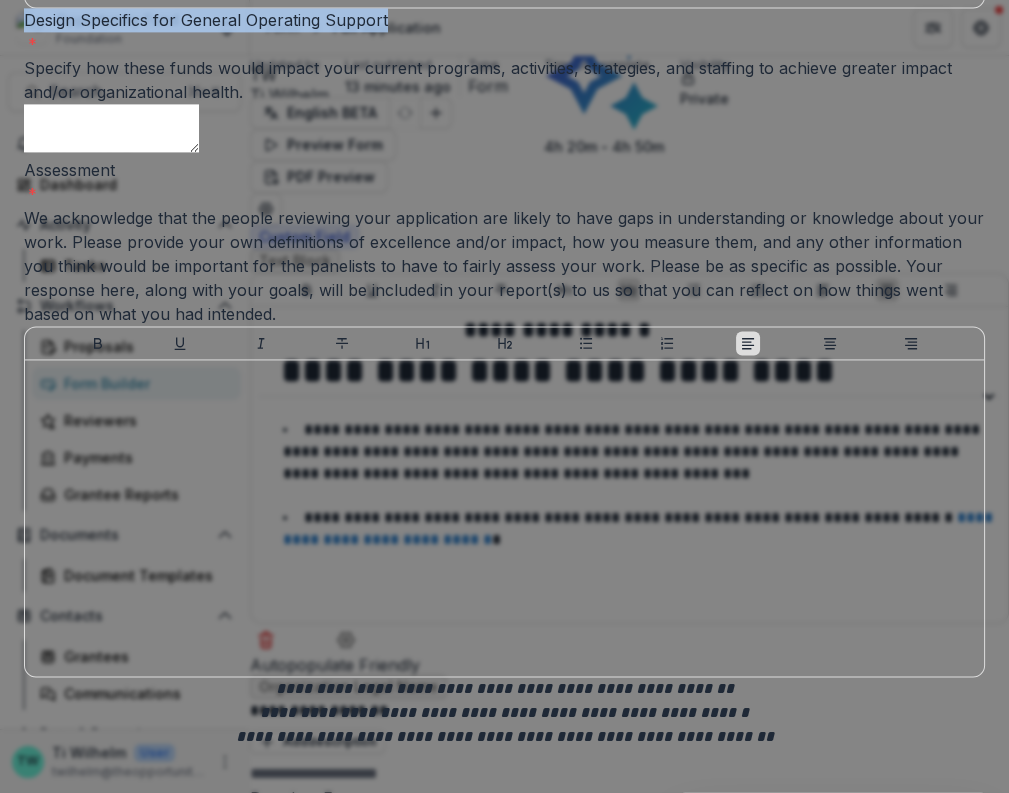 click on "Specify how these funds would impact your current programs, activities, strategies, and staffing to achieve greater impact and/or organizational health." at bounding box center (504, 80) 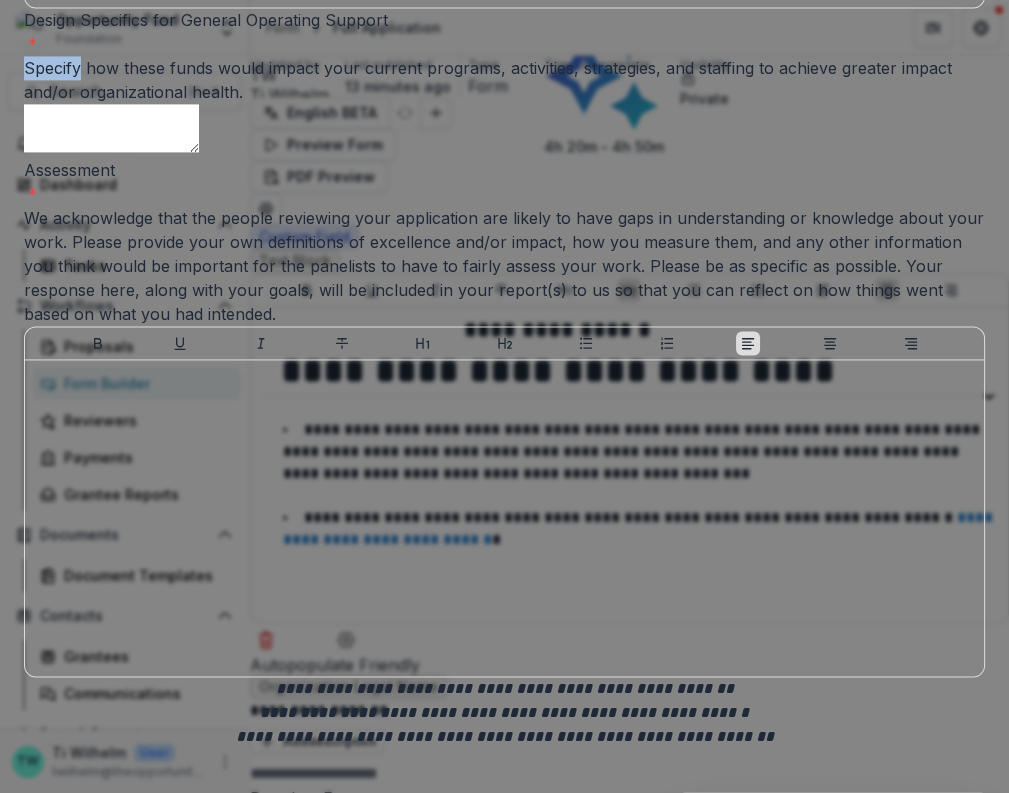 click on "Specify how these funds would impact your current programs, activities, strategies, and staffing to achieve greater impact and/or organizational health." at bounding box center (504, 80) 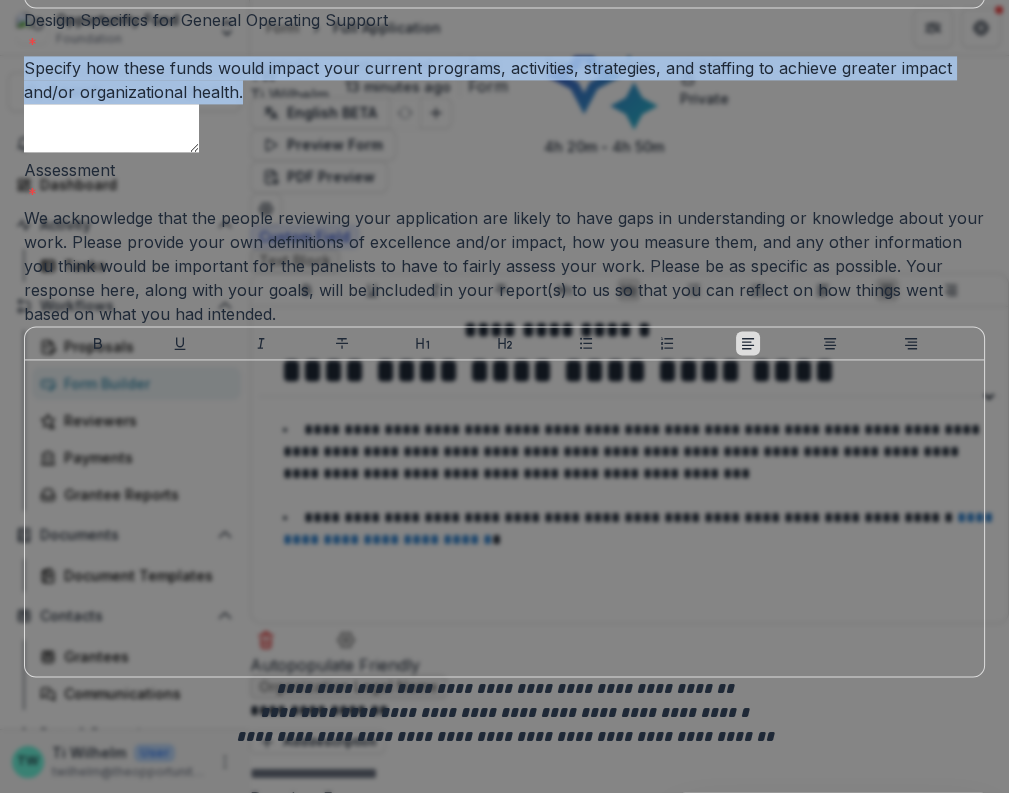 drag, startPoint x: 182, startPoint y: 418, endPoint x: 524, endPoint y: 446, distance: 343.1443 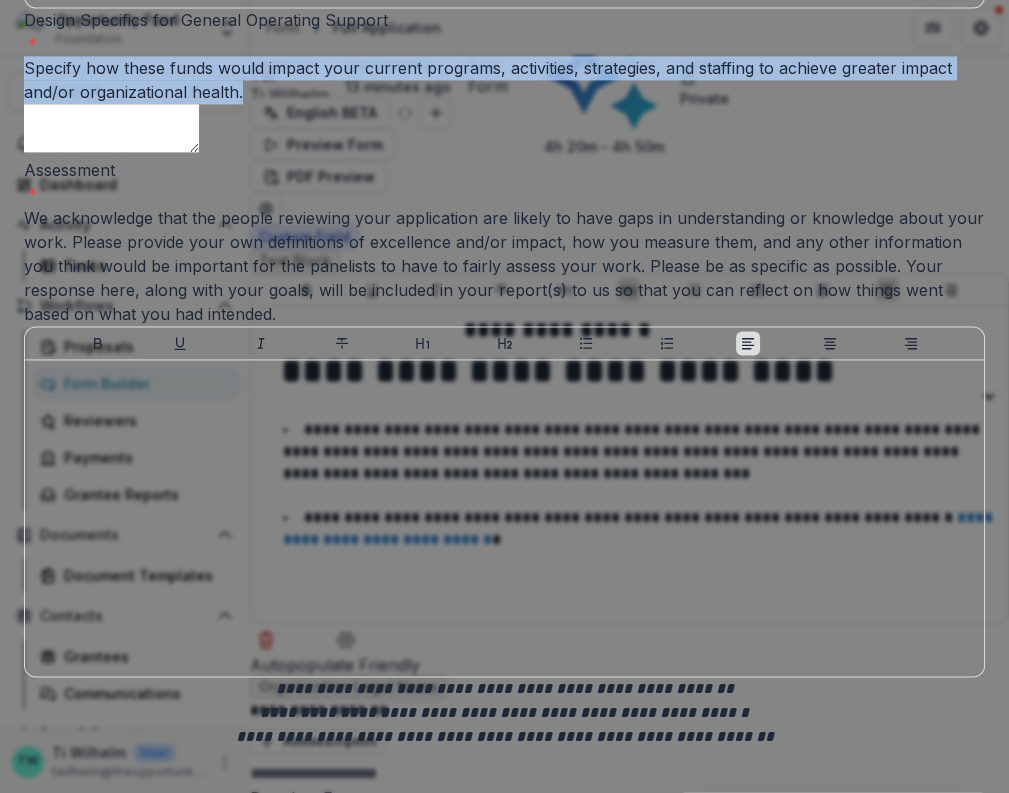 click on "Specify how these funds would impact your current programs, activities, strategies, and staffing to achieve greater impact and/or organizational health." at bounding box center (504, 80) 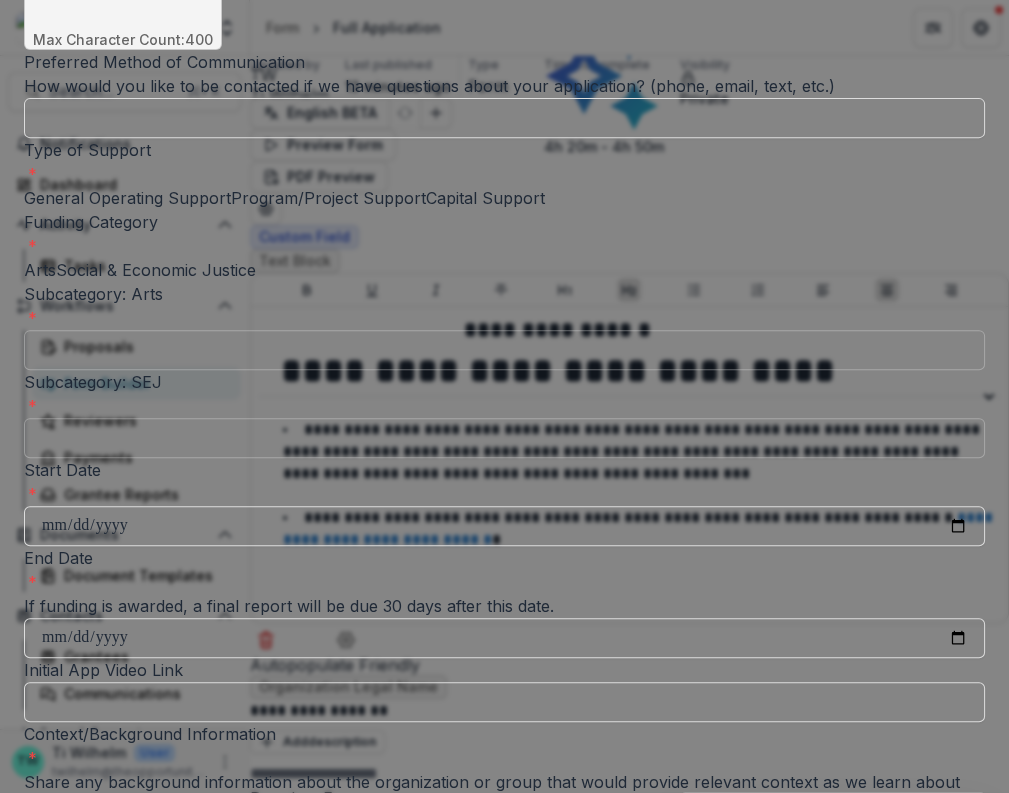 scroll, scrollTop: 1011, scrollLeft: 0, axis: vertical 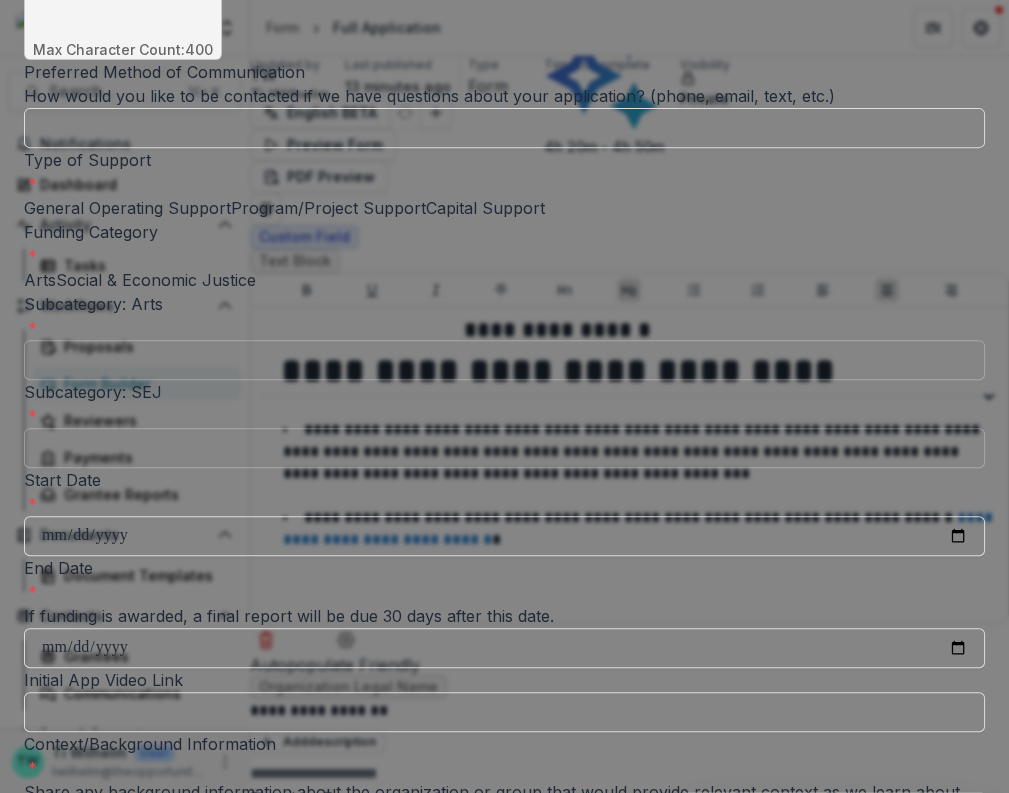 click at bounding box center [231, 208] 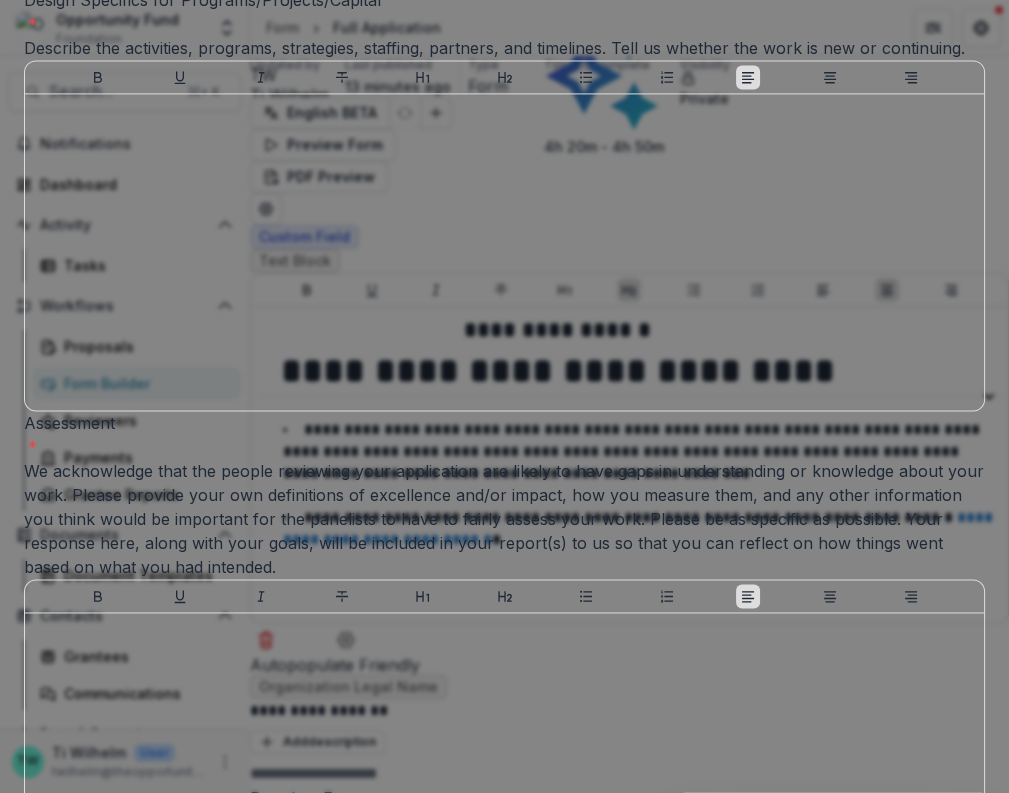 scroll, scrollTop: 3614, scrollLeft: 0, axis: vertical 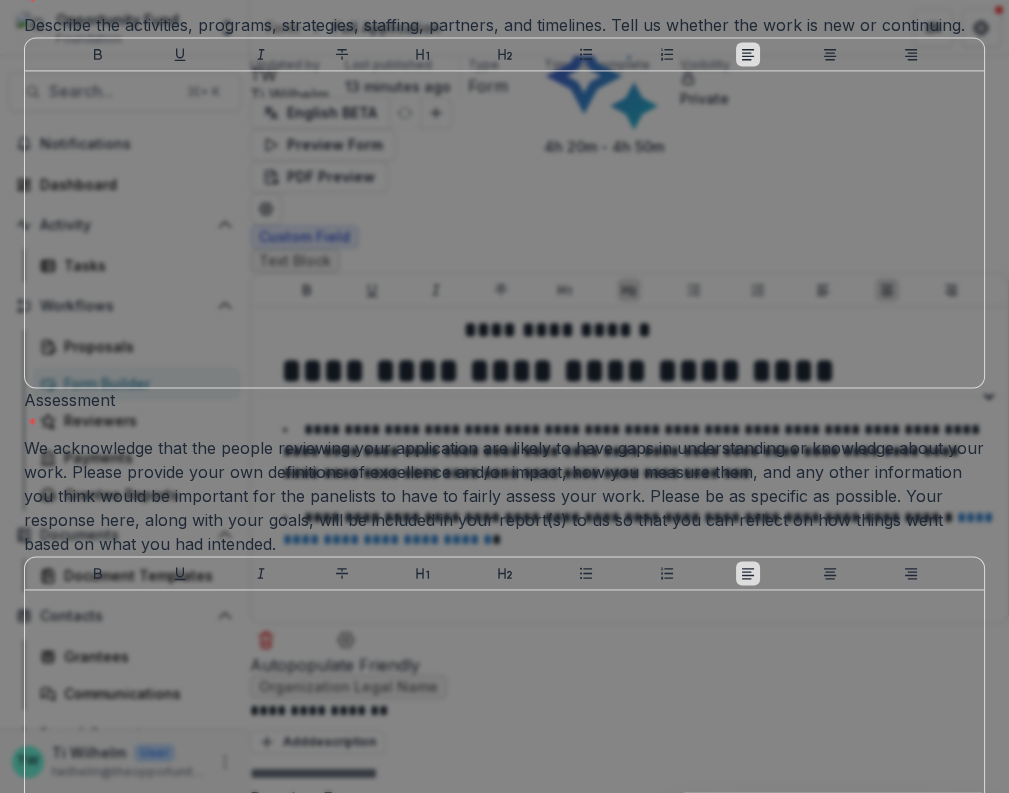 click on "Design Specifics for Programs/Projects/Capital" at bounding box center (202, -23) 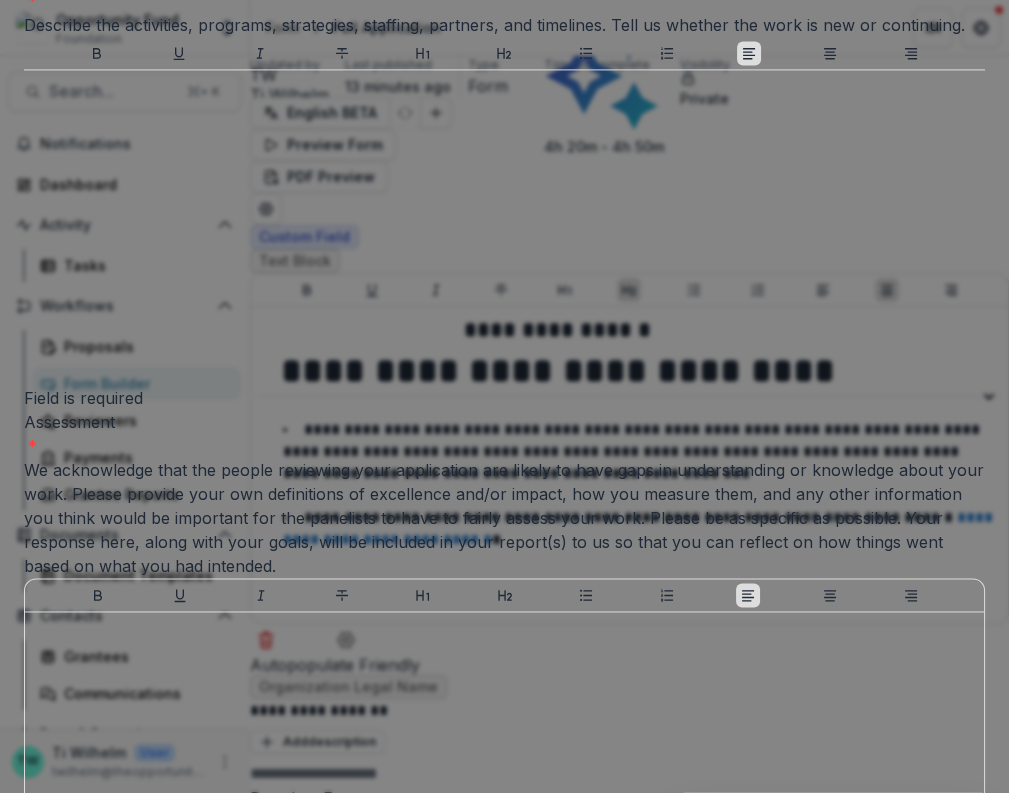 drag, startPoint x: 184, startPoint y: 342, endPoint x: 545, endPoint y: 346, distance: 361.02216 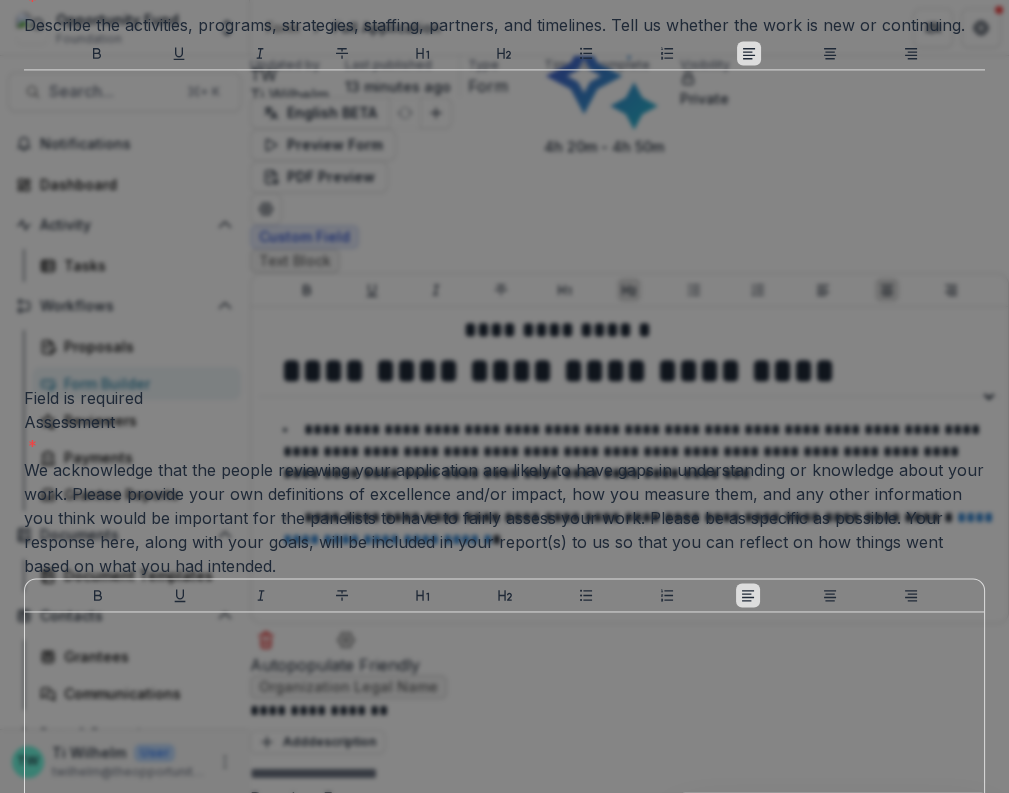 click on "Design Specifics for Programs/Projects/Capital *" at bounding box center [504, -12] 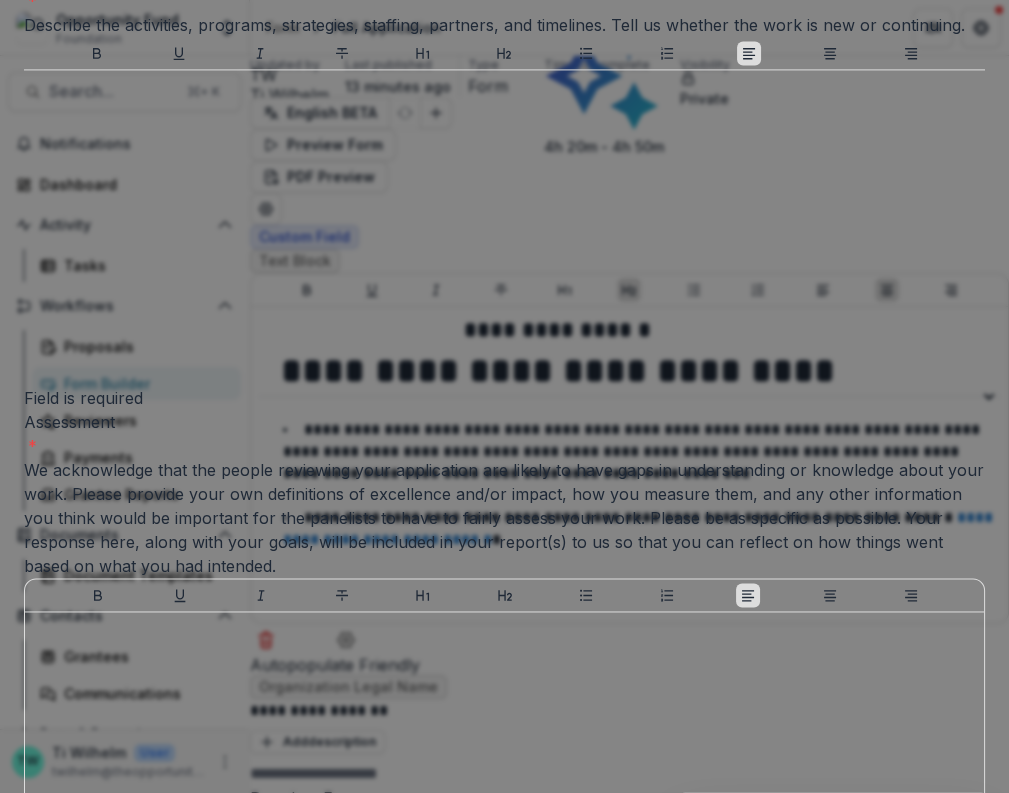 drag, startPoint x: 185, startPoint y: 341, endPoint x: 540, endPoint y: 344, distance: 355.01266 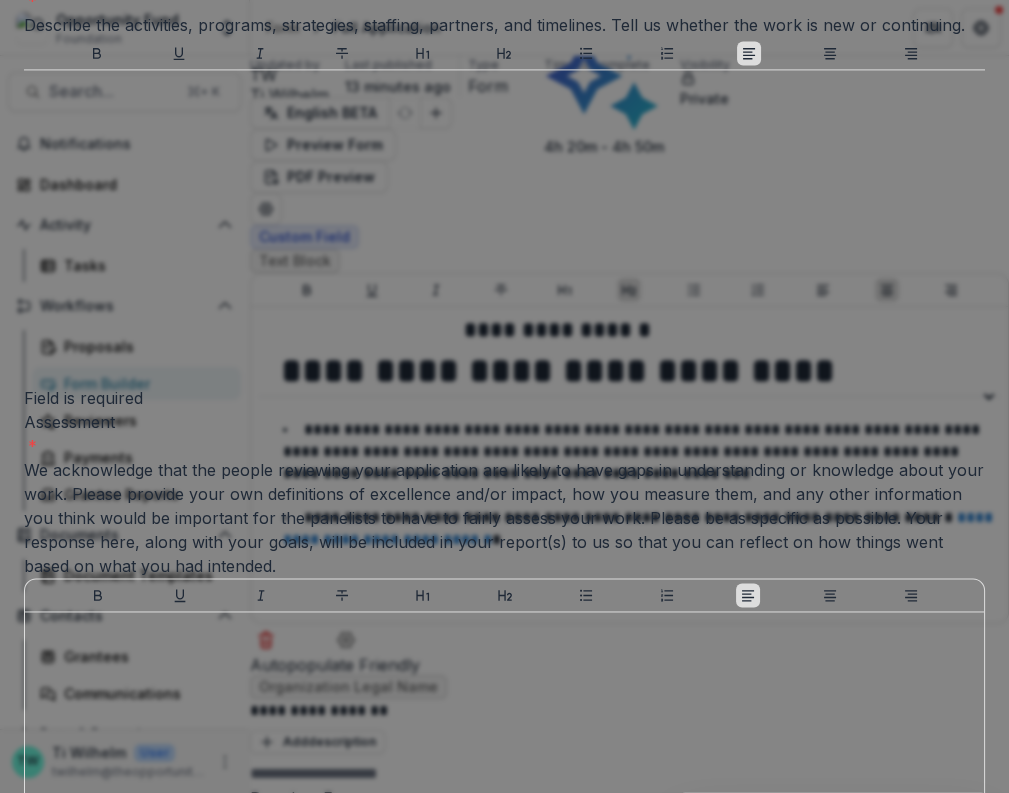 click on "Design Specifics for Programs/Projects/Capital" at bounding box center (202, -23) 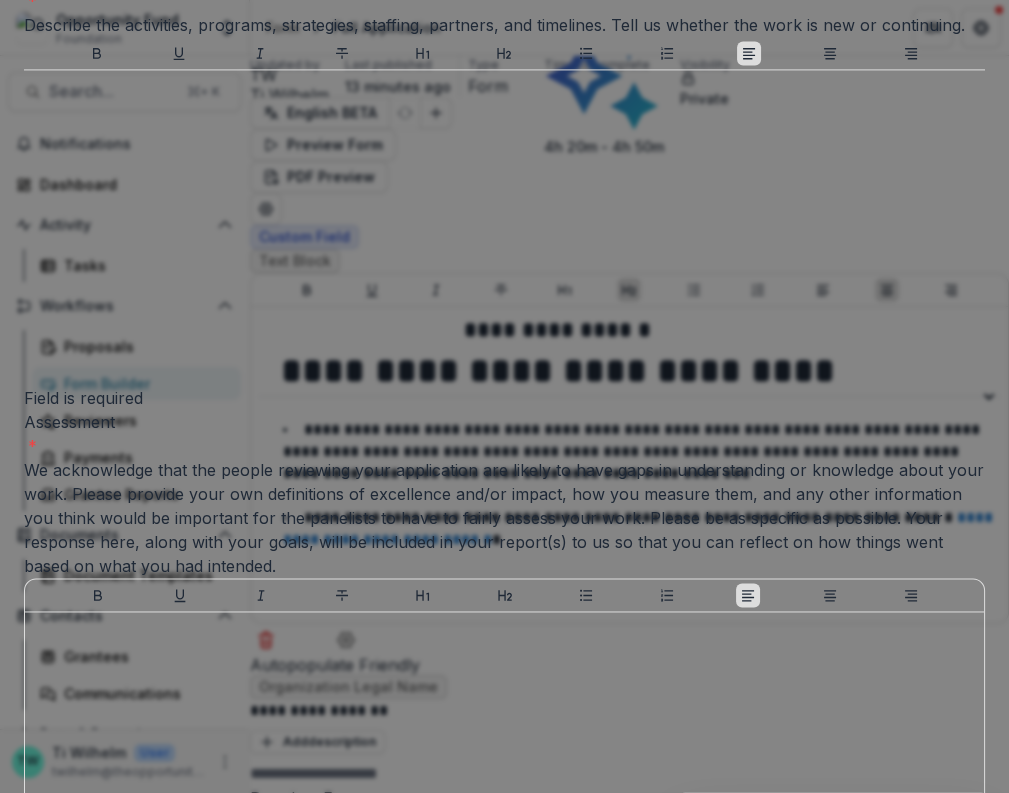 drag, startPoint x: 540, startPoint y: 346, endPoint x: 183, endPoint y: 344, distance: 357.0056 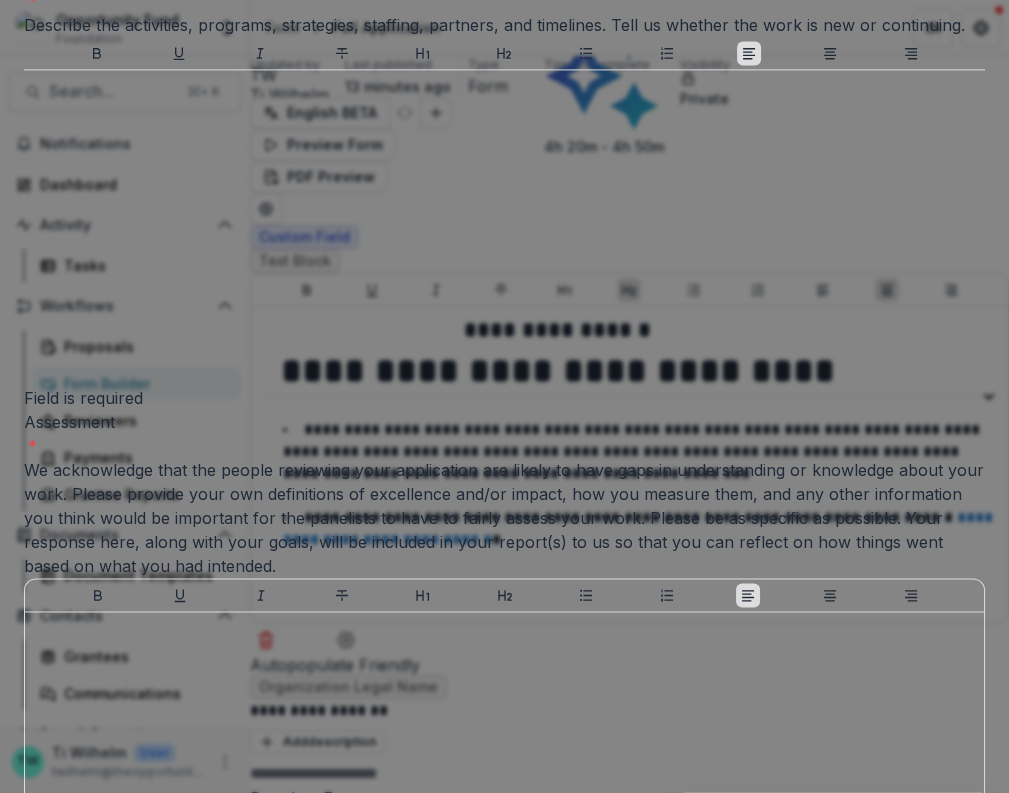 click on "Design Specifics for Programs/Projects/Capital" at bounding box center [202, -23] 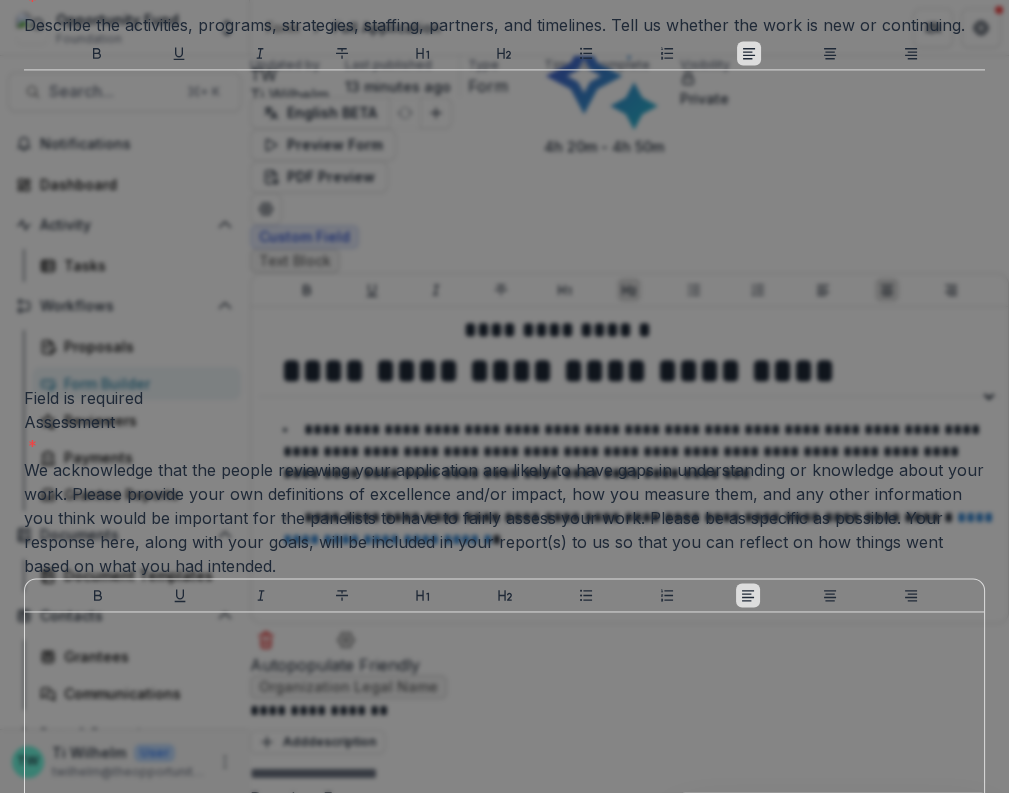 drag, startPoint x: 185, startPoint y: 345, endPoint x: 528, endPoint y: 344, distance: 343.00146 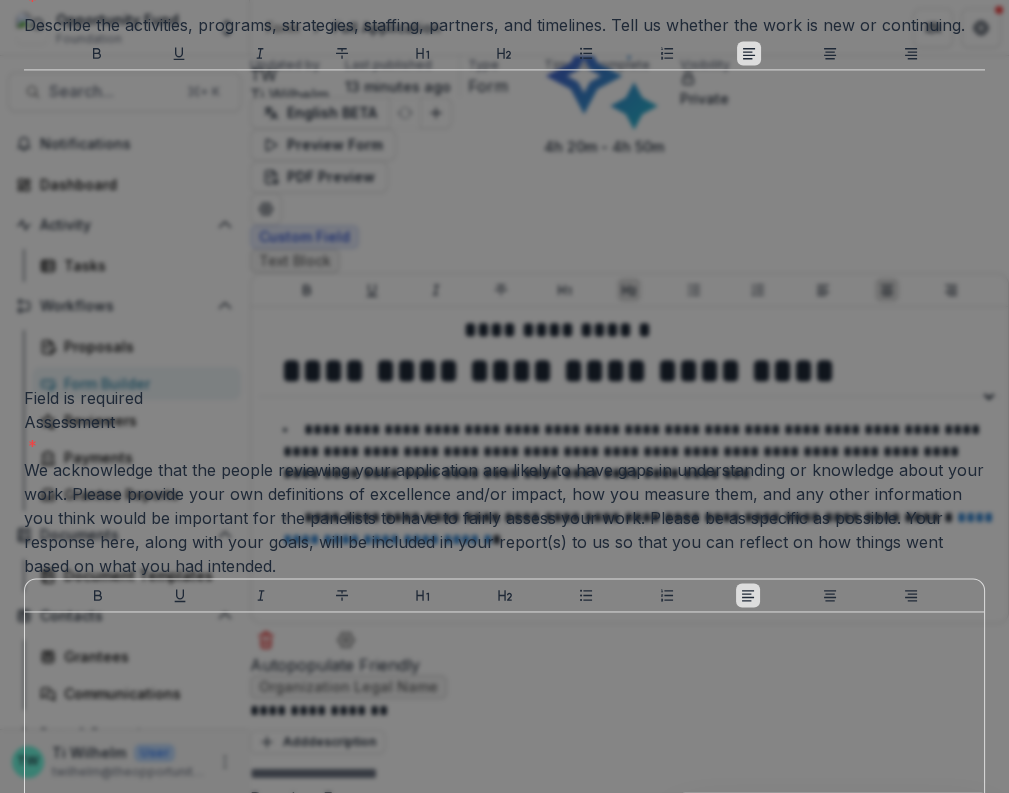 click on "Design Specifics for Programs/Projects/Capital" at bounding box center [202, -23] 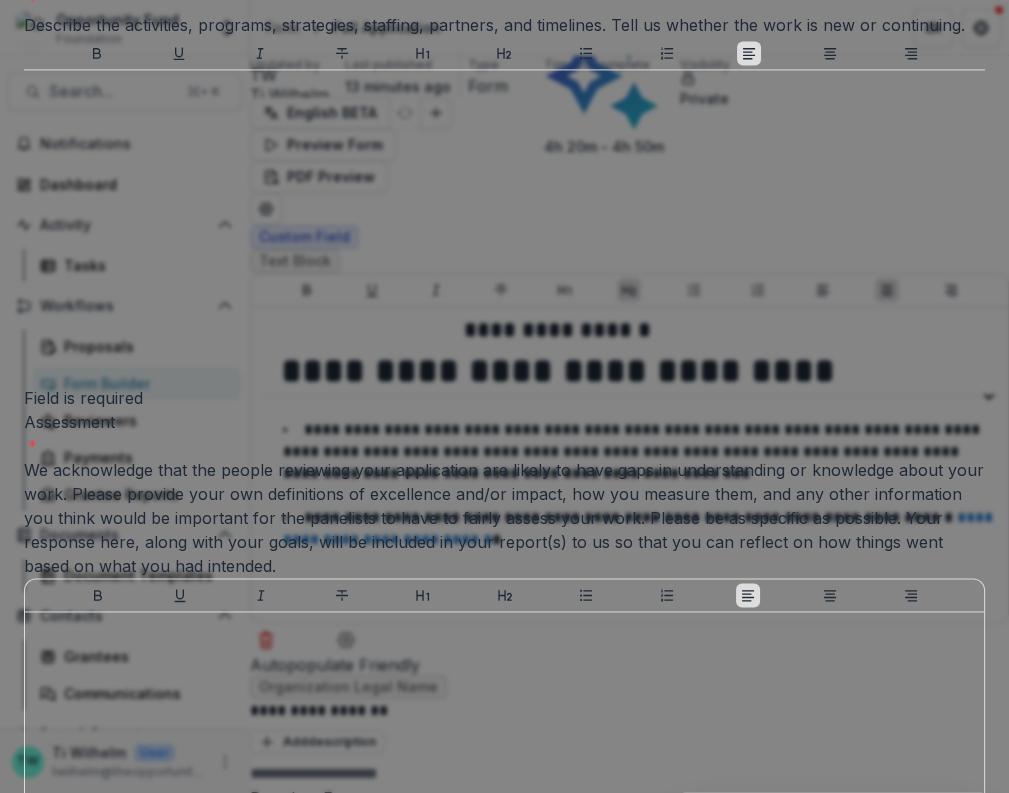 drag, startPoint x: 185, startPoint y: 345, endPoint x: 546, endPoint y: 345, distance: 361 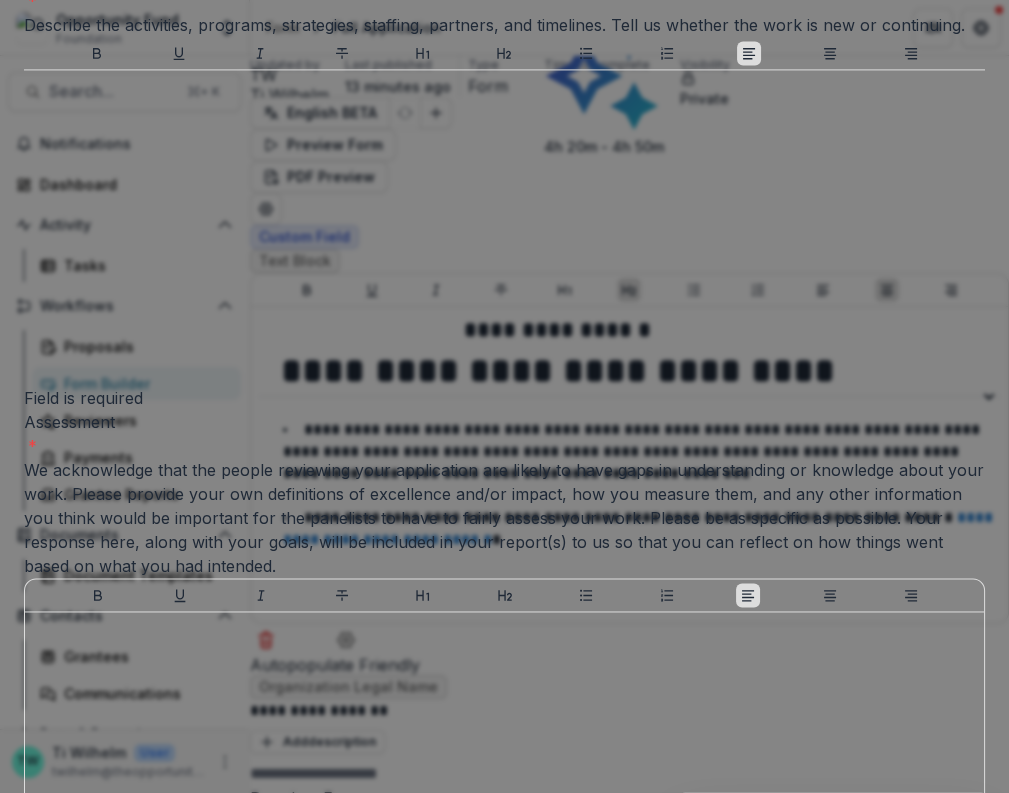 click on "Design Specifics for Programs/Projects/Capital *" at bounding box center [504, -12] 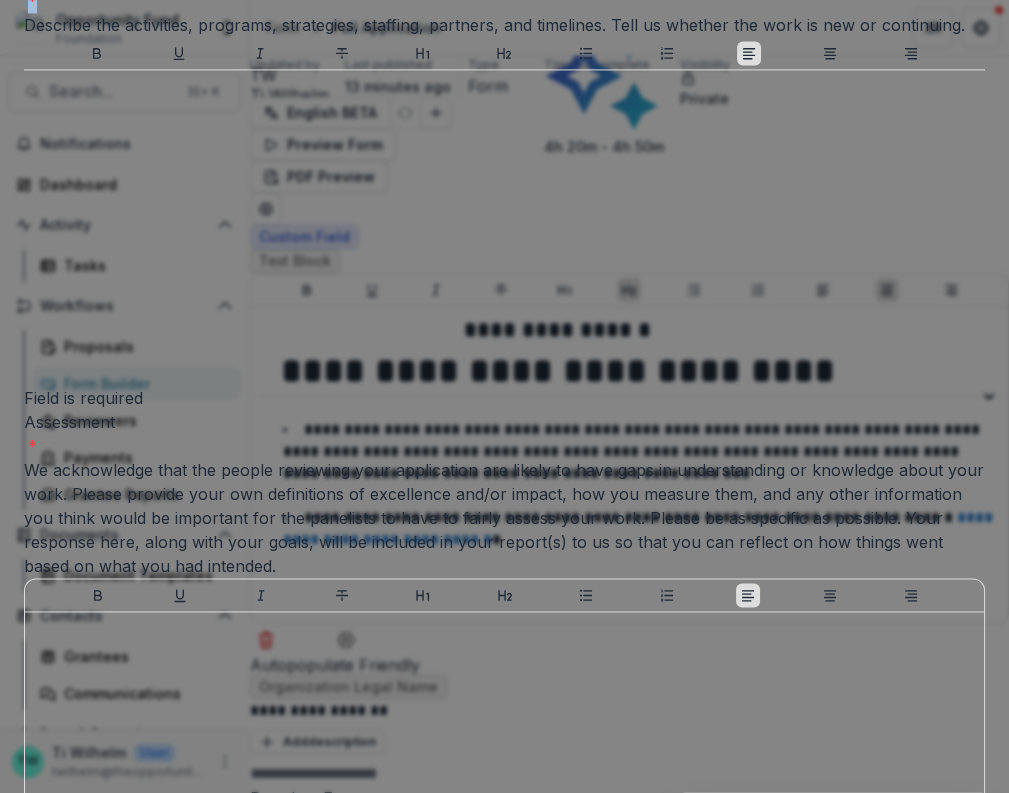 drag, startPoint x: 564, startPoint y: 342, endPoint x: 234, endPoint y: 332, distance: 330.1515 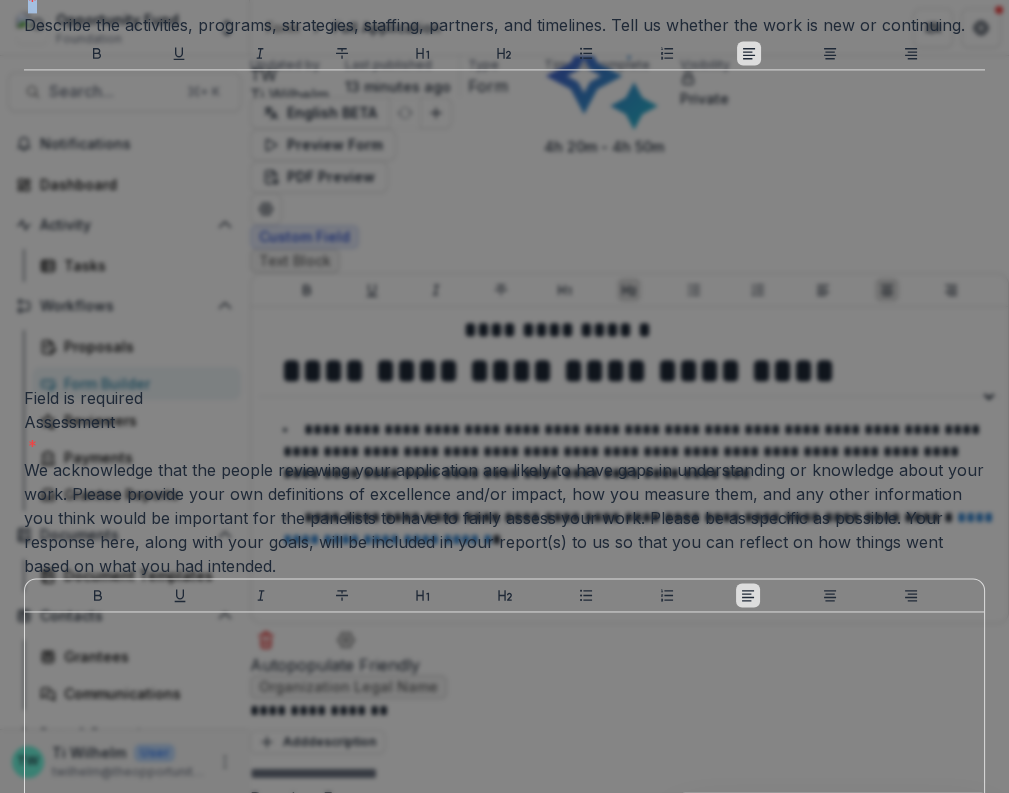 click on "Design Specifics for Programs/Projects/Capital *" at bounding box center [504, -12] 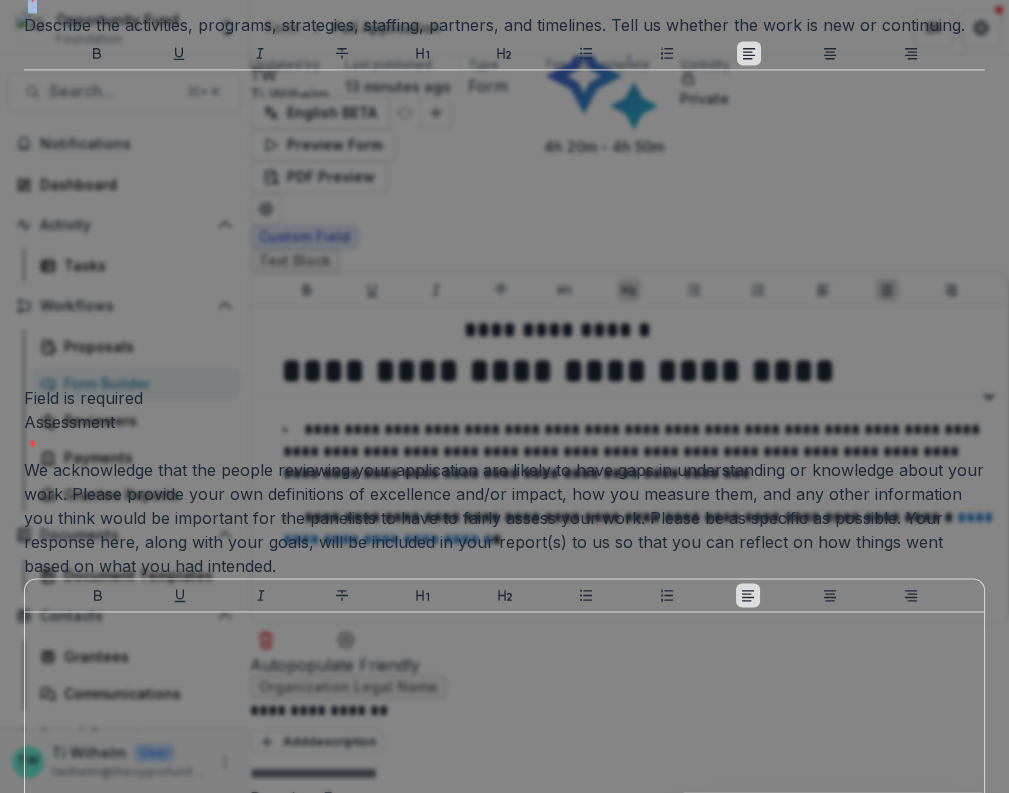 drag, startPoint x: 578, startPoint y: 342, endPoint x: 179, endPoint y: 342, distance: 399 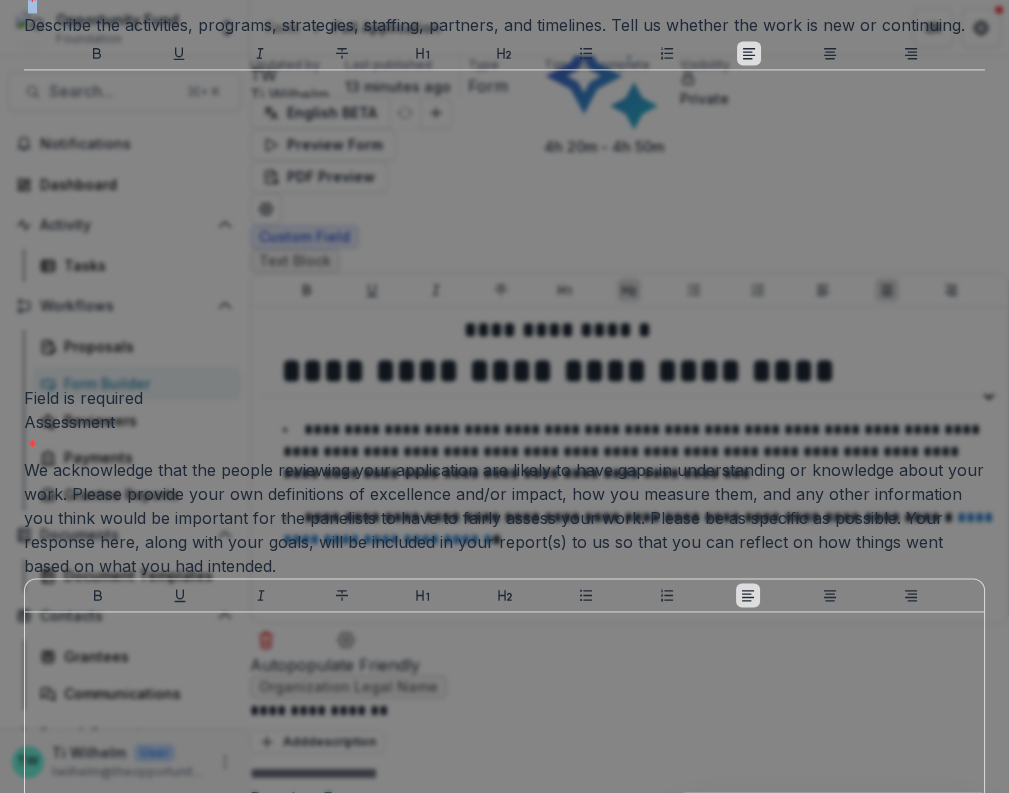 click on "**********" at bounding box center [504, 2168] 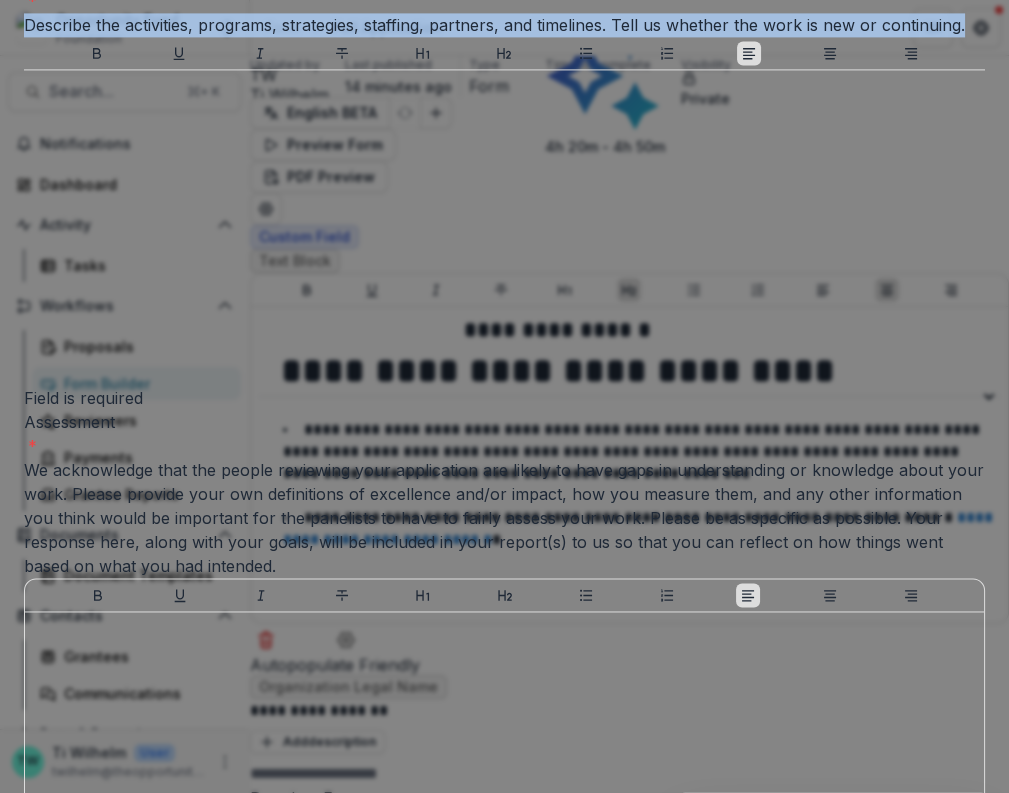 drag, startPoint x: 182, startPoint y: 376, endPoint x: 385, endPoint y: 385, distance: 203.1994 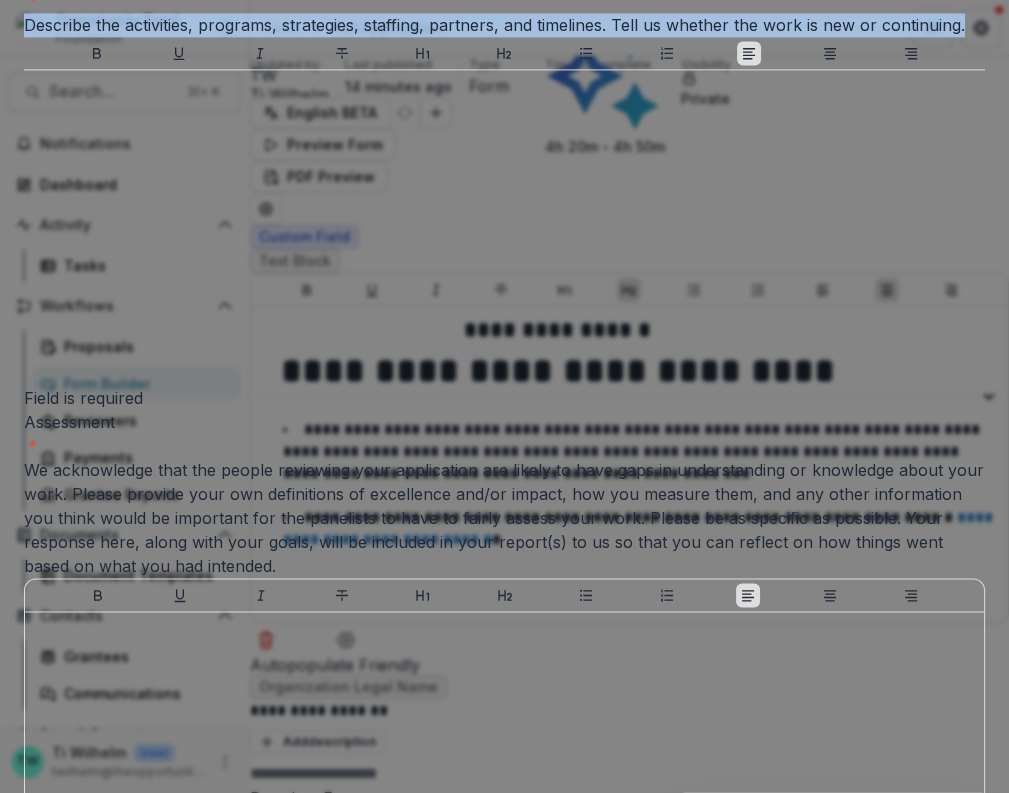 click on "Describe the activities, programs, strategies, staffing, partners, and timelines. Tell us whether the work is new or continuing." at bounding box center [504, 25] 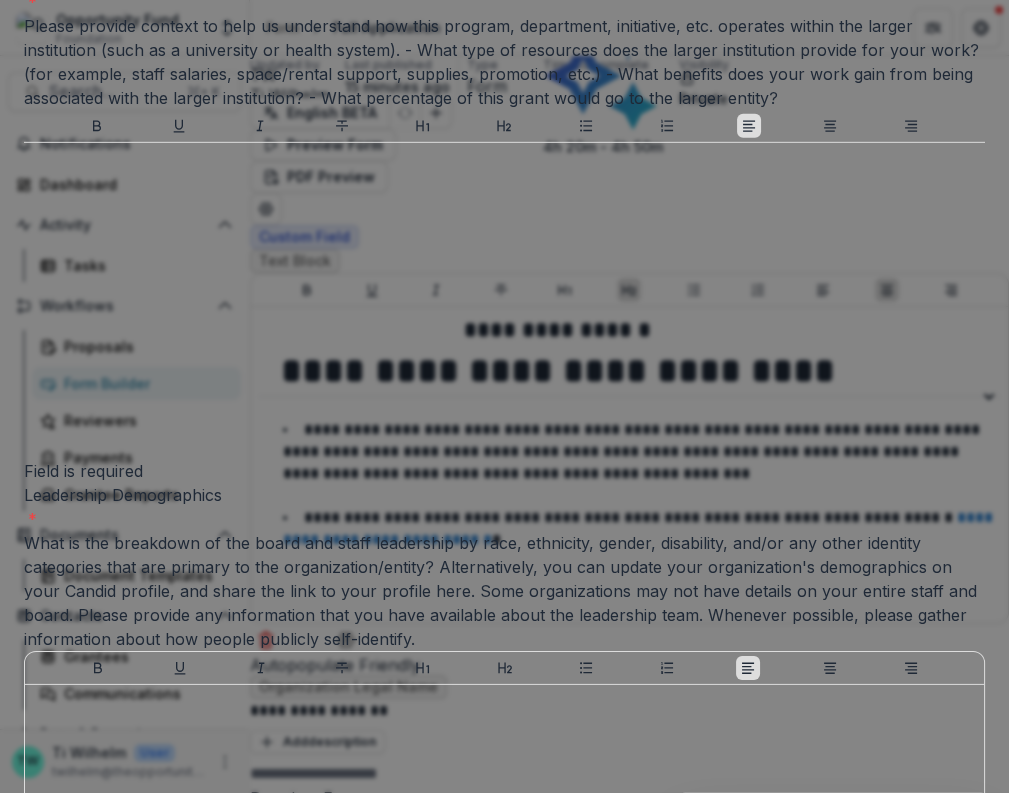 scroll, scrollTop: 7365, scrollLeft: 0, axis: vertical 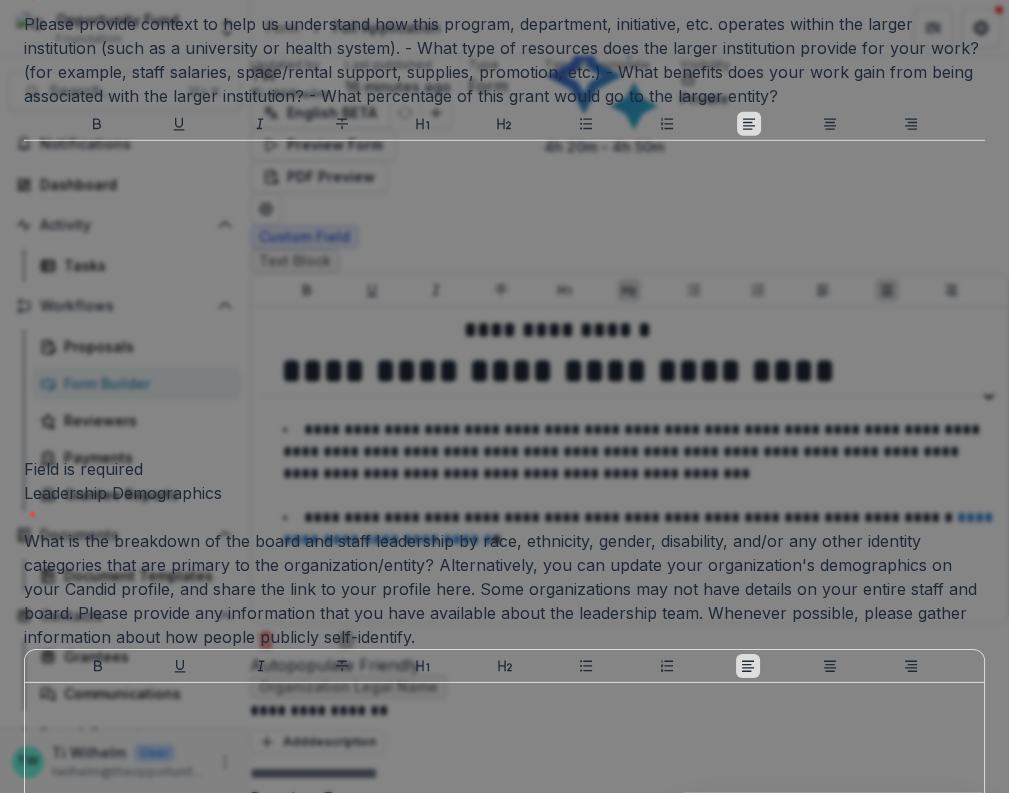 drag, startPoint x: 187, startPoint y: 355, endPoint x: 365, endPoint y: 356, distance: 178.0028 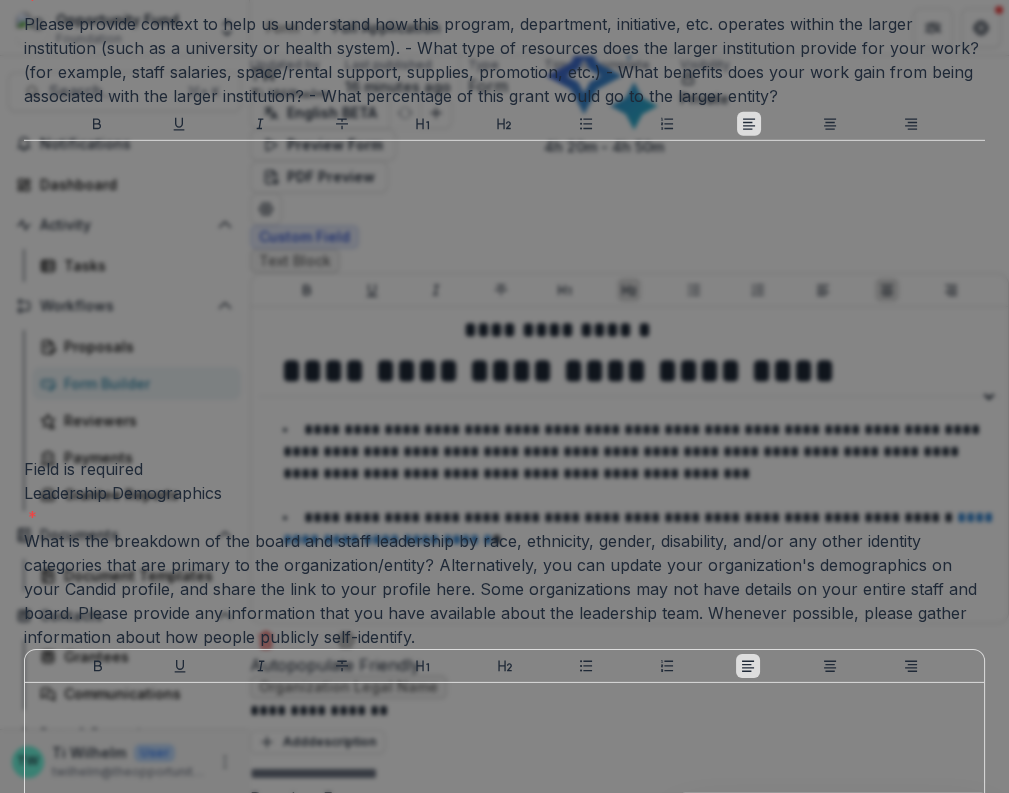 click on "Request Budget Amount" at bounding box center [116, -516] 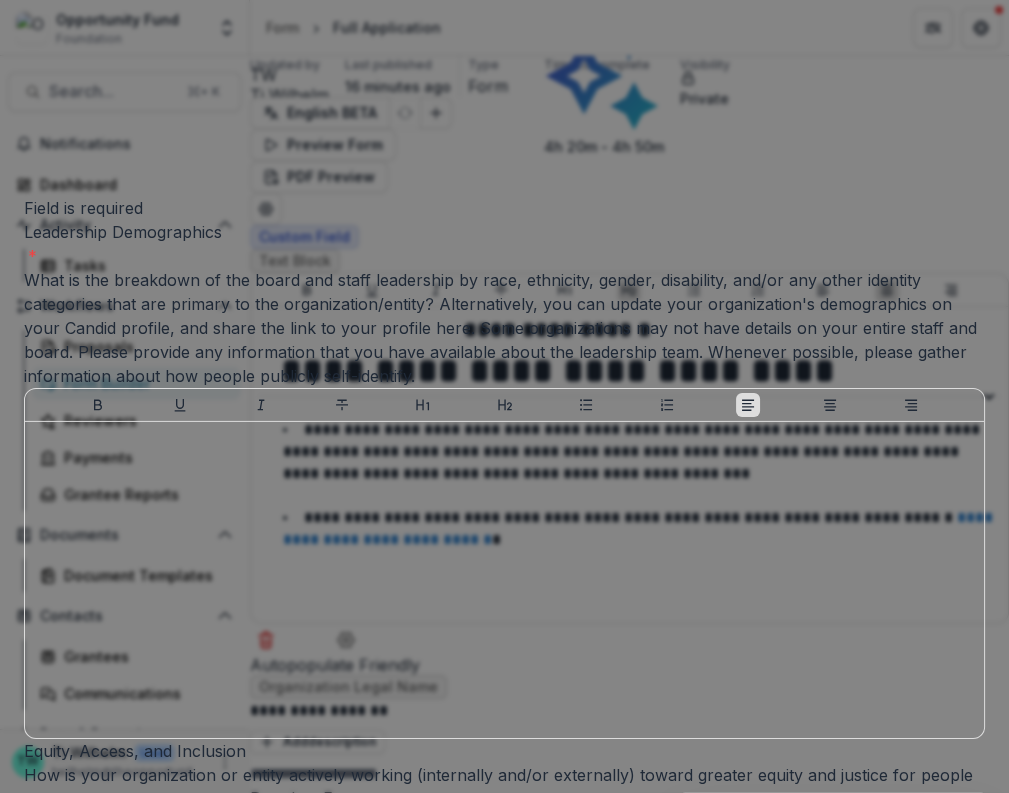 scroll, scrollTop: 7625, scrollLeft: 0, axis: vertical 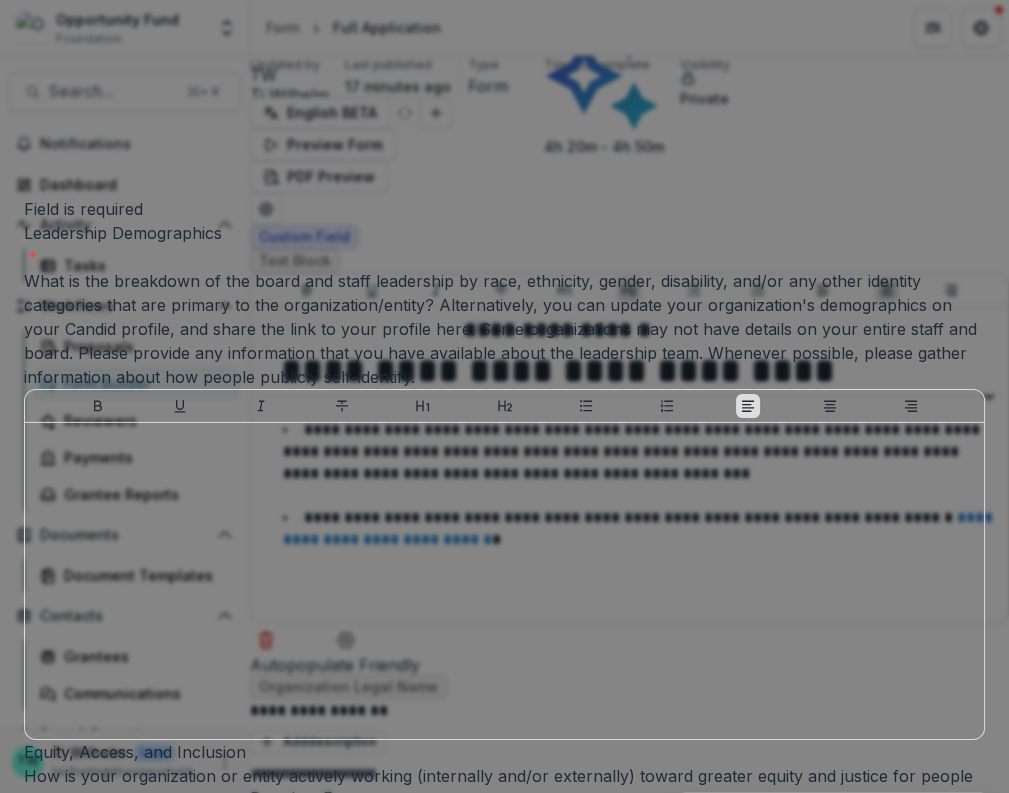 drag, startPoint x: 746, startPoint y: 622, endPoint x: 272, endPoint y: 565, distance: 477.41492 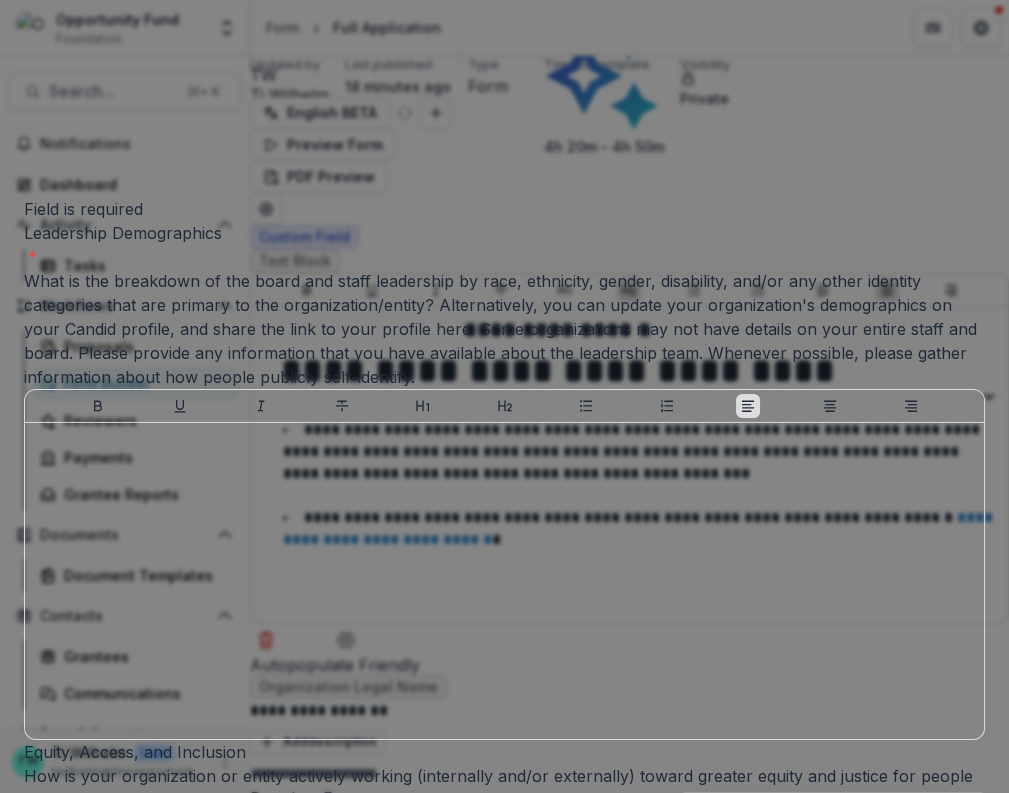 drag, startPoint x: 374, startPoint y: 499, endPoint x: 502, endPoint y: 508, distance: 128.31601 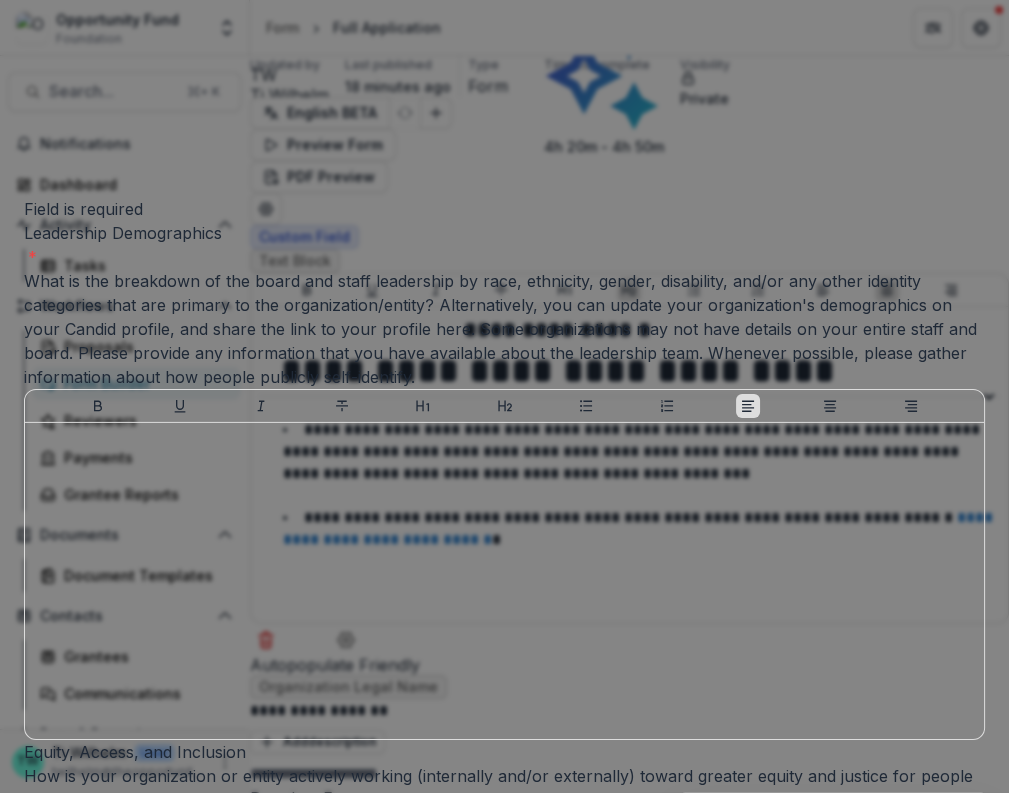 click on "Drag and drop files or   click to browse" at bounding box center [504, -498] 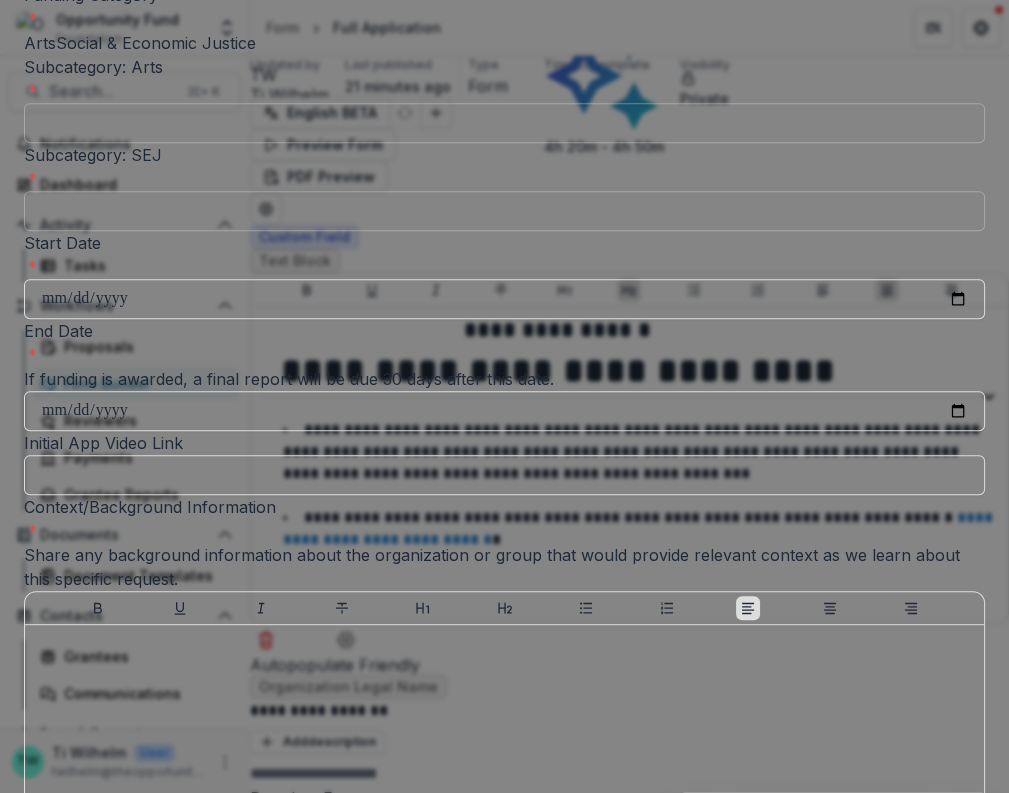 scroll, scrollTop: 1004, scrollLeft: 0, axis: vertical 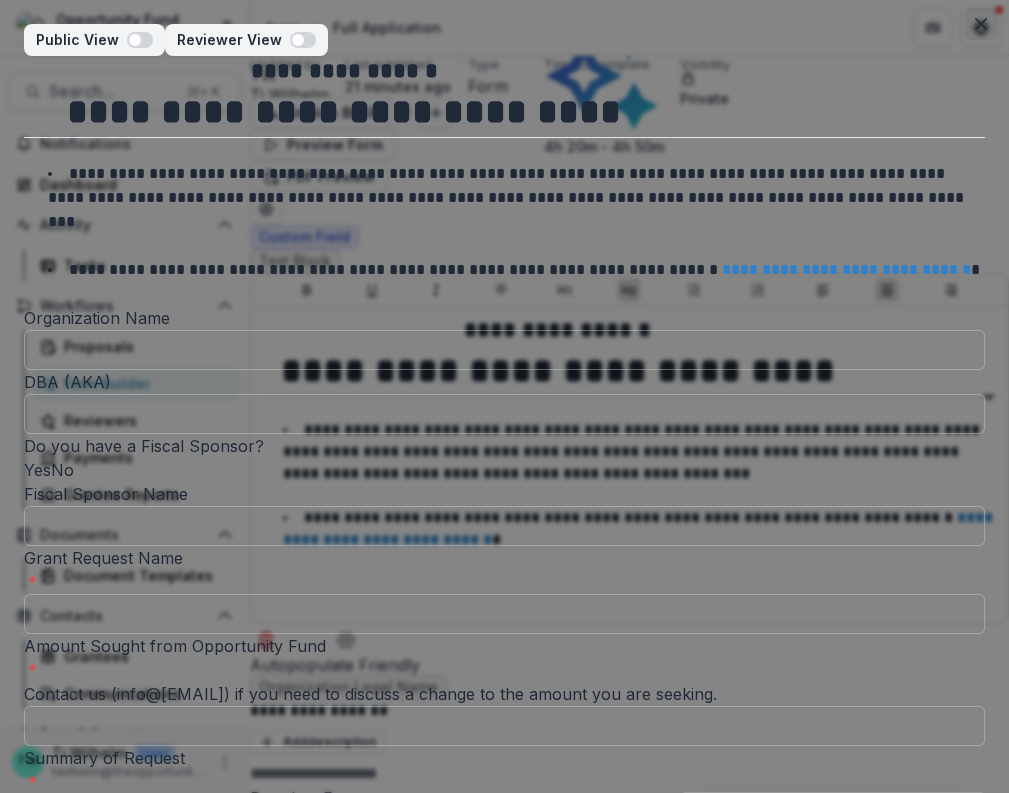 click 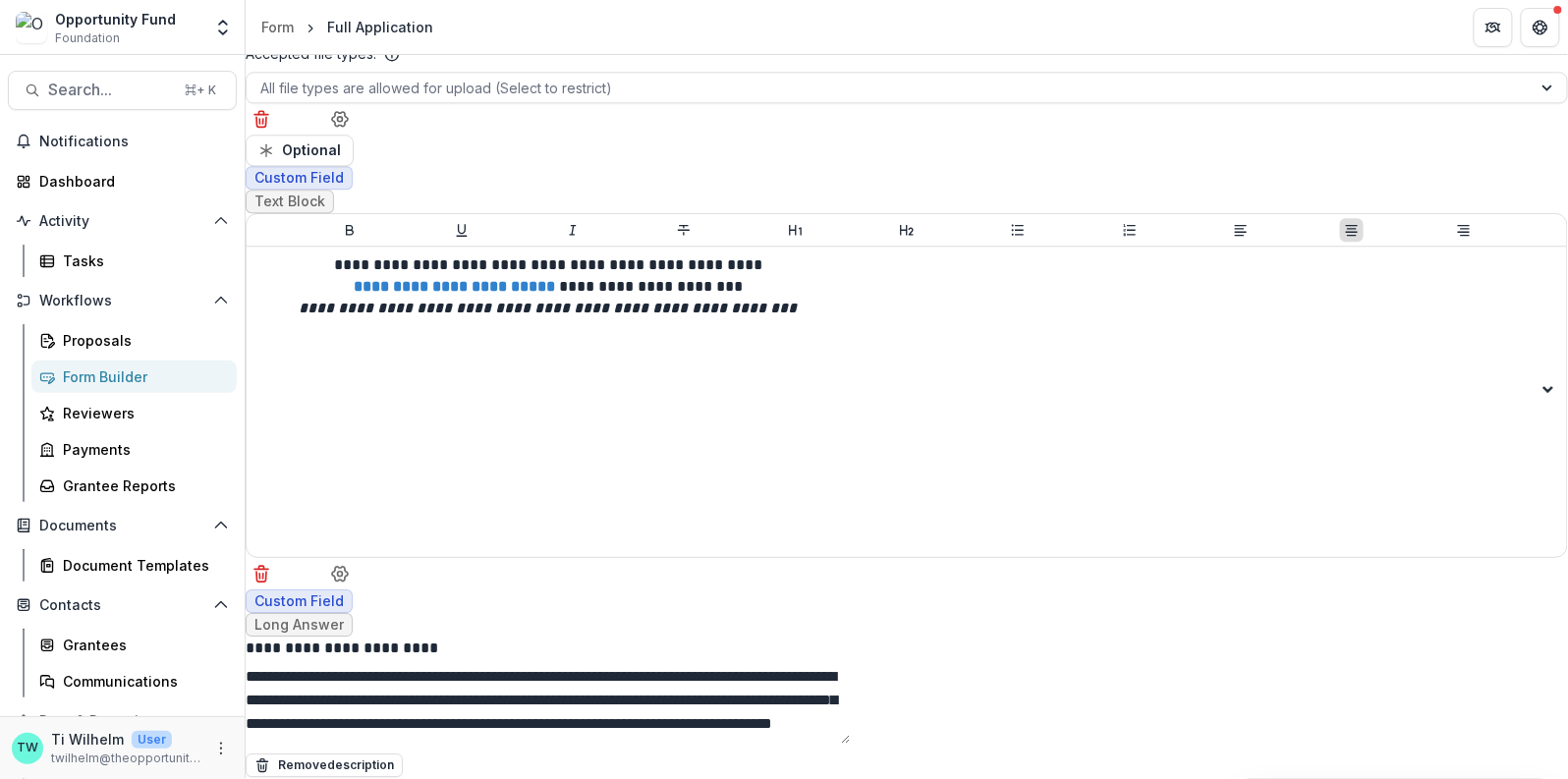 scroll, scrollTop: 22719, scrollLeft: 0, axis: vertical 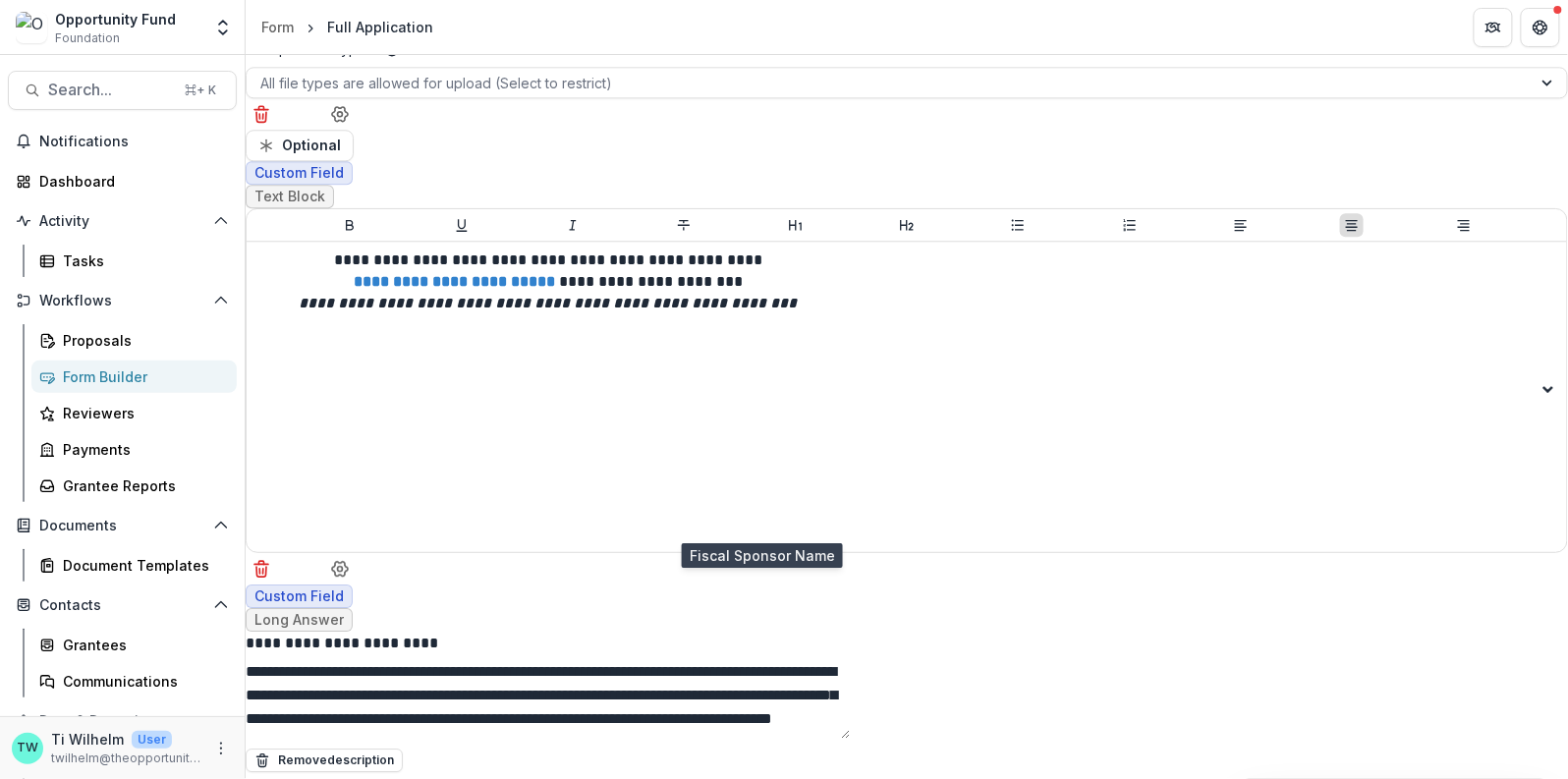 click at bounding box center [428, 10152] 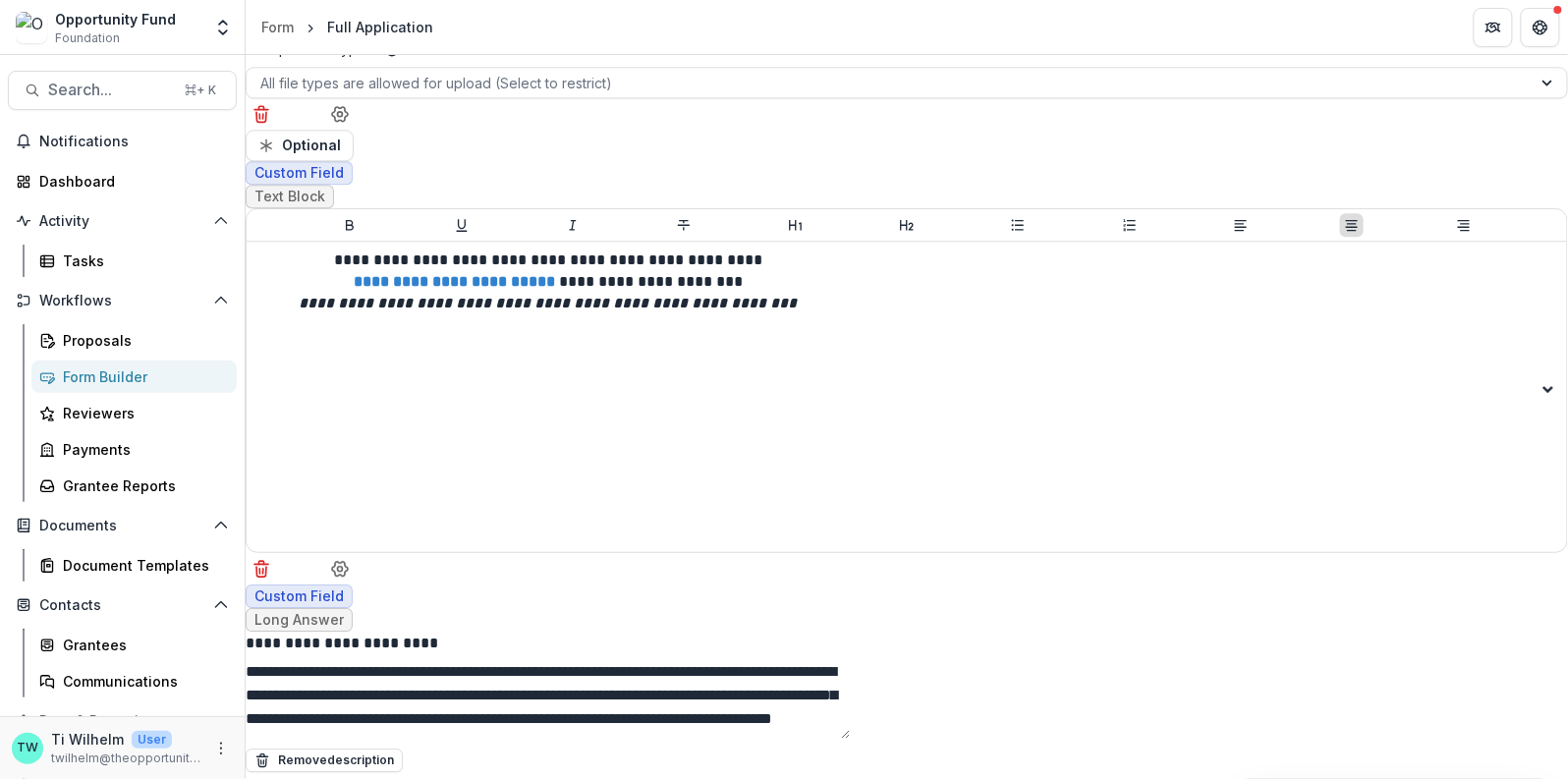 click on "Do you have a Fiscal Sponsor?" at bounding box center (784, 862) 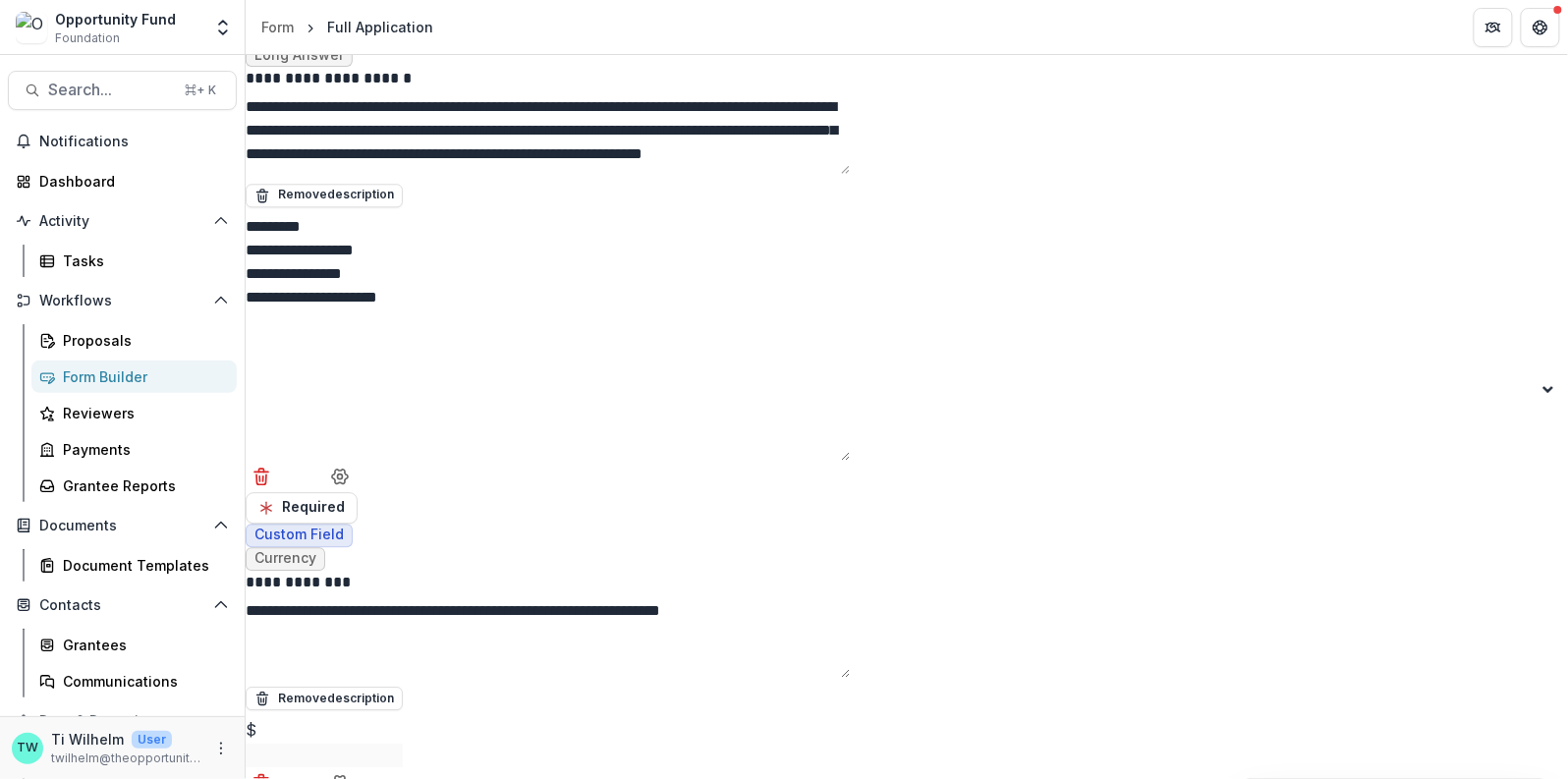 scroll, scrollTop: 22766, scrollLeft: 0, axis: vertical 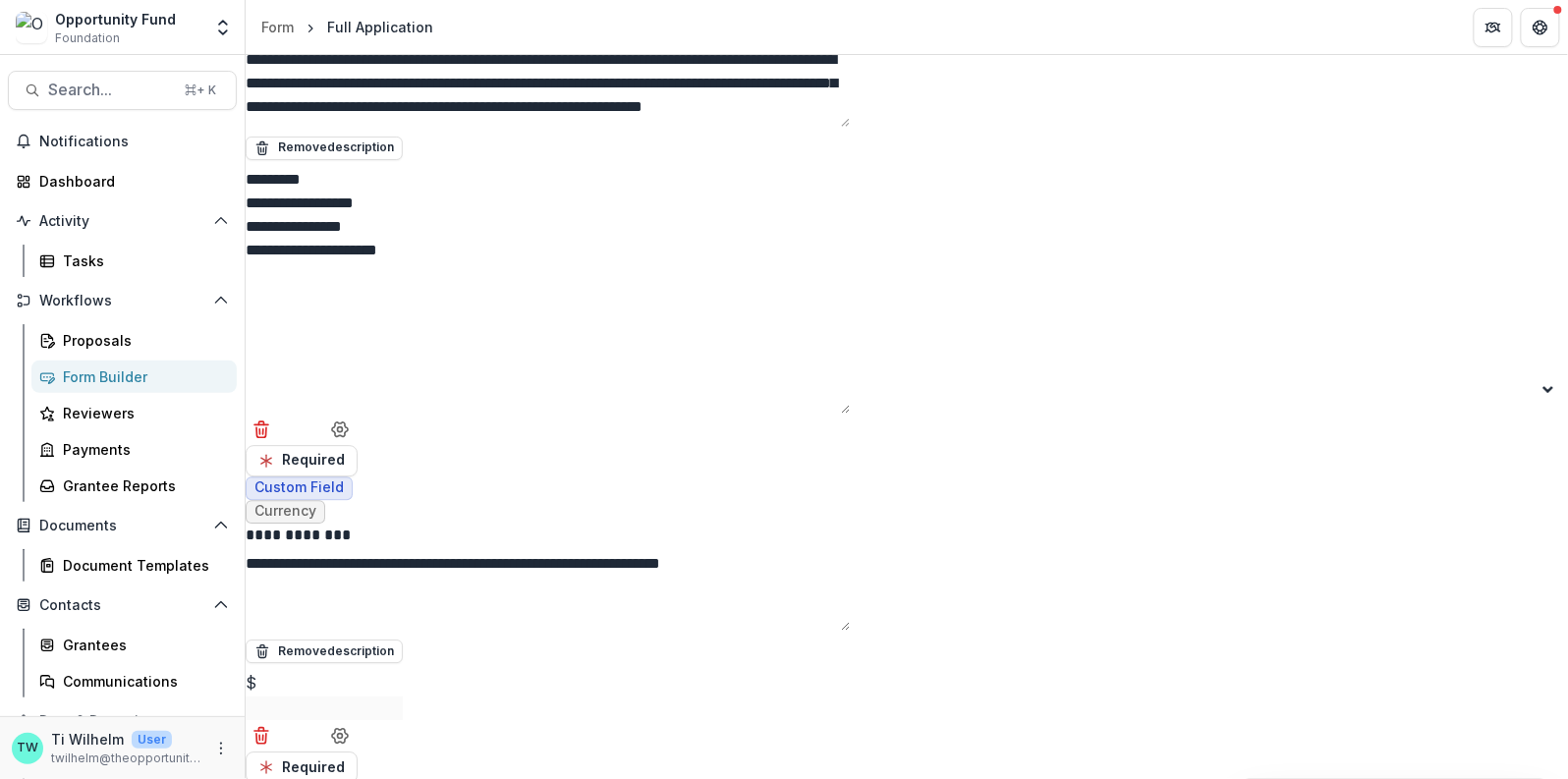 click on "**********" at bounding box center (304, 11520) 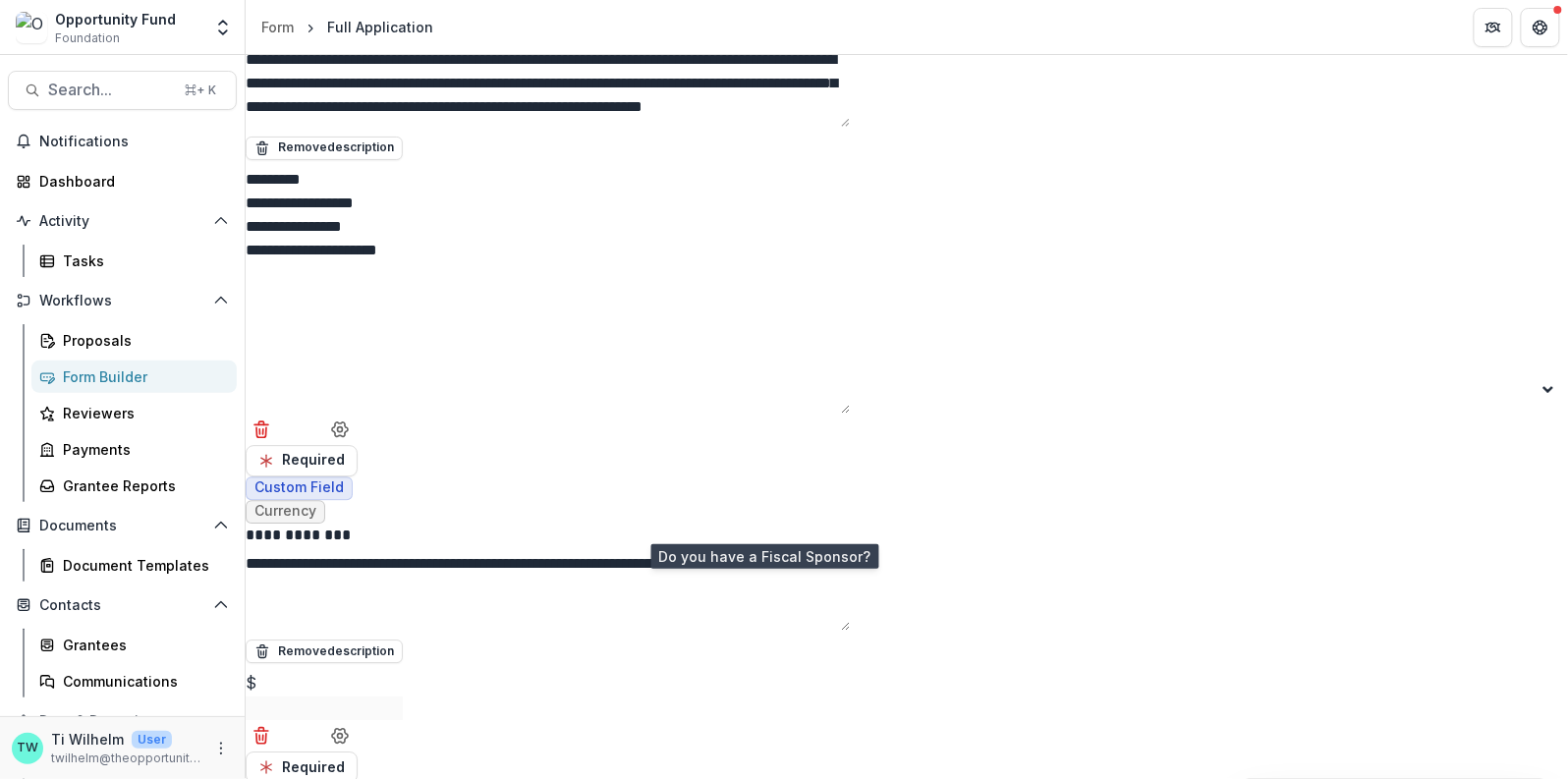 click at bounding box center (493, 11491) 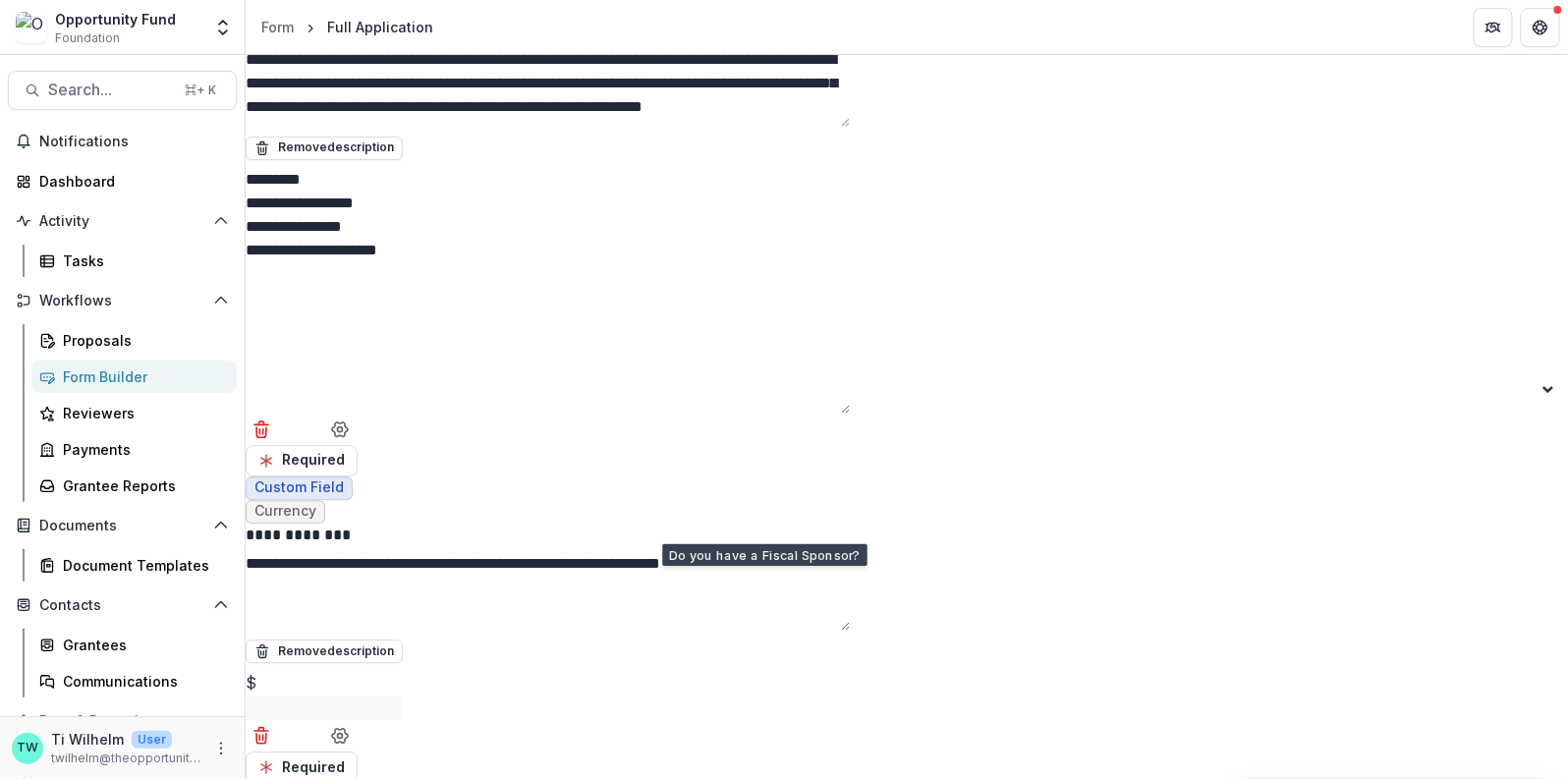 click on "Required" at bounding box center [907, 11664] 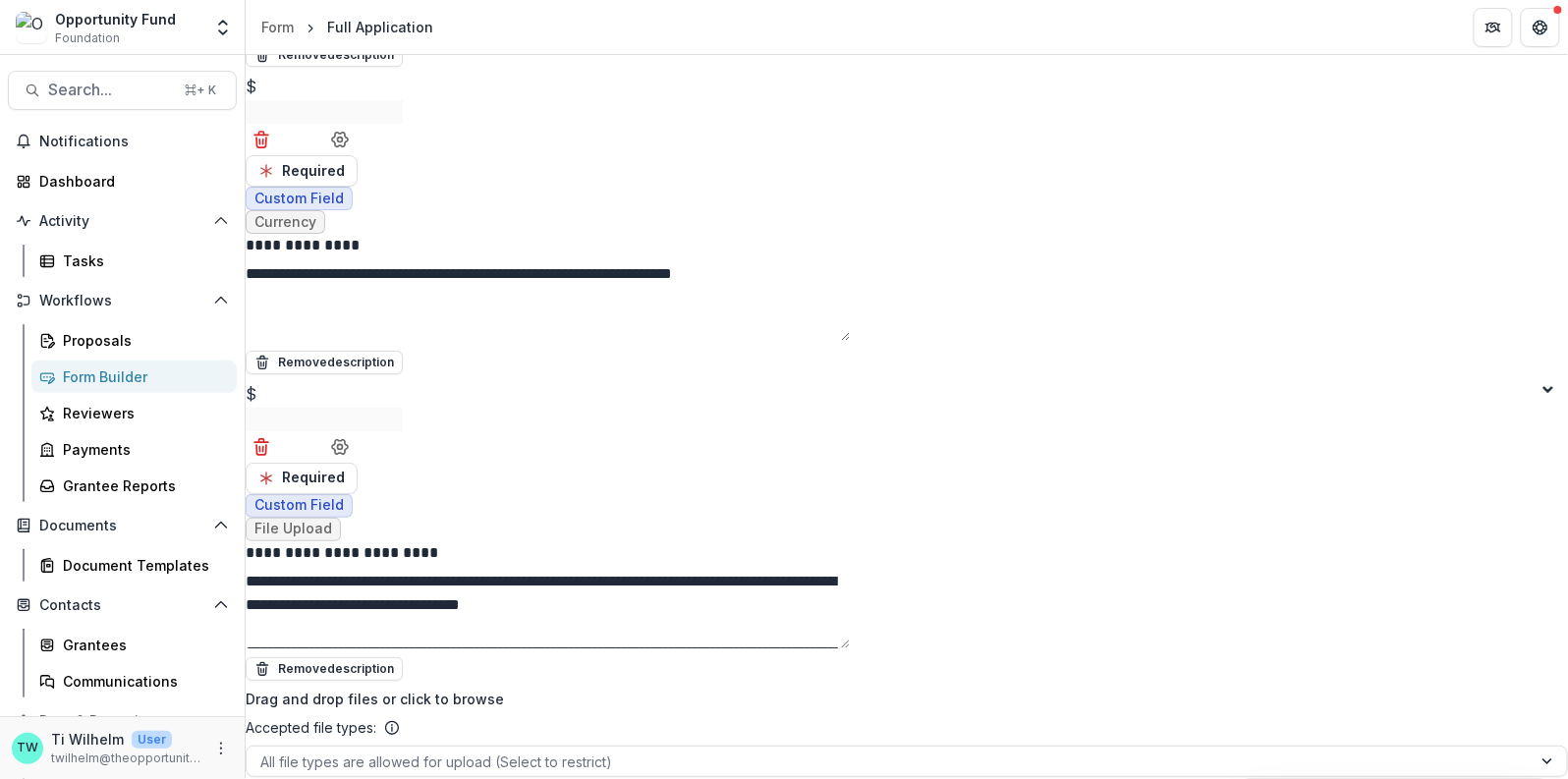 scroll, scrollTop: 23365, scrollLeft: 0, axis: vertical 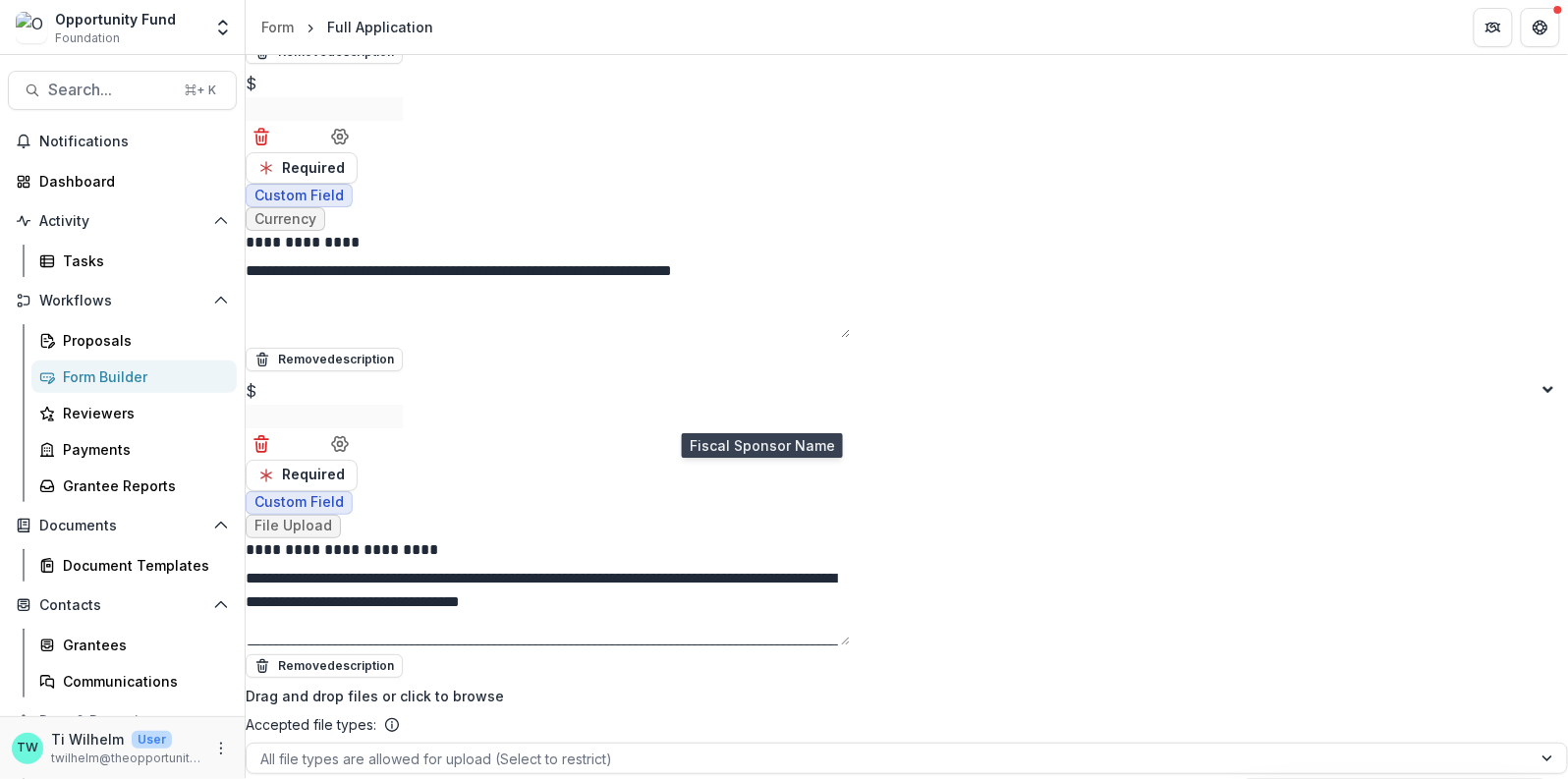 click at bounding box center (428, 14202) 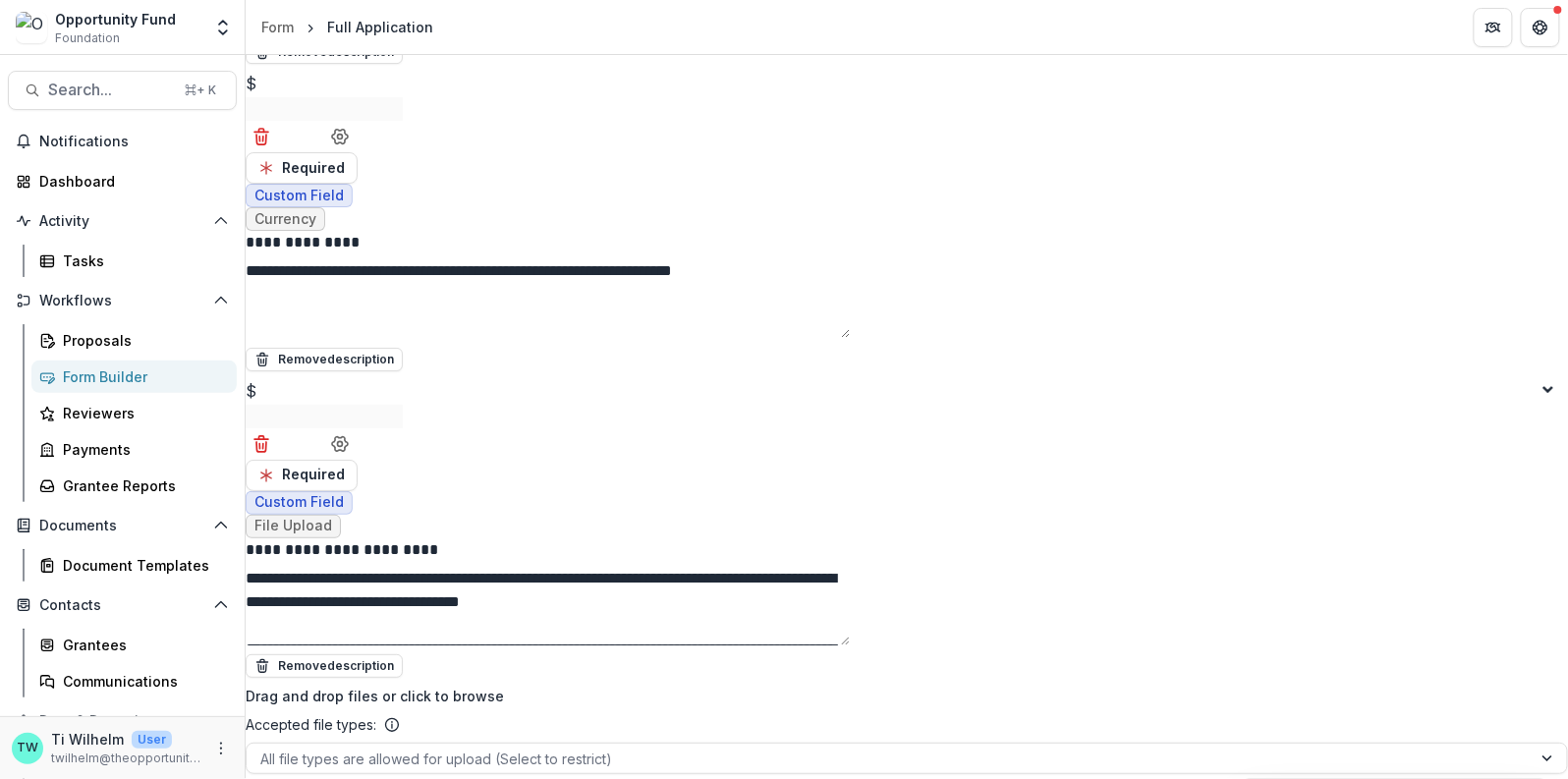 click on "Do you have a Fiscal Sponsor?" at bounding box center (784, 866) 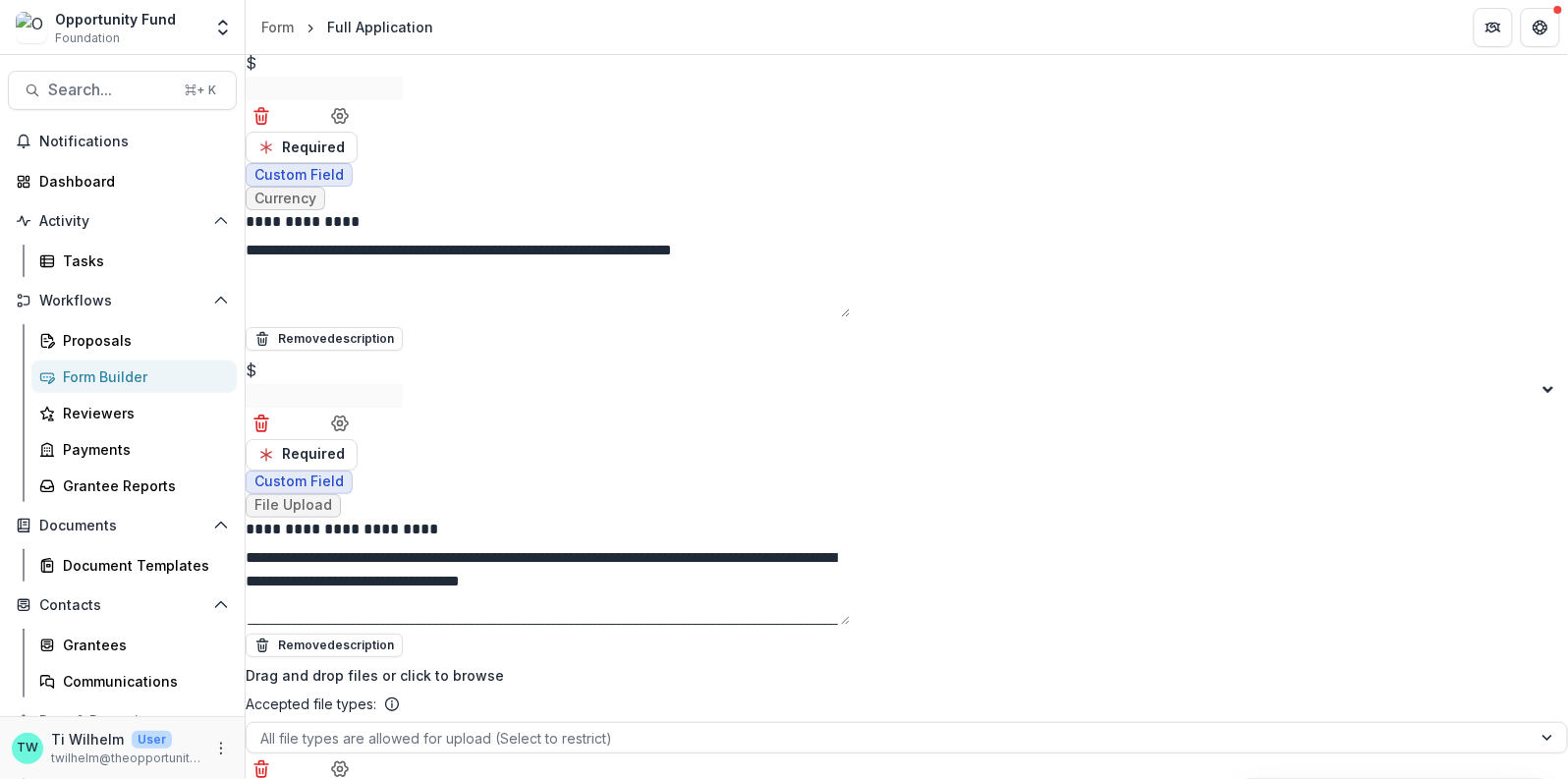 click on "**********" at bounding box center [304, 14274] 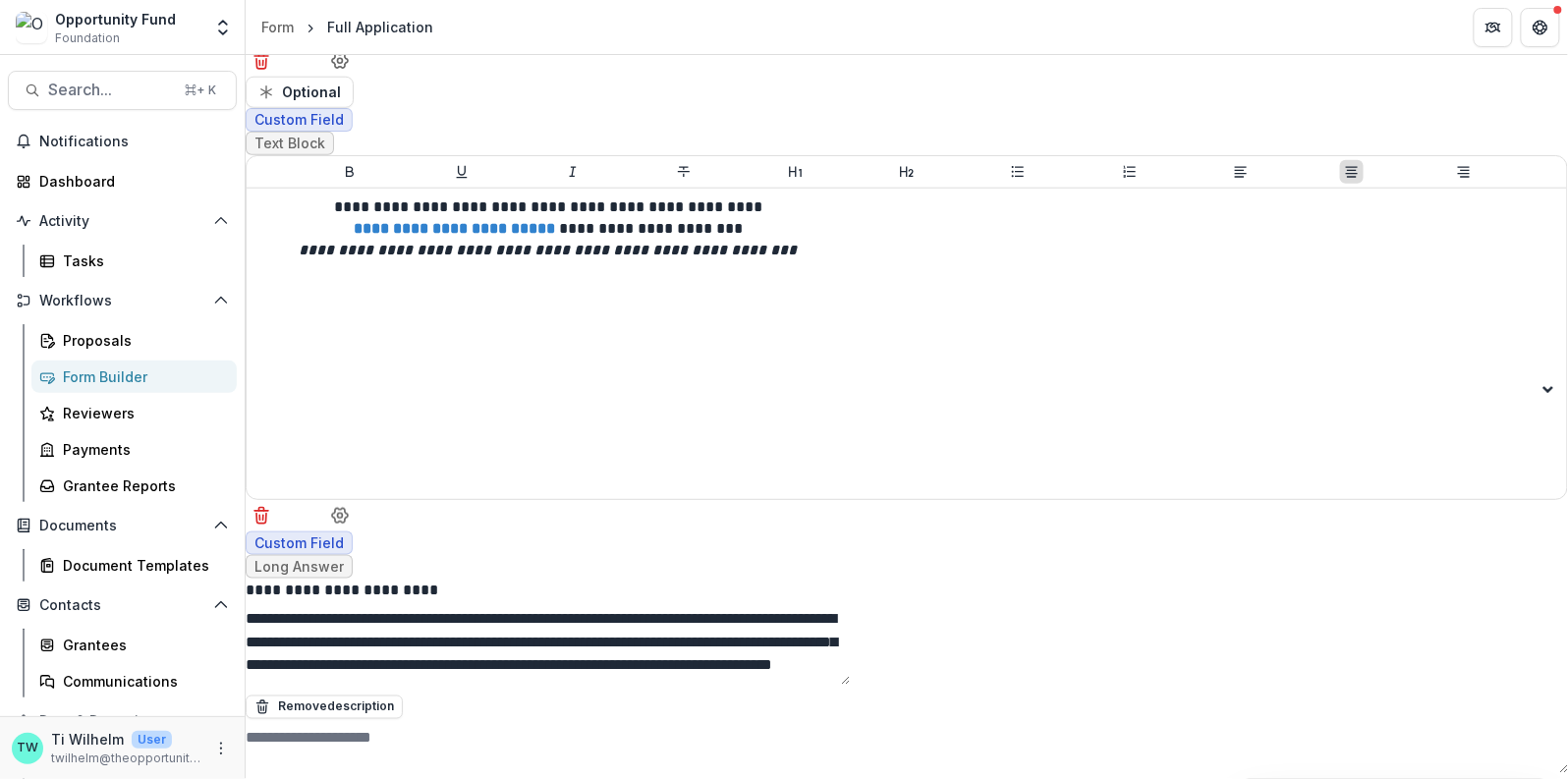 scroll, scrollTop: 24100, scrollLeft: 0, axis: vertical 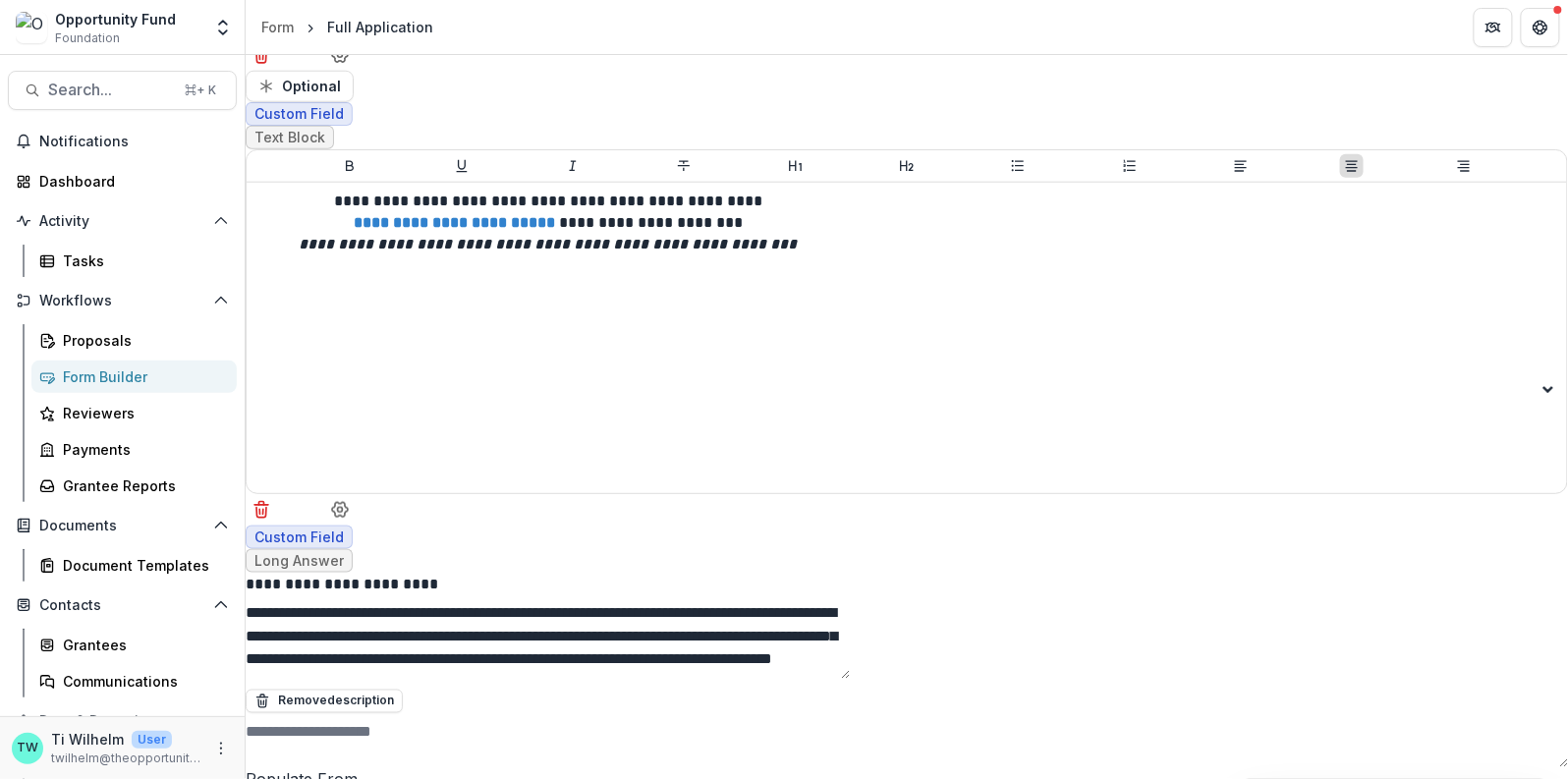 click at bounding box center [428, 14501] 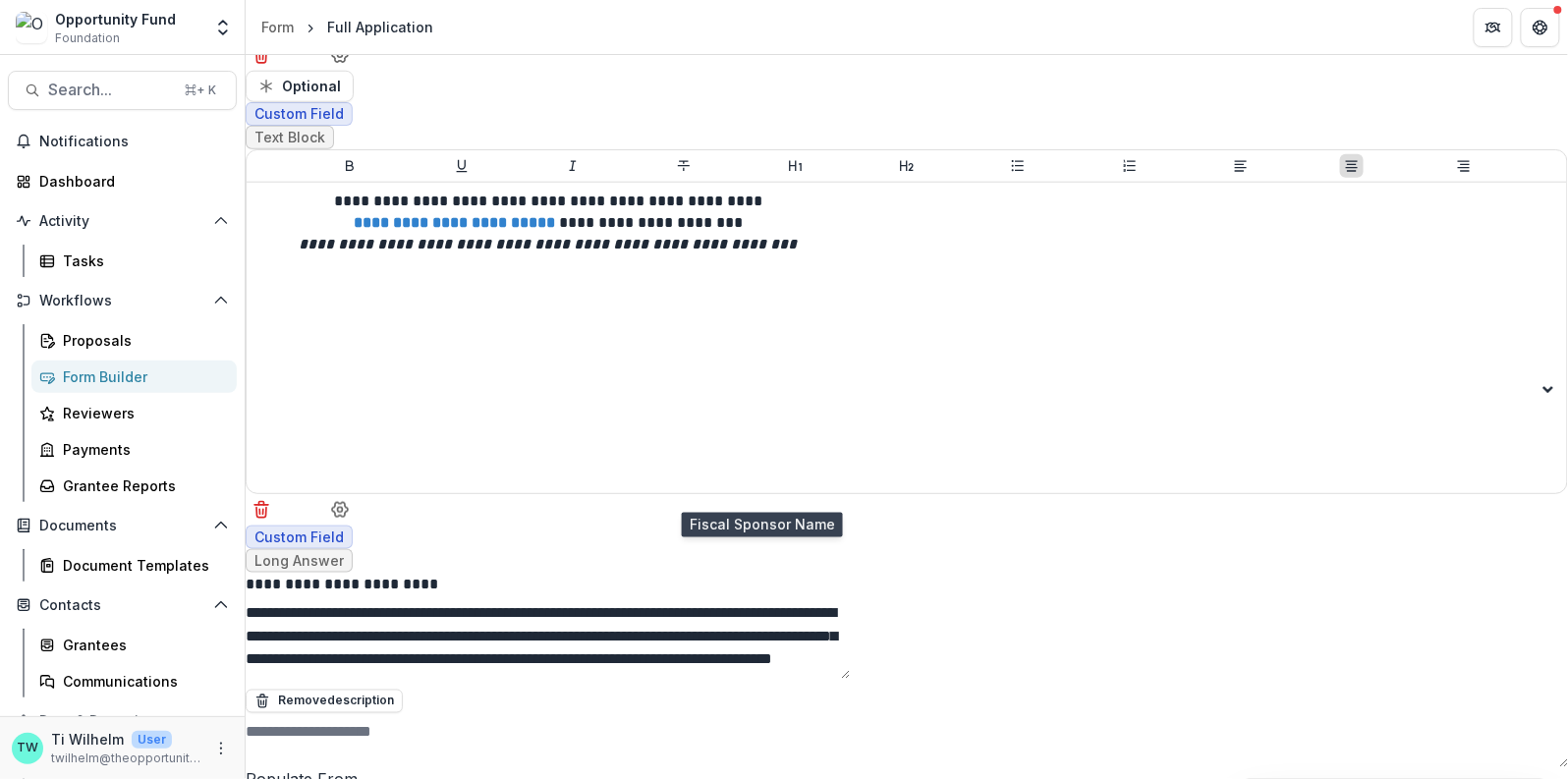 click on "Do you have a Fiscal Sponsor?" at bounding box center [784, 862] 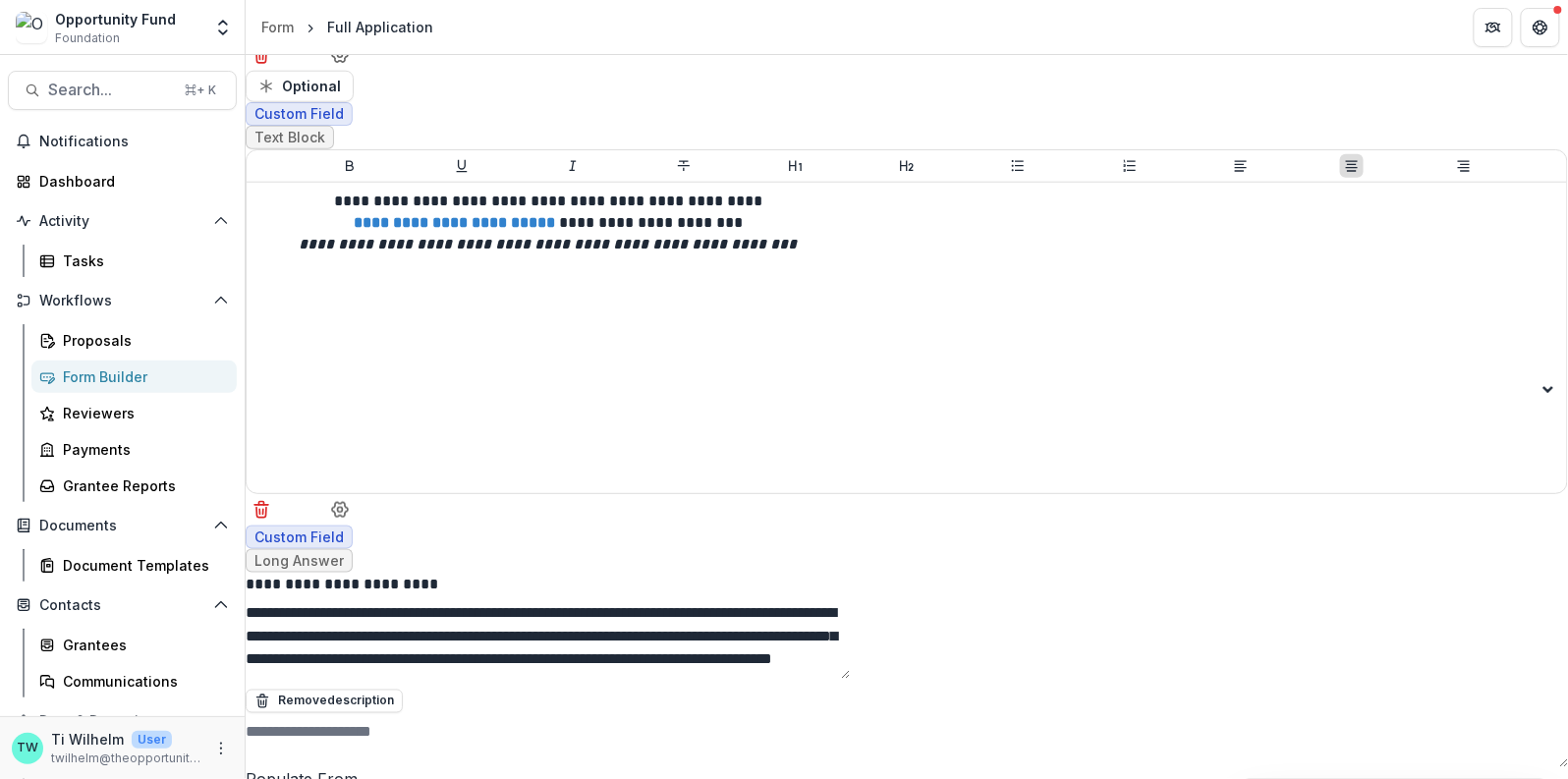 scroll, scrollTop: 24079, scrollLeft: 0, axis: vertical 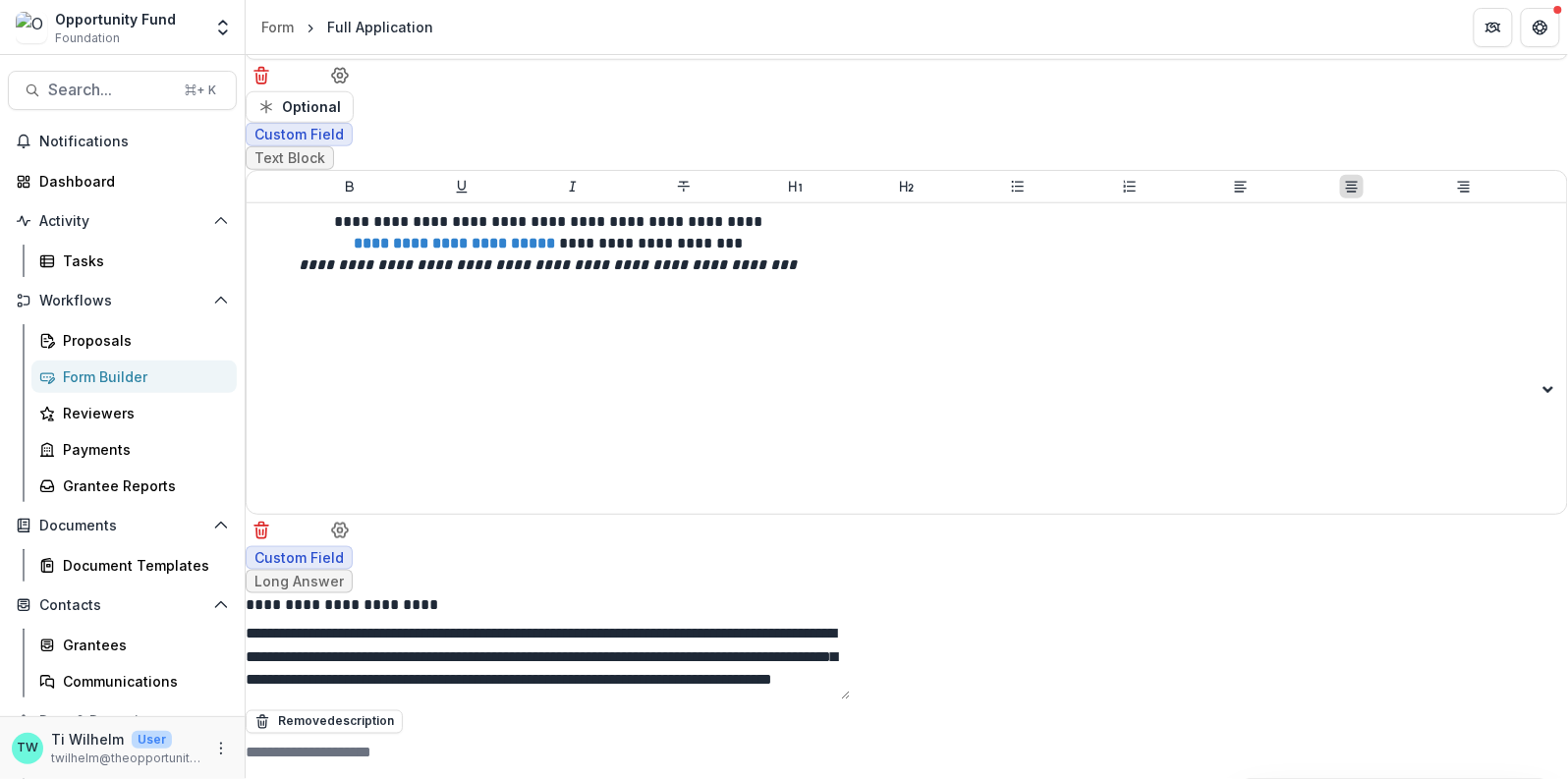 click on "**********" at bounding box center [304, 14615] 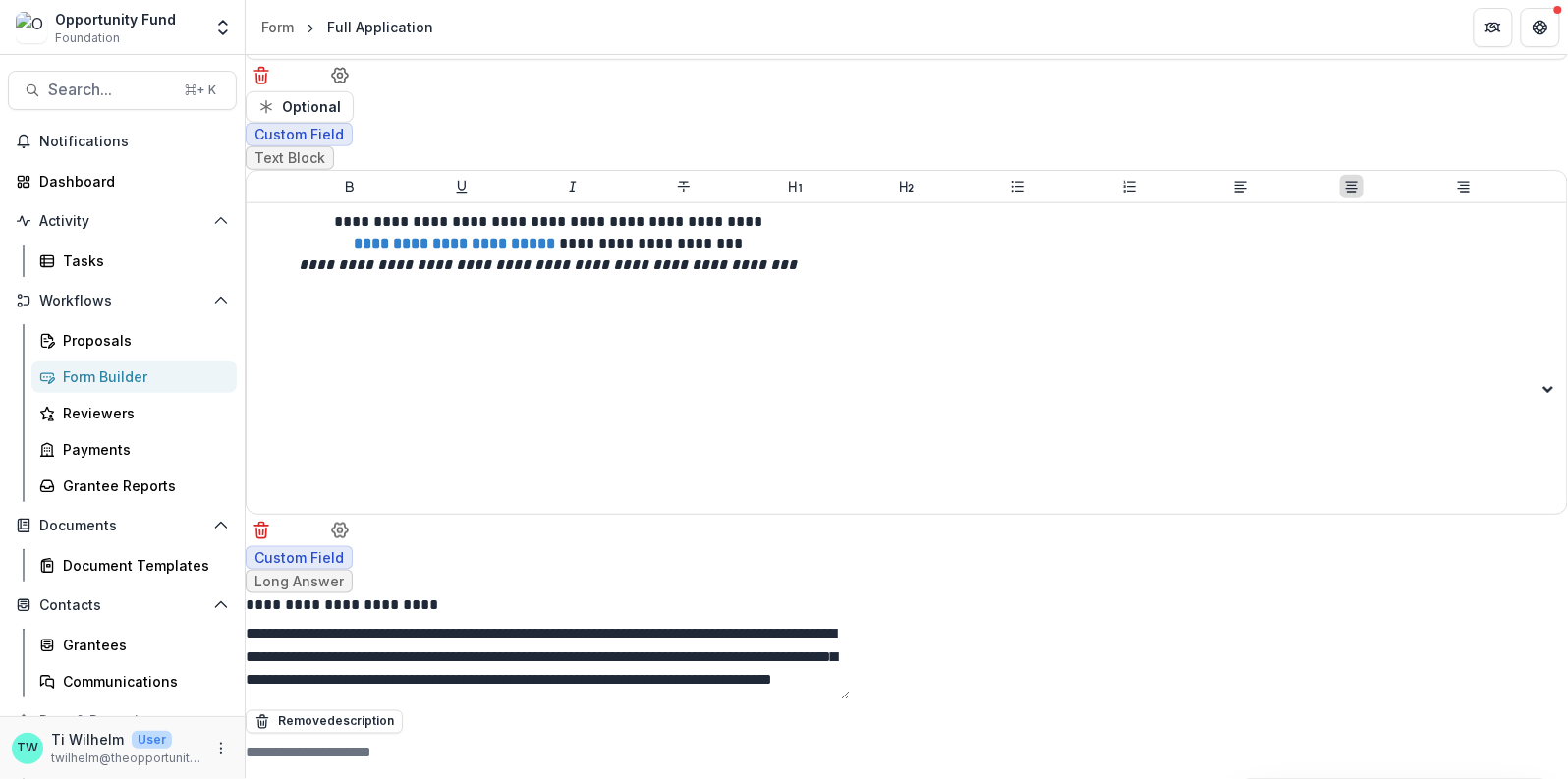 select on "******" 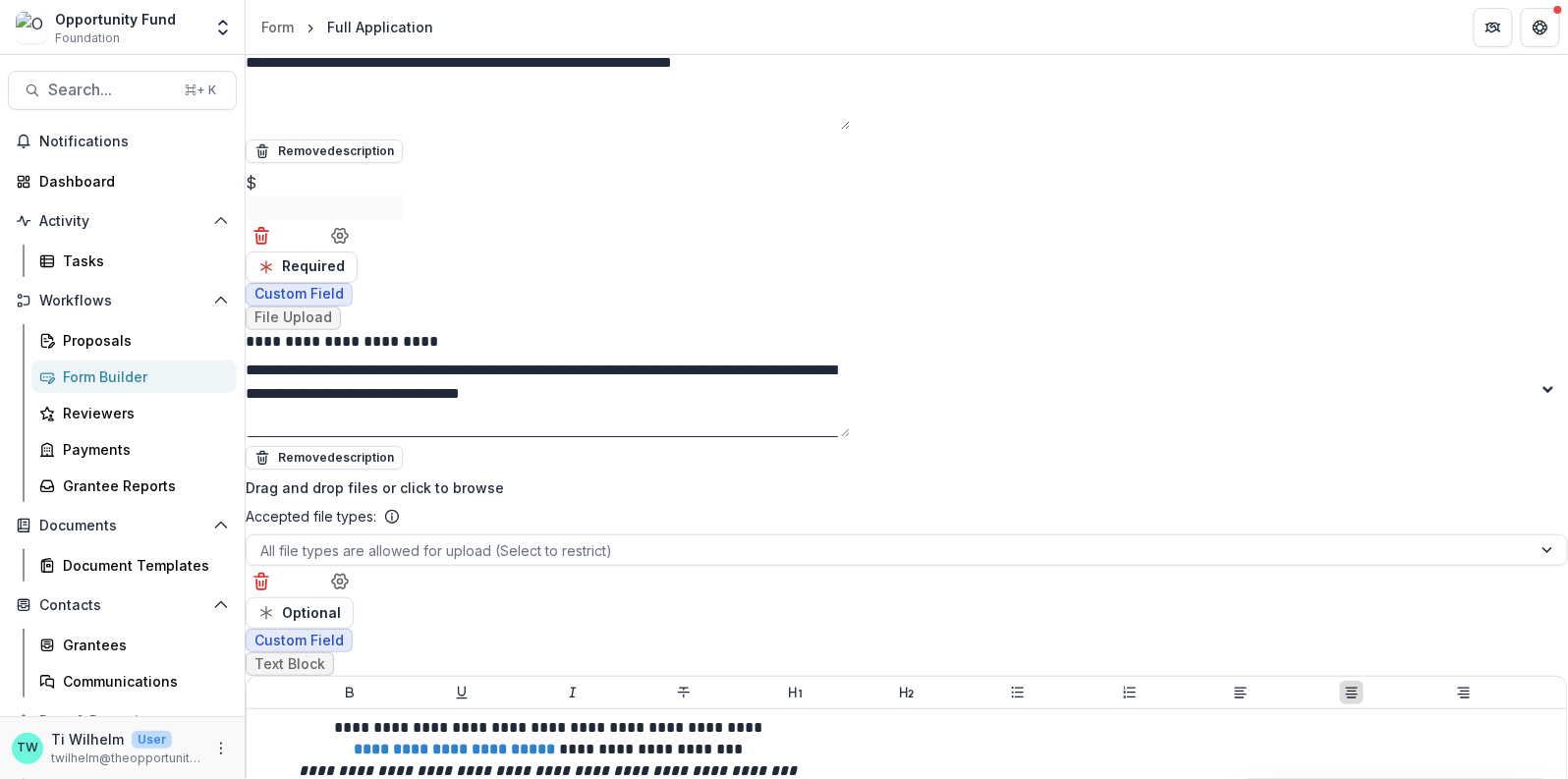 scroll, scrollTop: 23571, scrollLeft: 0, axis: vertical 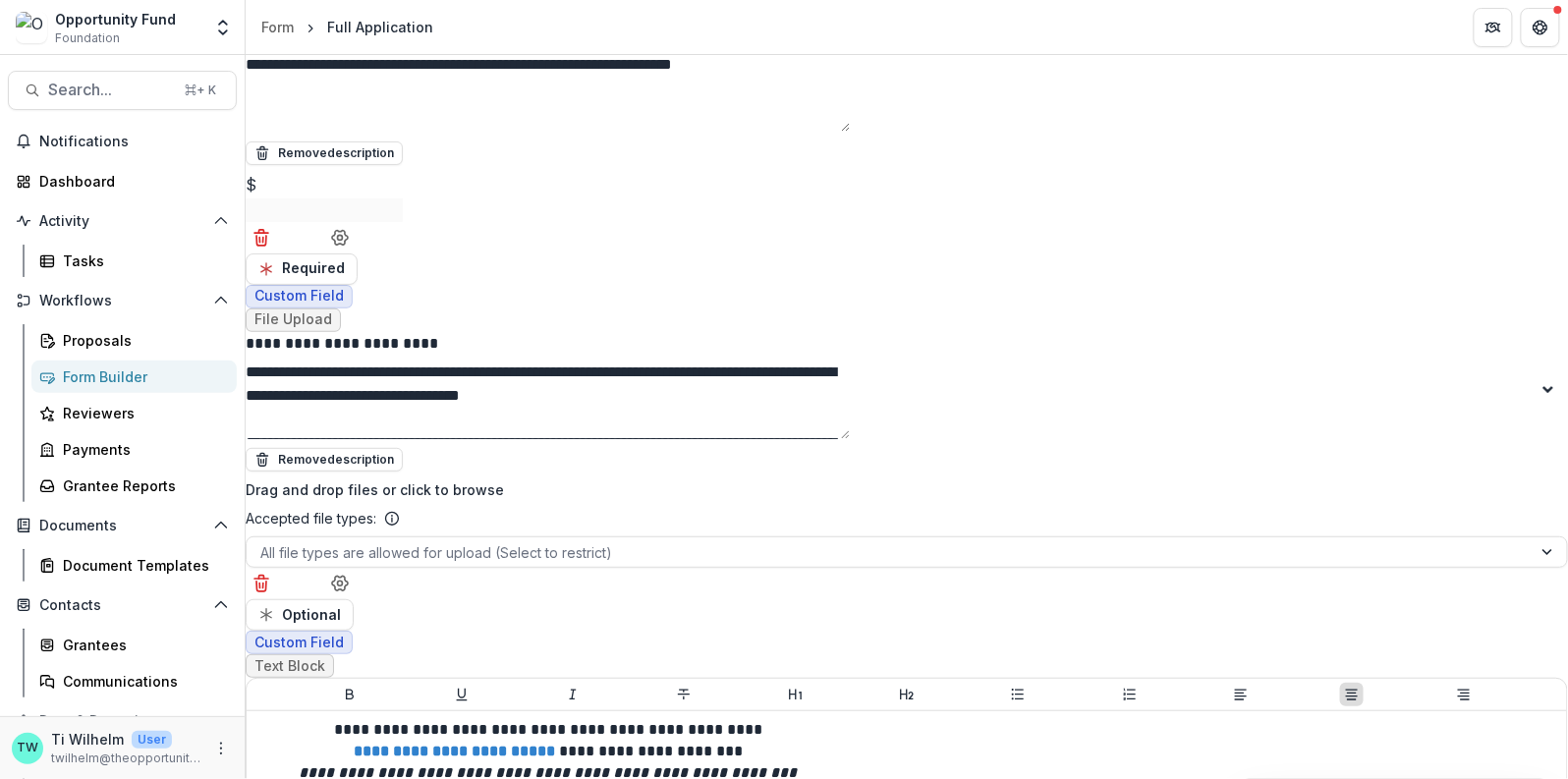 click on "Publish Changes" at bounding box center [498, 27410] 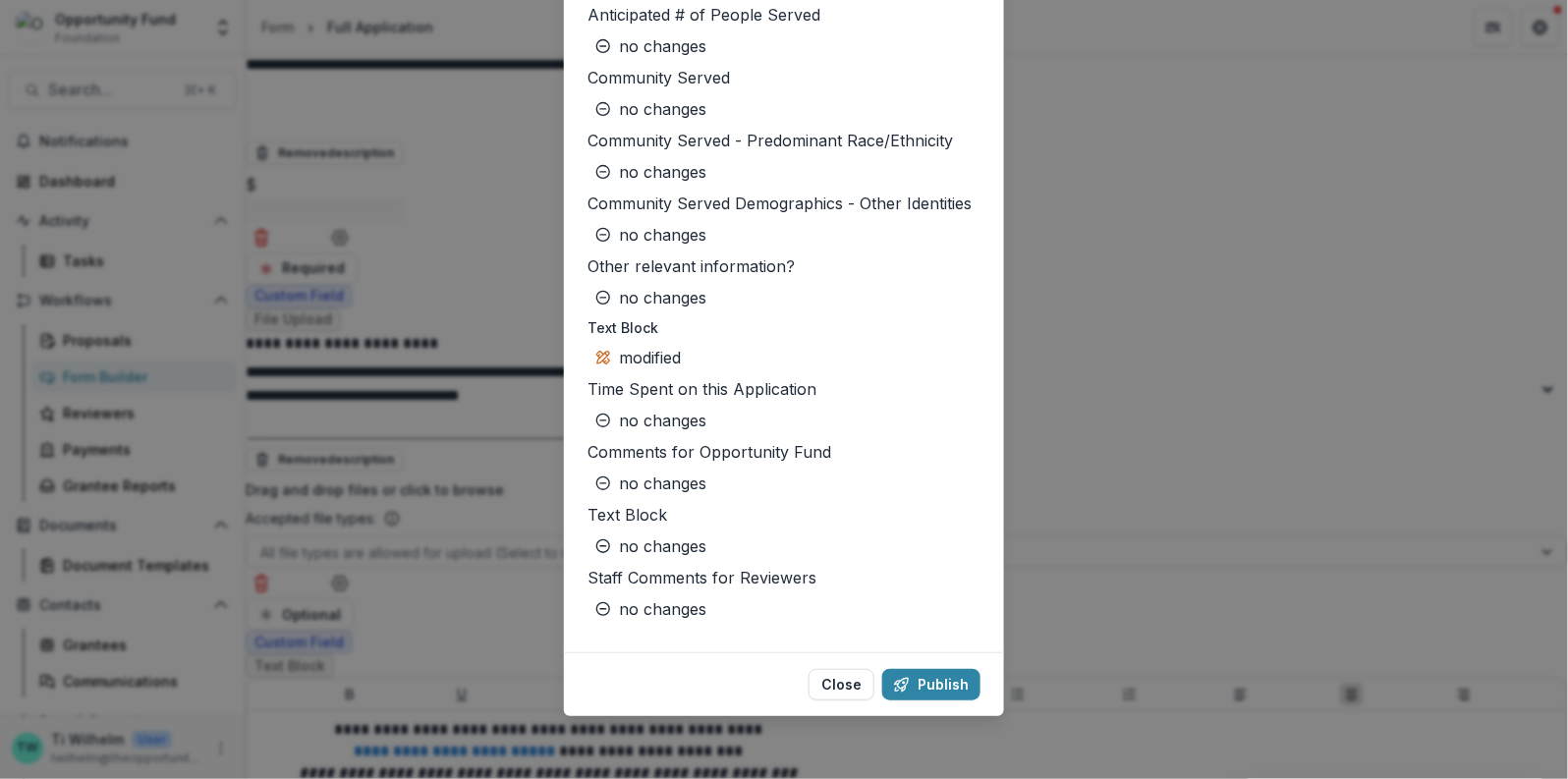 scroll, scrollTop: 5385, scrollLeft: 0, axis: vertical 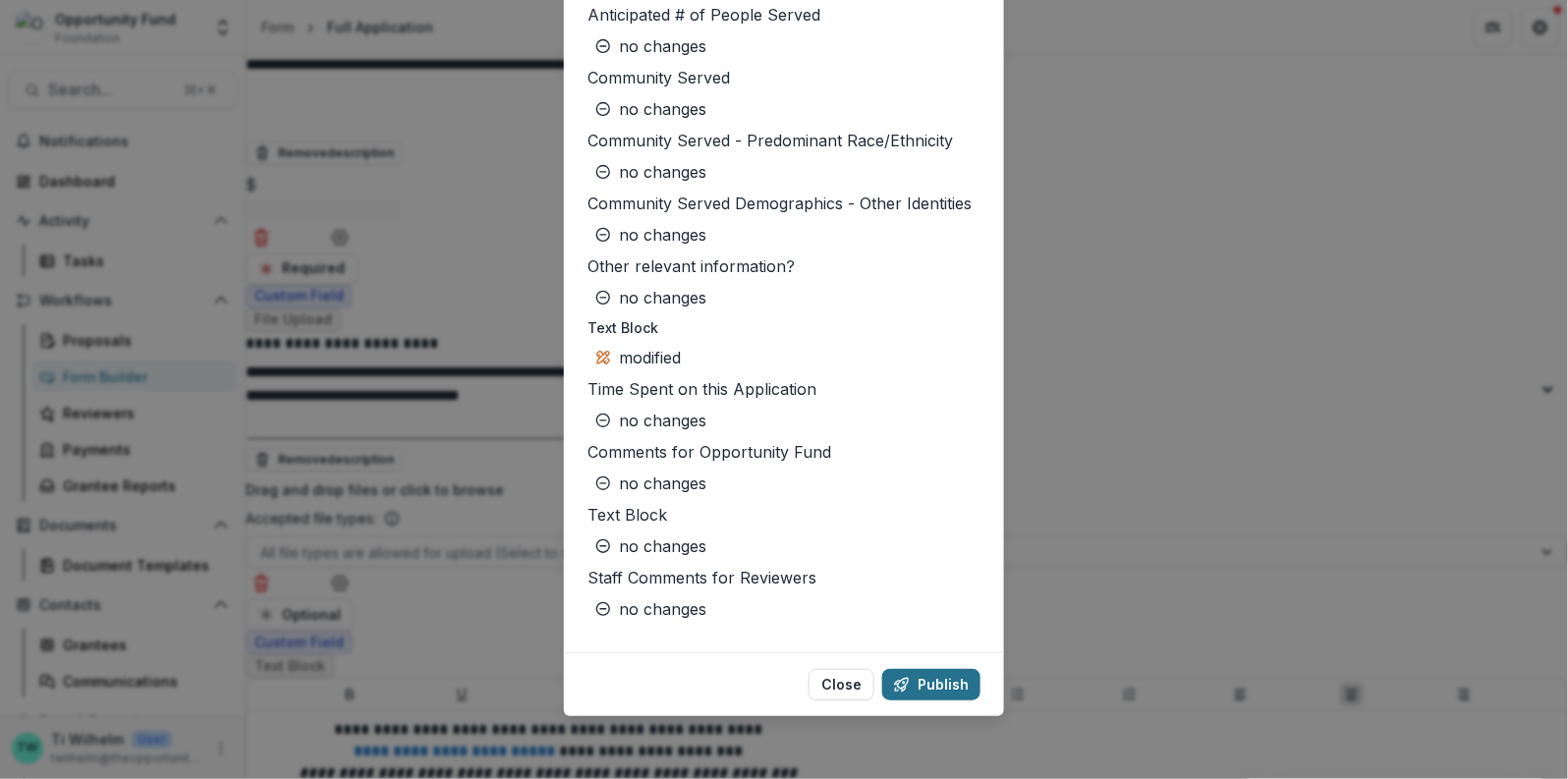 click on "Publish" at bounding box center (931, 685) 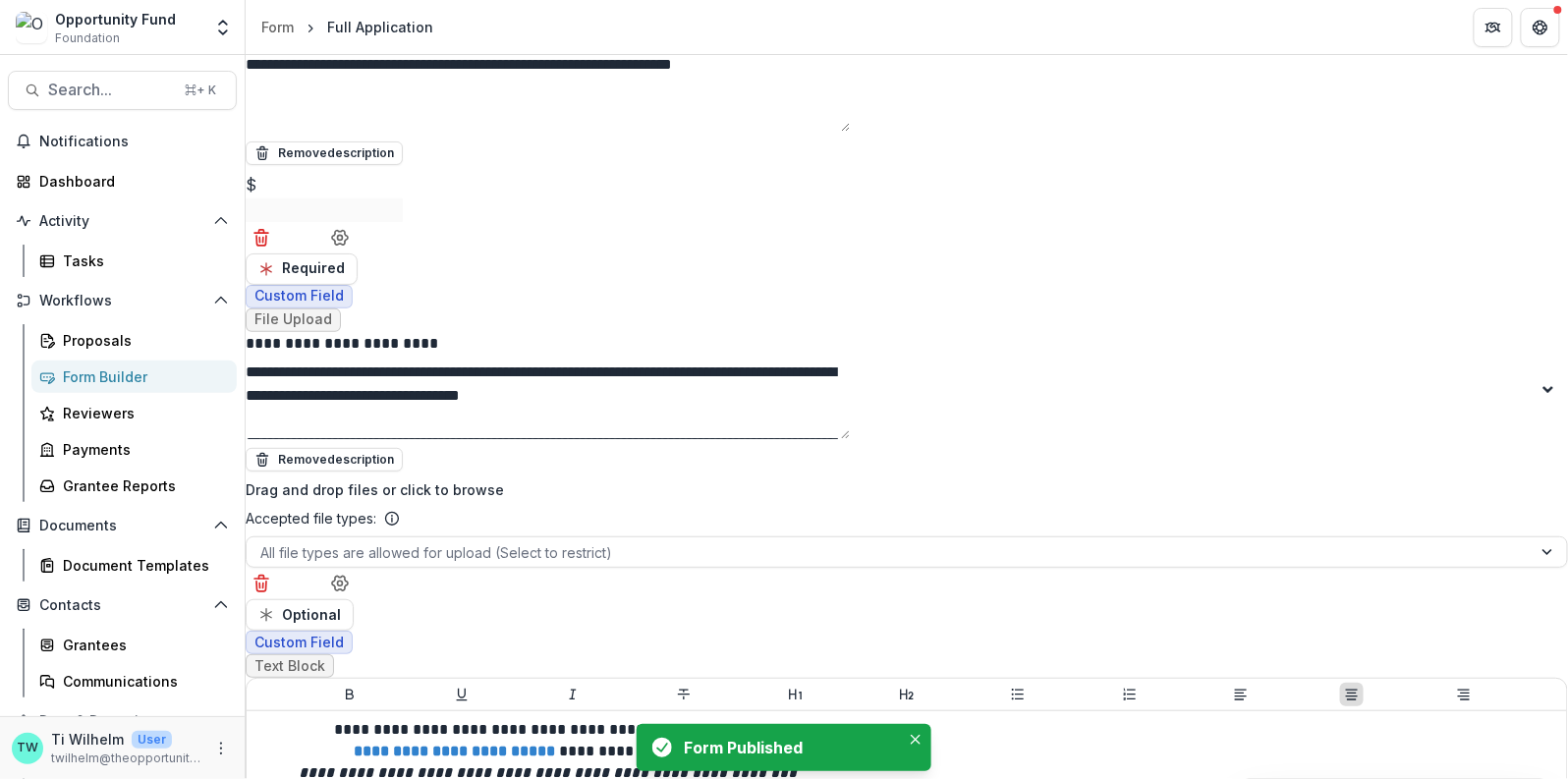 click on "Publish Changes" at bounding box center [498, 27410] 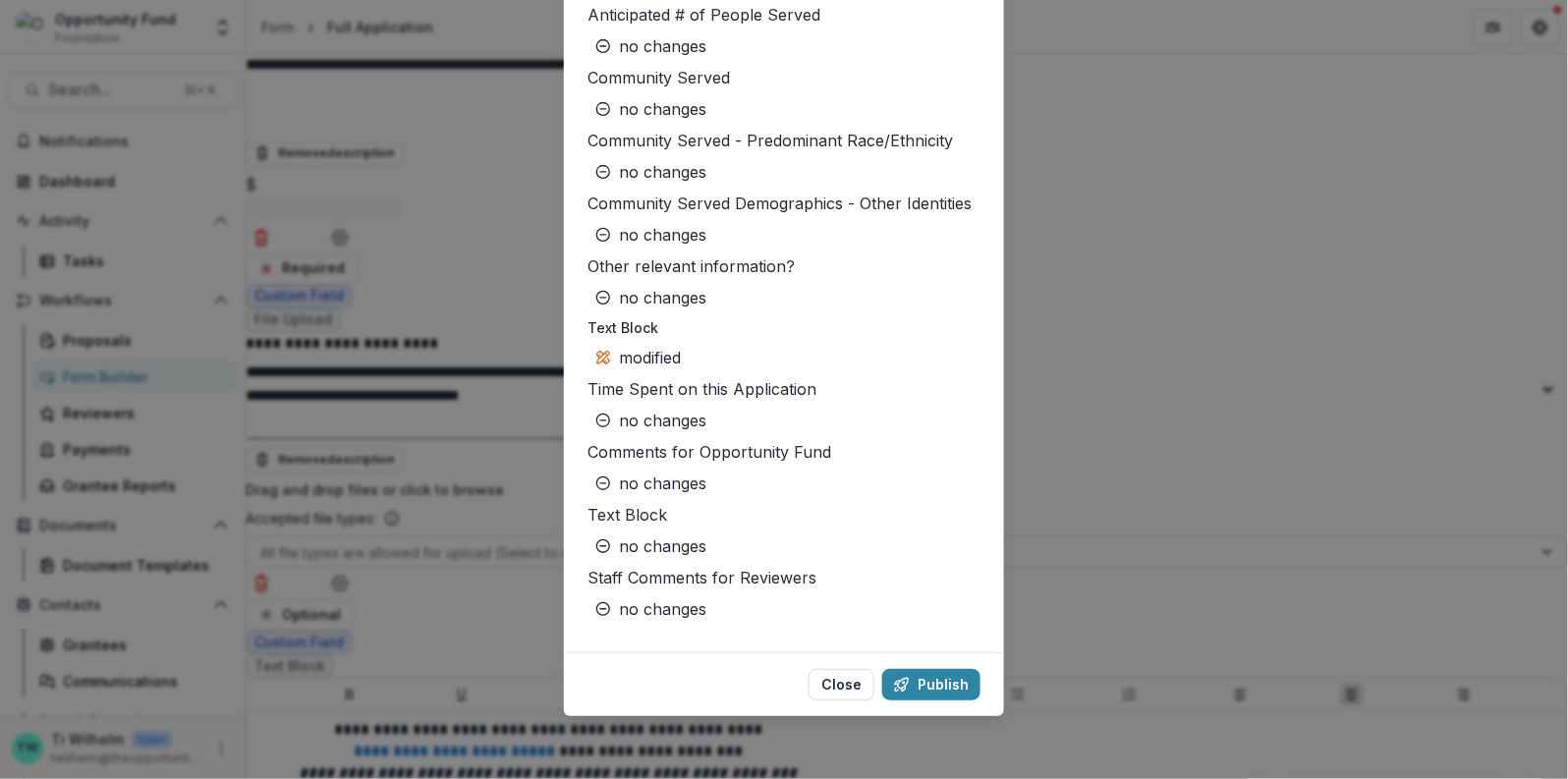 scroll, scrollTop: 5385, scrollLeft: 0, axis: vertical 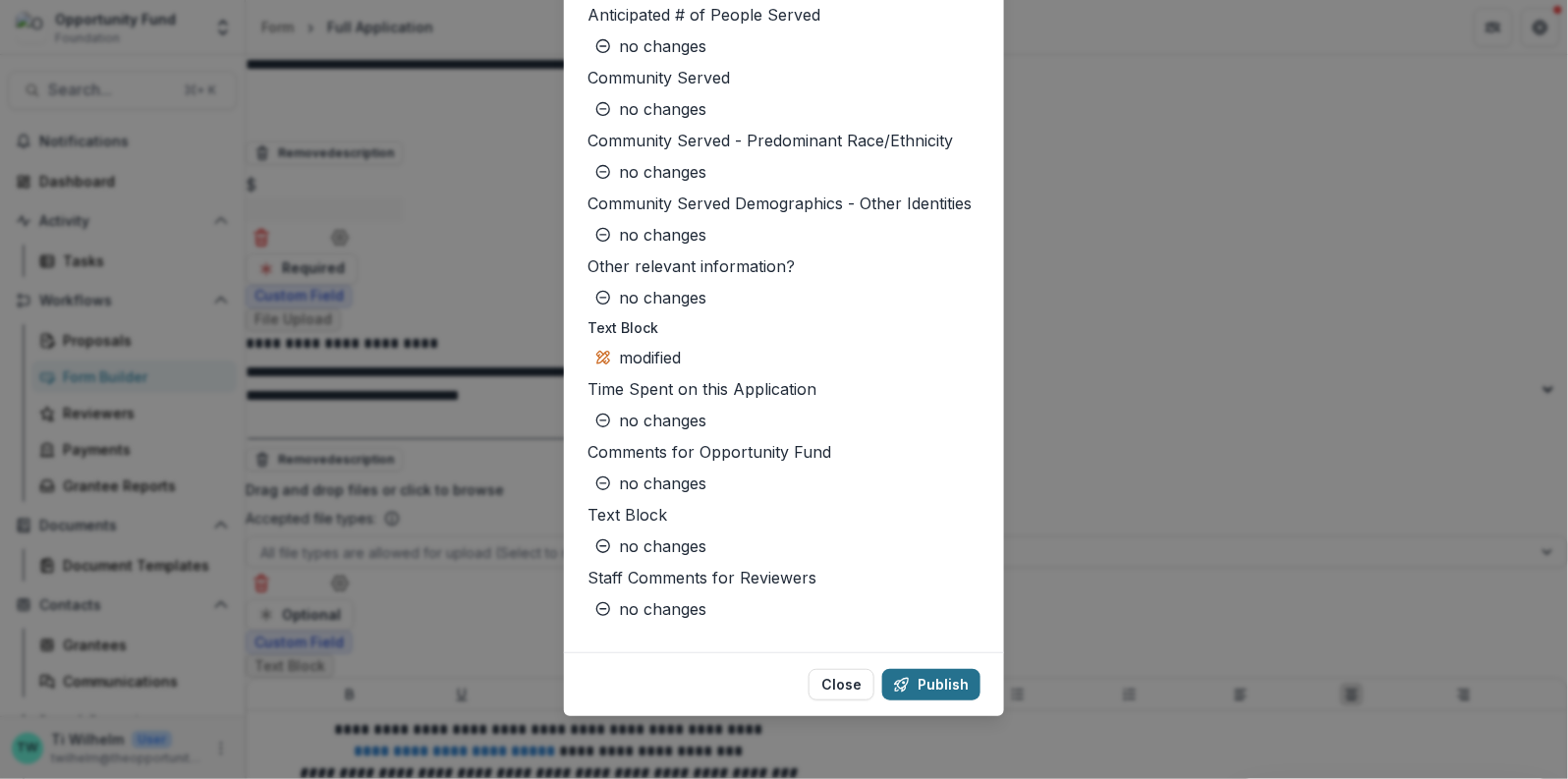click on "Publish" at bounding box center [931, 685] 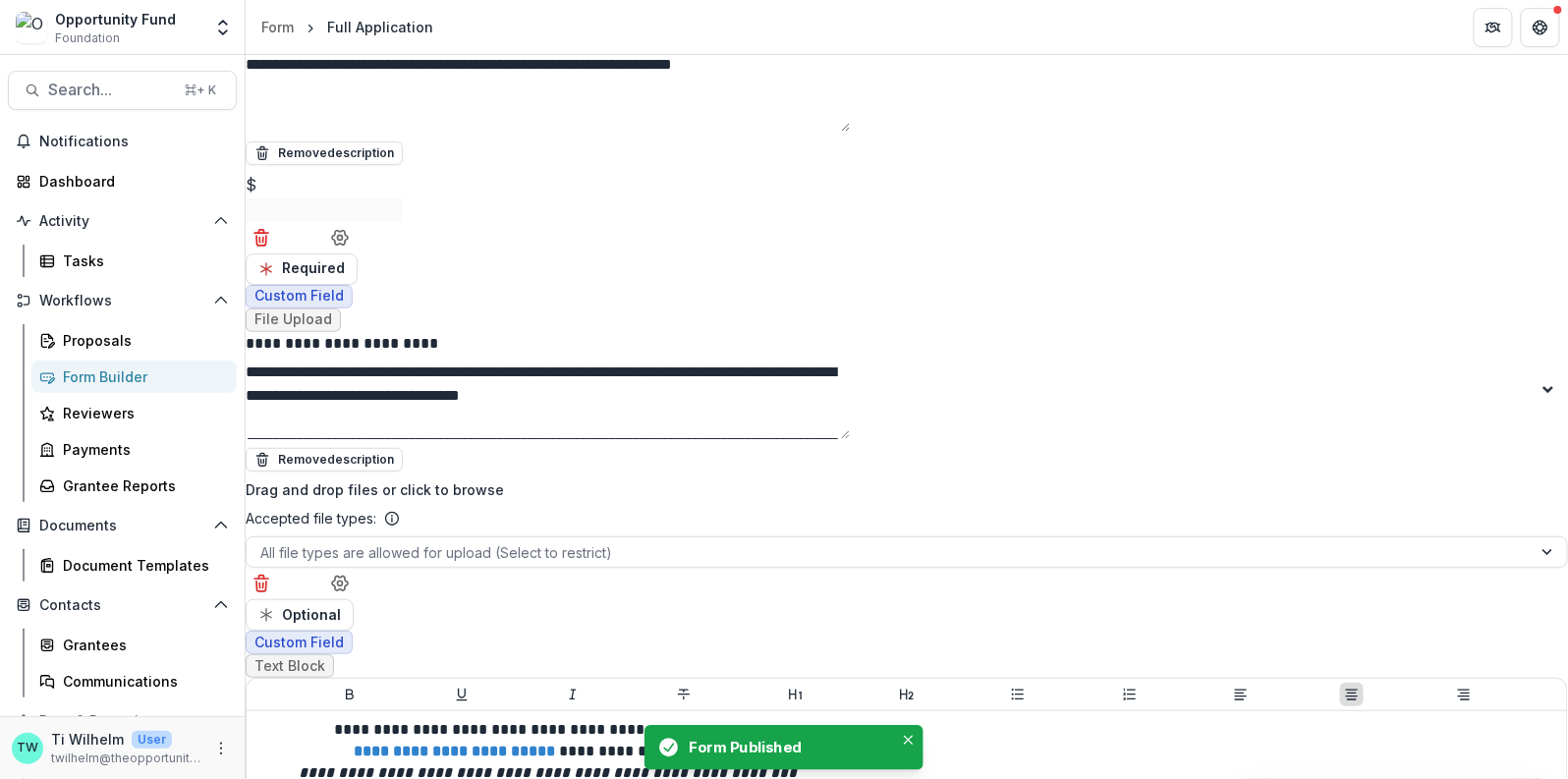 click on "Publish Changes" at bounding box center (498, 27410) 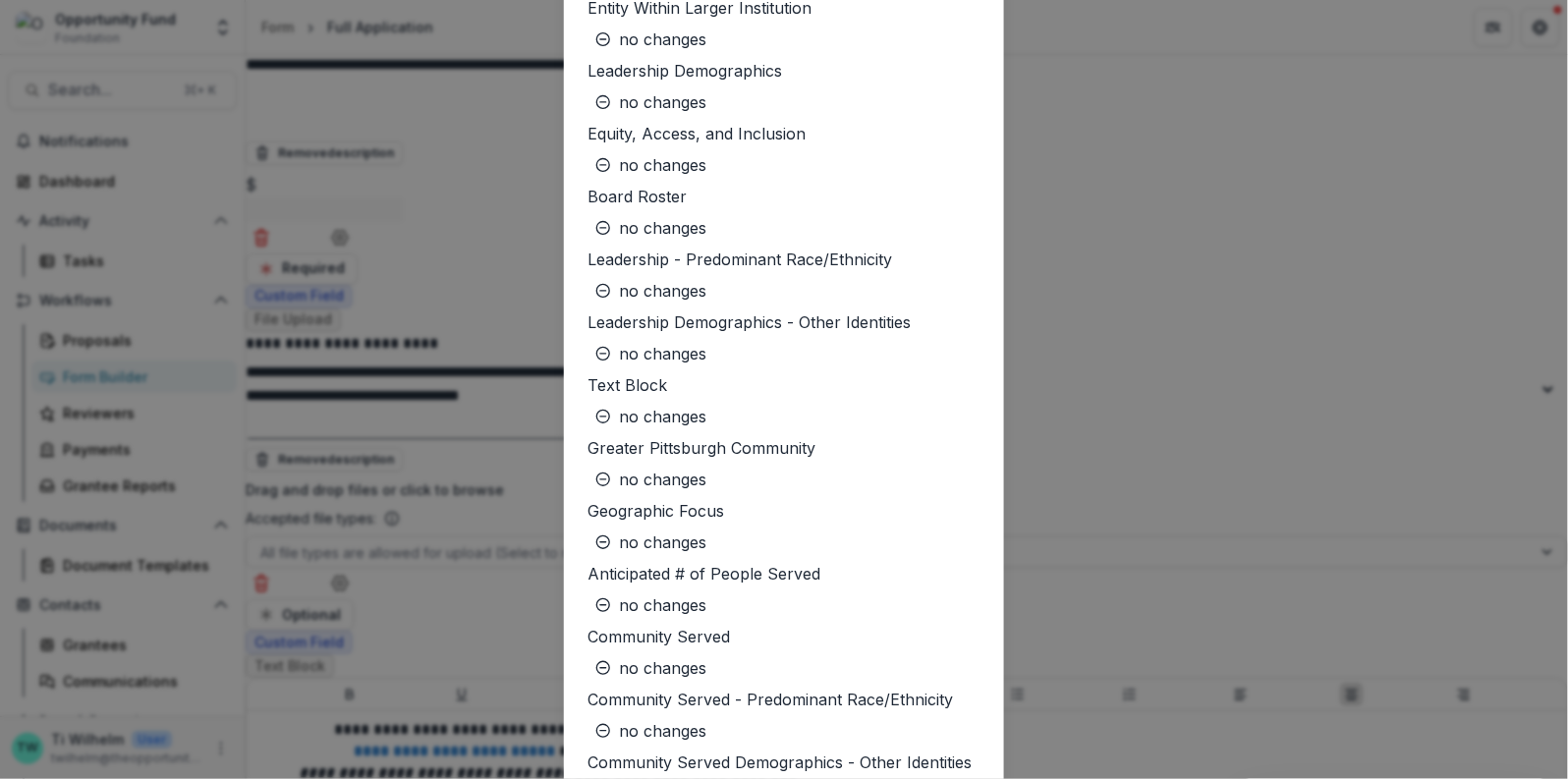 scroll, scrollTop: 5385, scrollLeft: 0, axis: vertical 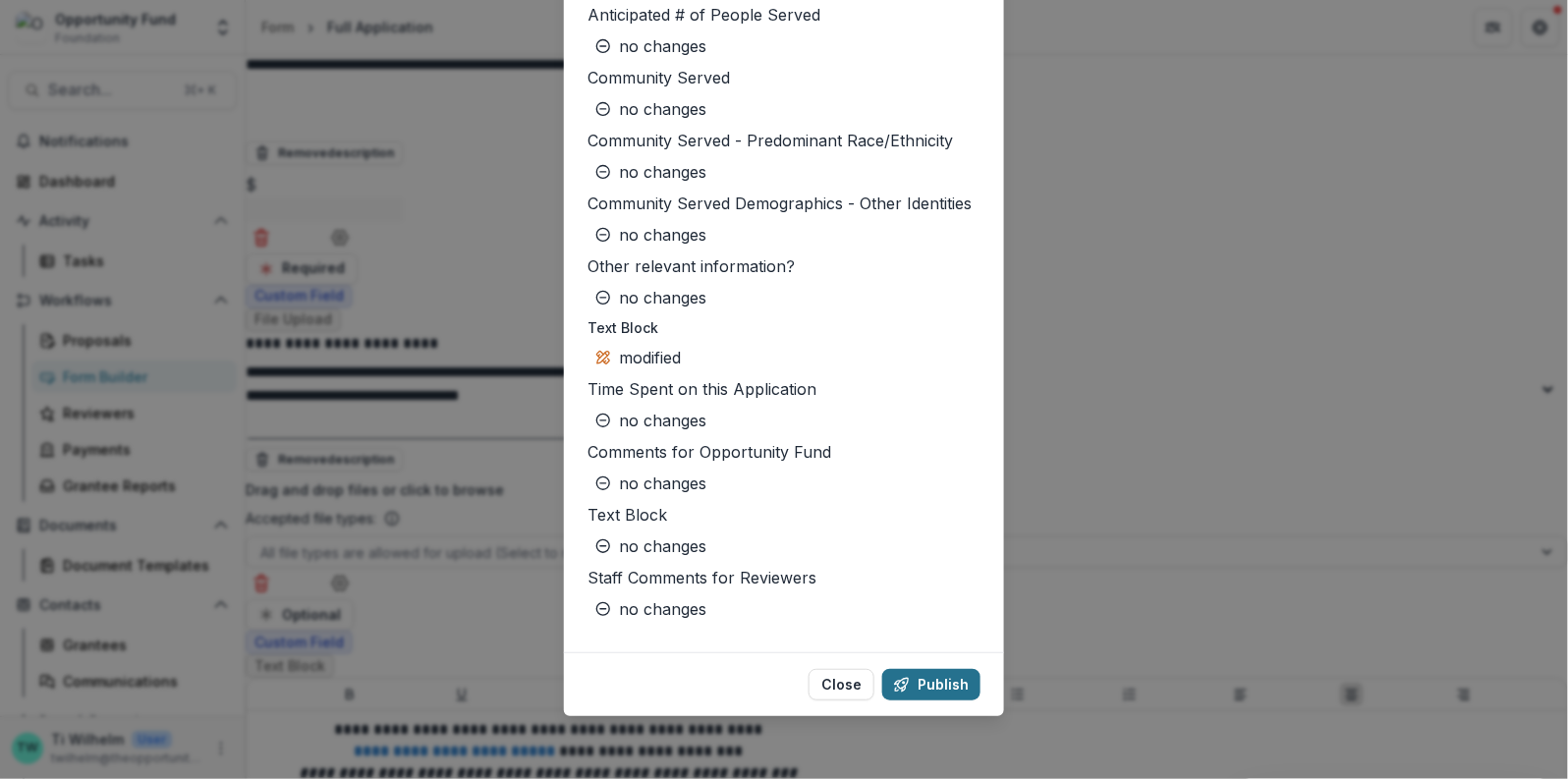 click on "Publish" at bounding box center [931, 685] 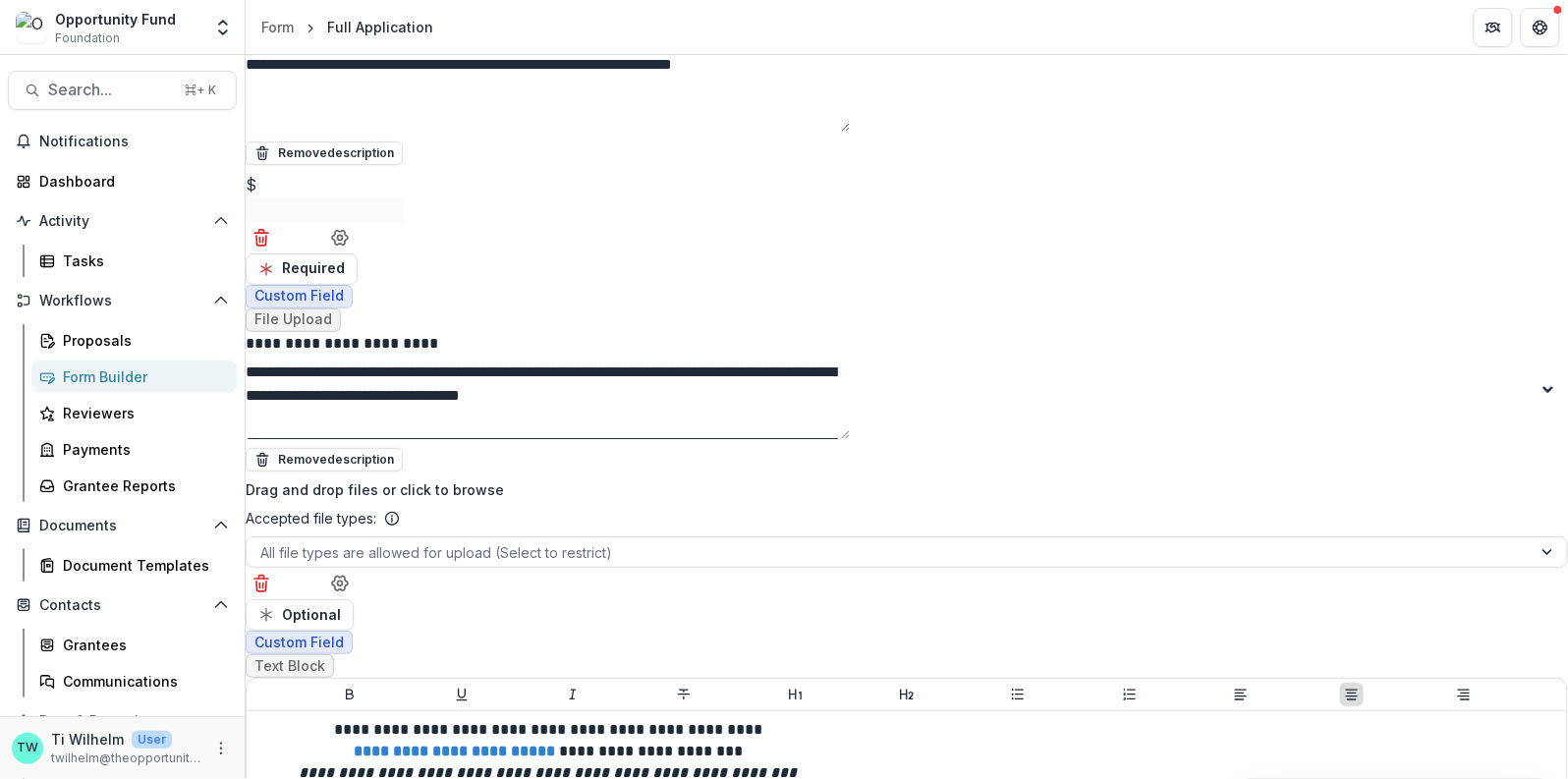 click on "Preview Form" at bounding box center [317, -23429] 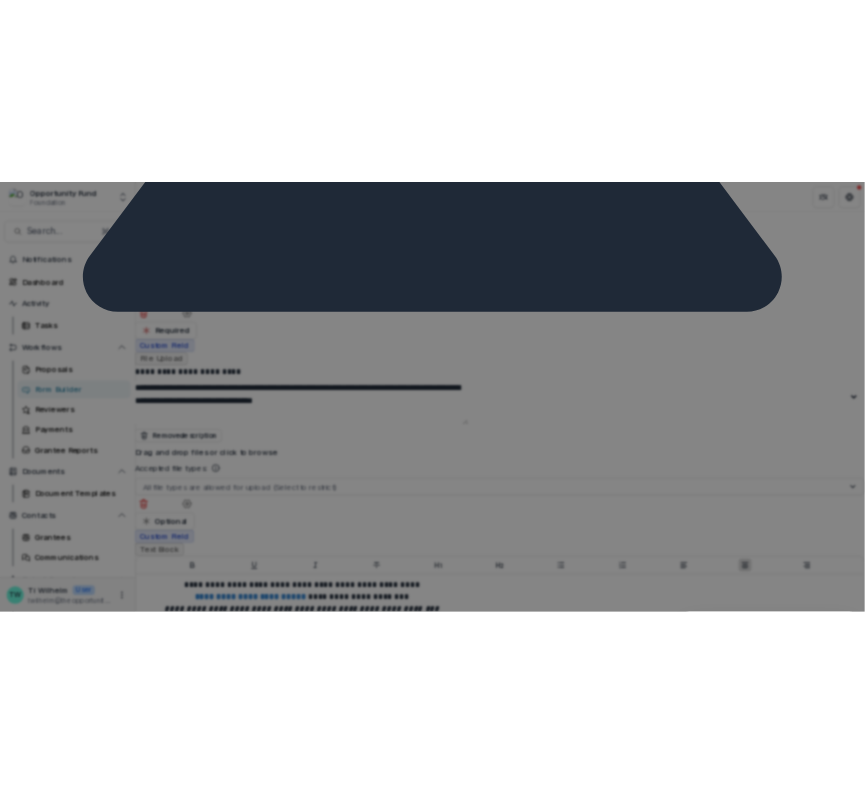 scroll, scrollTop: 8034, scrollLeft: 0, axis: vertical 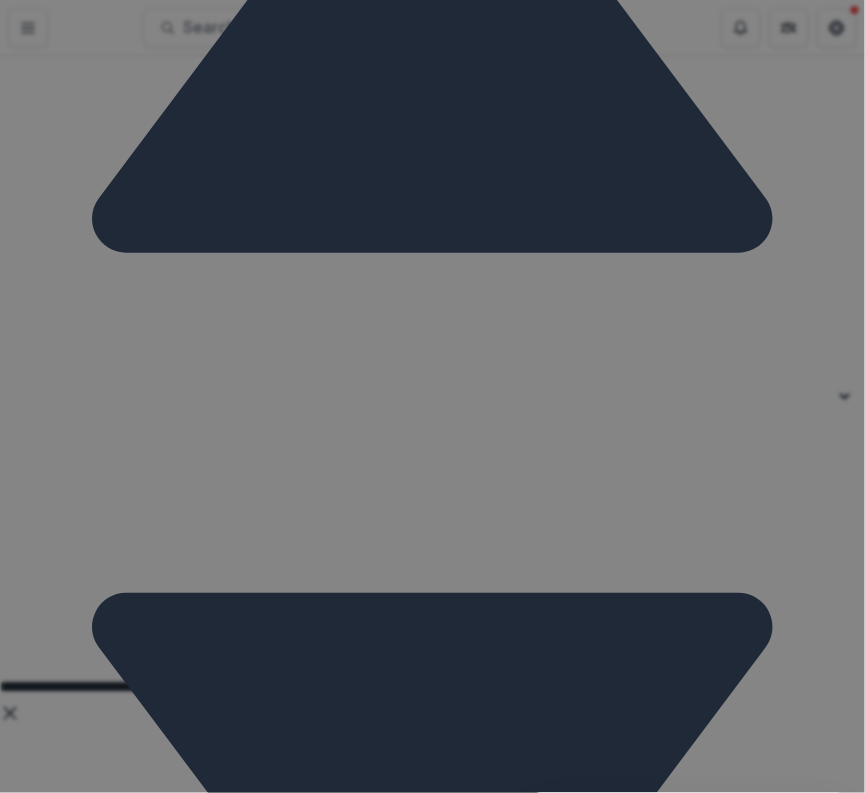 drag, startPoint x: 110, startPoint y: 275, endPoint x: 310, endPoint y: 275, distance: 200 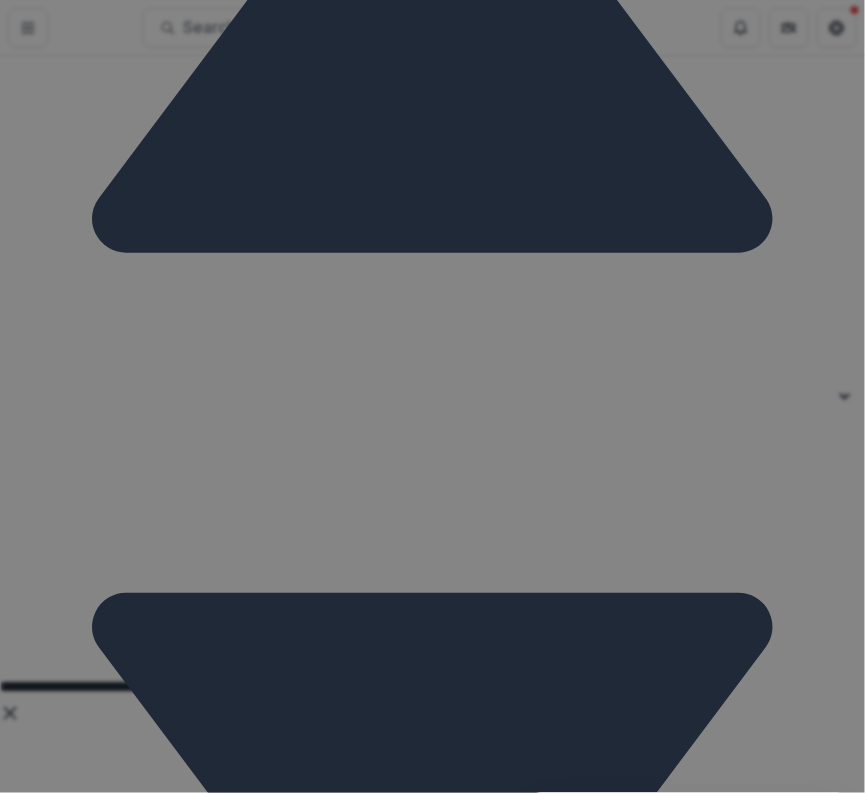 drag, startPoint x: 336, startPoint y: 327, endPoint x: 105, endPoint y: 302, distance: 232.34888 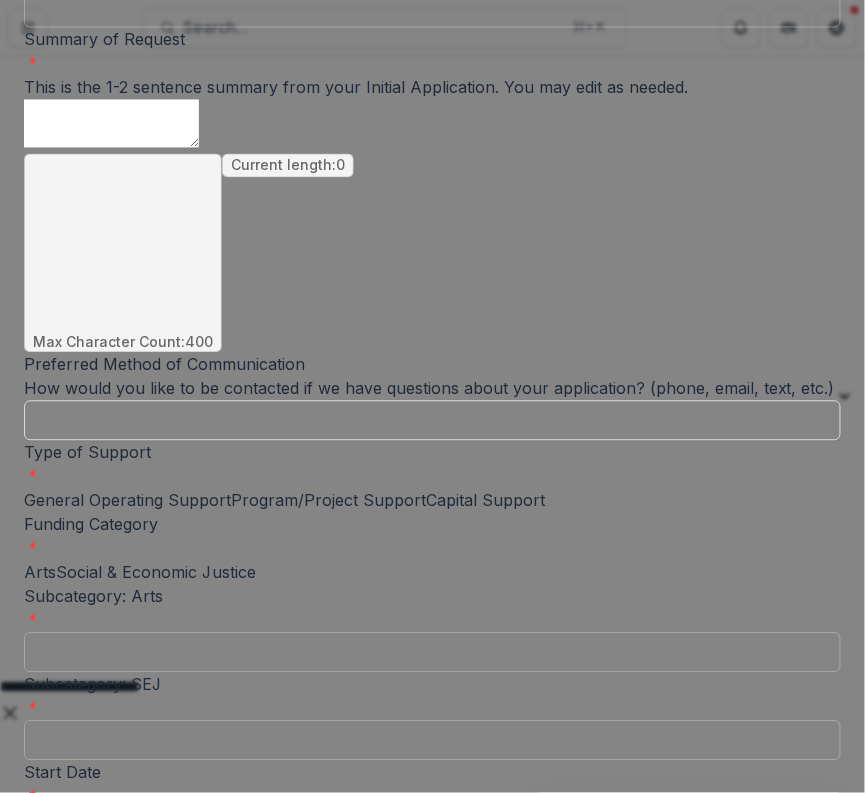 scroll, scrollTop: 0, scrollLeft: 0, axis: both 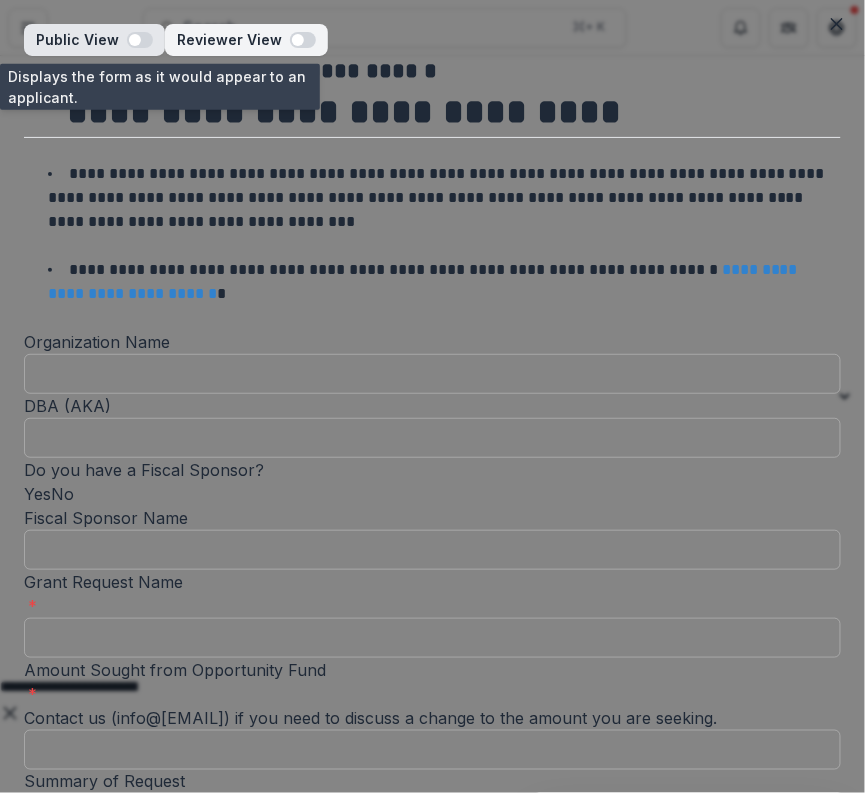 click at bounding box center [135, 40] 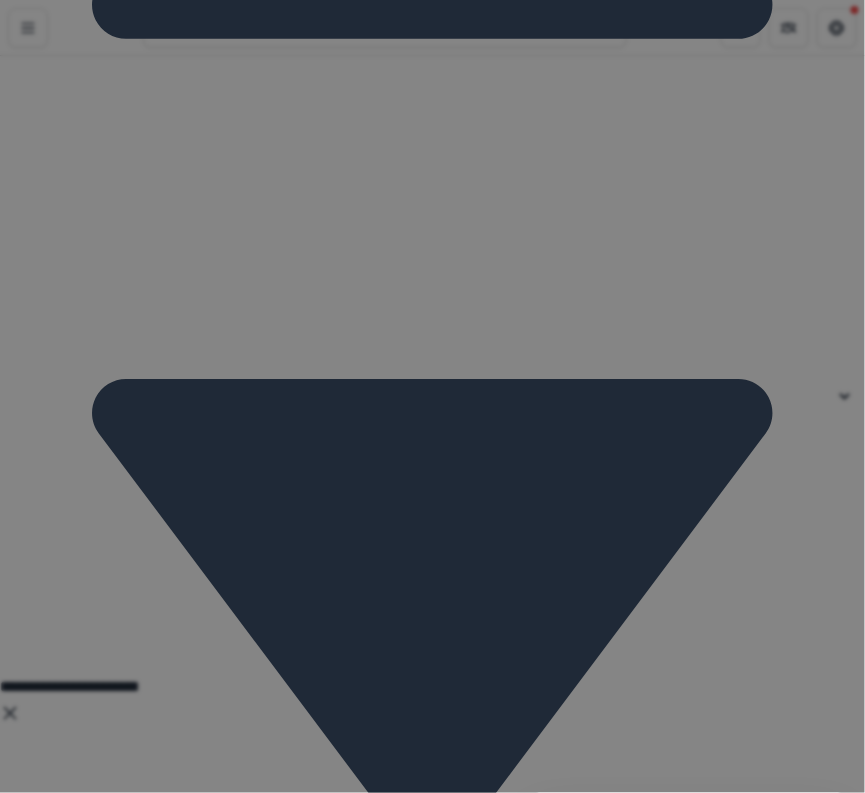 scroll, scrollTop: 7794, scrollLeft: 0, axis: vertical 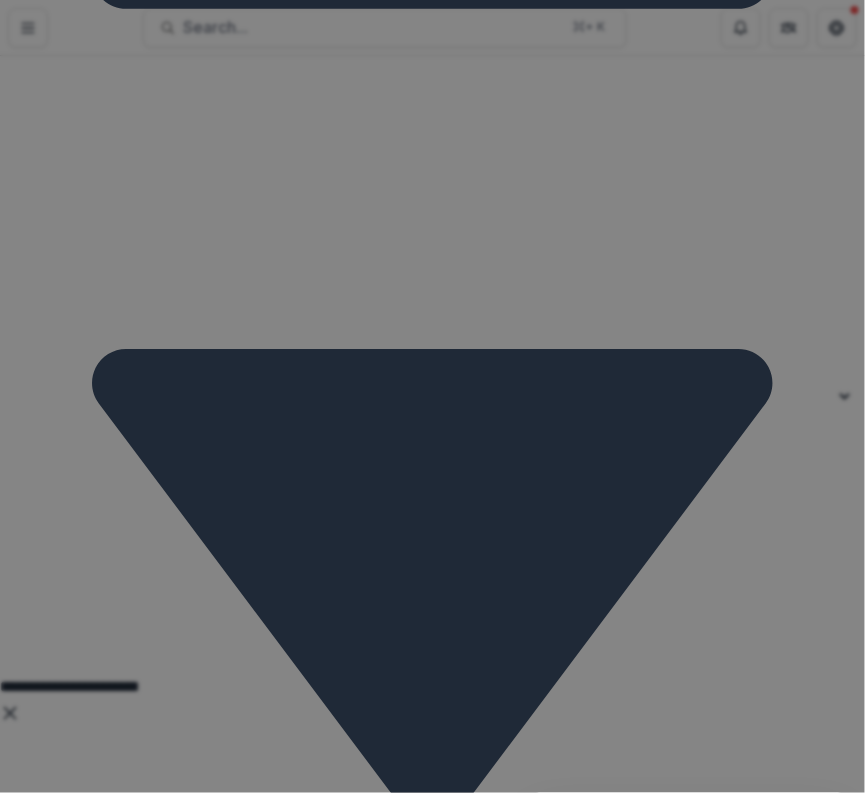 drag, startPoint x: 111, startPoint y: 169, endPoint x: 473, endPoint y: 181, distance: 362.19885 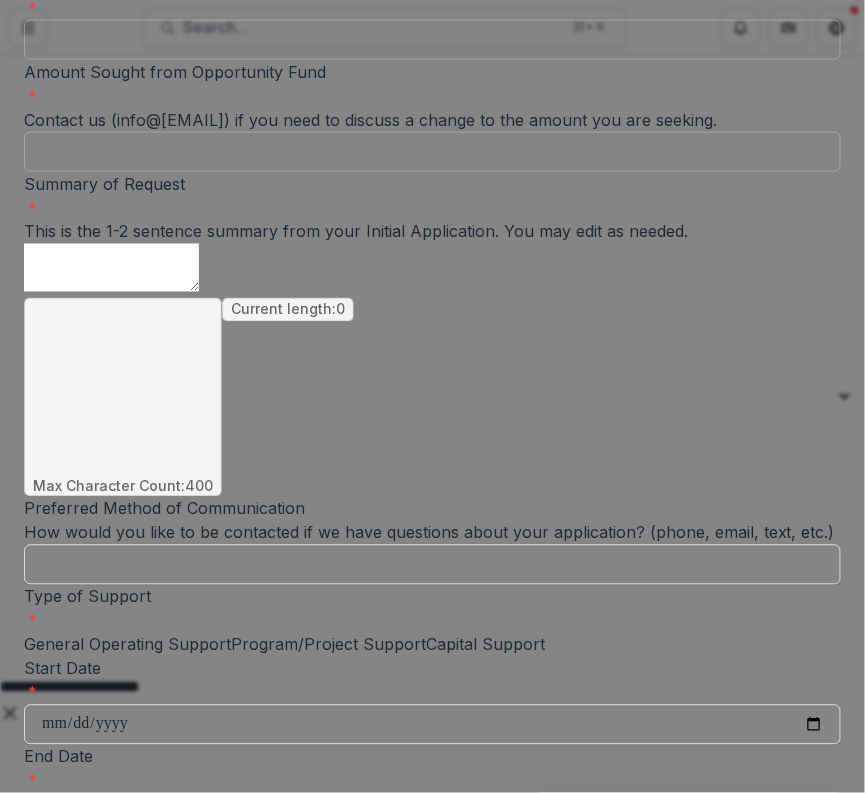 scroll, scrollTop: 0, scrollLeft: 0, axis: both 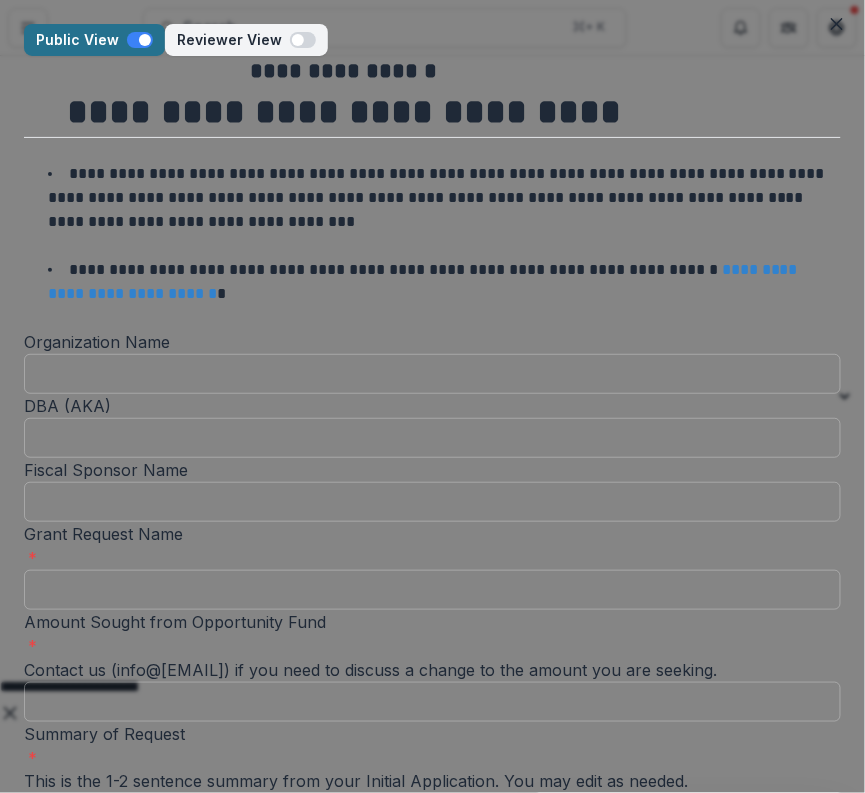 click at bounding box center (140, 40) 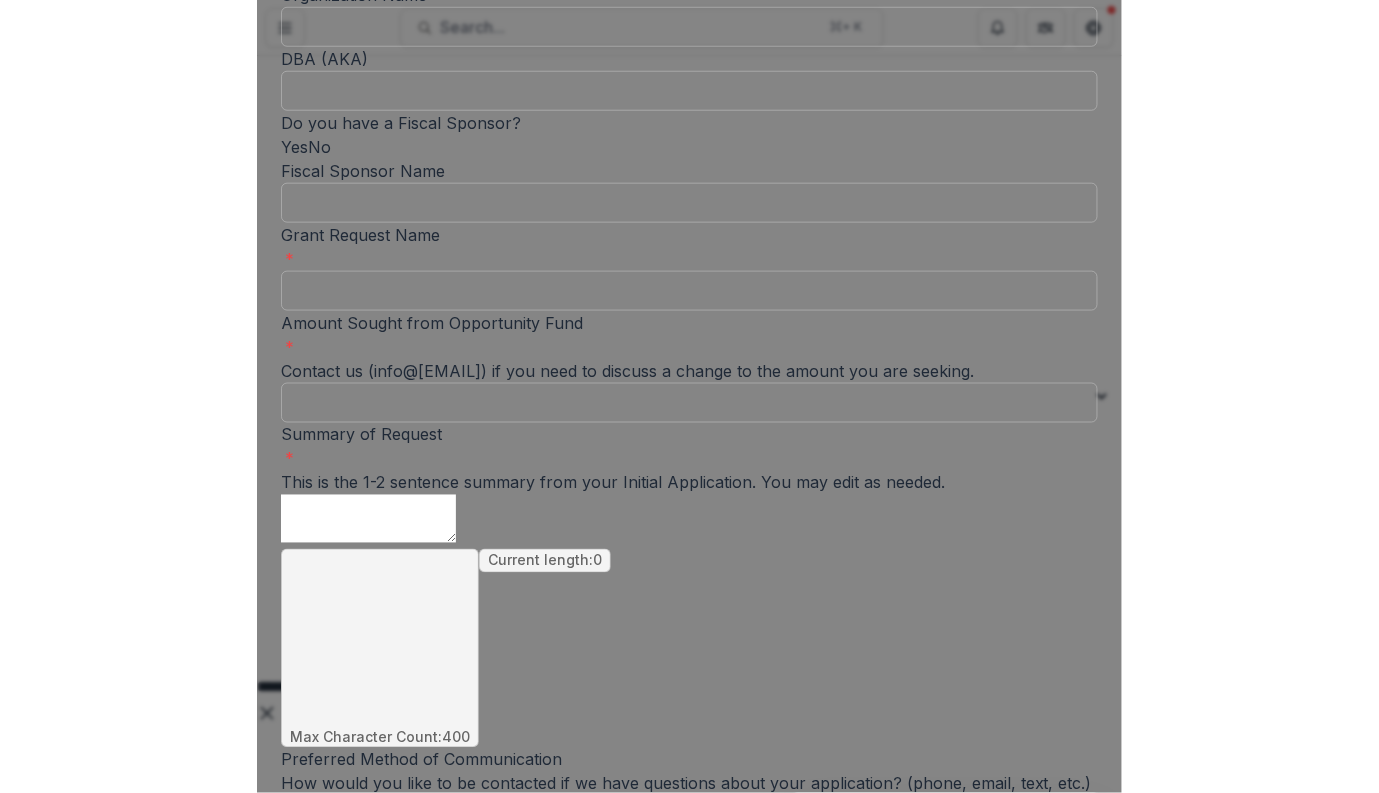scroll, scrollTop: 356, scrollLeft: 0, axis: vertical 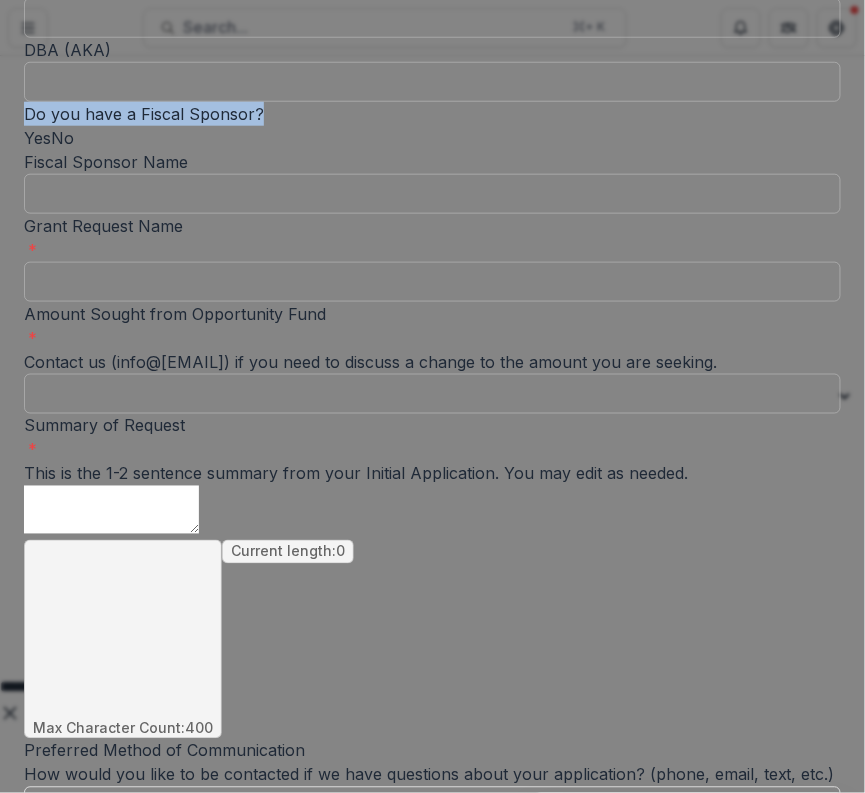 drag, startPoint x: 353, startPoint y: 246, endPoint x: 76, endPoint y: 247, distance: 277.0018 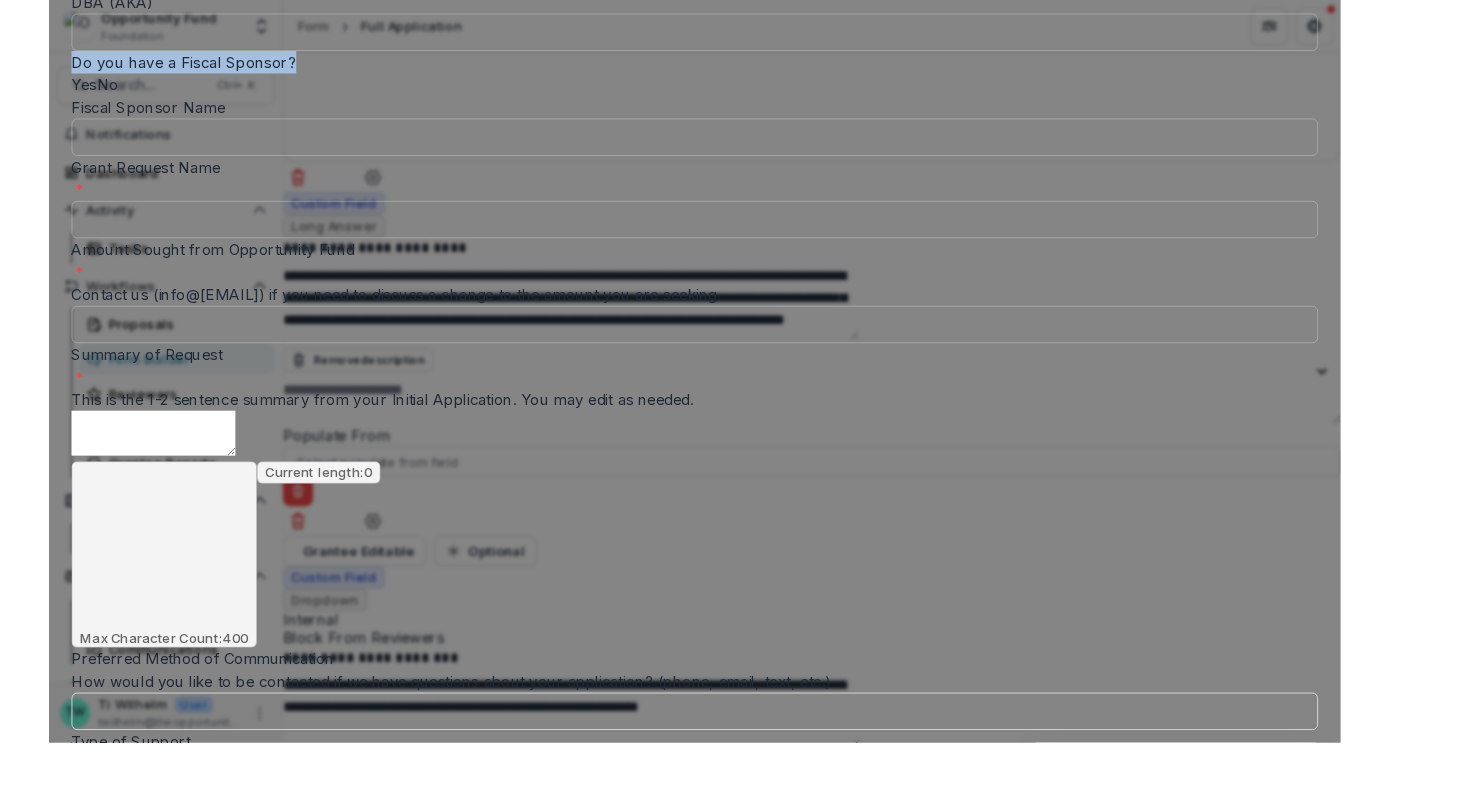 scroll, scrollTop: 23995, scrollLeft: 0, axis: vertical 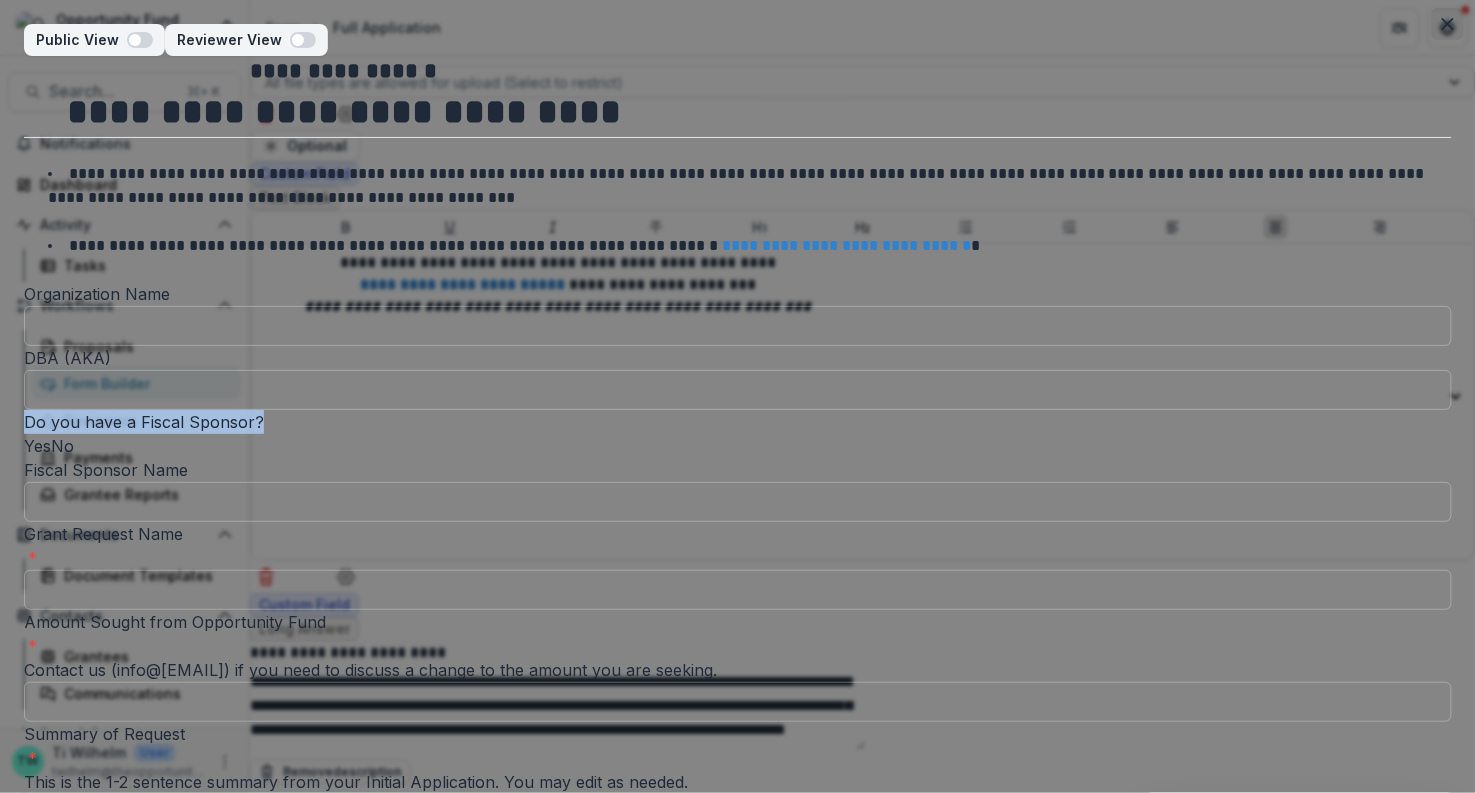 click 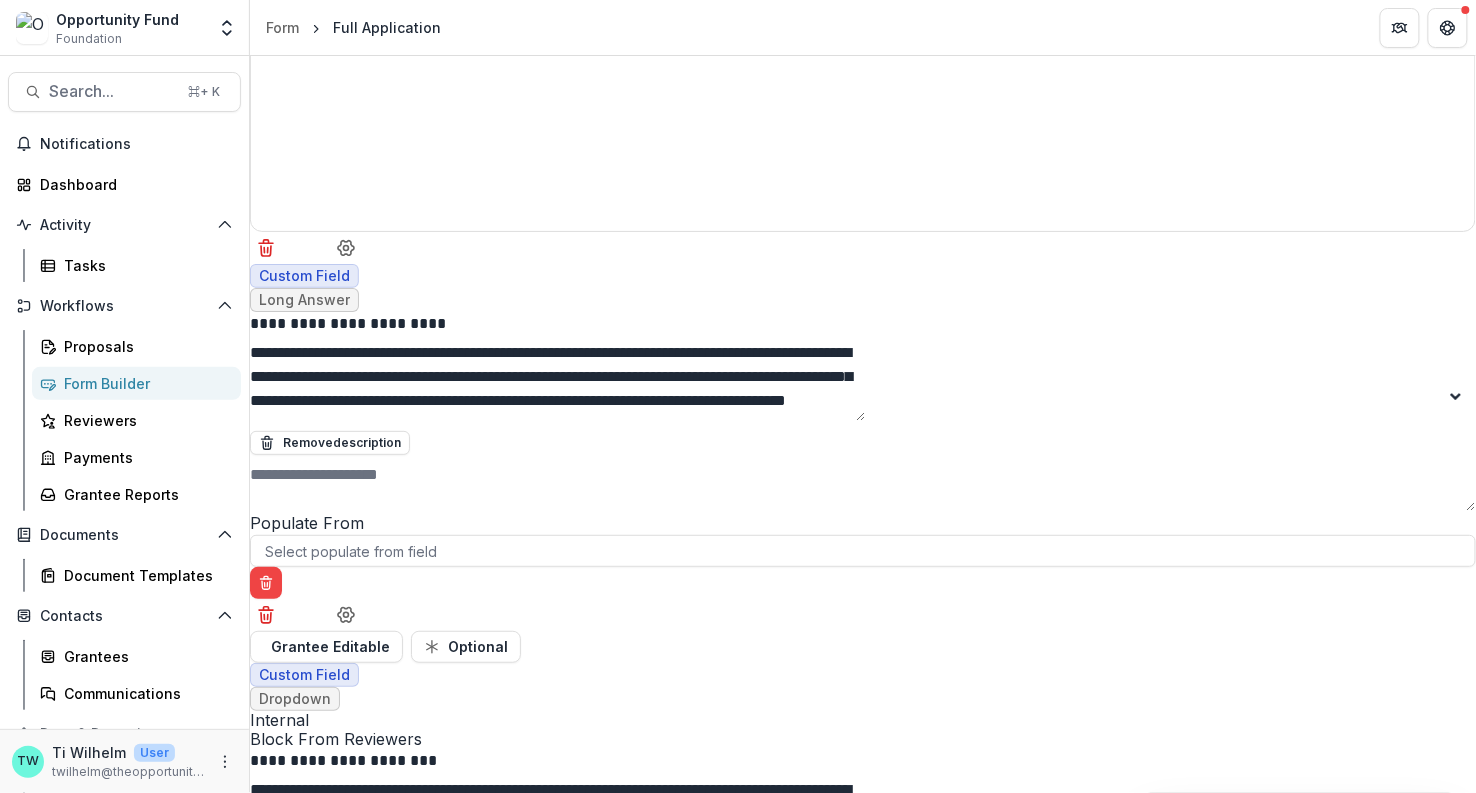 scroll, scrollTop: 24336, scrollLeft: 0, axis: vertical 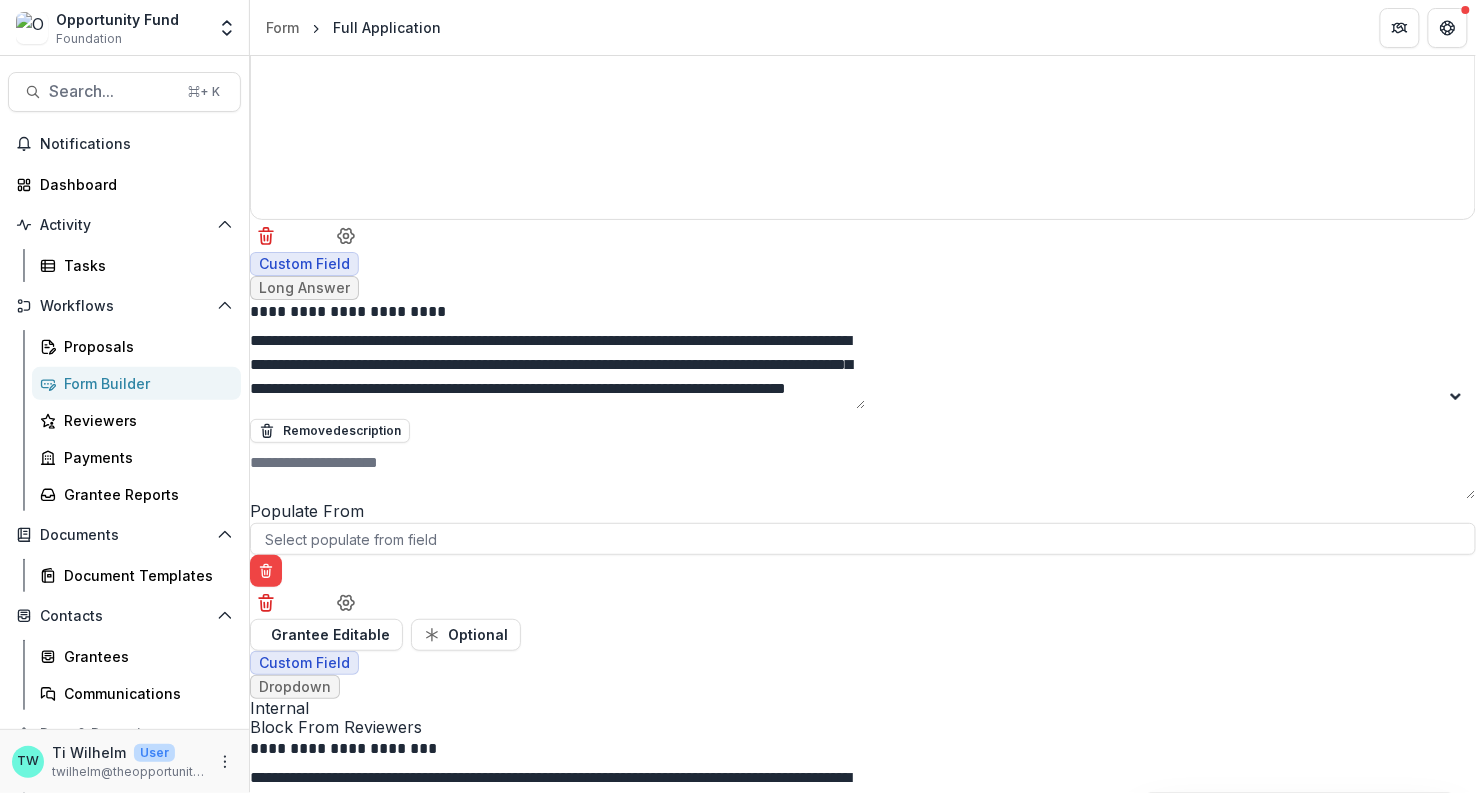 click 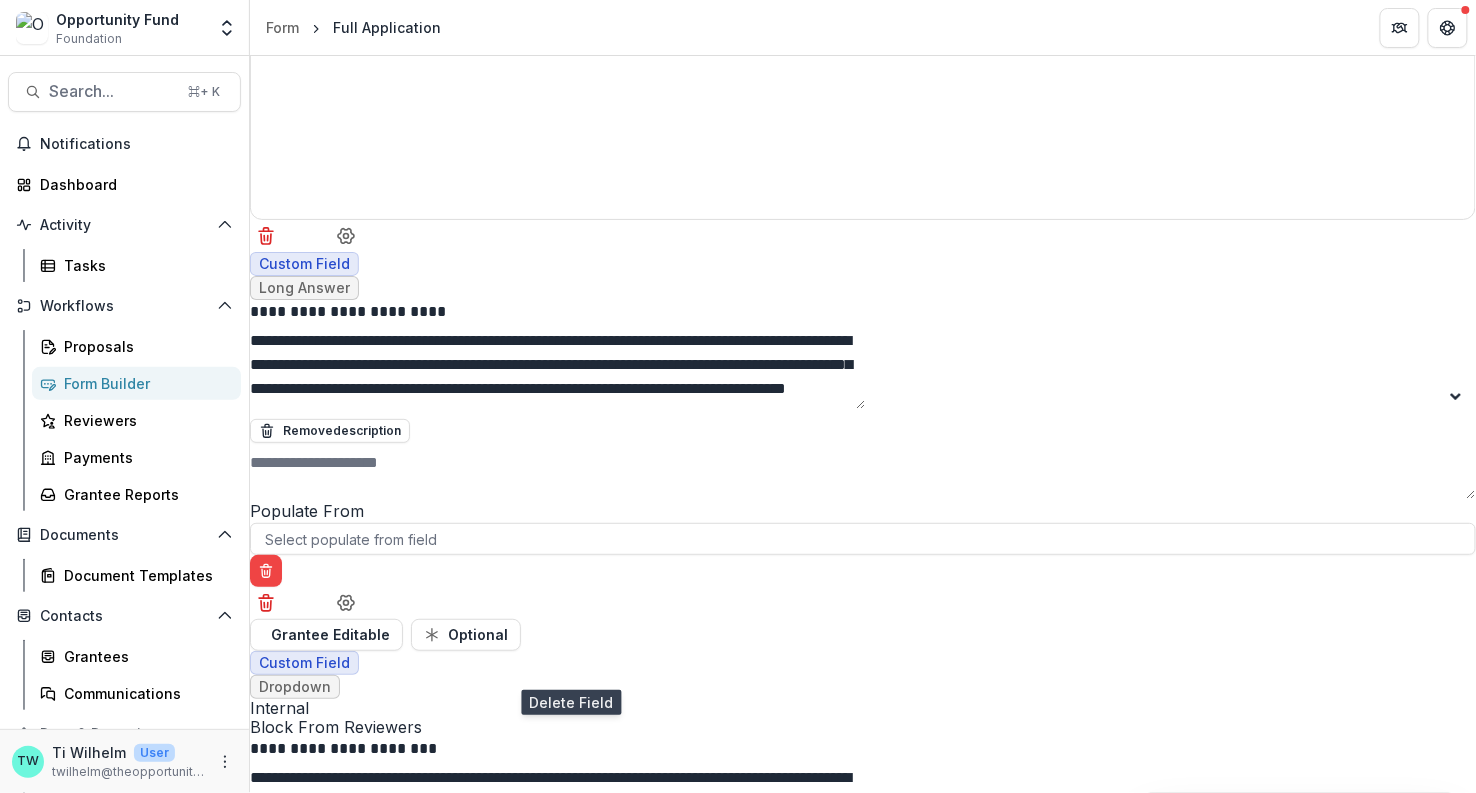 click 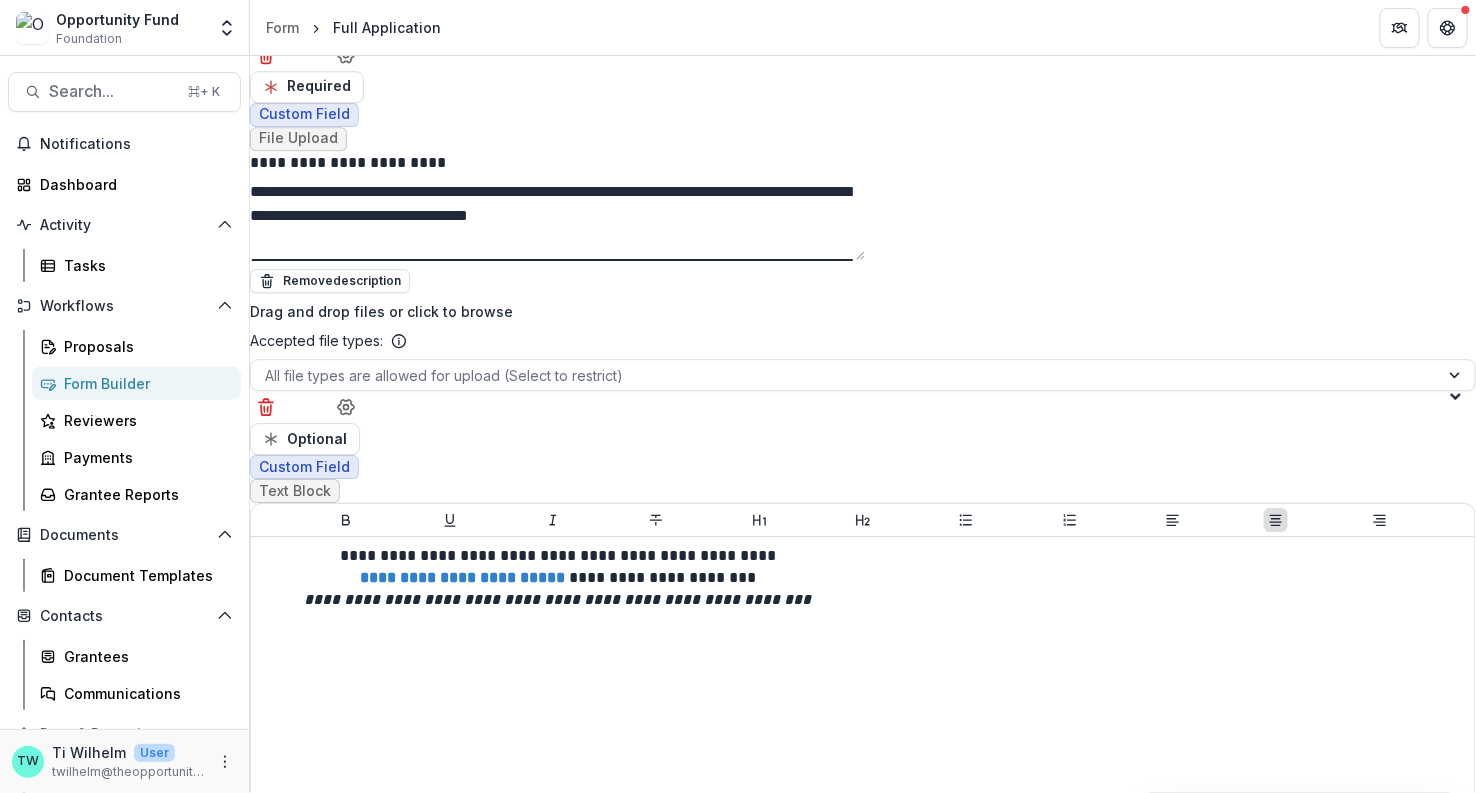 scroll, scrollTop: 23705, scrollLeft: 0, axis: vertical 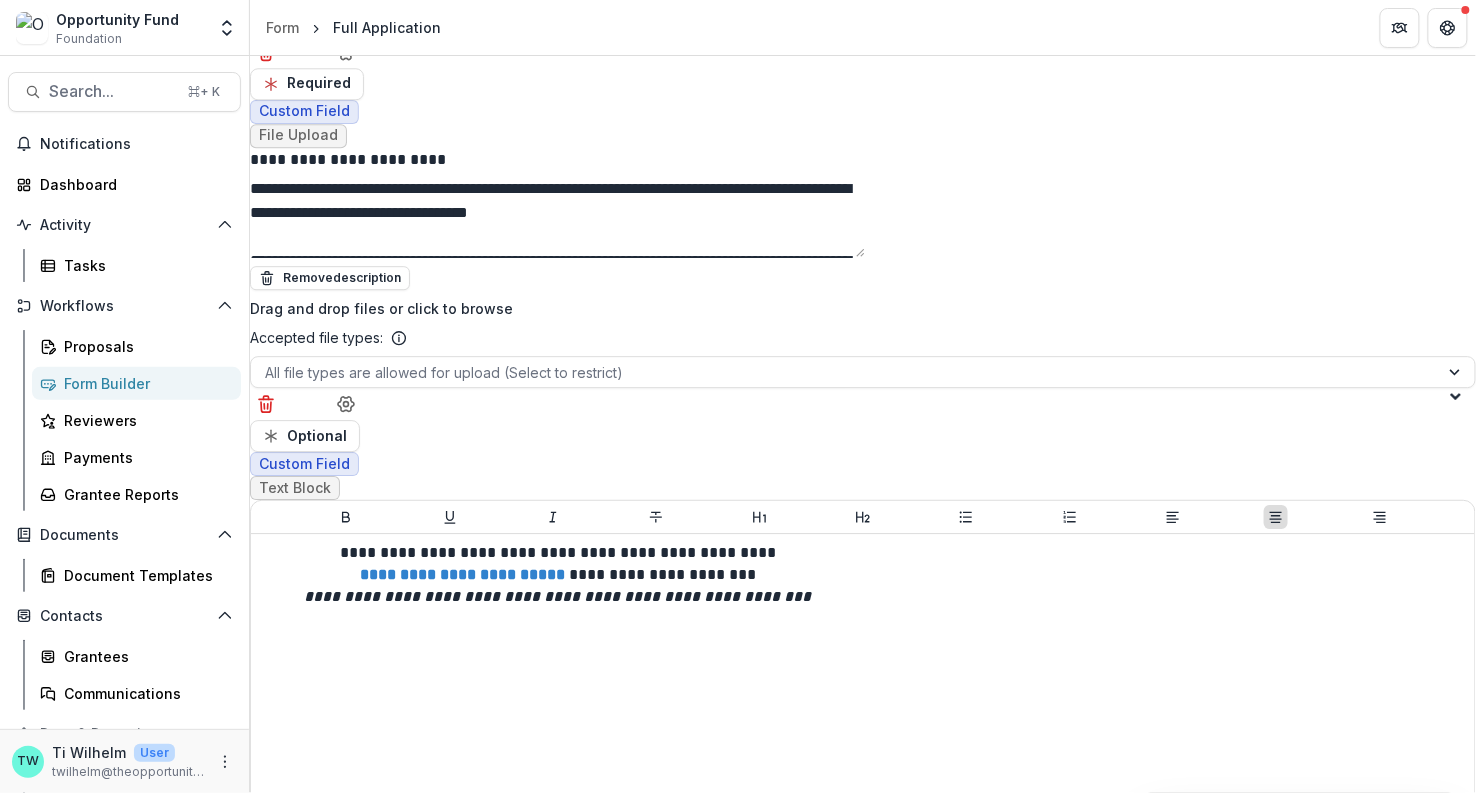 click on "Publish Changes" at bounding box center [507, 25820] 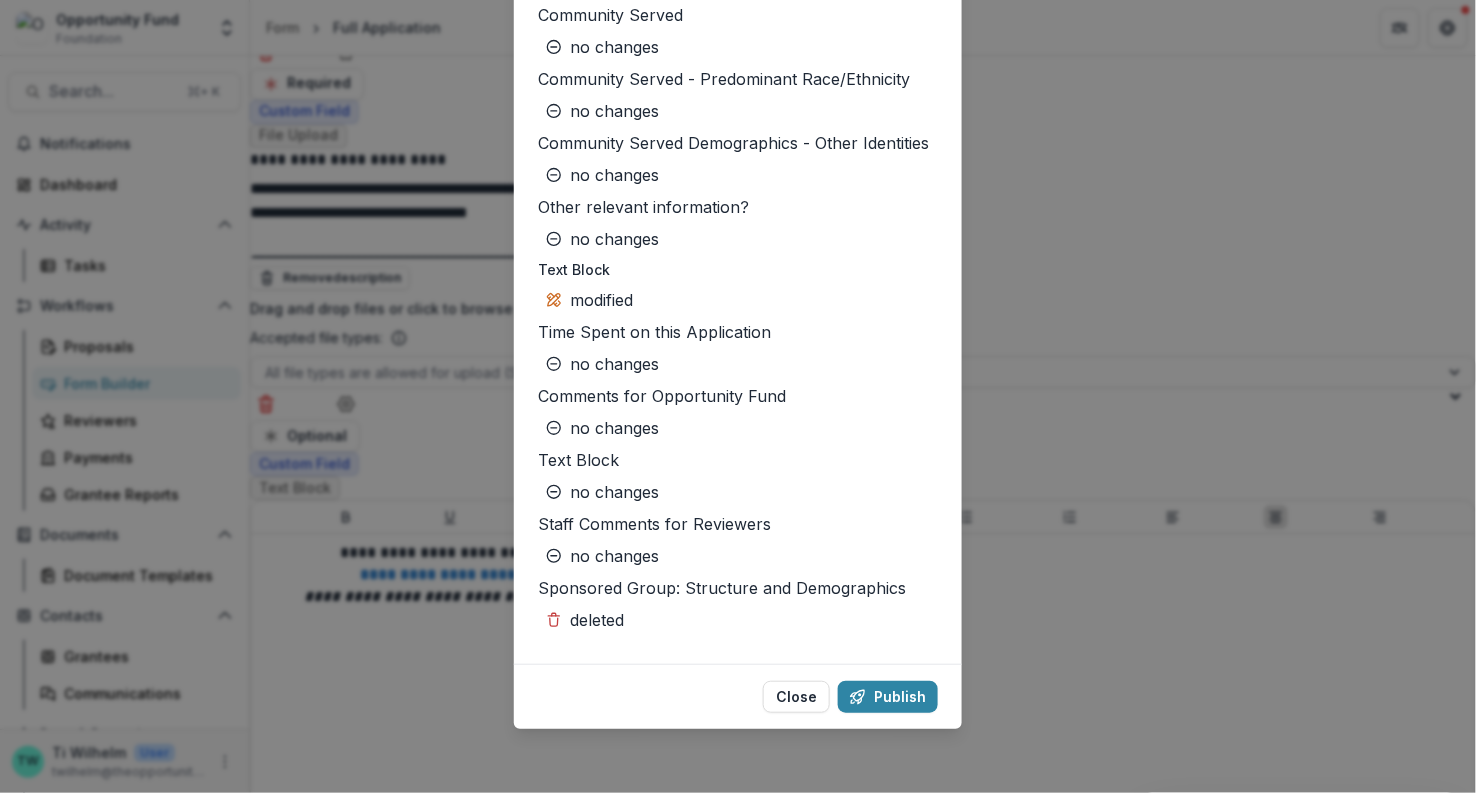 scroll, scrollTop: 5482, scrollLeft: 0, axis: vertical 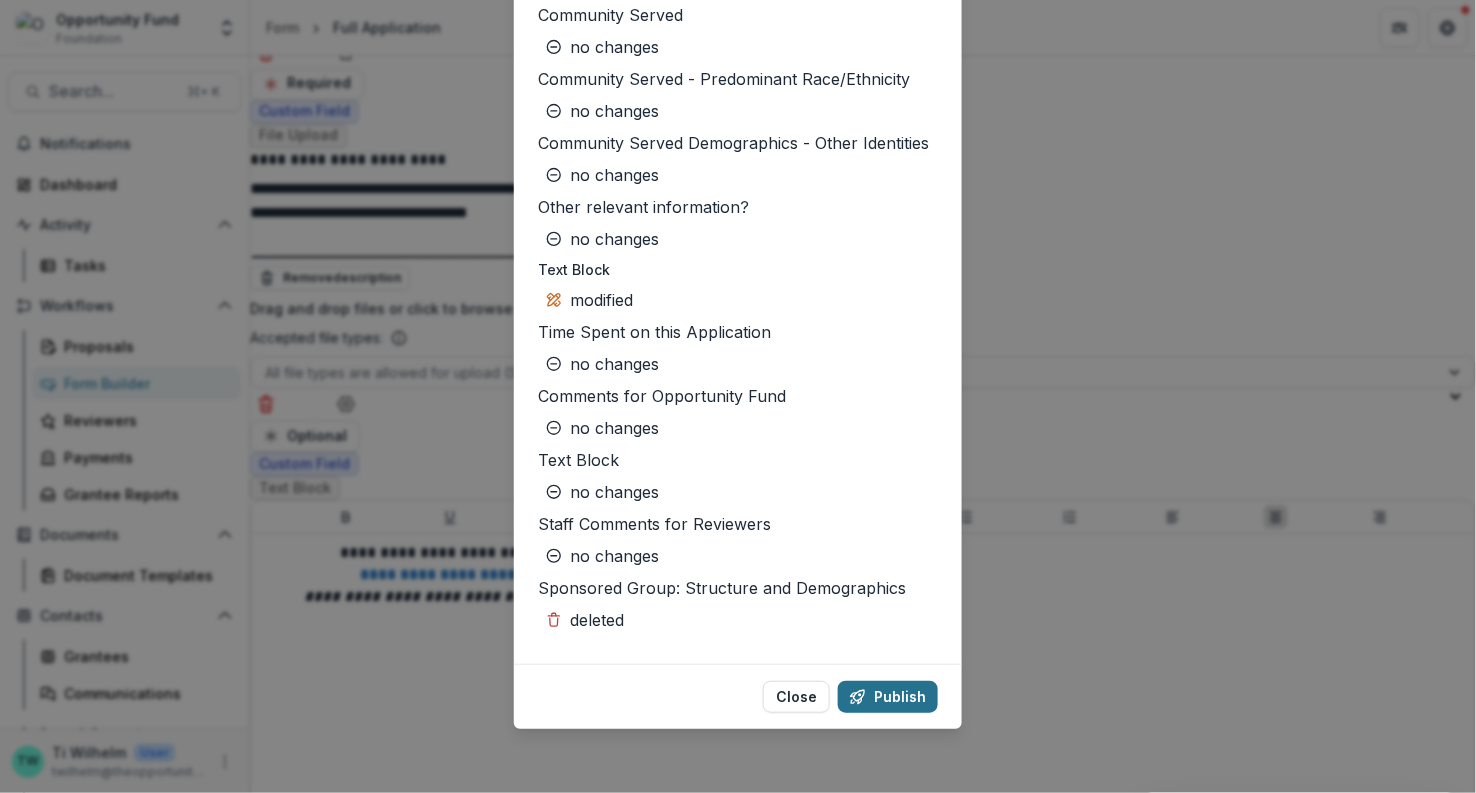 click on "Publish" at bounding box center [888, 697] 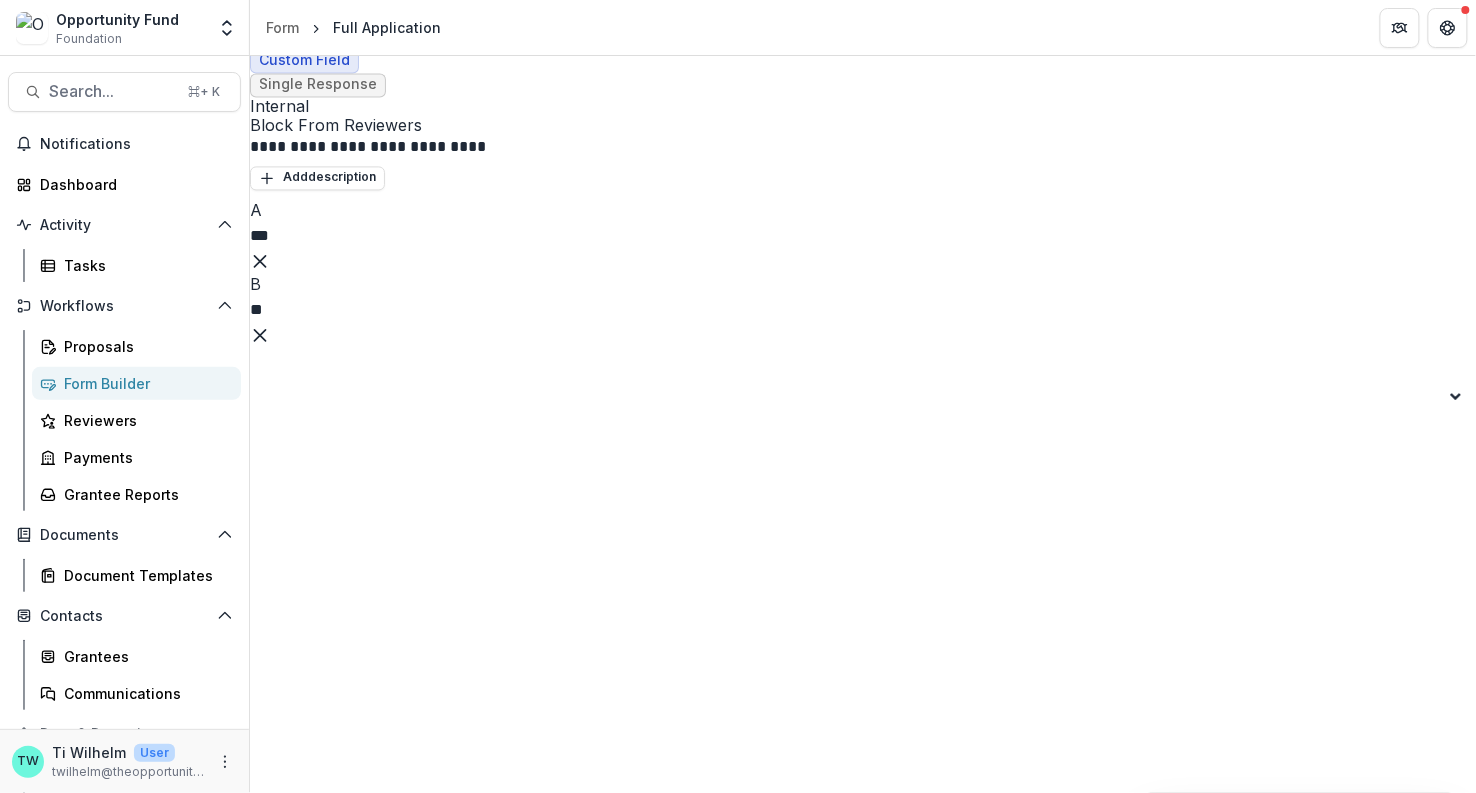 scroll, scrollTop: 1173, scrollLeft: 0, axis: vertical 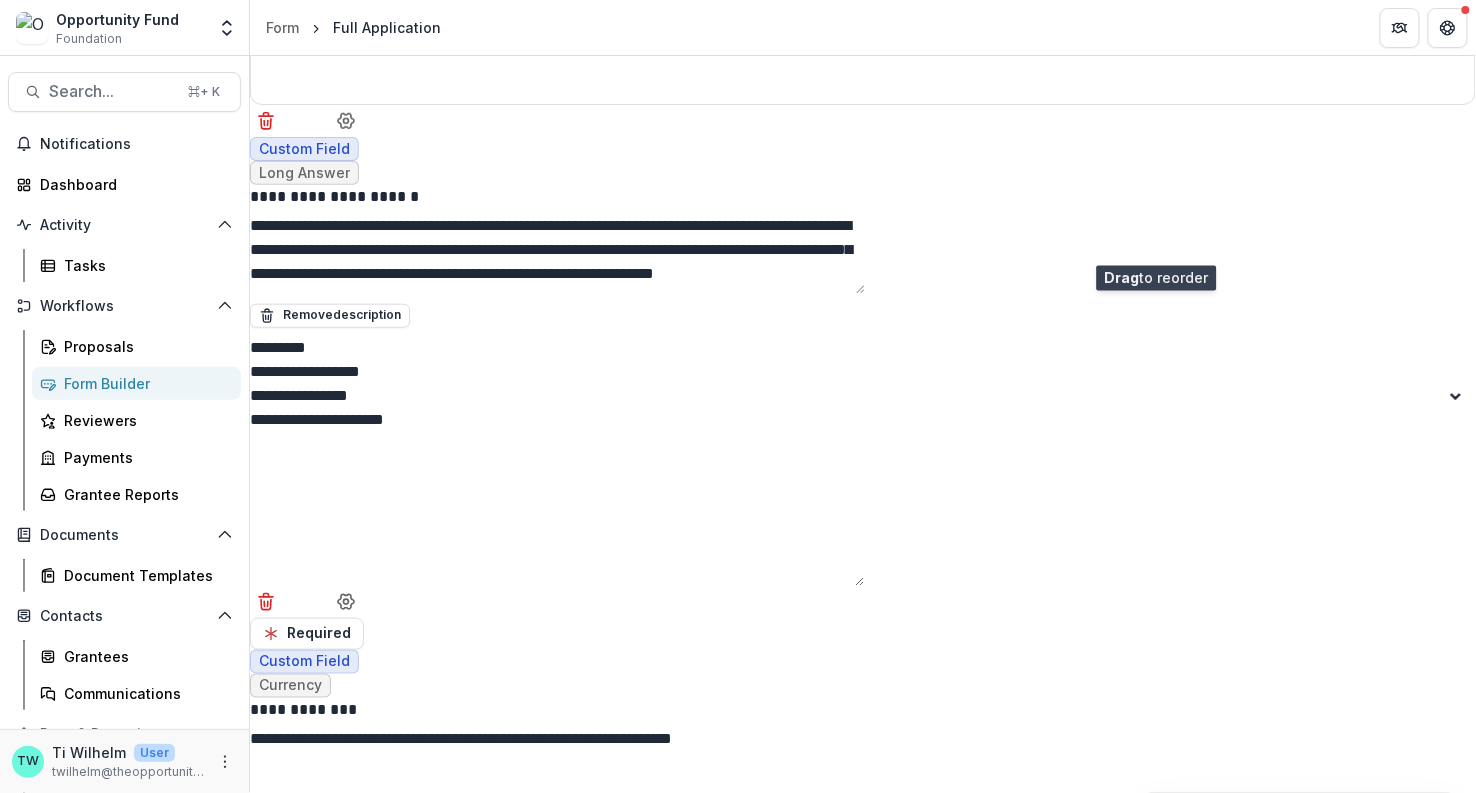 drag, startPoint x: 1157, startPoint y: 159, endPoint x: 1161, endPoint y: 238, distance: 79.101204 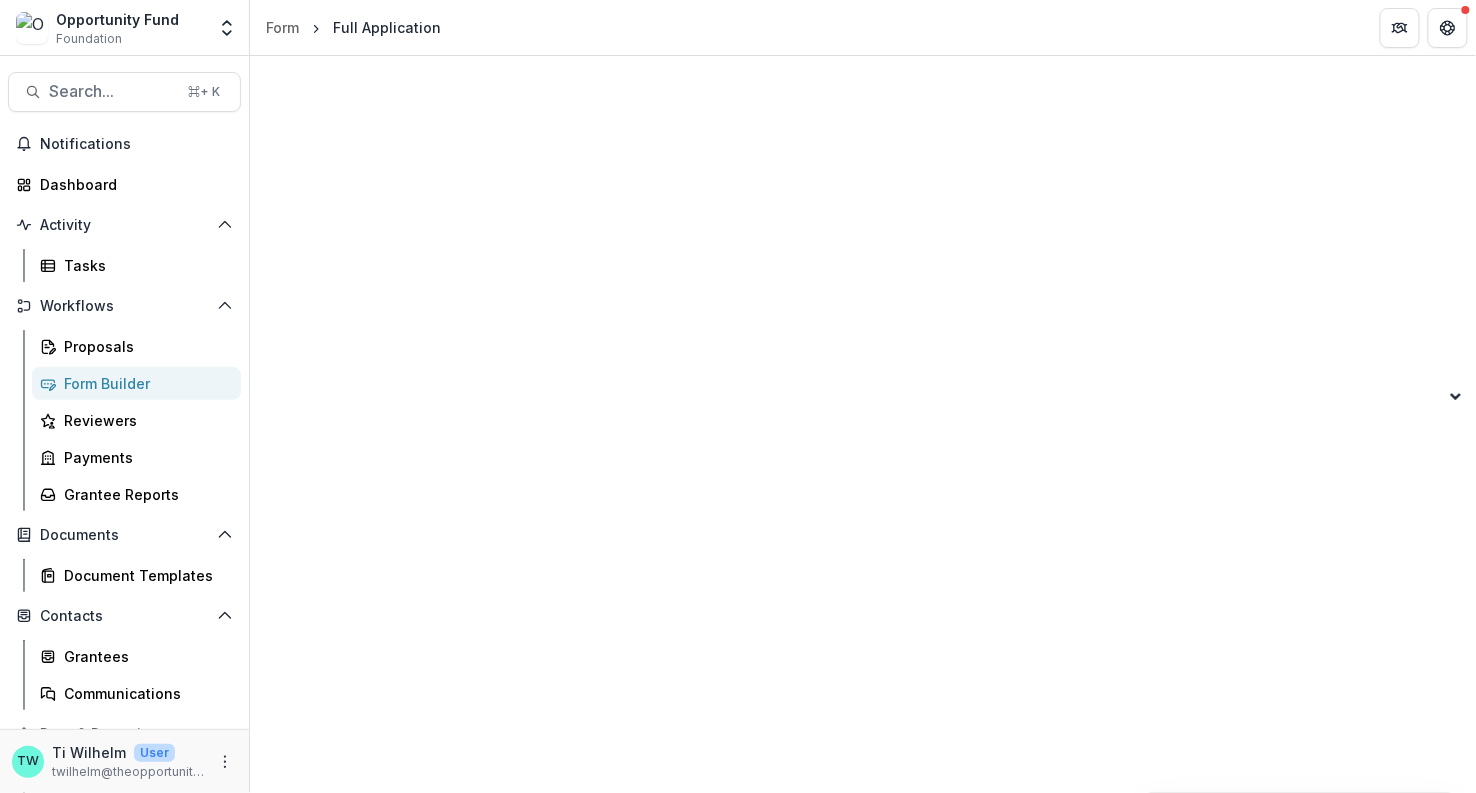 scroll, scrollTop: 23659, scrollLeft: 0, axis: vertical 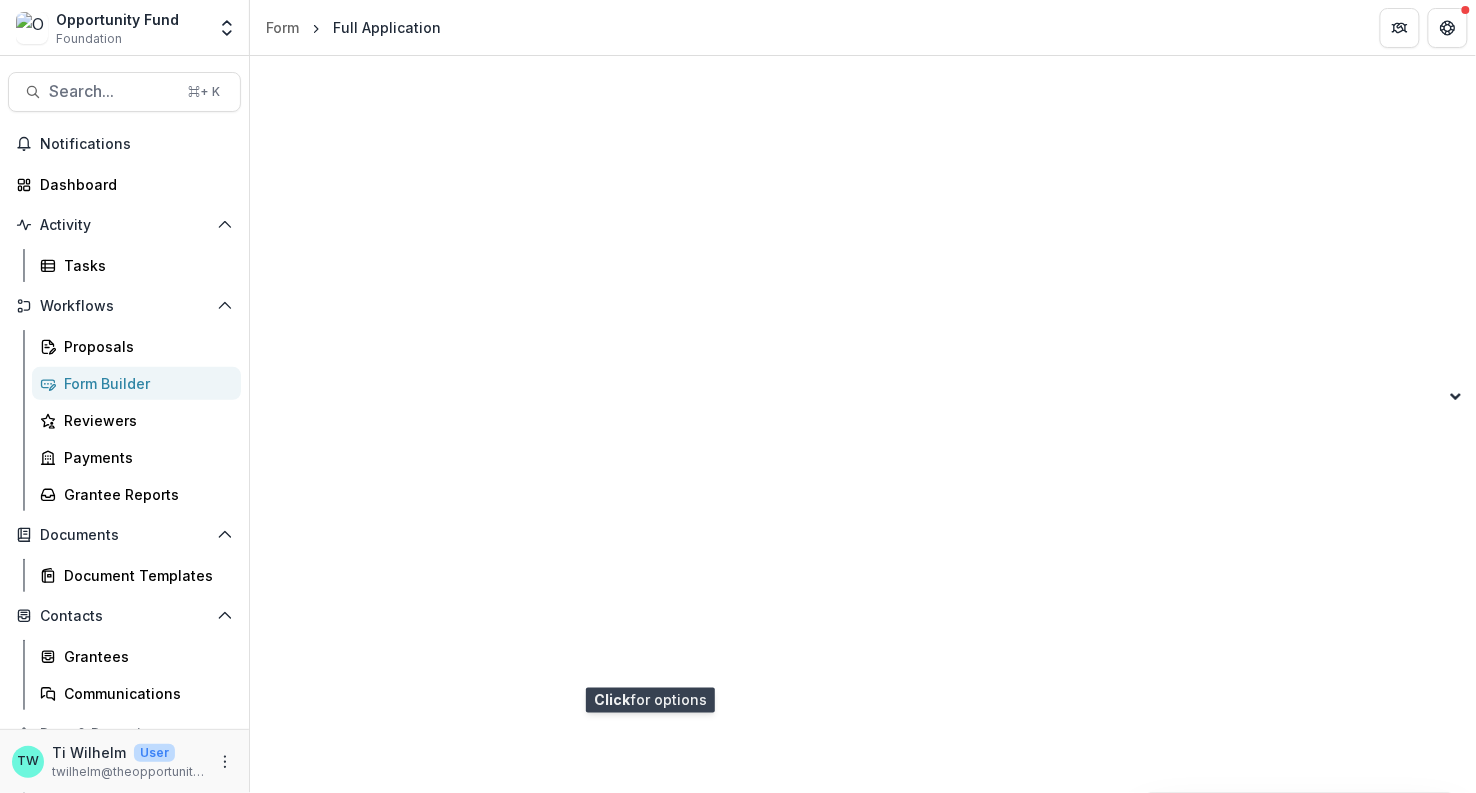 click 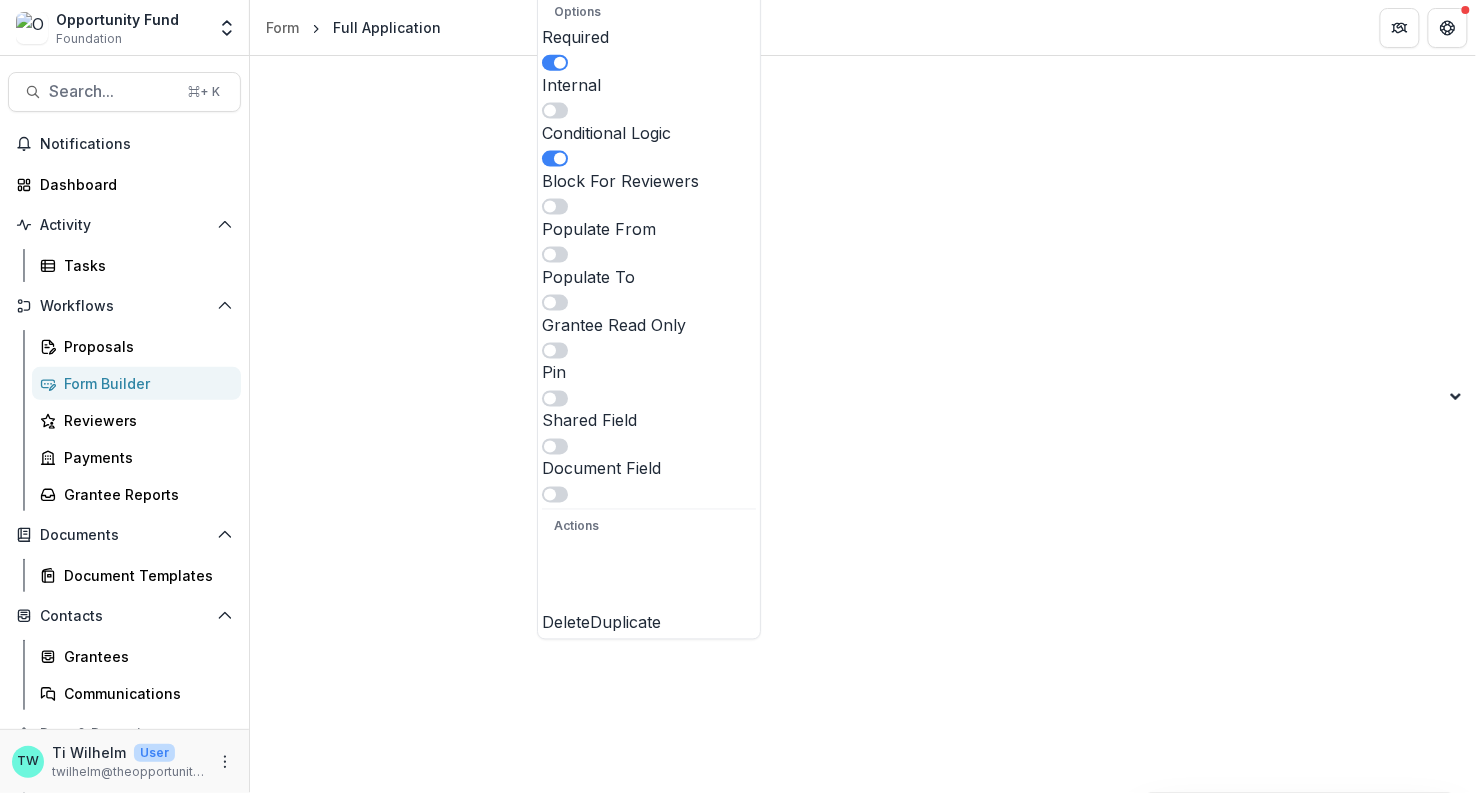 click at bounding box center [550, 254] 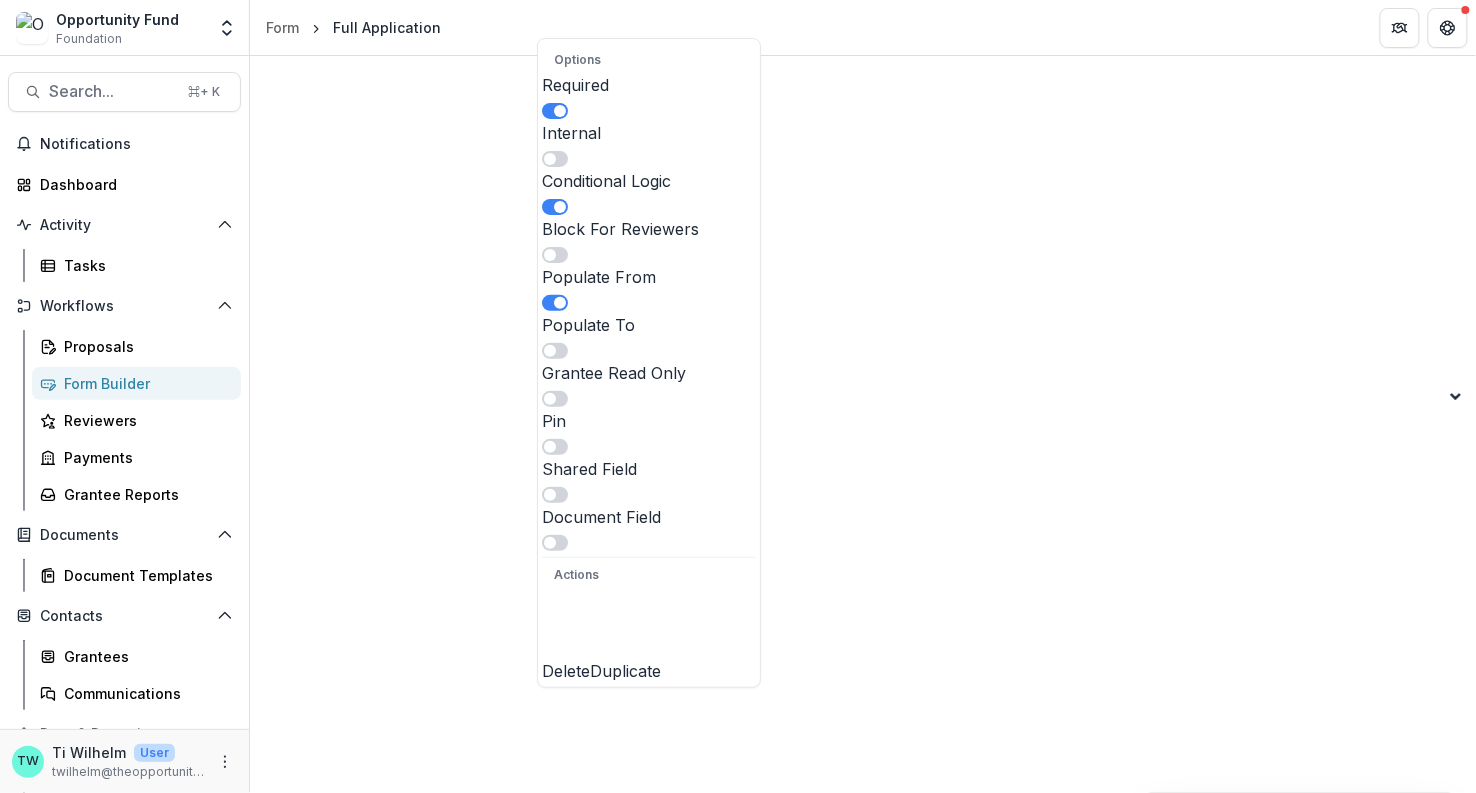 click at bounding box center [863, 13633] 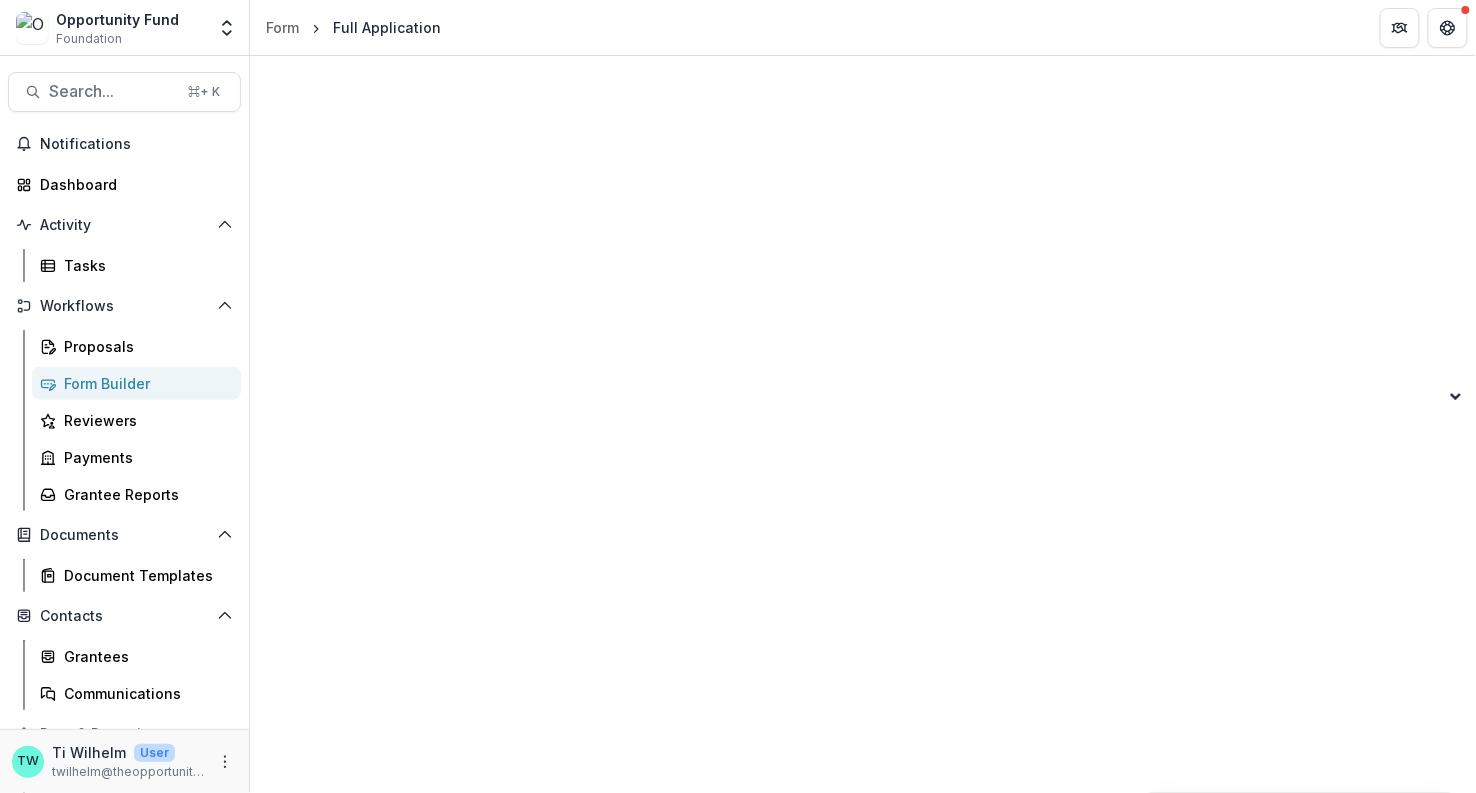 scroll, scrollTop: 818, scrollLeft: 0, axis: vertical 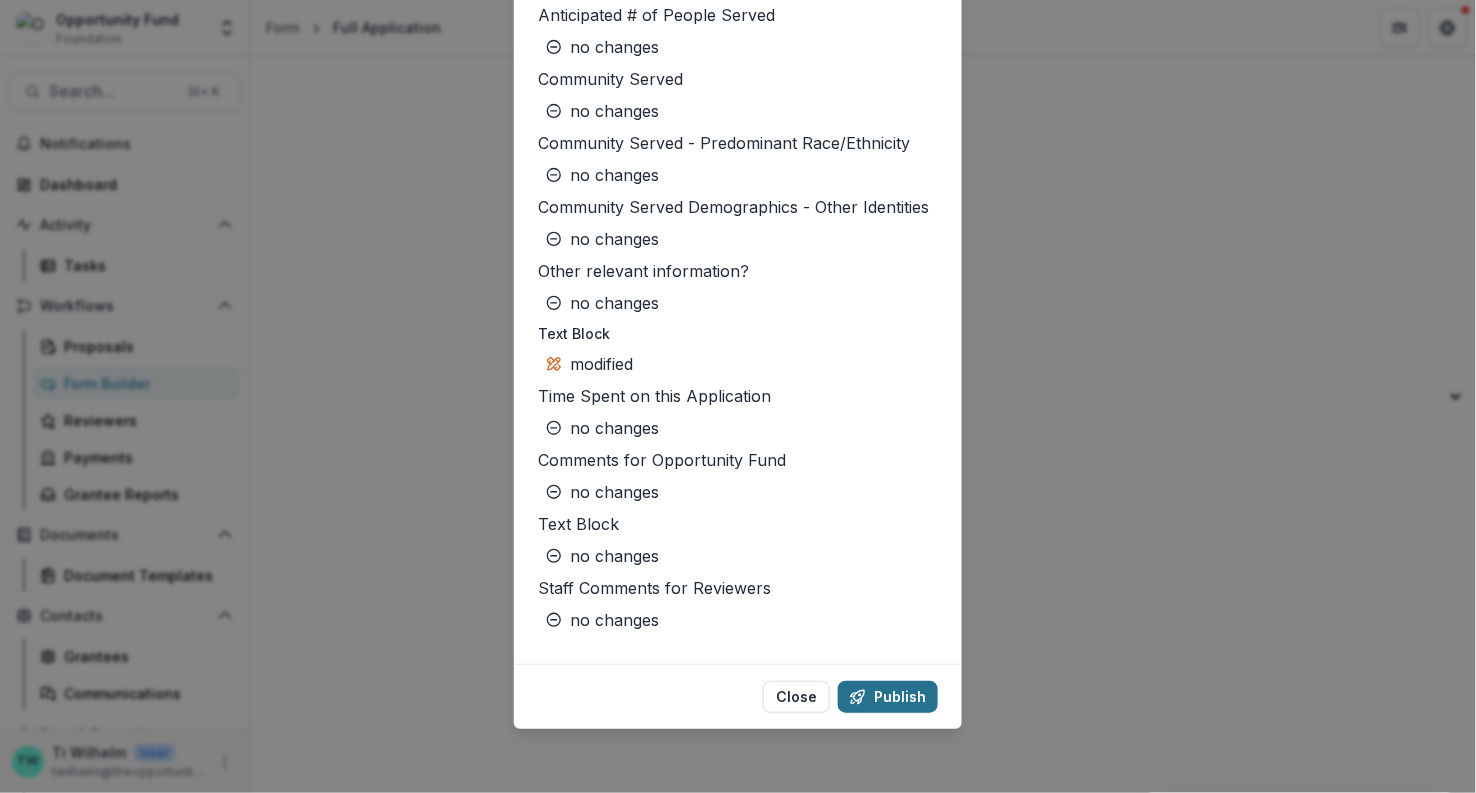click on "Publish" at bounding box center [888, 697] 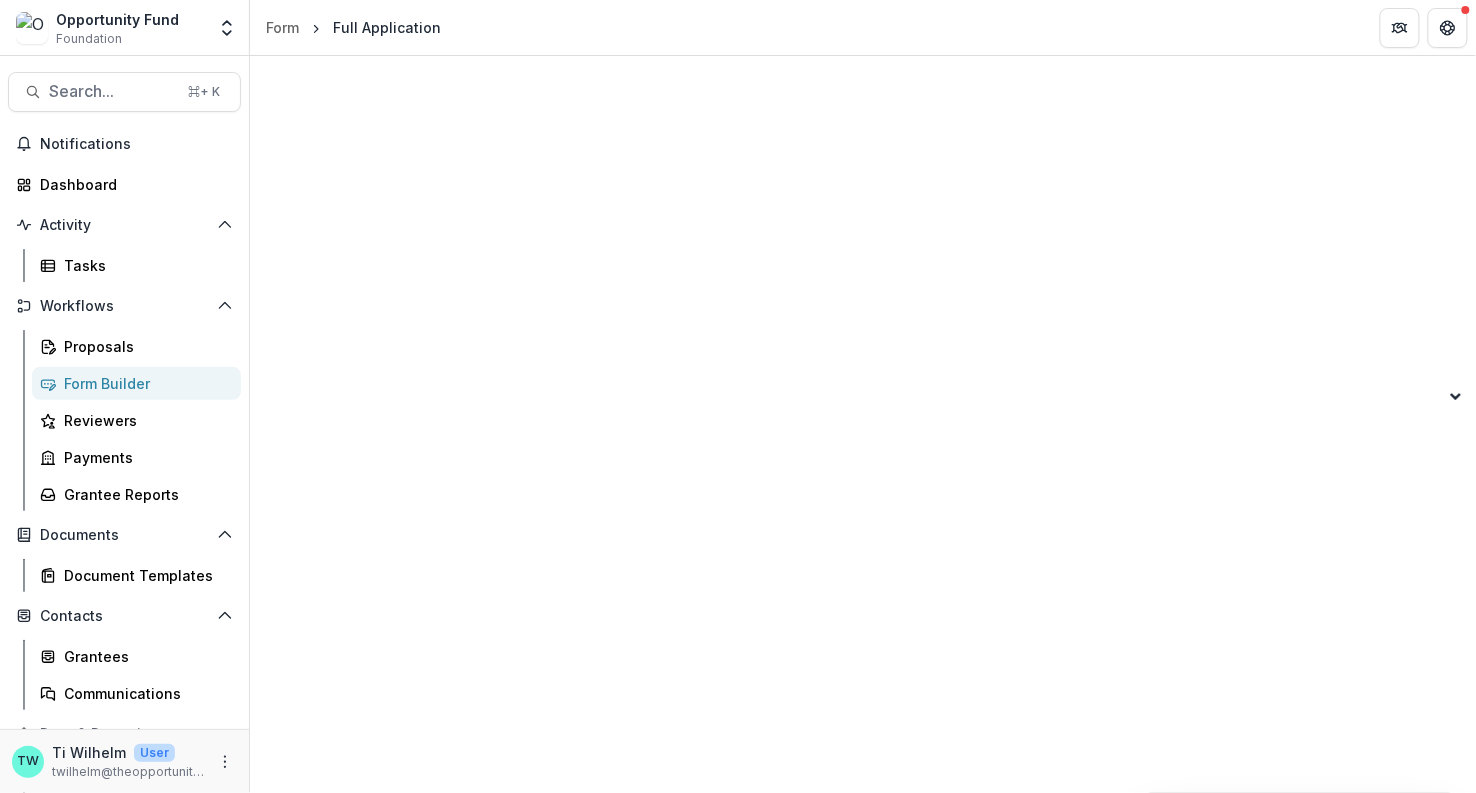 click on "Publish Changes" at bounding box center (507, 25866) 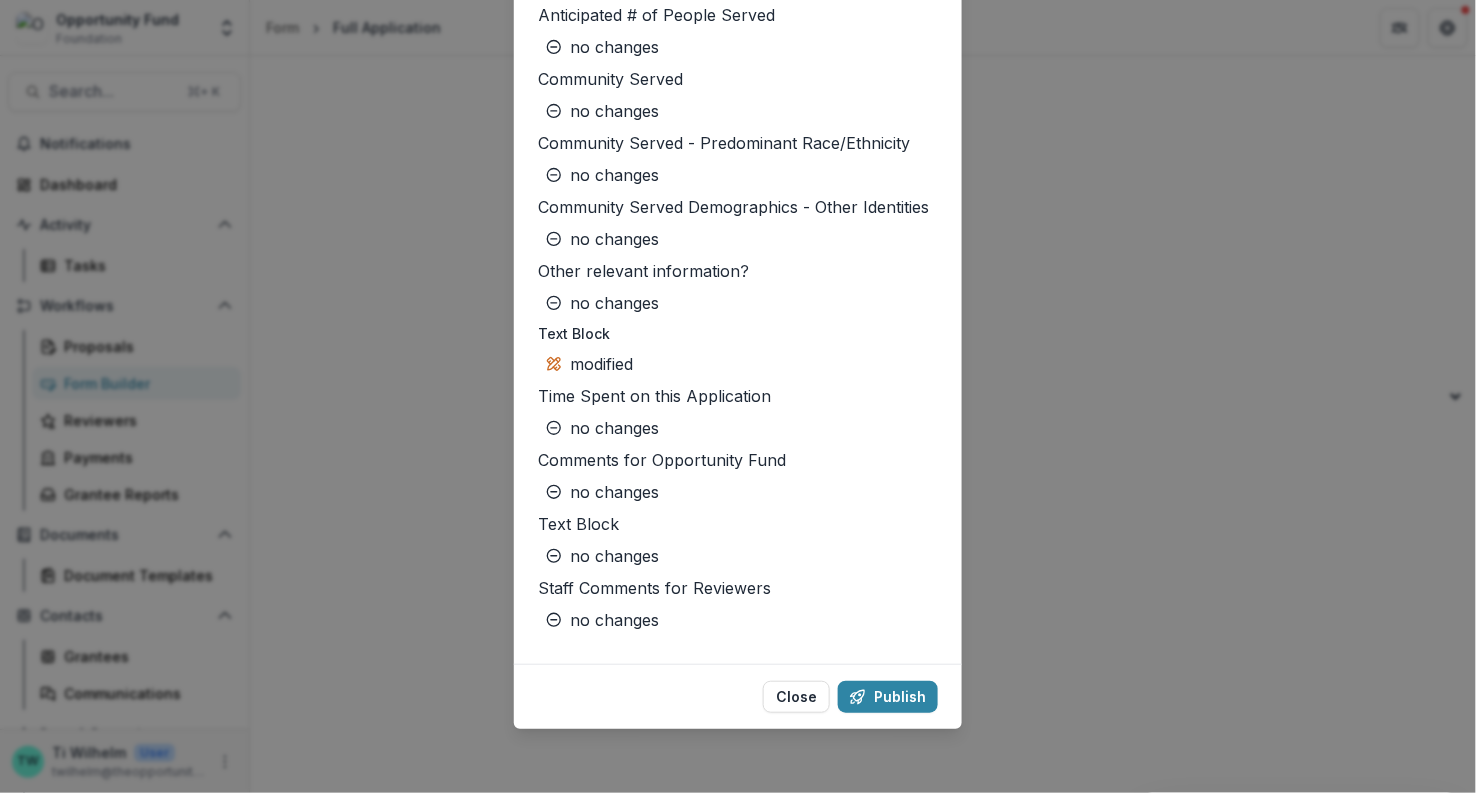 scroll, scrollTop: 5390, scrollLeft: 0, axis: vertical 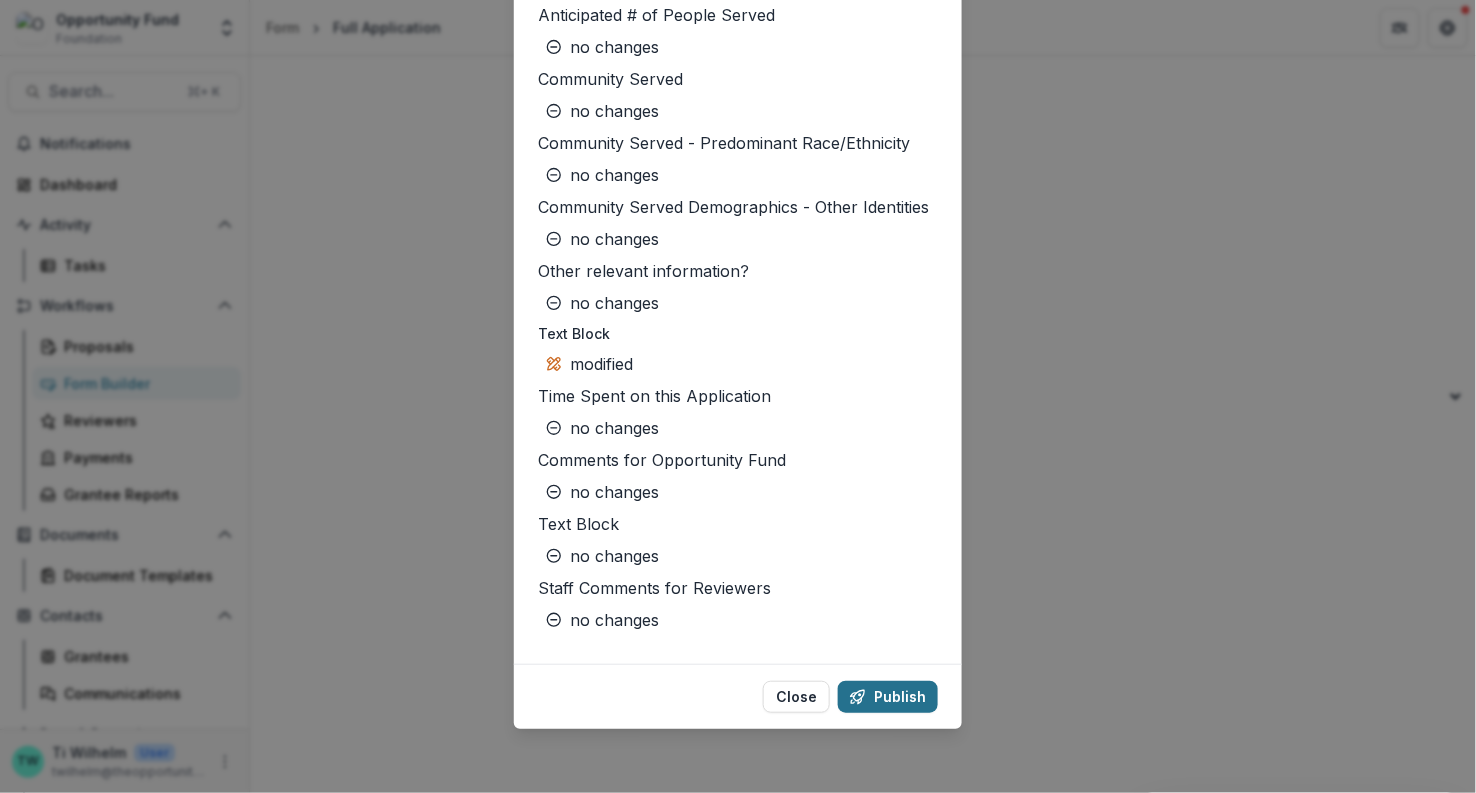 click on "Publish" at bounding box center [888, 697] 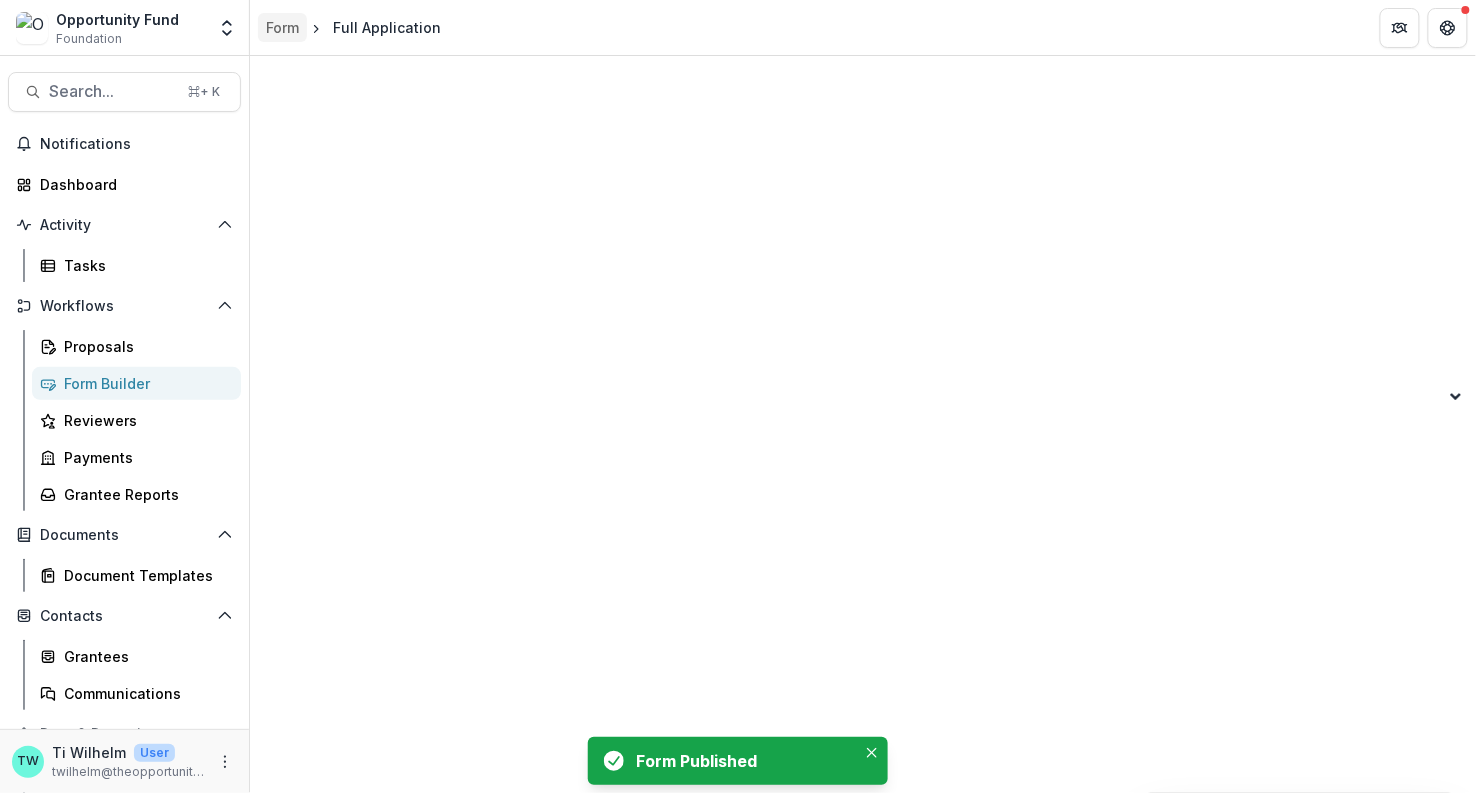 click on "Form" at bounding box center (282, 27) 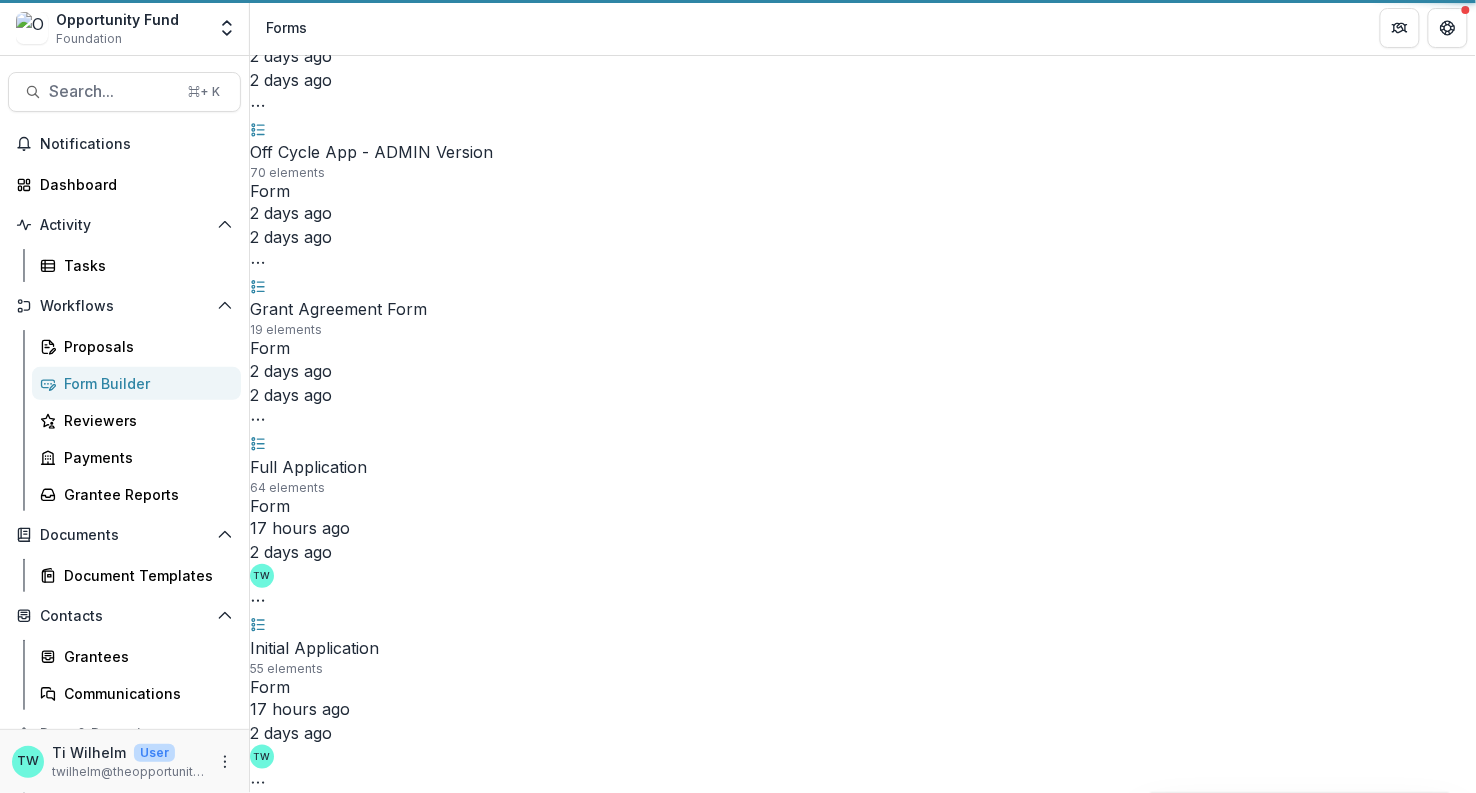 scroll, scrollTop: 0, scrollLeft: 0, axis: both 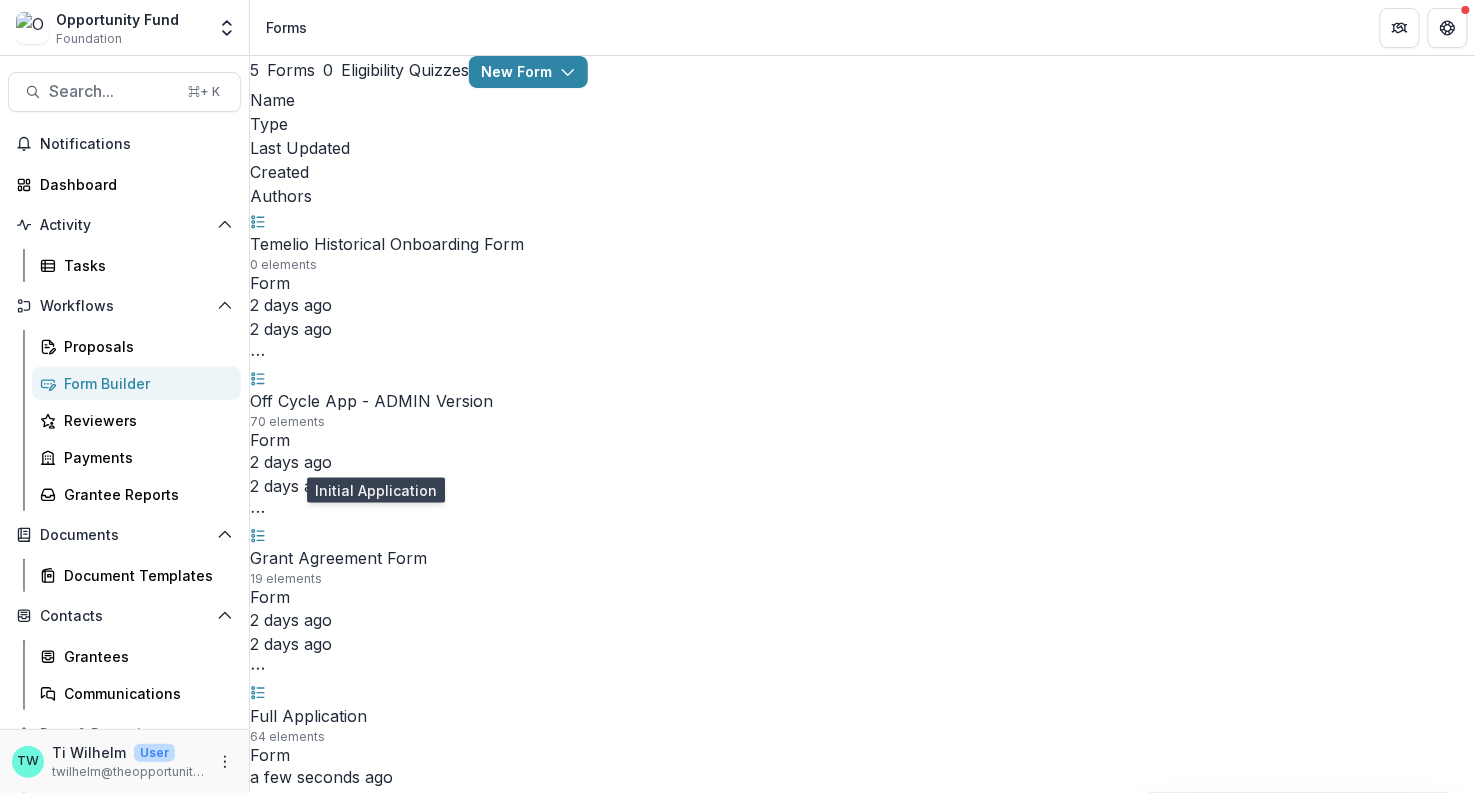 click on "Initial Application" at bounding box center (314, 897) 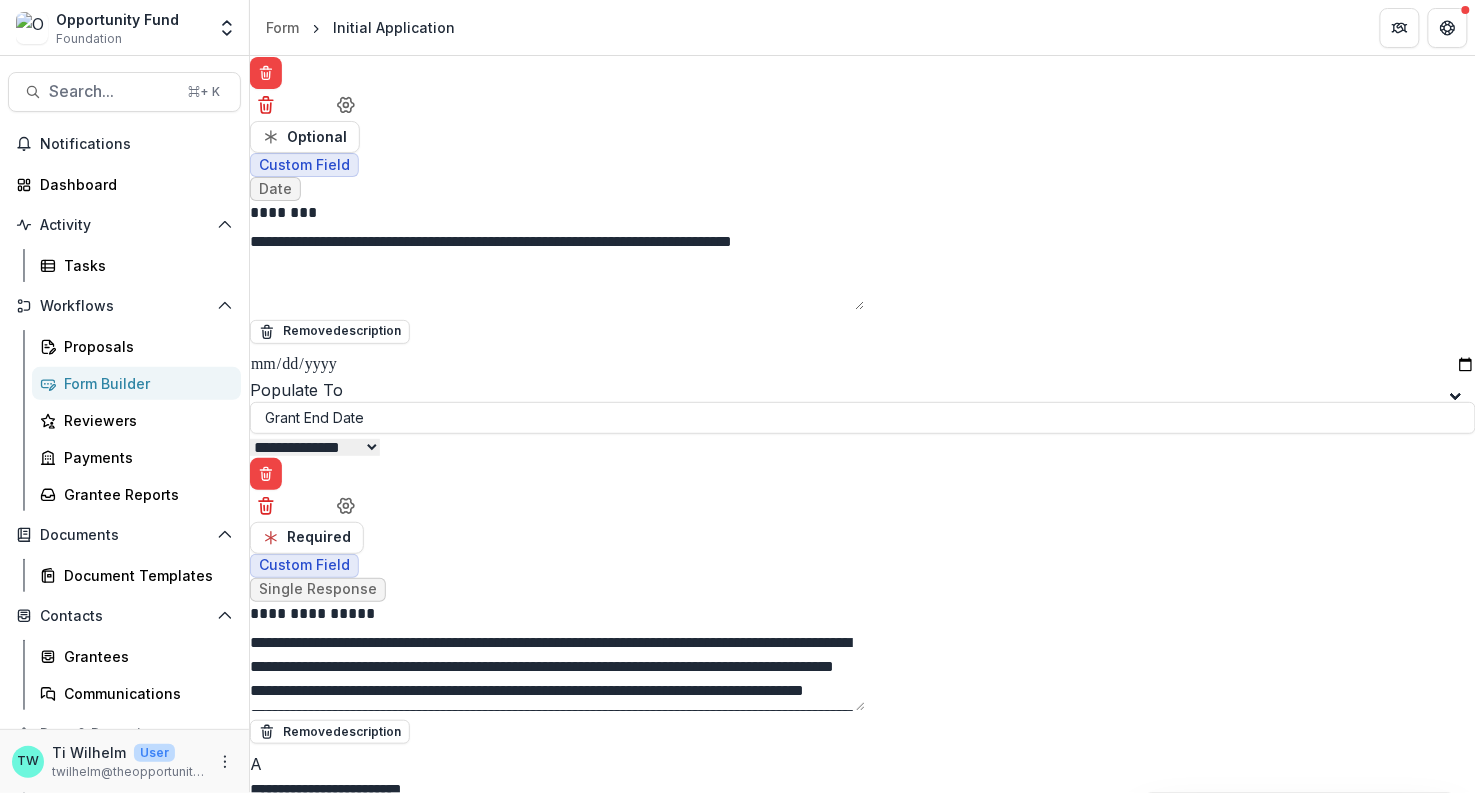 scroll, scrollTop: 8651, scrollLeft: 0, axis: vertical 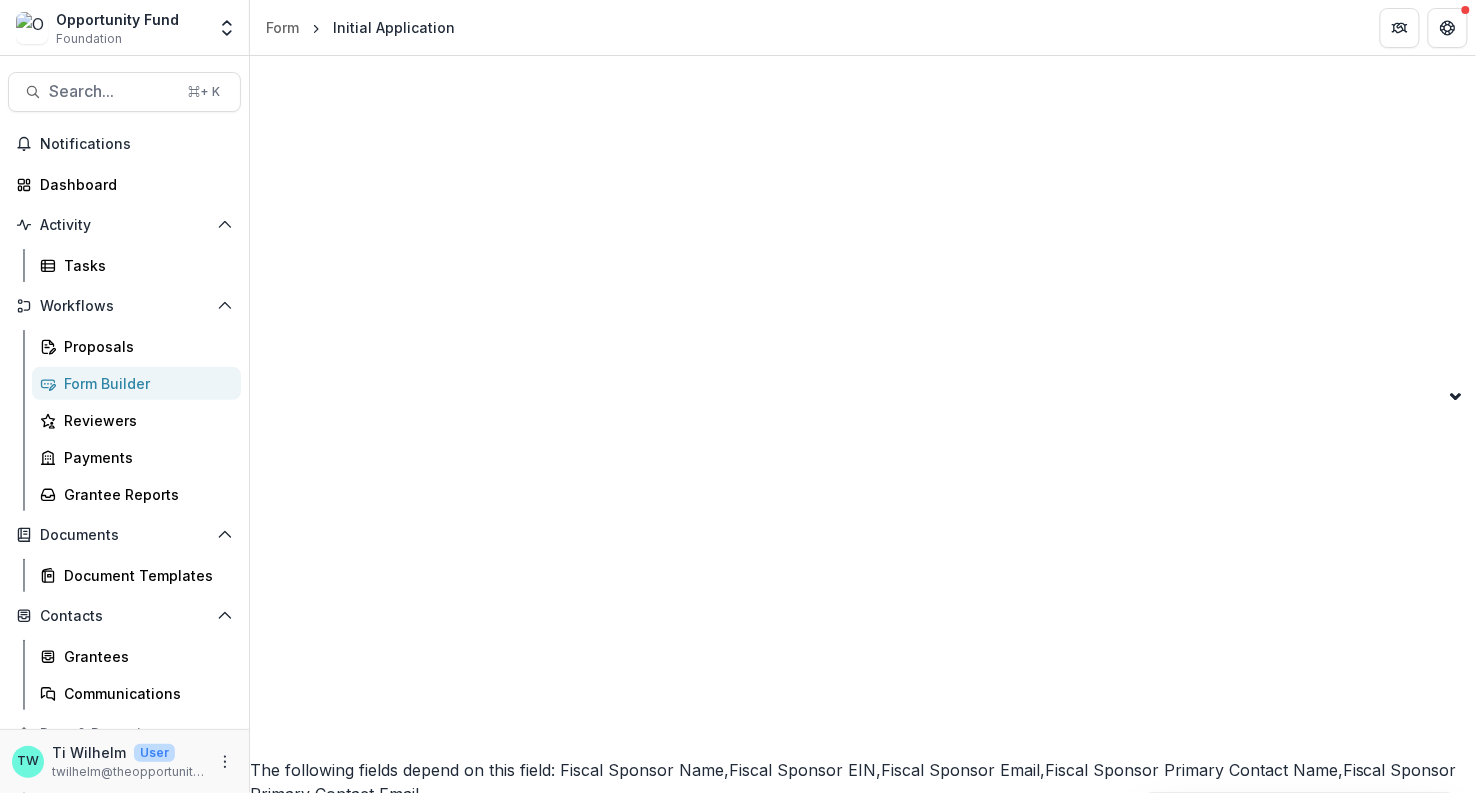 click on "Publish Changes" at bounding box center (507, 73753) 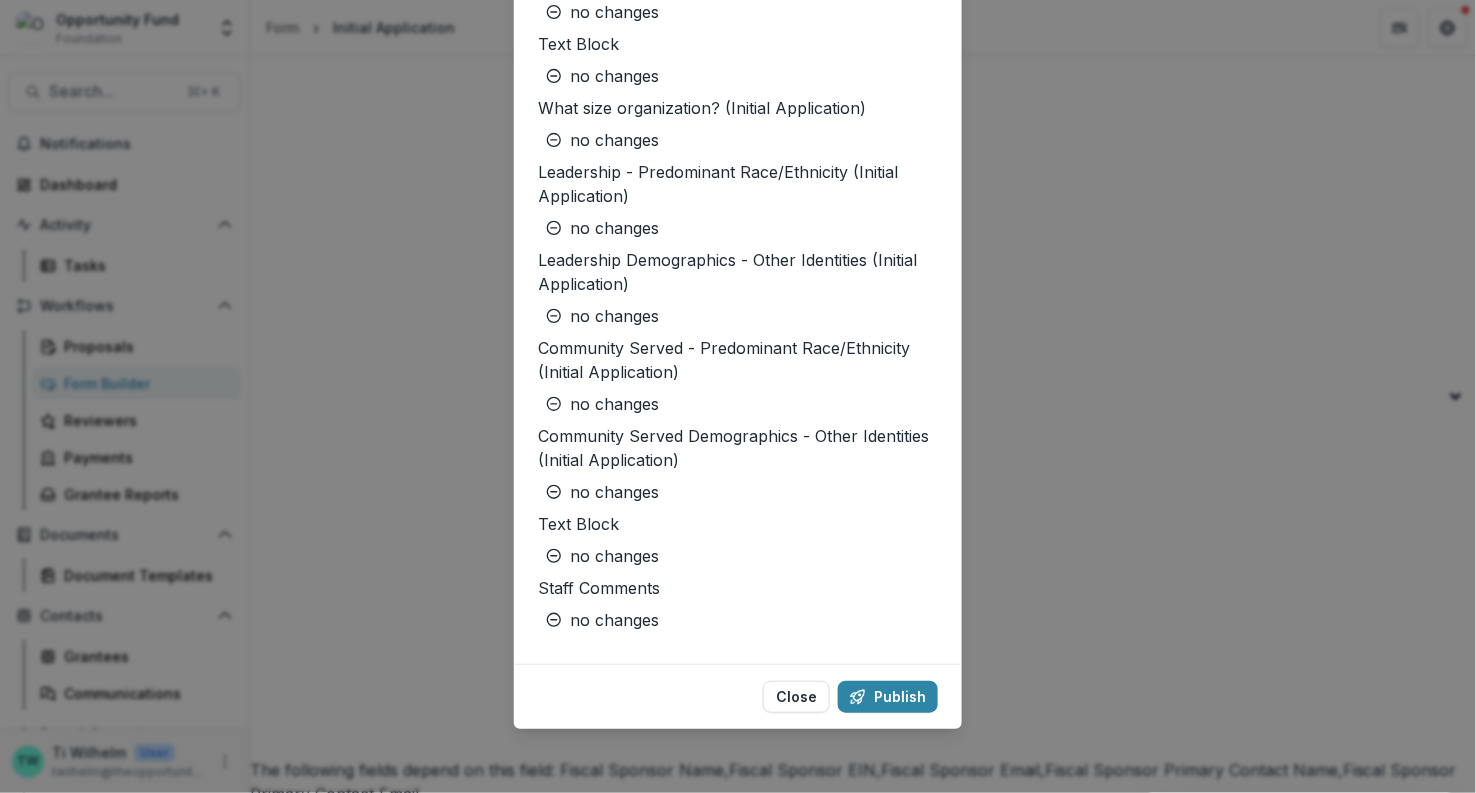 scroll, scrollTop: 4665, scrollLeft: 0, axis: vertical 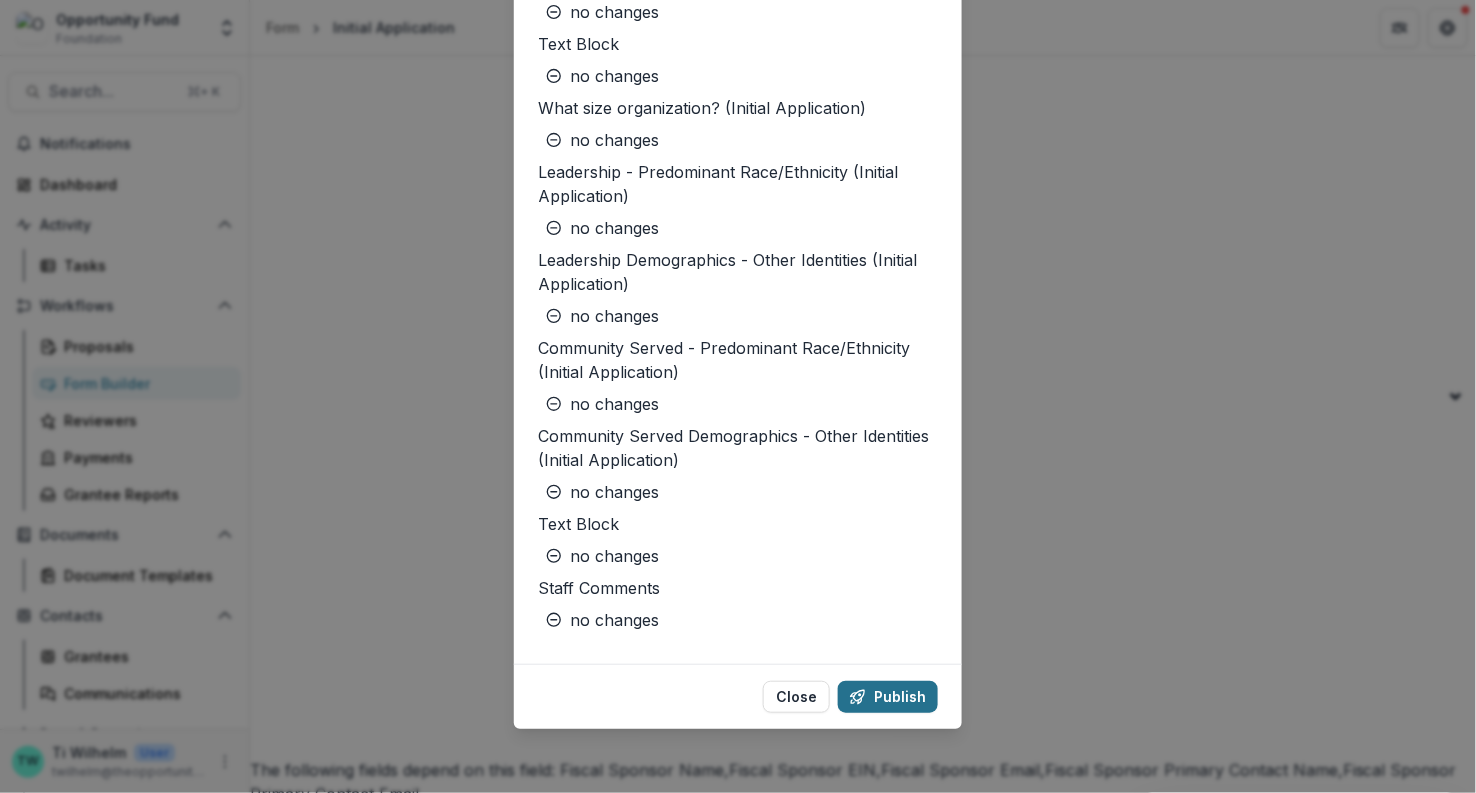 click on "Publish" at bounding box center [888, 697] 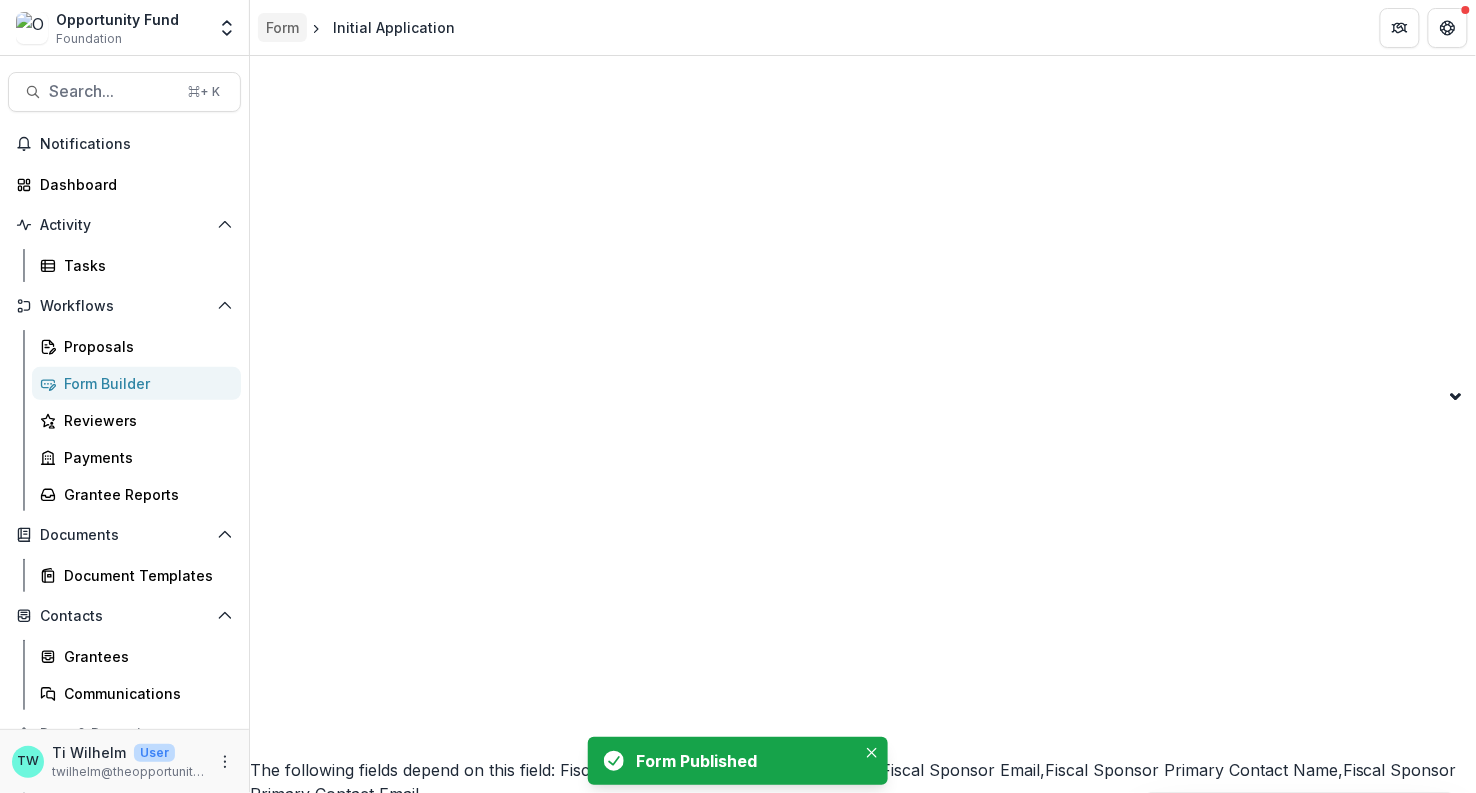 click on "Form" at bounding box center [282, 27] 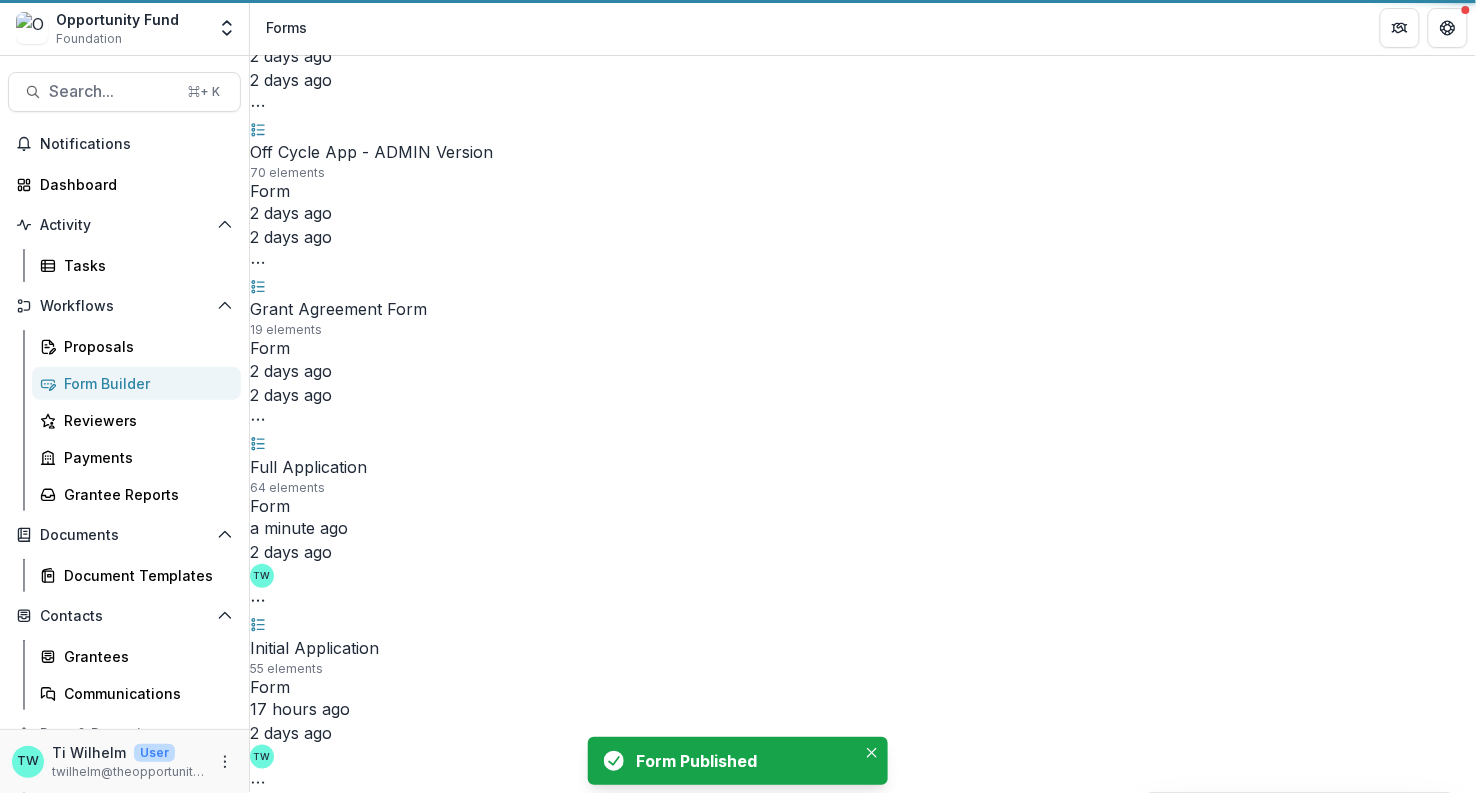 scroll, scrollTop: 0, scrollLeft: 0, axis: both 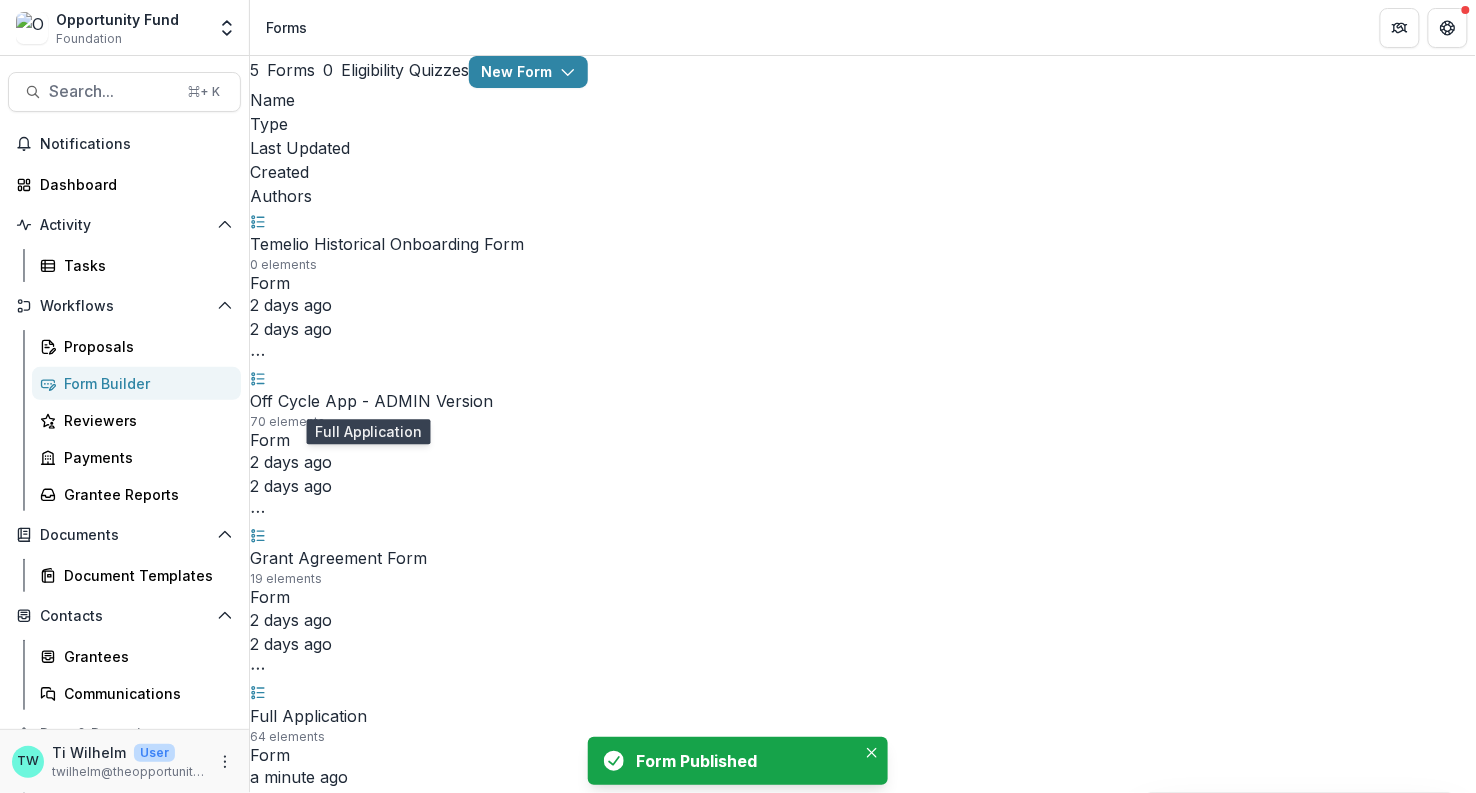 click on "Full Application" at bounding box center [308, 716] 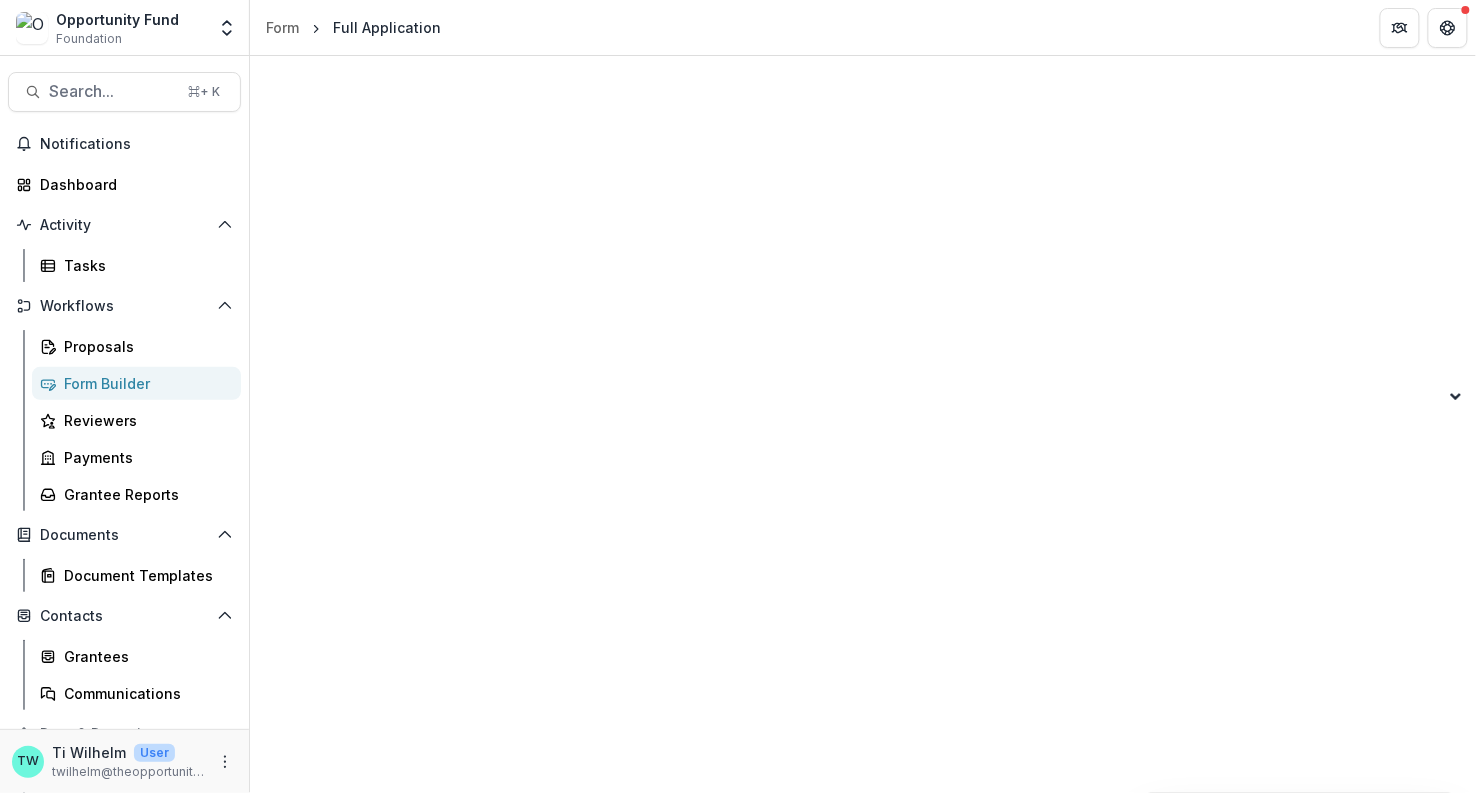 scroll, scrollTop: 23643, scrollLeft: 0, axis: vertical 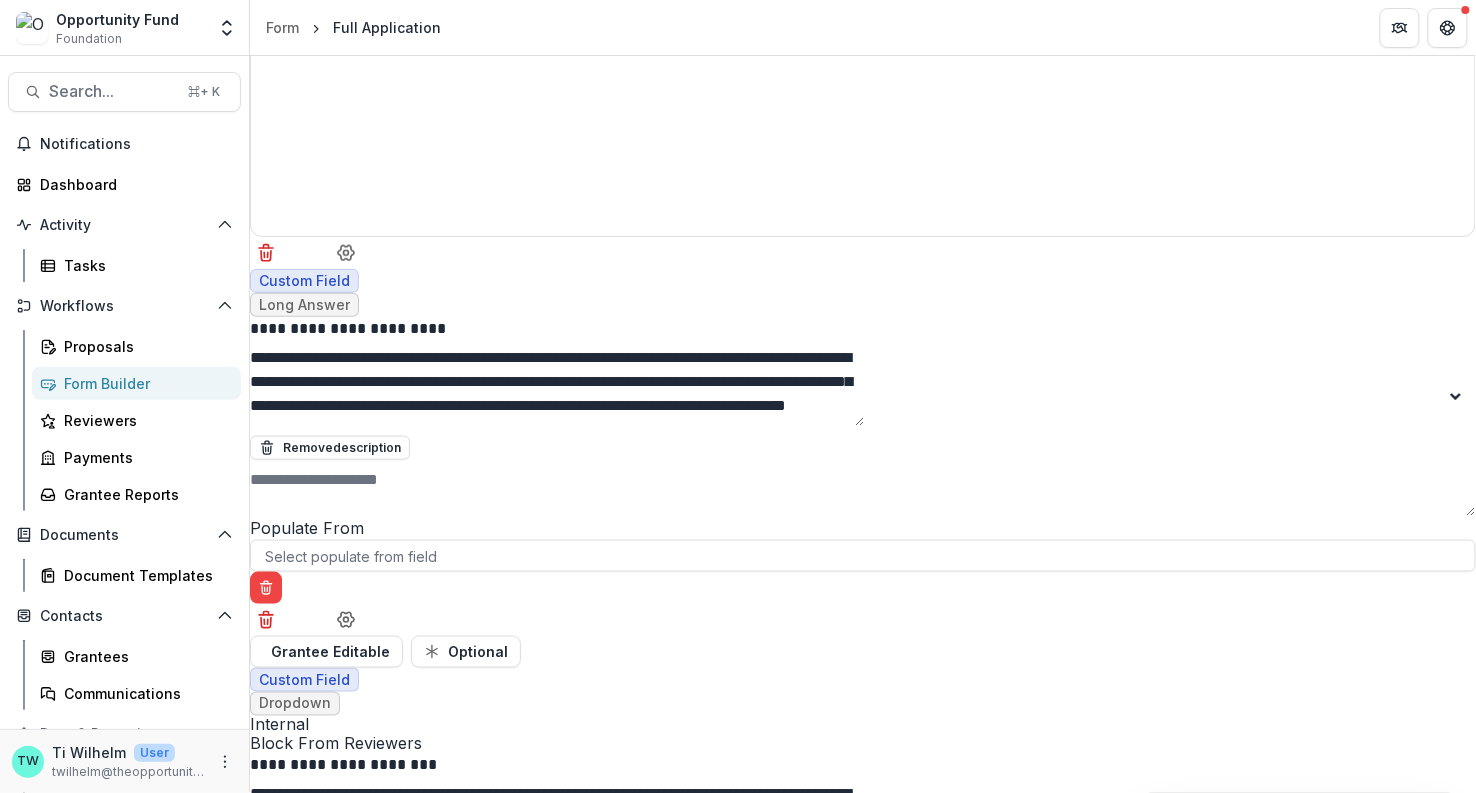 click on "Publish Changes" at bounding box center (507, 26905) 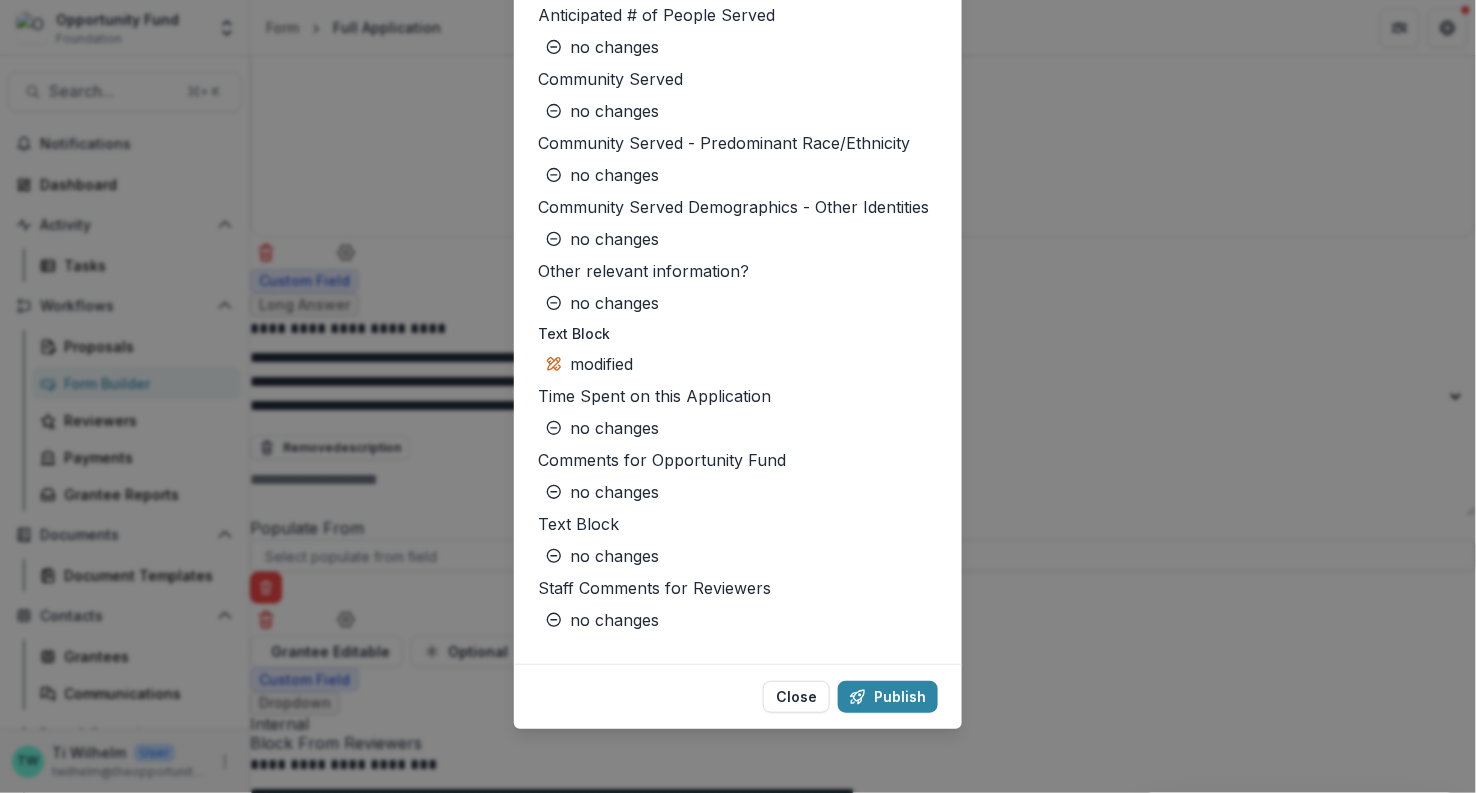 scroll, scrollTop: 5390, scrollLeft: 0, axis: vertical 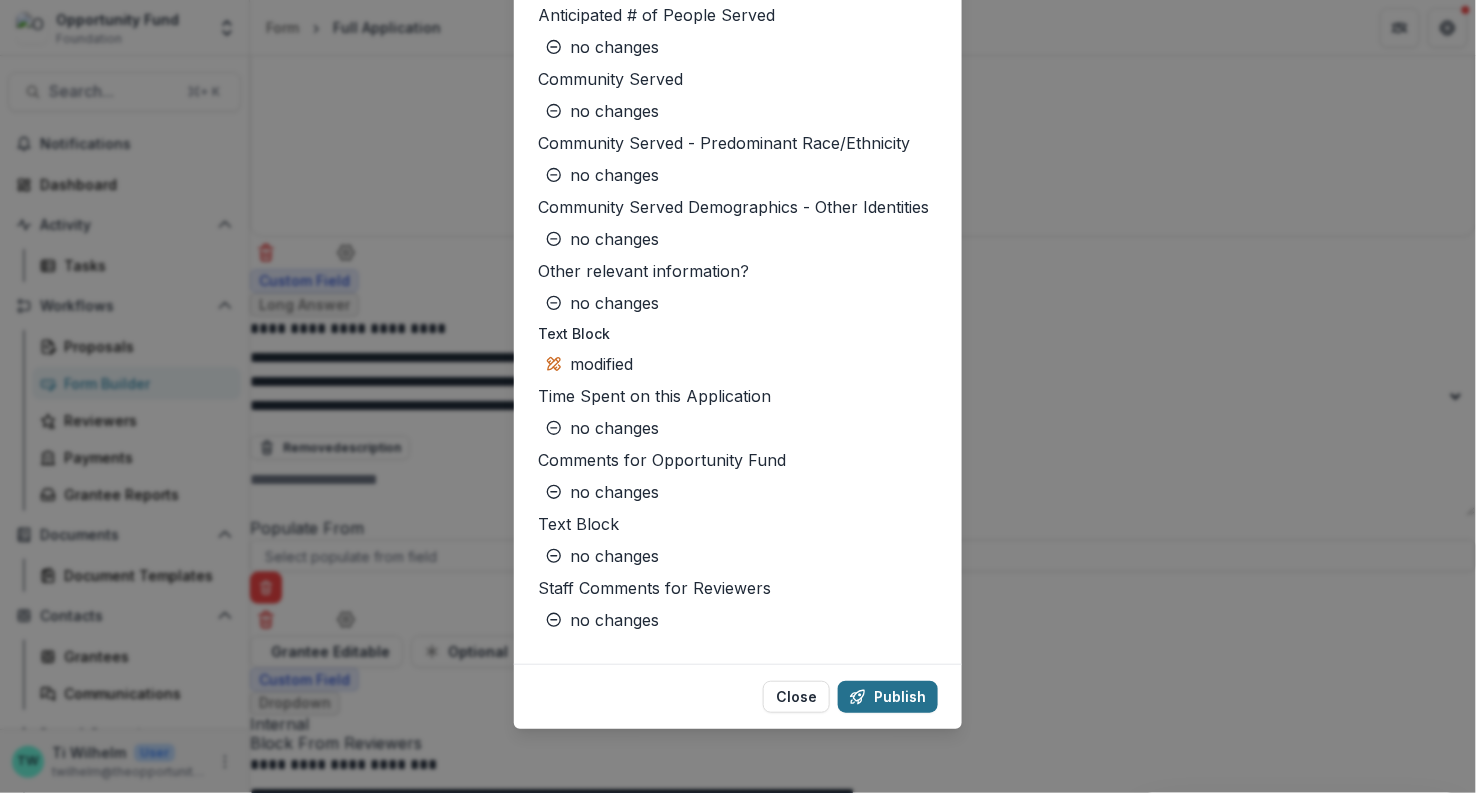 click on "Publish" at bounding box center [888, 697] 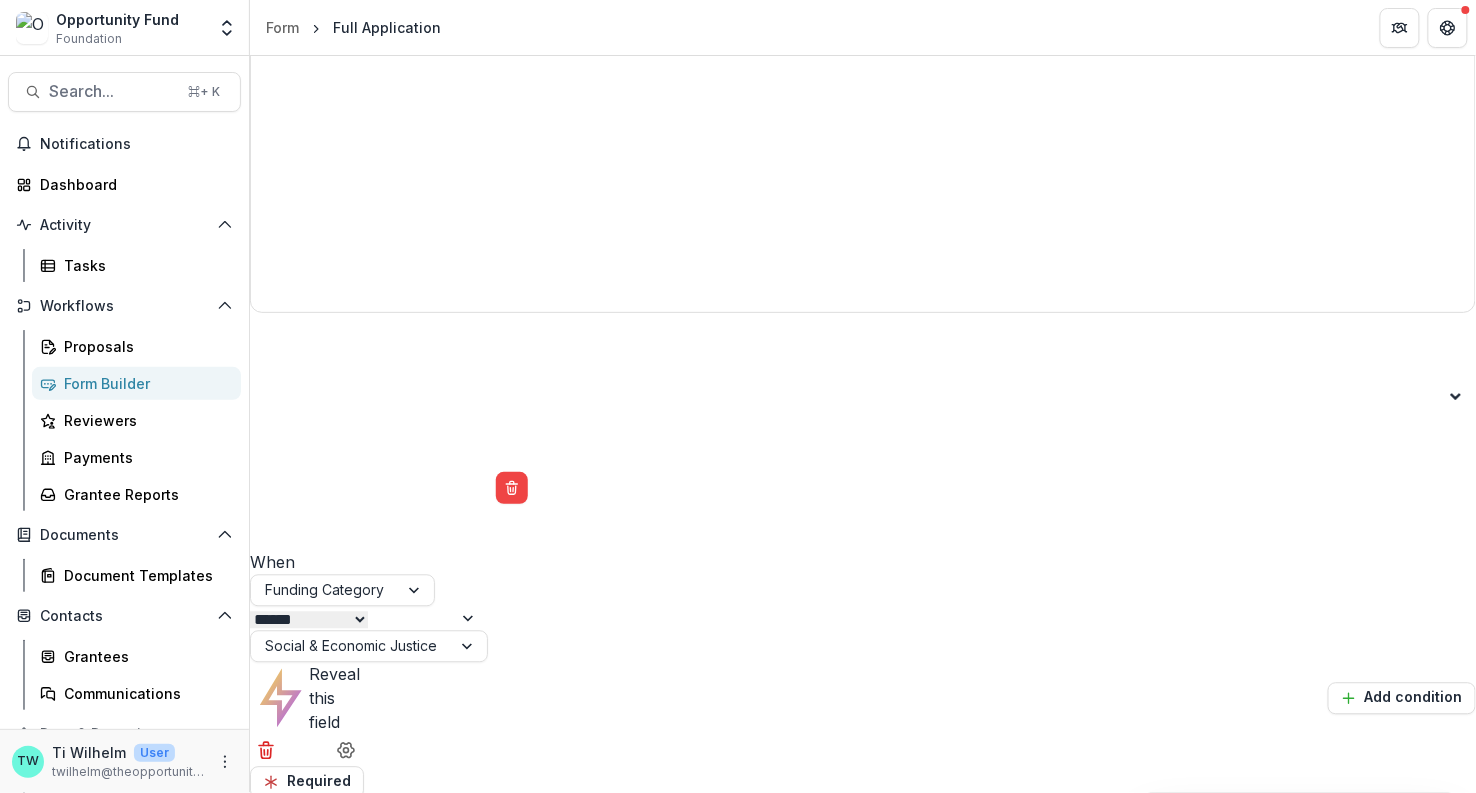scroll, scrollTop: 18767, scrollLeft: 0, axis: vertical 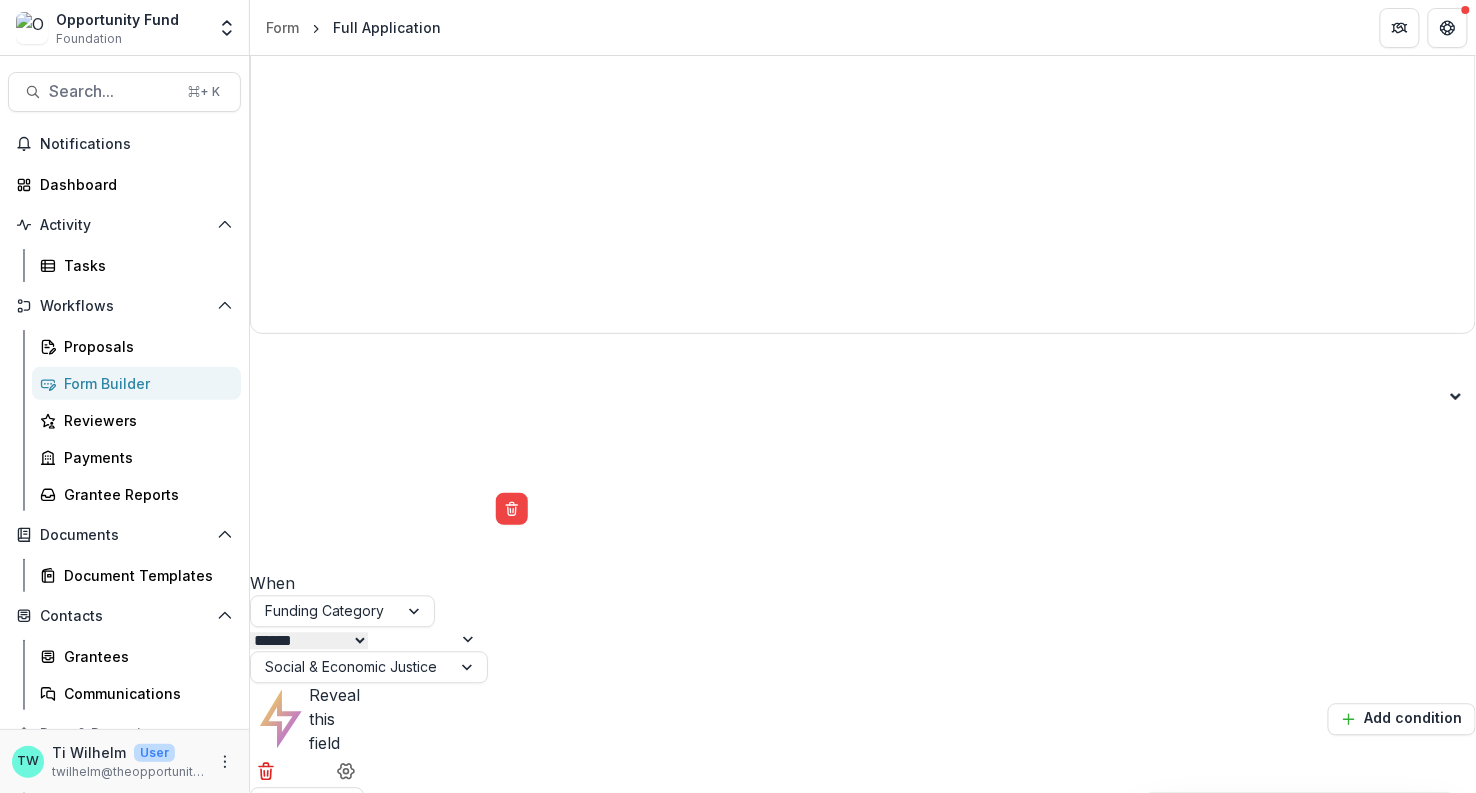 drag, startPoint x: 1120, startPoint y: 525, endPoint x: 636, endPoint y: 482, distance: 485.90637 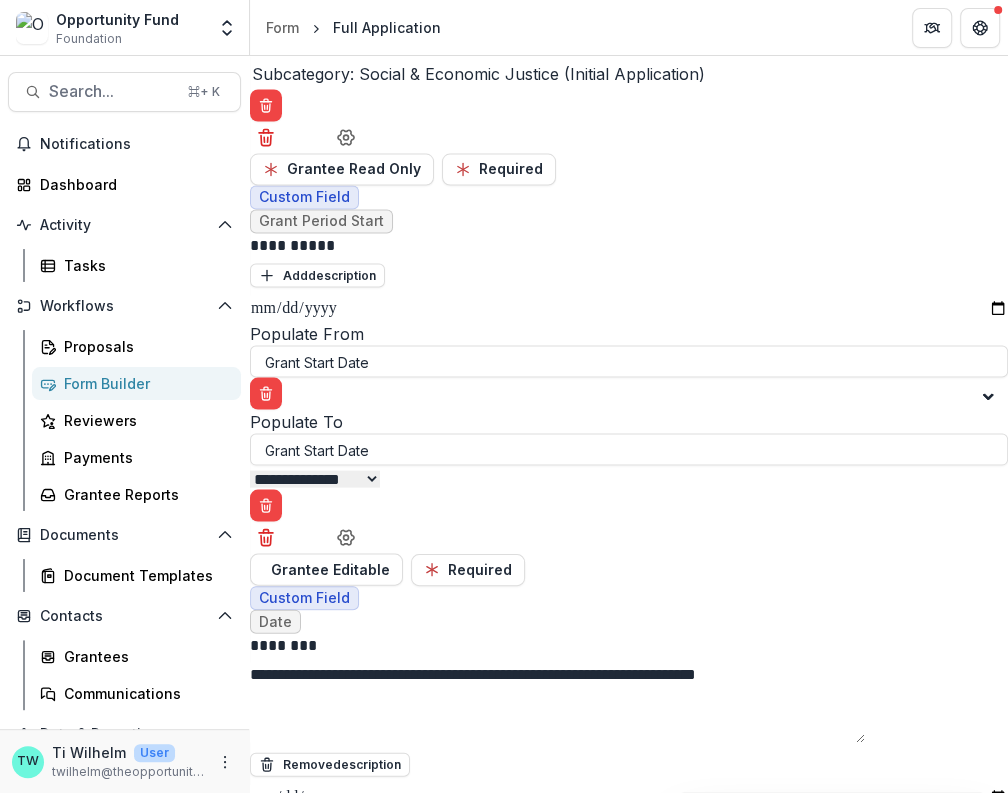 scroll, scrollTop: 6884, scrollLeft: 0, axis: vertical 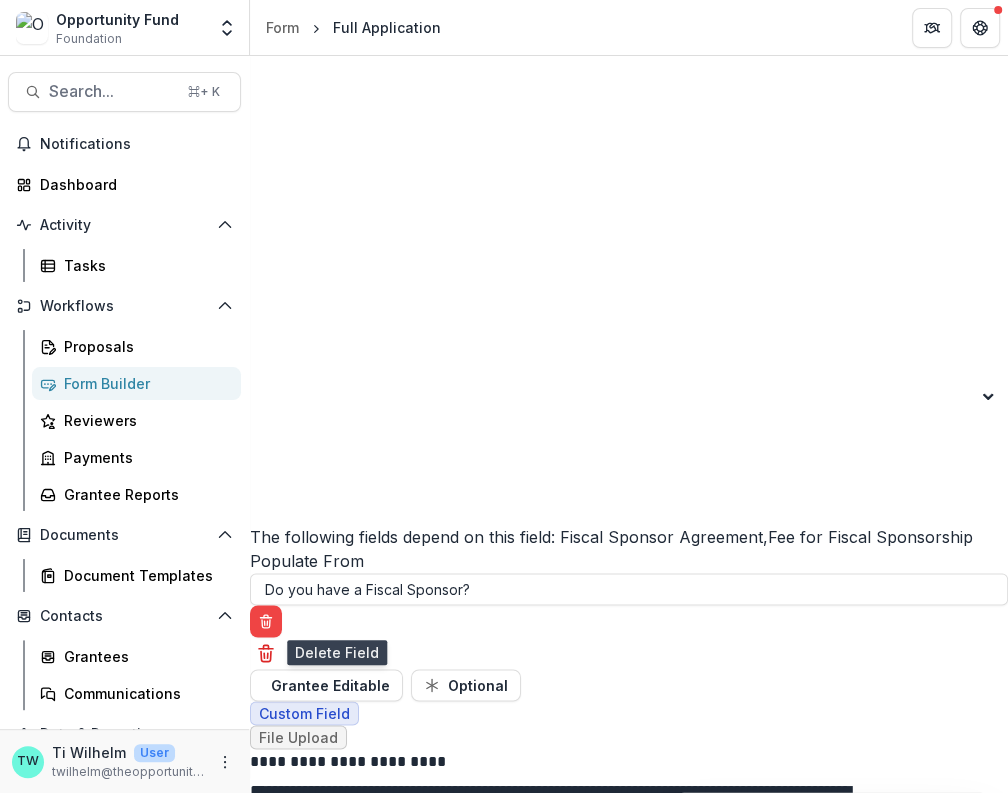 click 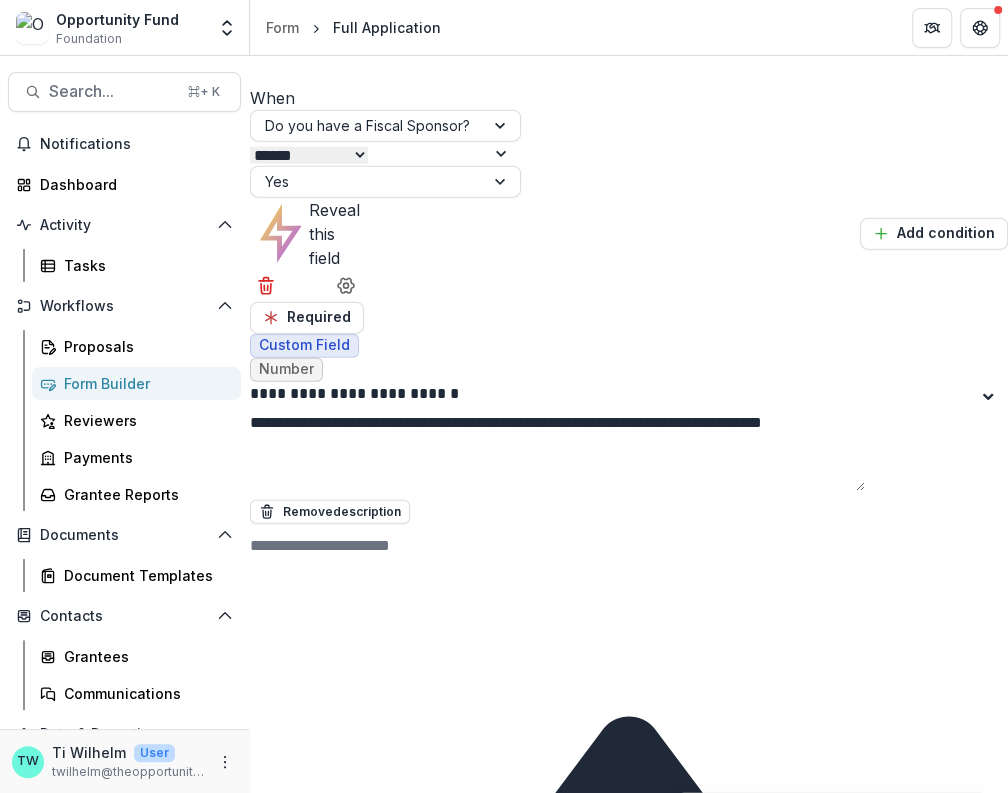 scroll, scrollTop: 30054, scrollLeft: 0, axis: vertical 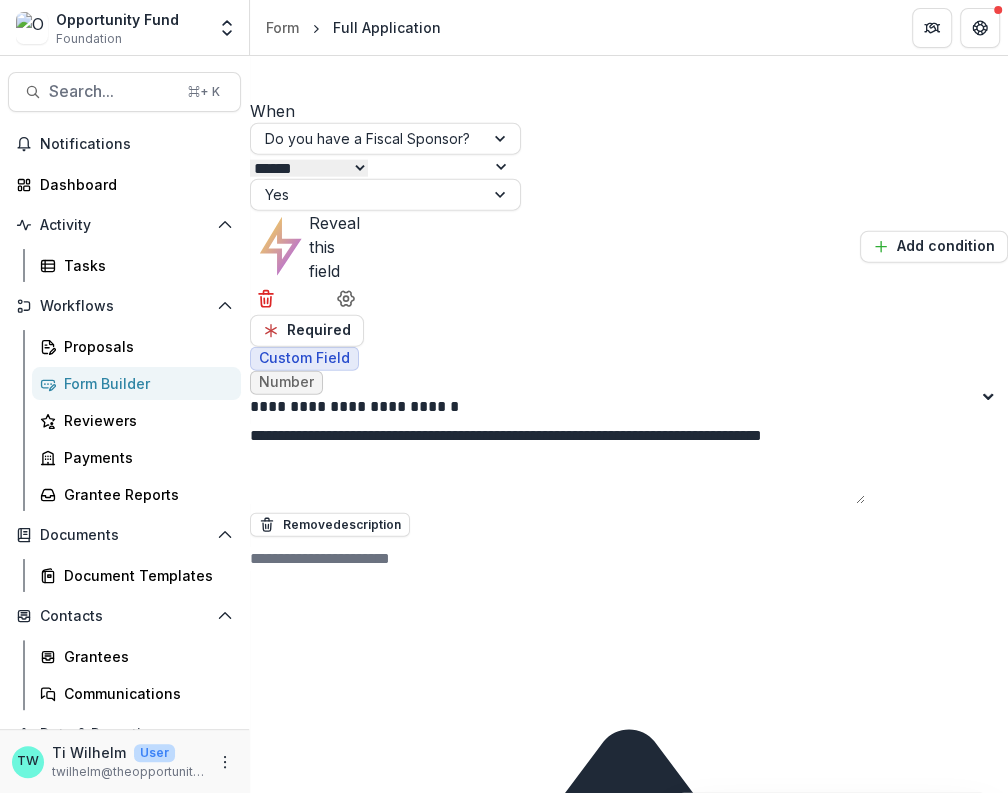 click 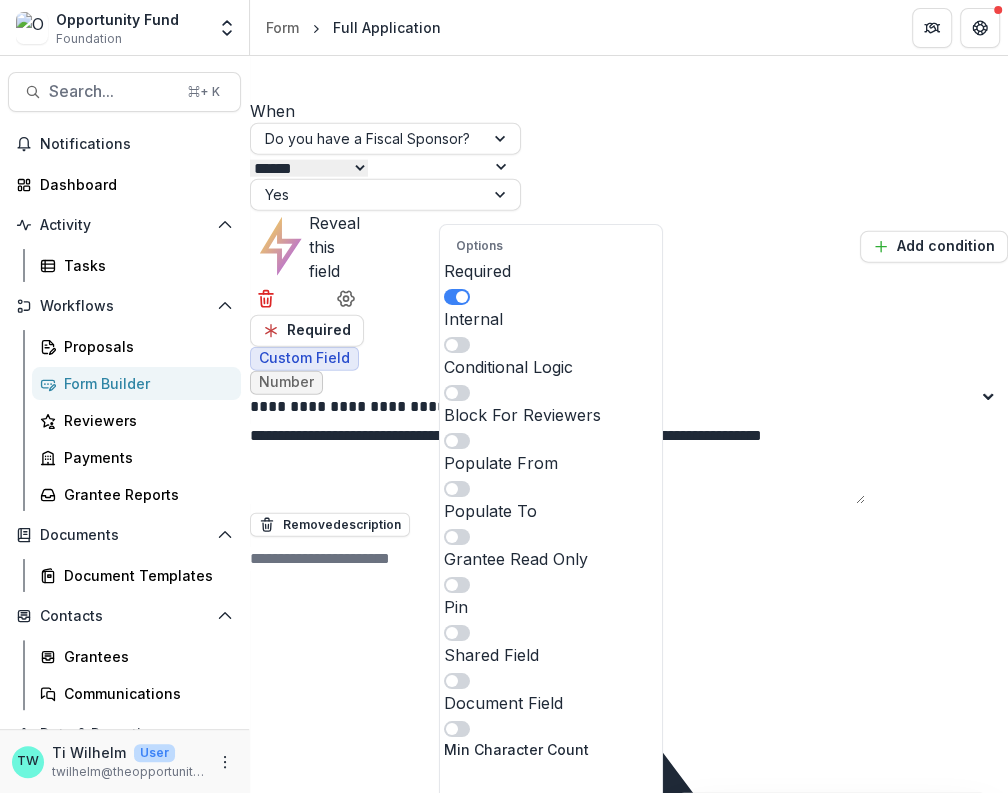 click on "**********" at bounding box center (629, -7975) 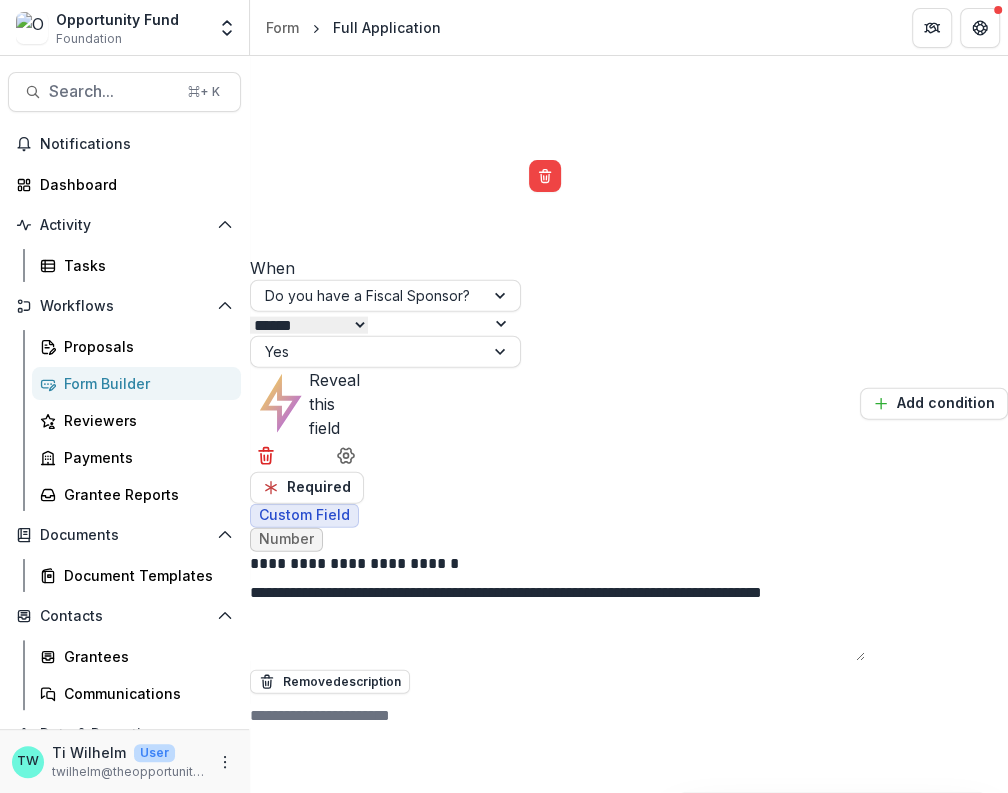 scroll, scrollTop: 29892, scrollLeft: 0, axis: vertical 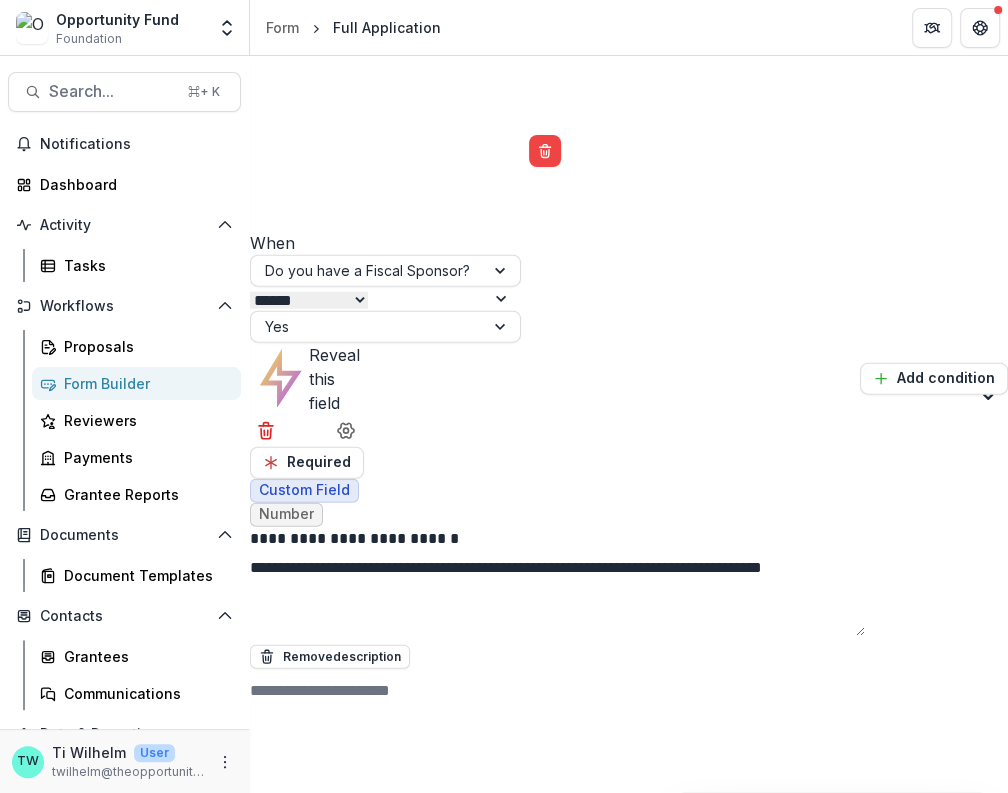 click on "**********" at bounding box center [557, 9388] 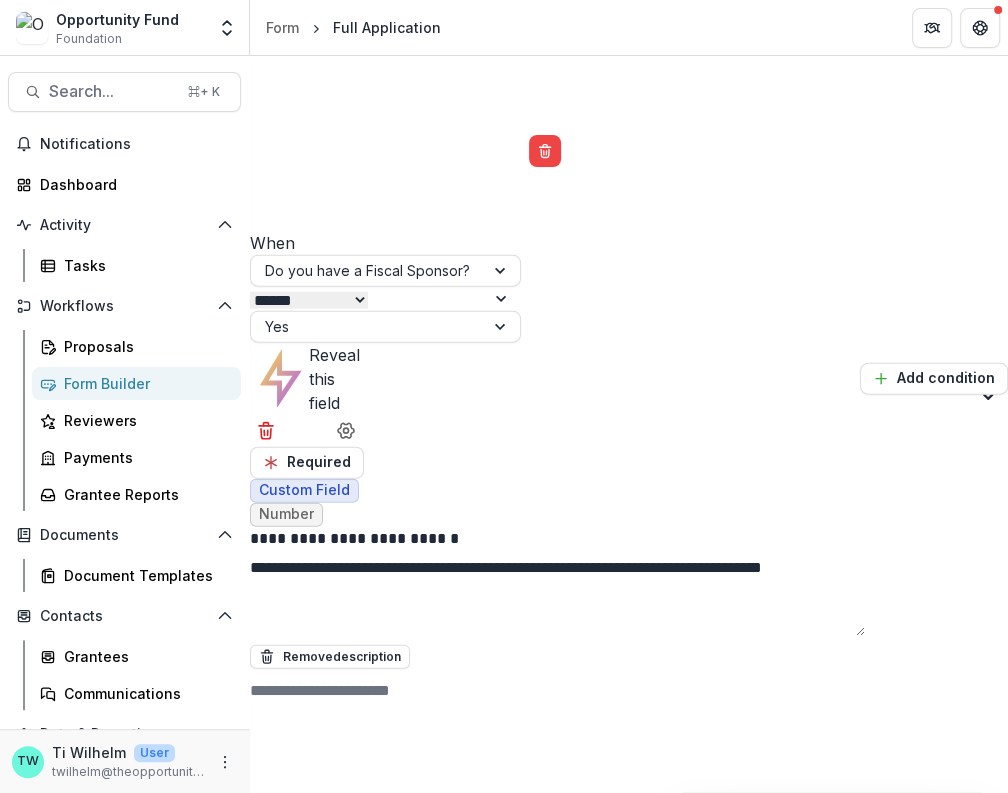 type on "**********" 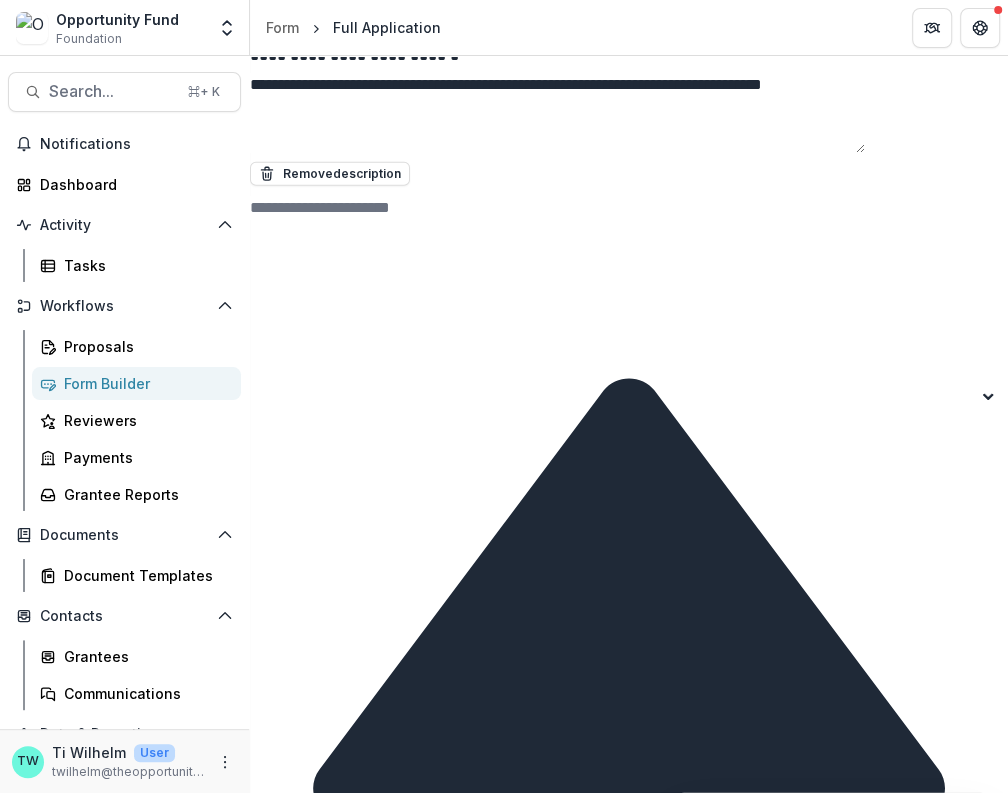 scroll, scrollTop: 30502, scrollLeft: 0, axis: vertical 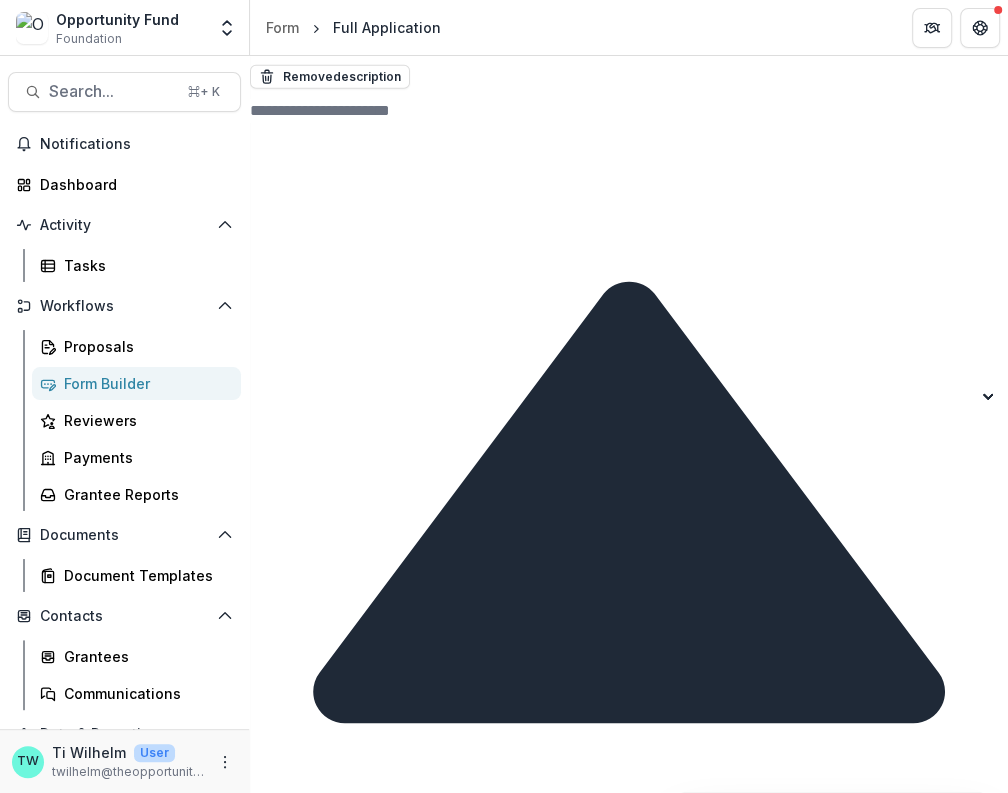 click on "**********" at bounding box center (557, 9111) 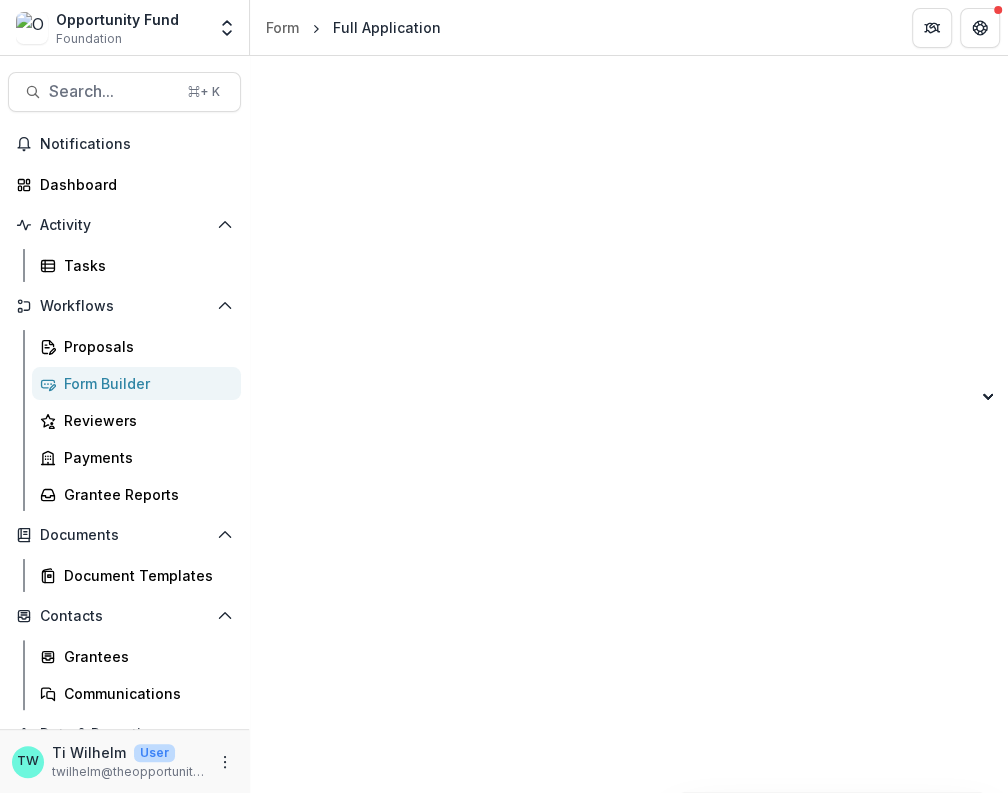scroll, scrollTop: 33002, scrollLeft: 0, axis: vertical 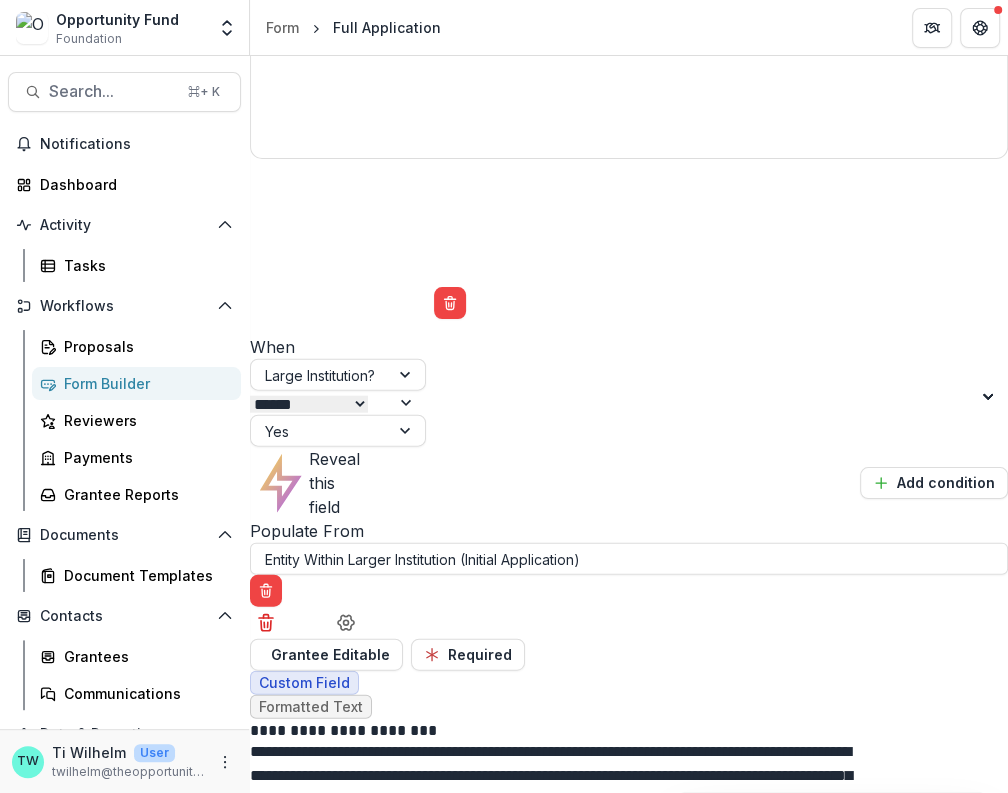 click on "Publish Changes" at bounding box center (507, 9597) 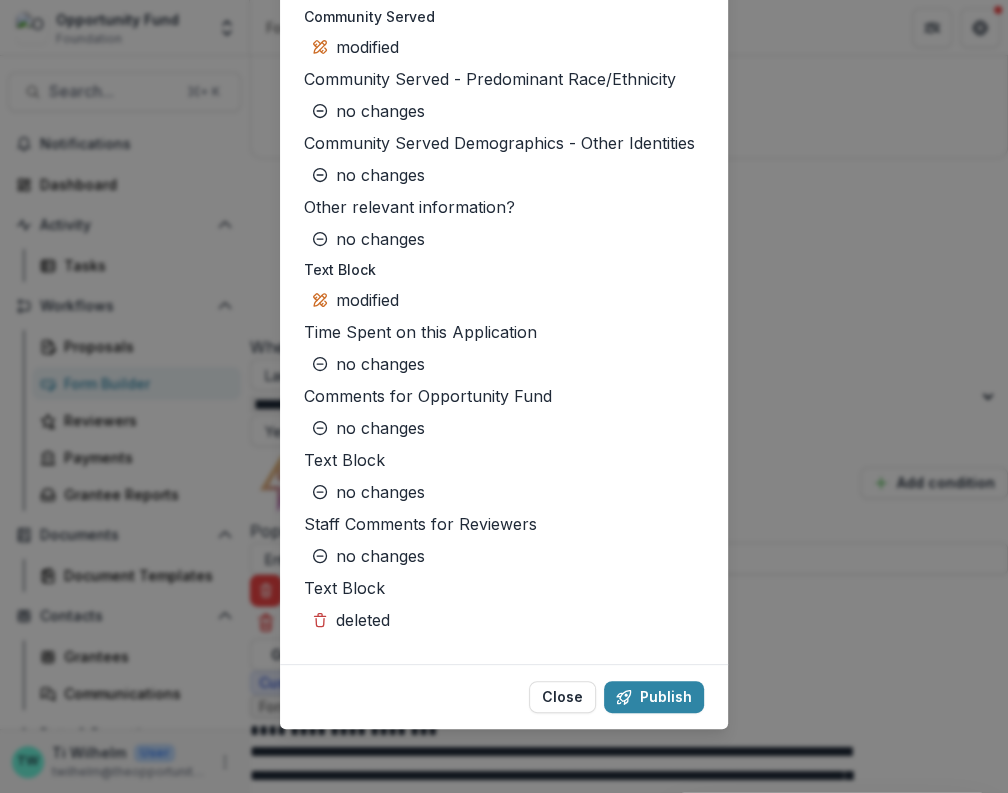scroll, scrollTop: 5390, scrollLeft: 0, axis: vertical 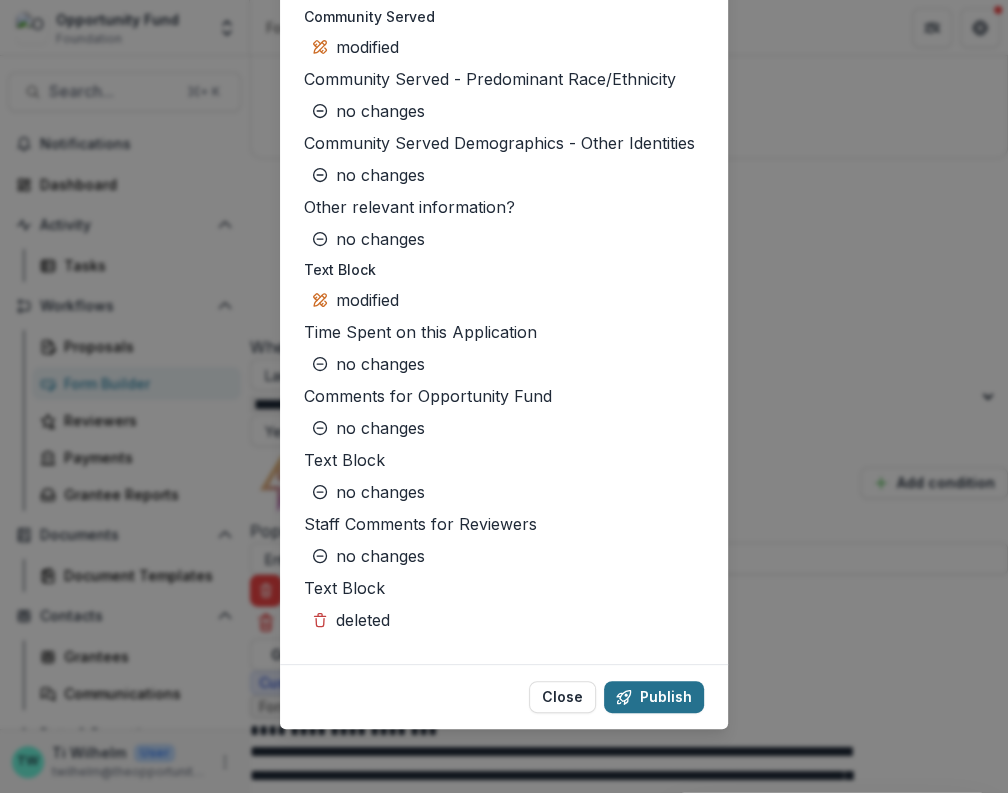 click on "Publish" at bounding box center (654, 697) 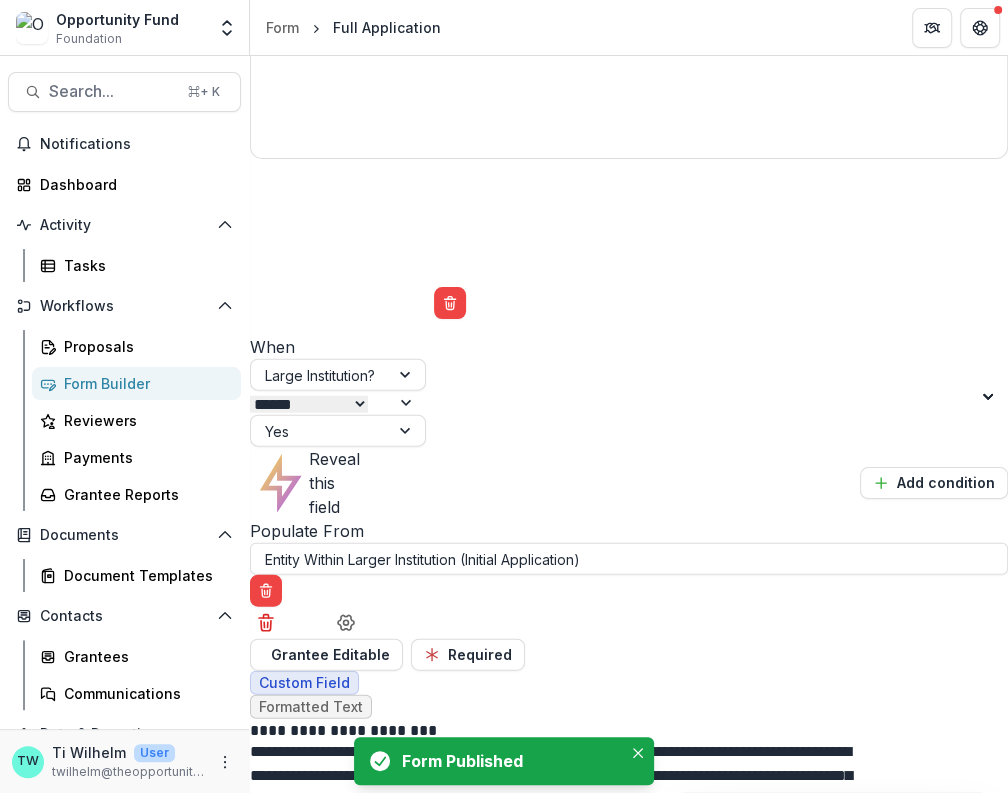 click on "Publish Changes" at bounding box center [507, 9597] 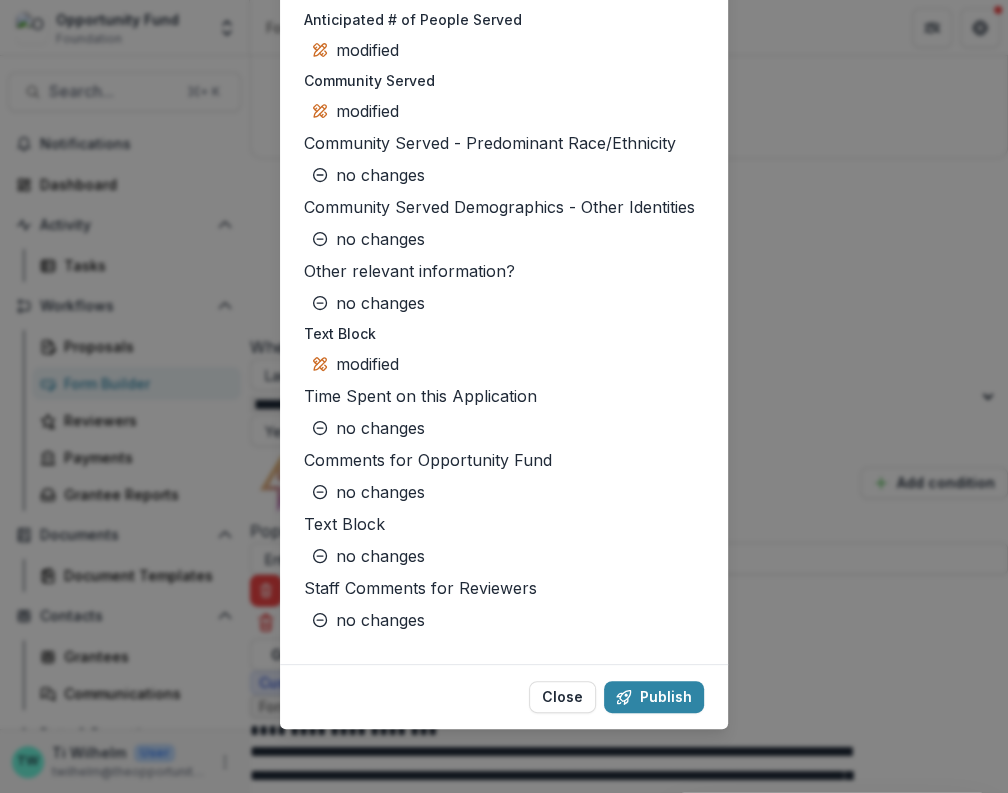 scroll, scrollTop: 5297, scrollLeft: 0, axis: vertical 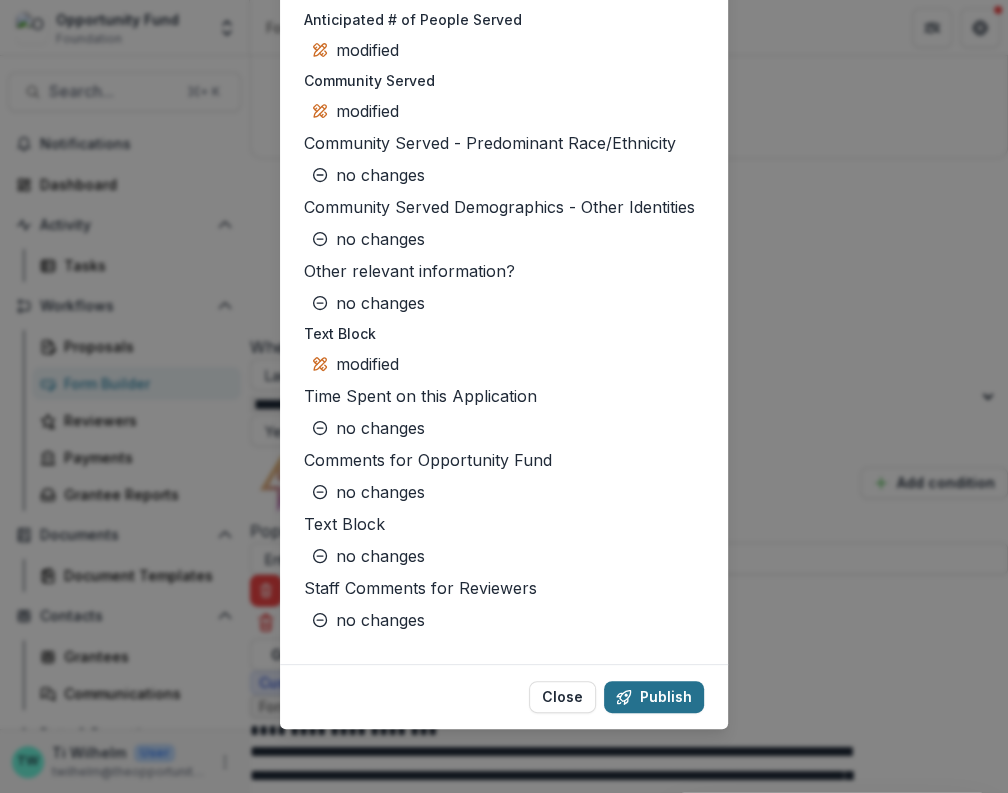 click on "Publish" at bounding box center [654, 697] 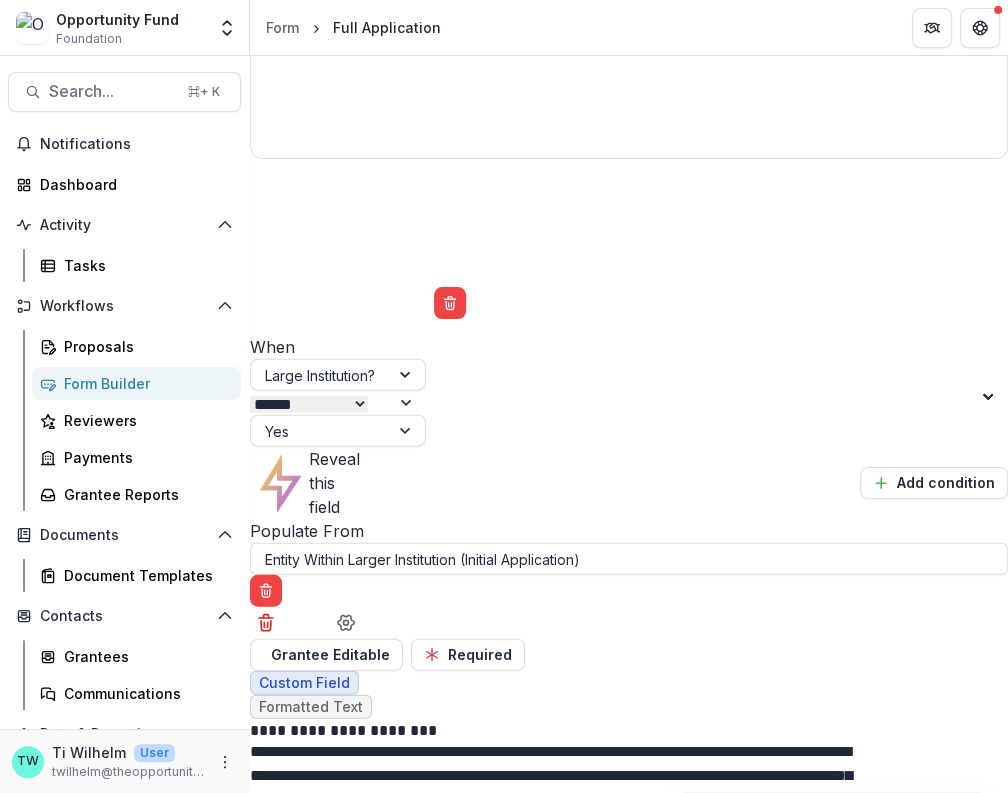 click on "Publish Changes" at bounding box center [507, 9597] 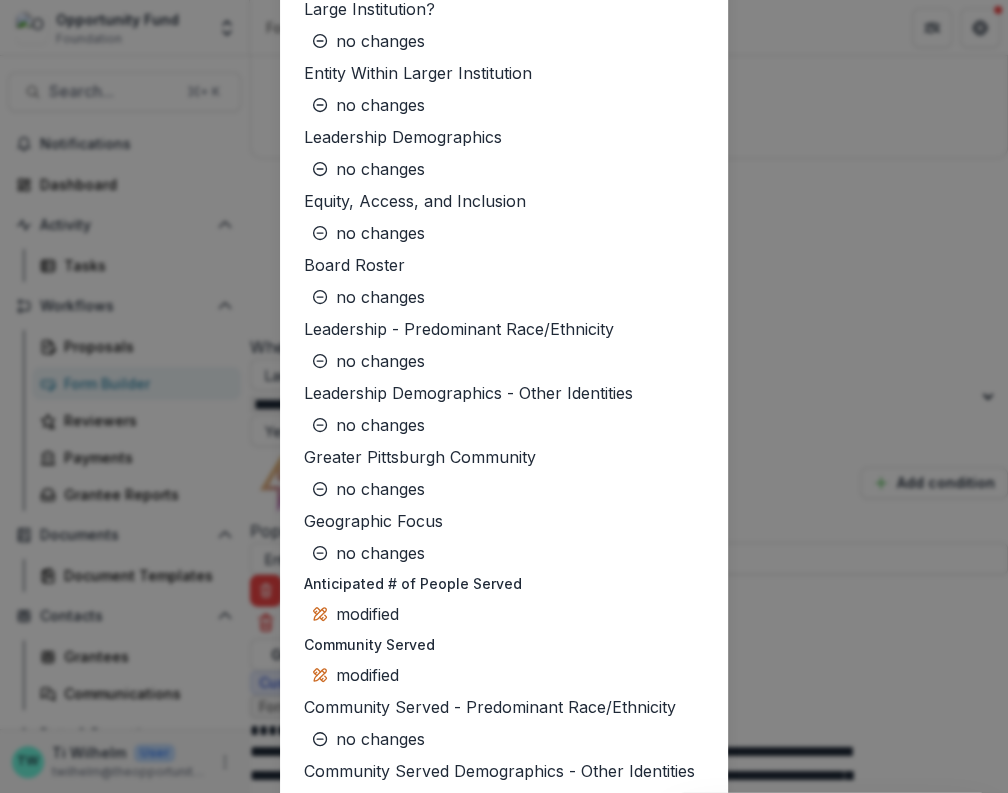 scroll, scrollTop: 5297, scrollLeft: 0, axis: vertical 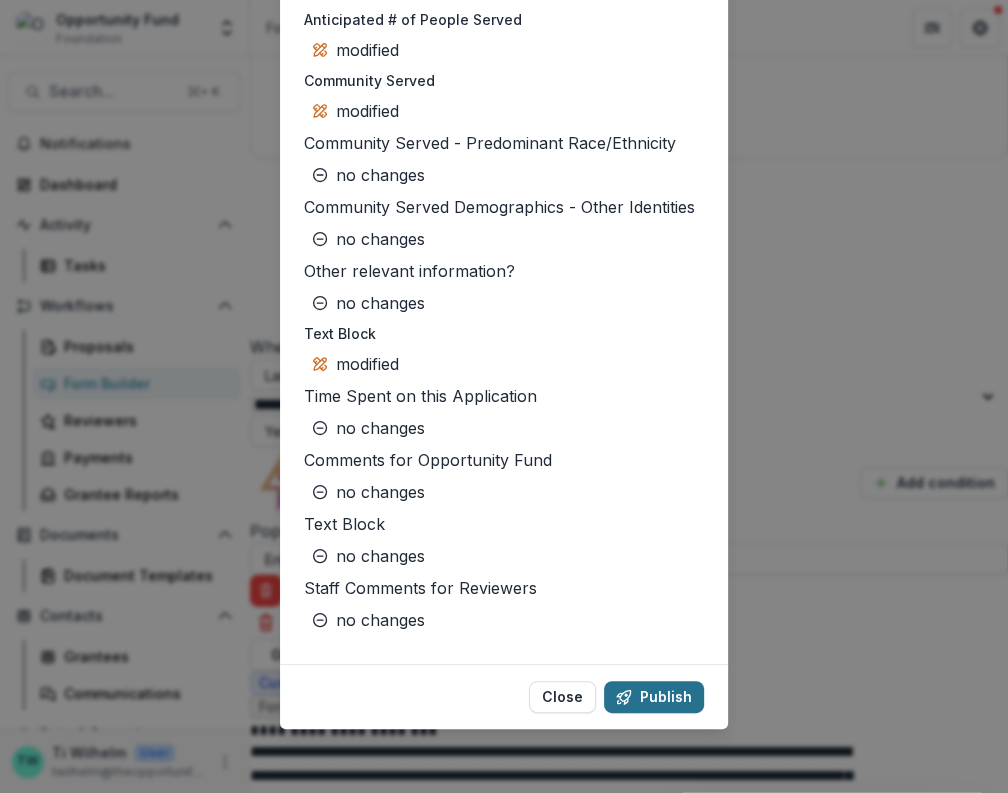 click on "Publish" at bounding box center [654, 697] 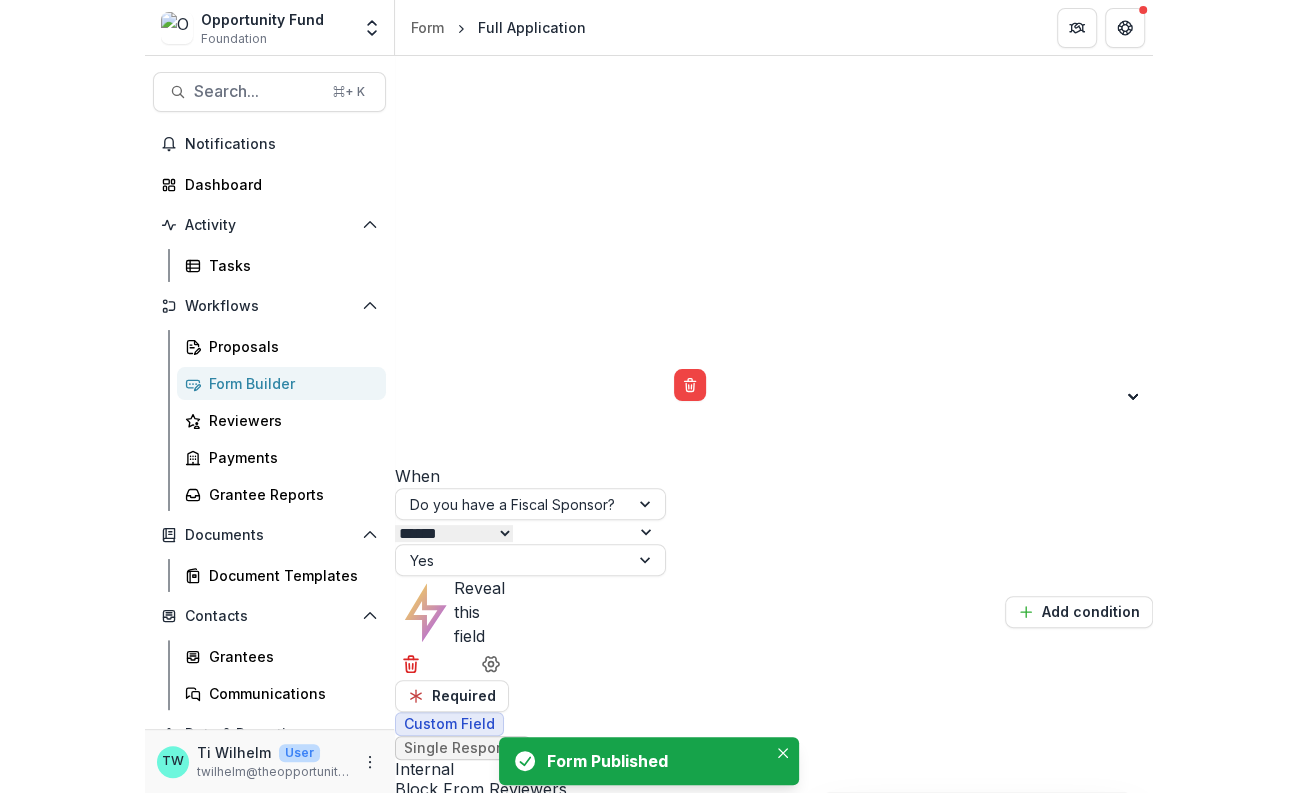 scroll, scrollTop: 31917, scrollLeft: 0, axis: vertical 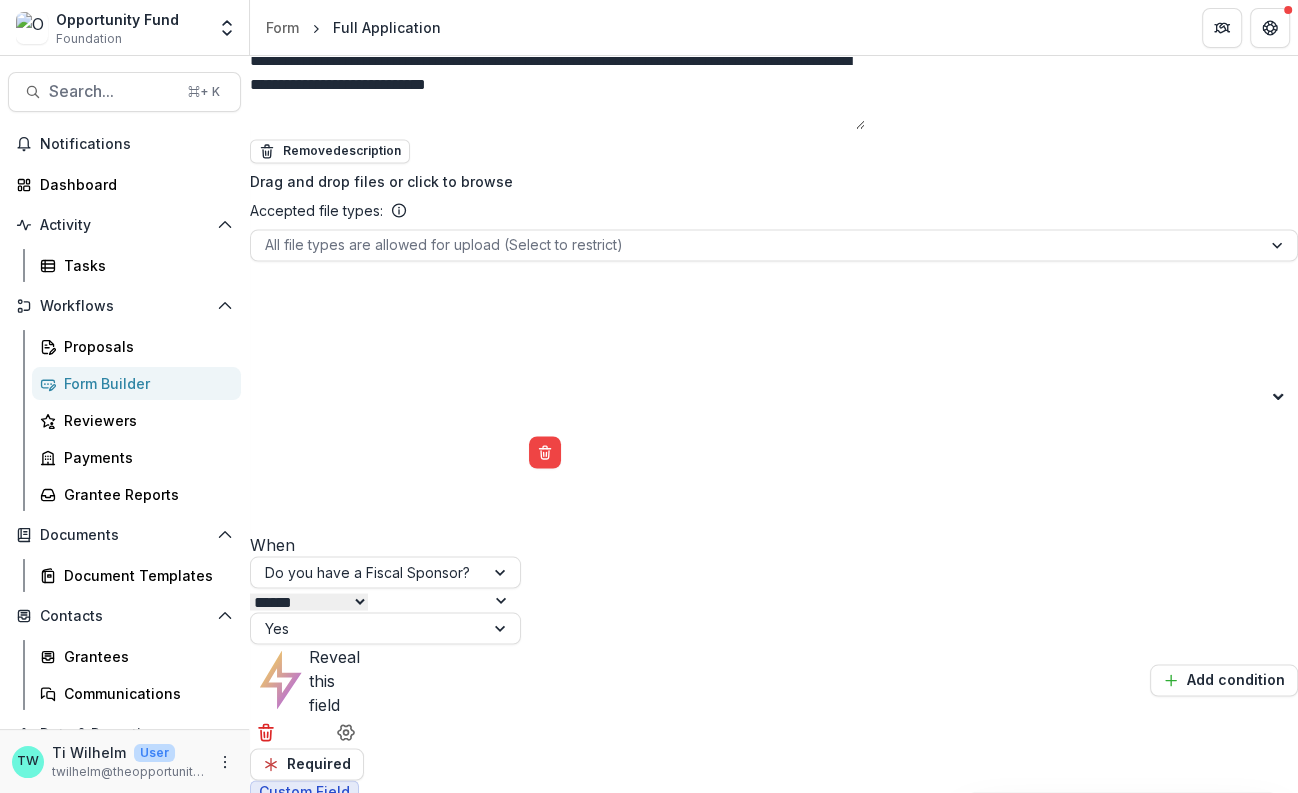 click on "Preview Form" at bounding box center (323, -31772) 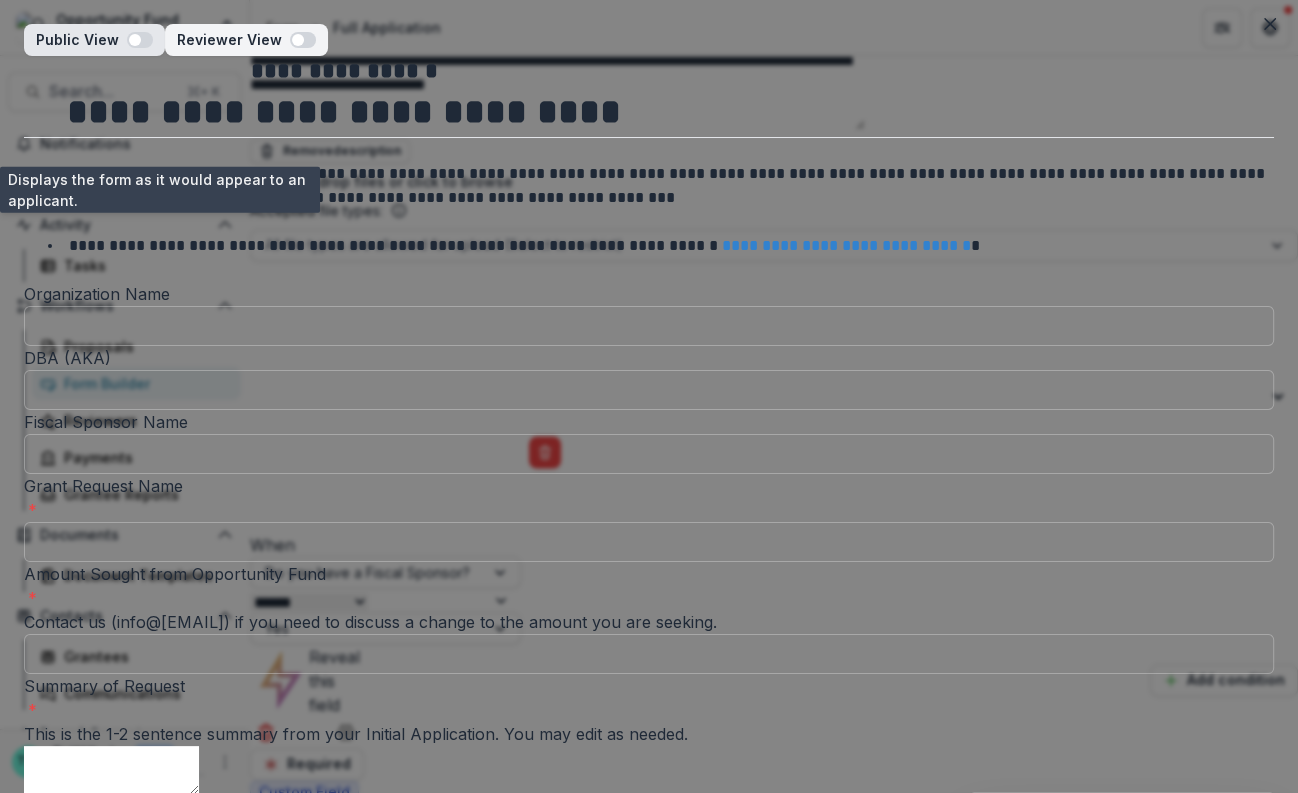 click at bounding box center (140, 40) 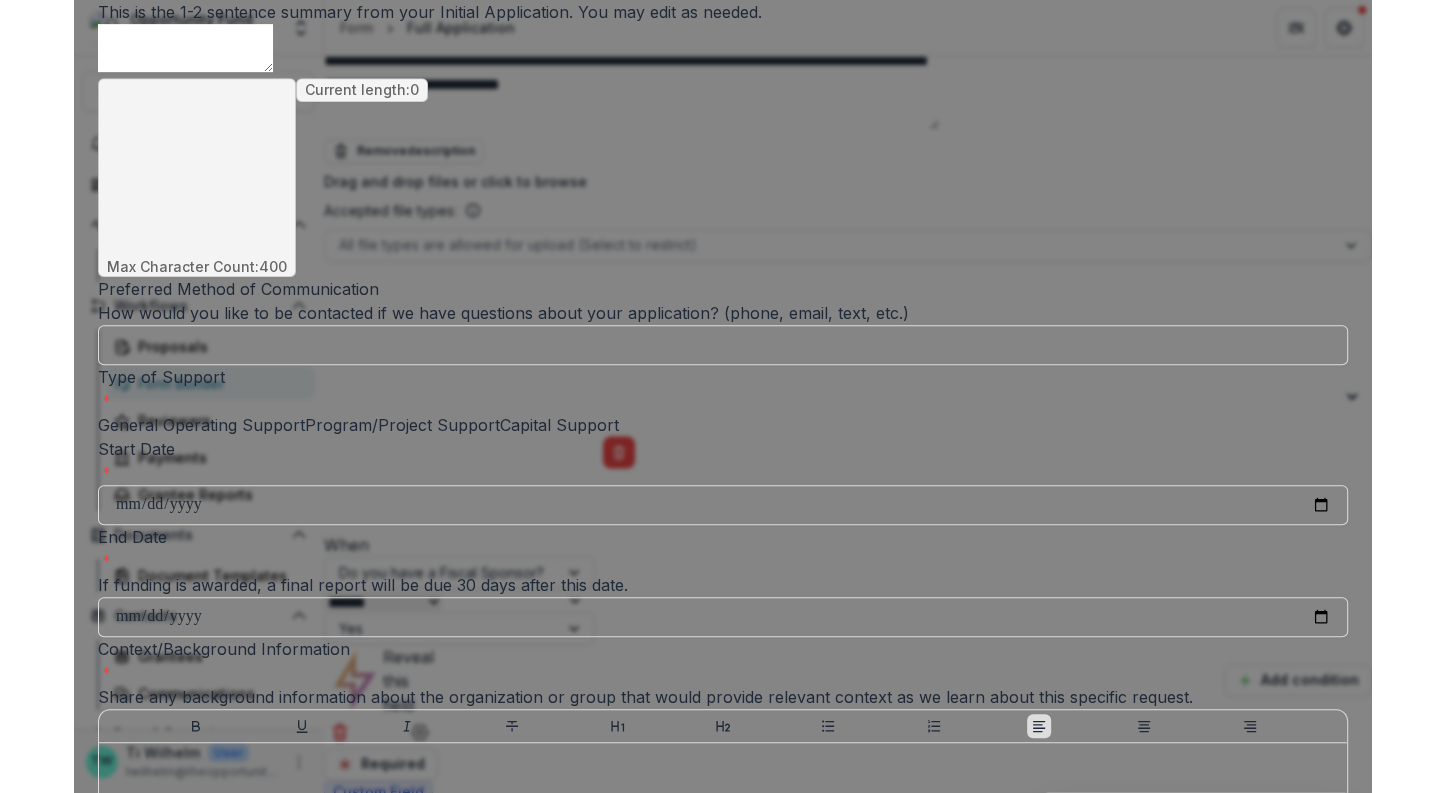 scroll, scrollTop: 0, scrollLeft: 0, axis: both 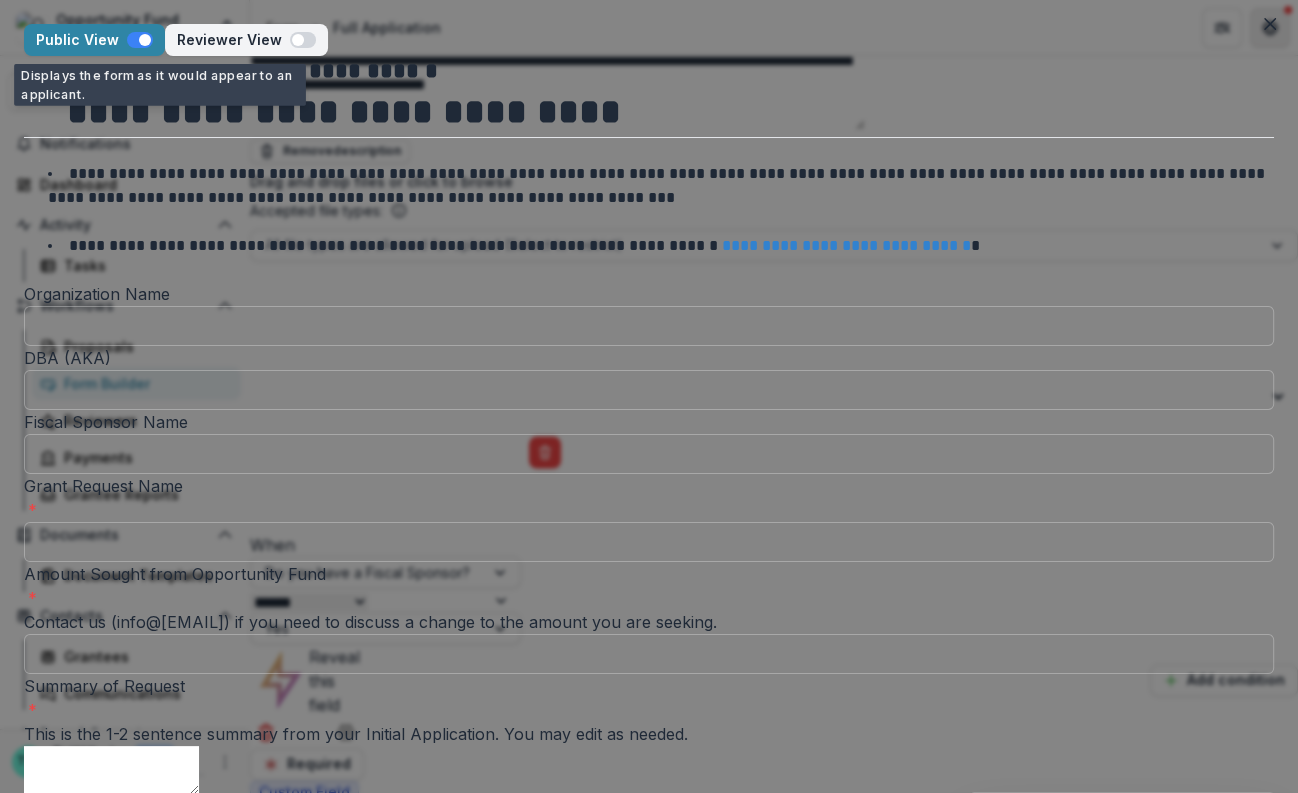 click at bounding box center [1270, 24] 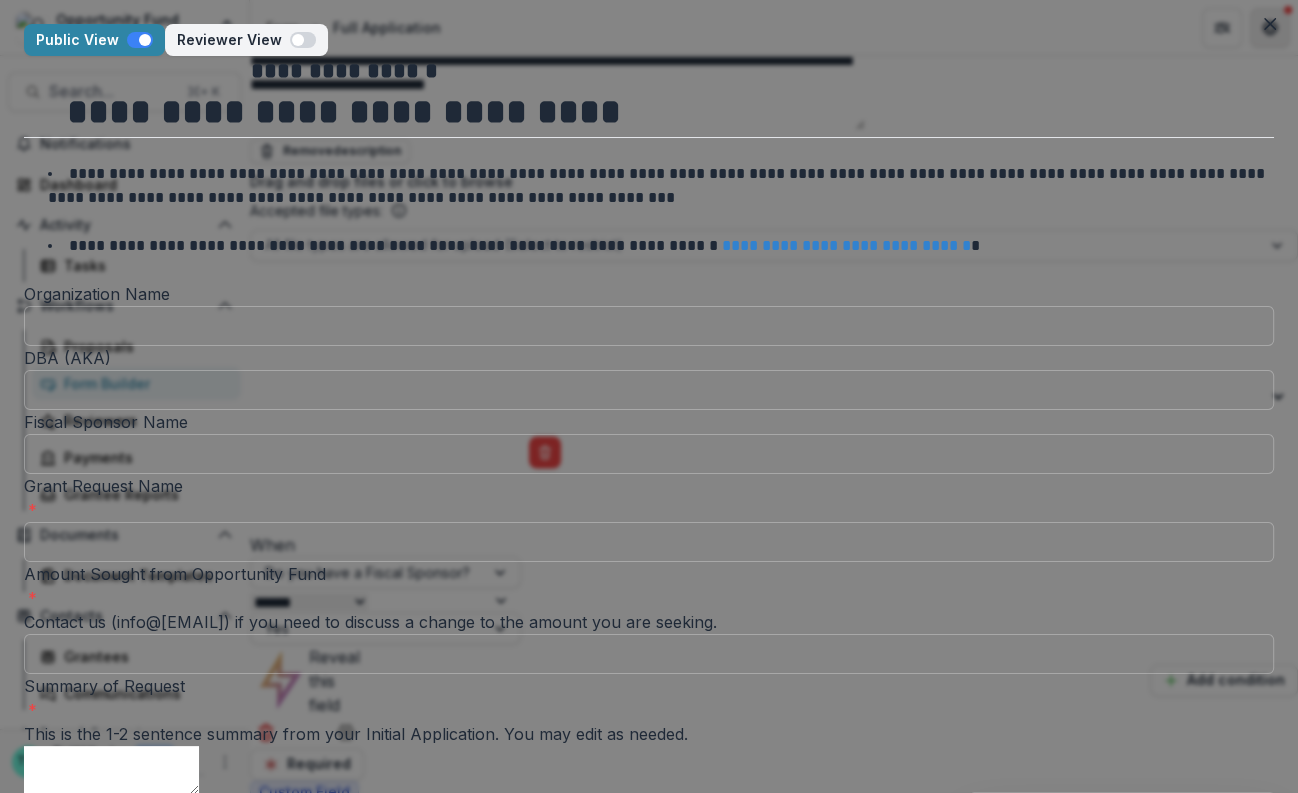 click at bounding box center (1270, 28) 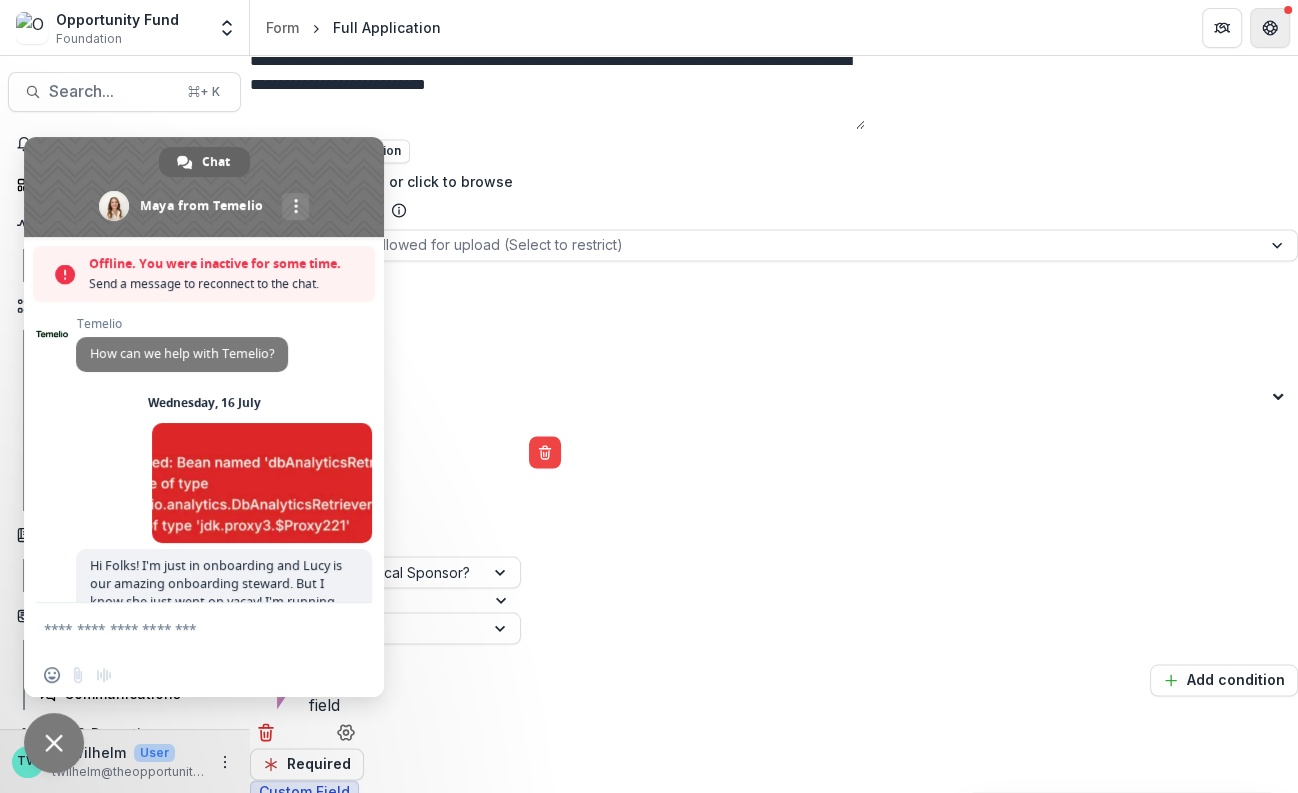 click 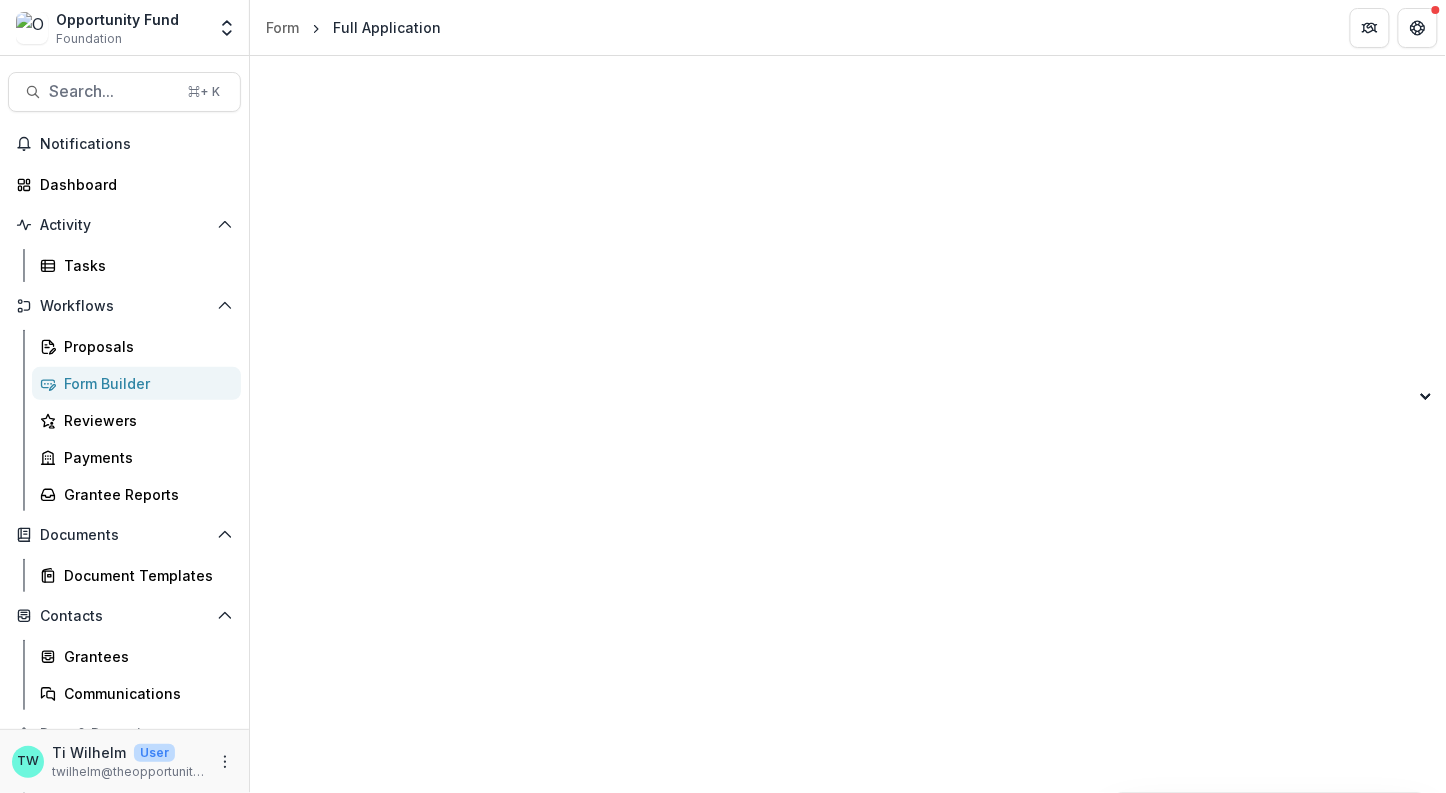 click on "Publish Changes" at bounding box center [507, 16847] 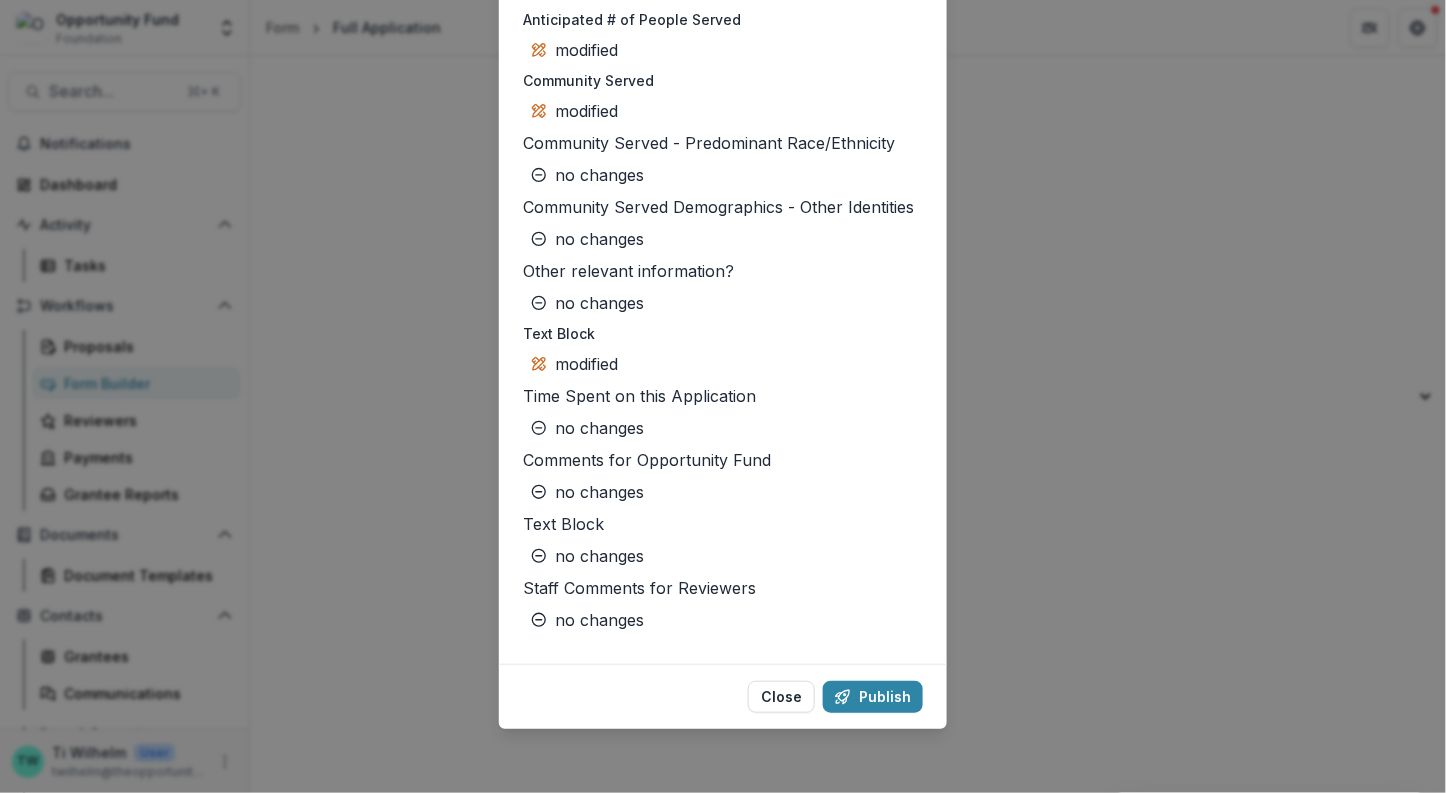 scroll, scrollTop: 5297, scrollLeft: 0, axis: vertical 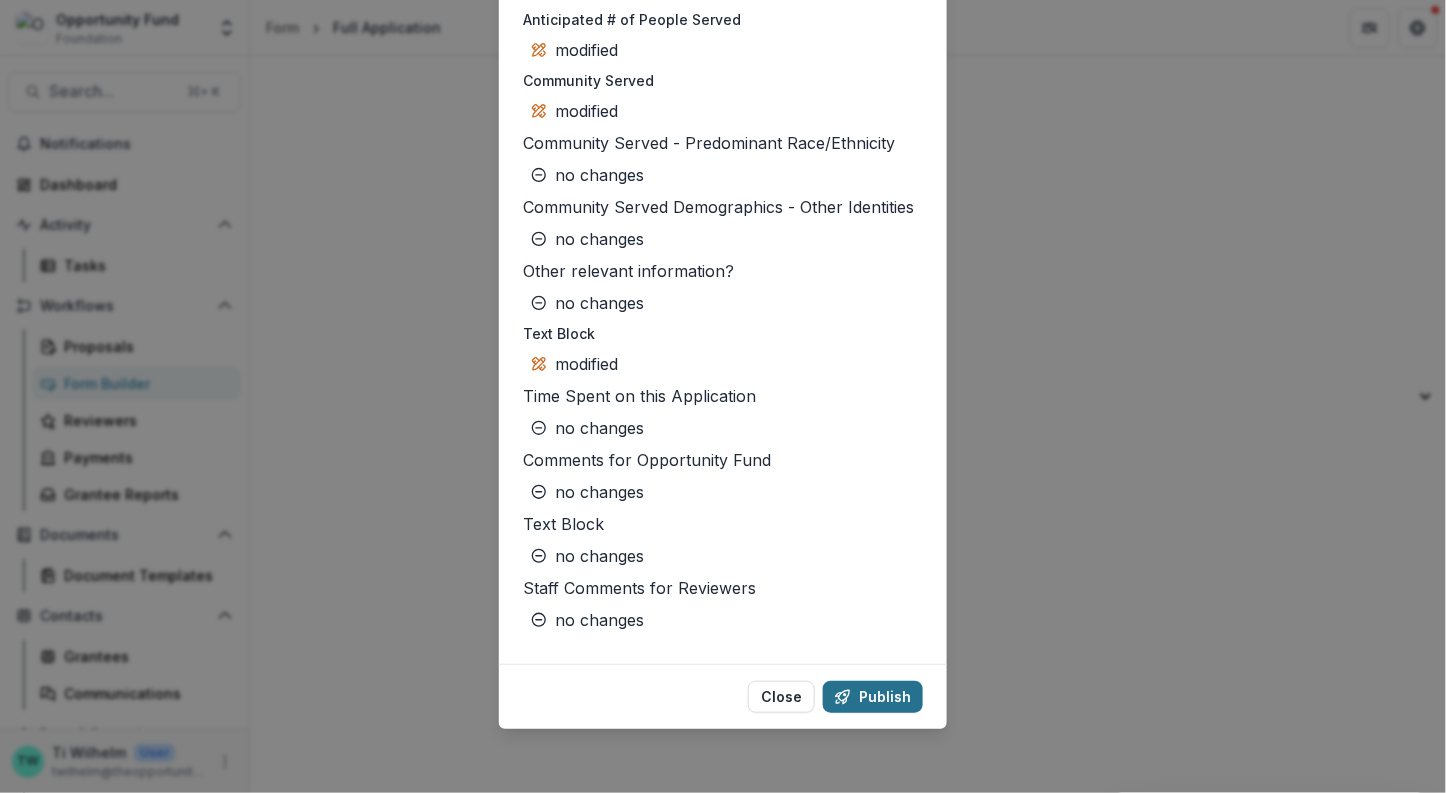 click on "Publish" at bounding box center [873, 697] 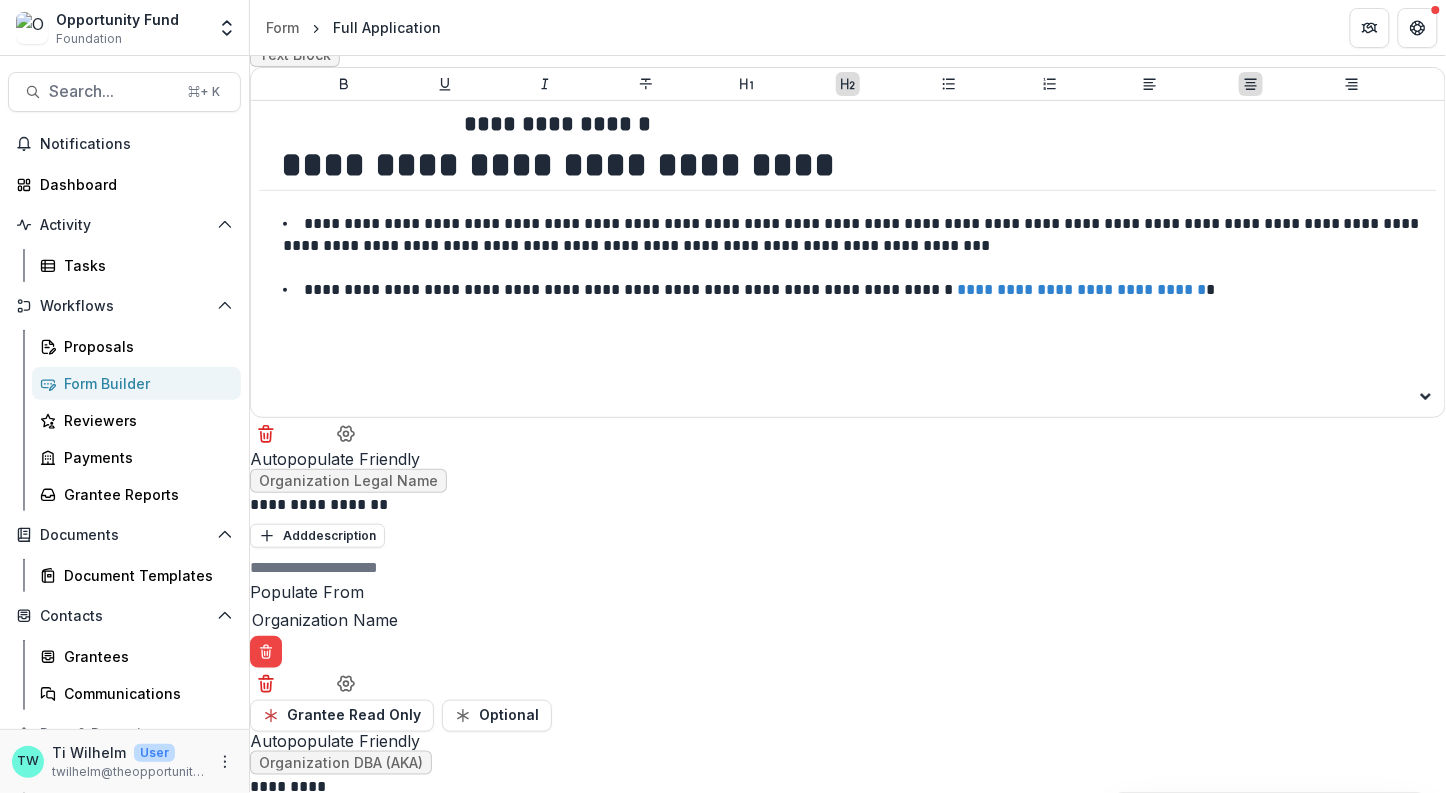 scroll, scrollTop: 170, scrollLeft: 0, axis: vertical 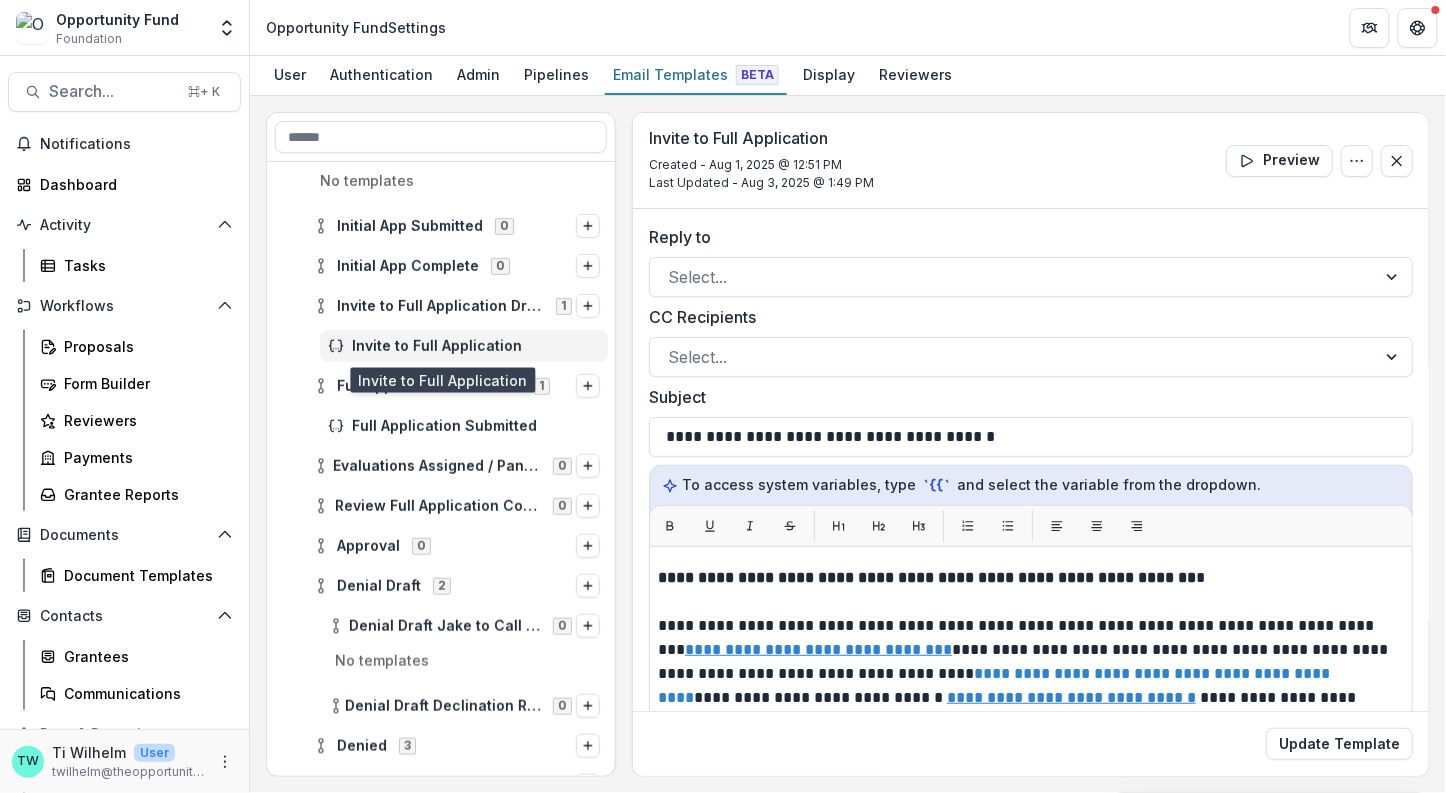 click on "Invite to Full Application" at bounding box center (476, 346) 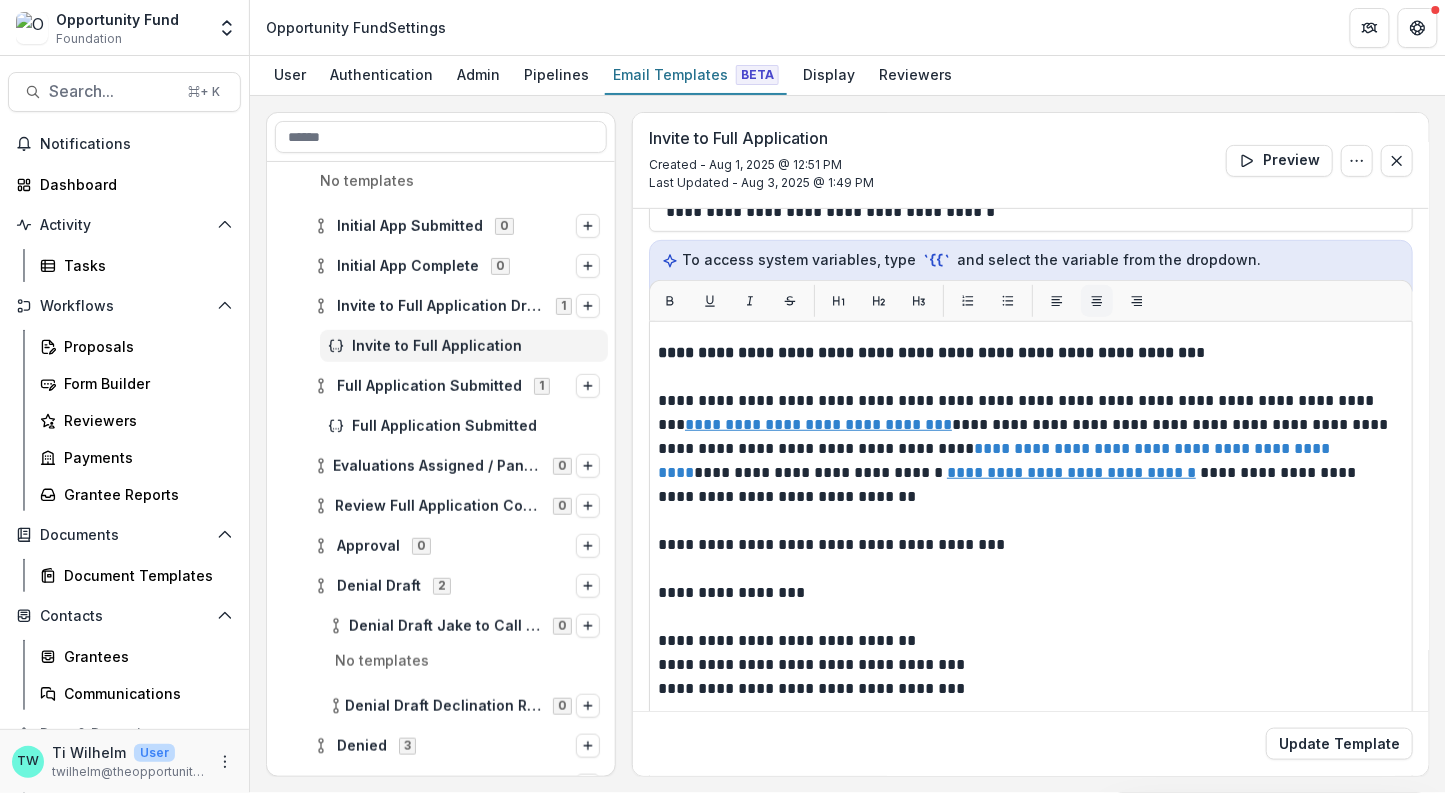 scroll, scrollTop: 253, scrollLeft: 0, axis: vertical 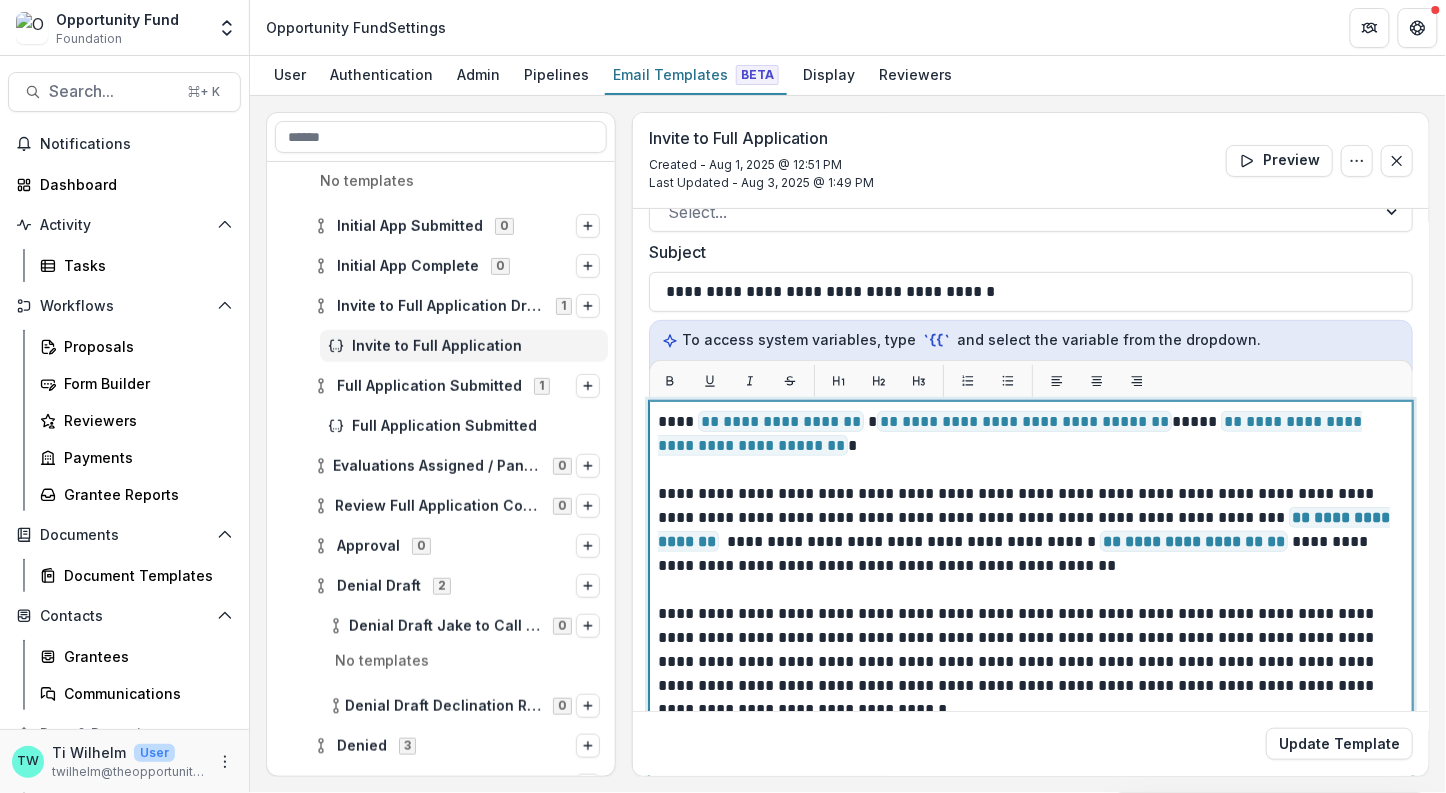click on "**********" at bounding box center [1026, 446] 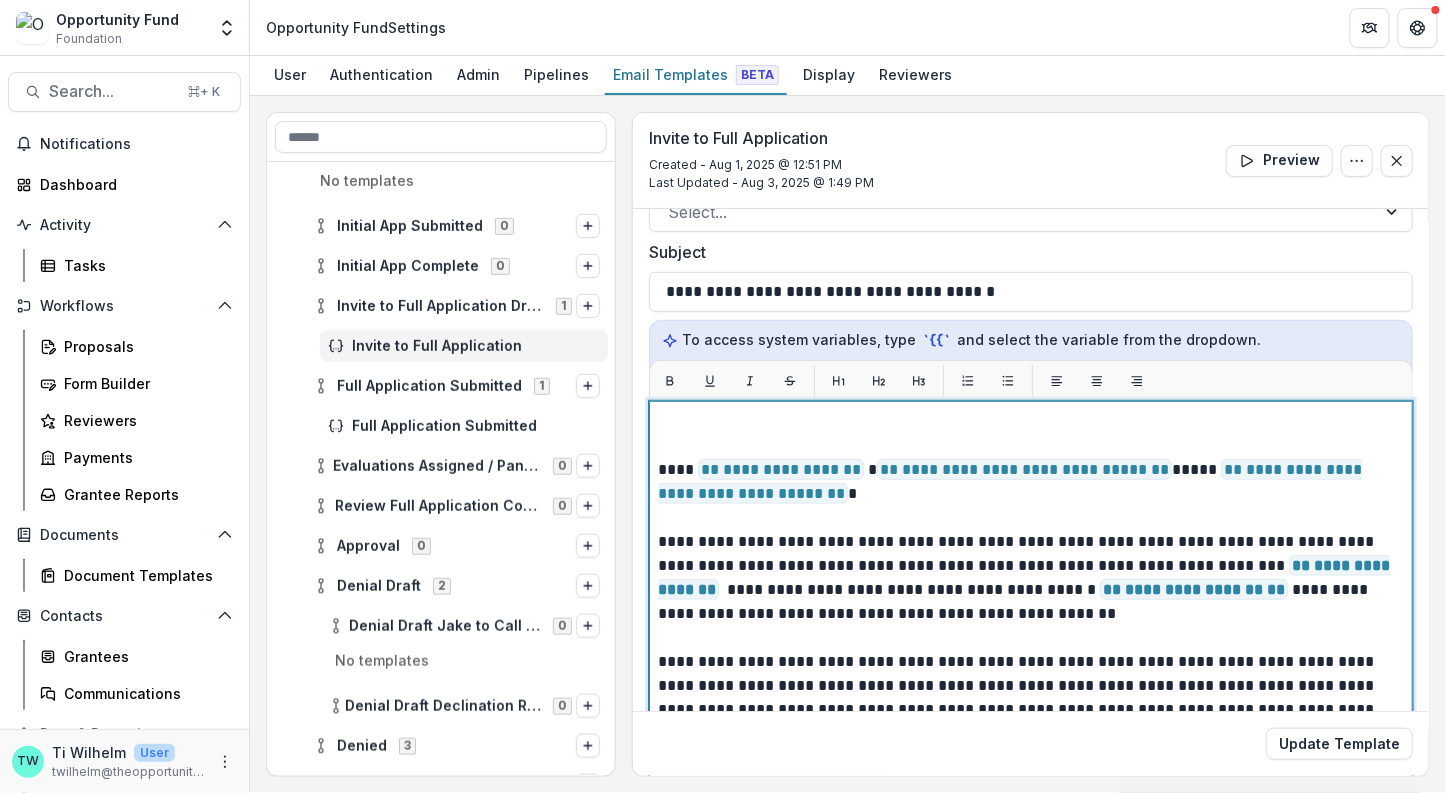 scroll, scrollTop: 567, scrollLeft: 0, axis: vertical 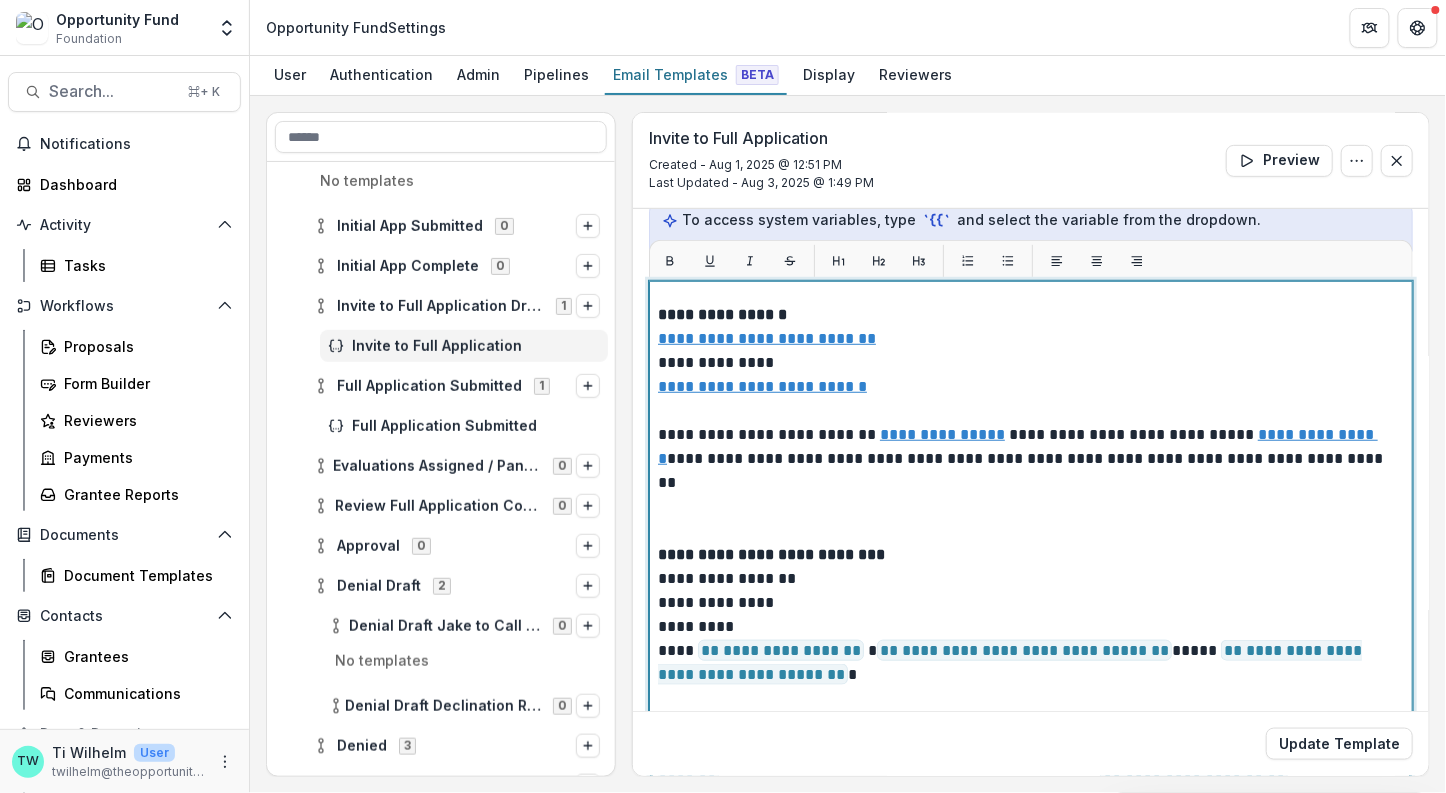 click on "**********" at bounding box center (1026, 87) 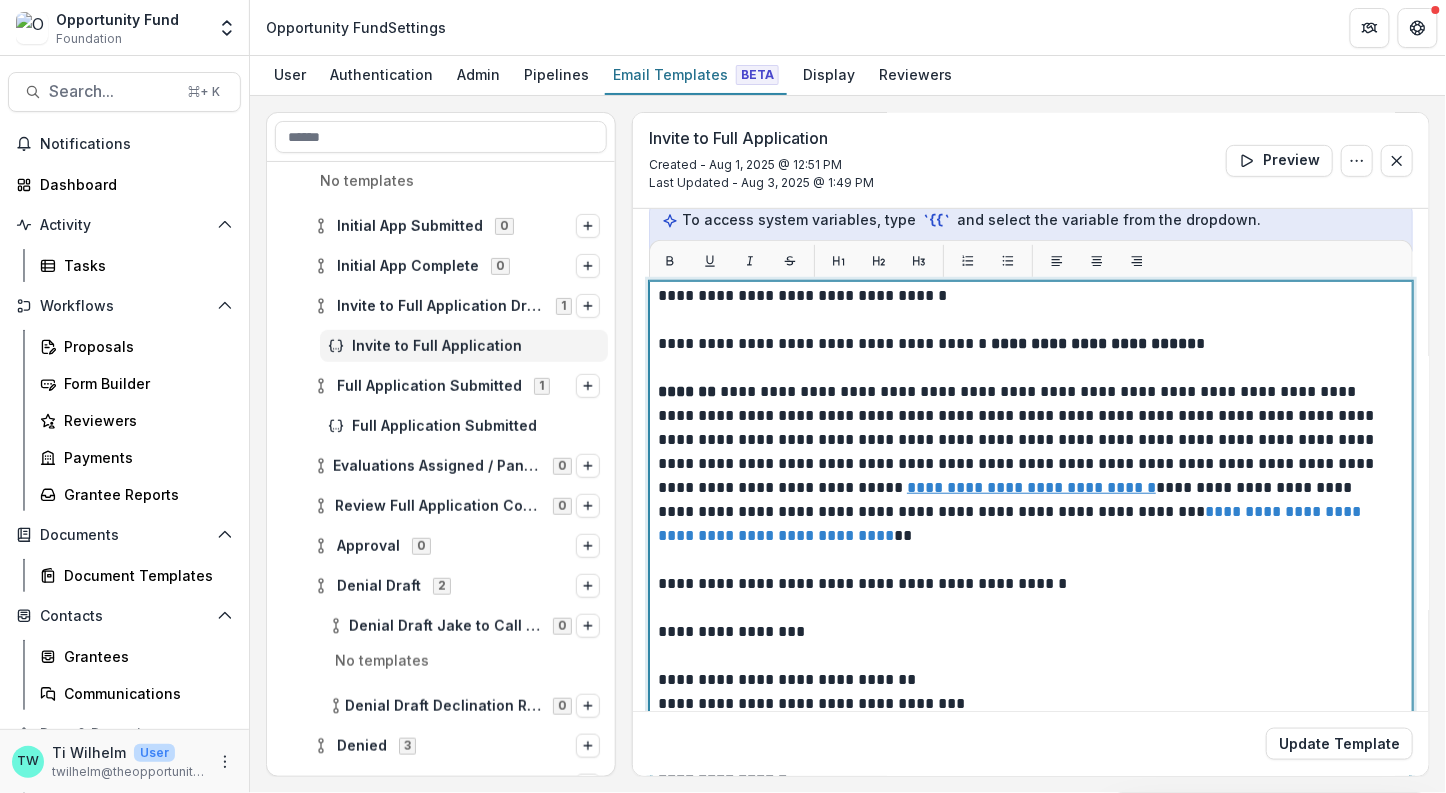 scroll, scrollTop: 164, scrollLeft: 0, axis: vertical 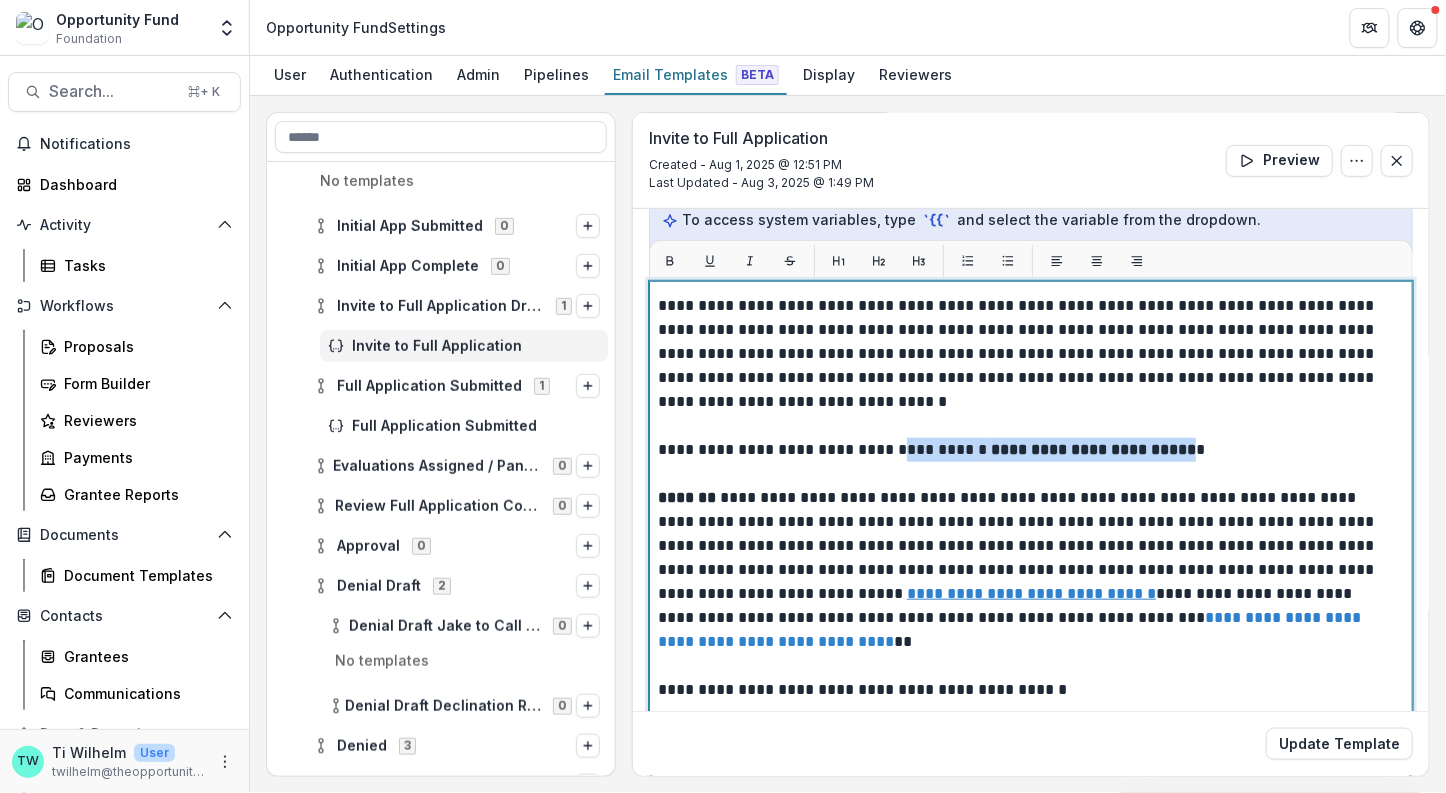 drag, startPoint x: 880, startPoint y: 444, endPoint x: 1170, endPoint y: 442, distance: 290.0069 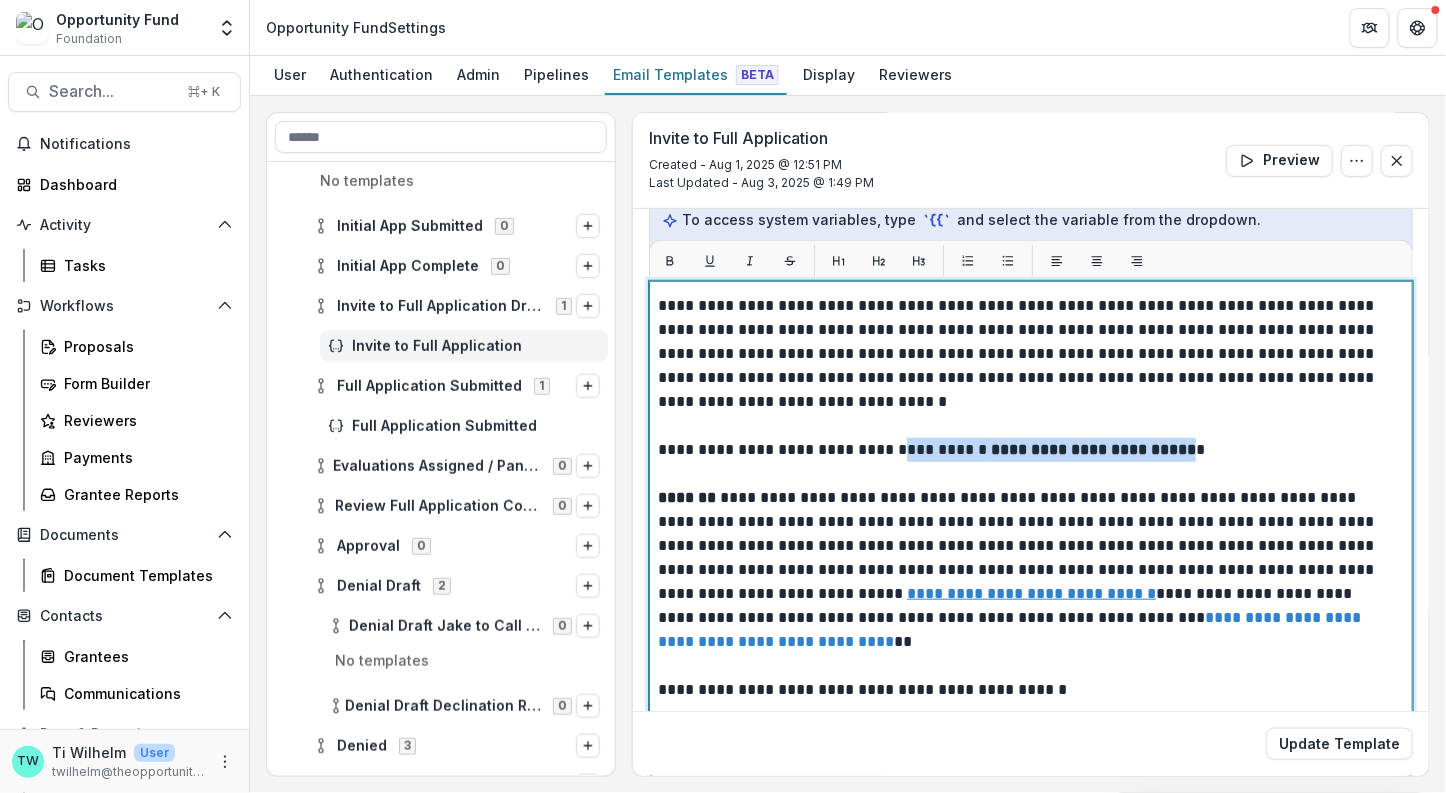 click on "**********" at bounding box center [1026, 654] 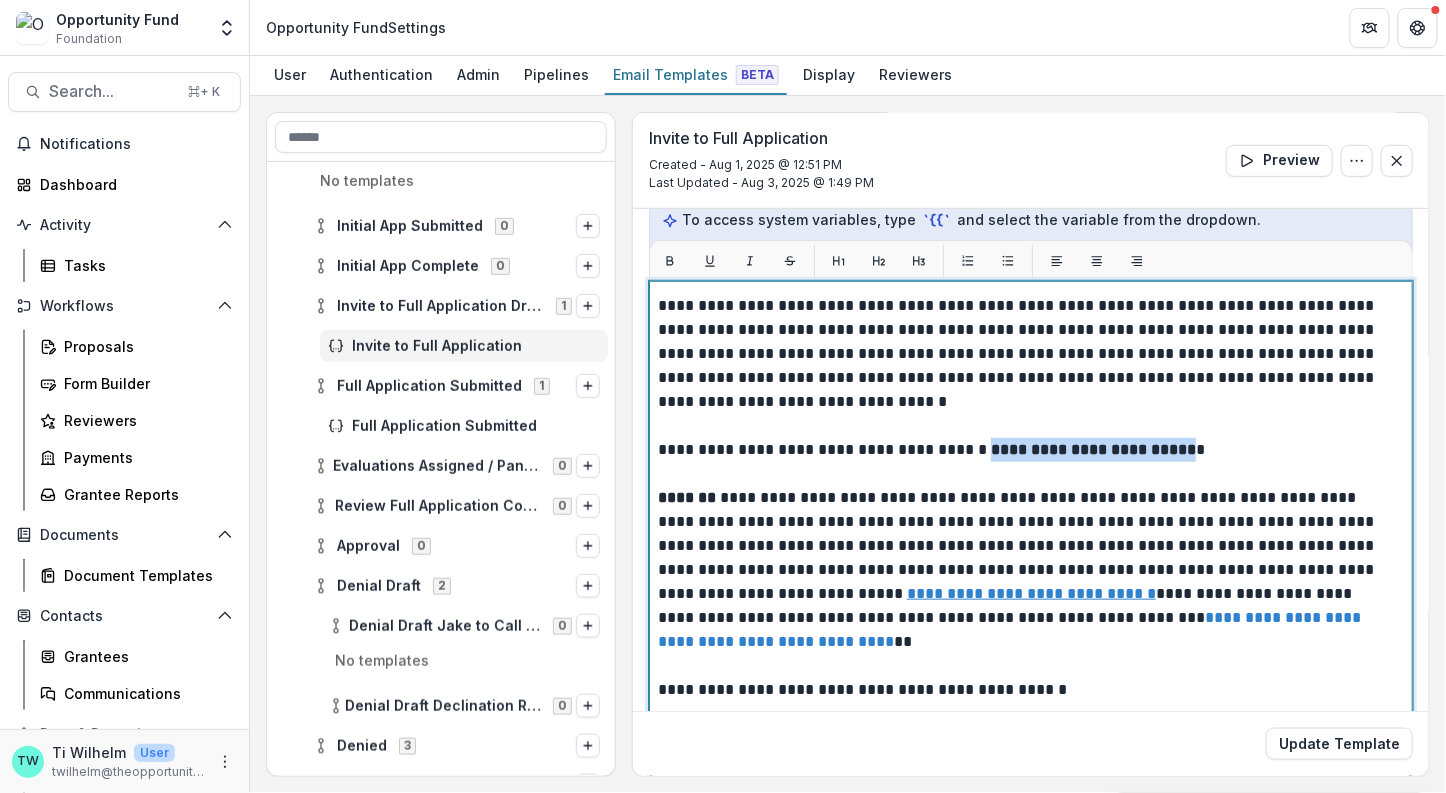 drag, startPoint x: 970, startPoint y: 444, endPoint x: 1170, endPoint y: 451, distance: 200.12247 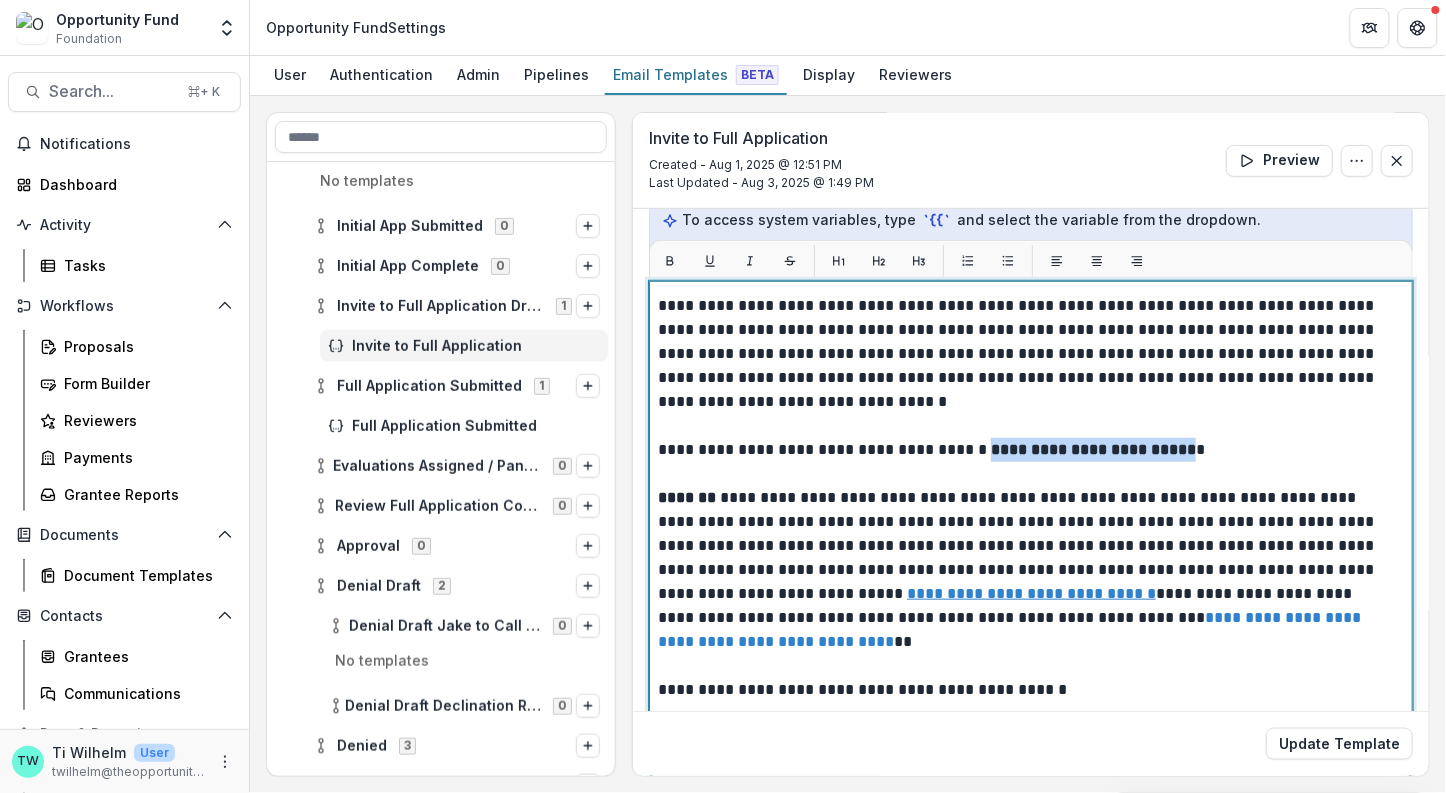click on "**********" at bounding box center (1093, 449) 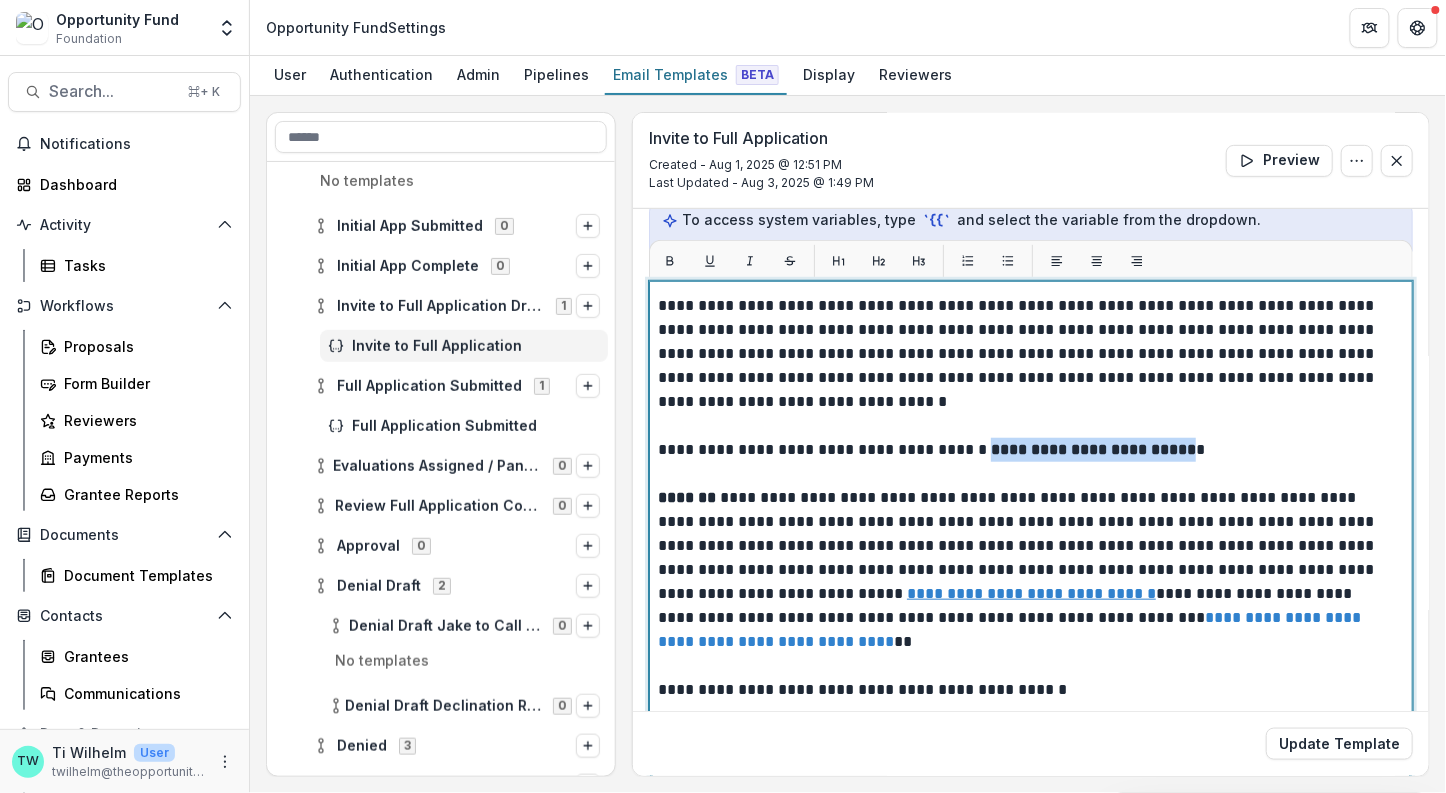 copy on "**********" 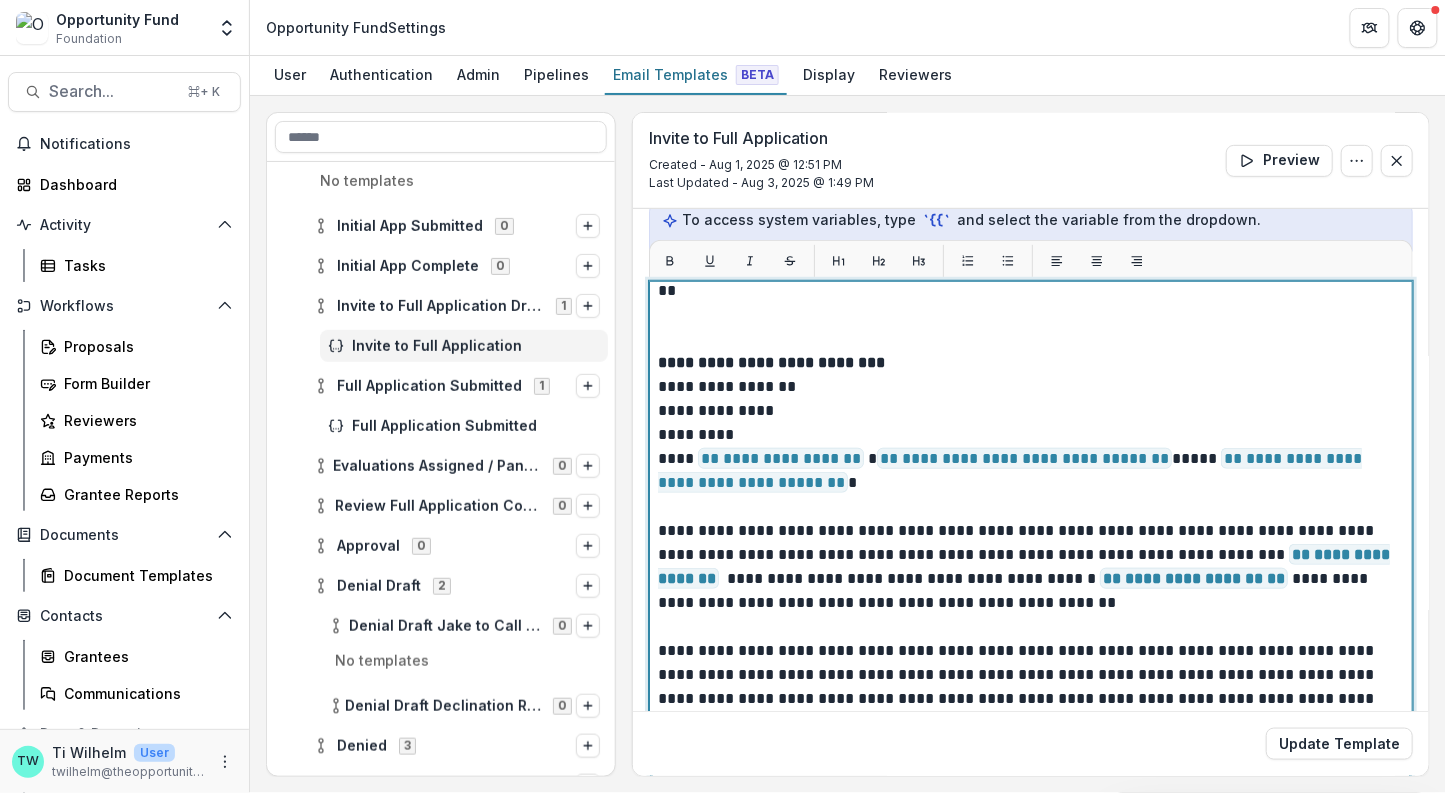 scroll, scrollTop: 920, scrollLeft: 0, axis: vertical 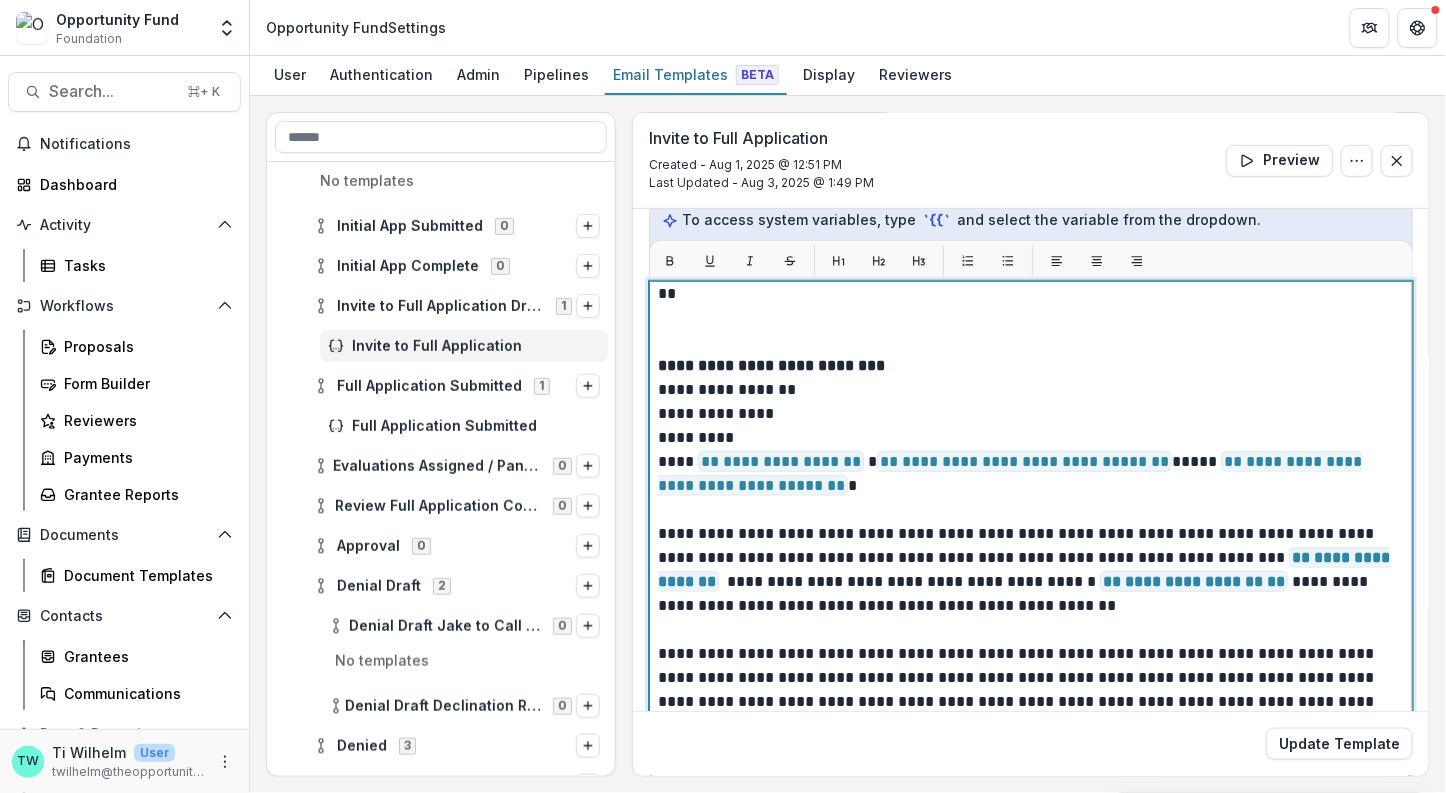 click on "**********" at bounding box center (1026, -102) 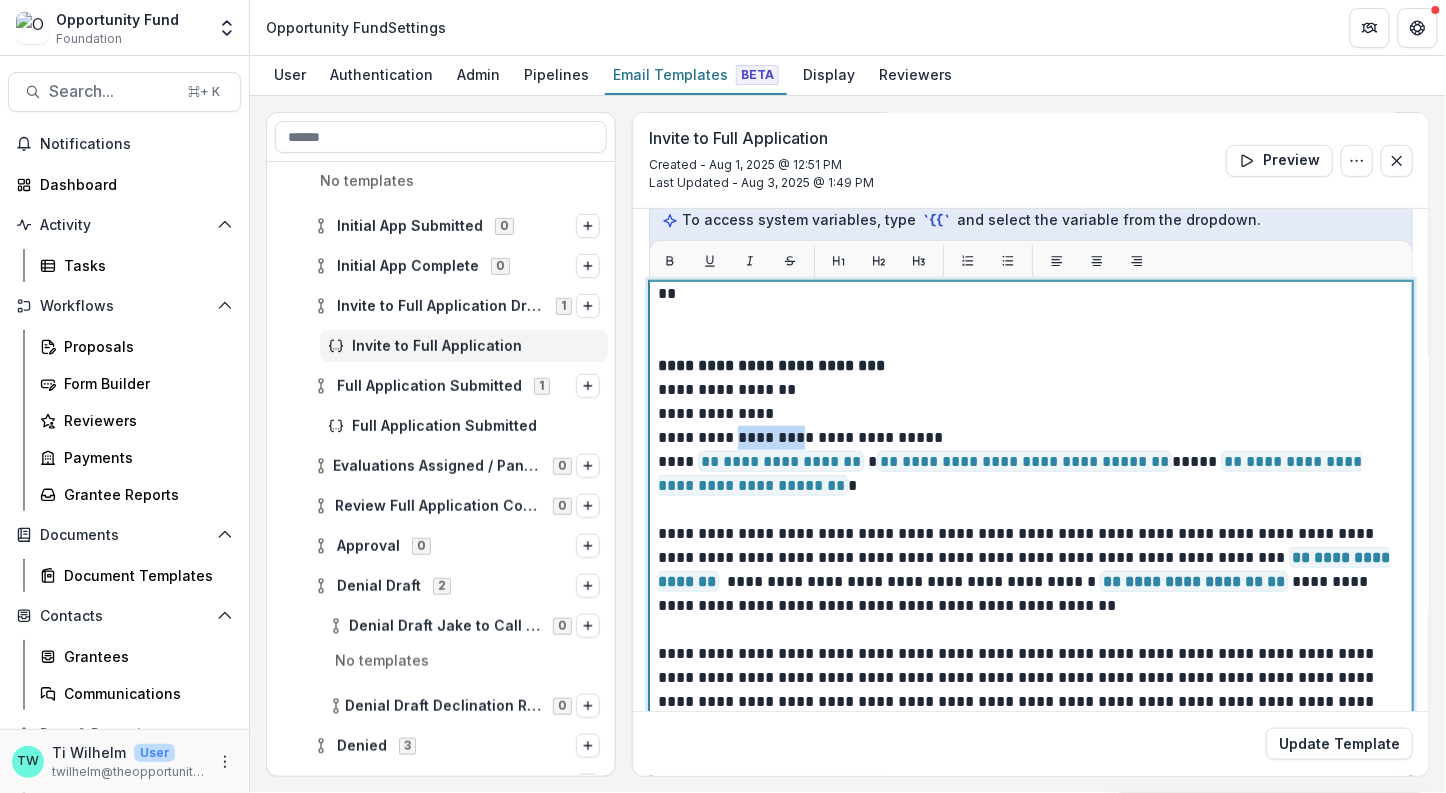 drag, startPoint x: 790, startPoint y: 388, endPoint x: 735, endPoint y: 386, distance: 55.03635 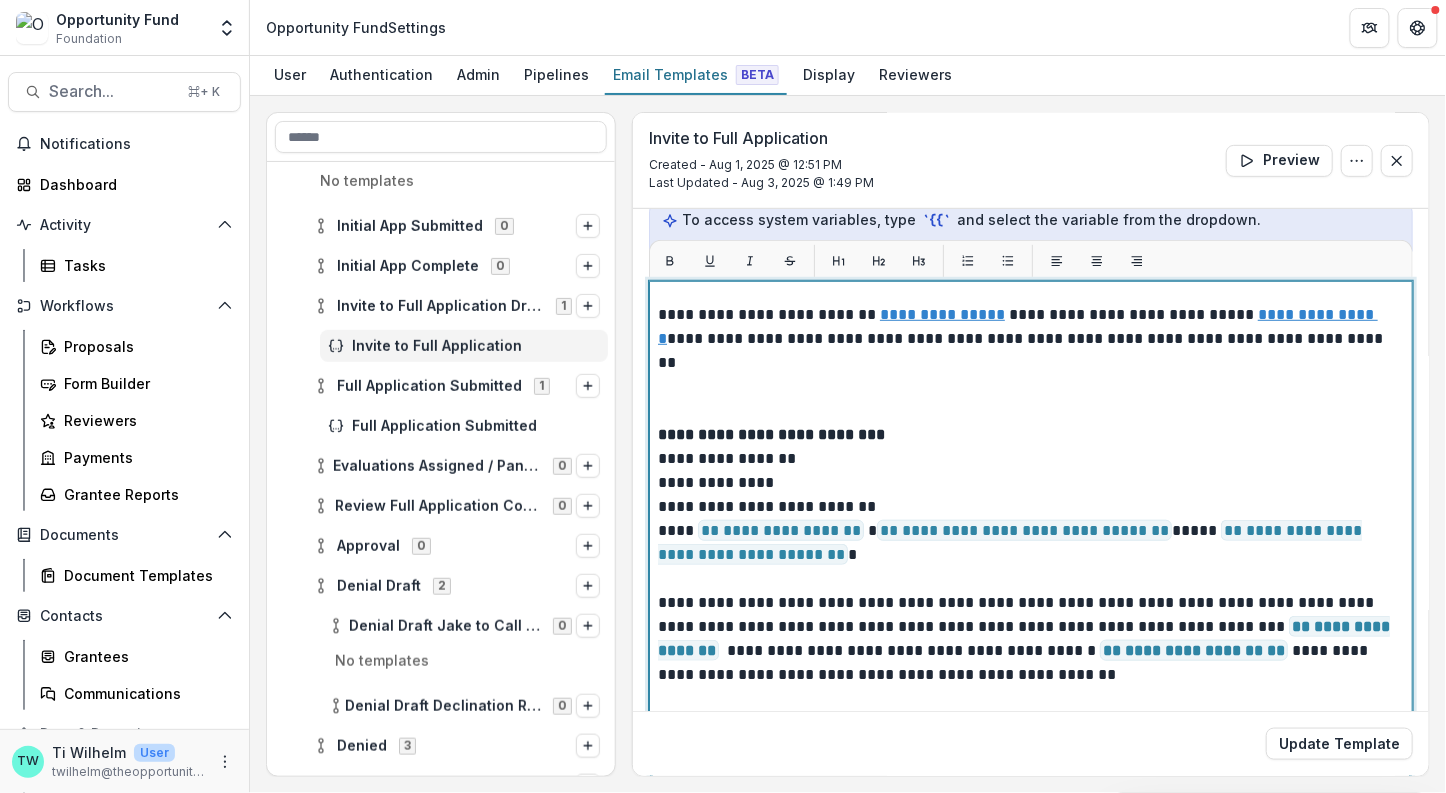 scroll, scrollTop: 825, scrollLeft: 0, axis: vertical 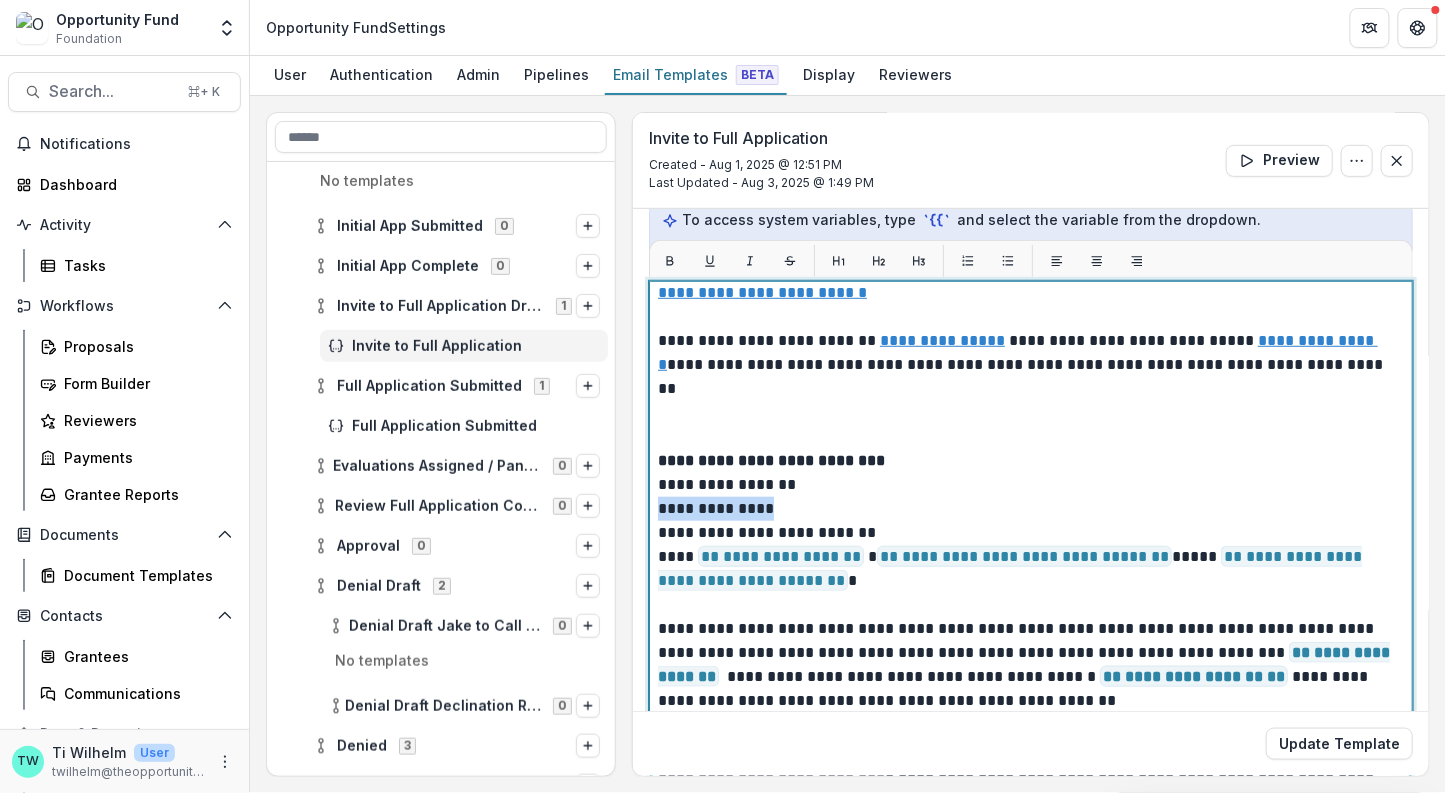 drag, startPoint x: 756, startPoint y: 453, endPoint x: 660, endPoint y: 452, distance: 96.00521 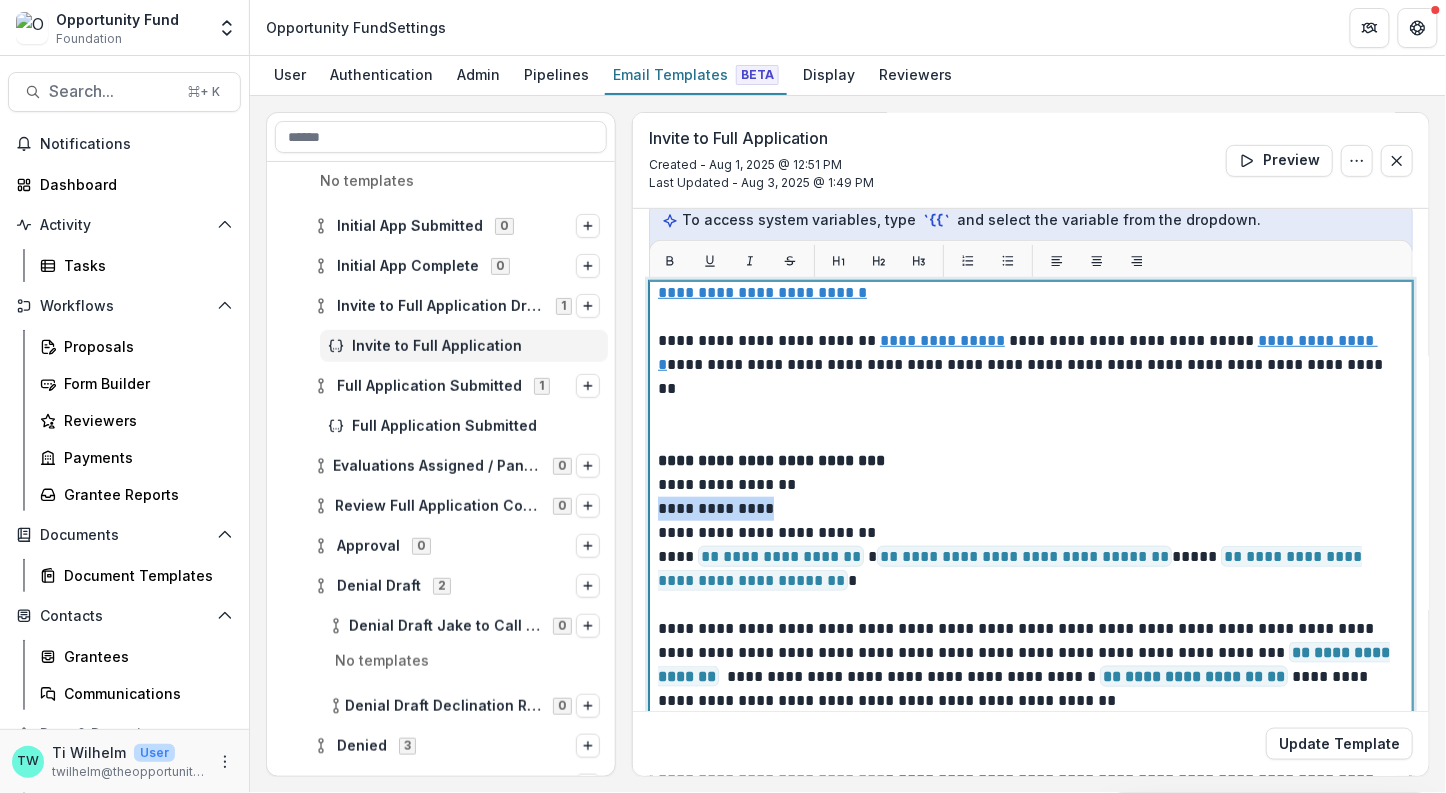 click on "**********" at bounding box center (1026, -7) 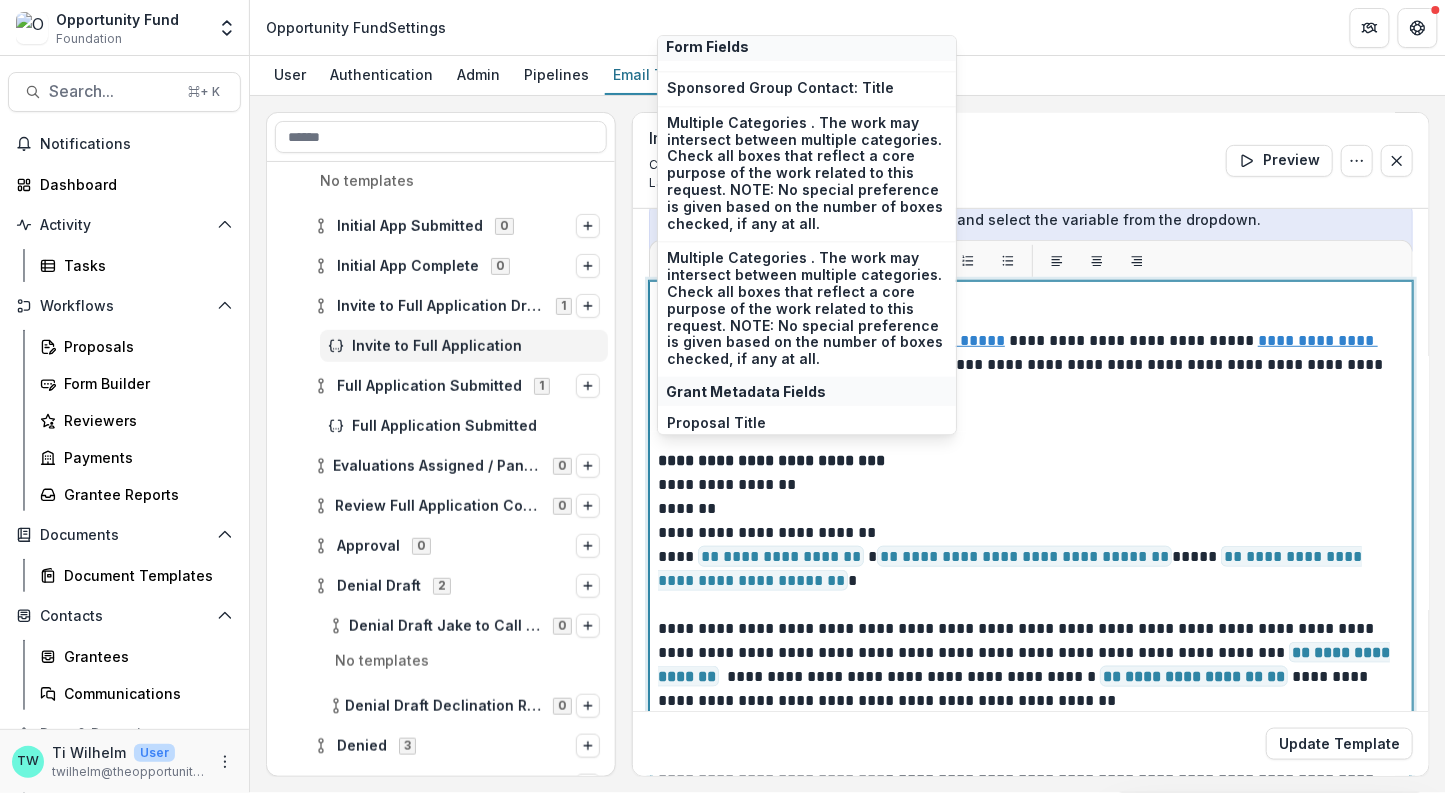 scroll, scrollTop: 437, scrollLeft: 0, axis: vertical 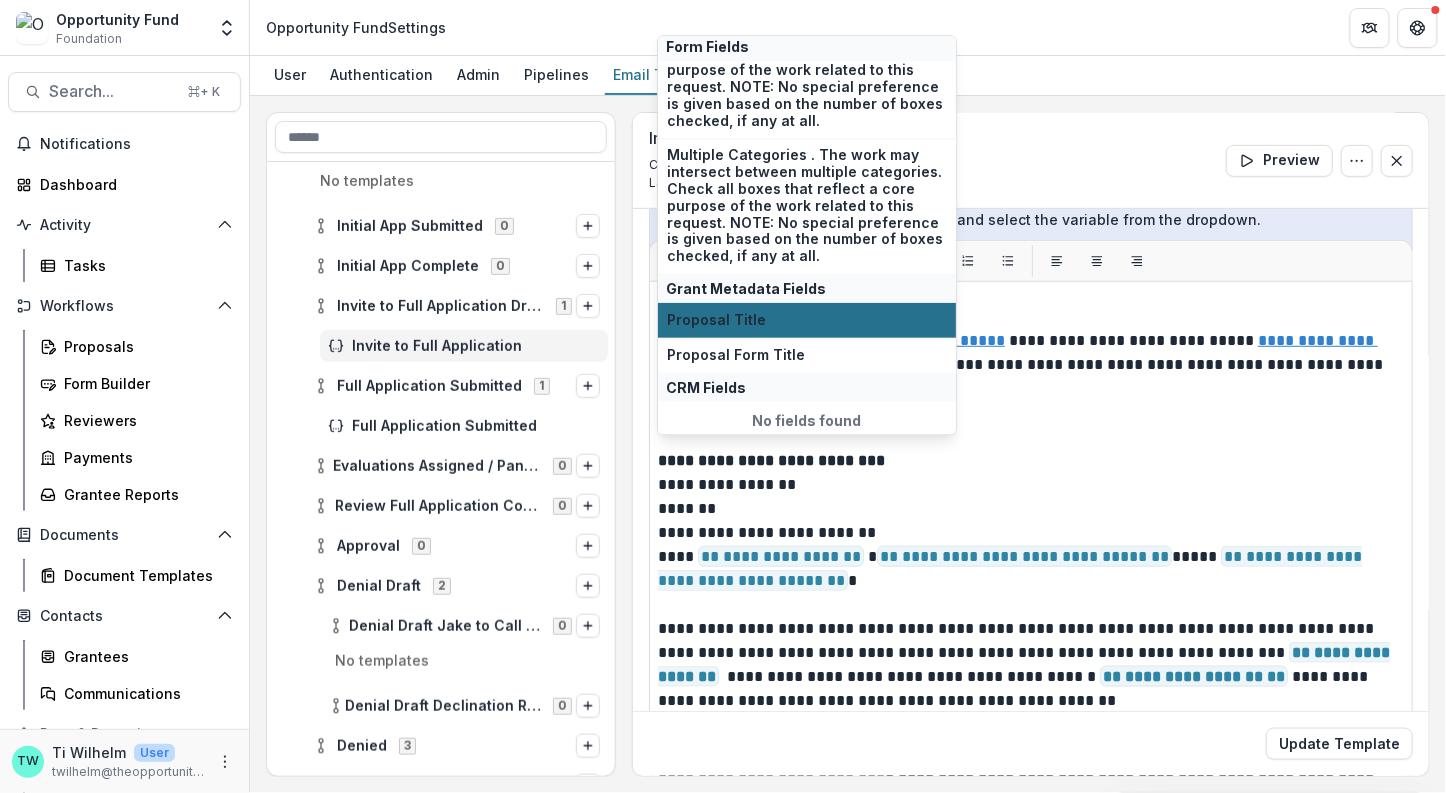 click on "Proposal Title" at bounding box center [807, 320] 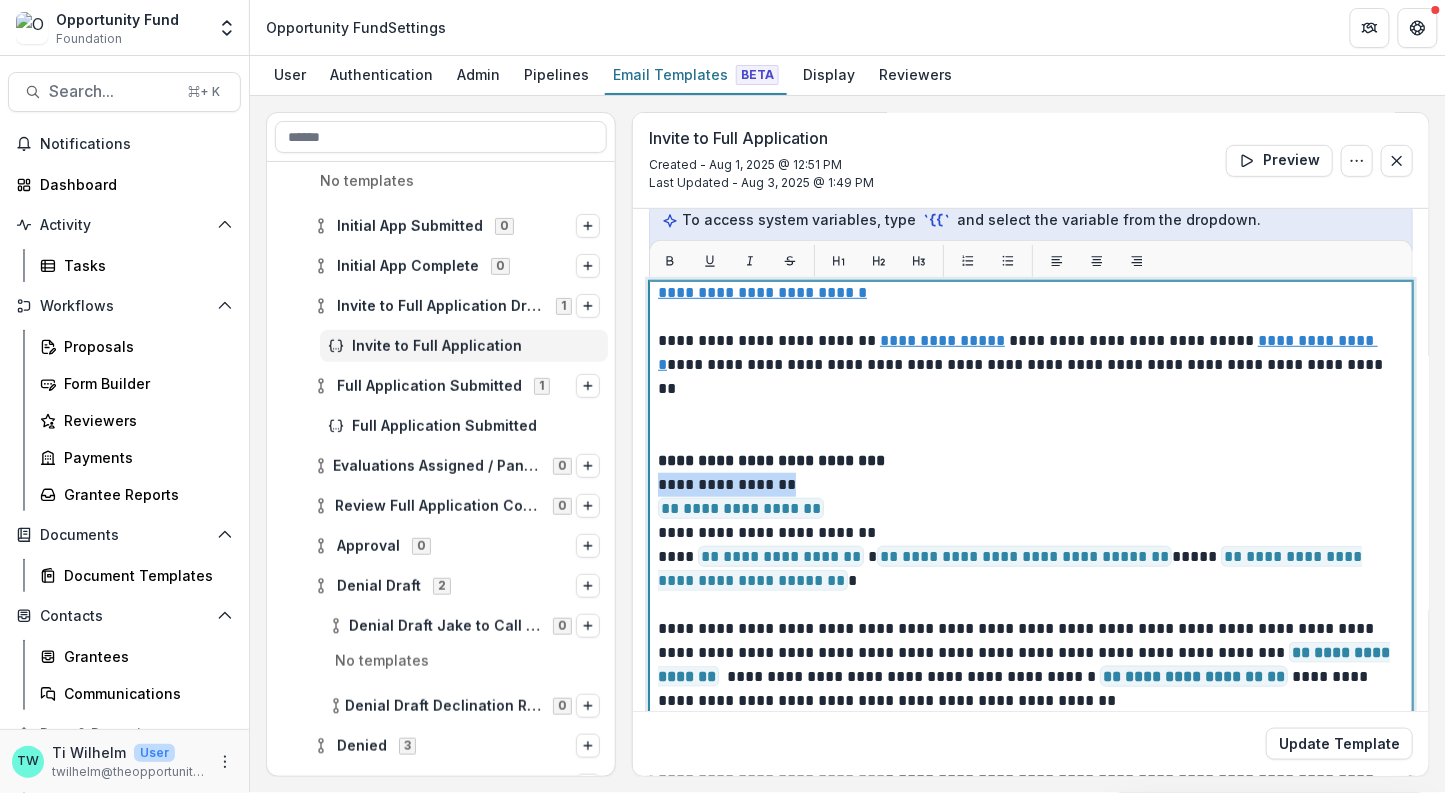 drag, startPoint x: 805, startPoint y: 431, endPoint x: 648, endPoint y: 432, distance: 157.00319 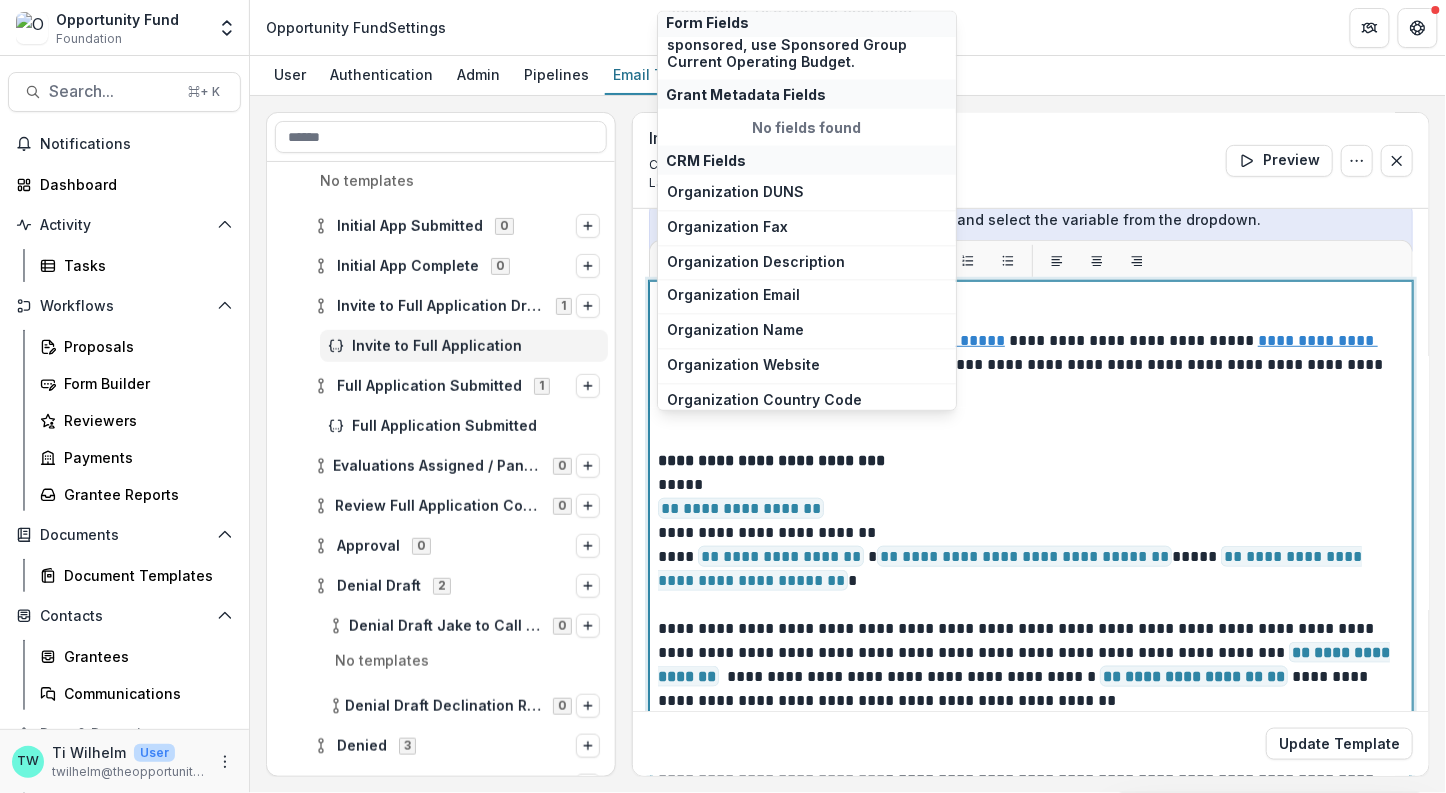 scroll, scrollTop: 814, scrollLeft: 0, axis: vertical 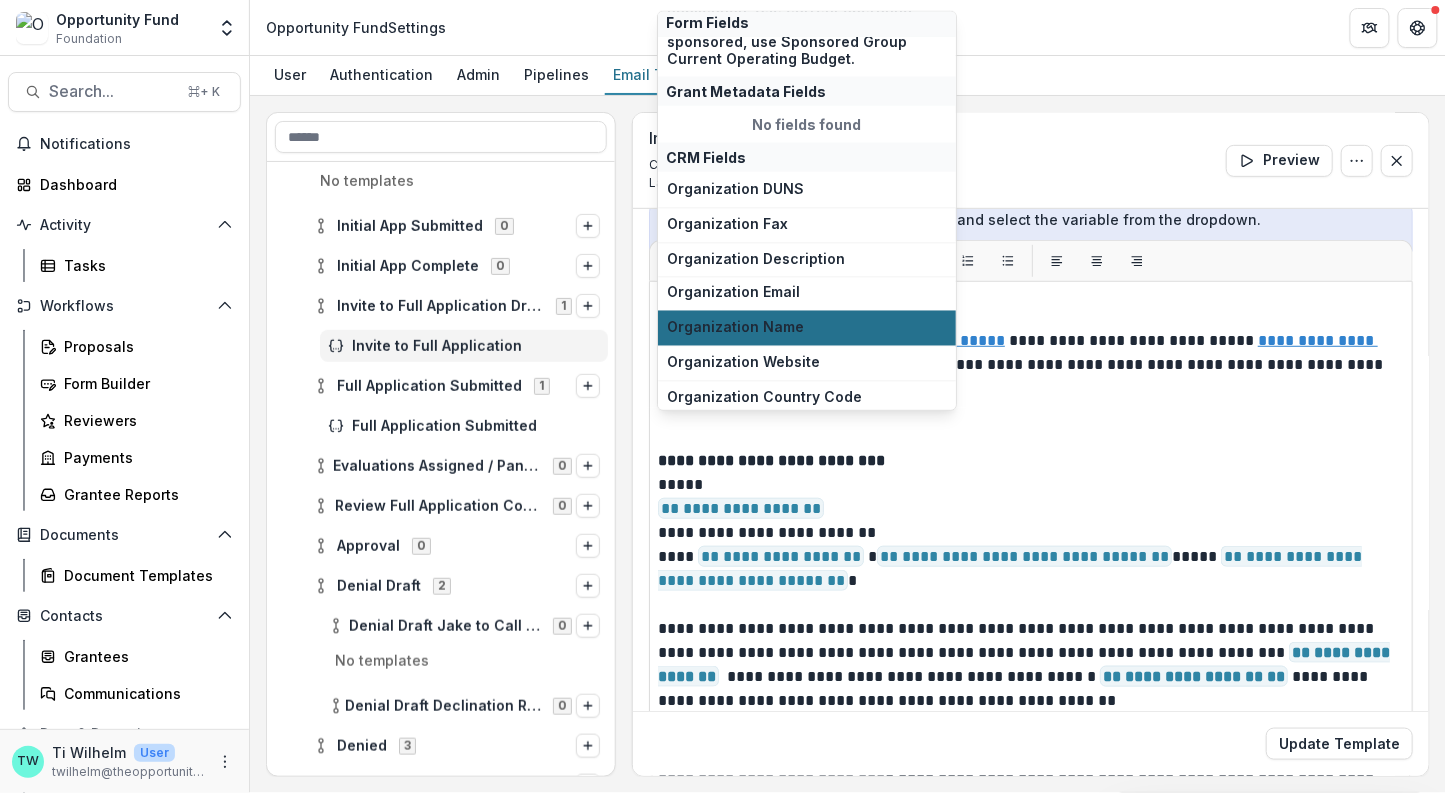 click on "Organization Name" at bounding box center [807, 328] 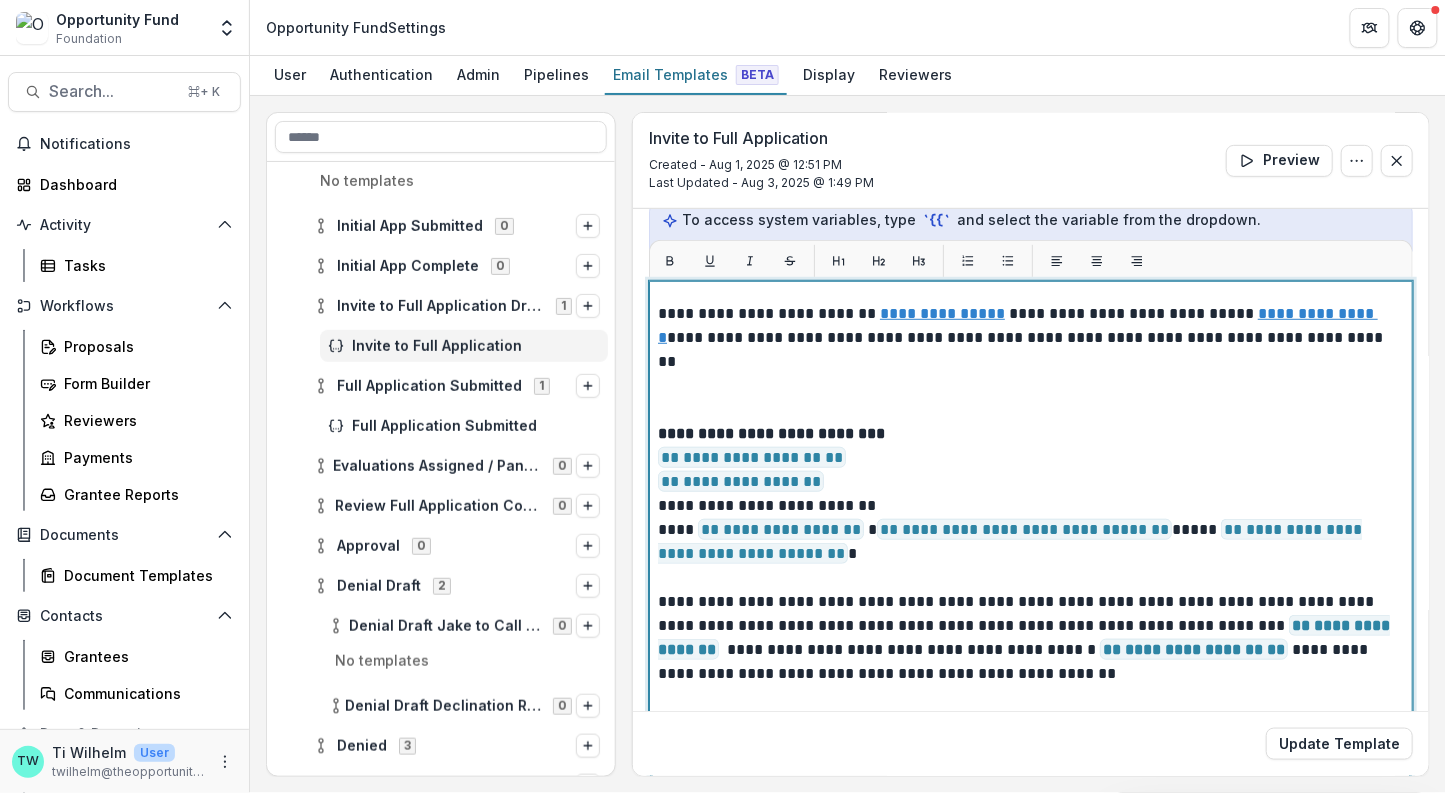 scroll, scrollTop: 854, scrollLeft: 0, axis: vertical 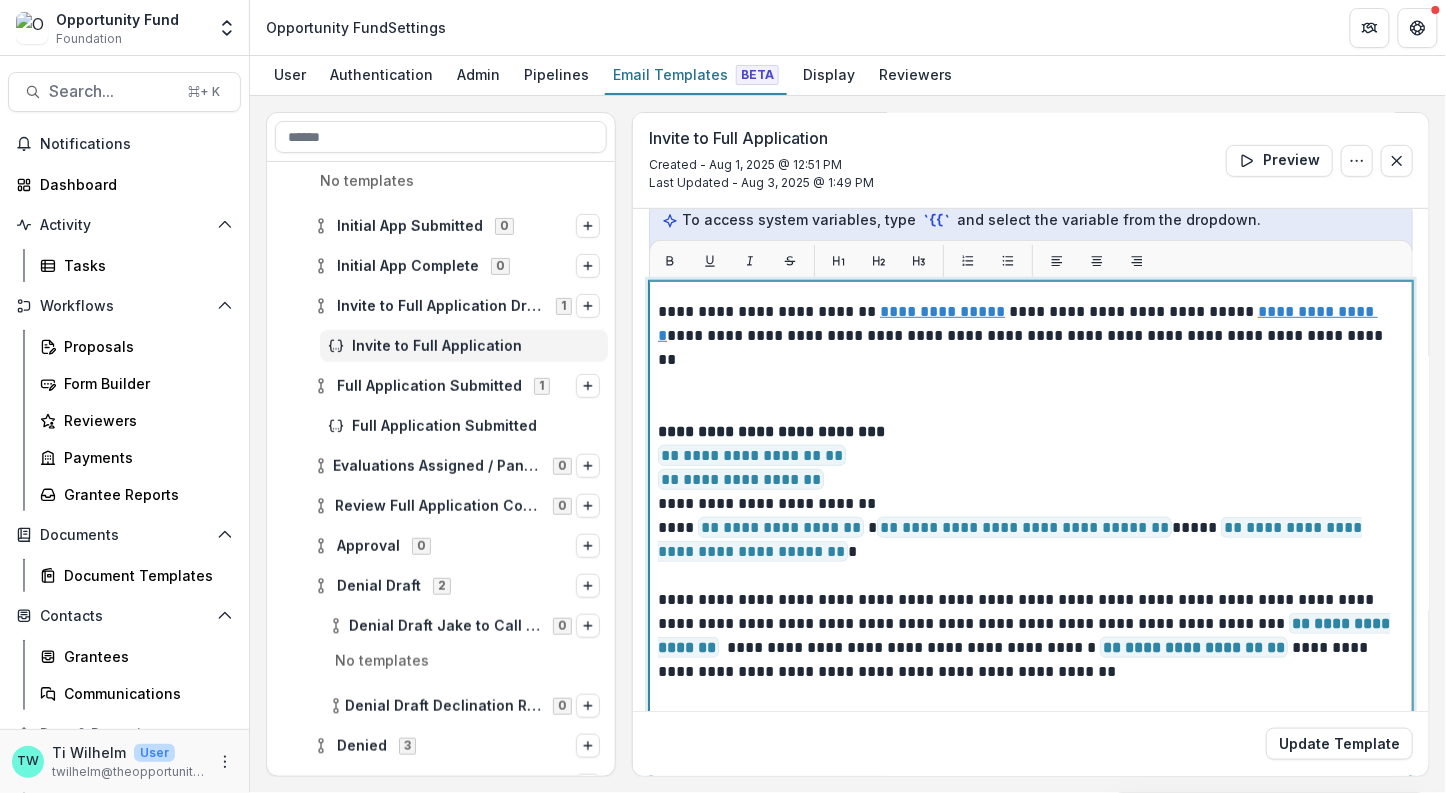 drag, startPoint x: 884, startPoint y: 558, endPoint x: 684, endPoint y: 529, distance: 202.09157 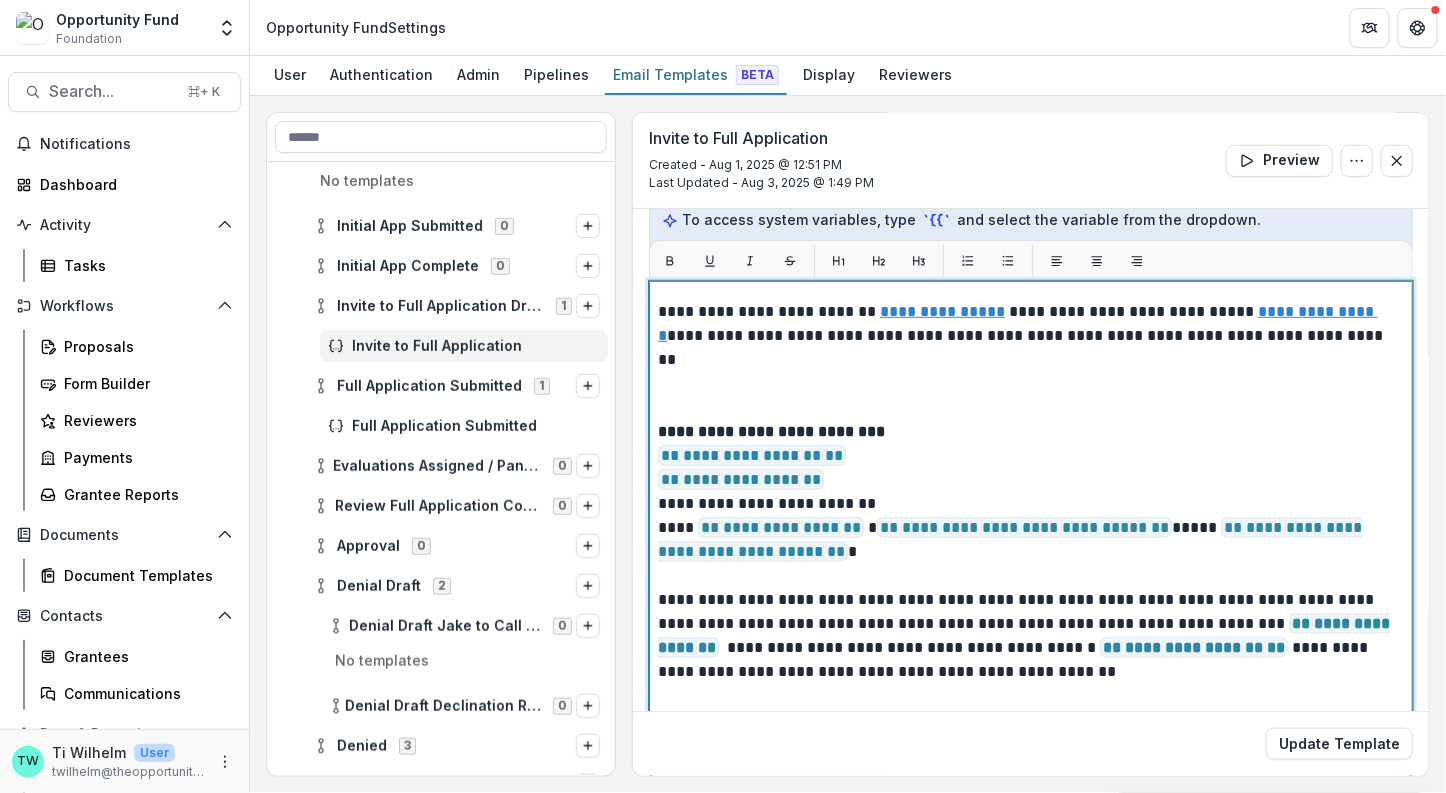 click on "**********" at bounding box center [1026, 552] 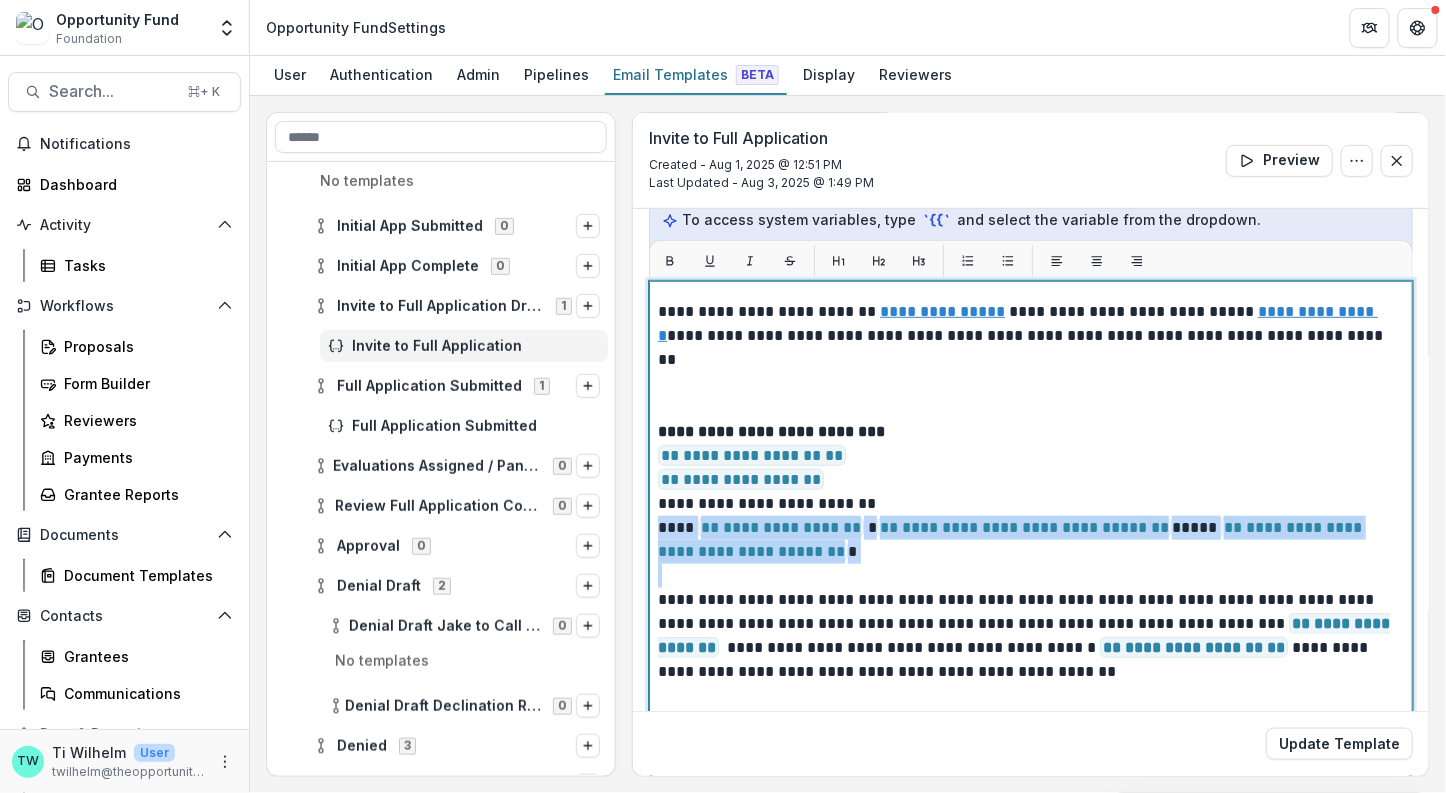 drag, startPoint x: 660, startPoint y: 518, endPoint x: 658, endPoint y: 592, distance: 74.02702 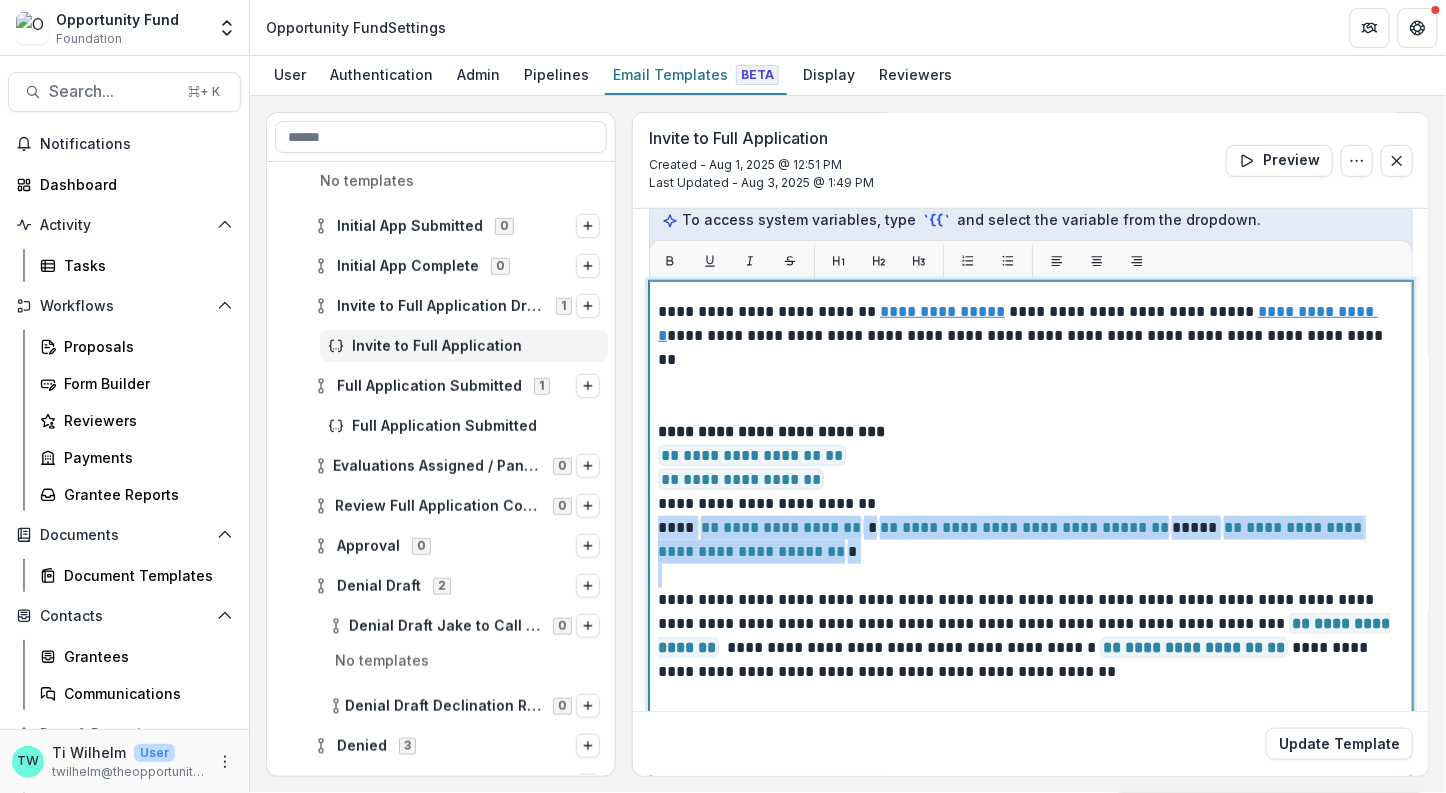 click on "**********" at bounding box center (1031, 504) 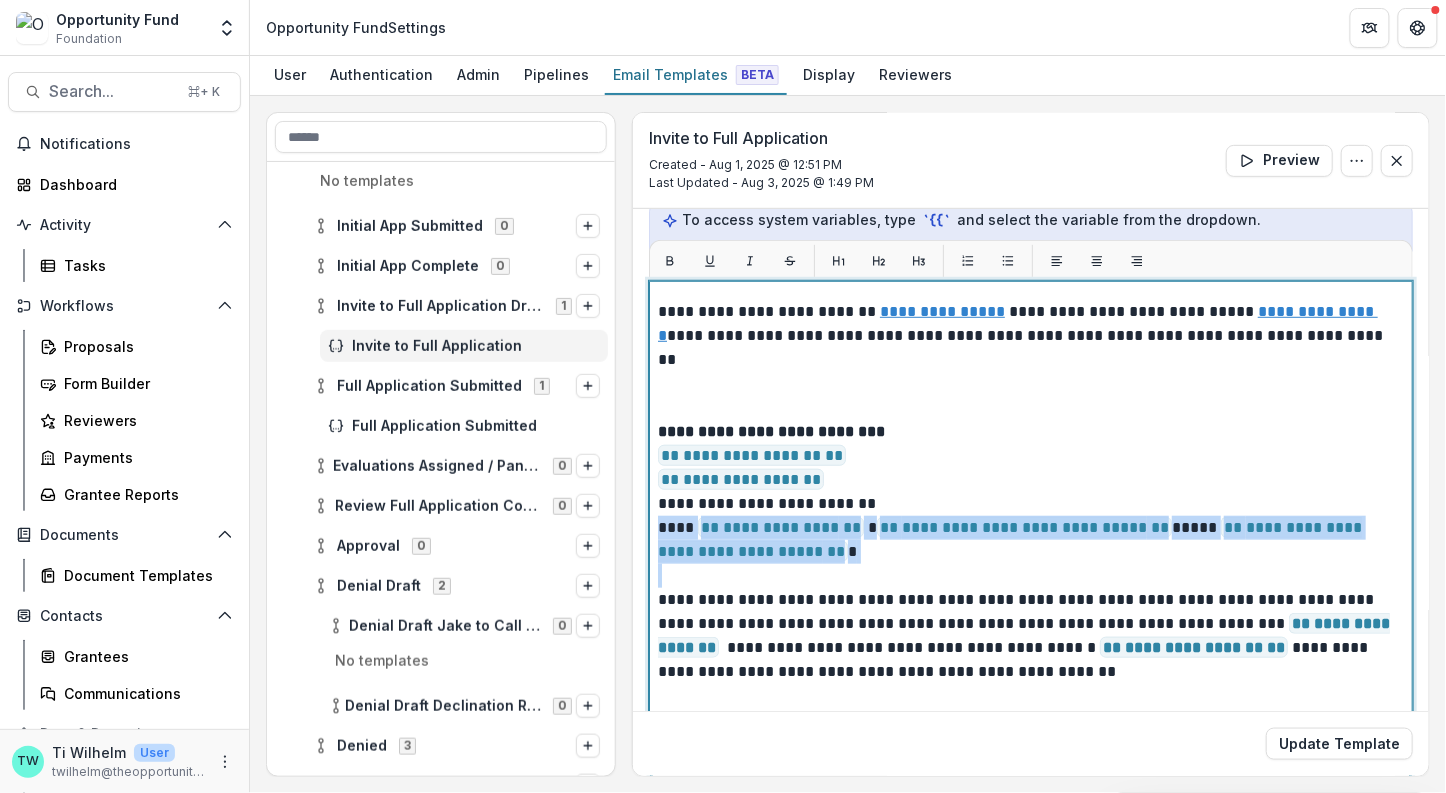 copy on "**********" 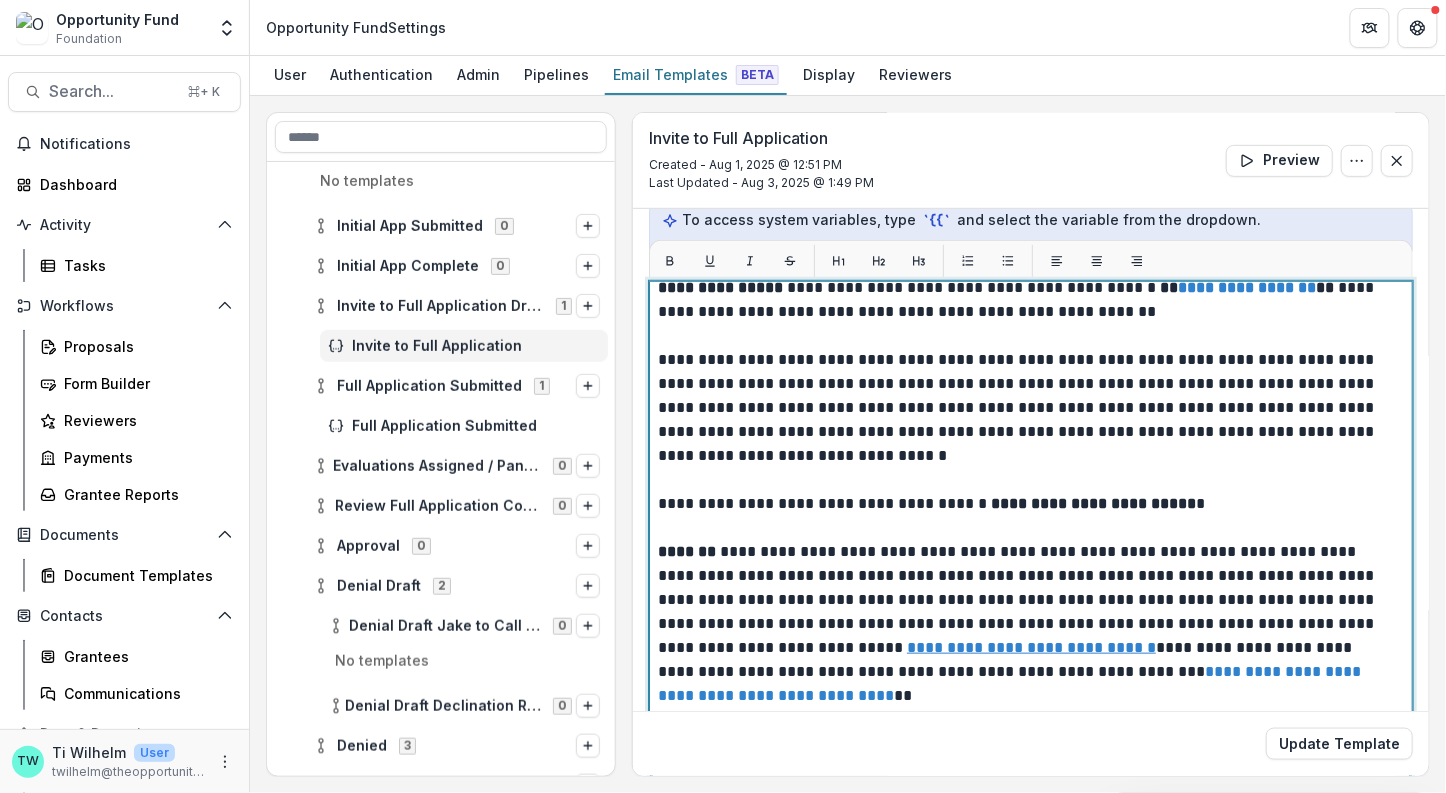 scroll, scrollTop: 0, scrollLeft: 0, axis: both 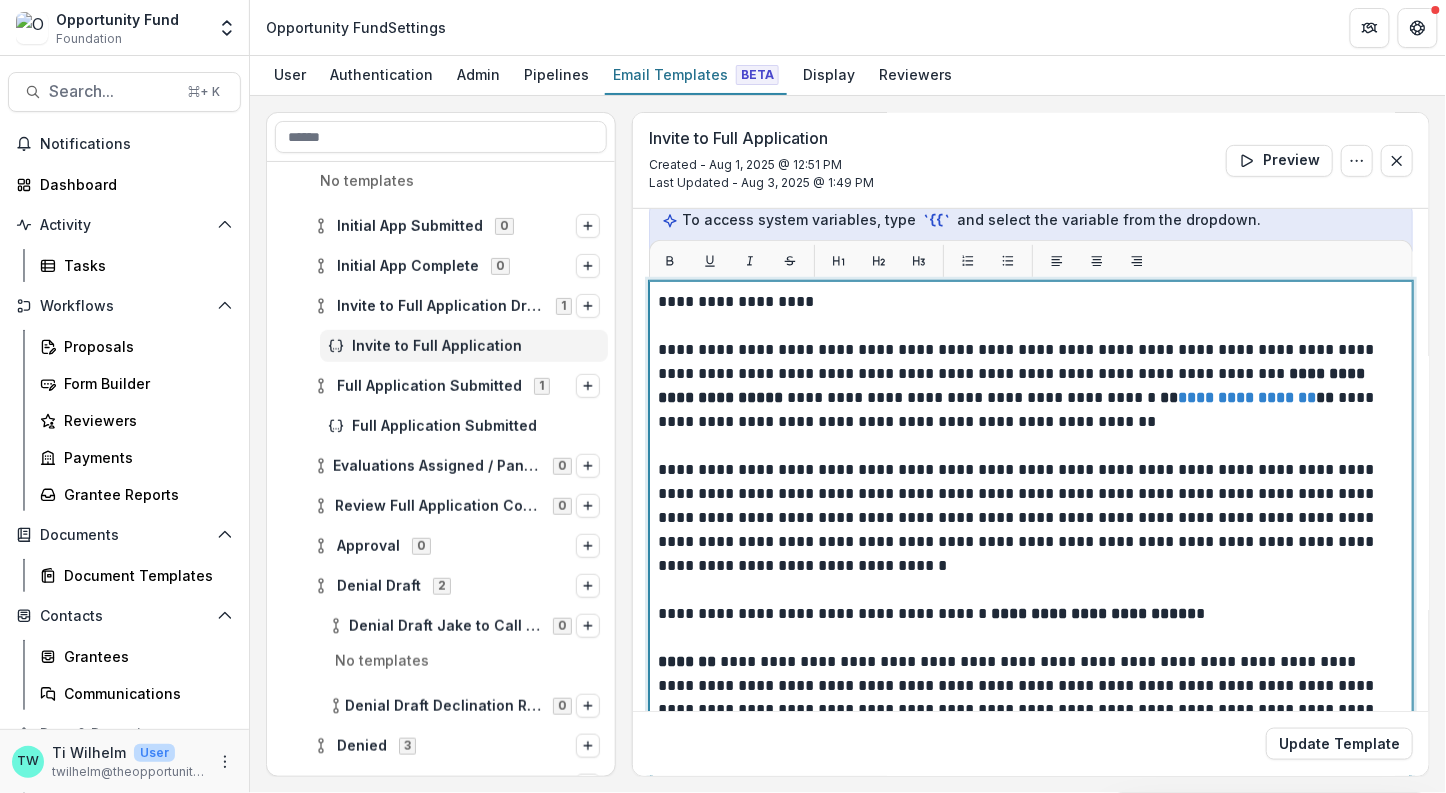 click on "**********" at bounding box center (1026, 818) 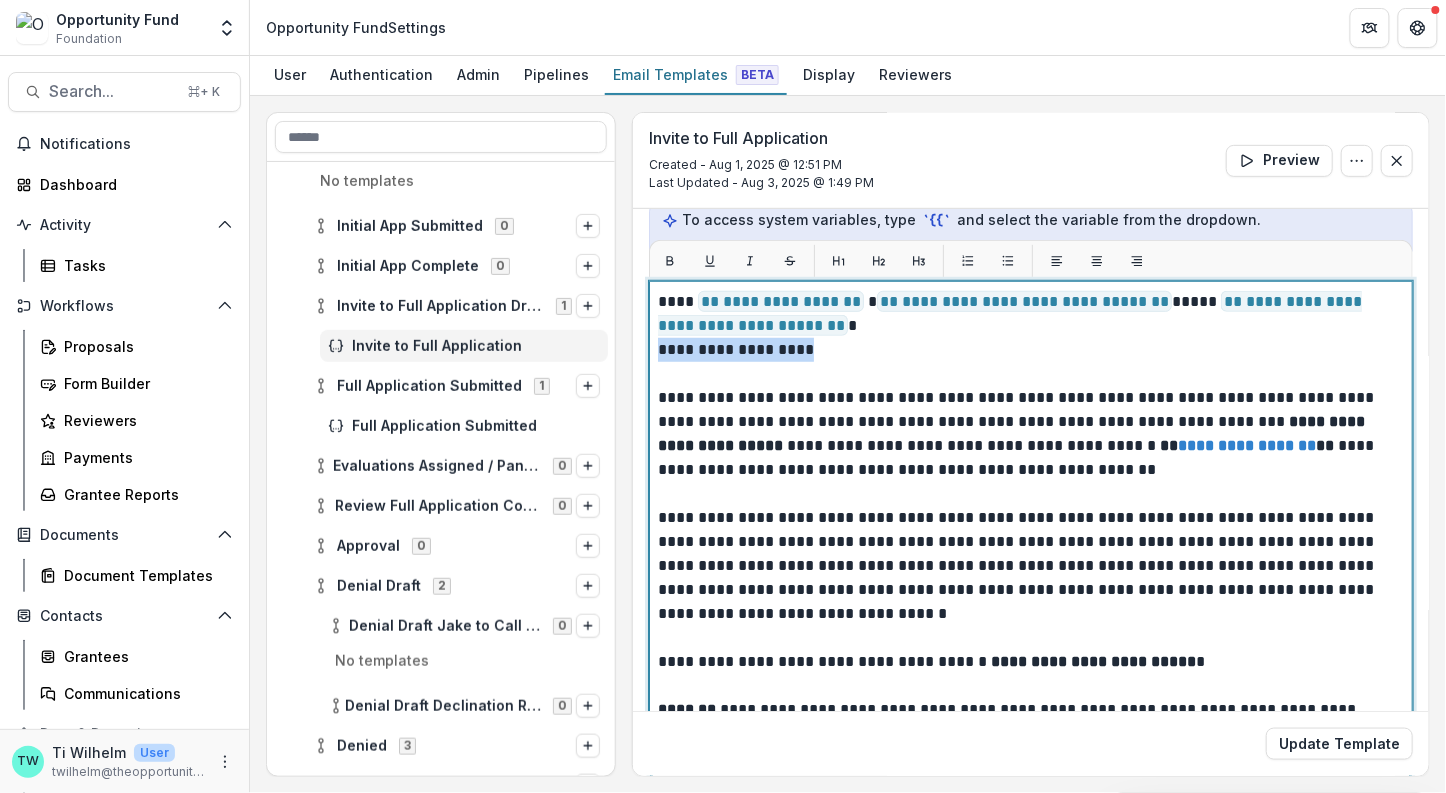 drag, startPoint x: 661, startPoint y: 348, endPoint x: 878, endPoint y: 342, distance: 217.08293 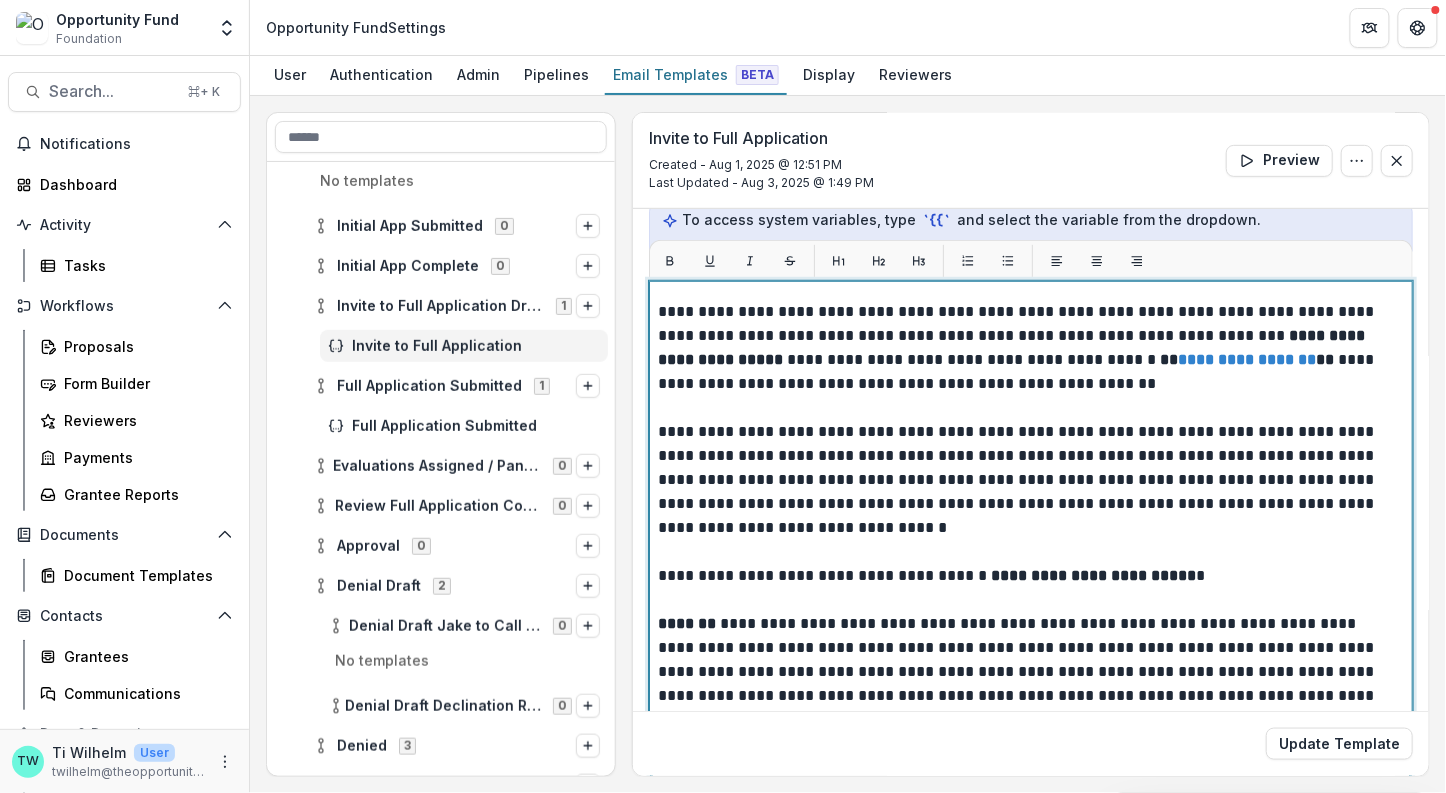 scroll, scrollTop: 0, scrollLeft: 0, axis: both 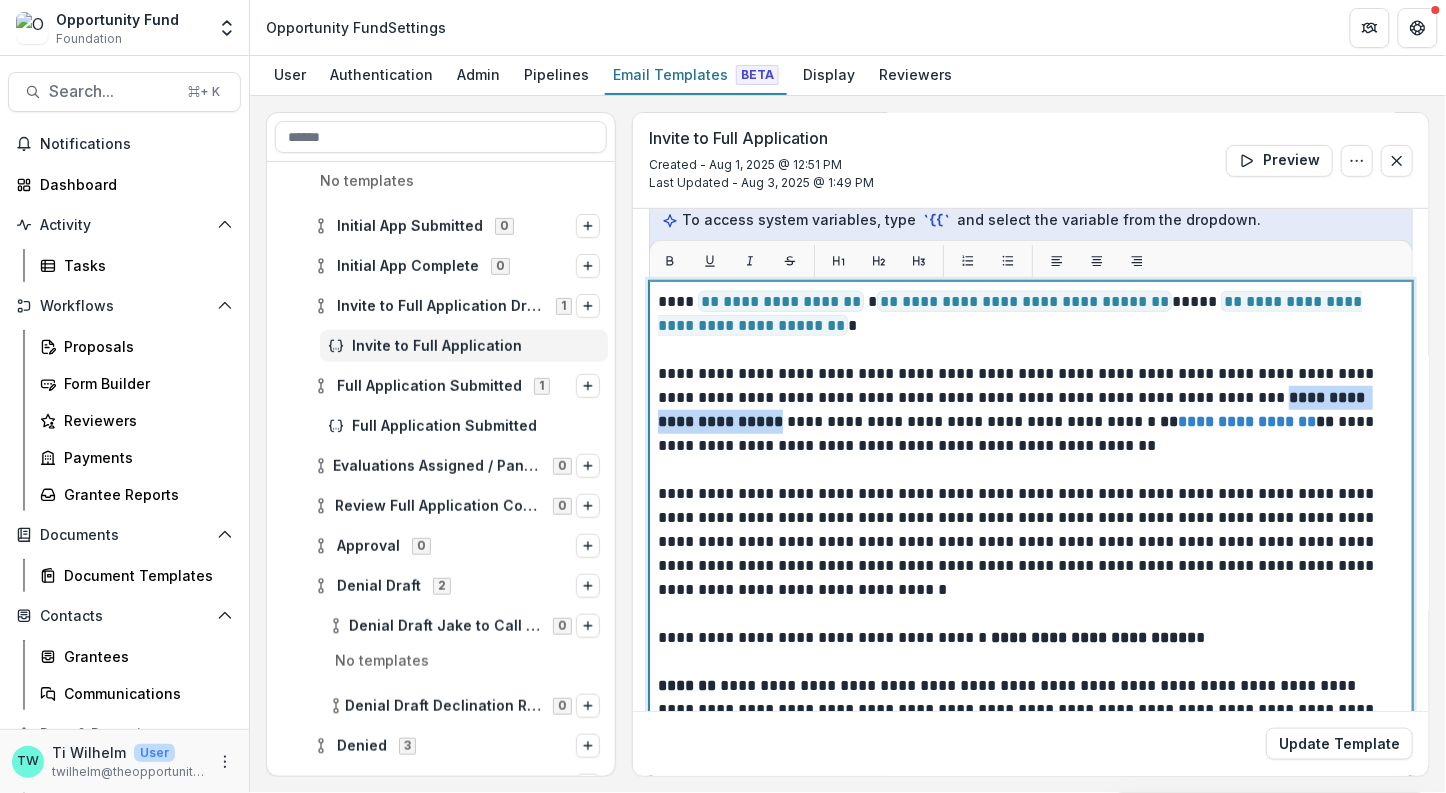 drag, startPoint x: 1183, startPoint y: 394, endPoint x: 719, endPoint y: 416, distance: 464.52127 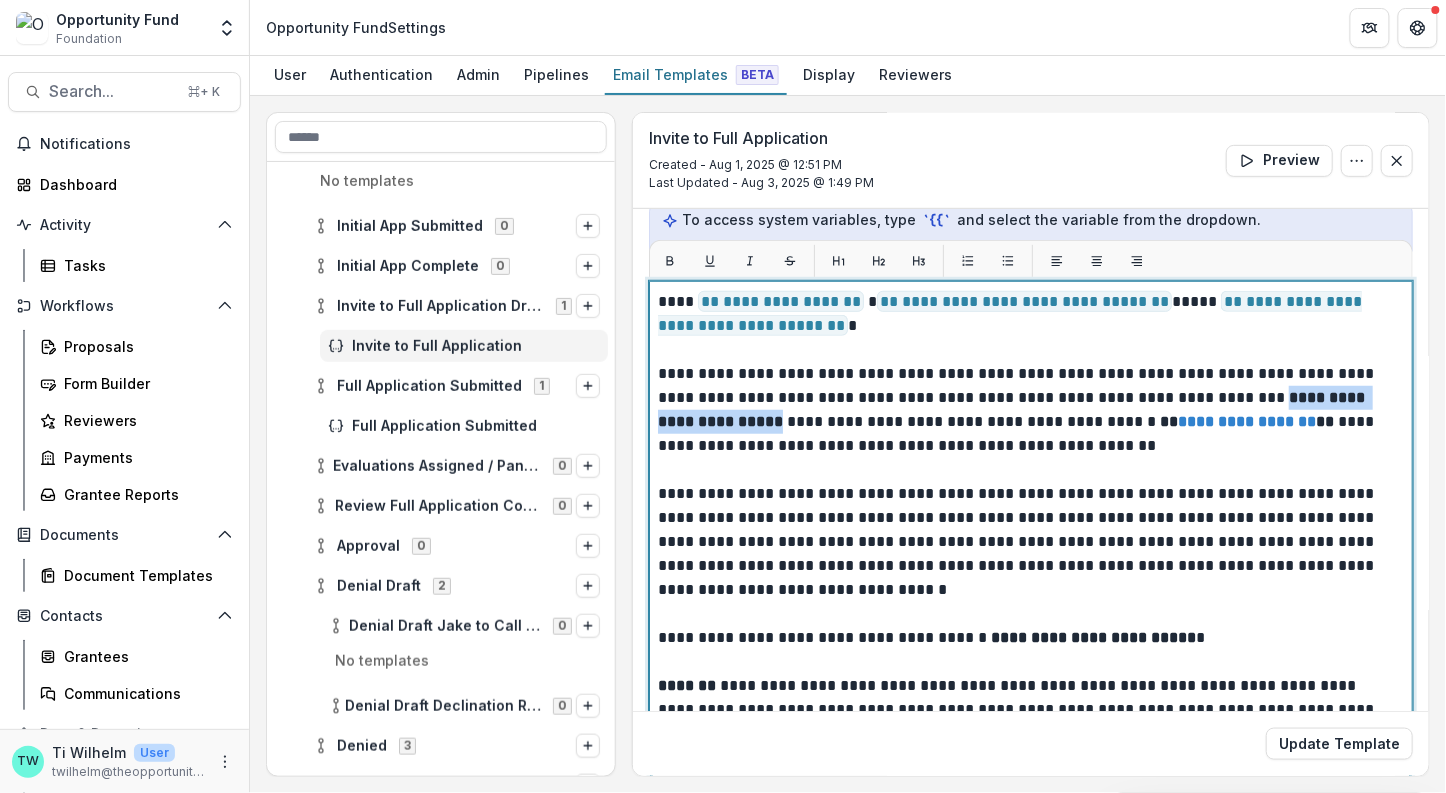 click on "**********" at bounding box center (1026, 830) 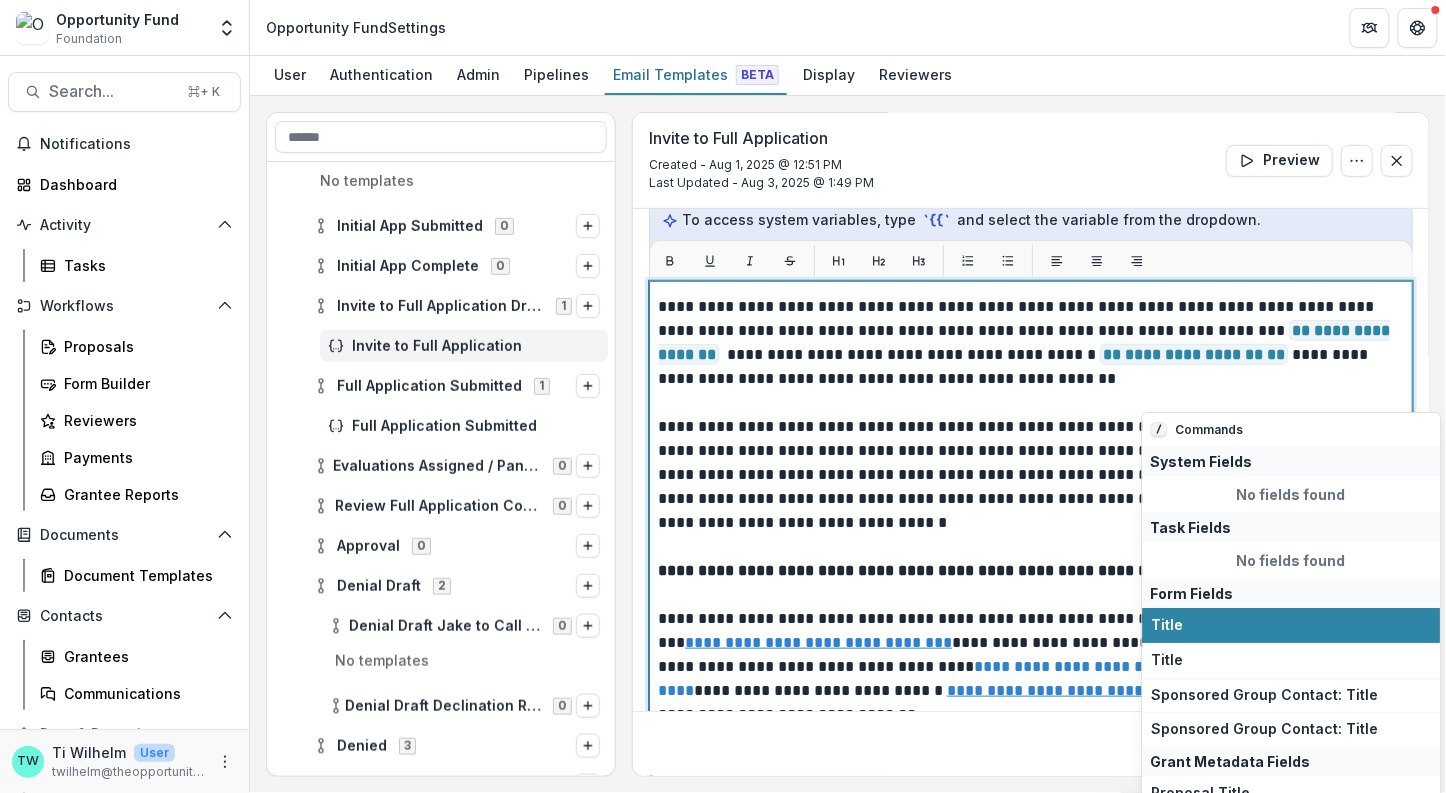 scroll, scrollTop: 1351, scrollLeft: 0, axis: vertical 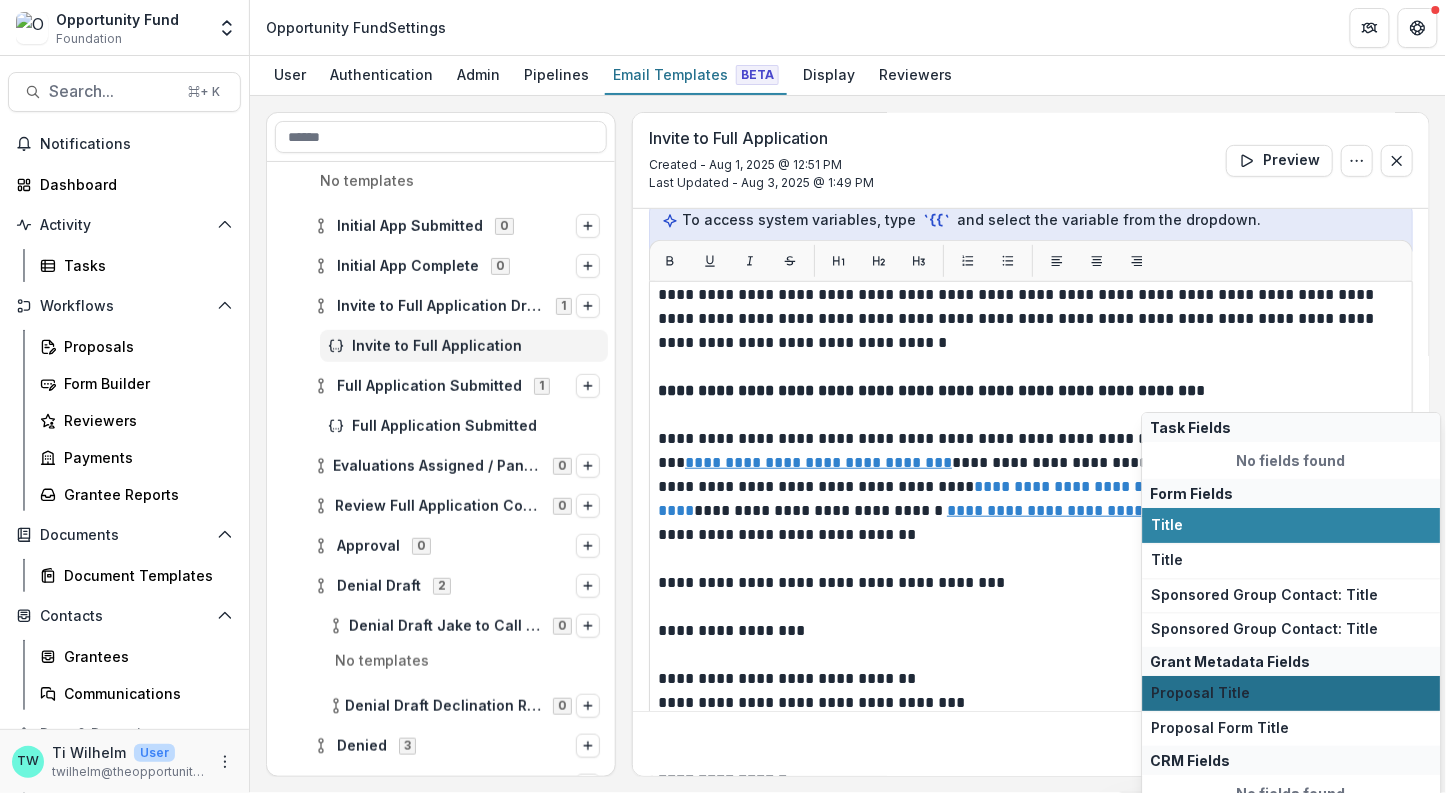 click on "Proposal Title" at bounding box center (1292, 693) 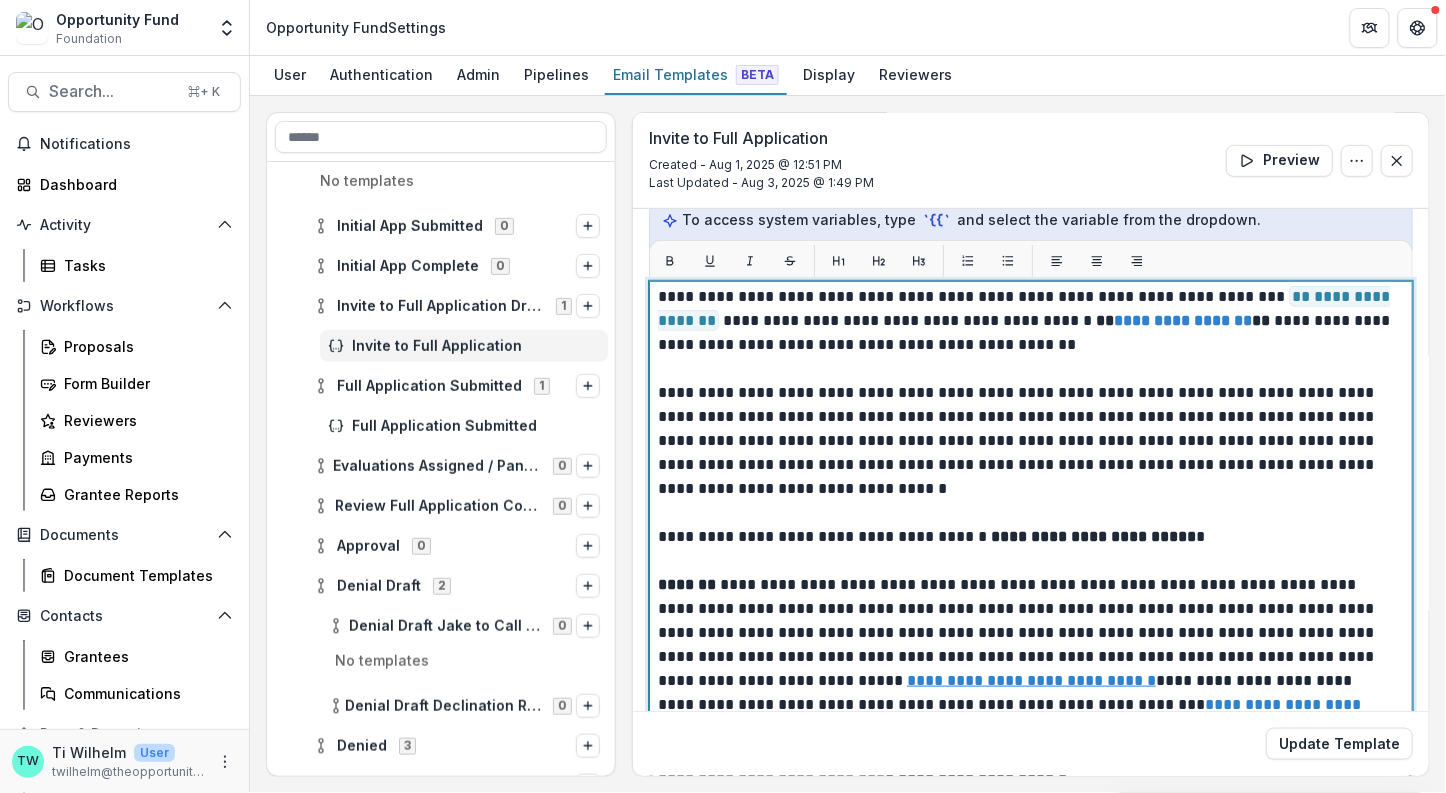 scroll, scrollTop: 0, scrollLeft: 0, axis: both 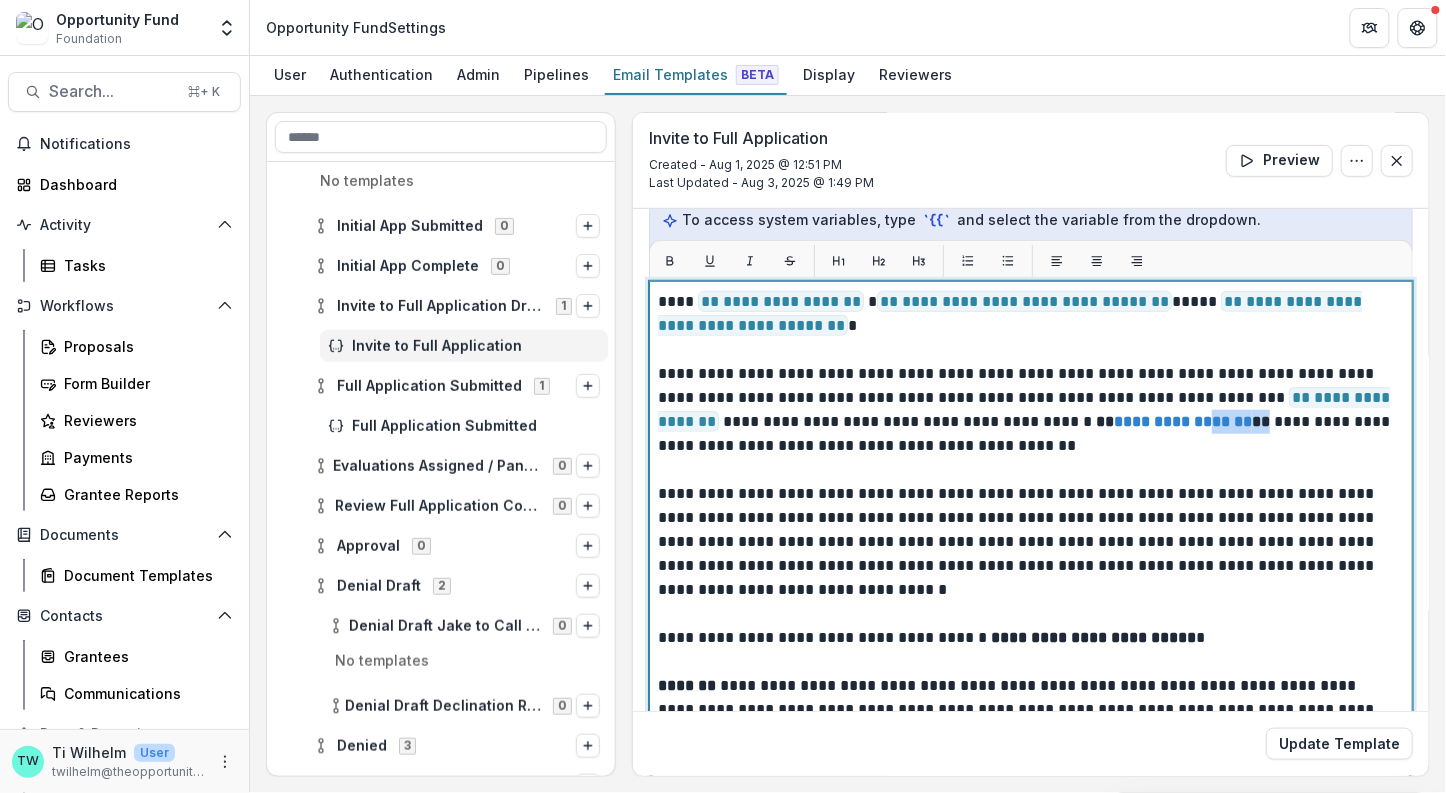 drag, startPoint x: 1159, startPoint y: 418, endPoint x: 1090, endPoint y: 421, distance: 69.065186 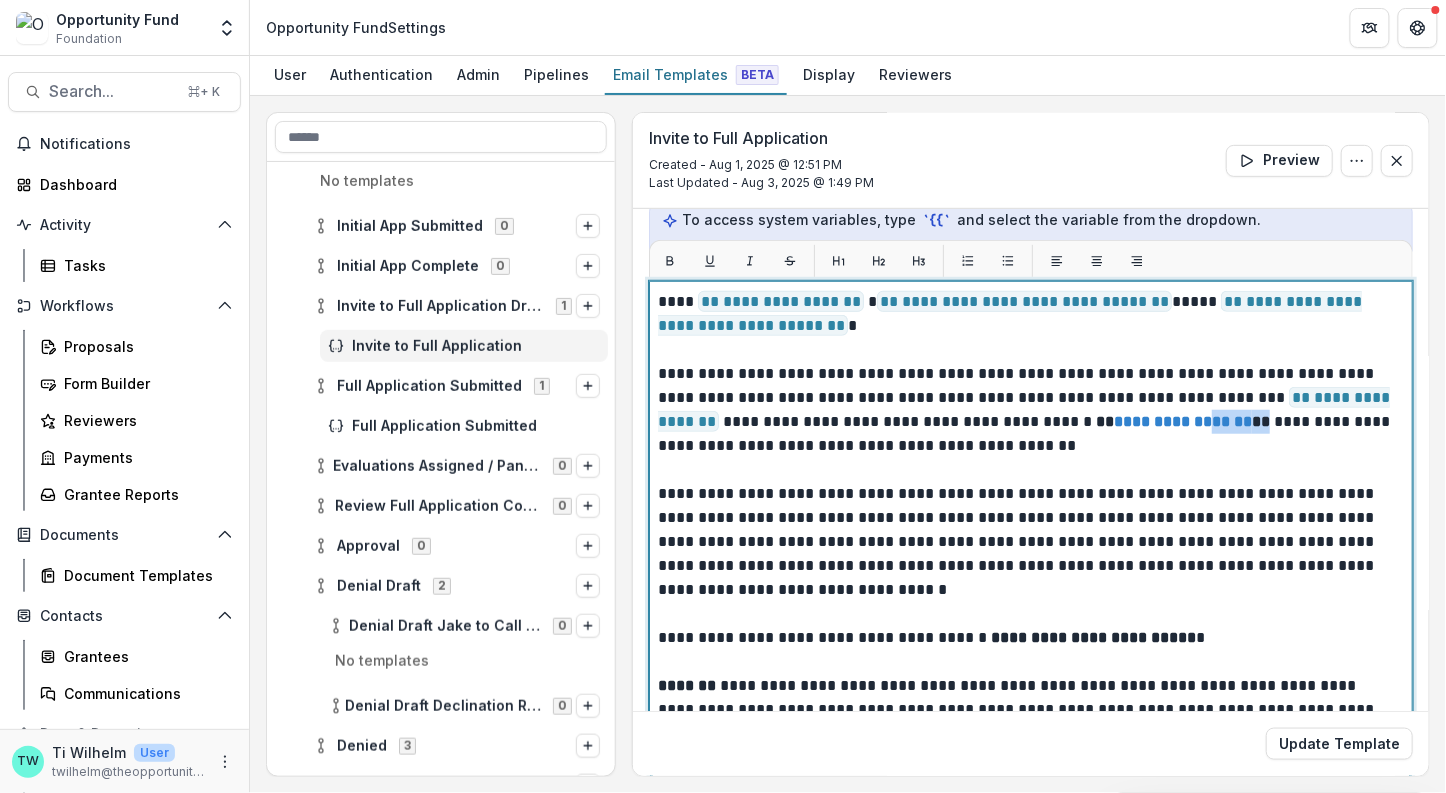 click on "**********" at bounding box center (1026, 830) 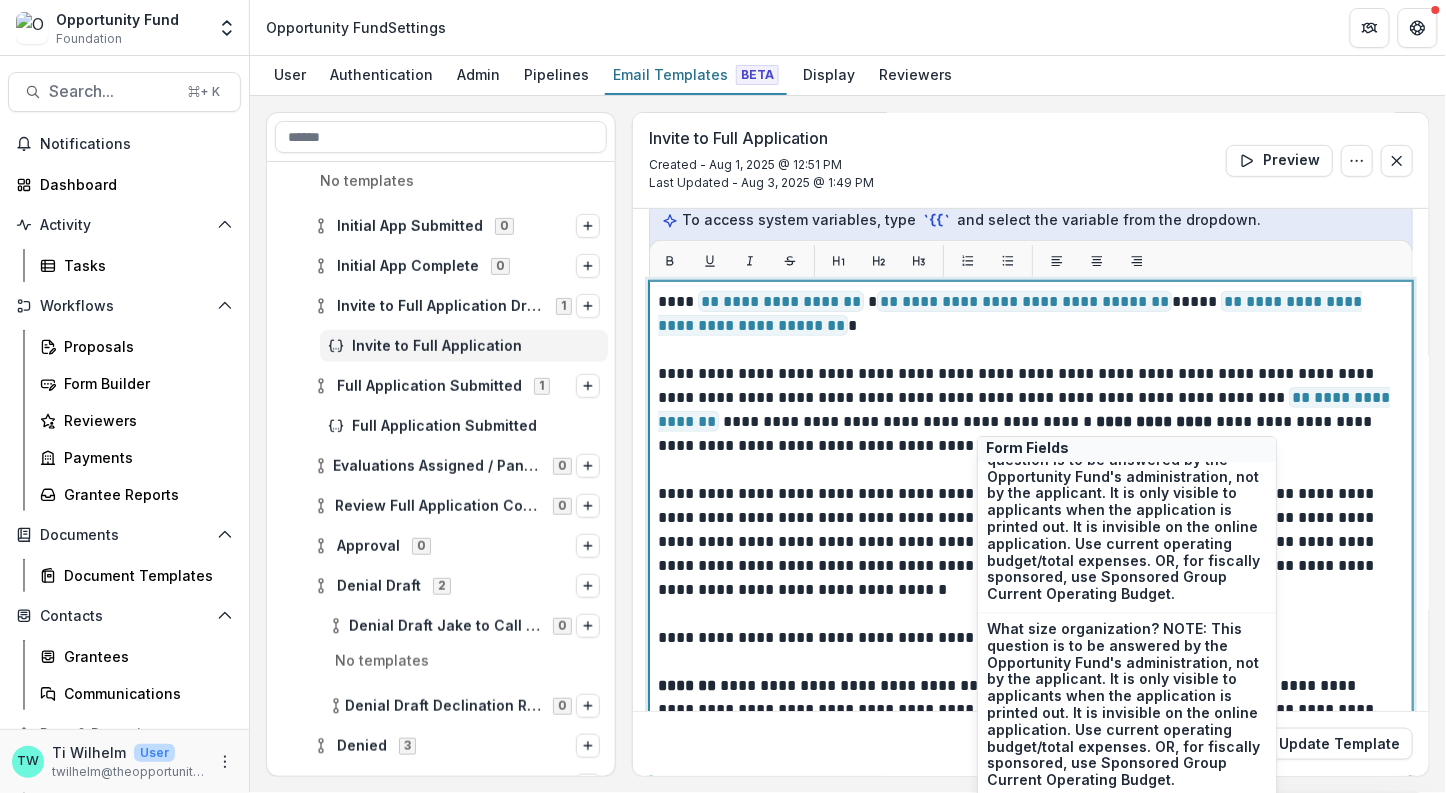 scroll, scrollTop: 944, scrollLeft: 0, axis: vertical 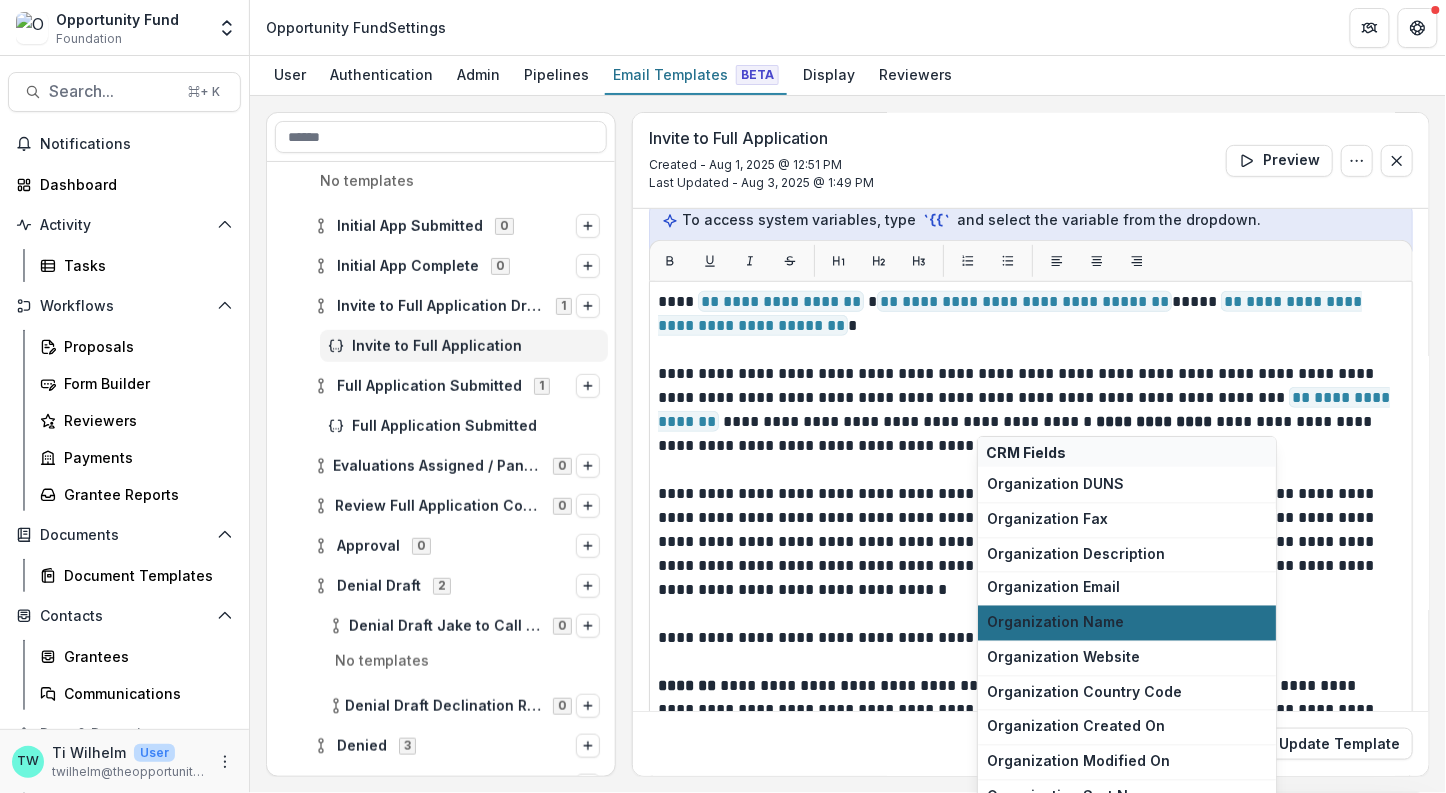 click on "Organization Name" at bounding box center [1127, 623] 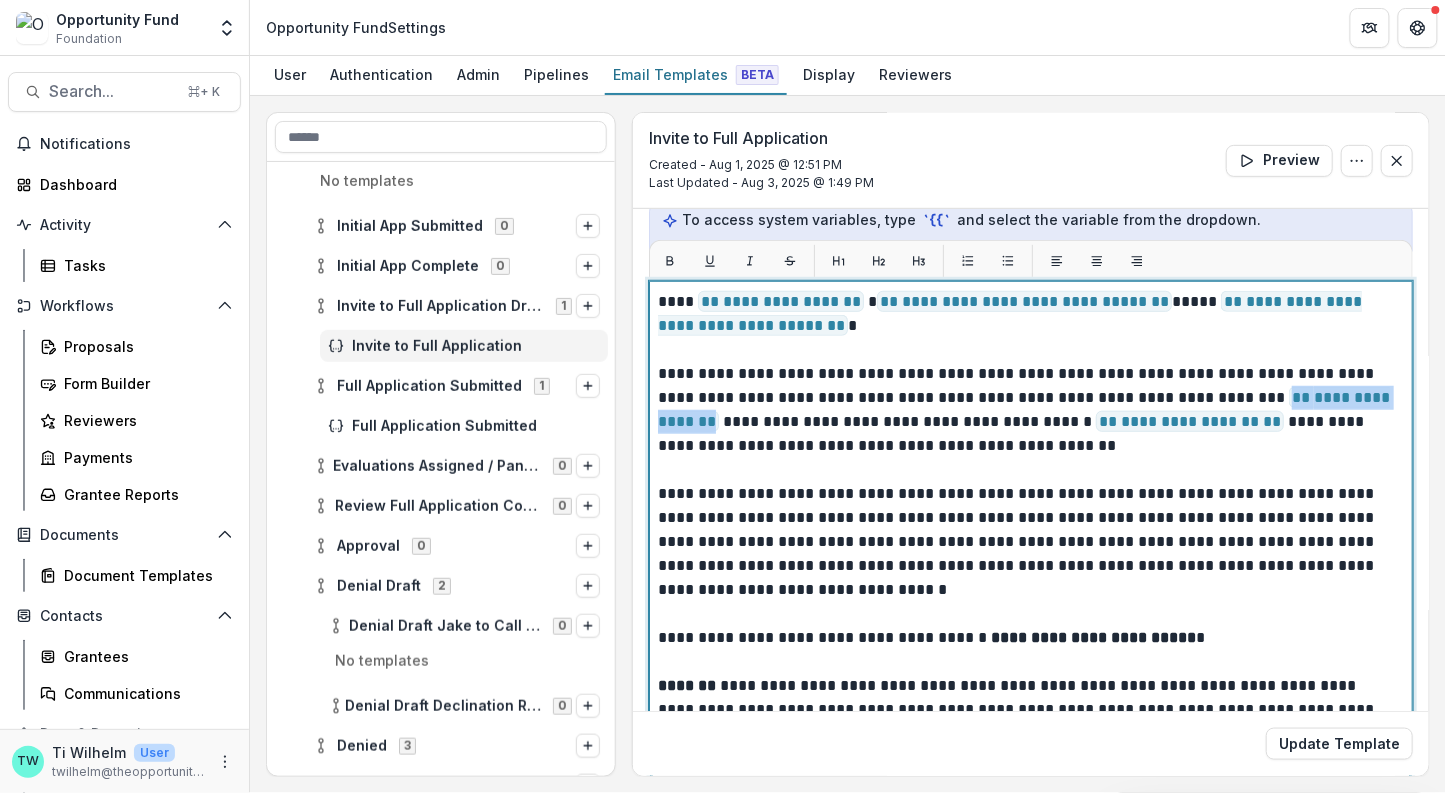 drag, startPoint x: 1185, startPoint y: 395, endPoint x: 1342, endPoint y: 395, distance: 157 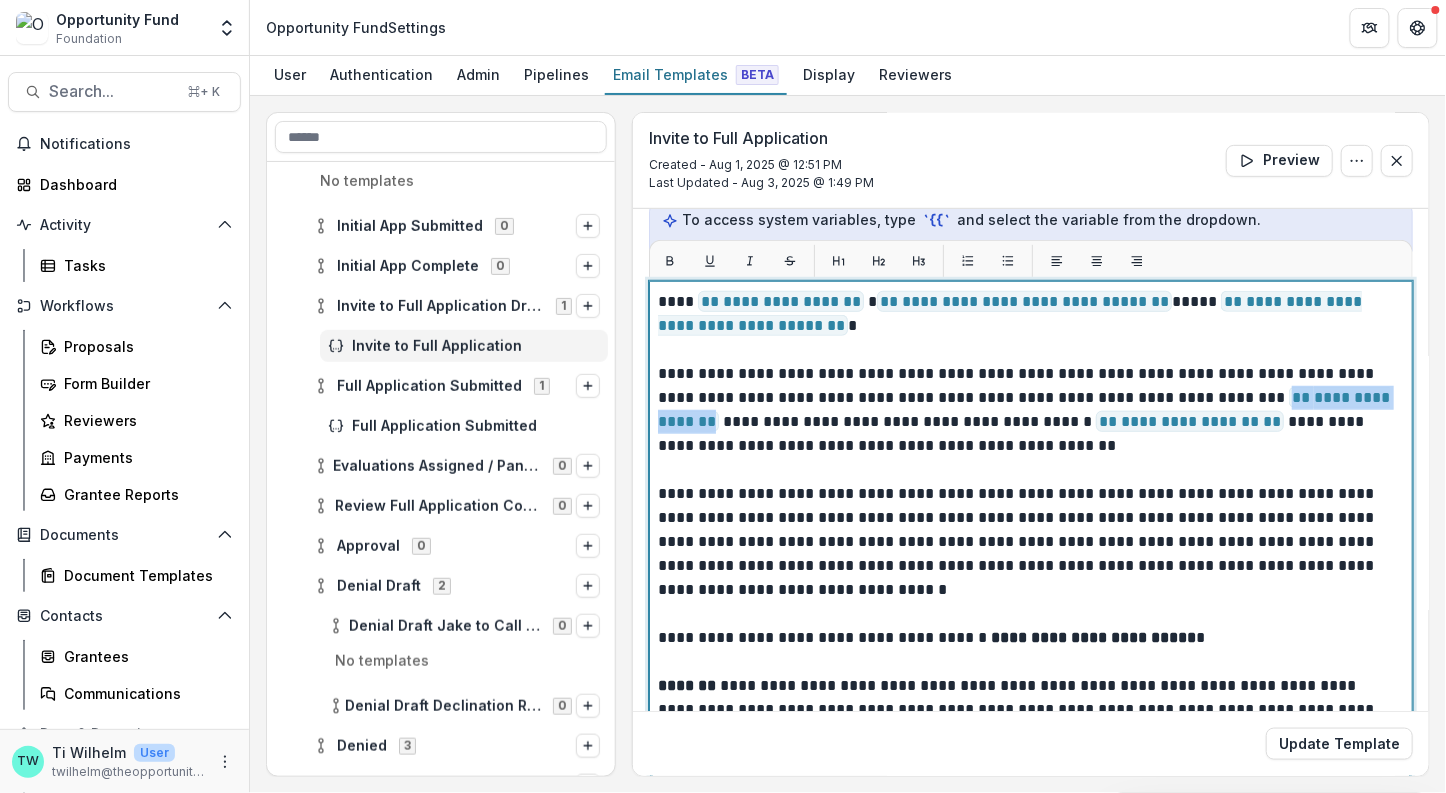 click on "**********" at bounding box center [1024, 409] 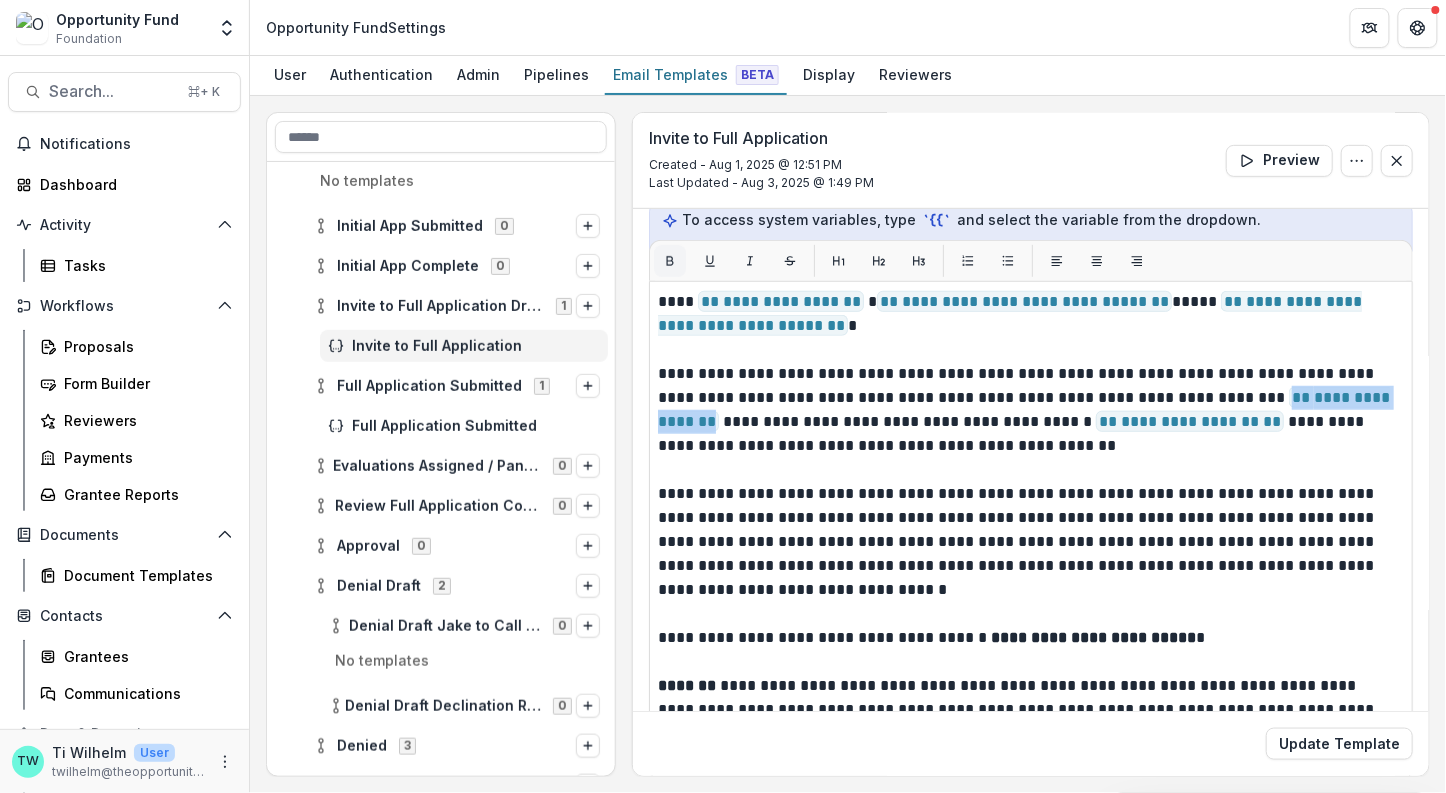 click 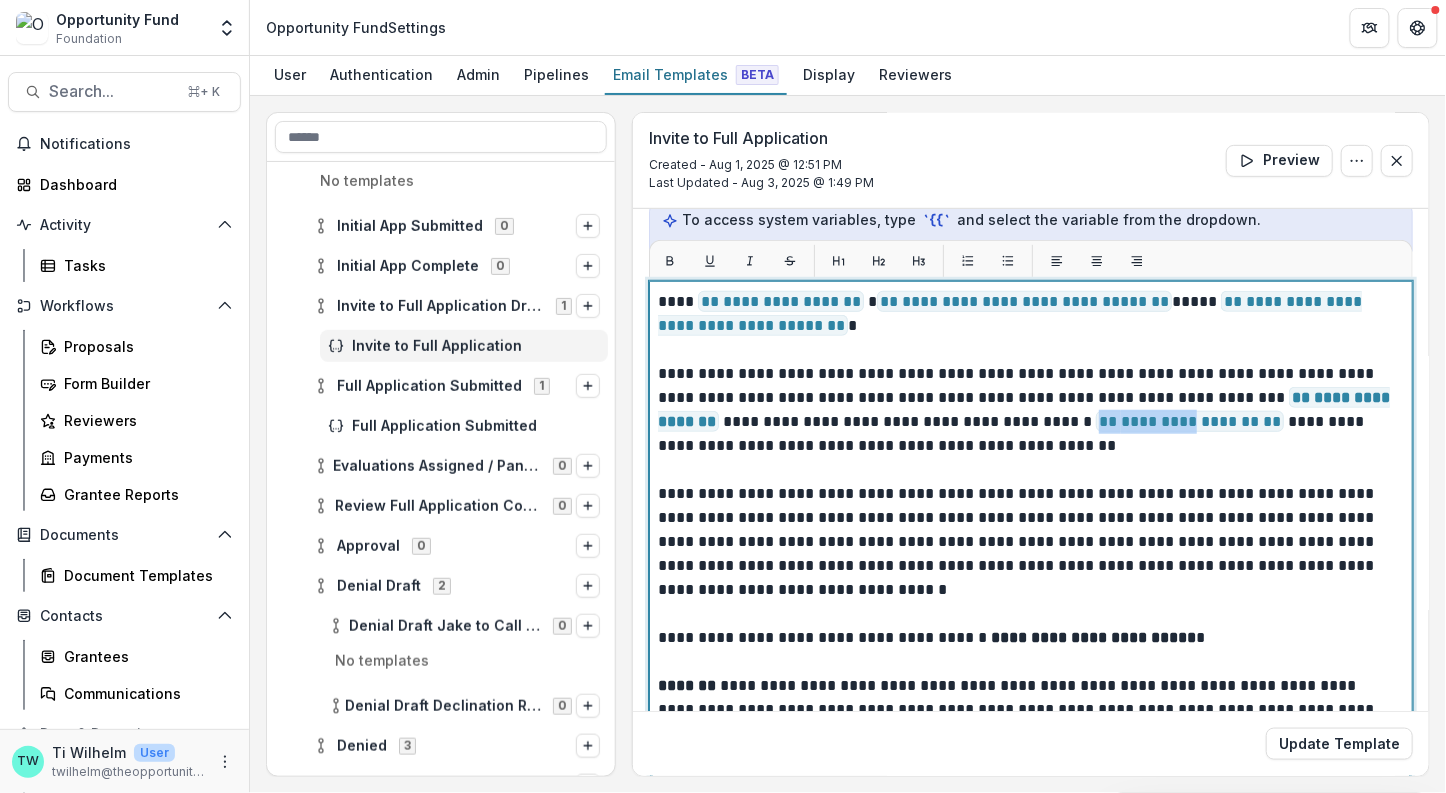 drag, startPoint x: 1159, startPoint y: 421, endPoint x: 977, endPoint y: 415, distance: 182.09888 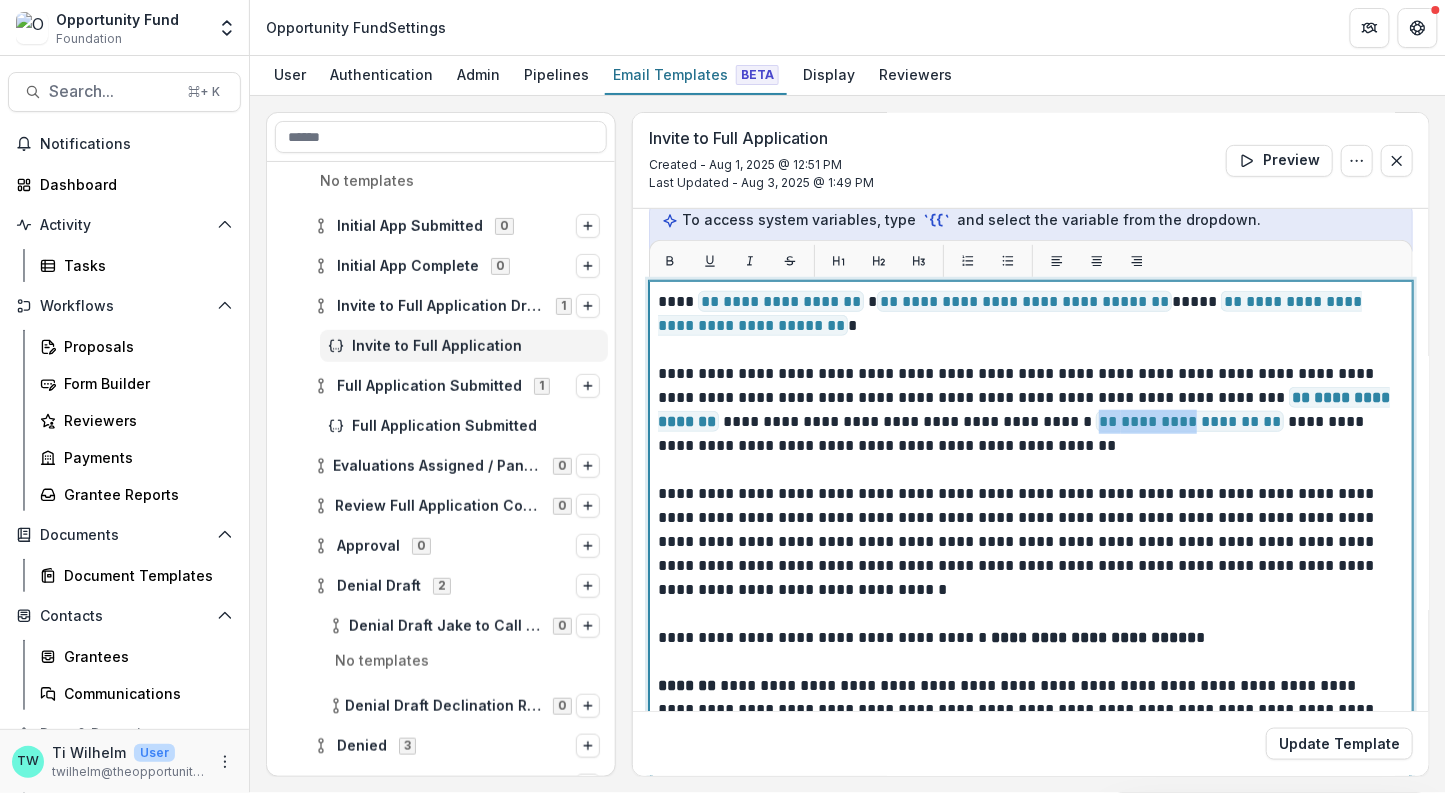 click on "**********" at bounding box center [1190, 421] 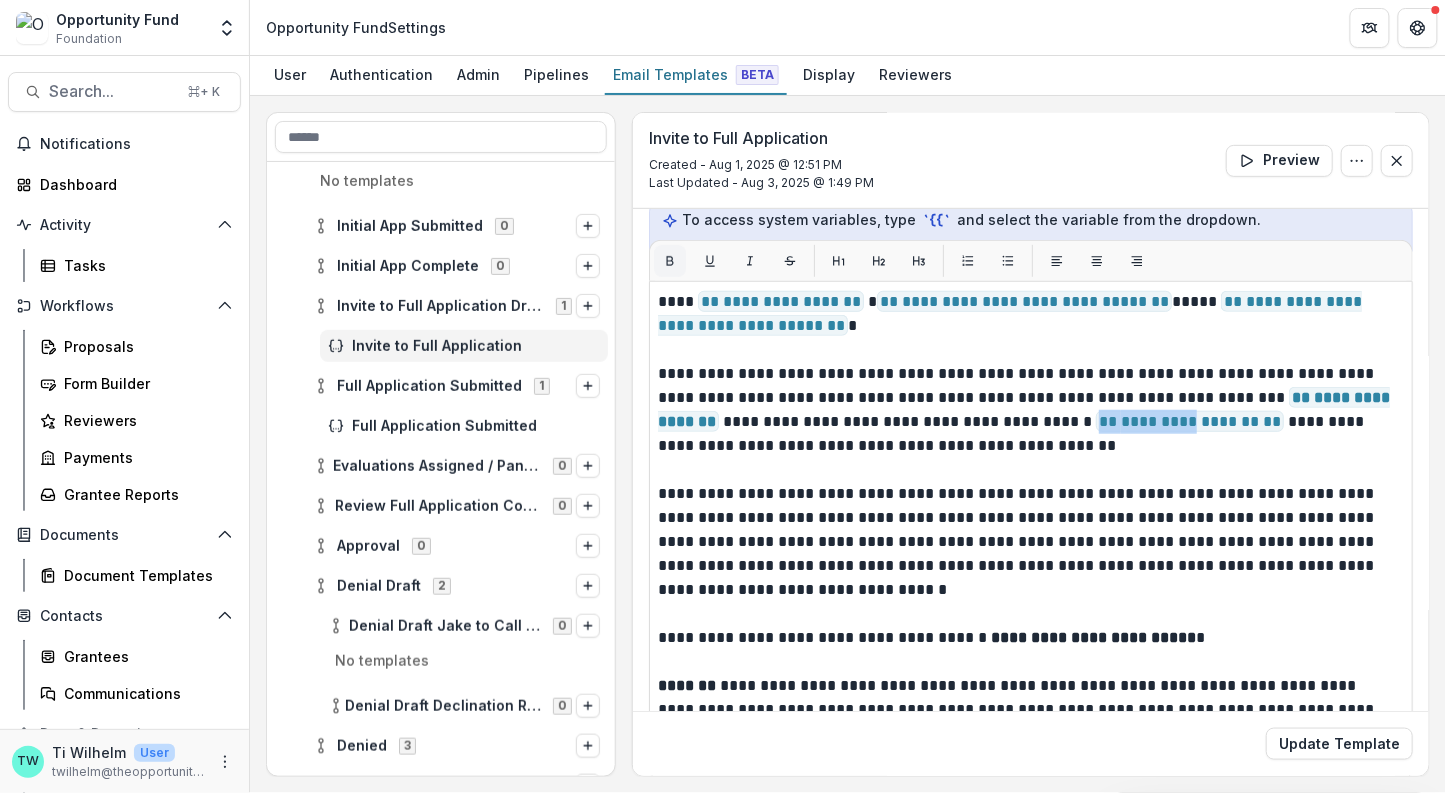 click 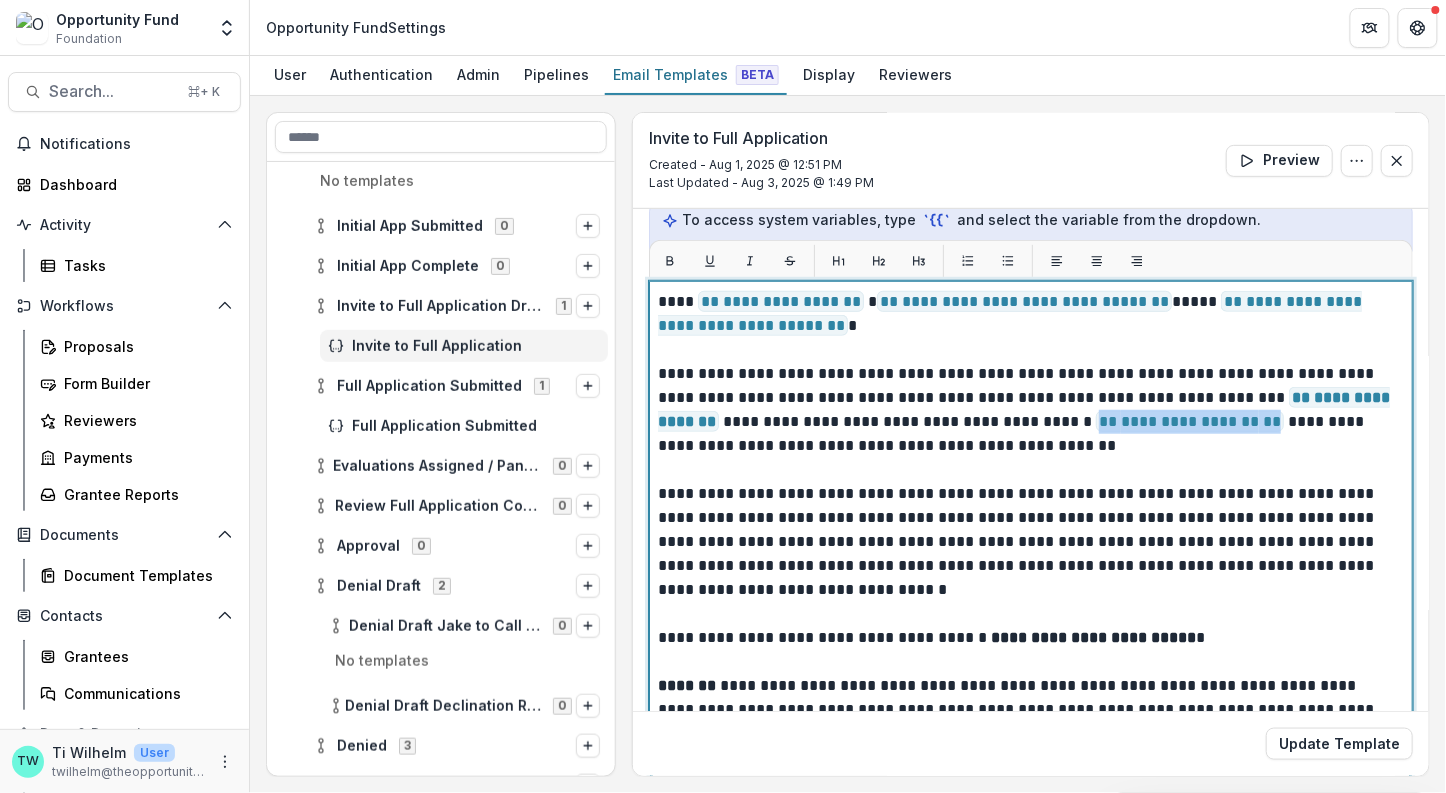 drag, startPoint x: 1162, startPoint y: 421, endPoint x: 979, endPoint y: 421, distance: 183 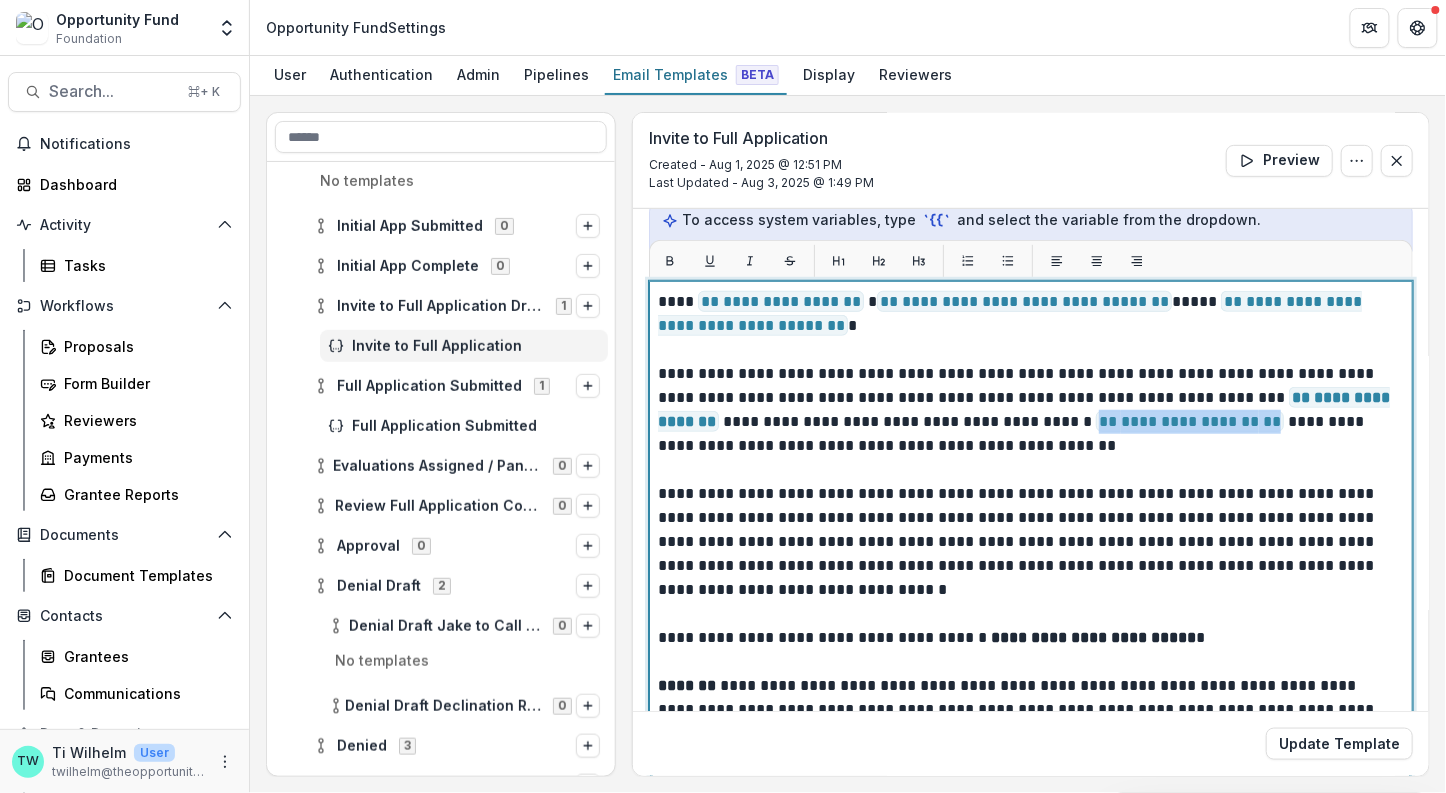 click on "**********" at bounding box center [1026, 830] 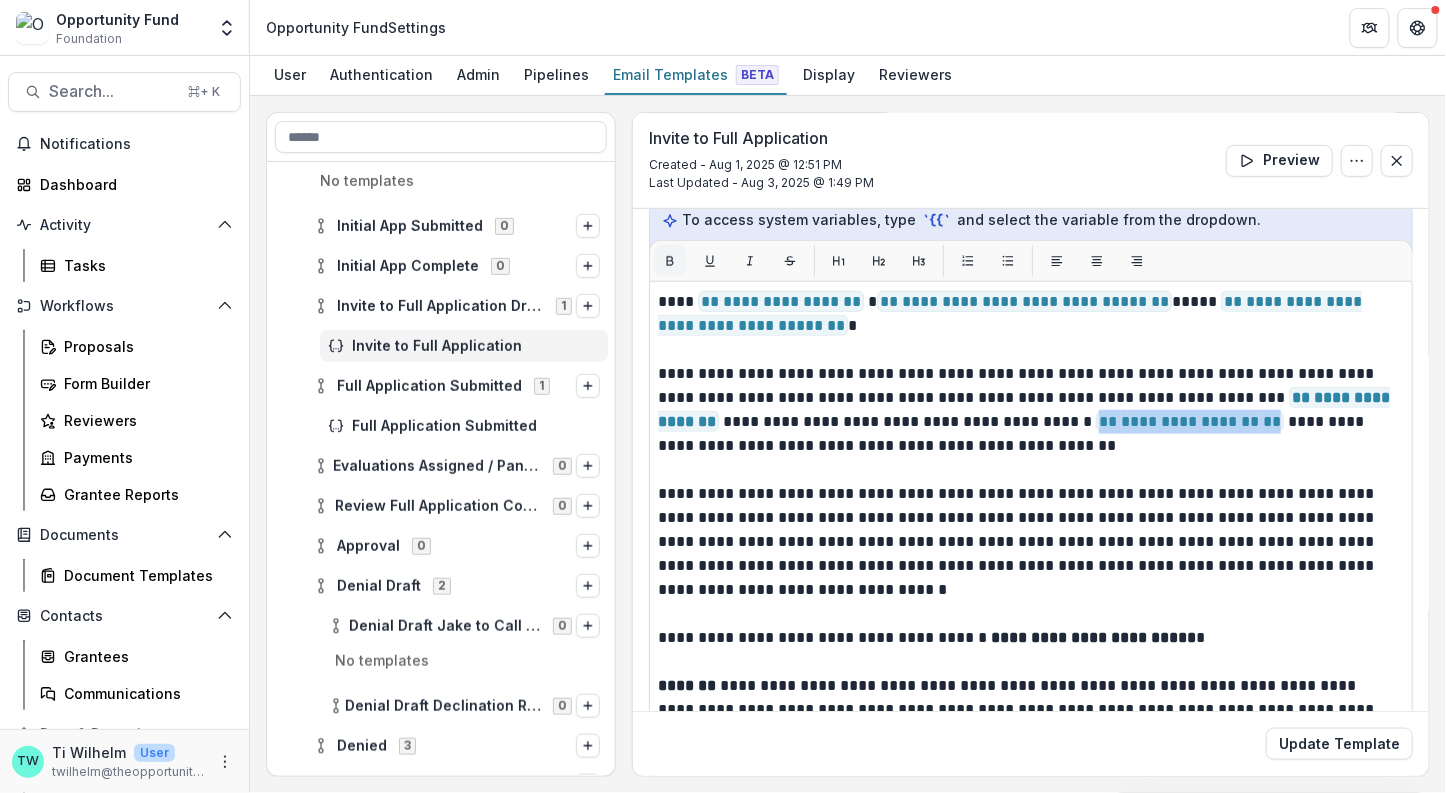 click 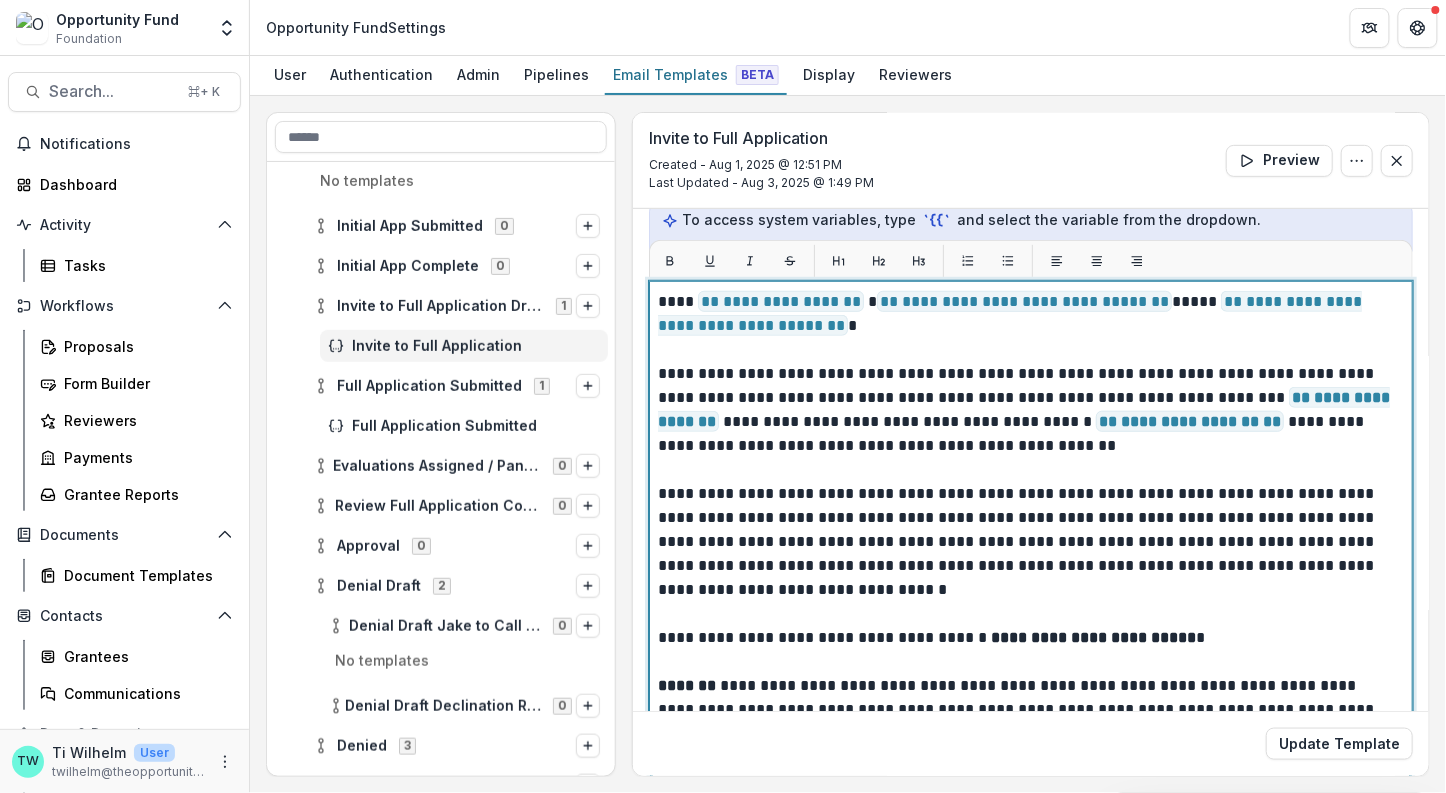 click on "**********" at bounding box center [1026, 830] 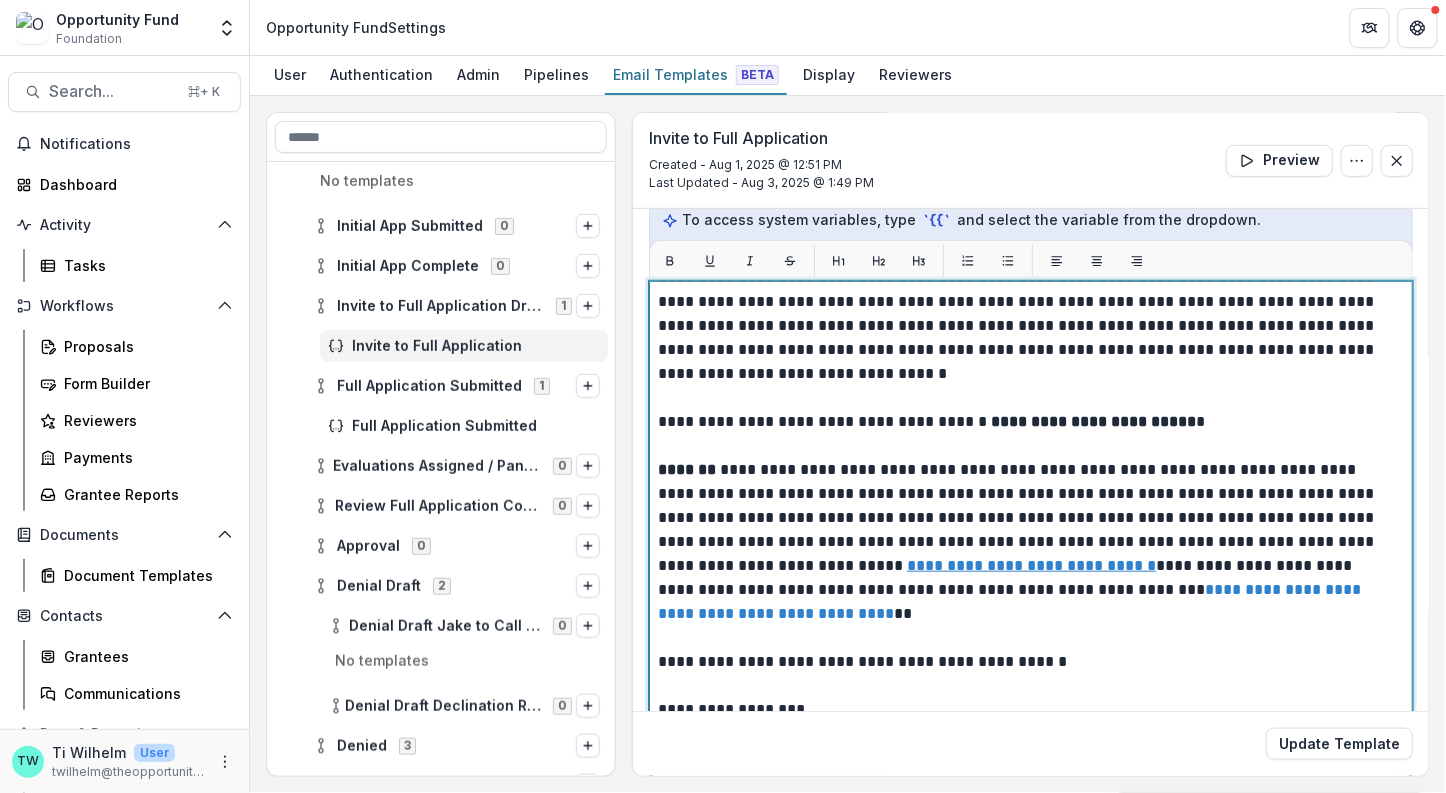 scroll, scrollTop: 222, scrollLeft: 0, axis: vertical 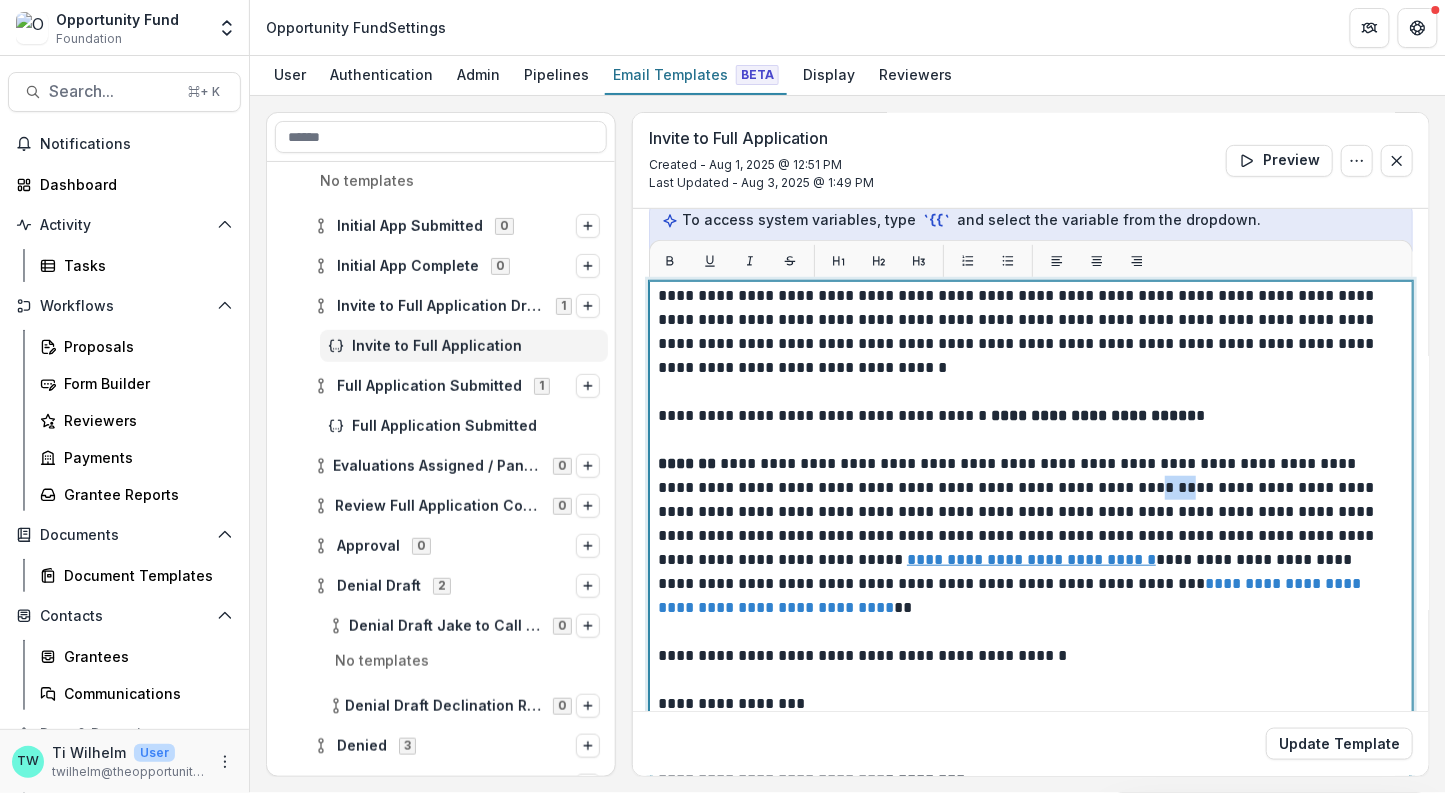drag, startPoint x: 1115, startPoint y: 484, endPoint x: 1083, endPoint y: 486, distance: 32.06244 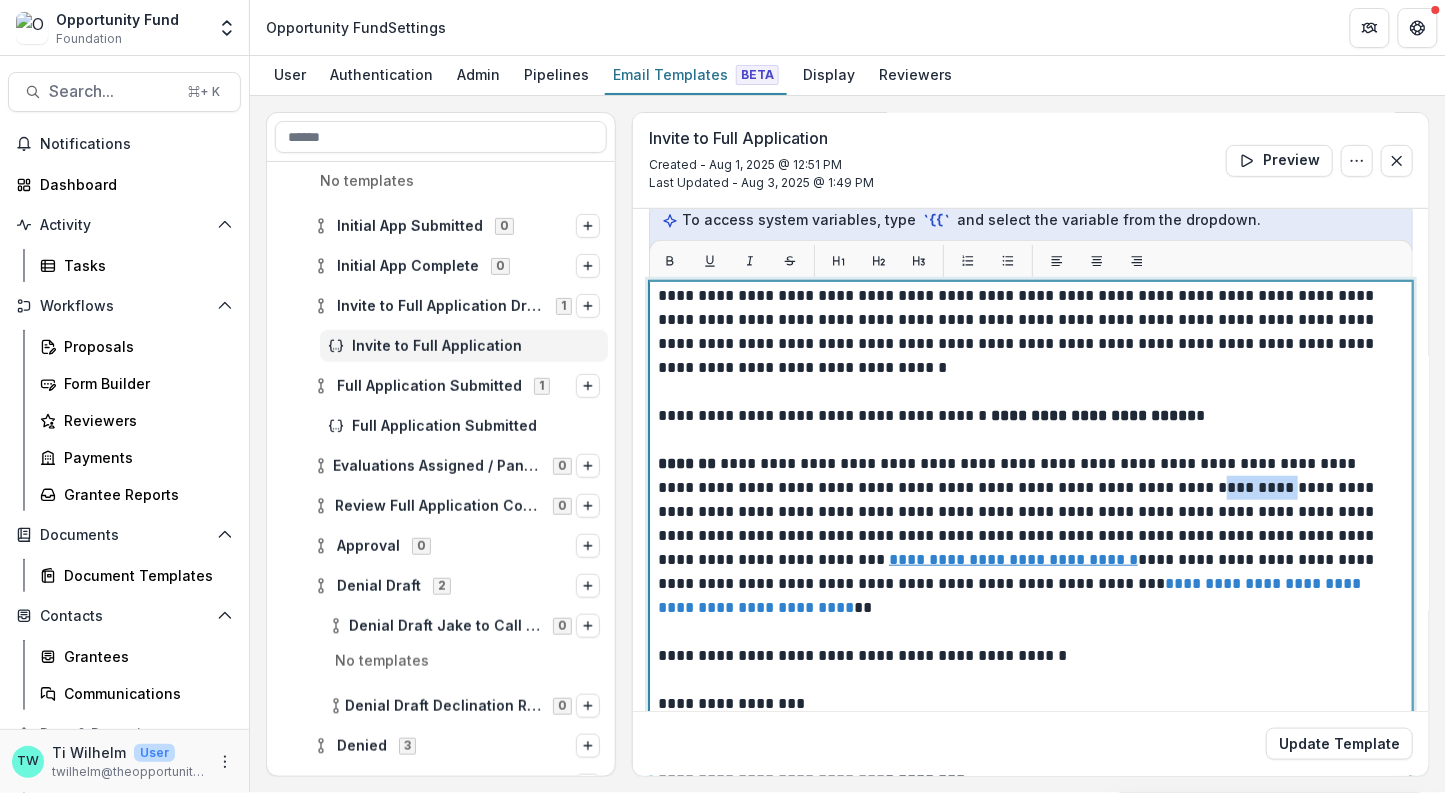 drag, startPoint x: 1142, startPoint y: 486, endPoint x: 1191, endPoint y: 486, distance: 49 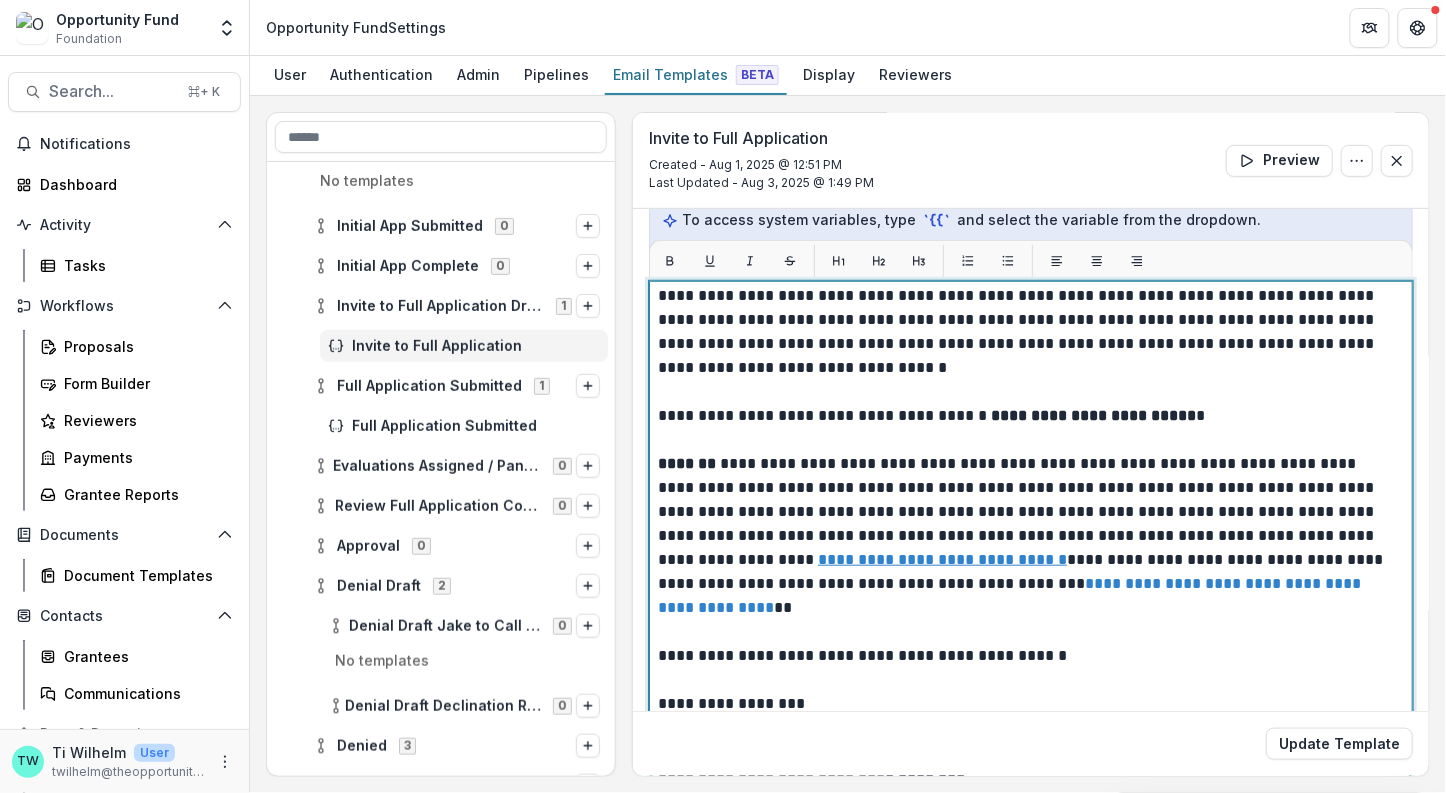 click on "**********" at bounding box center (1026, 608) 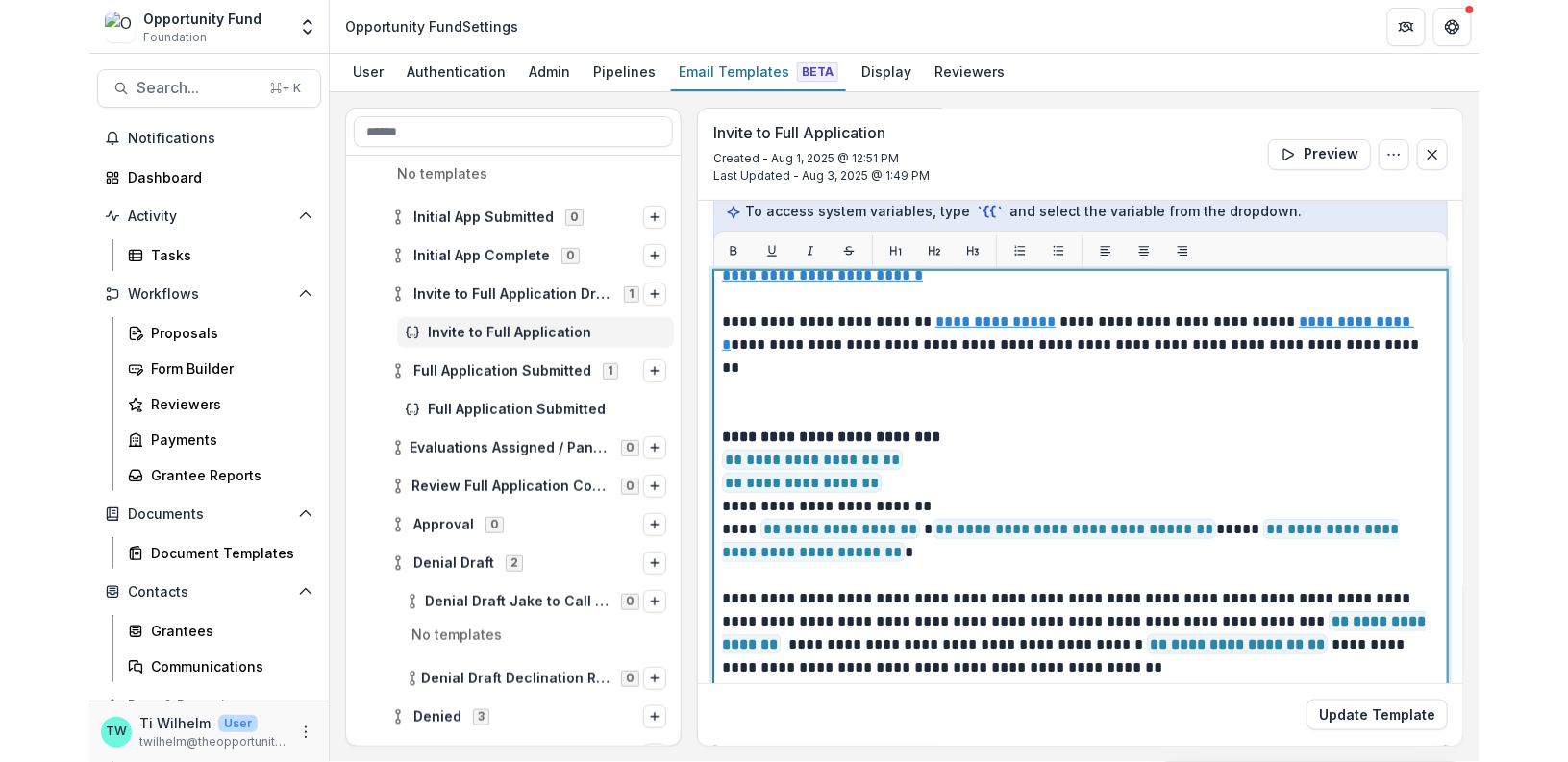 scroll, scrollTop: 844, scrollLeft: 0, axis: vertical 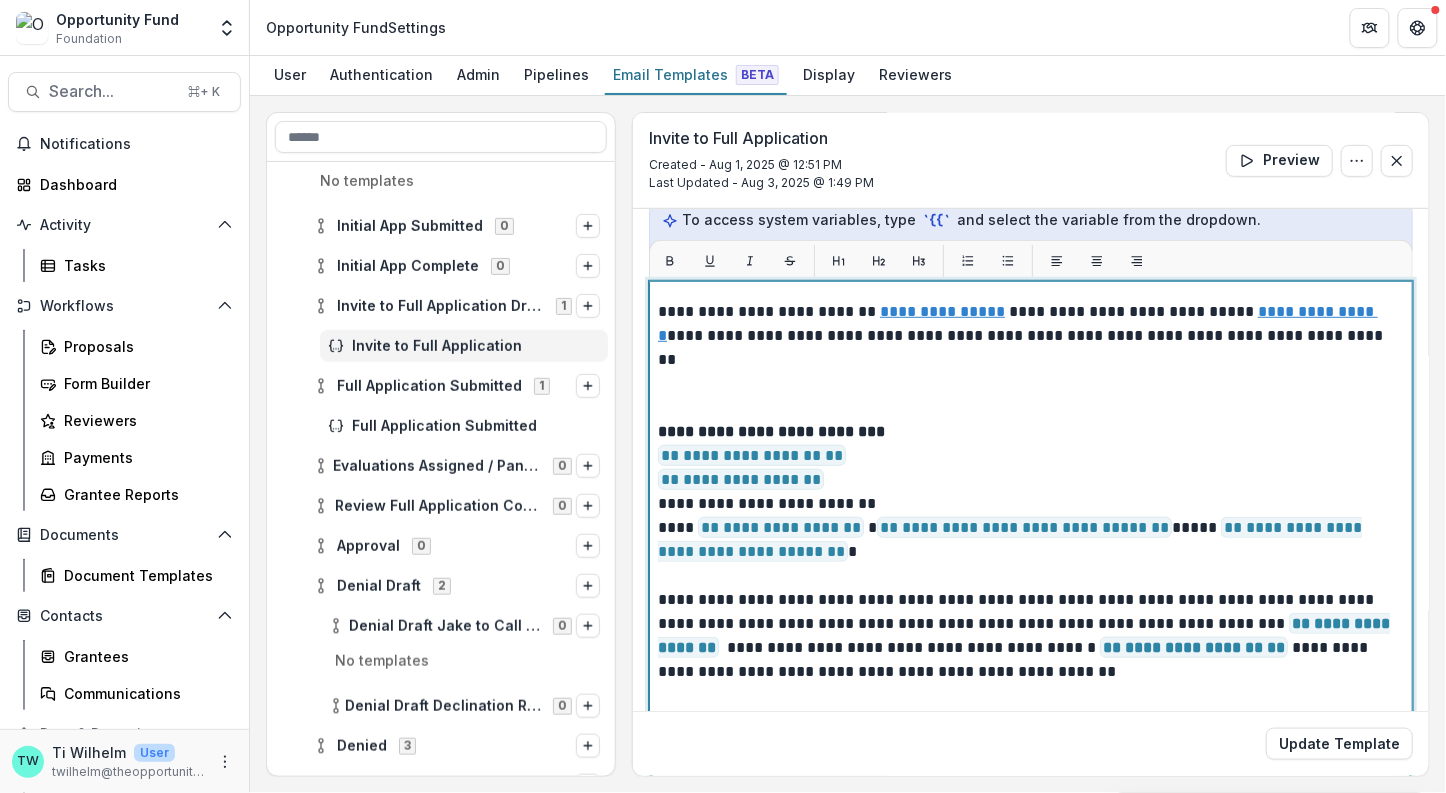 click on "**********" at bounding box center (1026, -48) 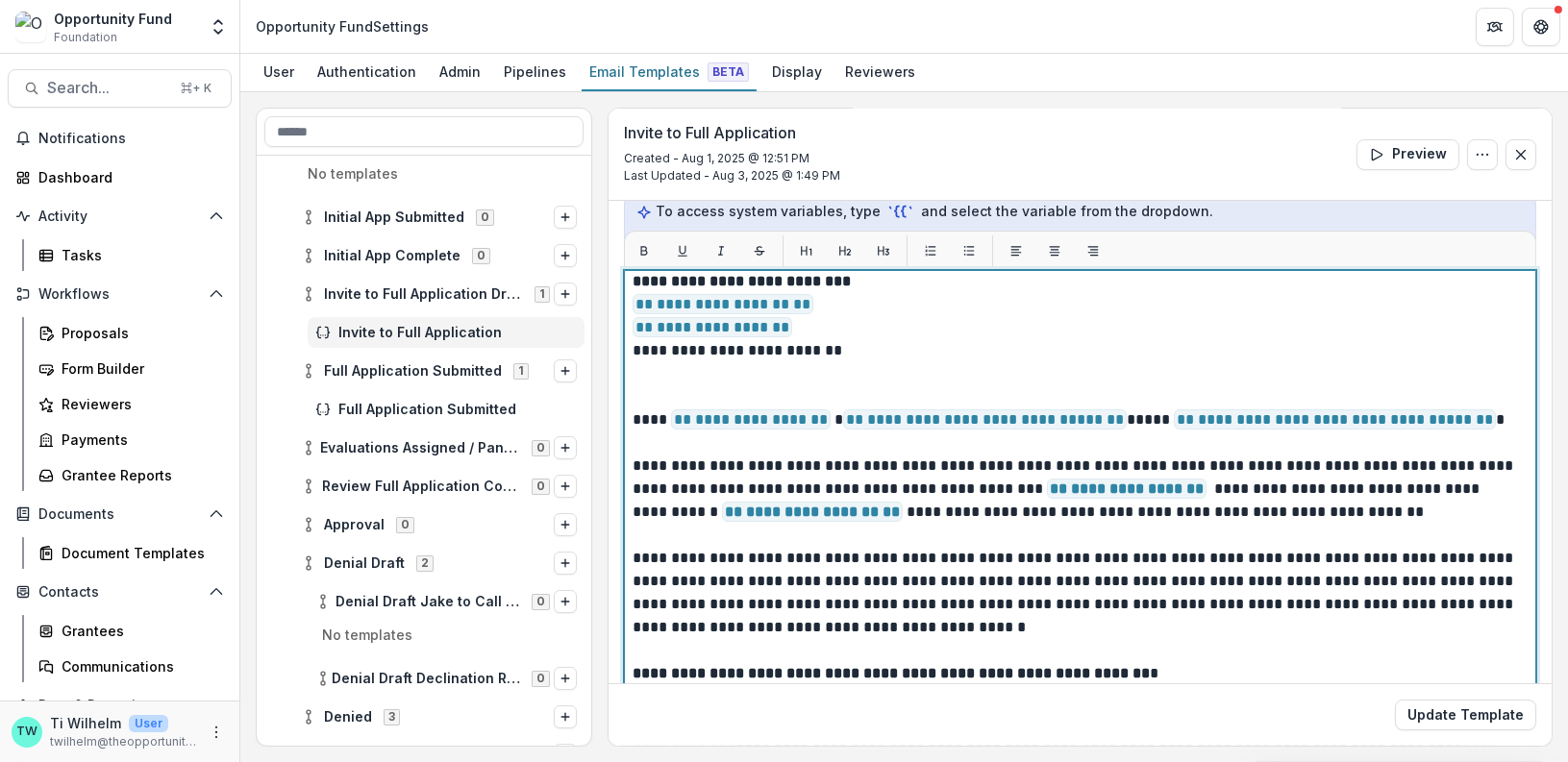 scroll, scrollTop: 866, scrollLeft: 0, axis: vertical 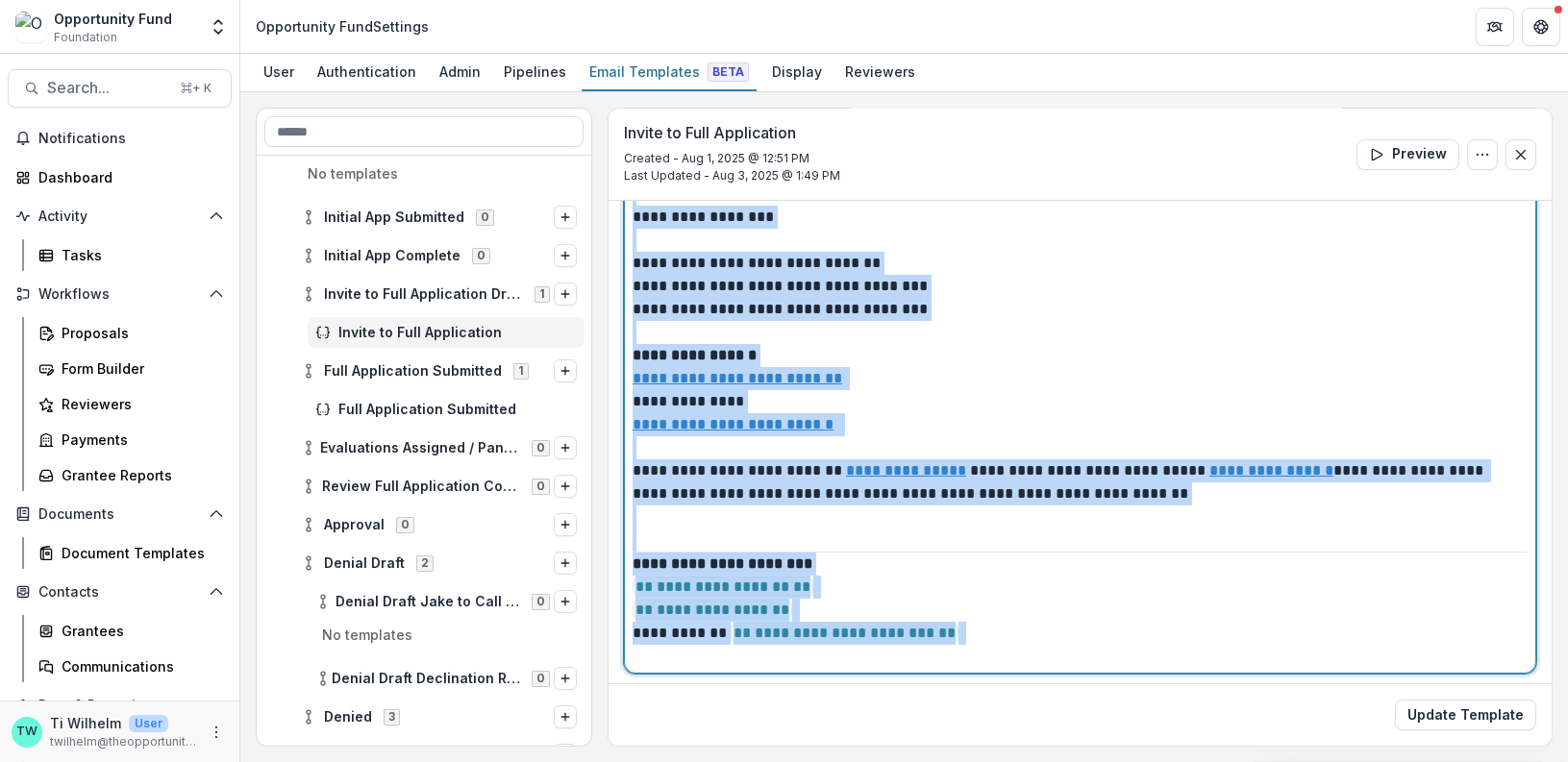 drag, startPoint x: 641, startPoint y: 371, endPoint x: 993, endPoint y: 672, distance: 463.1468 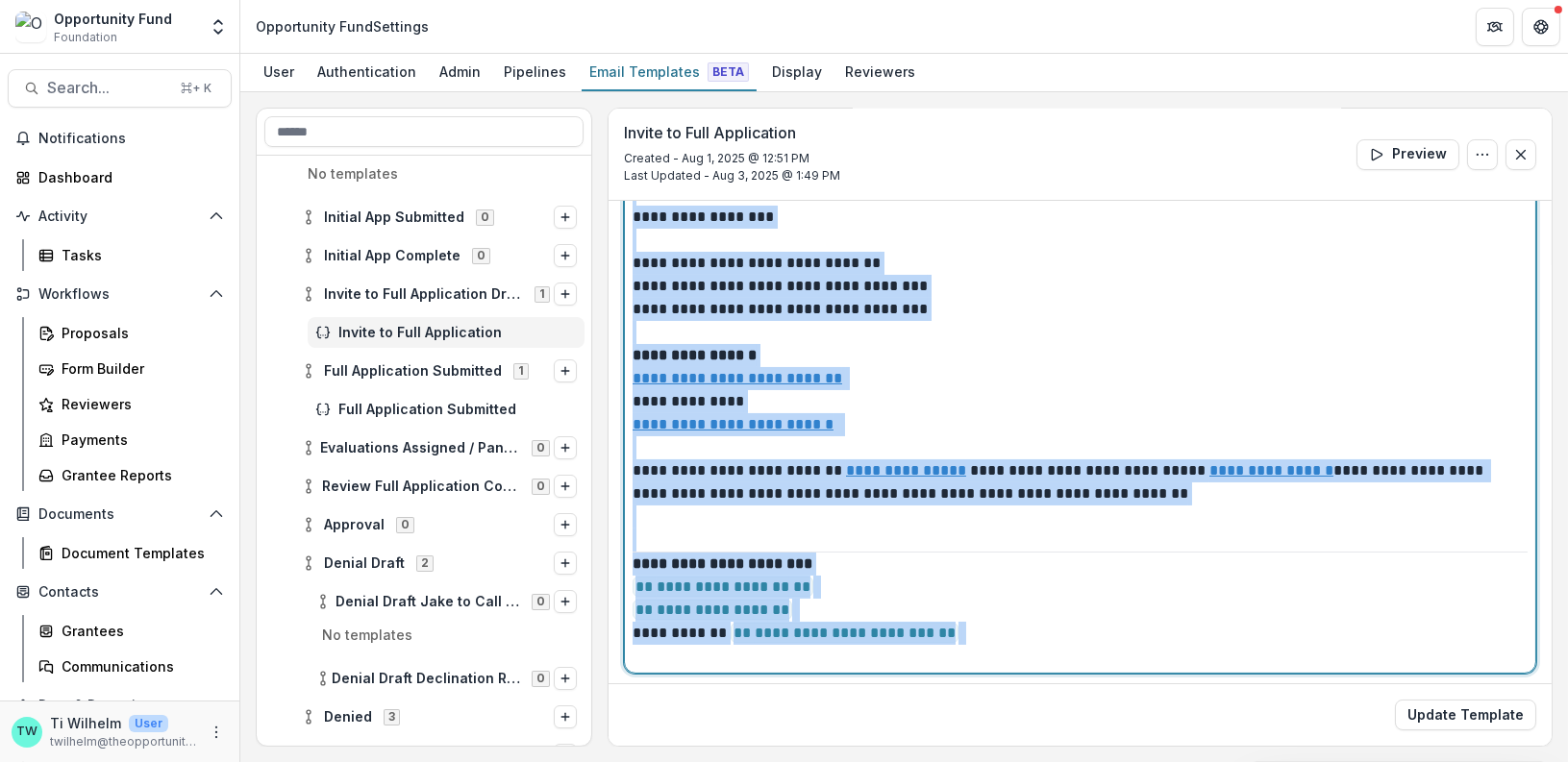 click on "**********" at bounding box center [1080, 279] 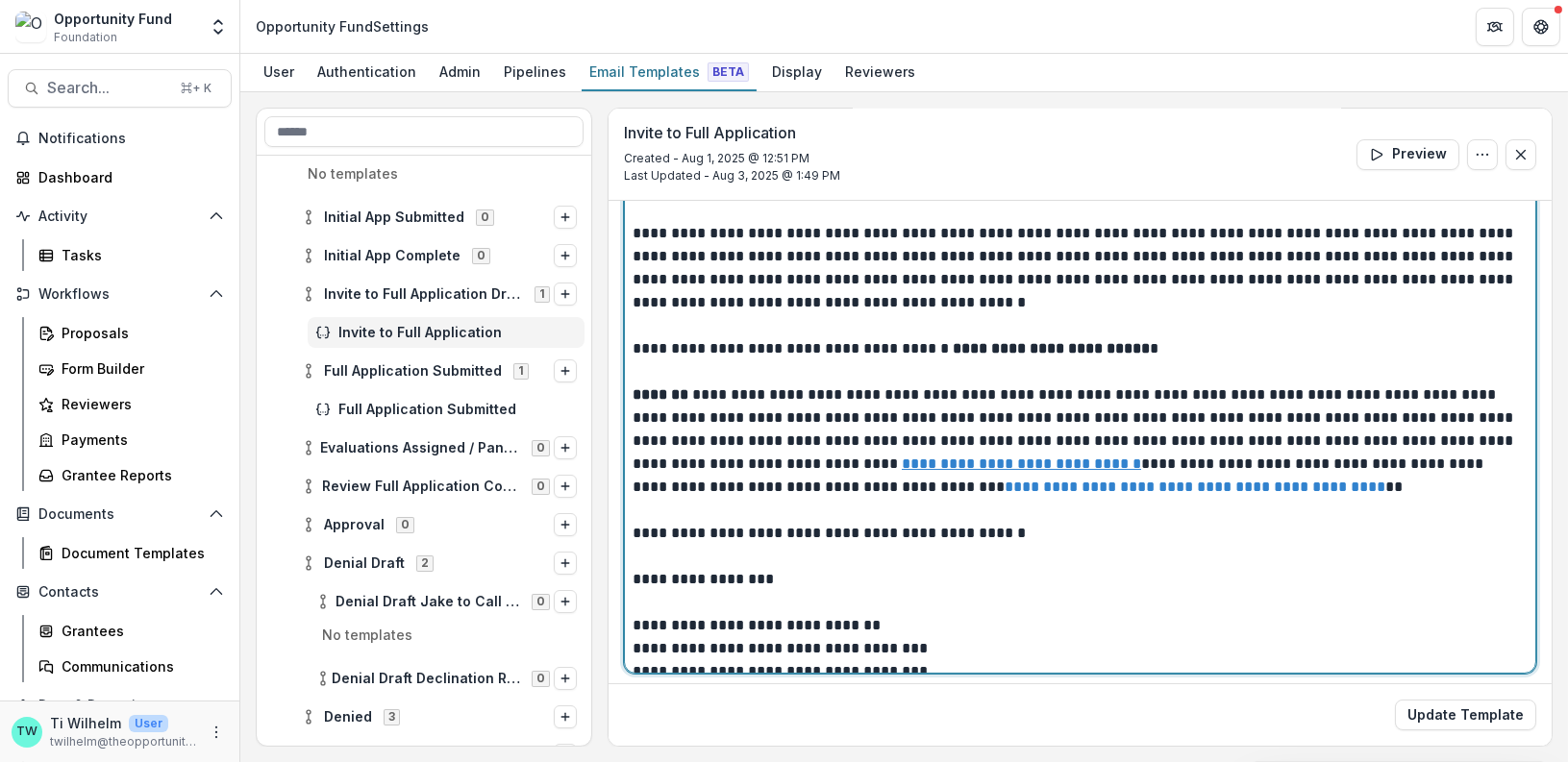 scroll, scrollTop: 0, scrollLeft: 0, axis: both 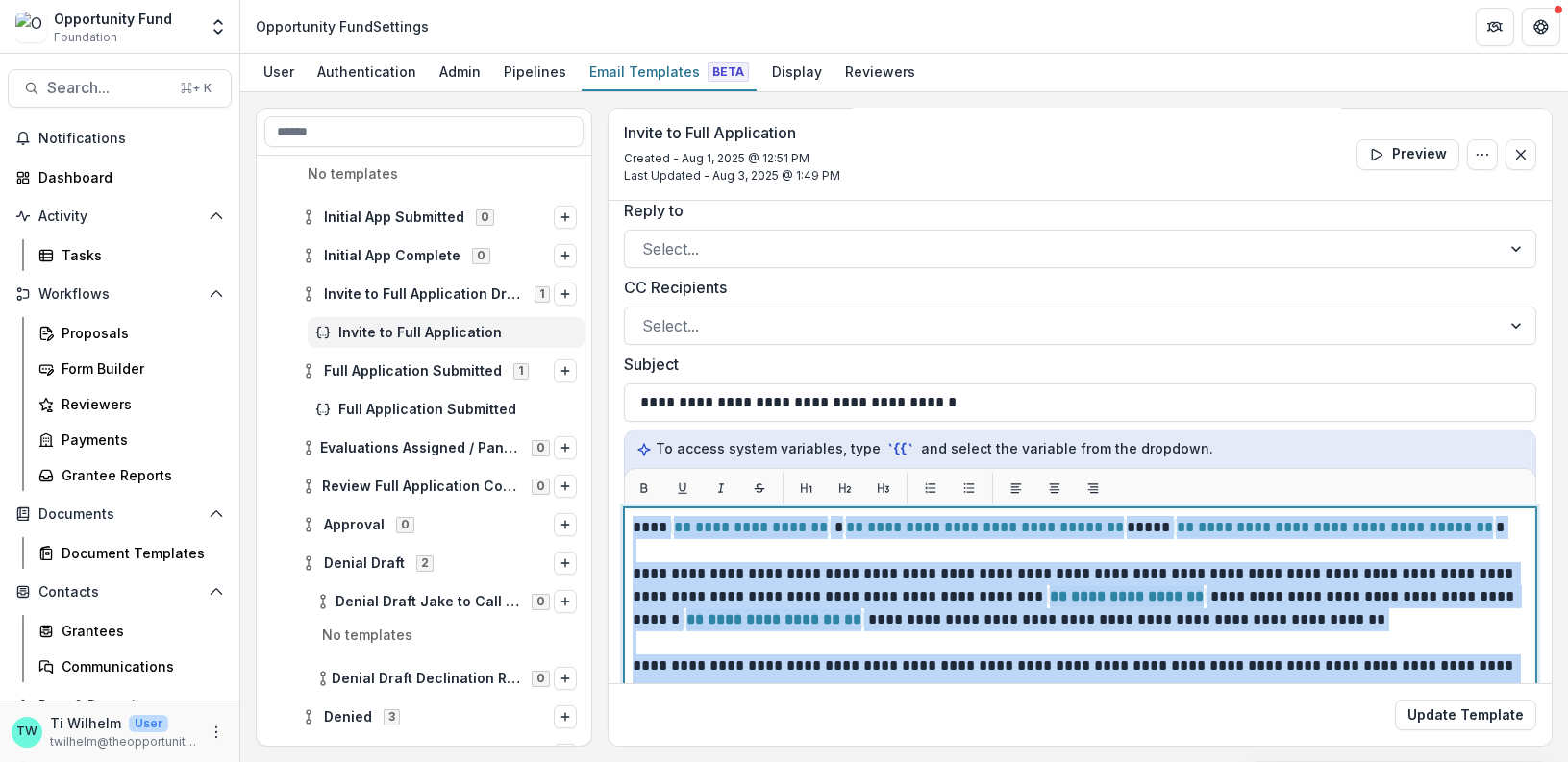 drag, startPoint x: 636, startPoint y: 652, endPoint x: 627, endPoint y: 515, distance: 137.2953 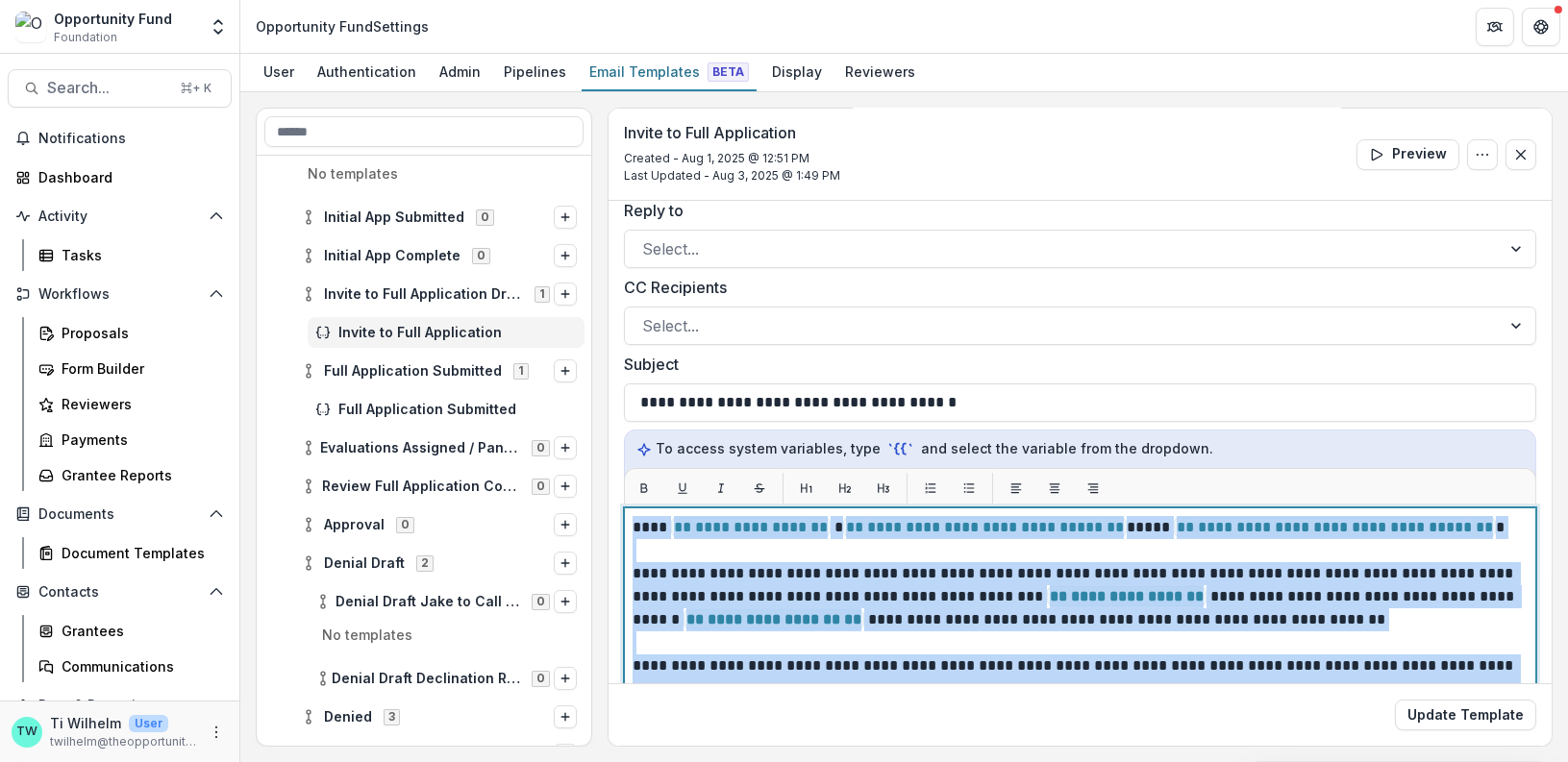 click on "**********" at bounding box center [1080, 748] 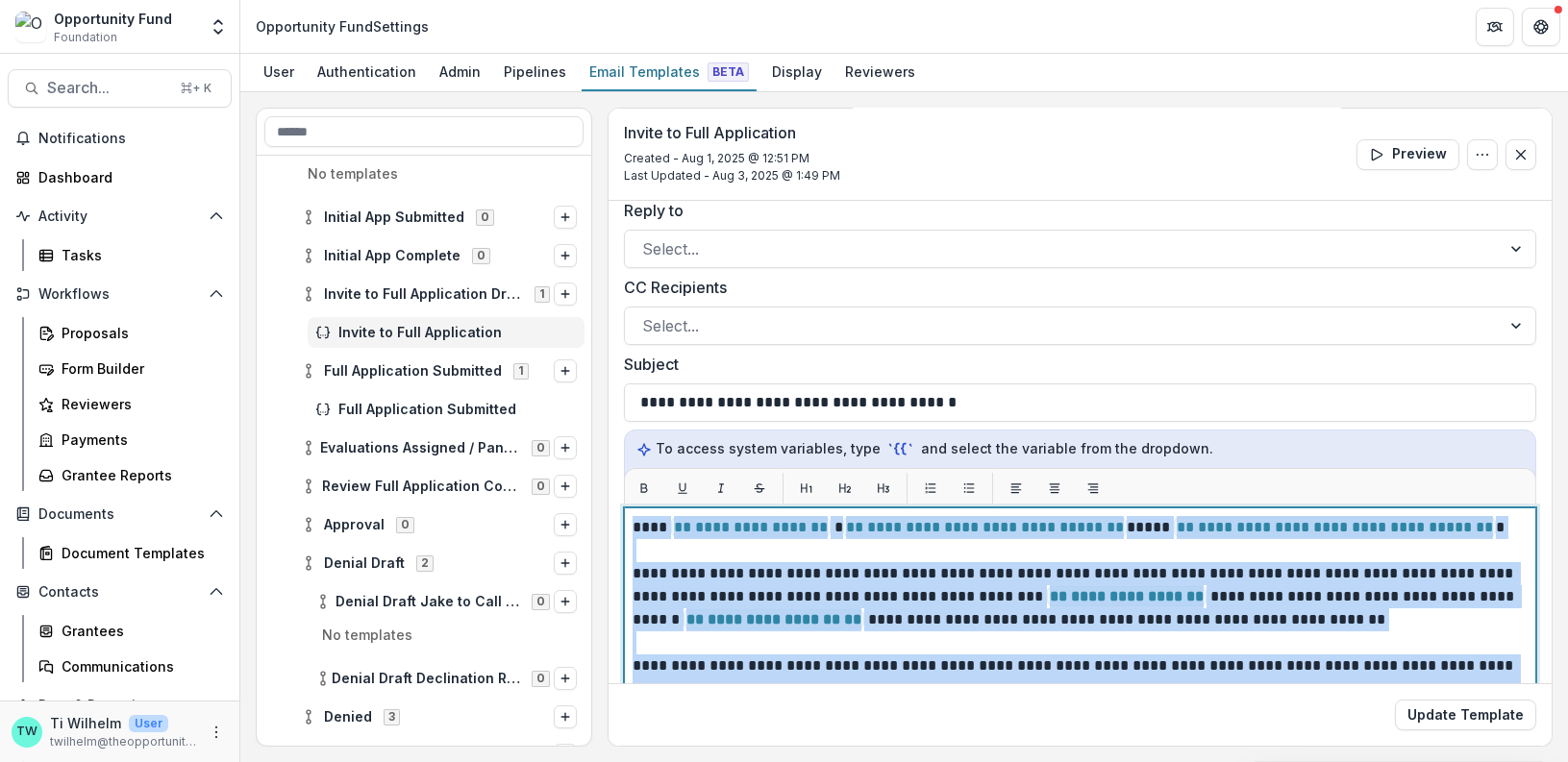 copy on "**********" 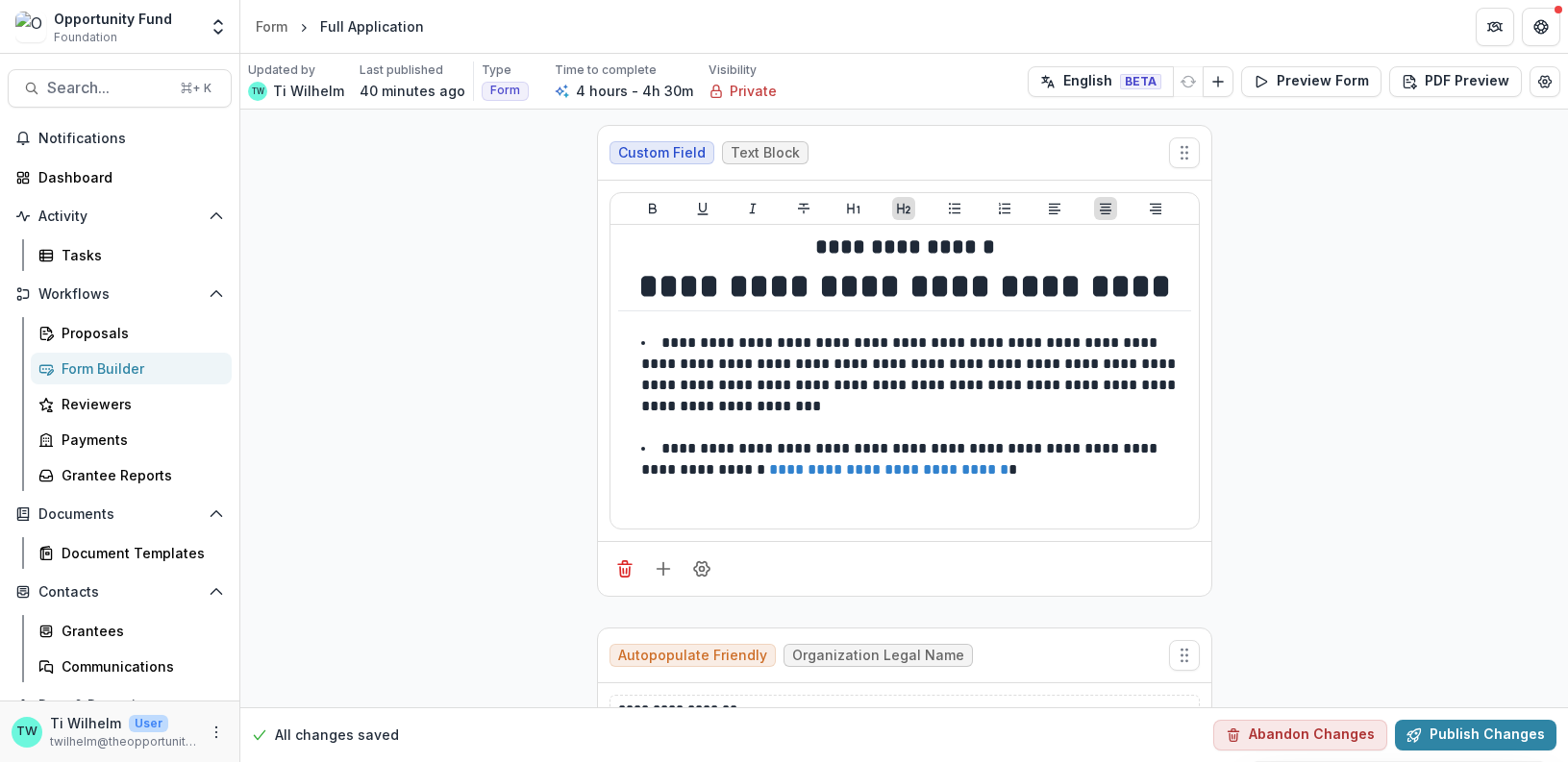 scroll, scrollTop: 0, scrollLeft: 0, axis: both 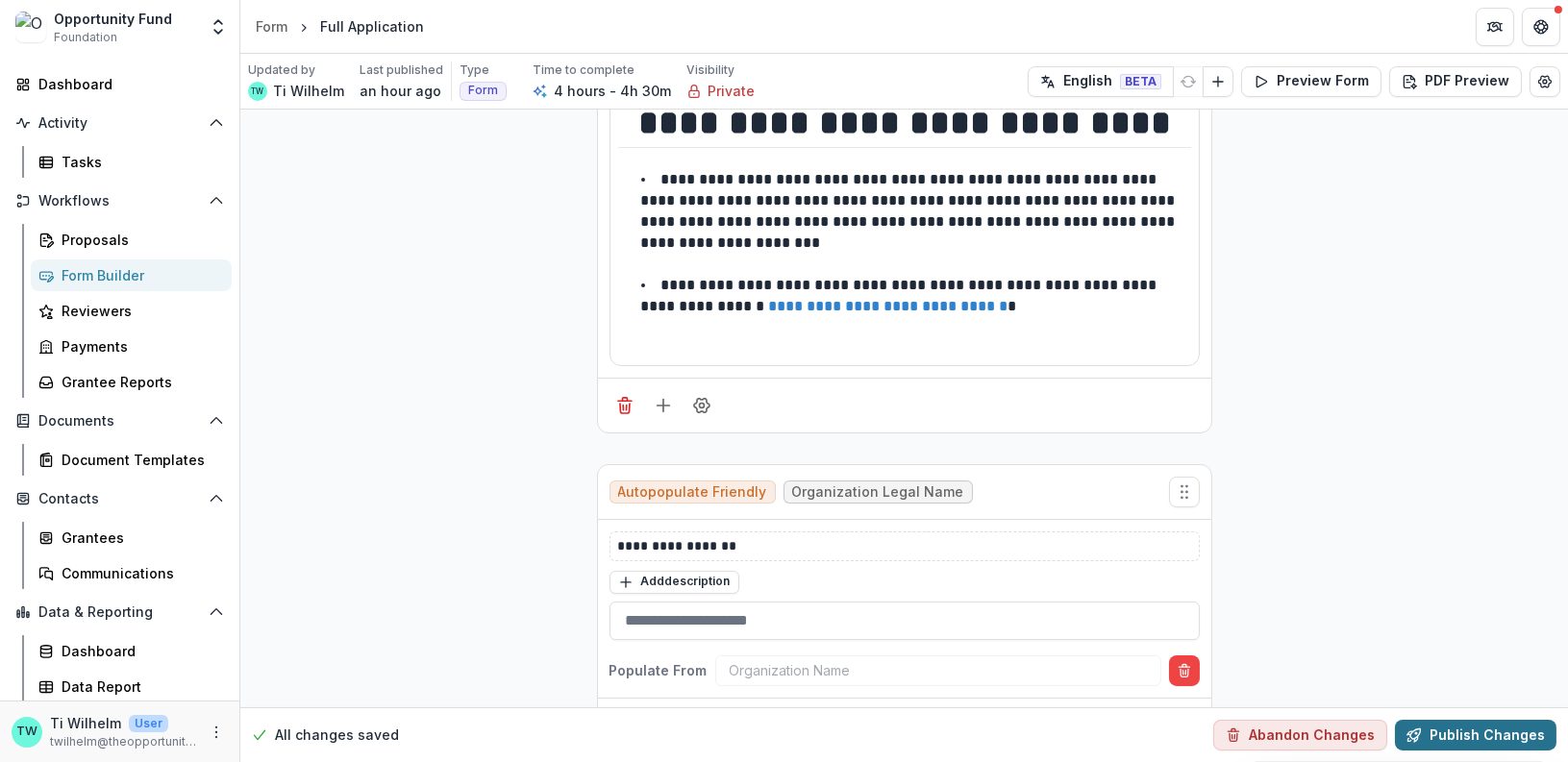 click on "Publish Changes" at bounding box center [1476, 735] 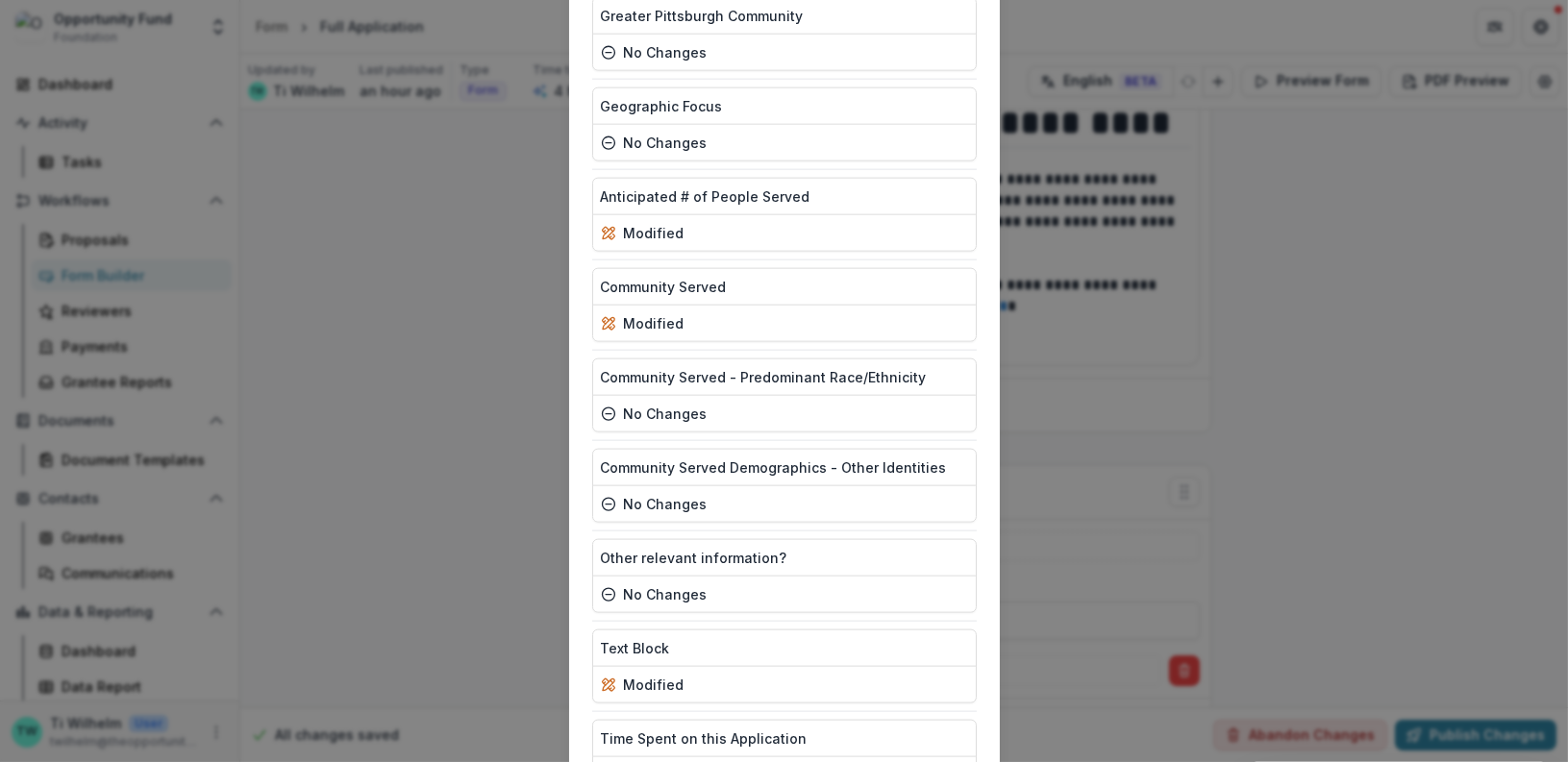 scroll, scrollTop: 5090, scrollLeft: 0, axis: vertical 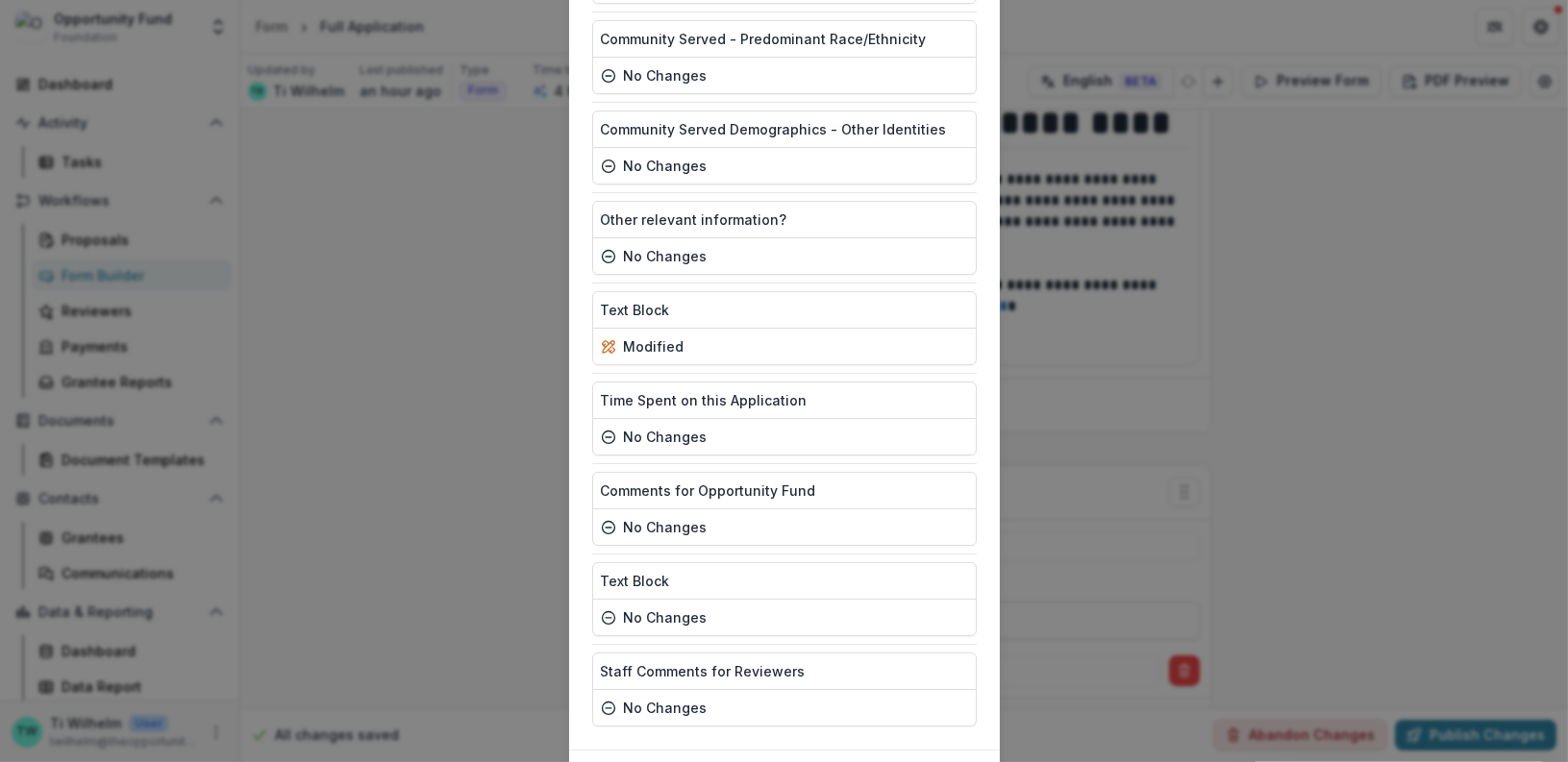 click on "Publish" at bounding box center [929, 781] 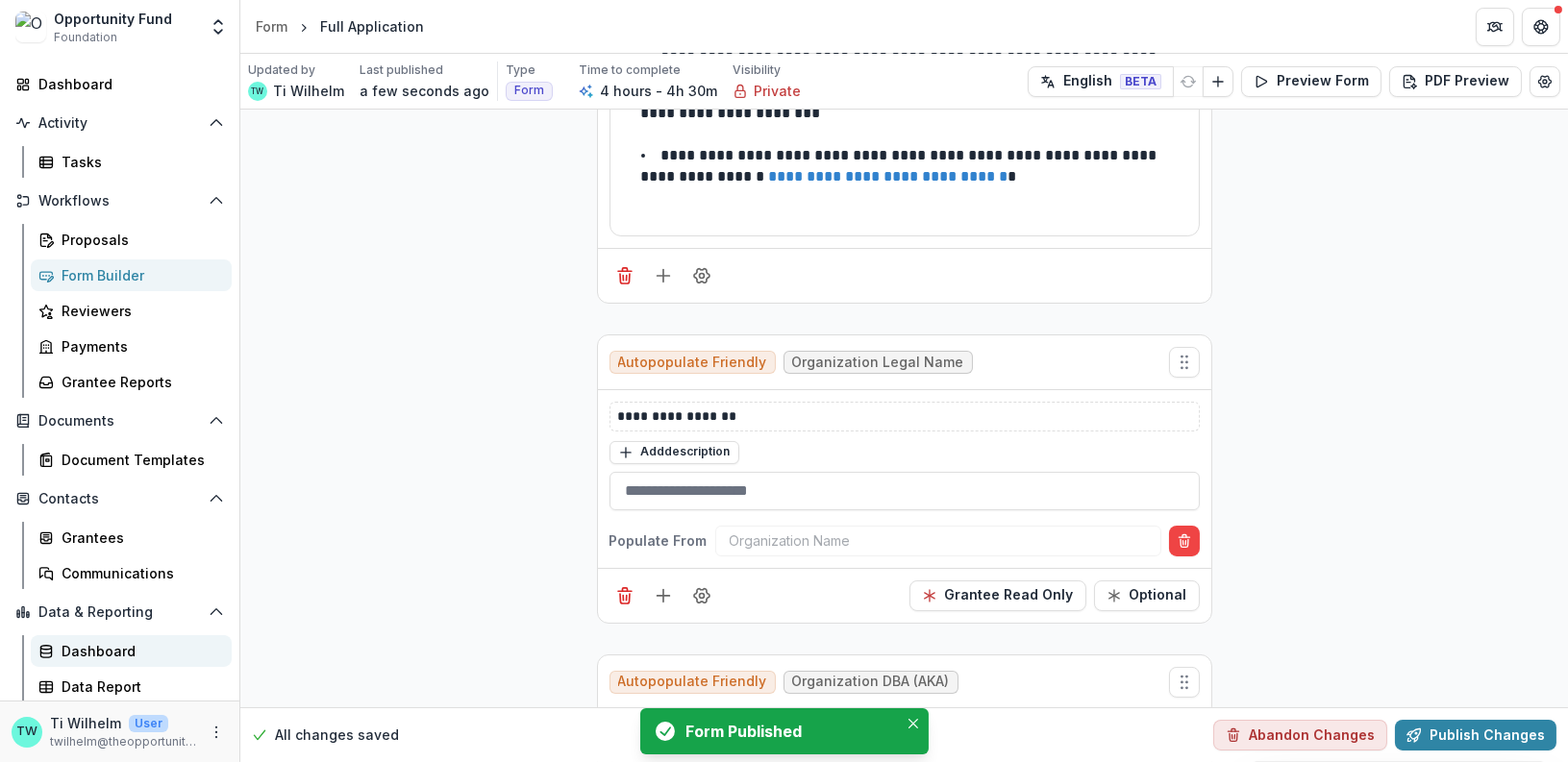 scroll, scrollTop: 346, scrollLeft: 0, axis: vertical 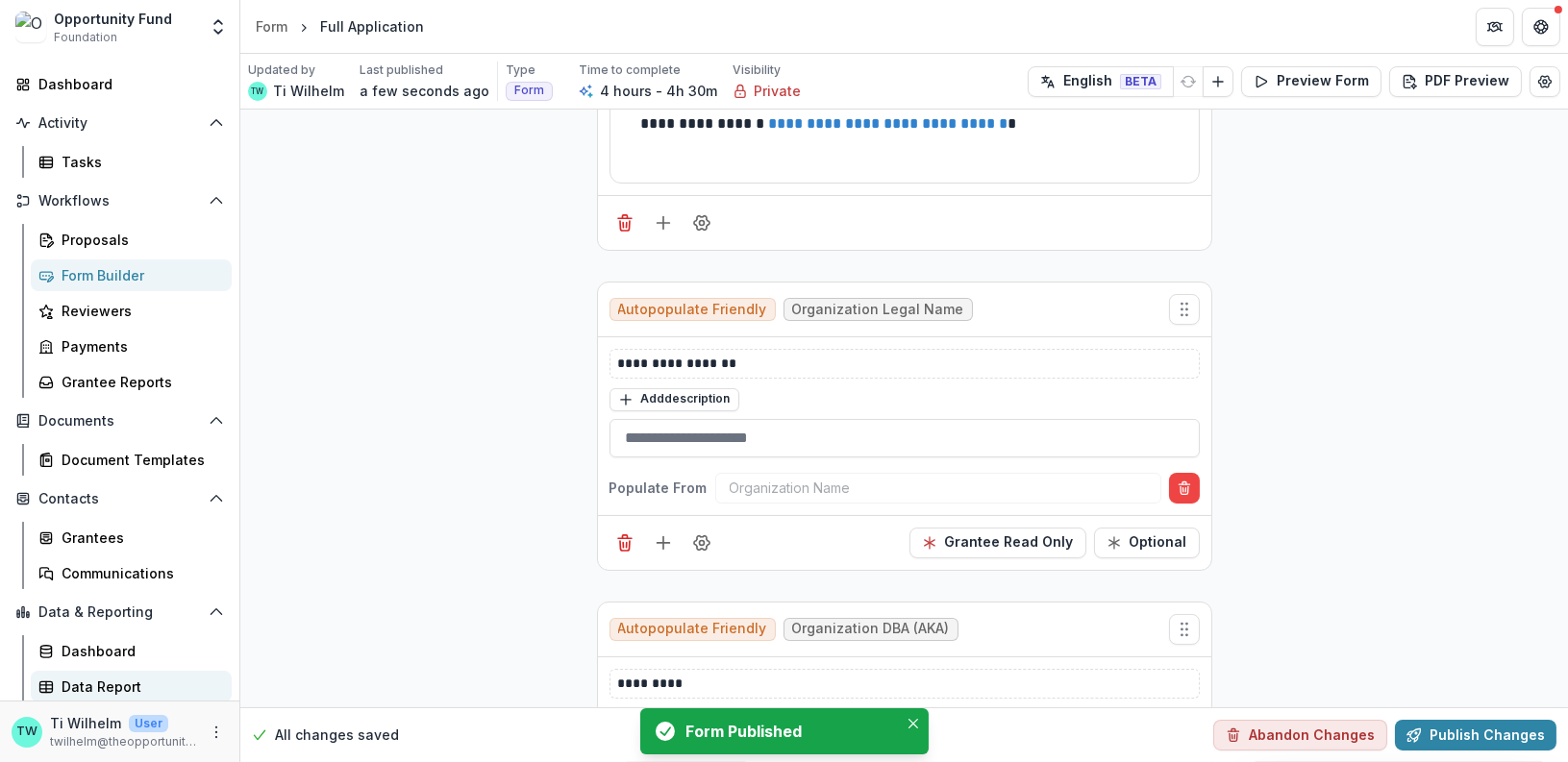 click on "Data Report" at bounding box center (138, 686) 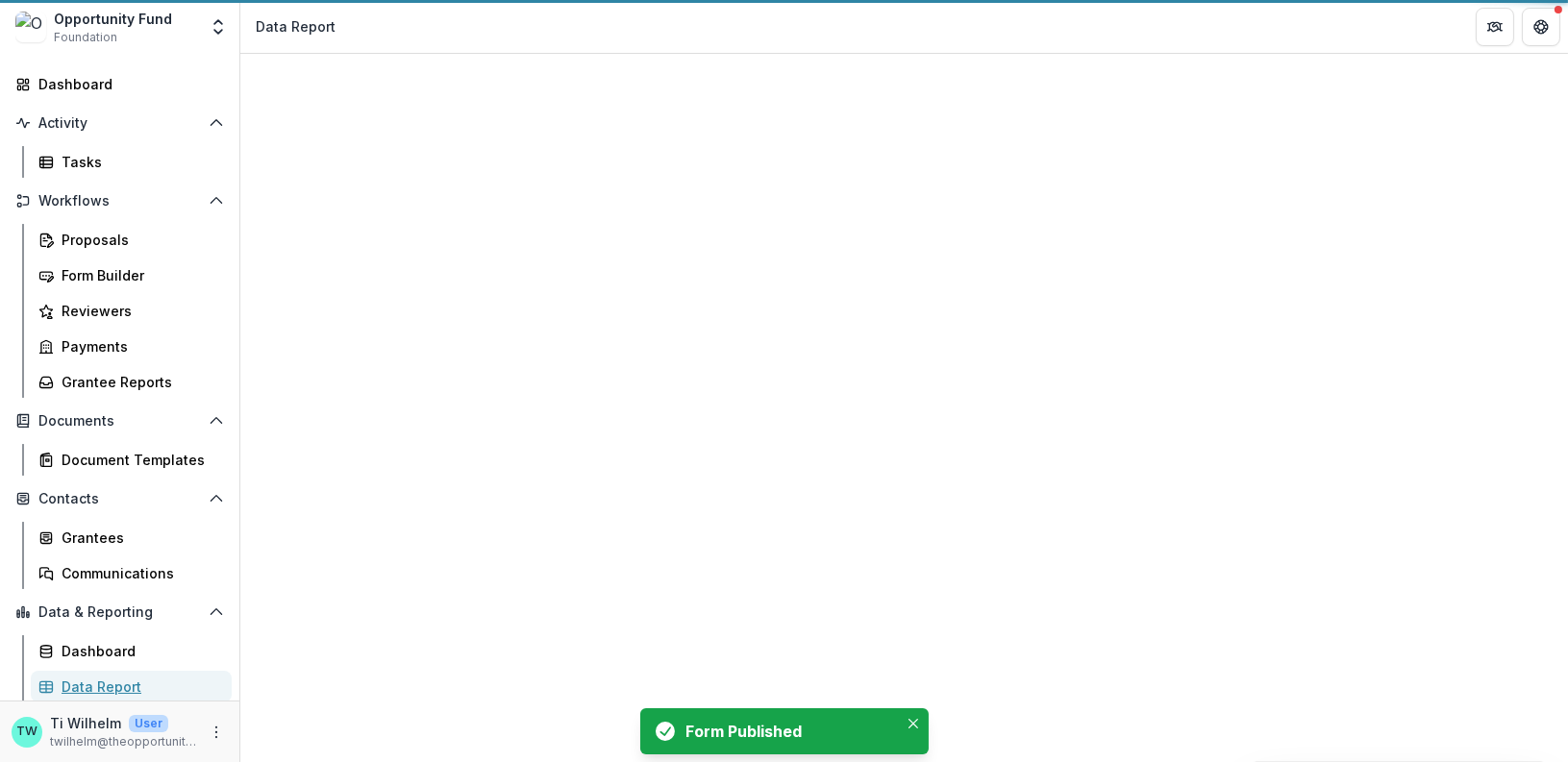 scroll, scrollTop: 101, scrollLeft: 0, axis: vertical 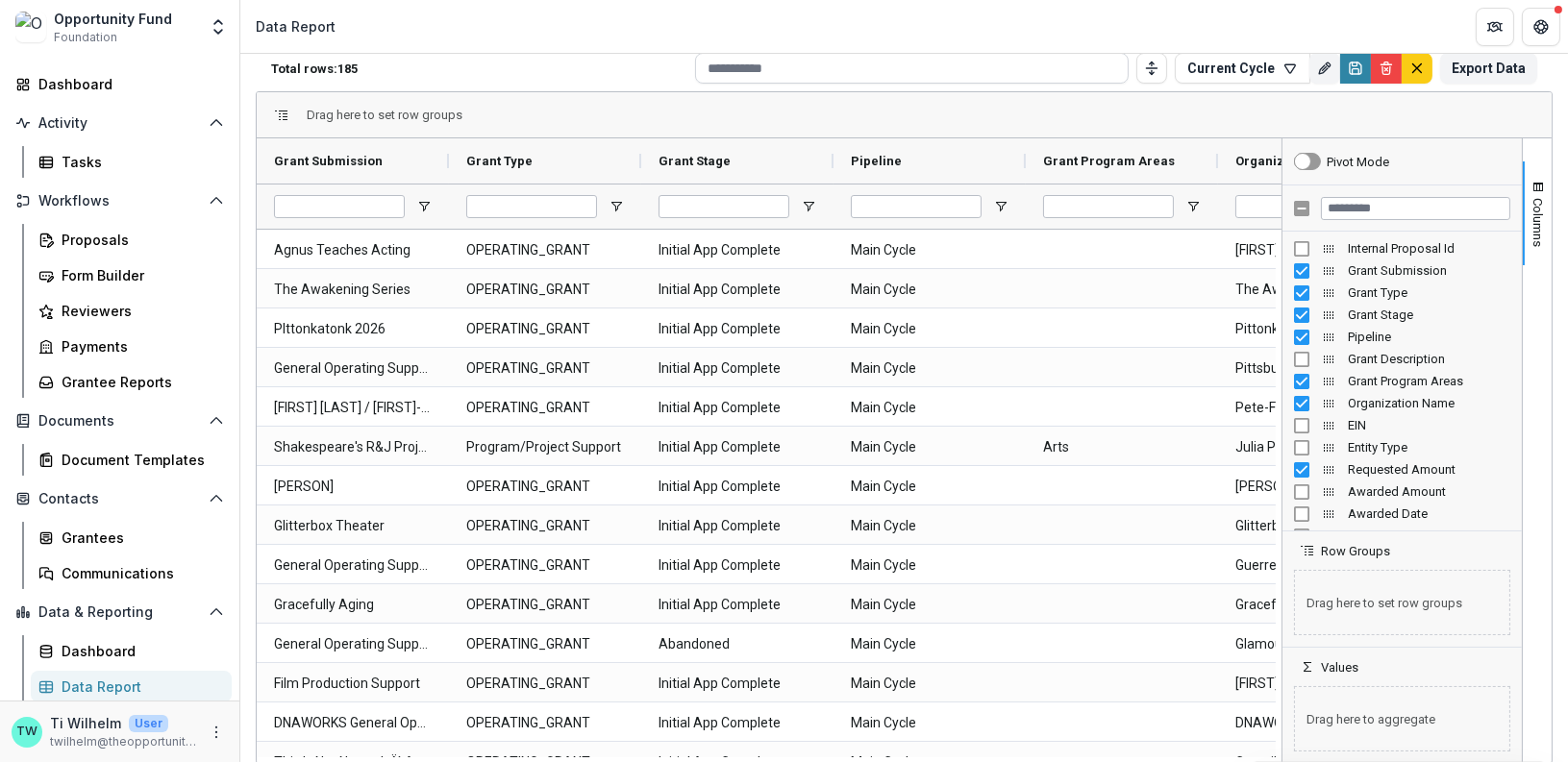 click at bounding box center (911, 68) 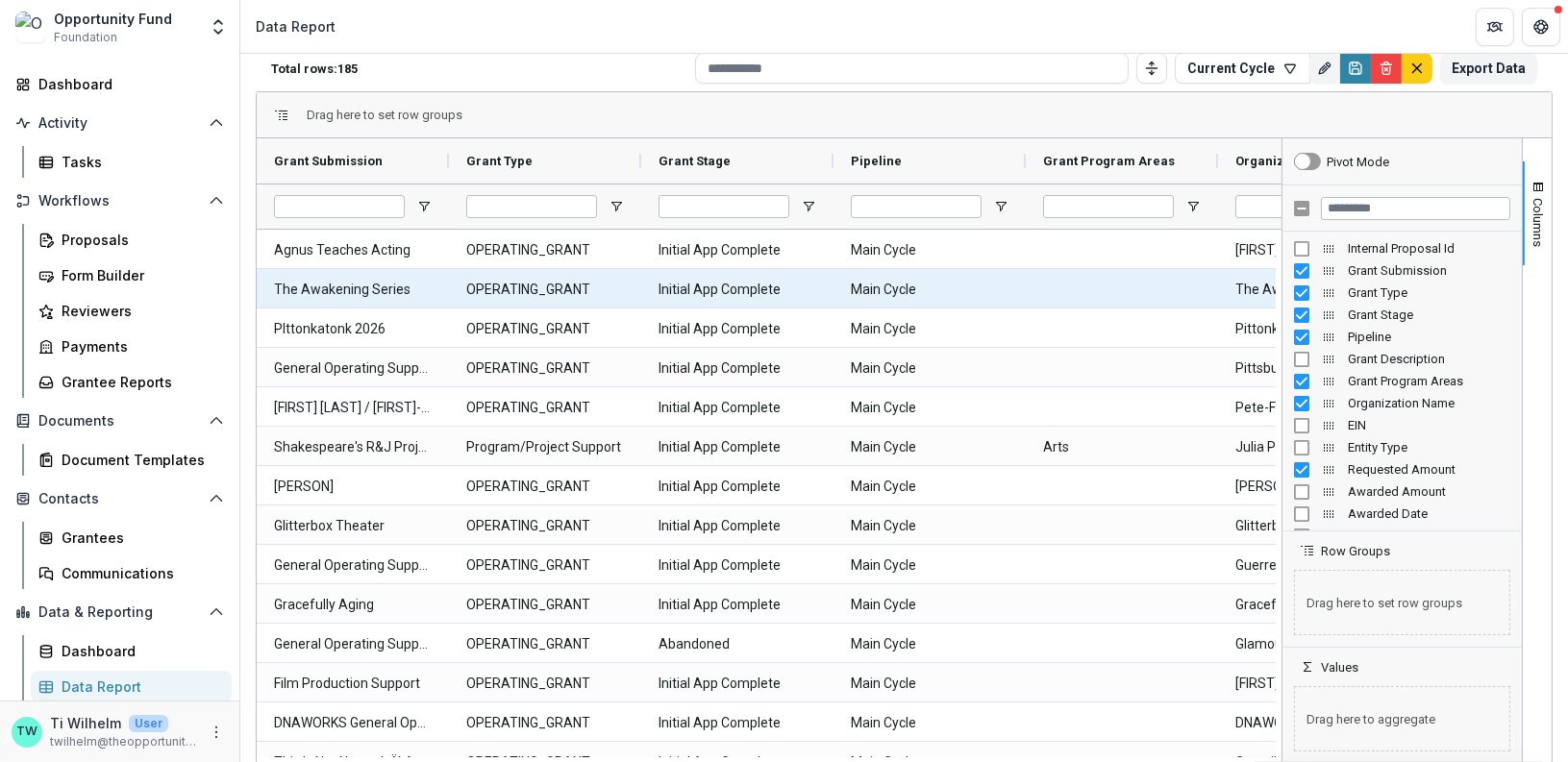 scroll, scrollTop: 0, scrollLeft: 358, axis: horizontal 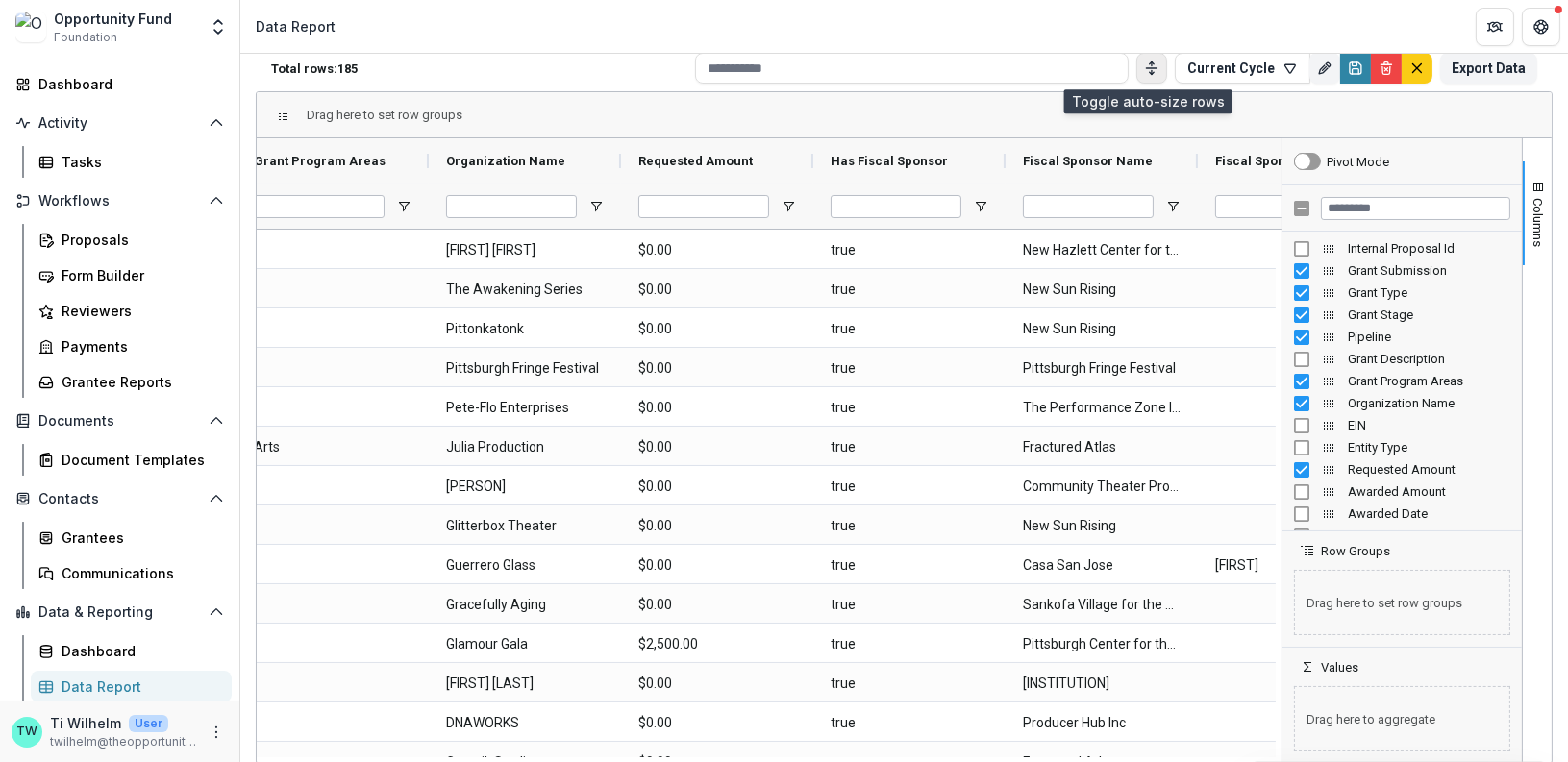click 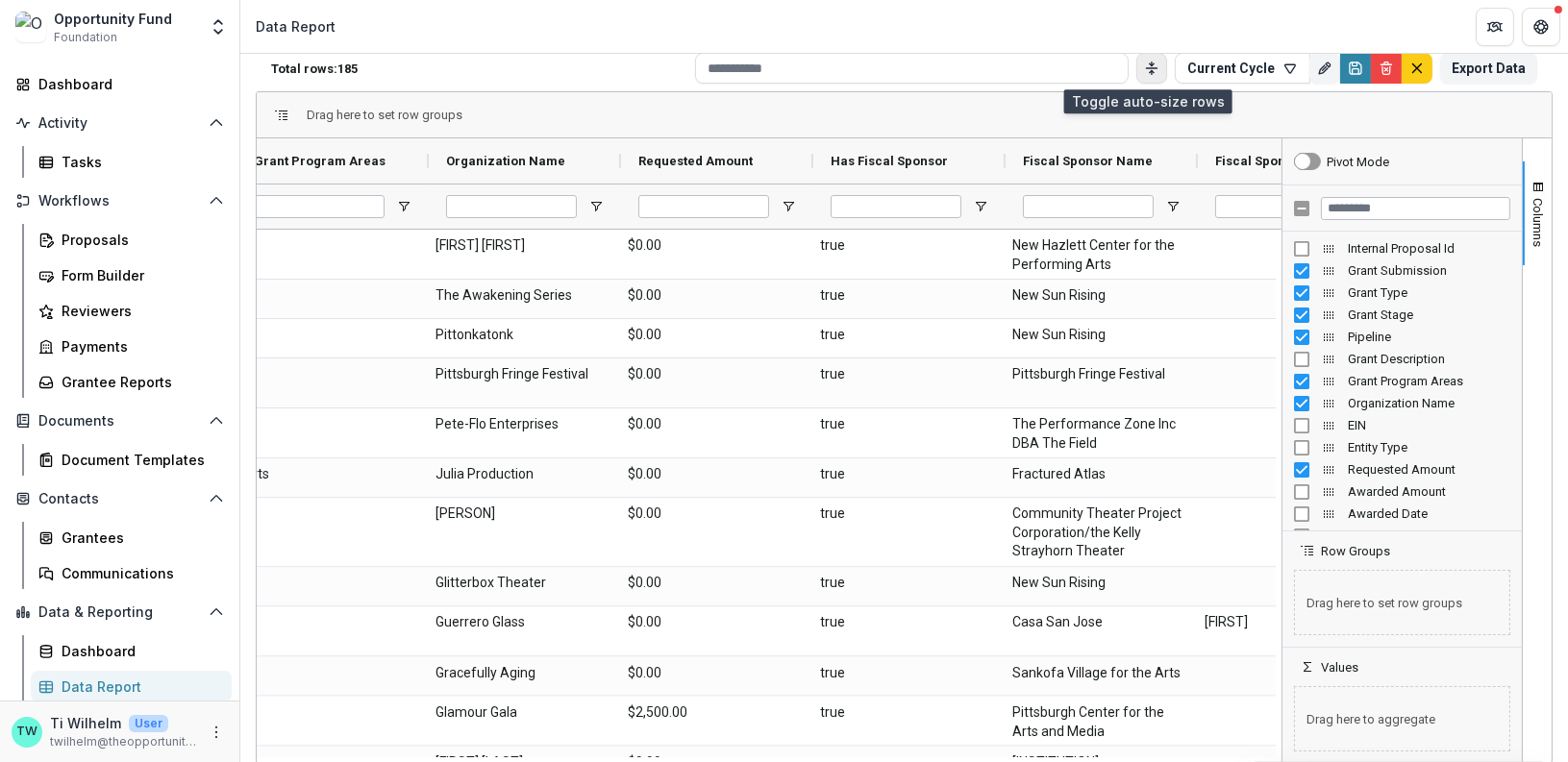 click 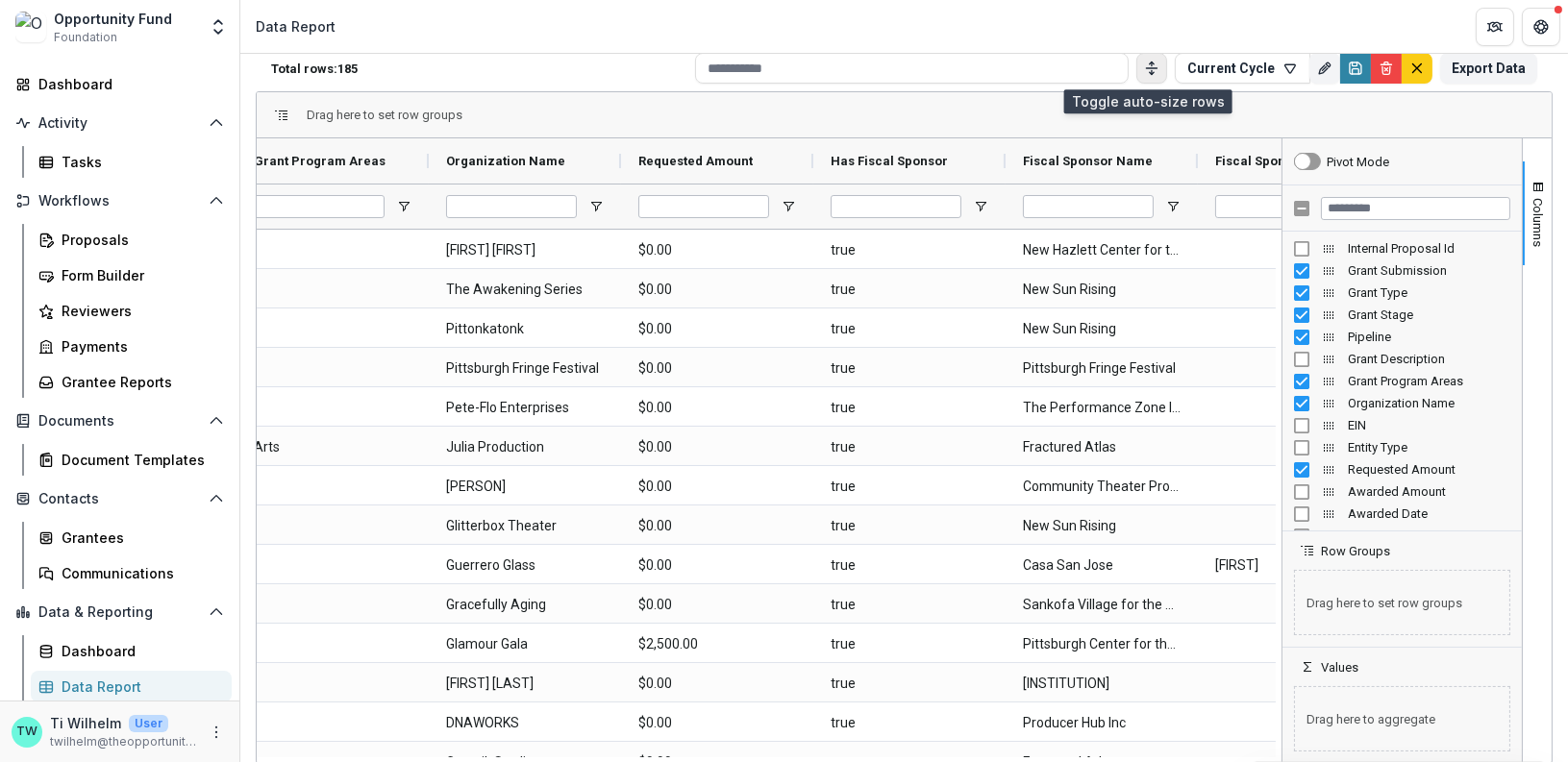 click 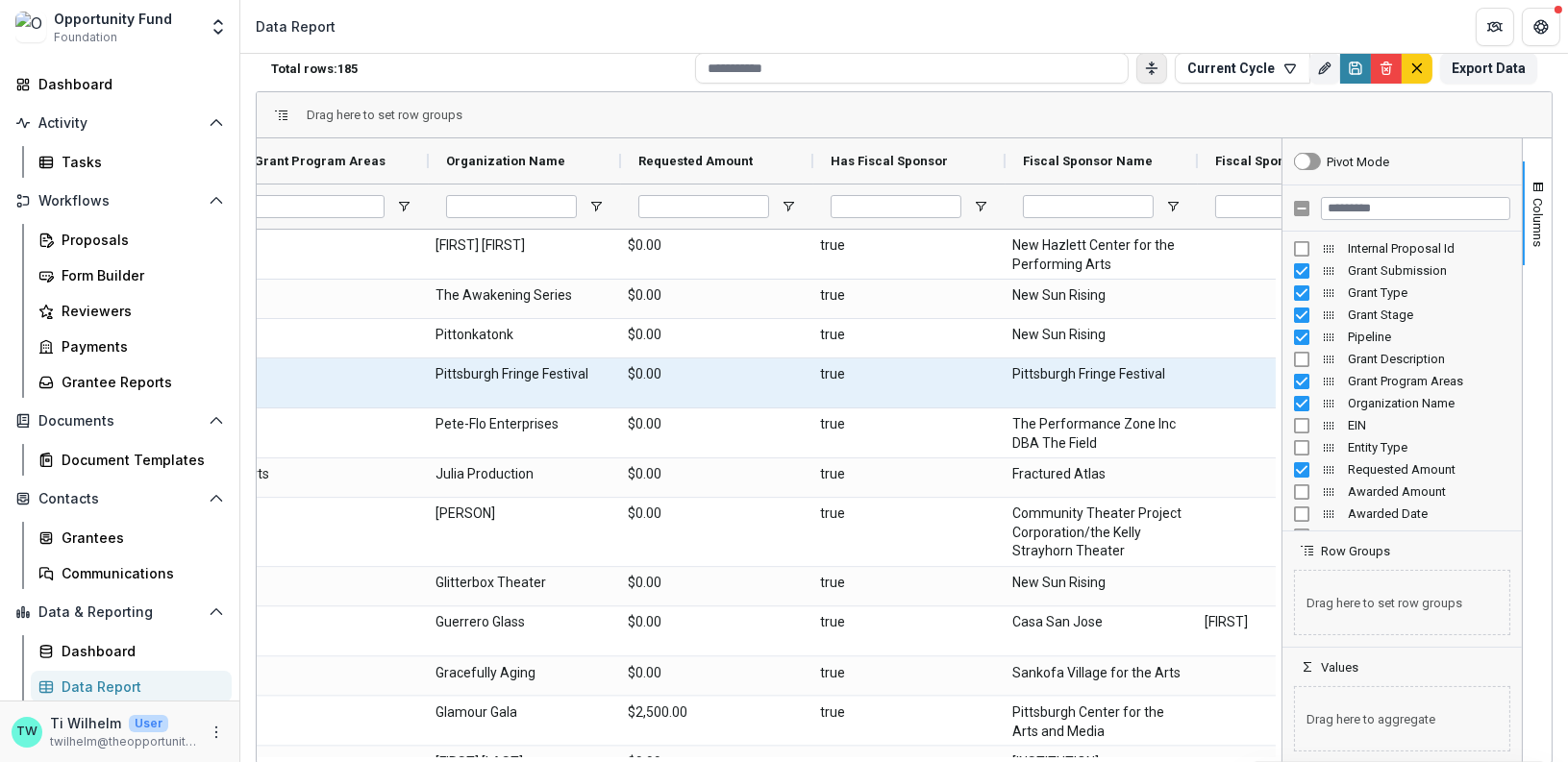 scroll, scrollTop: 0, scrollLeft: 913, axis: horizontal 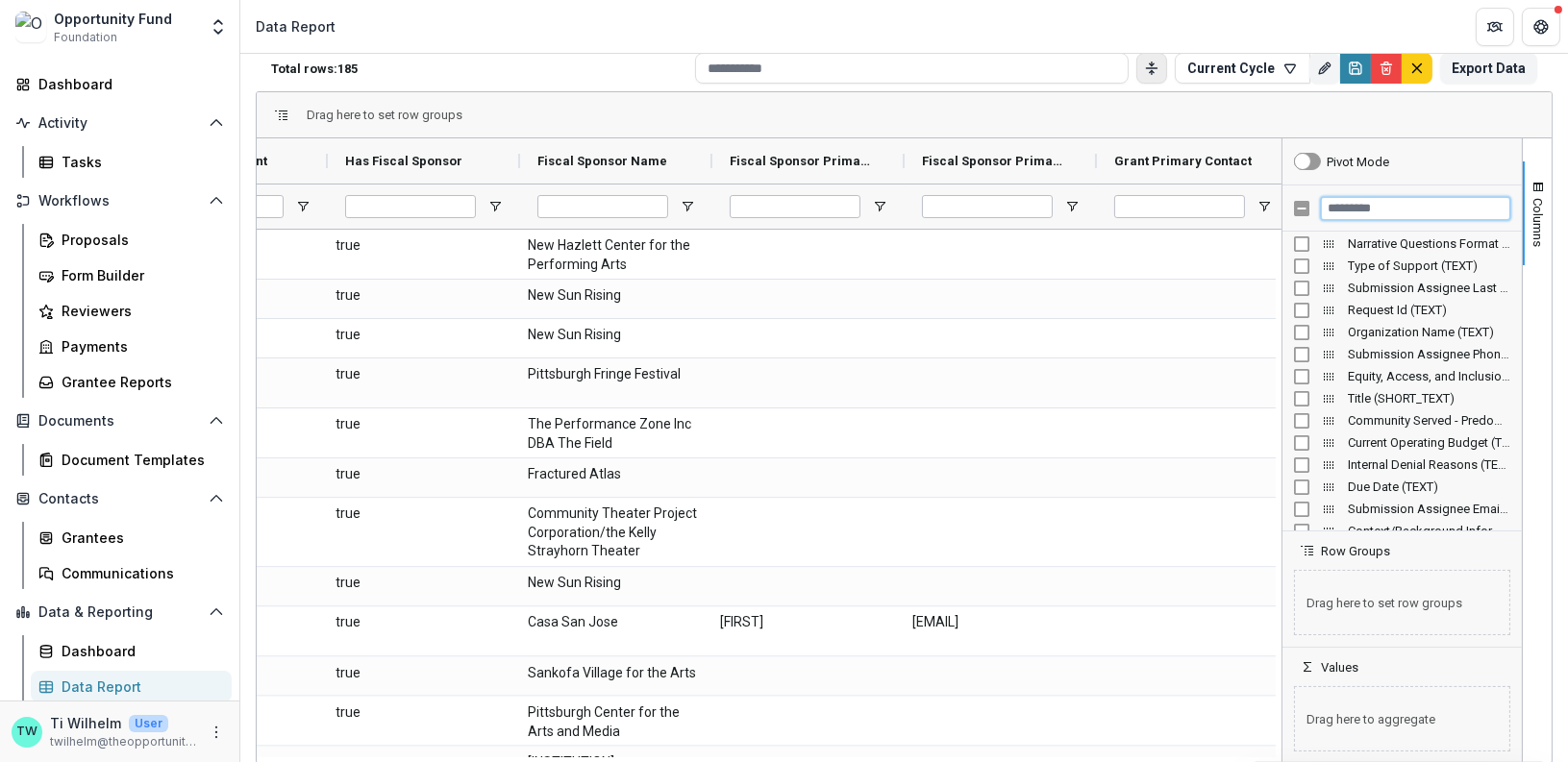 click at bounding box center [1415, 209] 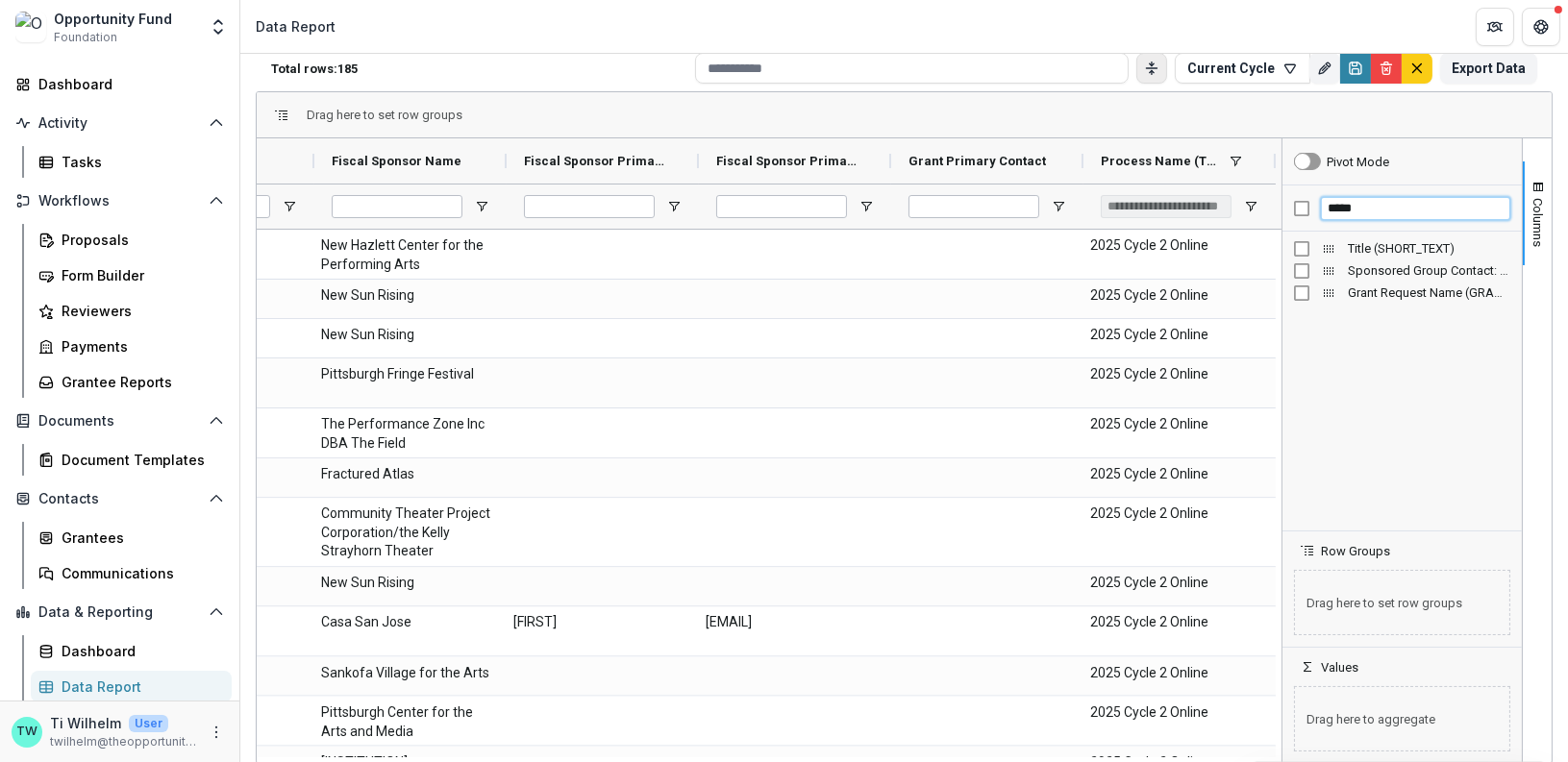 type on "*****" 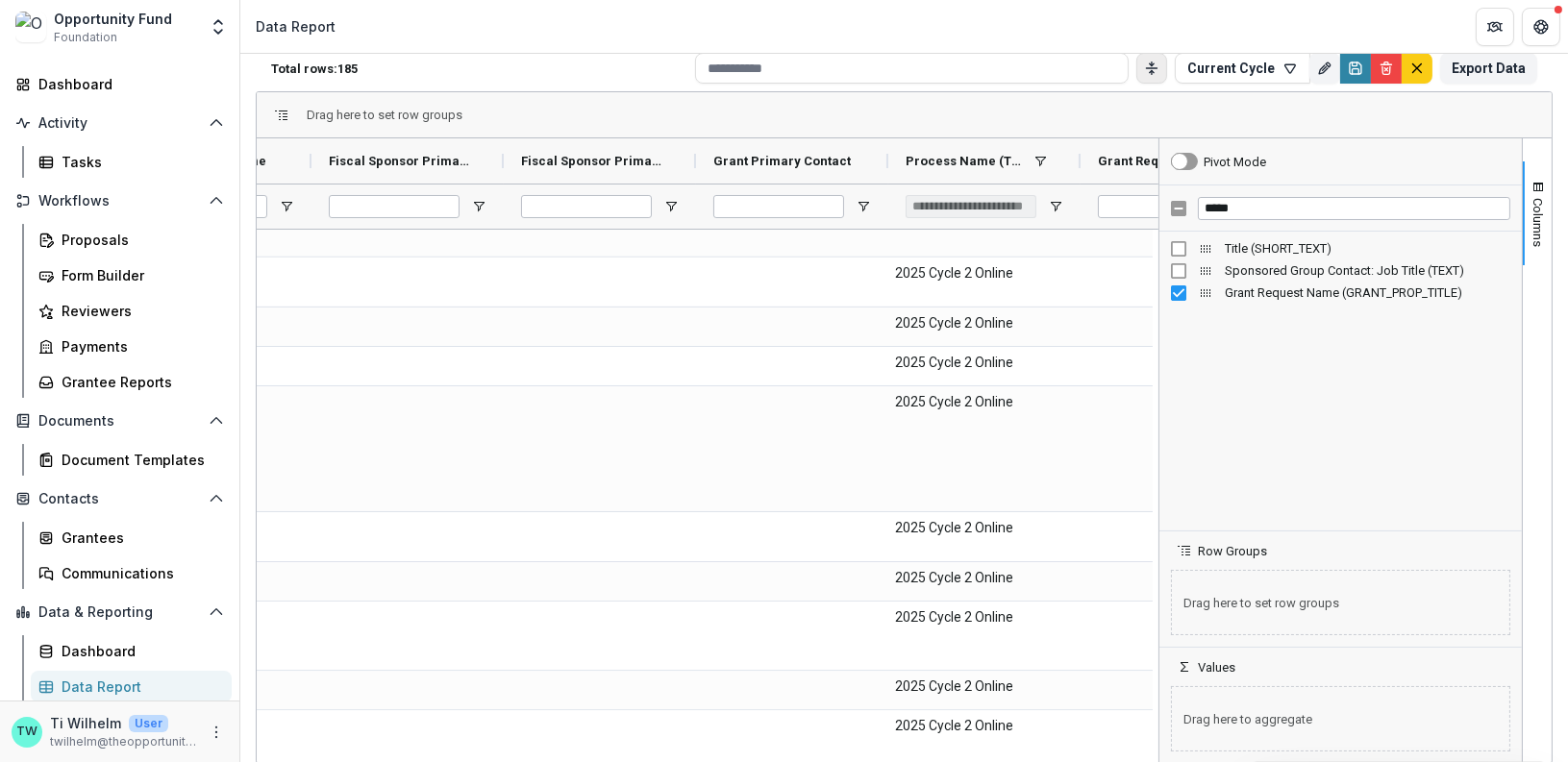 drag, startPoint x: 1276, startPoint y: 357, endPoint x: 1153, endPoint y: 360, distance: 123.03658 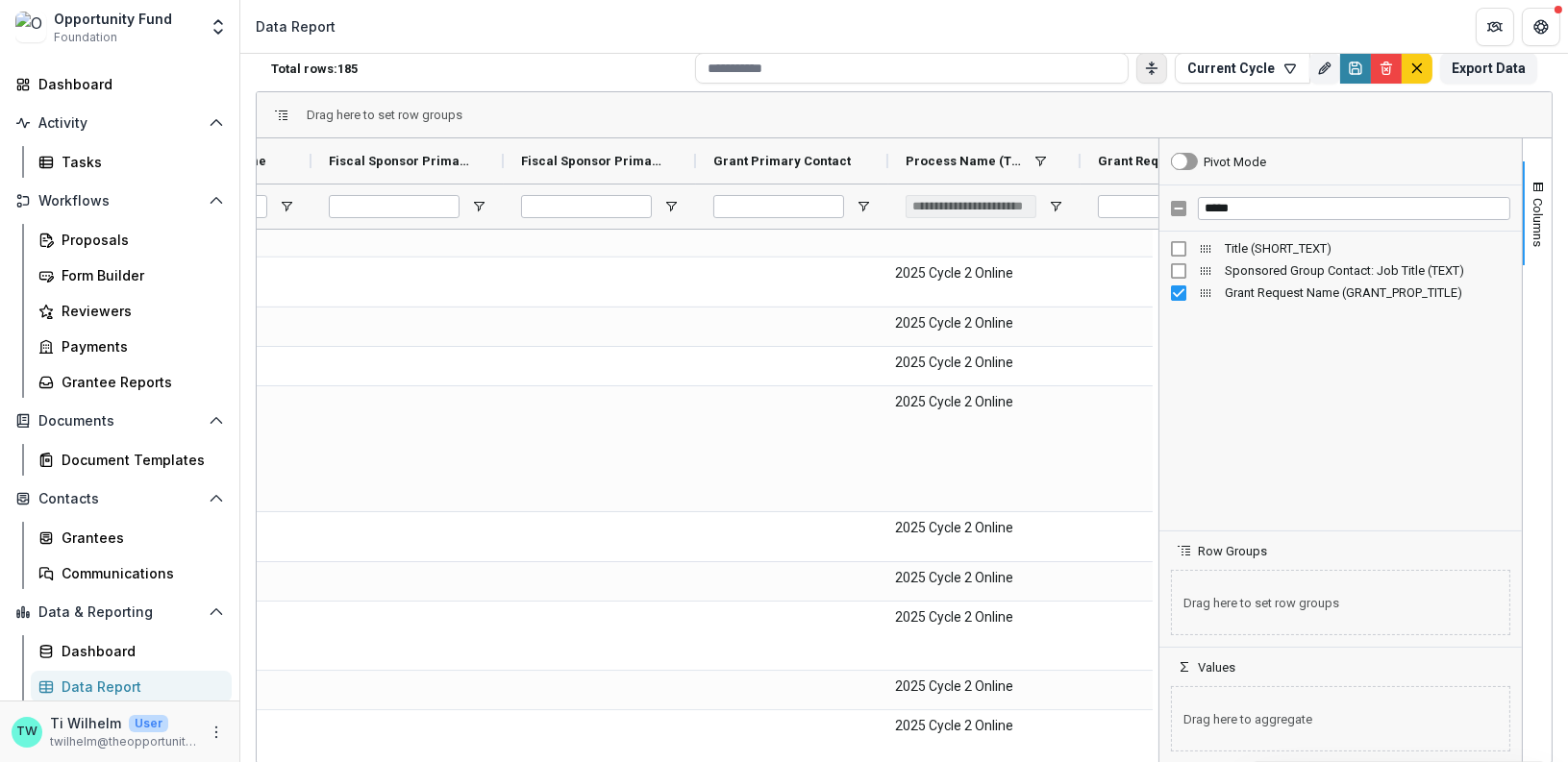 click at bounding box center (1158, 451) 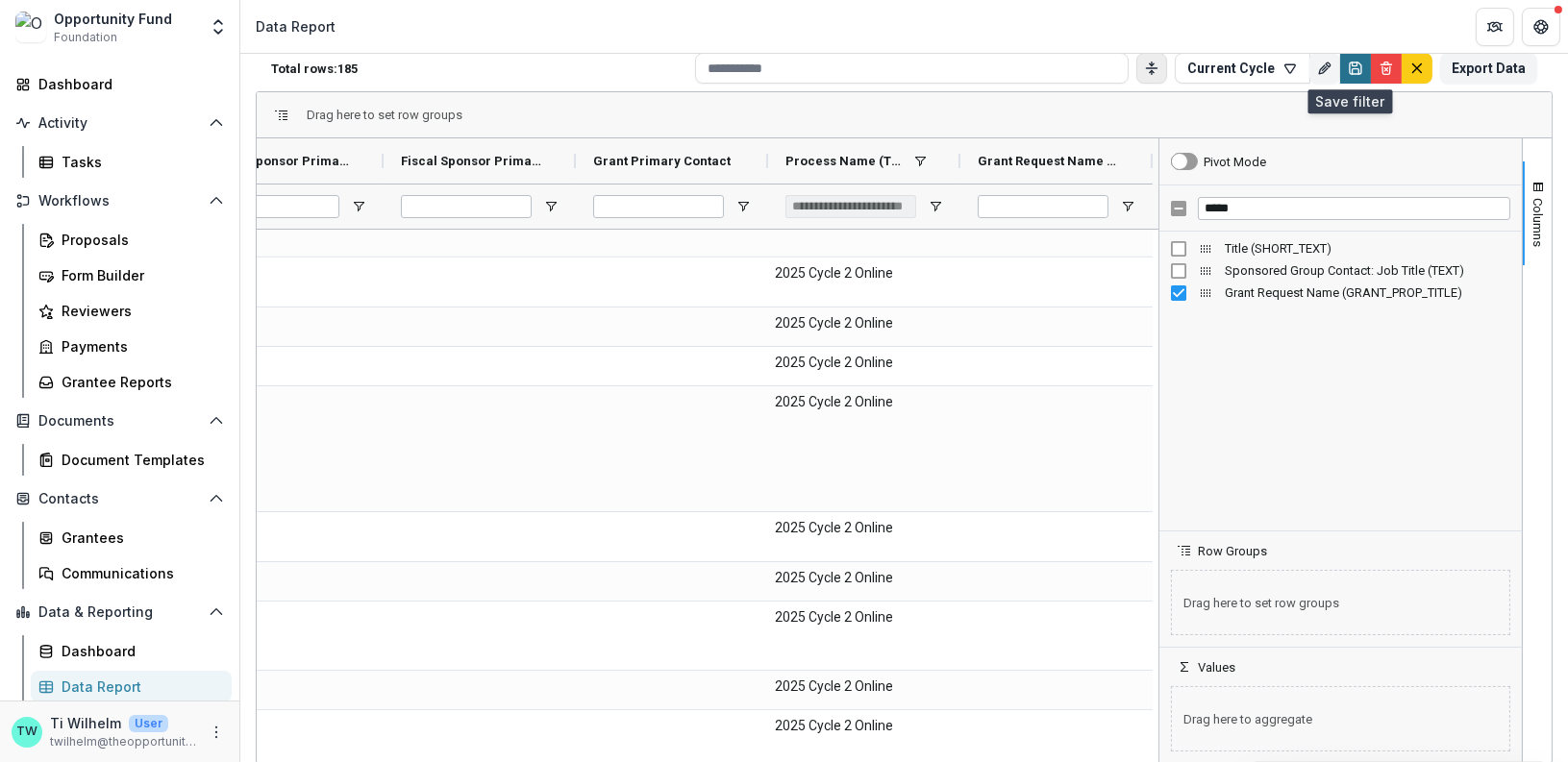 click 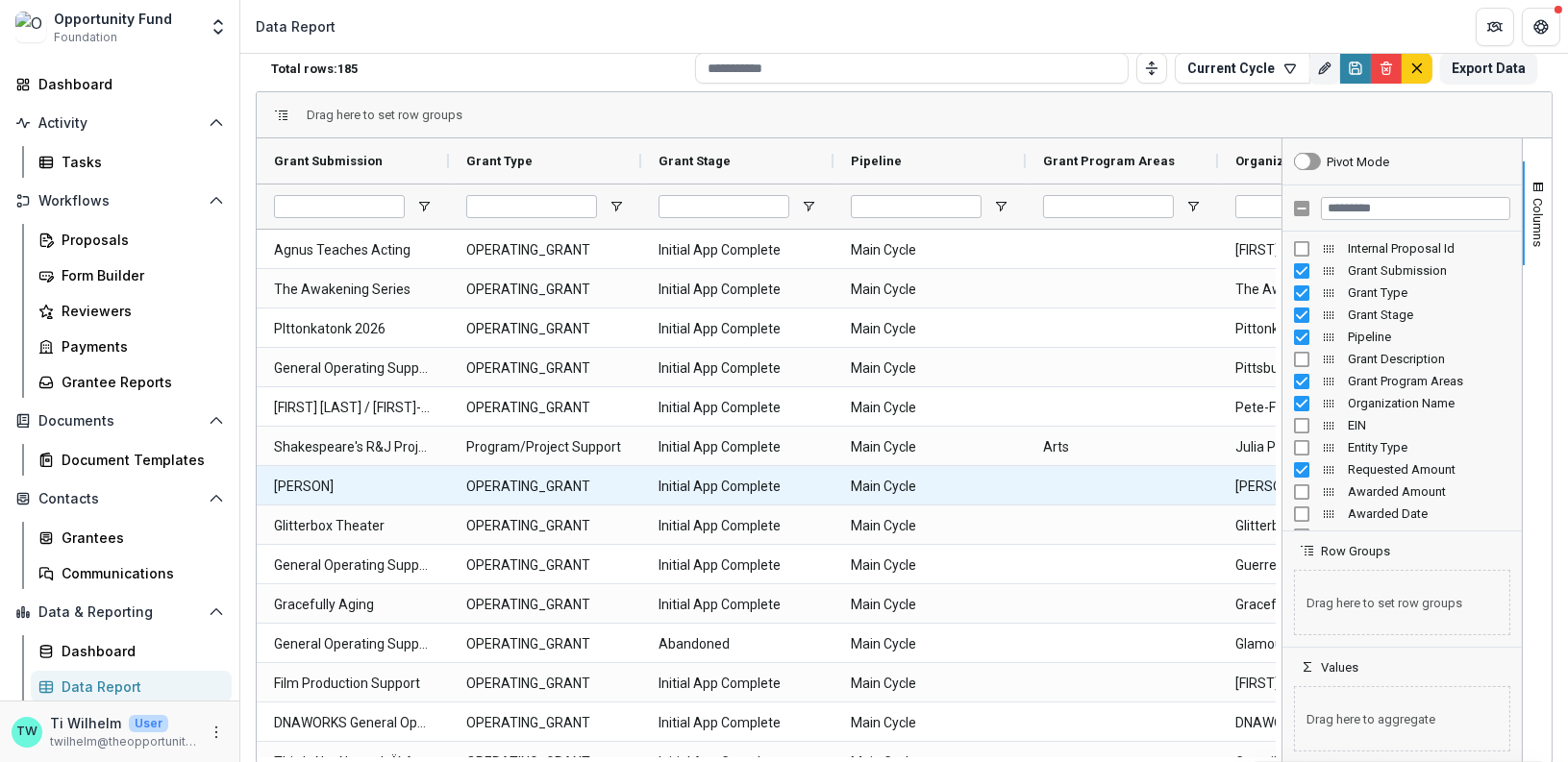 scroll, scrollTop: 0, scrollLeft: 145, axis: horizontal 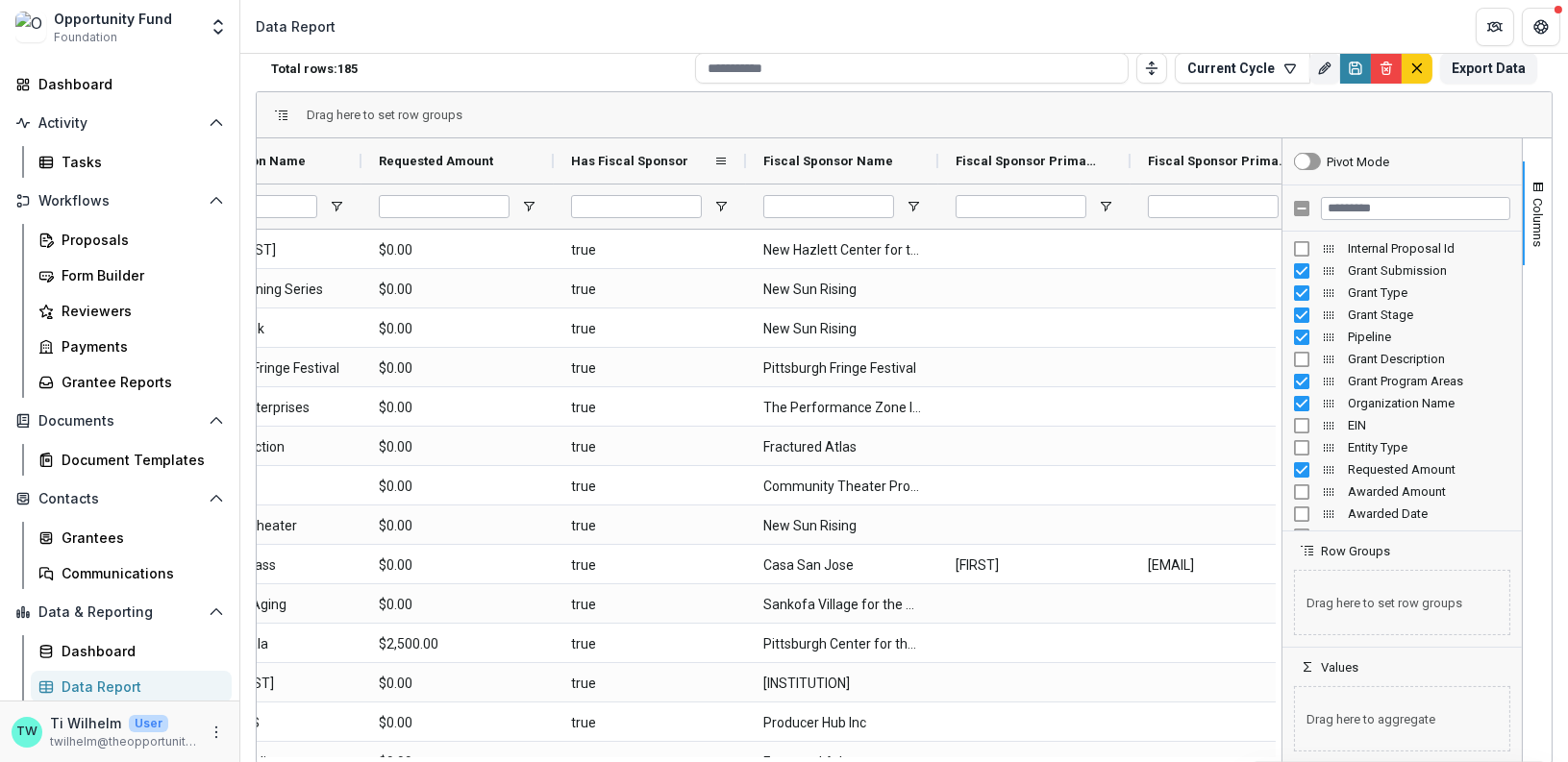 click on "Has Fiscal Sponsor" at bounding box center [630, 160] 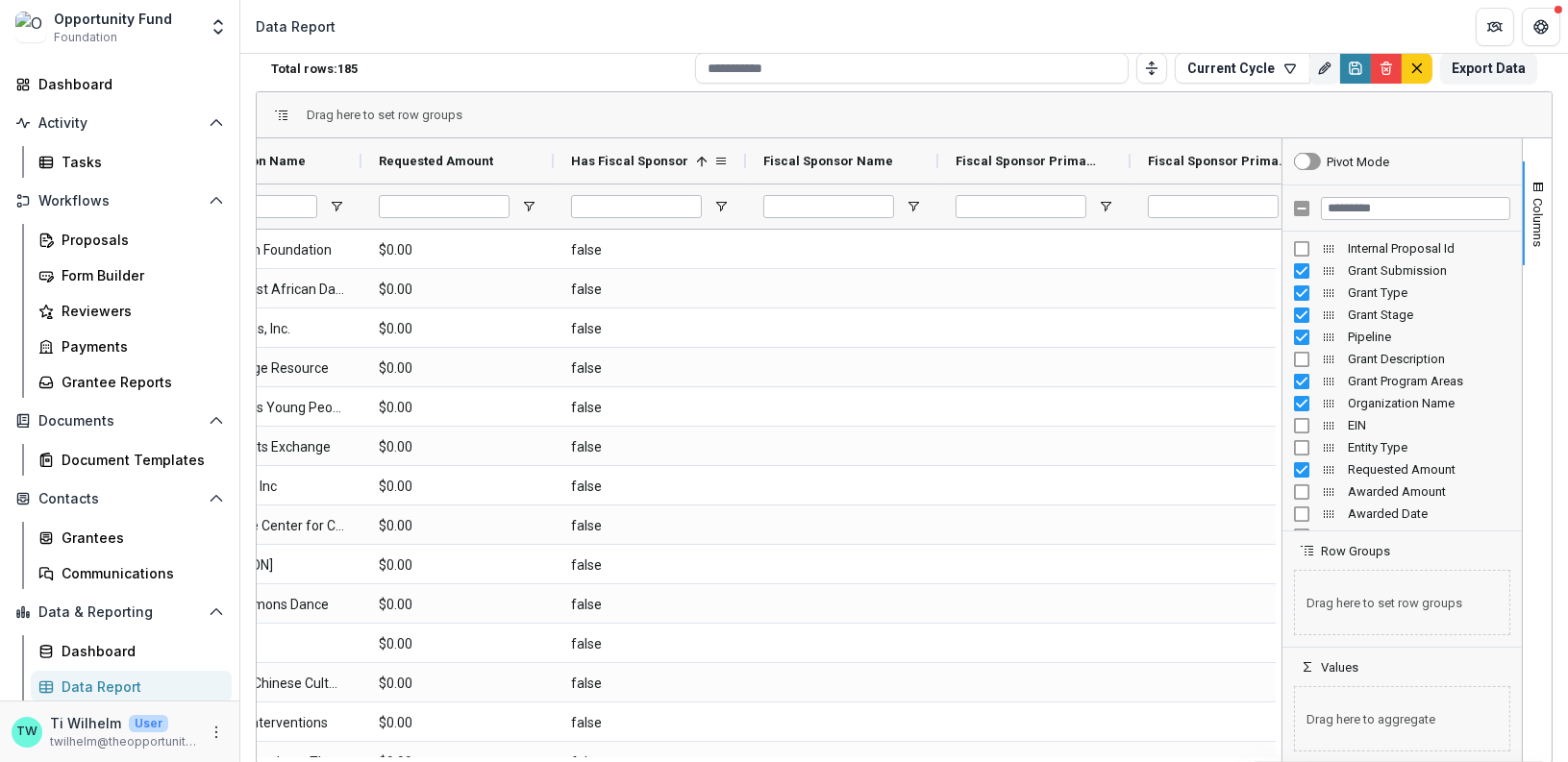 click on "Has Fiscal Sponsor" at bounding box center [630, 160] 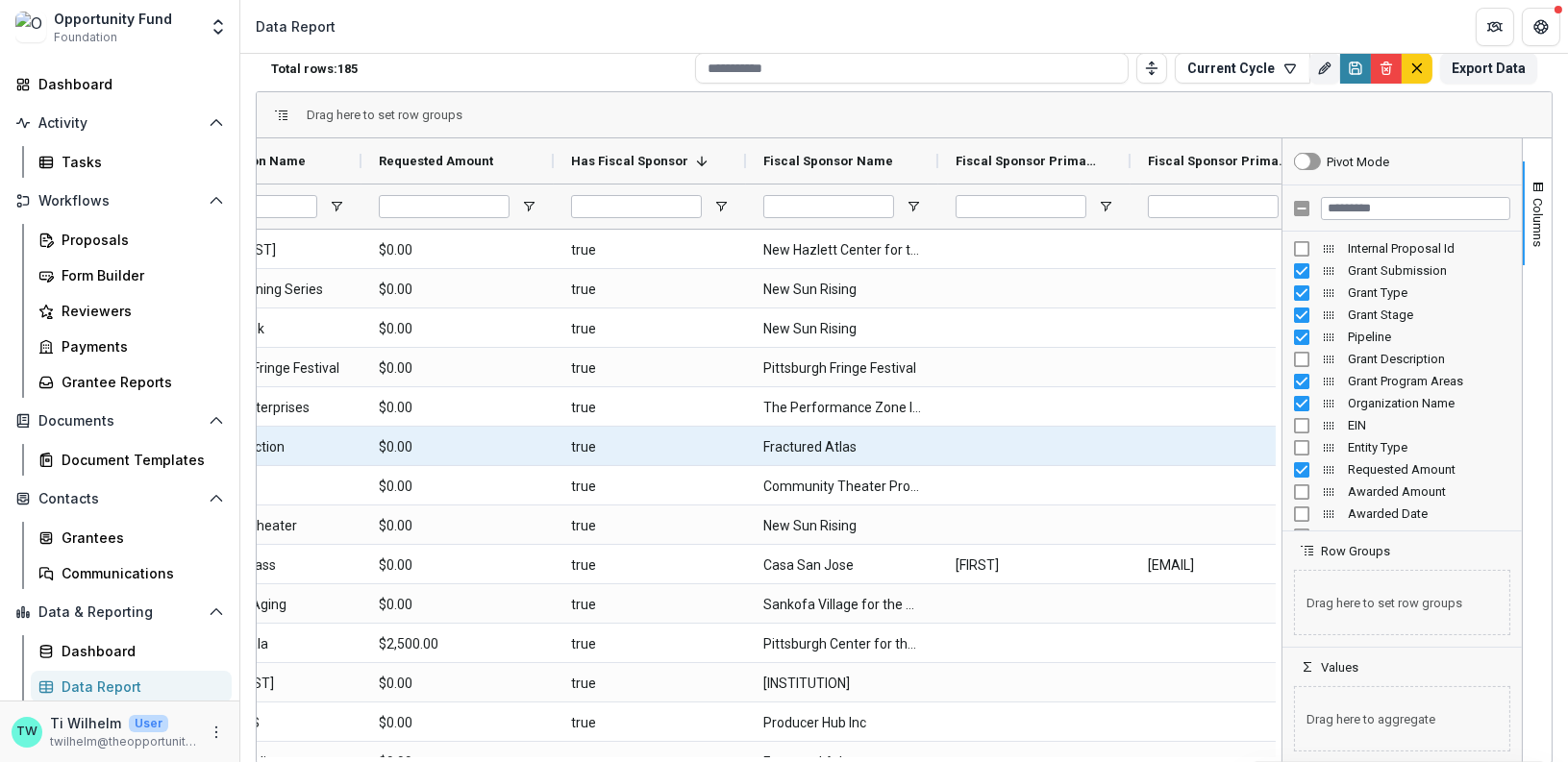 scroll, scrollTop: 45, scrollLeft: 0, axis: vertical 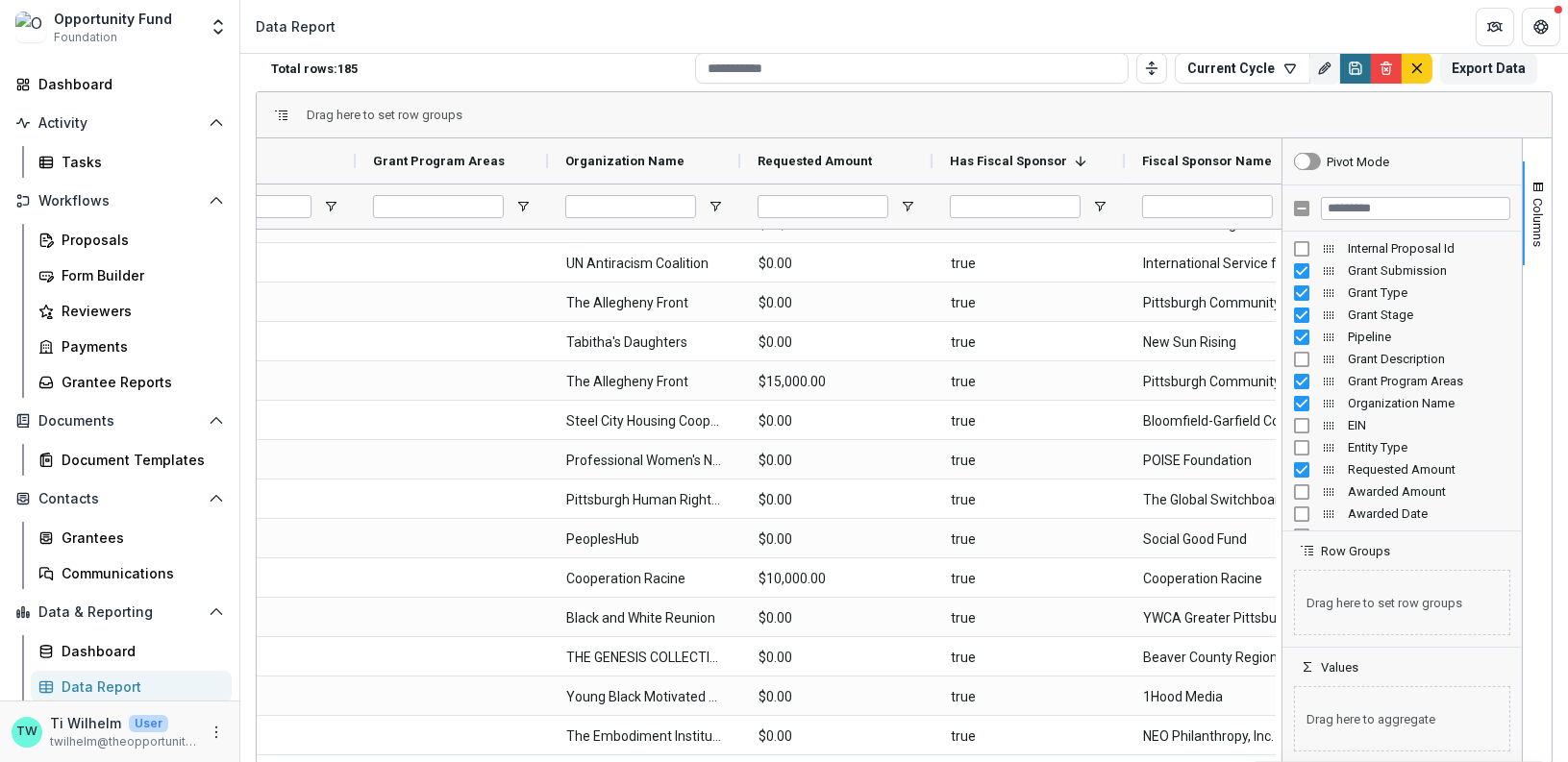 click 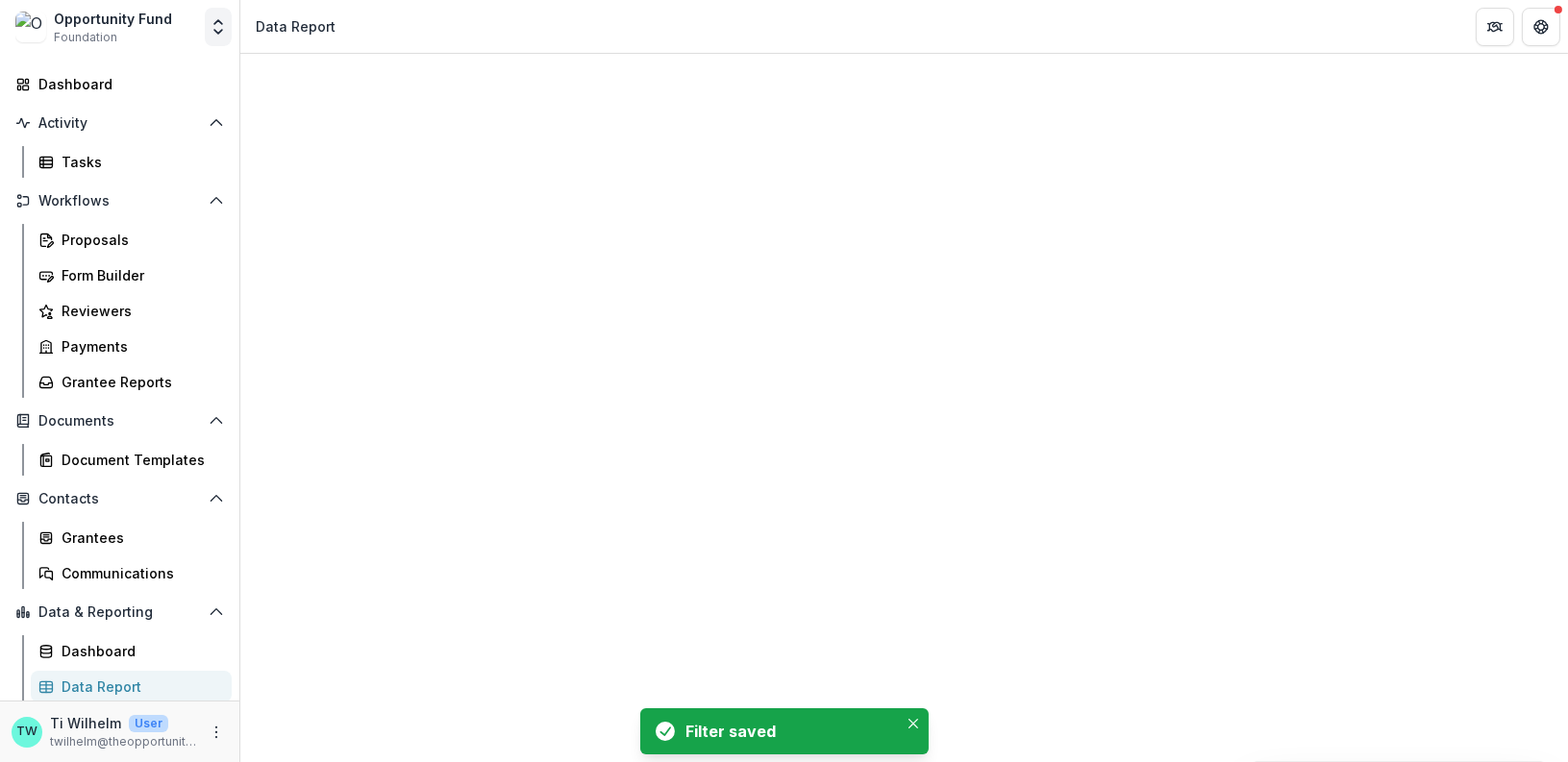 click 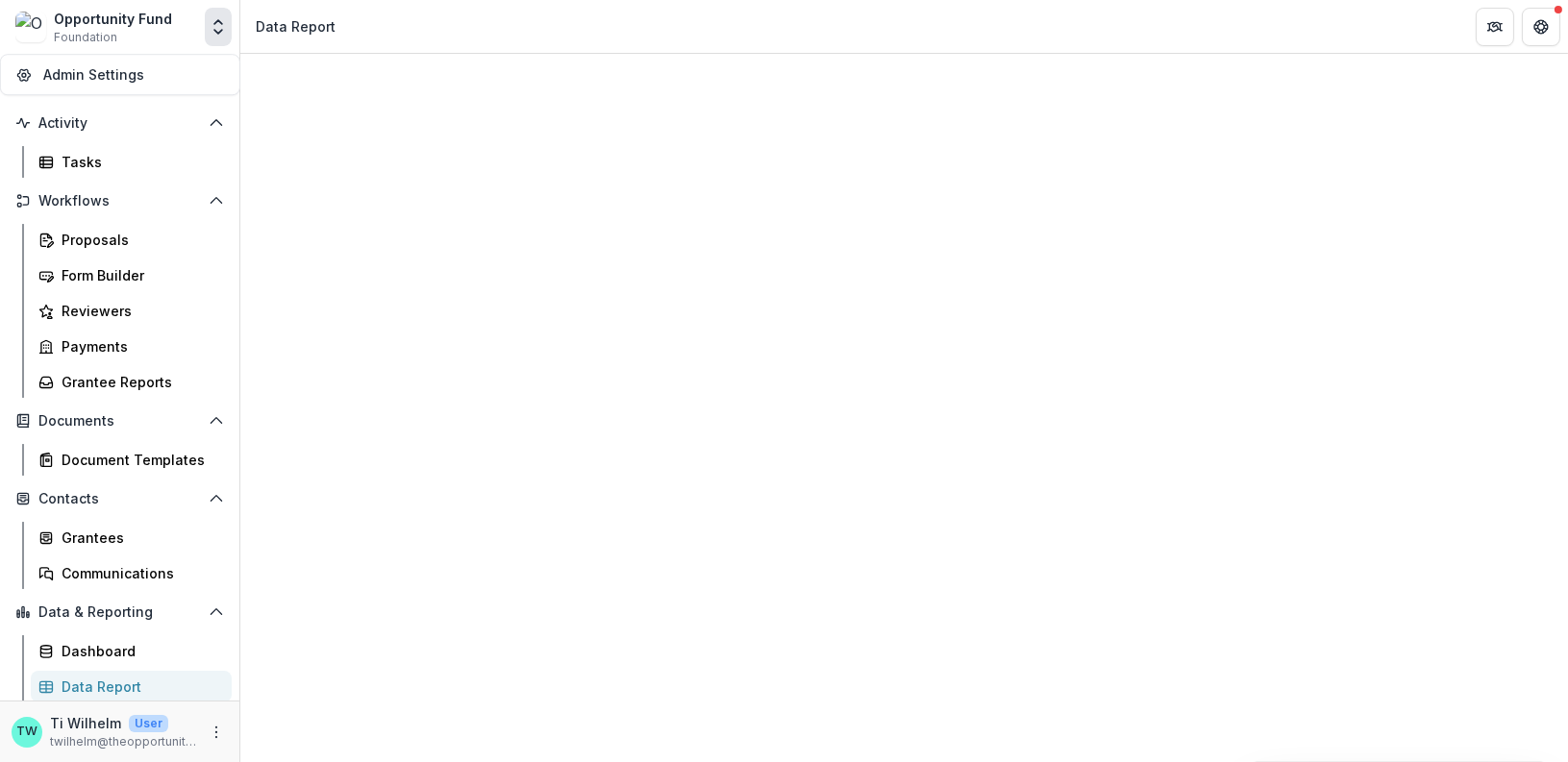 click 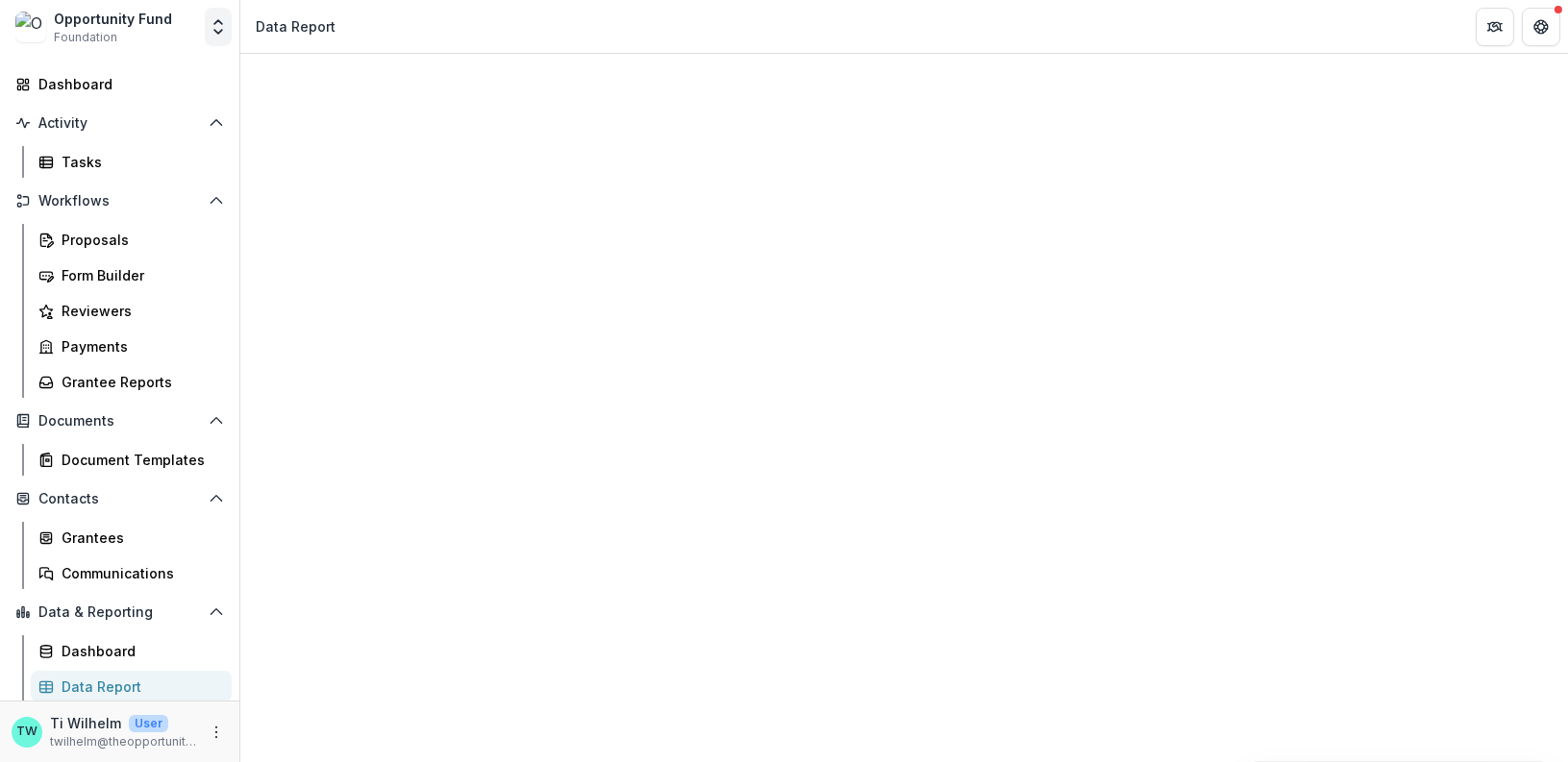 click 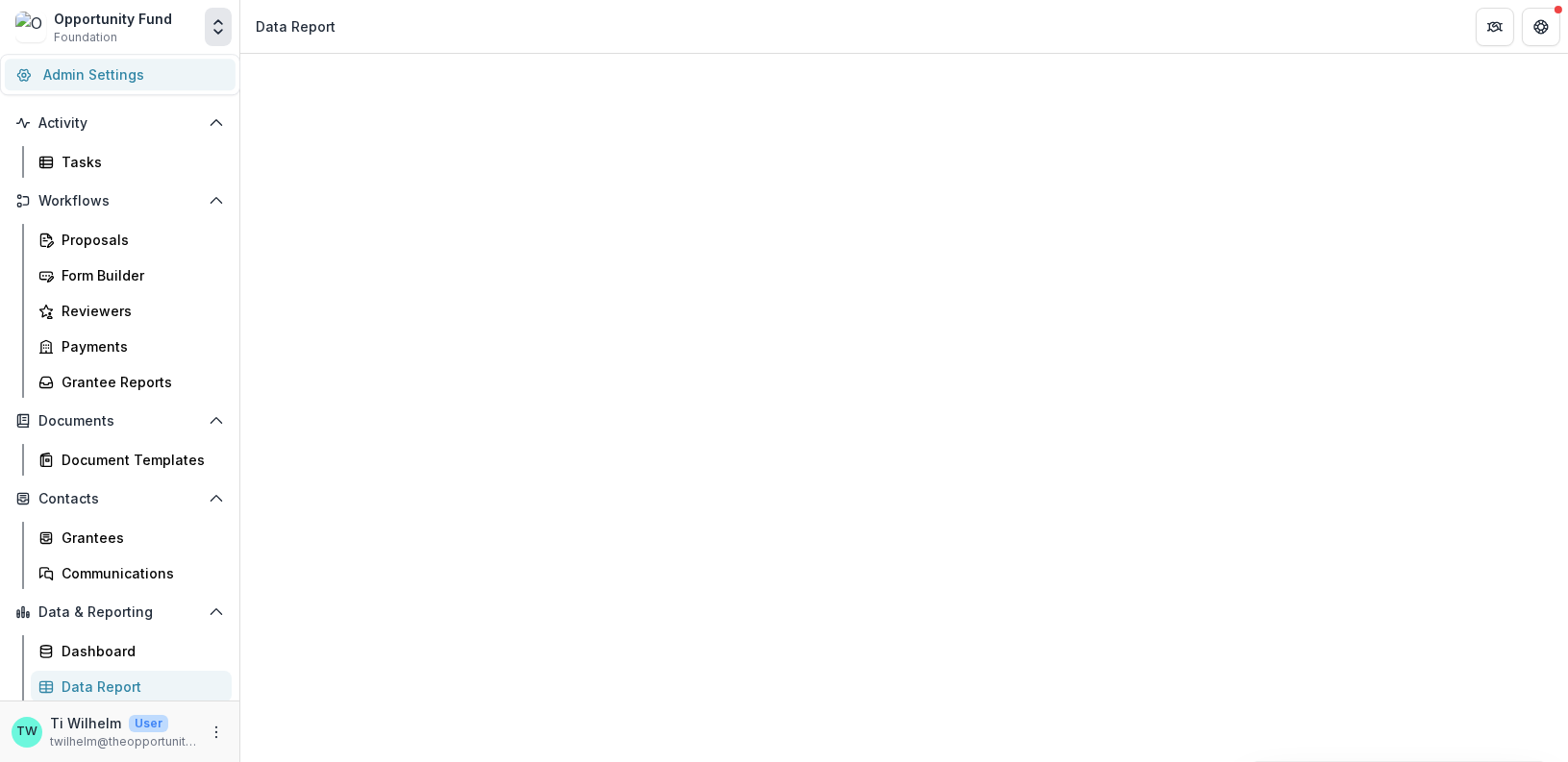 click on "Admin Settings" at bounding box center (120, 74) 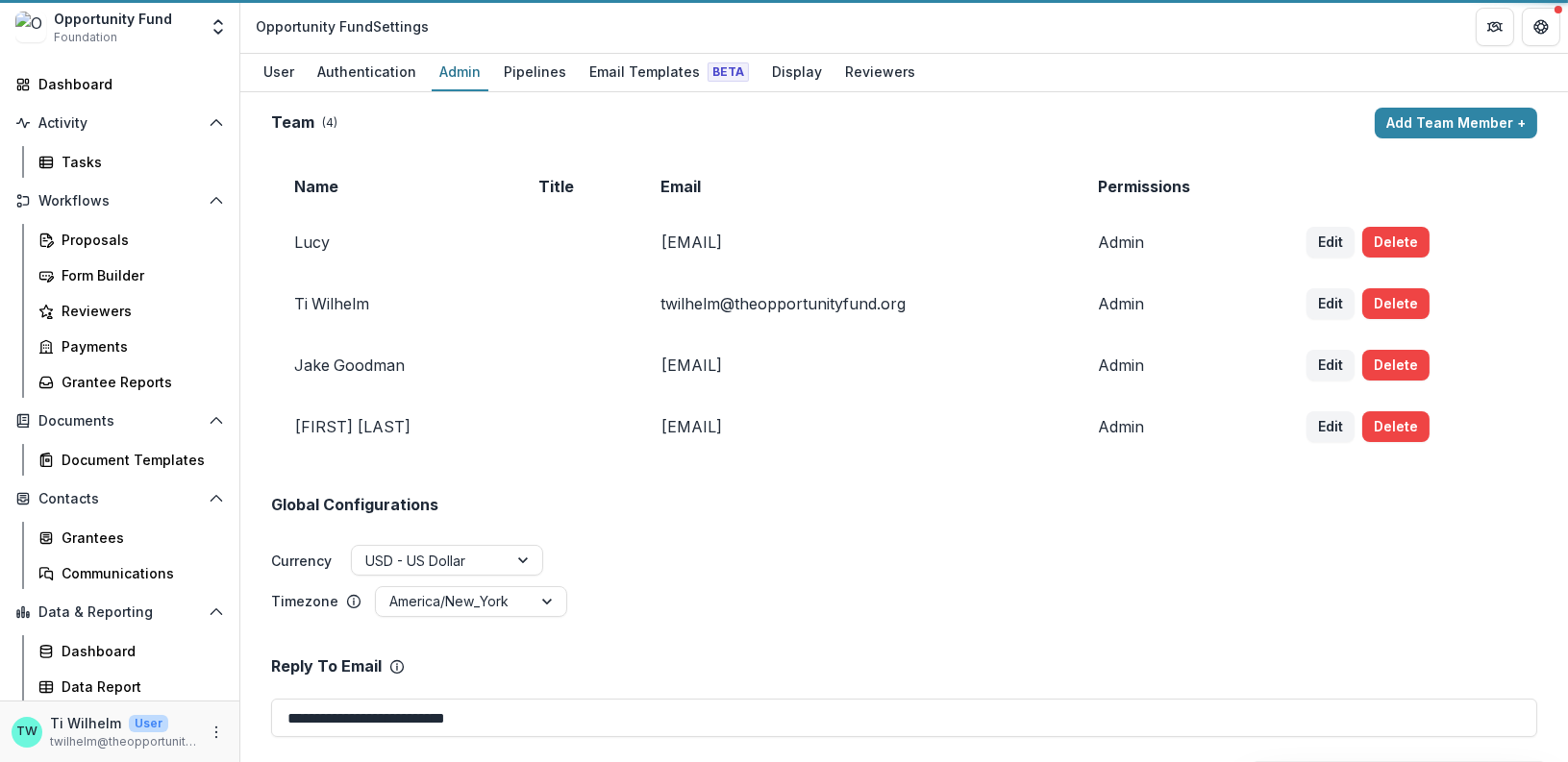 scroll, scrollTop: 0, scrollLeft: 0, axis: both 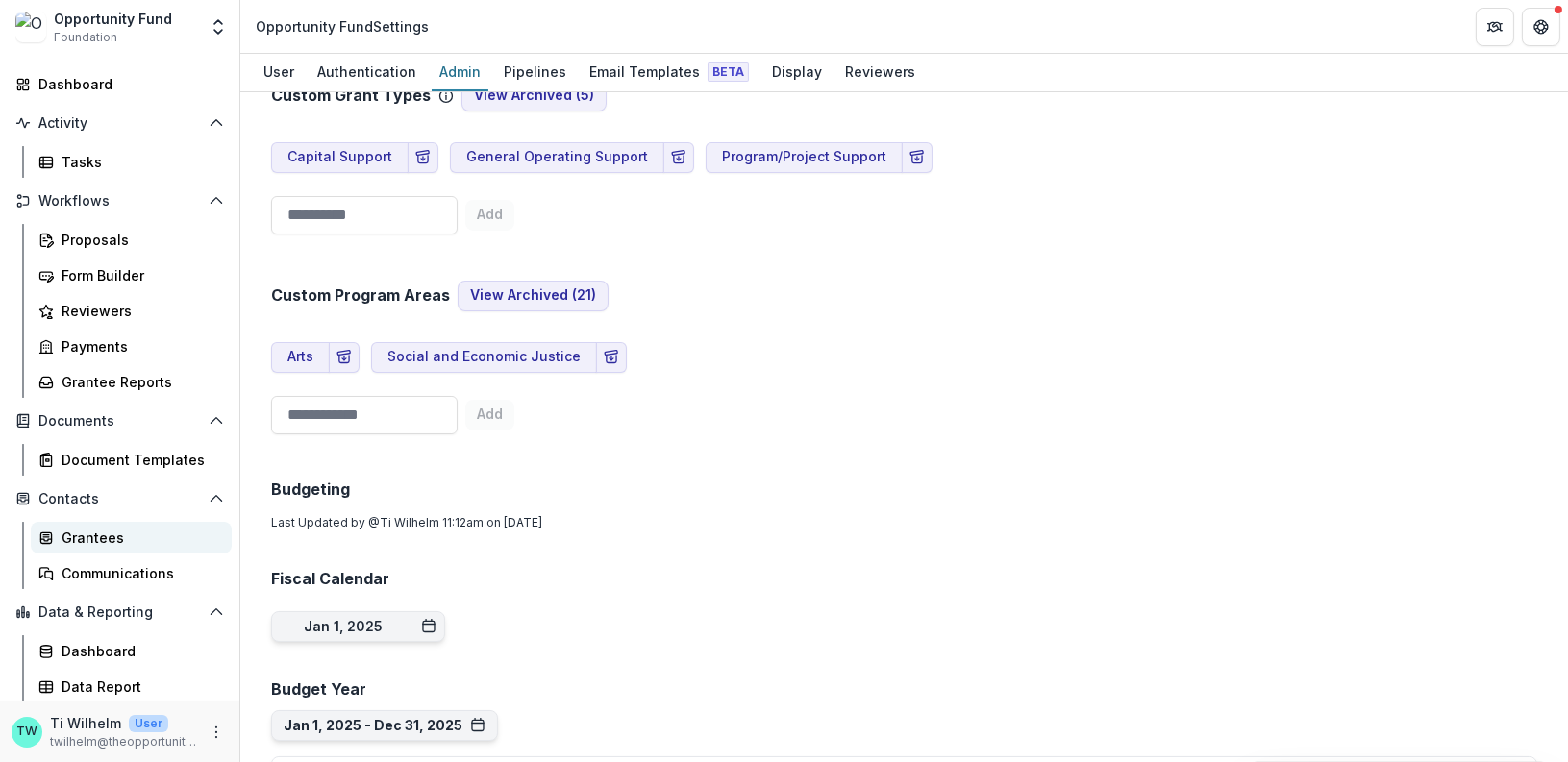click on "Grantees" at bounding box center (138, 537) 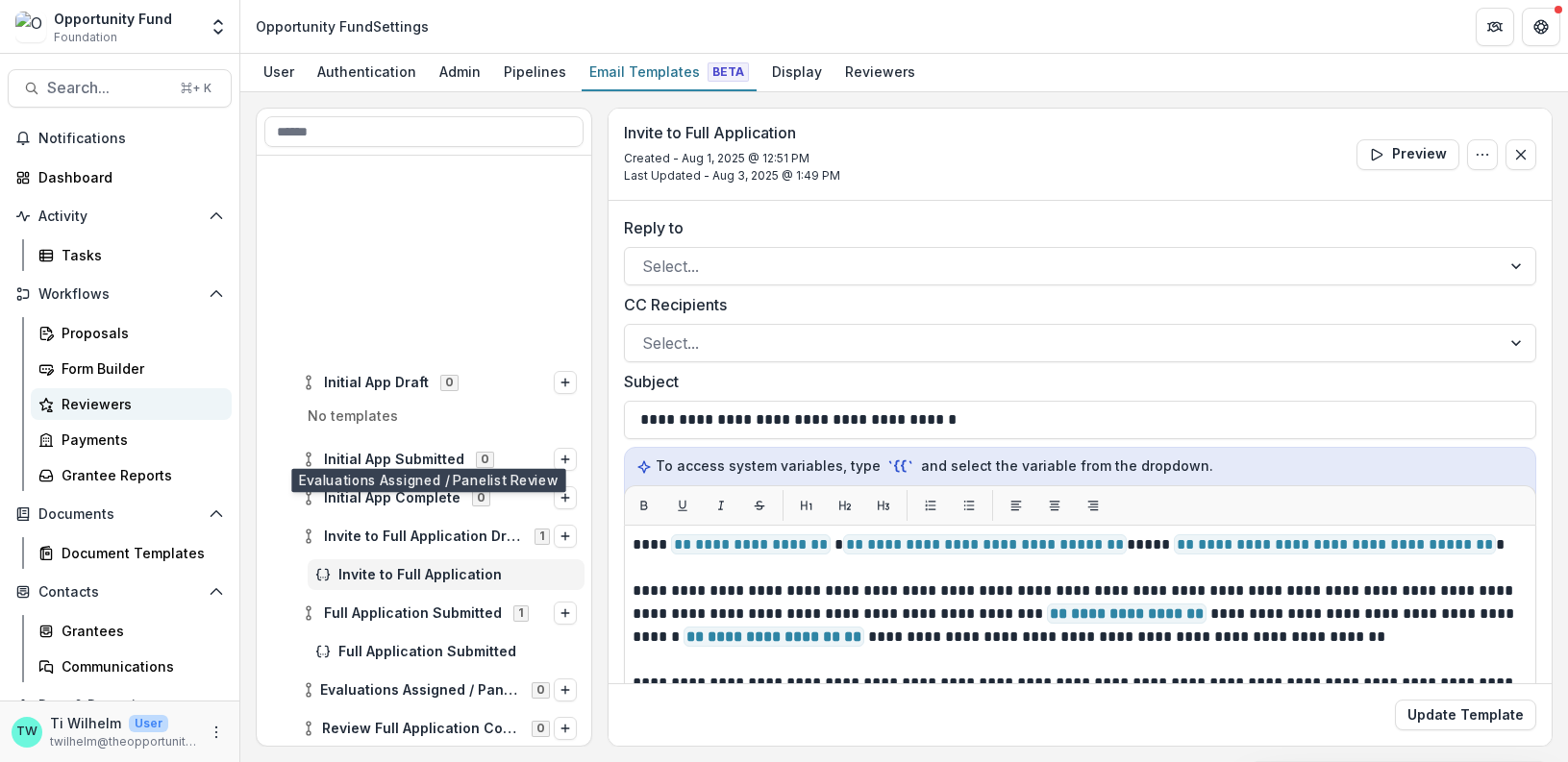 scroll, scrollTop: 0, scrollLeft: 0, axis: both 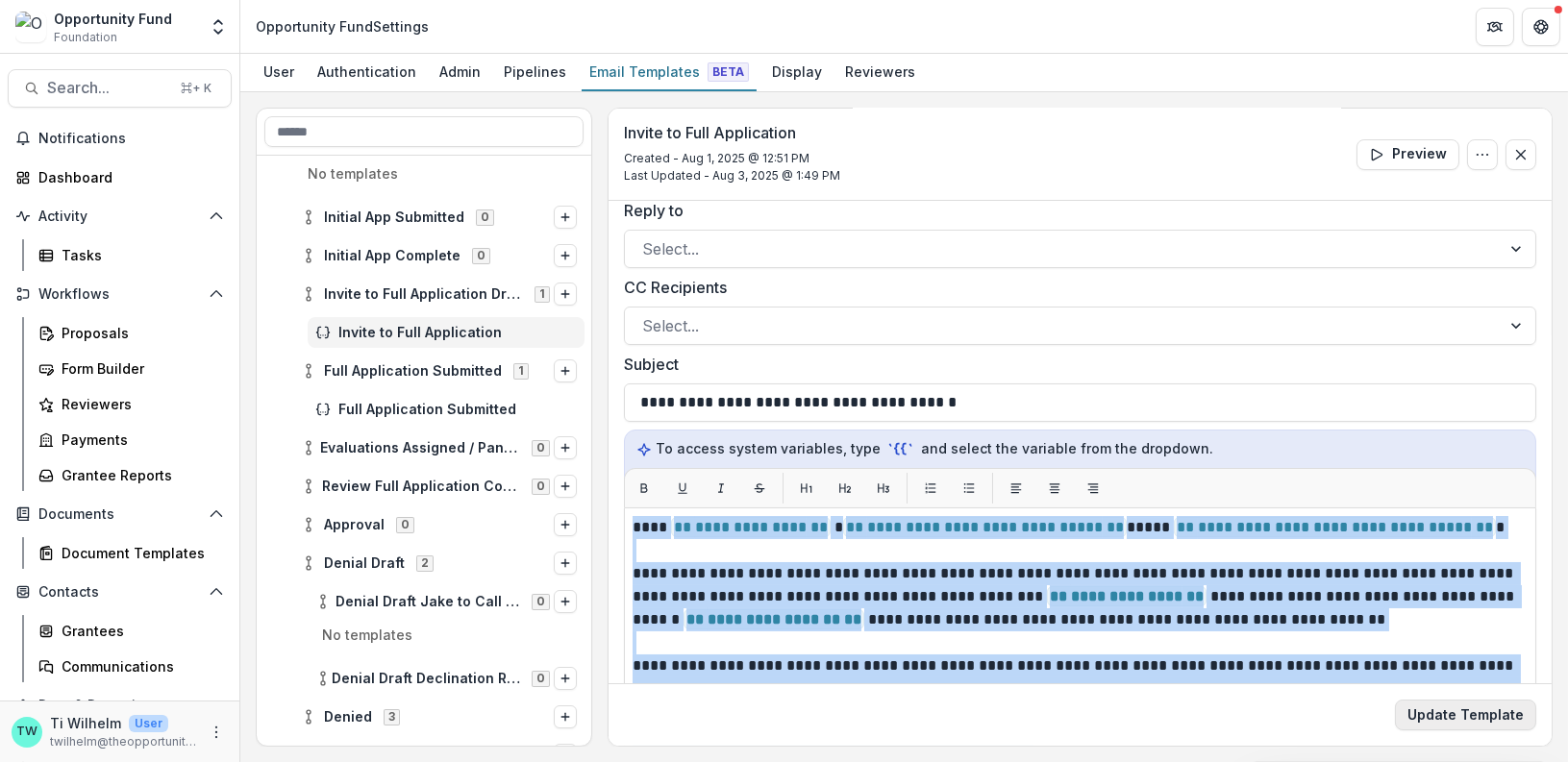 click on "Update Template" at bounding box center [1465, 715] 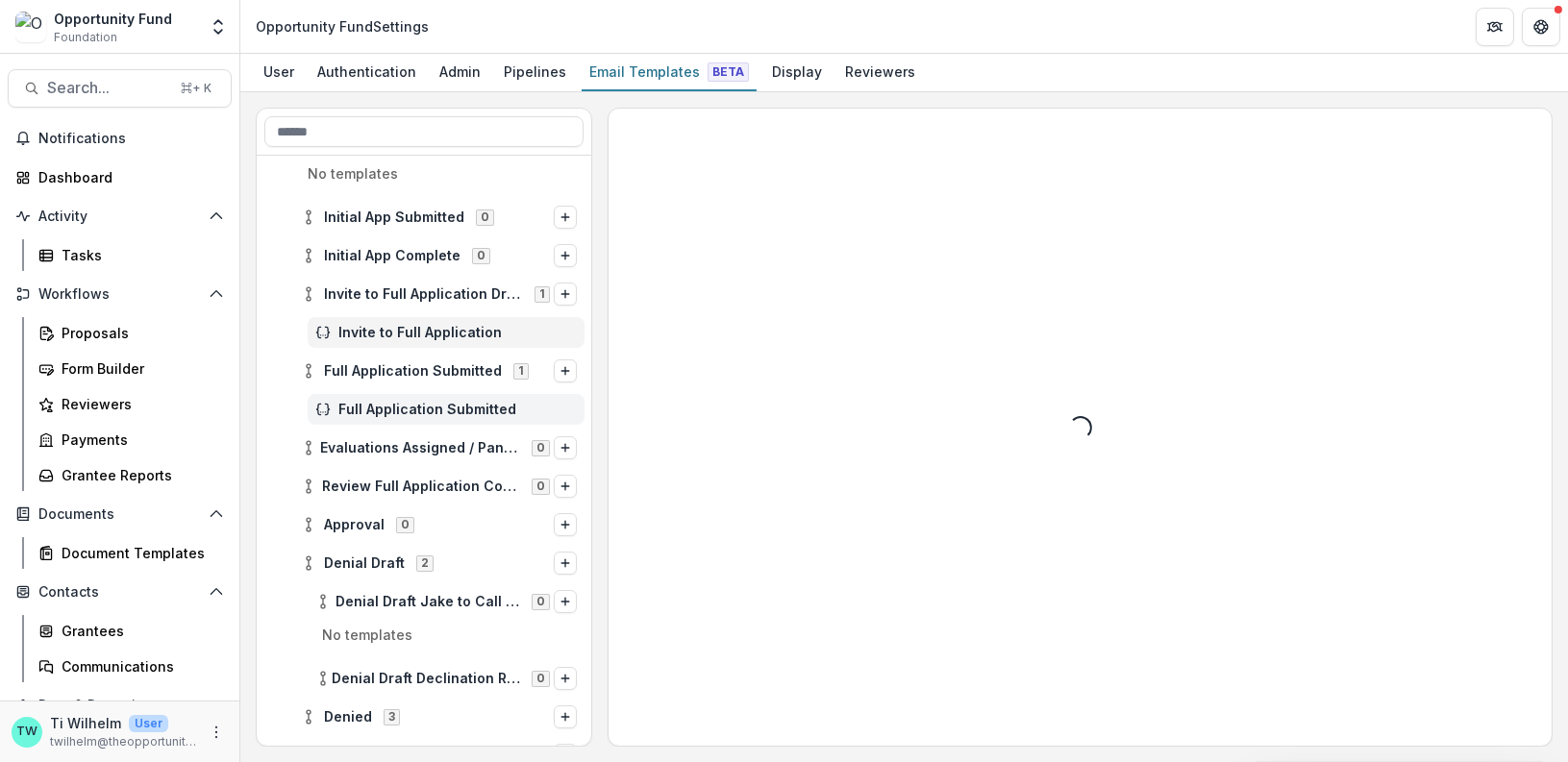 scroll, scrollTop: 0, scrollLeft: 0, axis: both 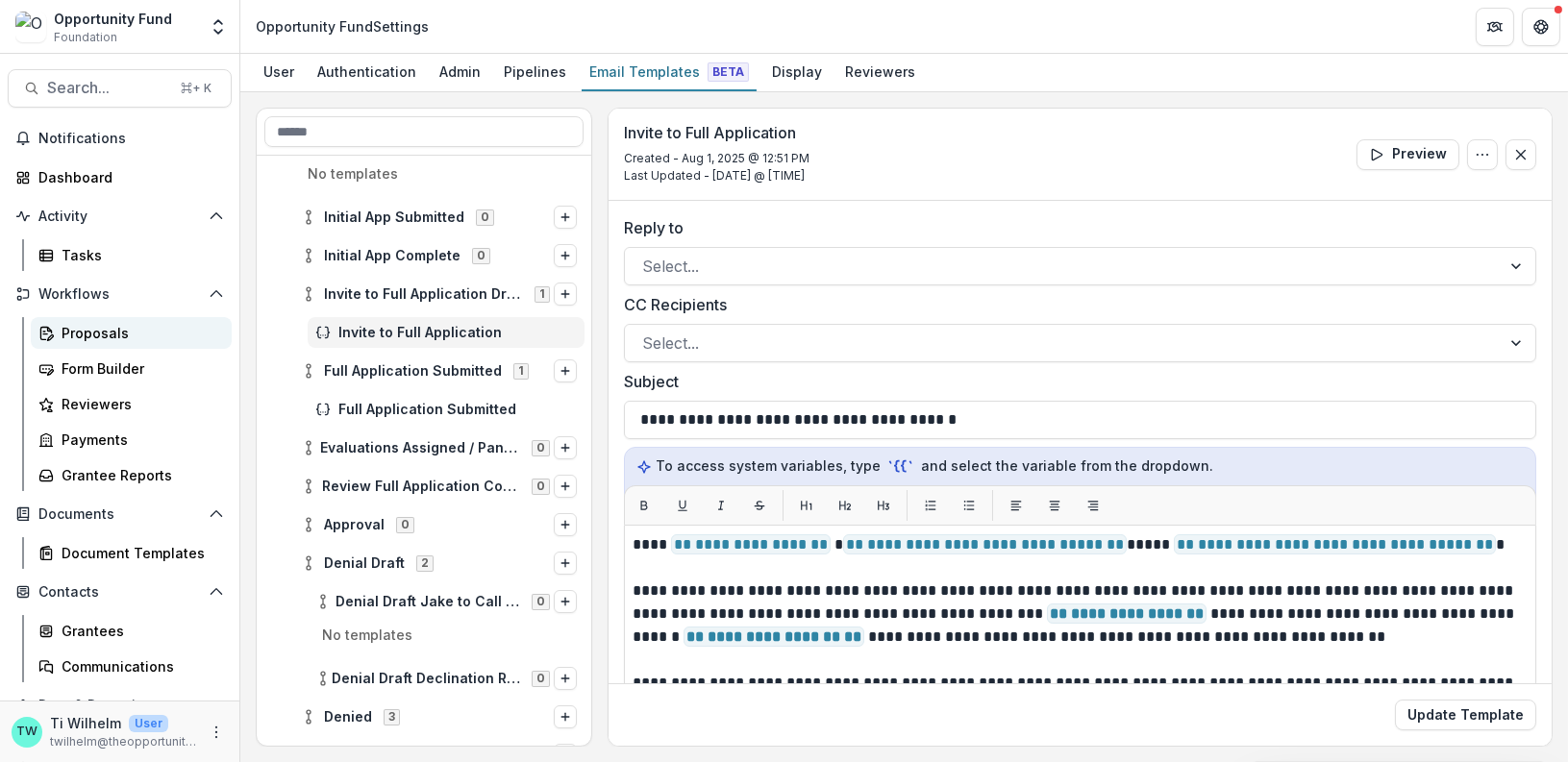click on "Proposals" at bounding box center [138, 332] 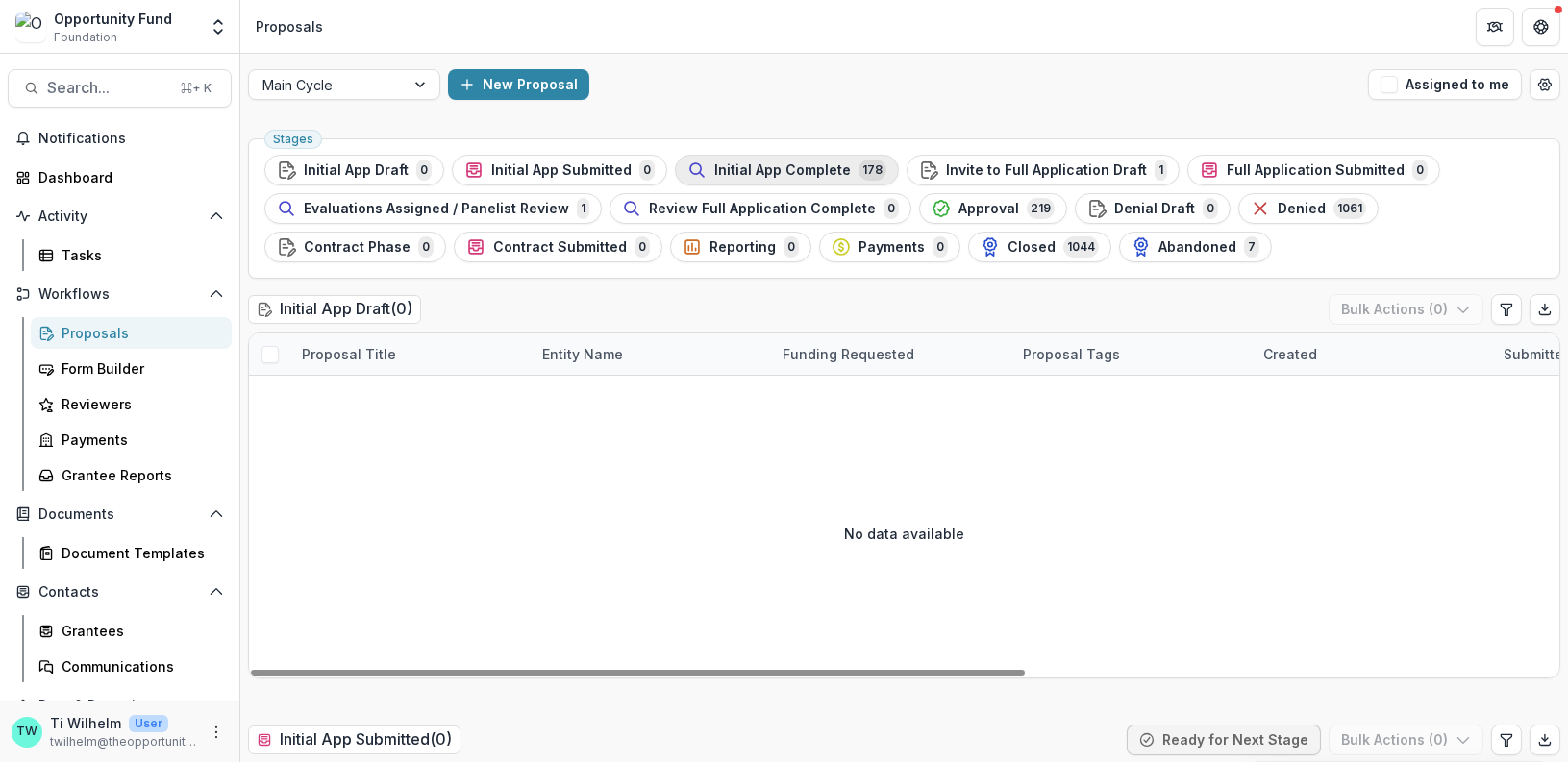click on "Initial App Complete" at bounding box center (783, 170) 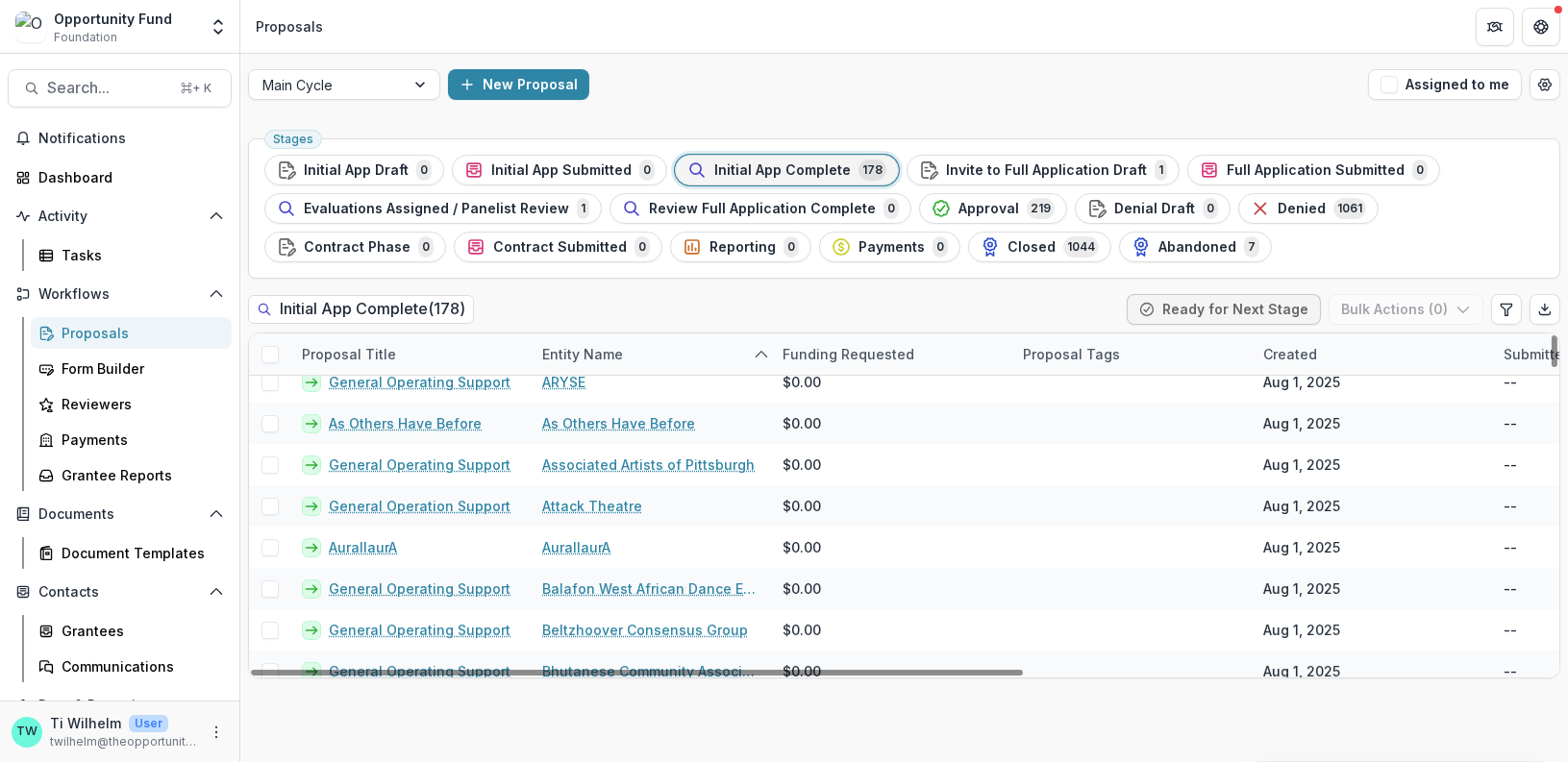 scroll, scrollTop: 623, scrollLeft: 0, axis: vertical 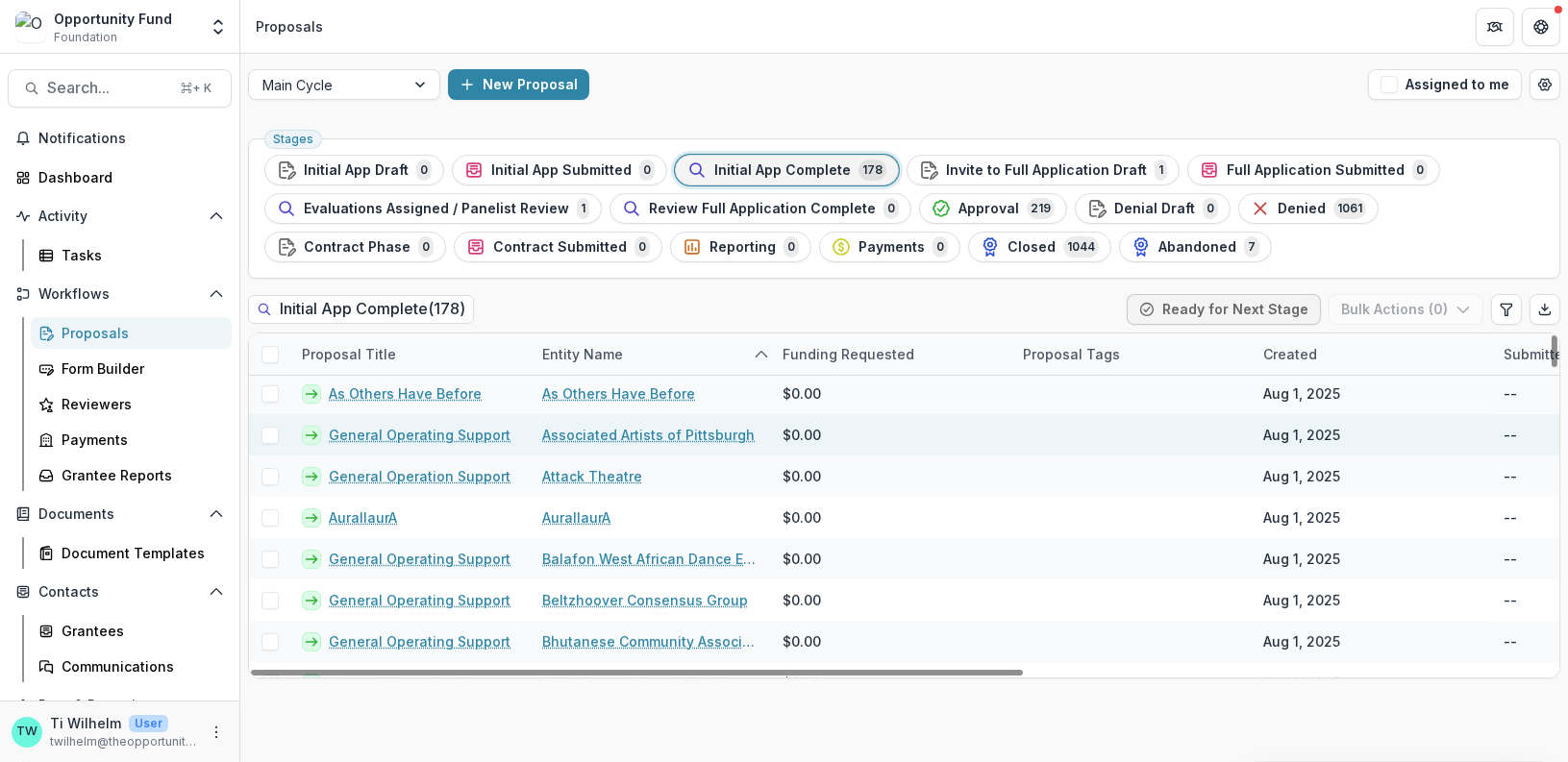 click on "General Operating Support" at bounding box center [419, 434] 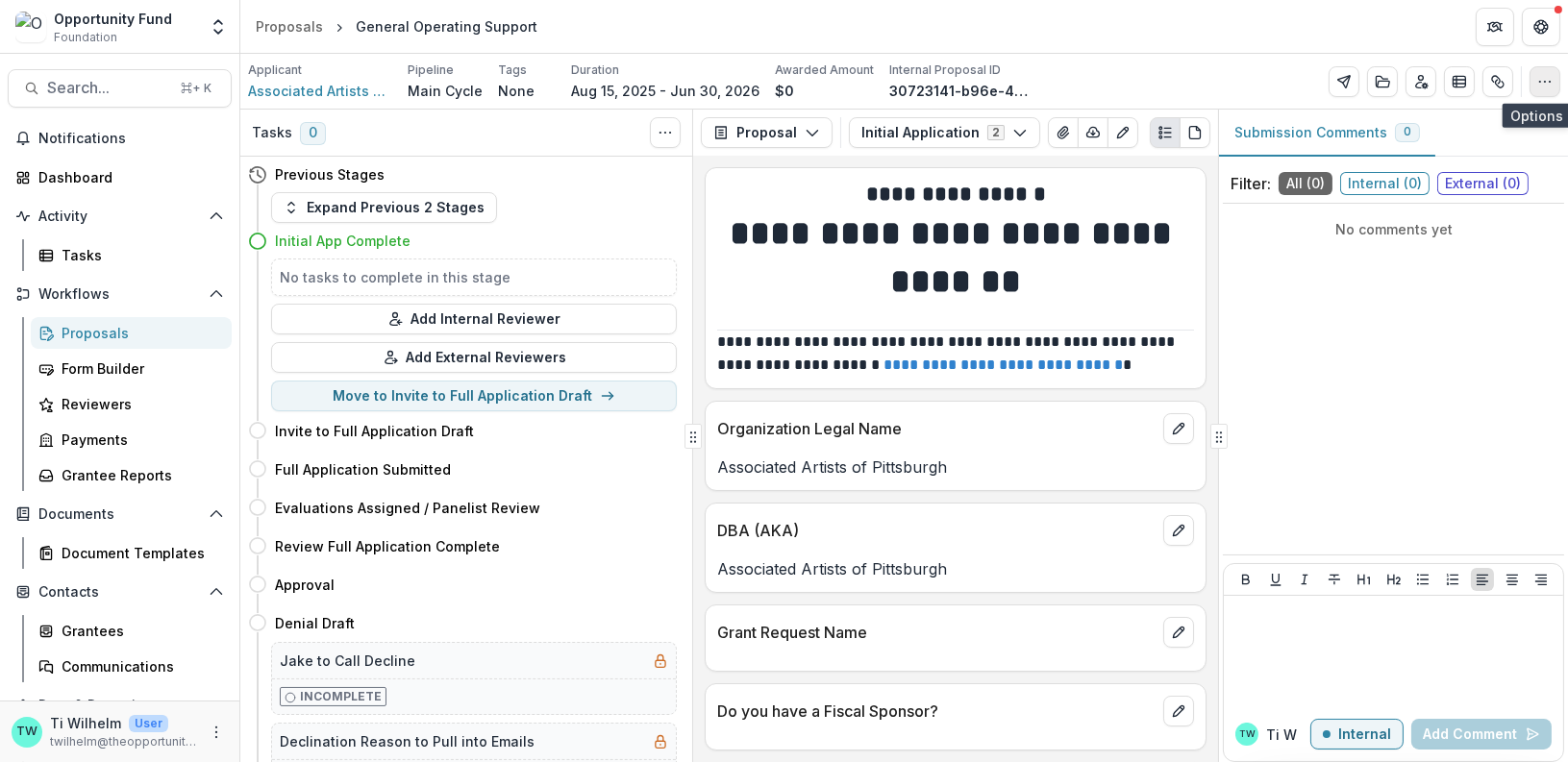 click at bounding box center (1545, 82) 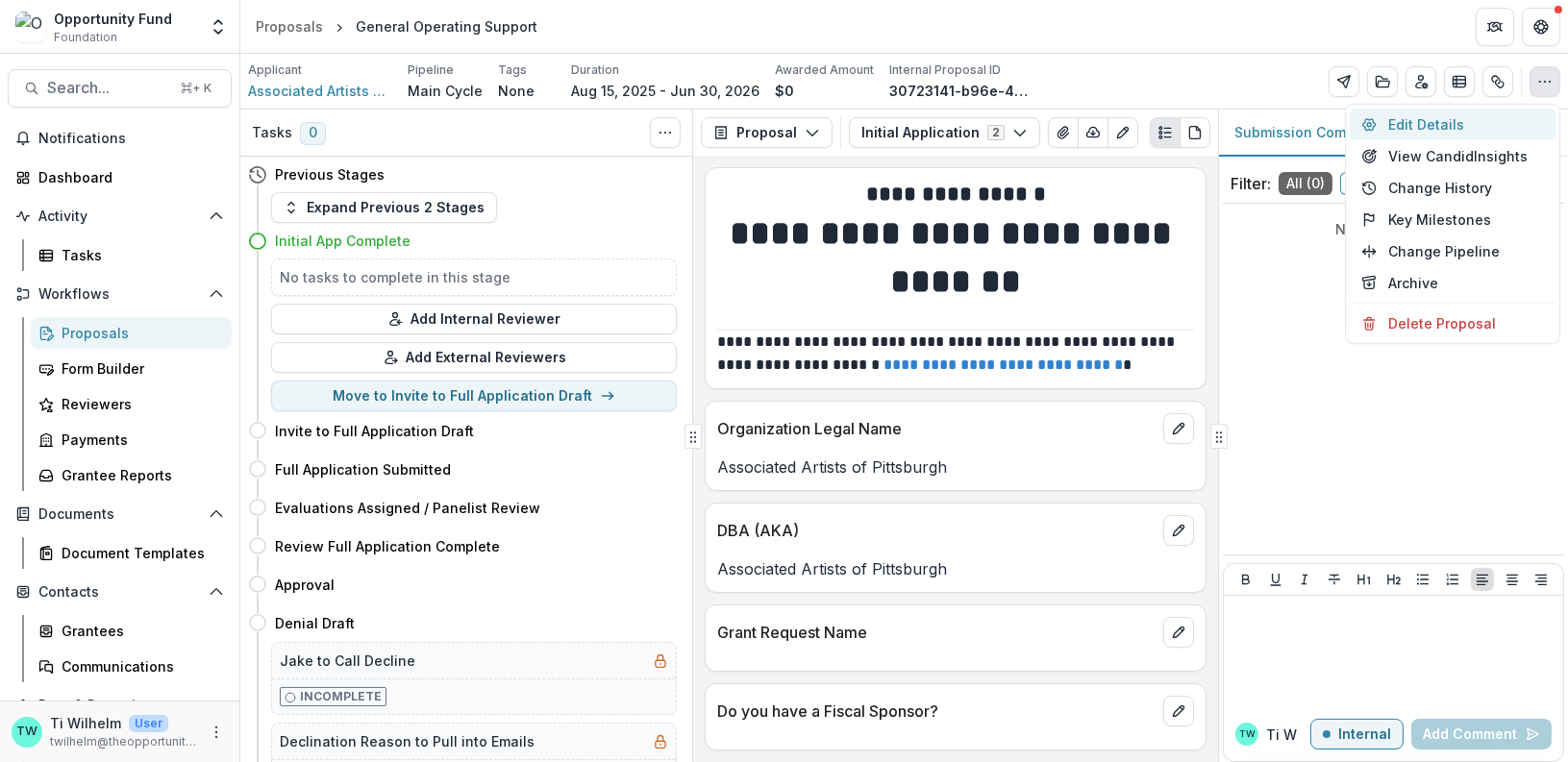 click on "Edit Details" at bounding box center (1453, 124) 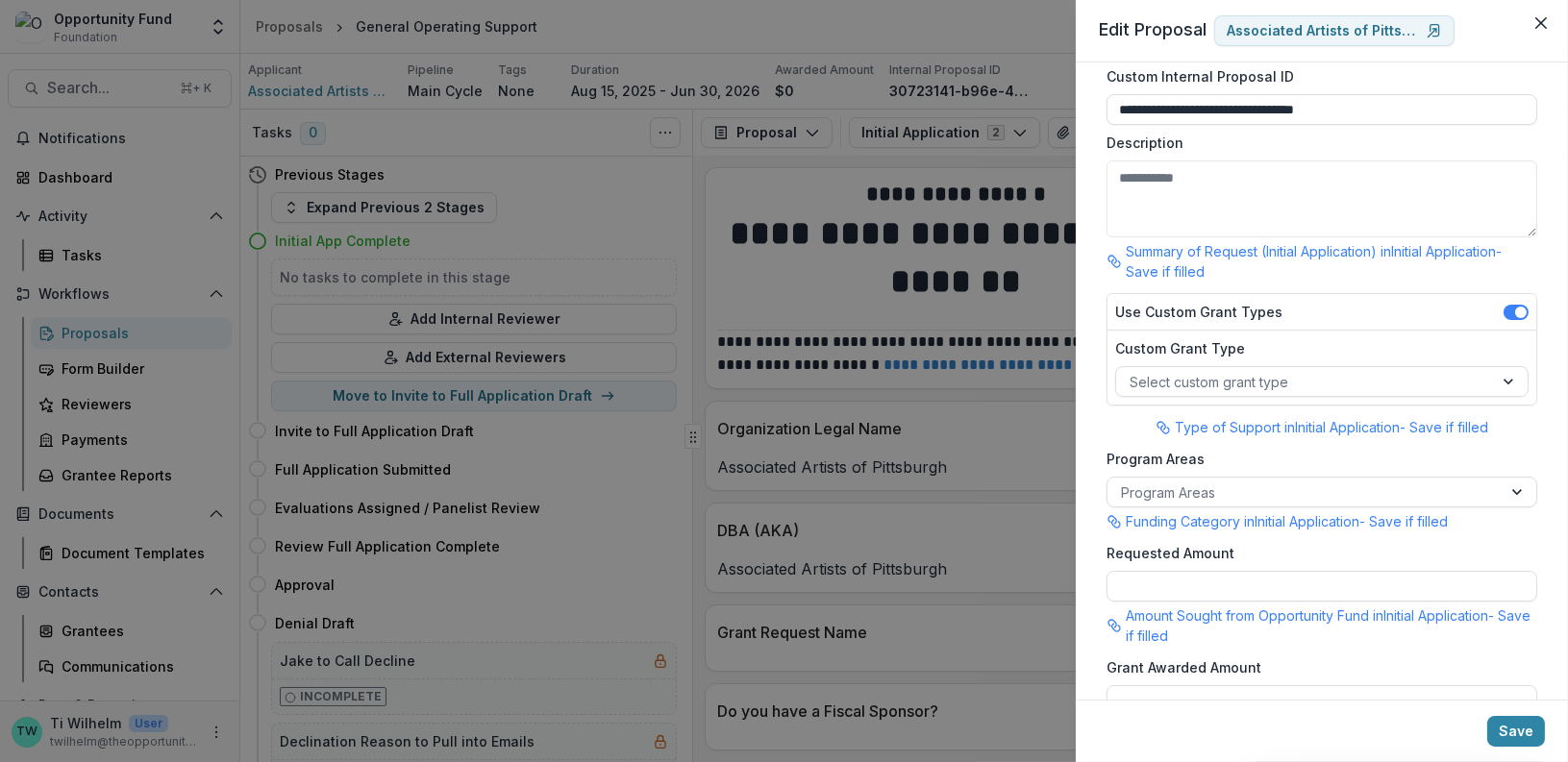 scroll, scrollTop: 131, scrollLeft: 0, axis: vertical 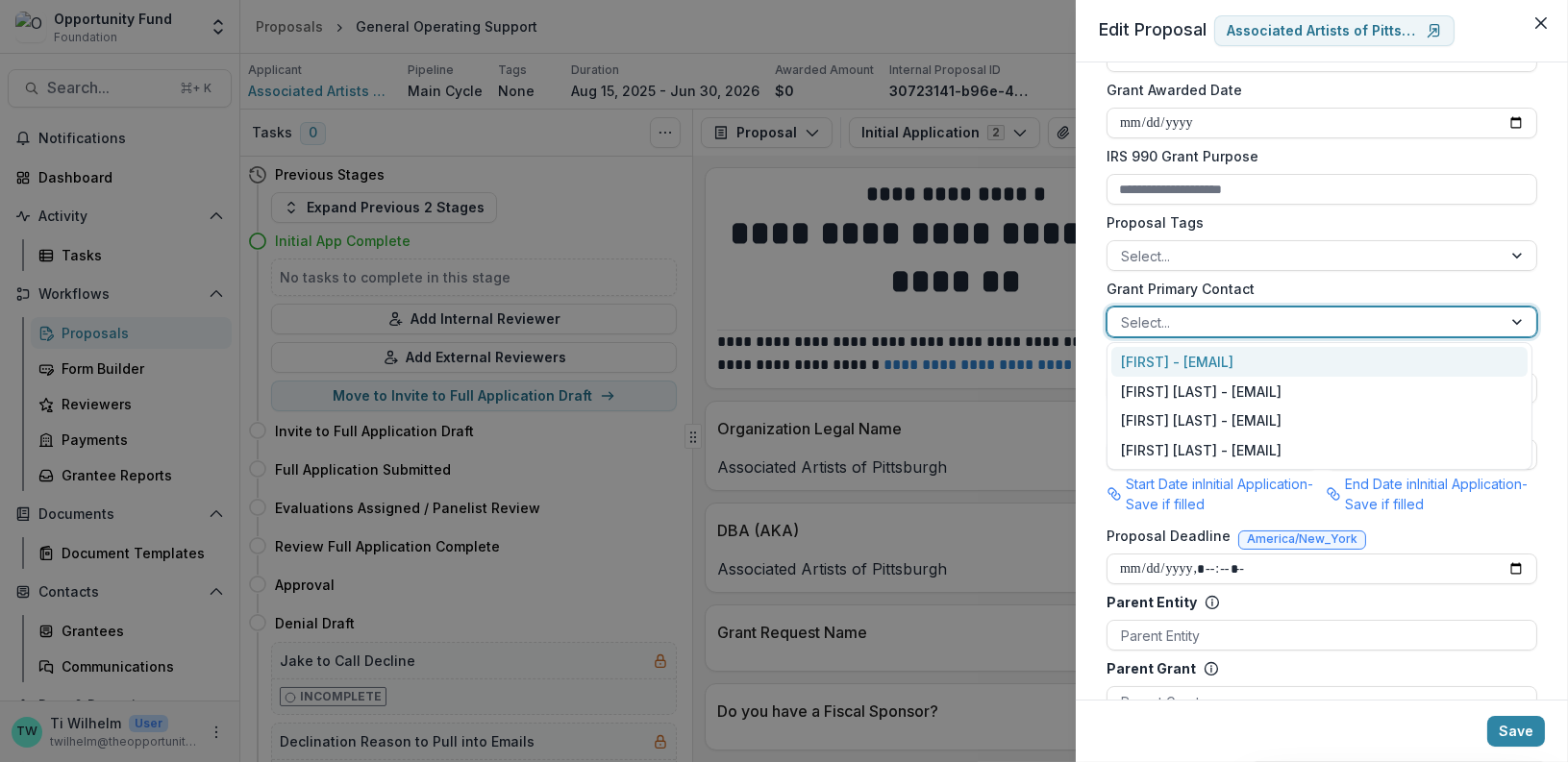 click at bounding box center (1305, 322) 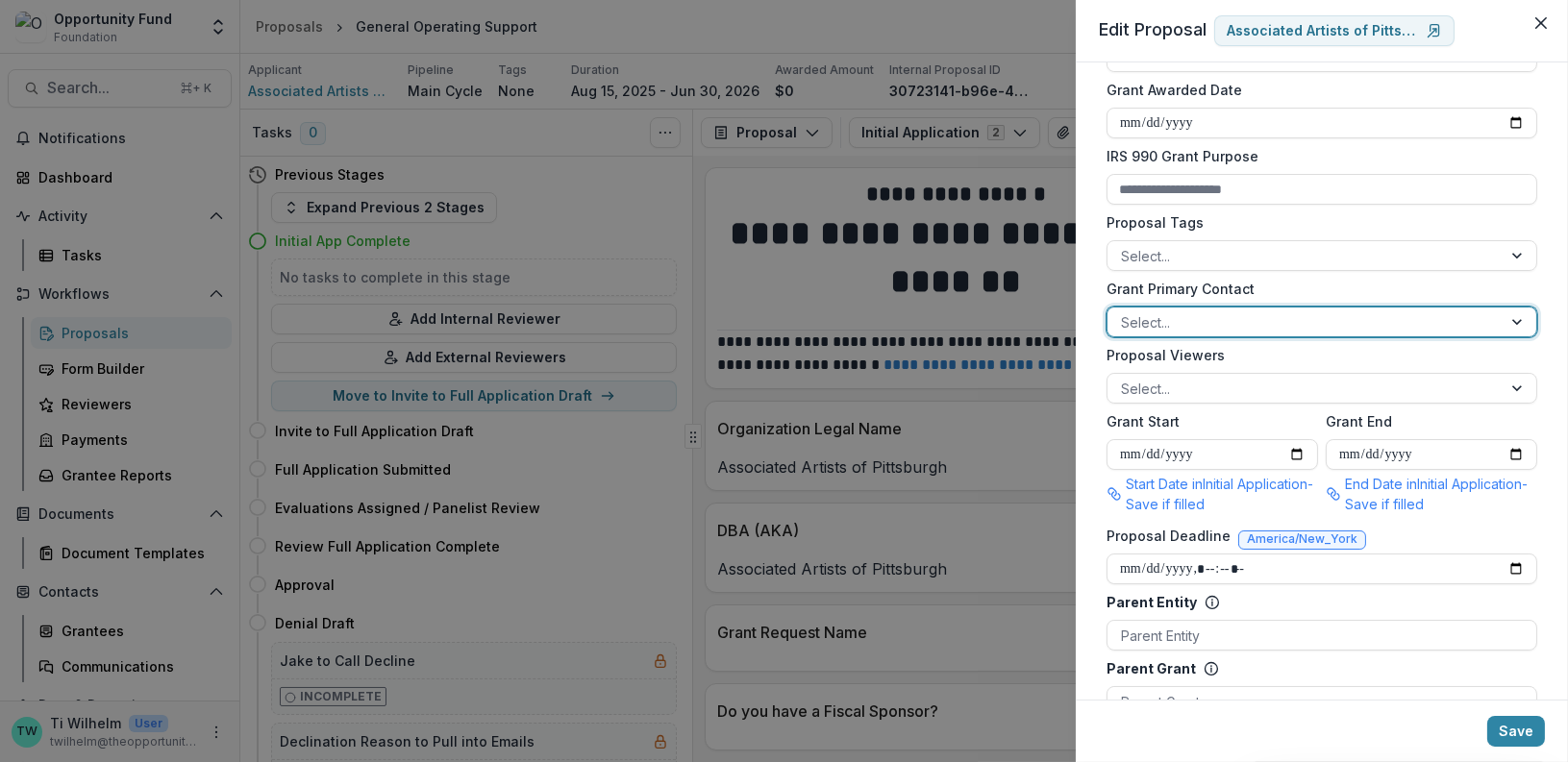 click at bounding box center [1305, 322] 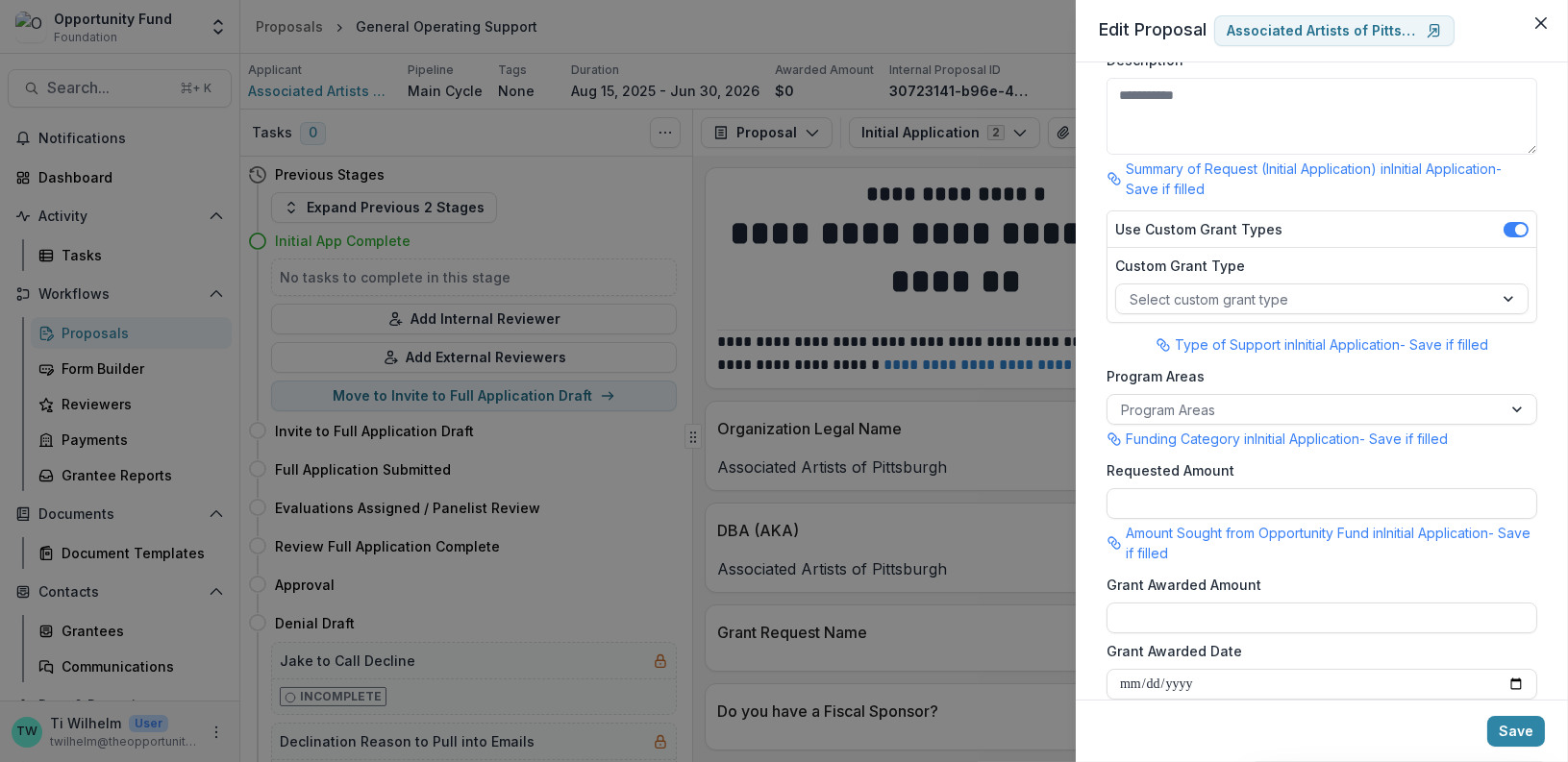 scroll, scrollTop: 0, scrollLeft: 0, axis: both 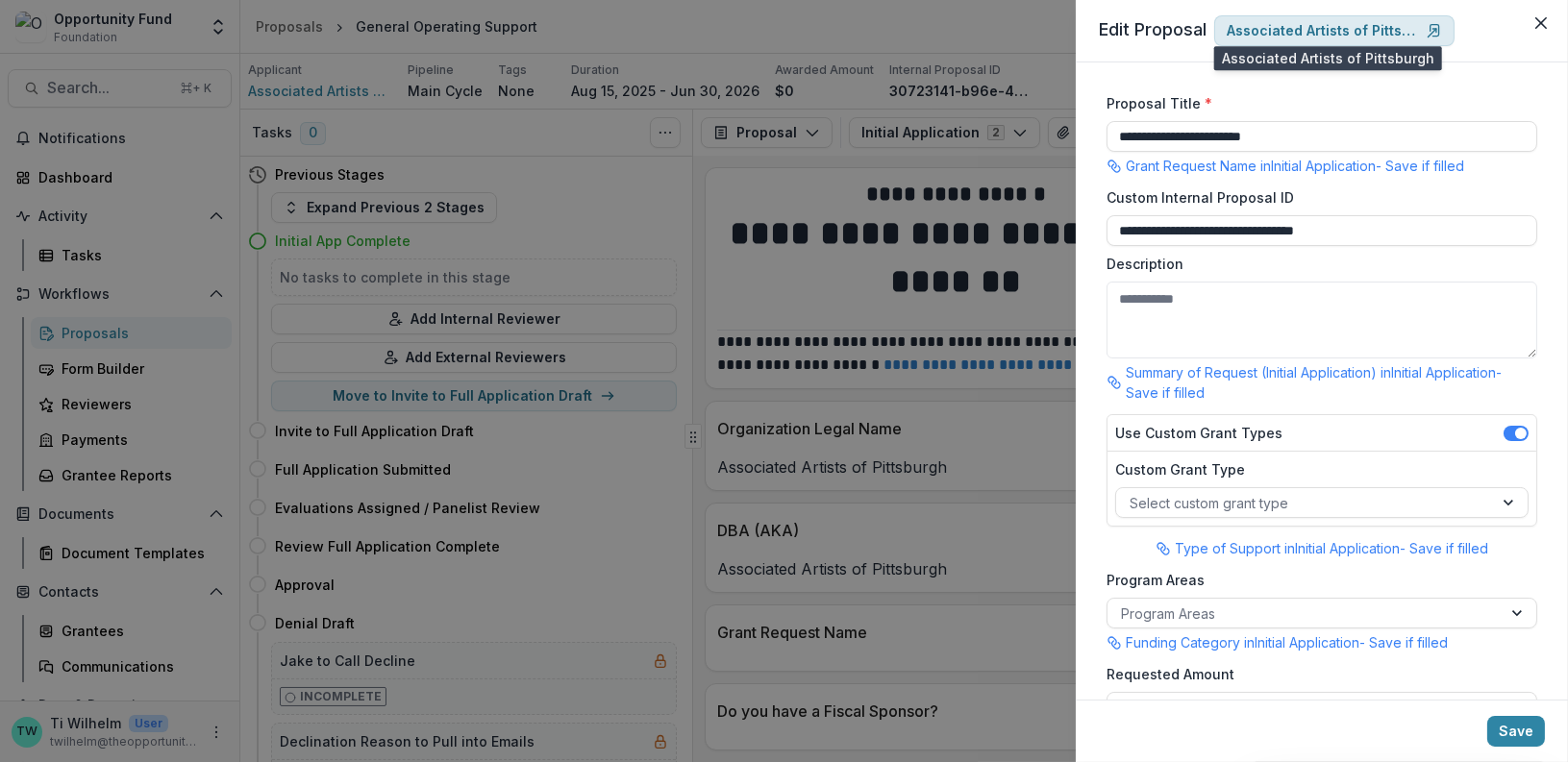 click on "Associated Artists of Pittsburgh" at bounding box center (1323, 31) 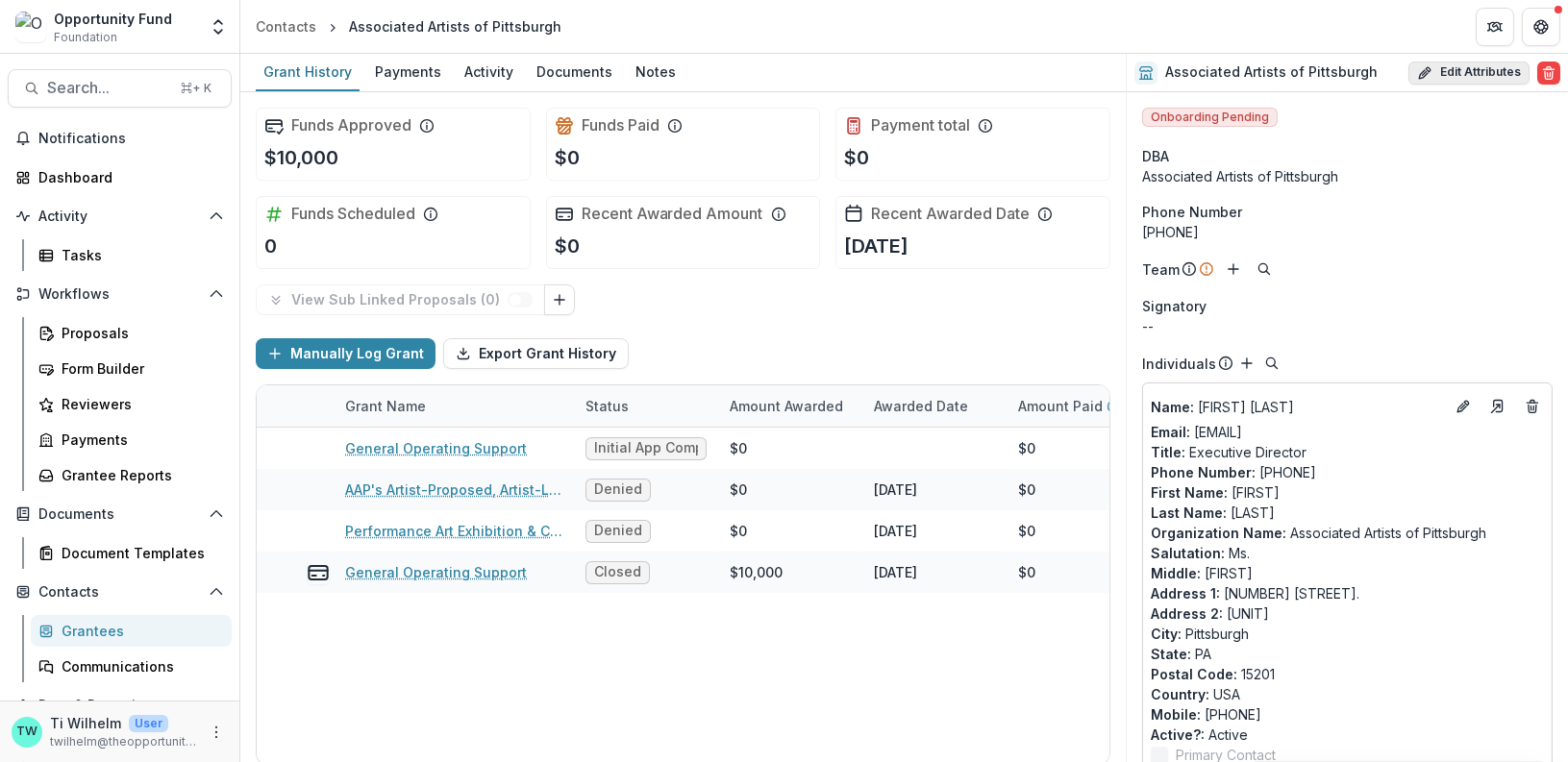 click on "Edit Attributes" at bounding box center (1469, 73) 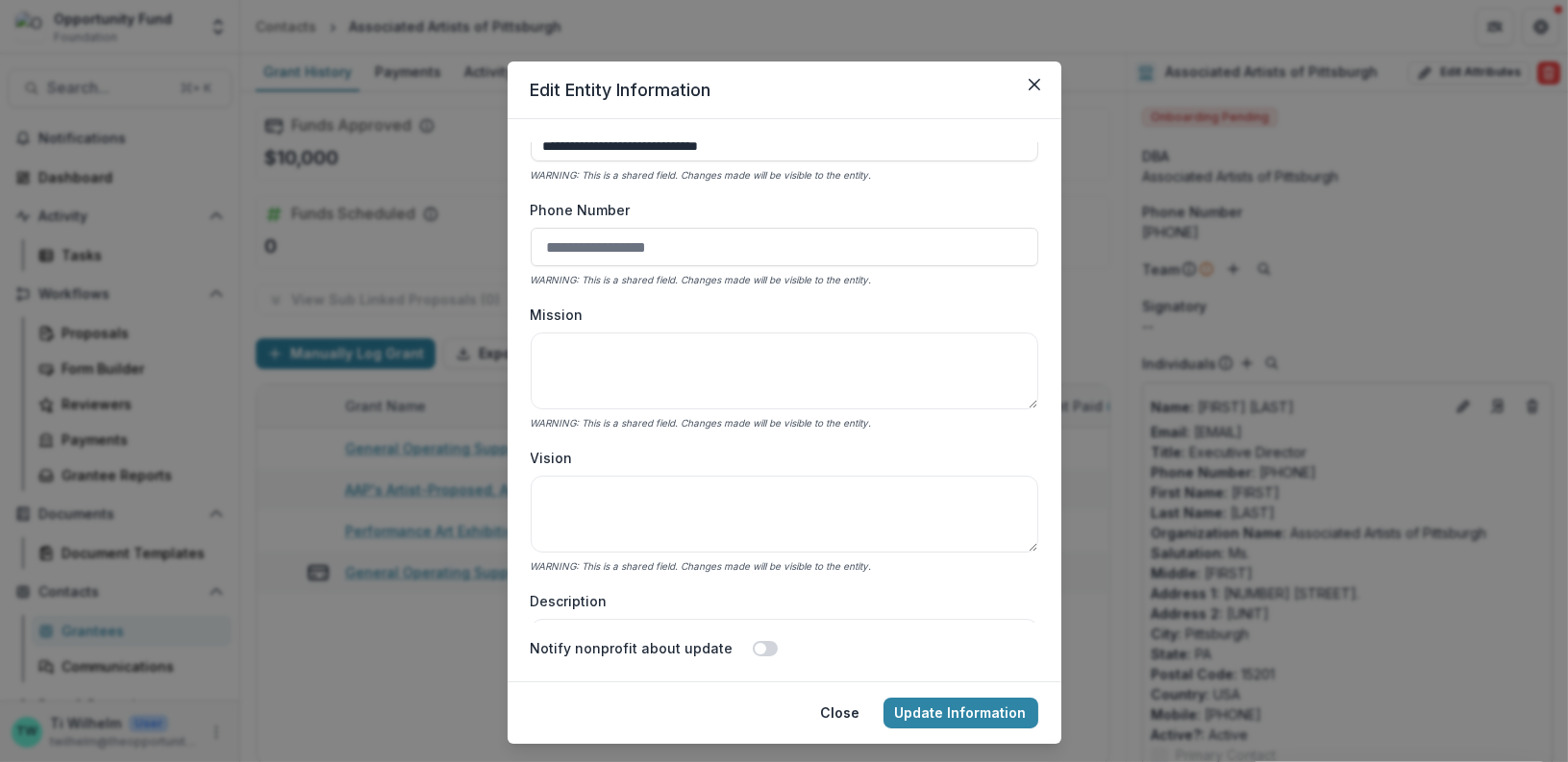 scroll, scrollTop: 69, scrollLeft: 0, axis: vertical 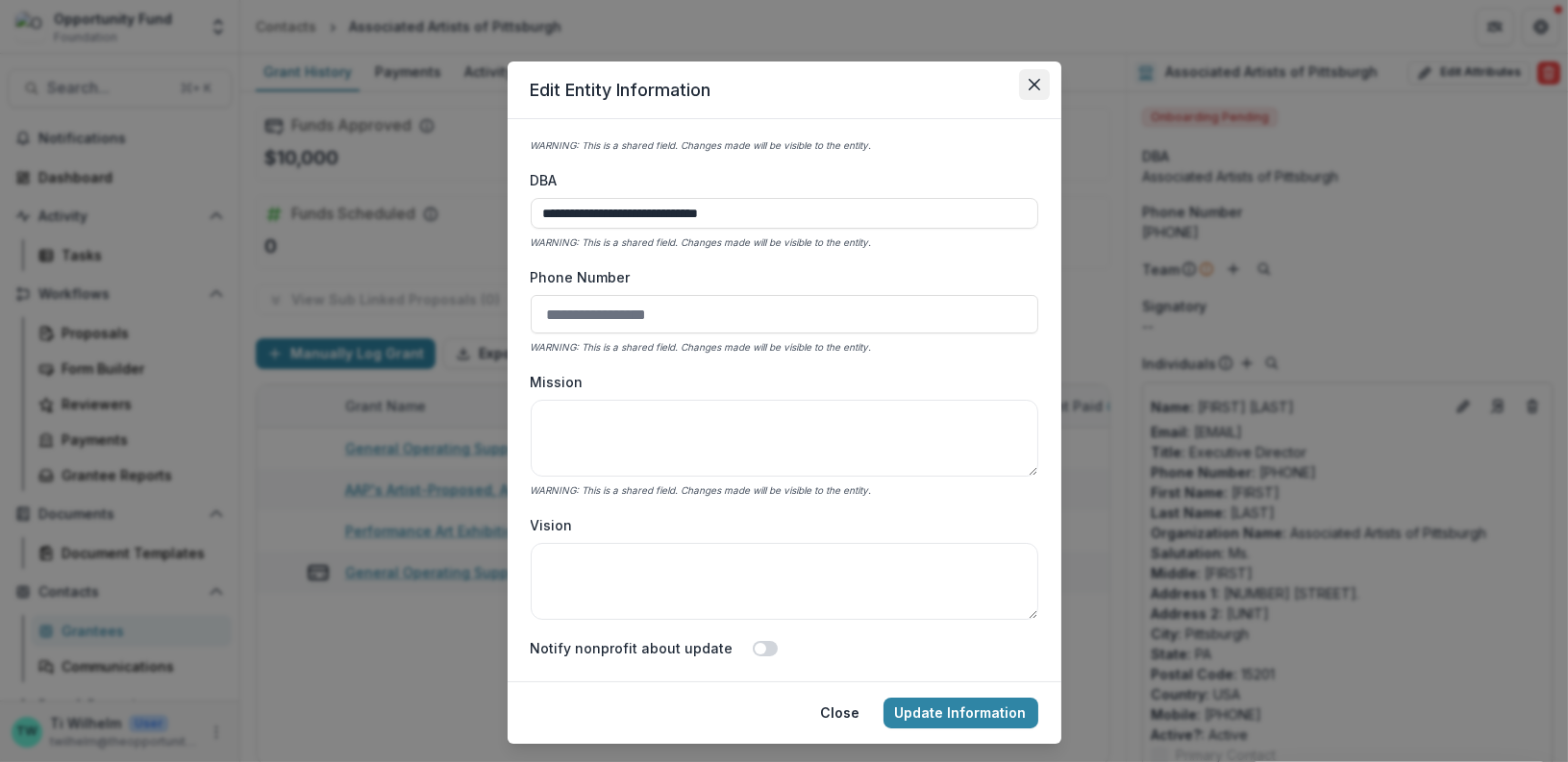 click 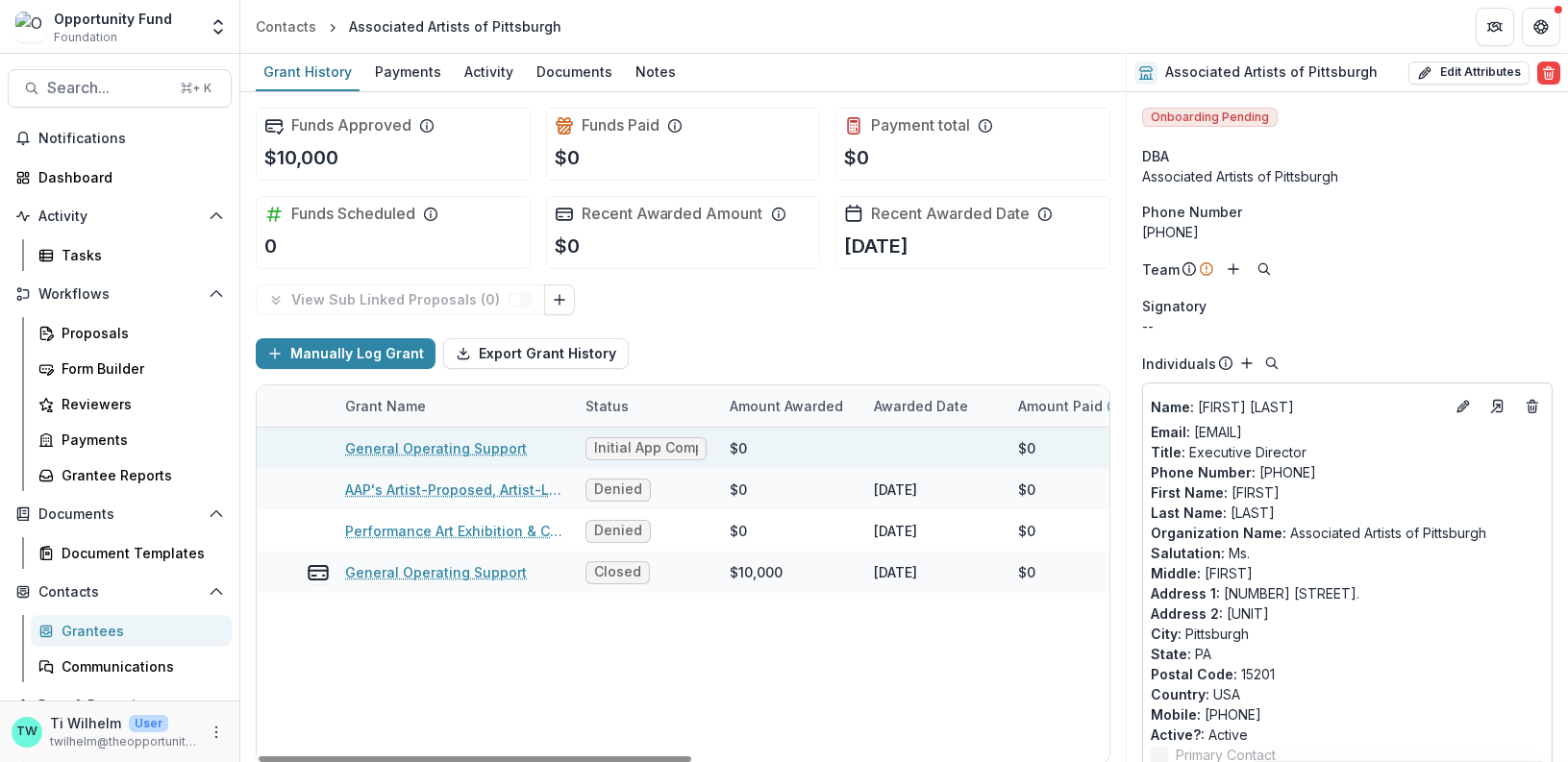 click on "General Operating Support" at bounding box center (436, 448) 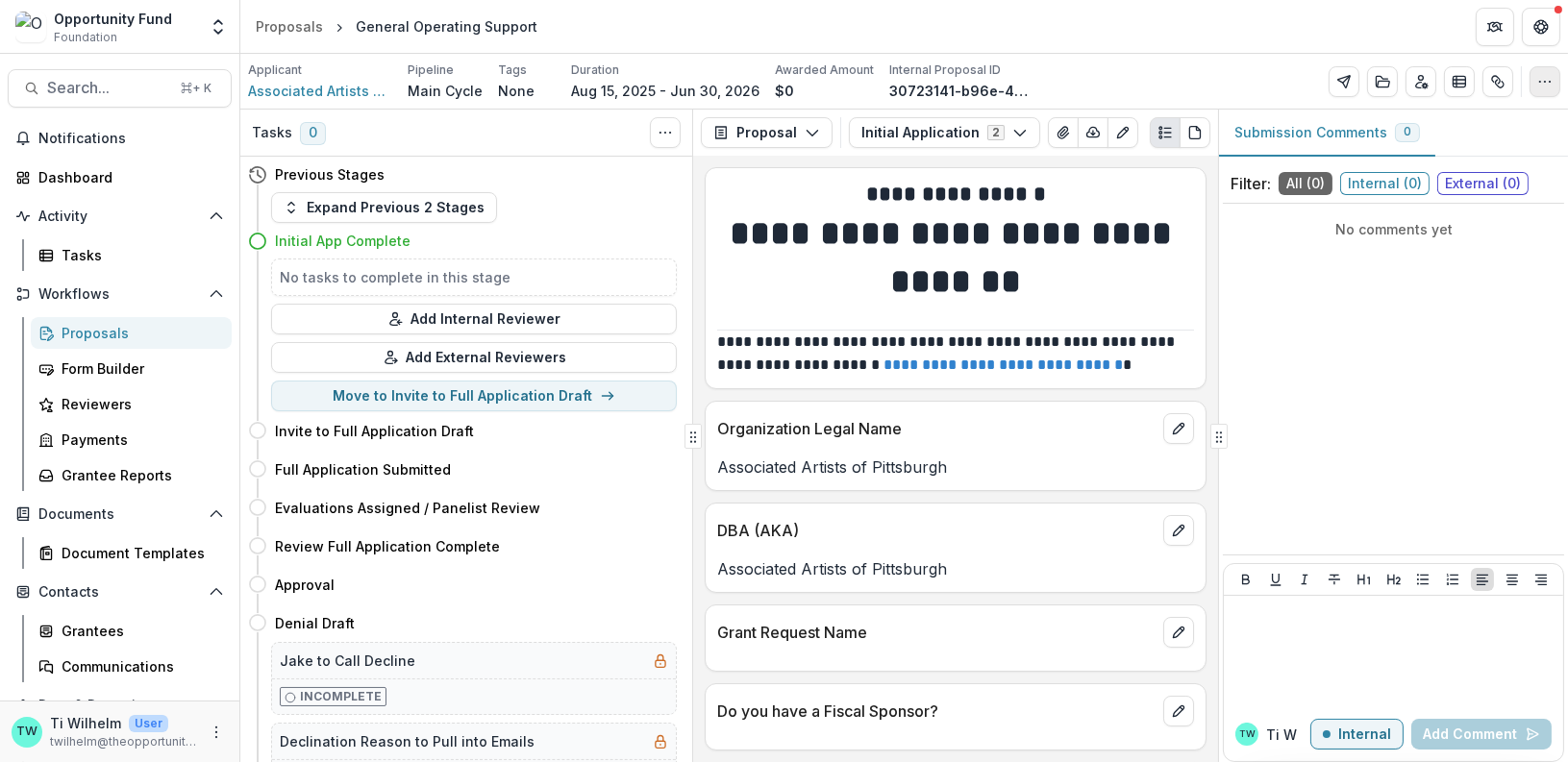click at bounding box center [1545, 82] 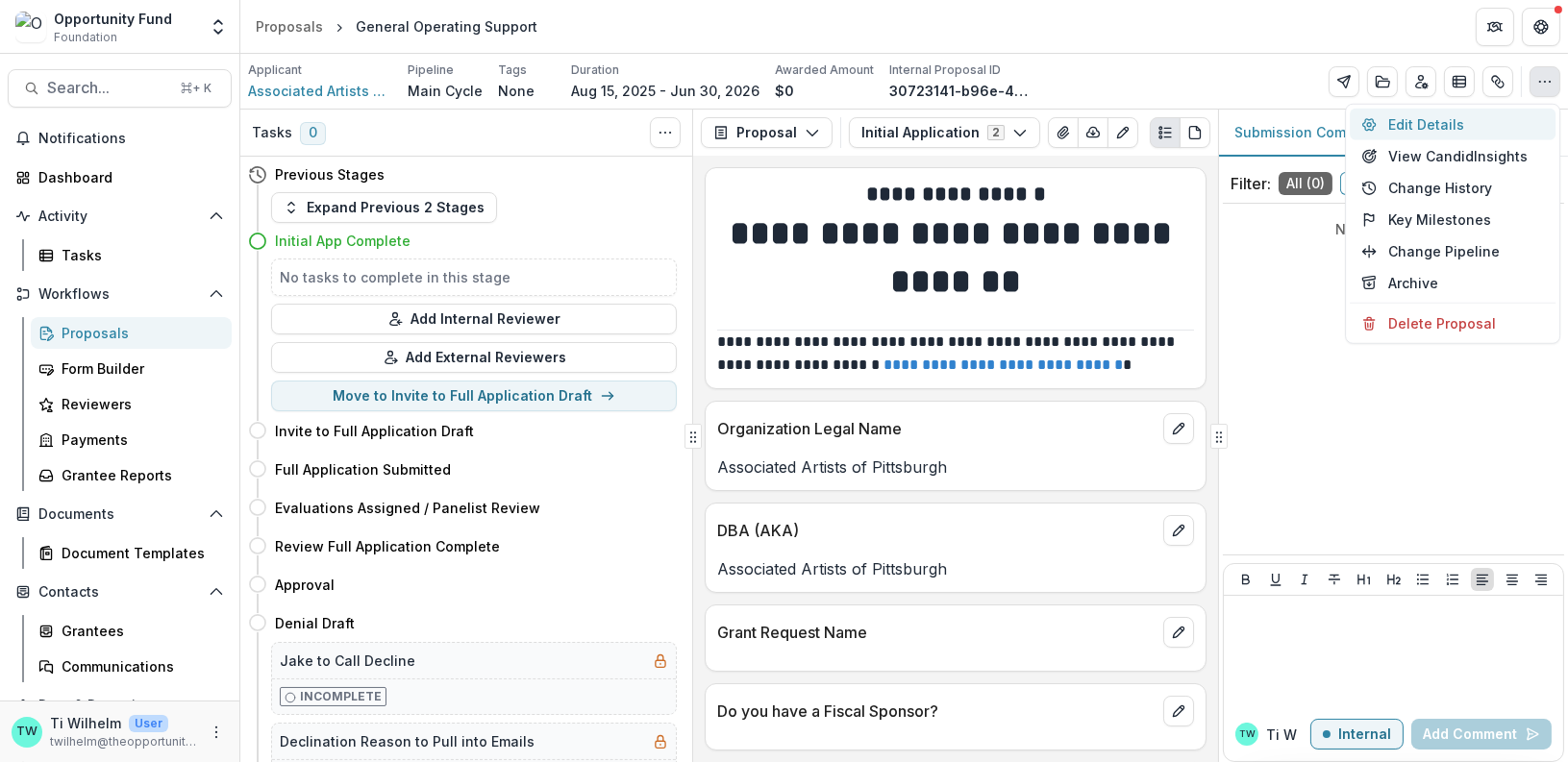 click on "Edit Details" at bounding box center (1453, 124) 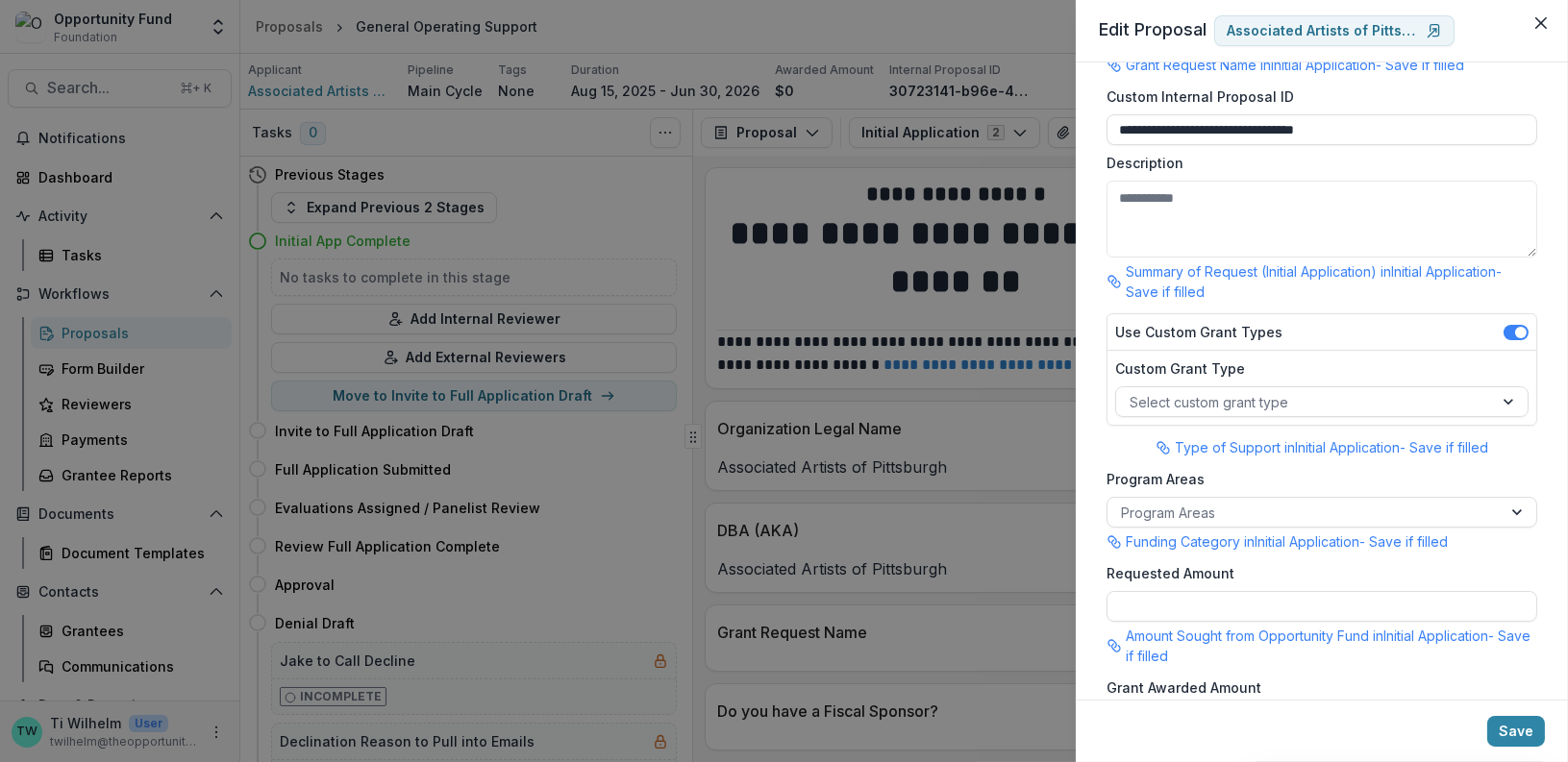 scroll, scrollTop: 116, scrollLeft: 0, axis: vertical 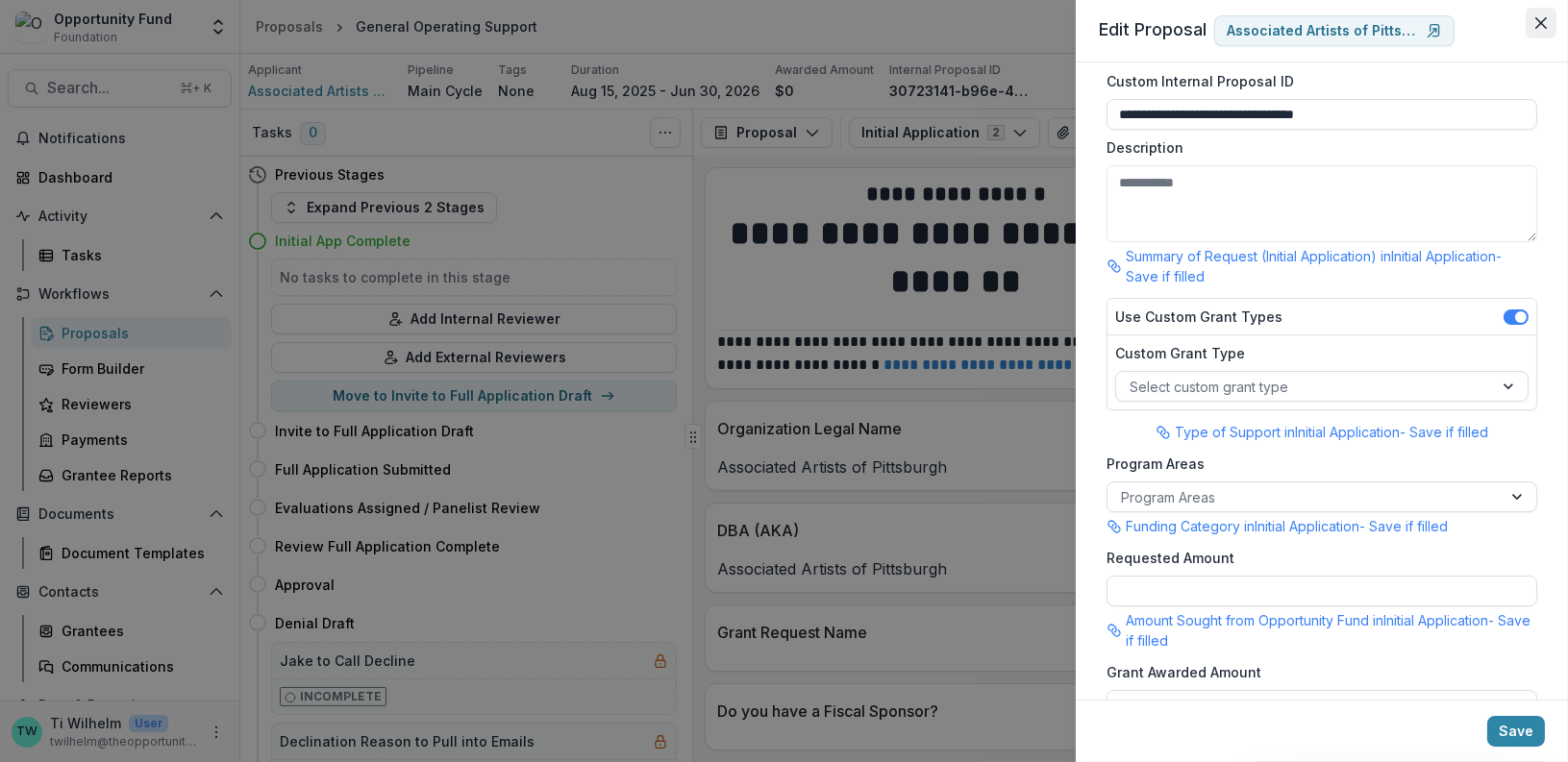click 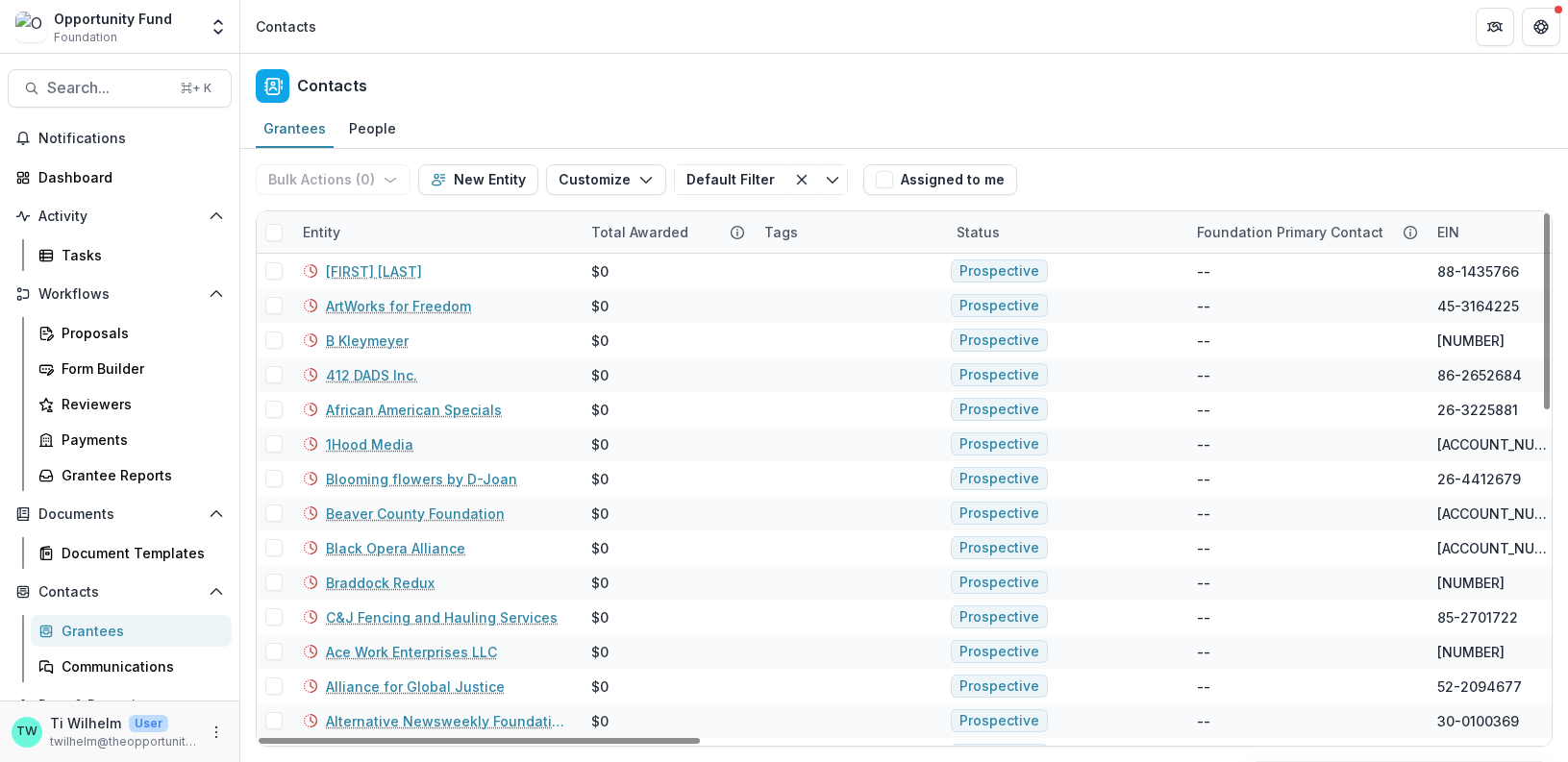 click on "Entity" at bounding box center (436, 232) 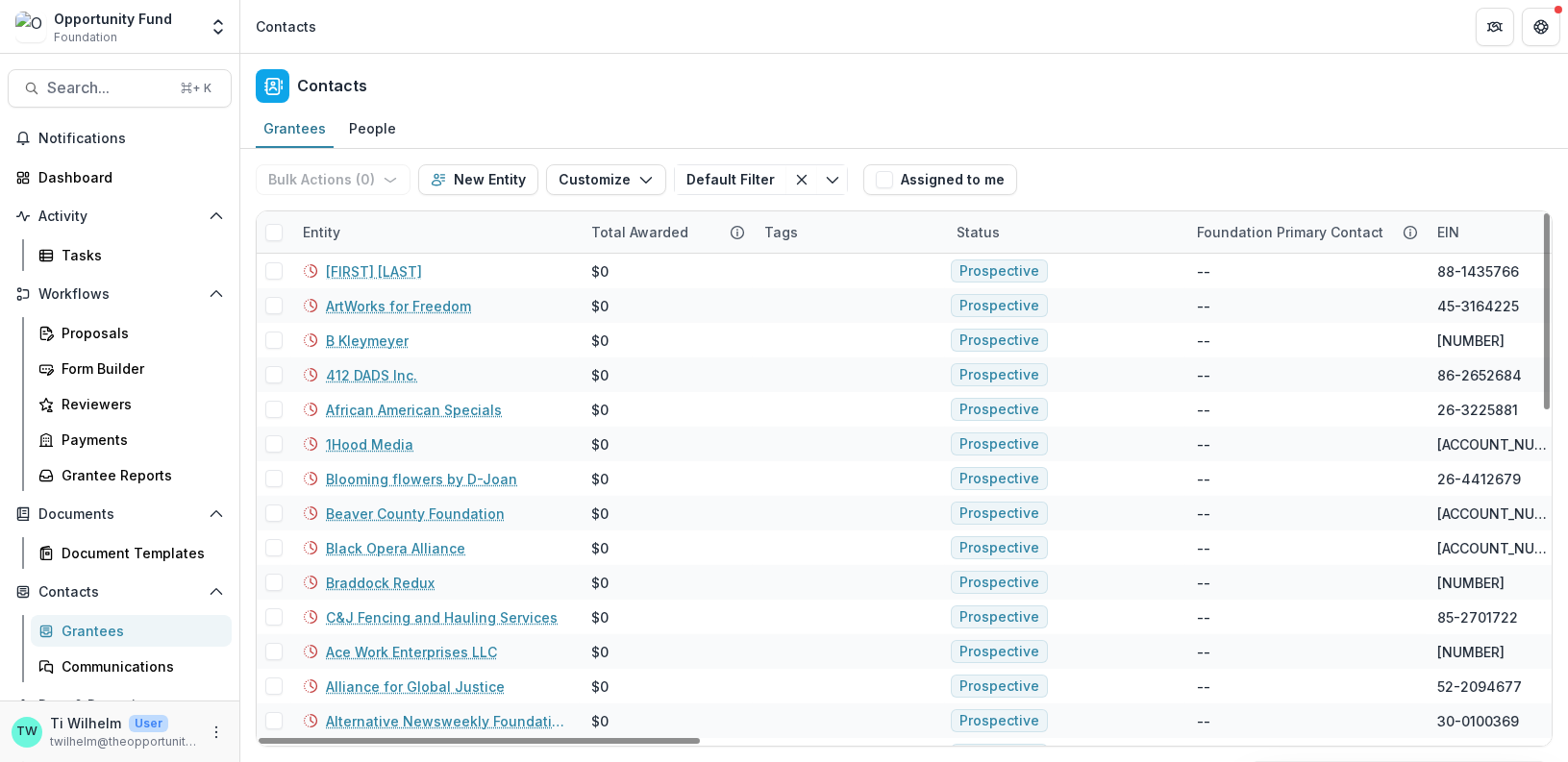 scroll, scrollTop: 93, scrollLeft: 0, axis: vertical 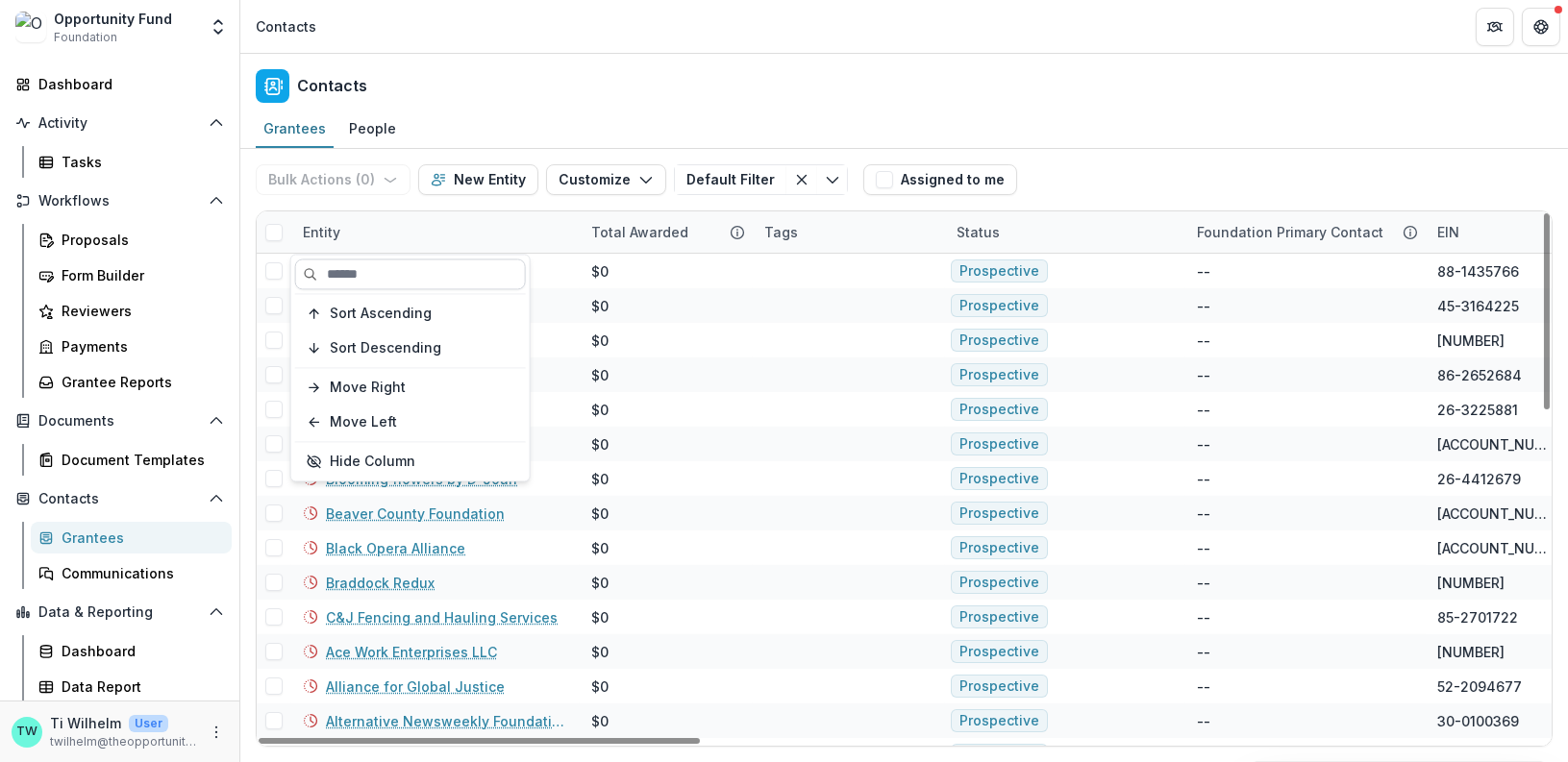 click at bounding box center [411, 274] 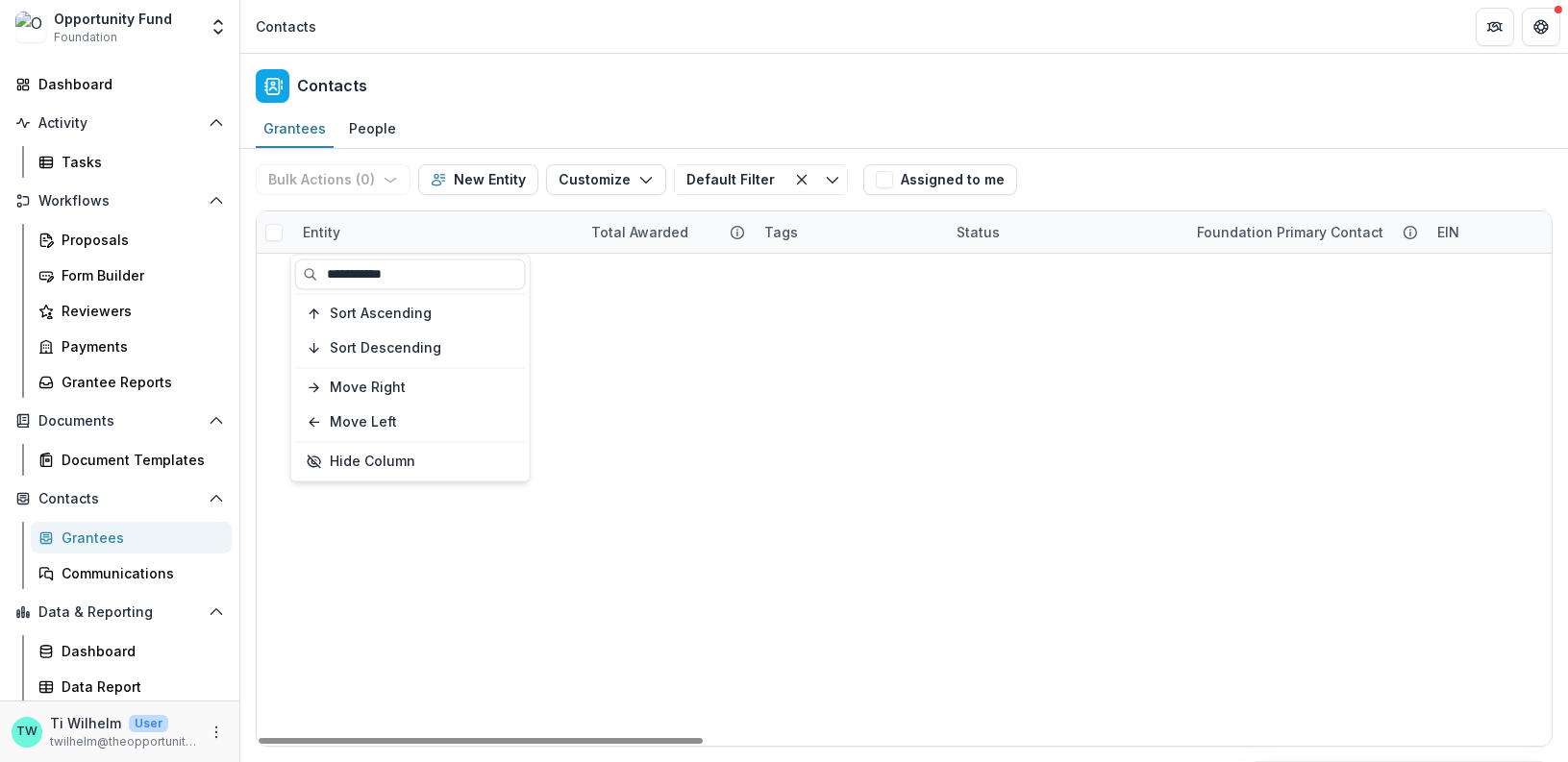 type on "**********" 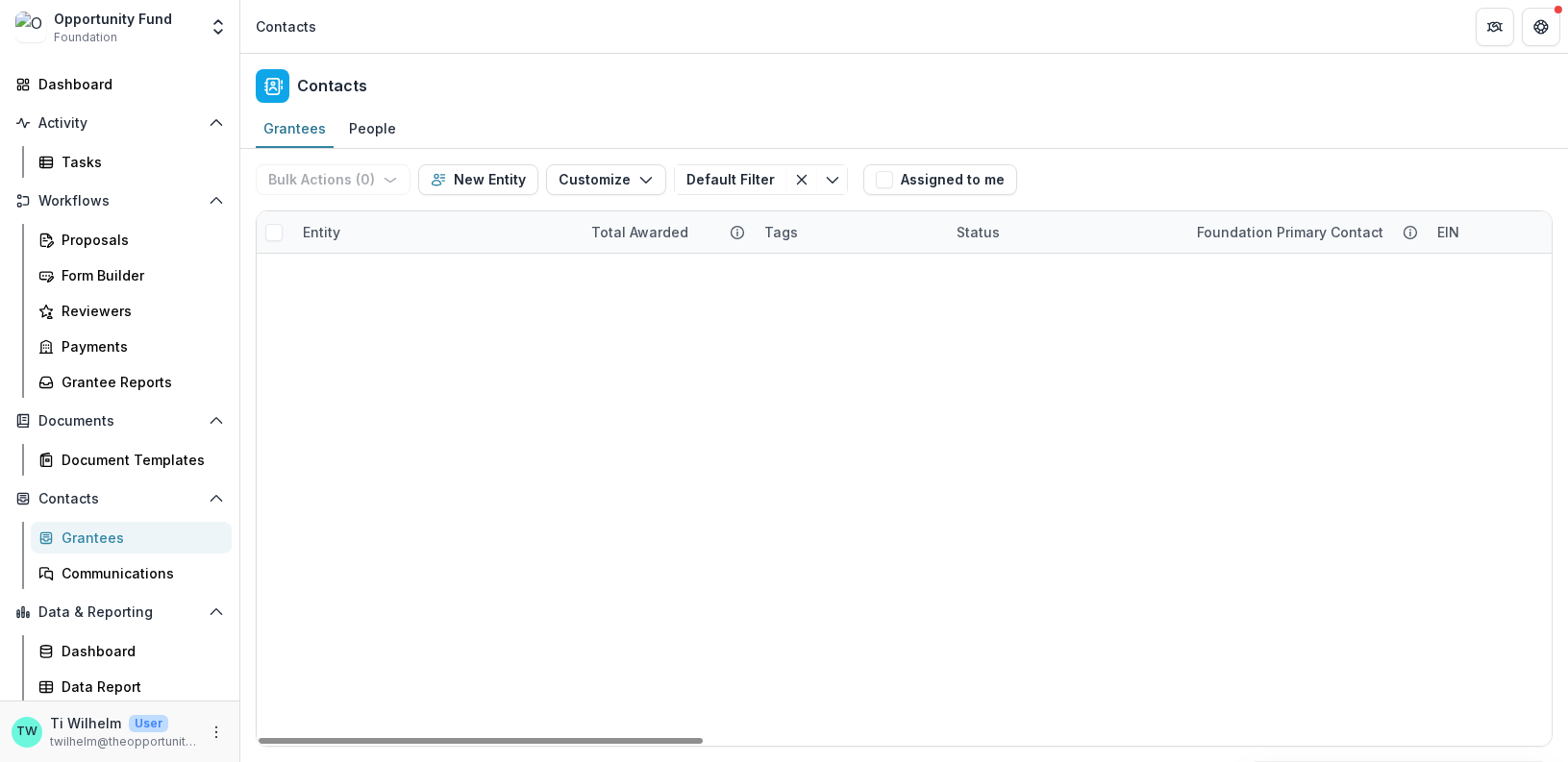 click on "Contacts" at bounding box center [904, 82] 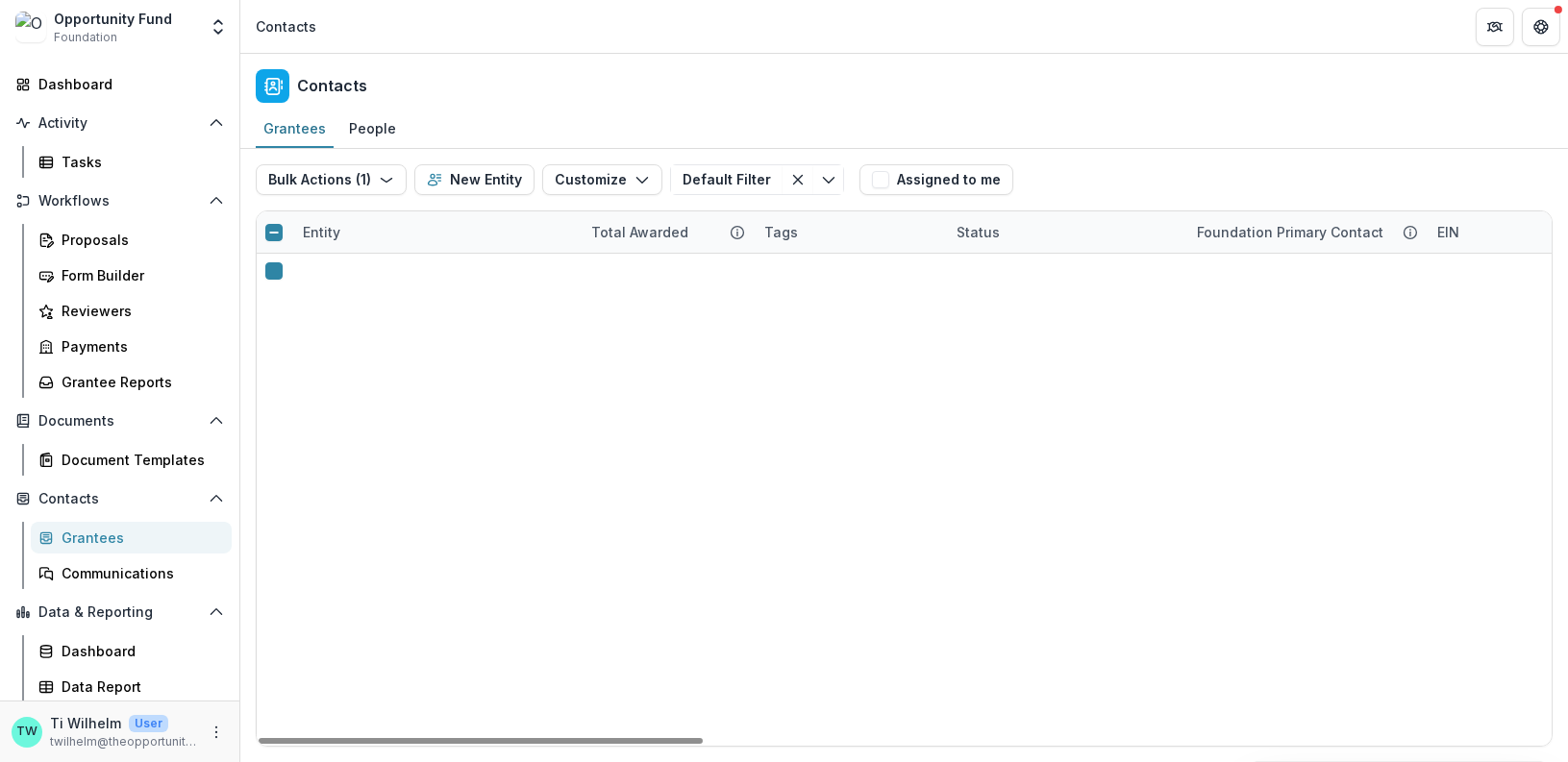 click at bounding box center (274, 306) 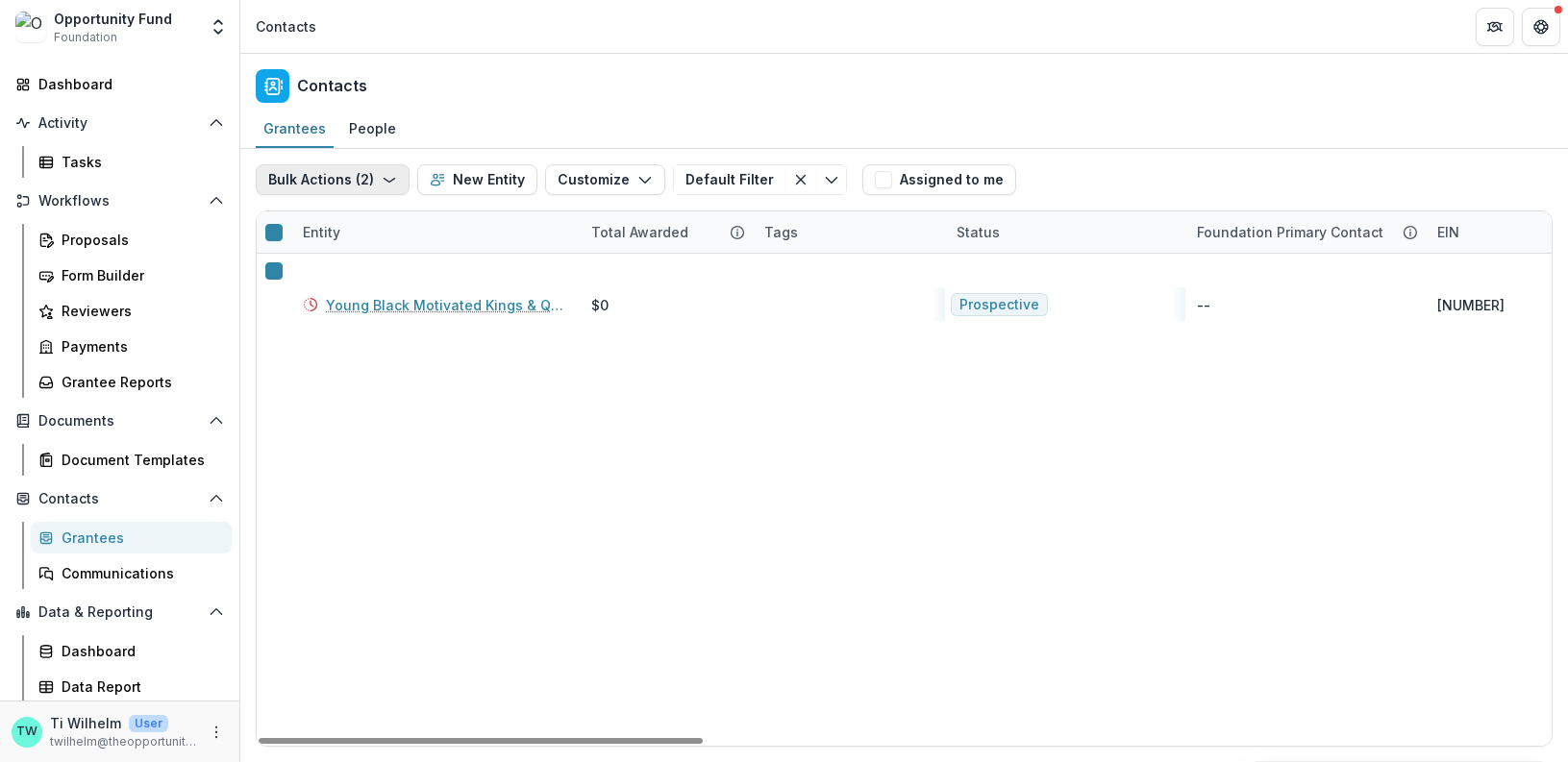 click 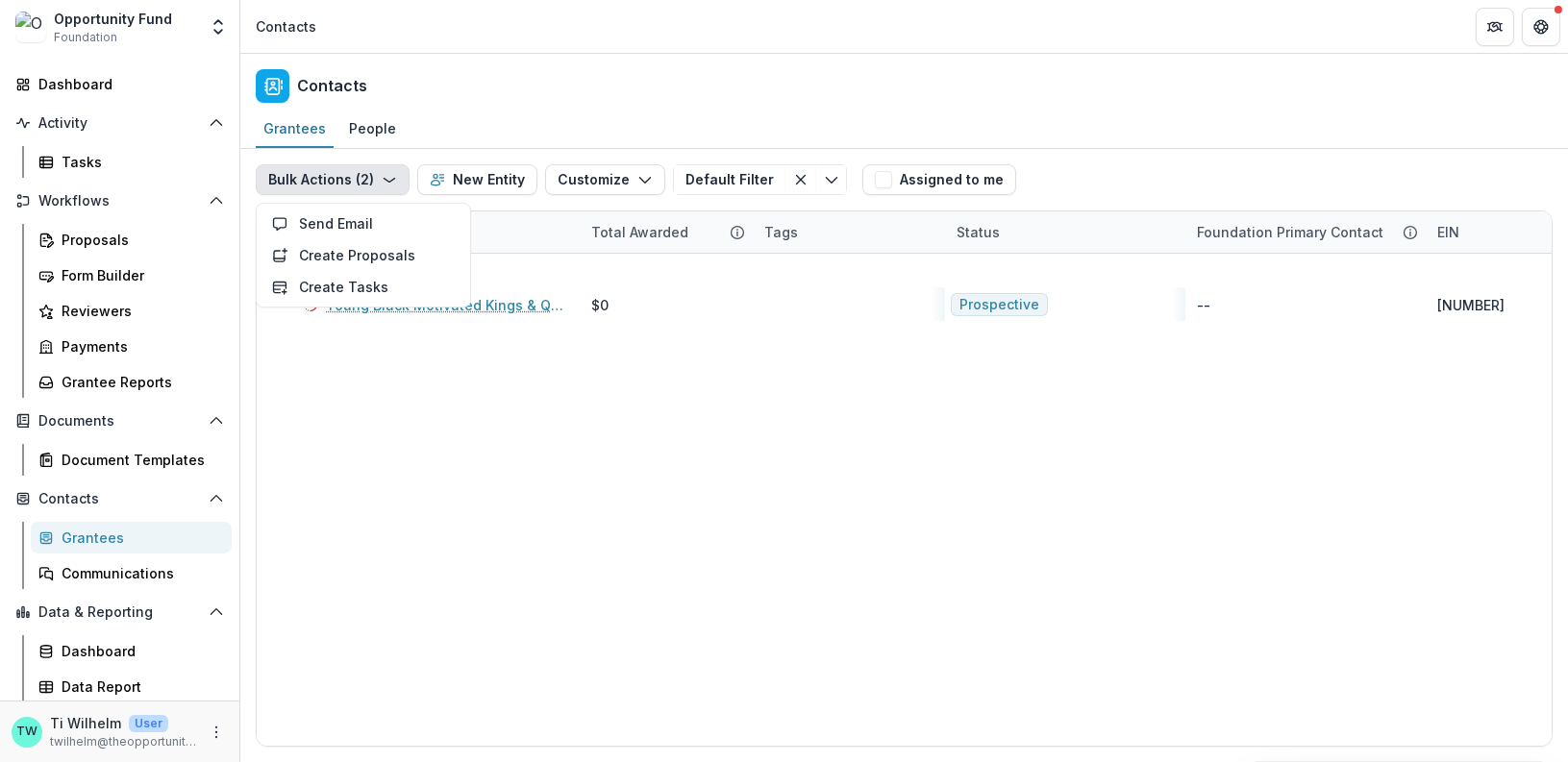 click on "Contacts" at bounding box center [904, 82] 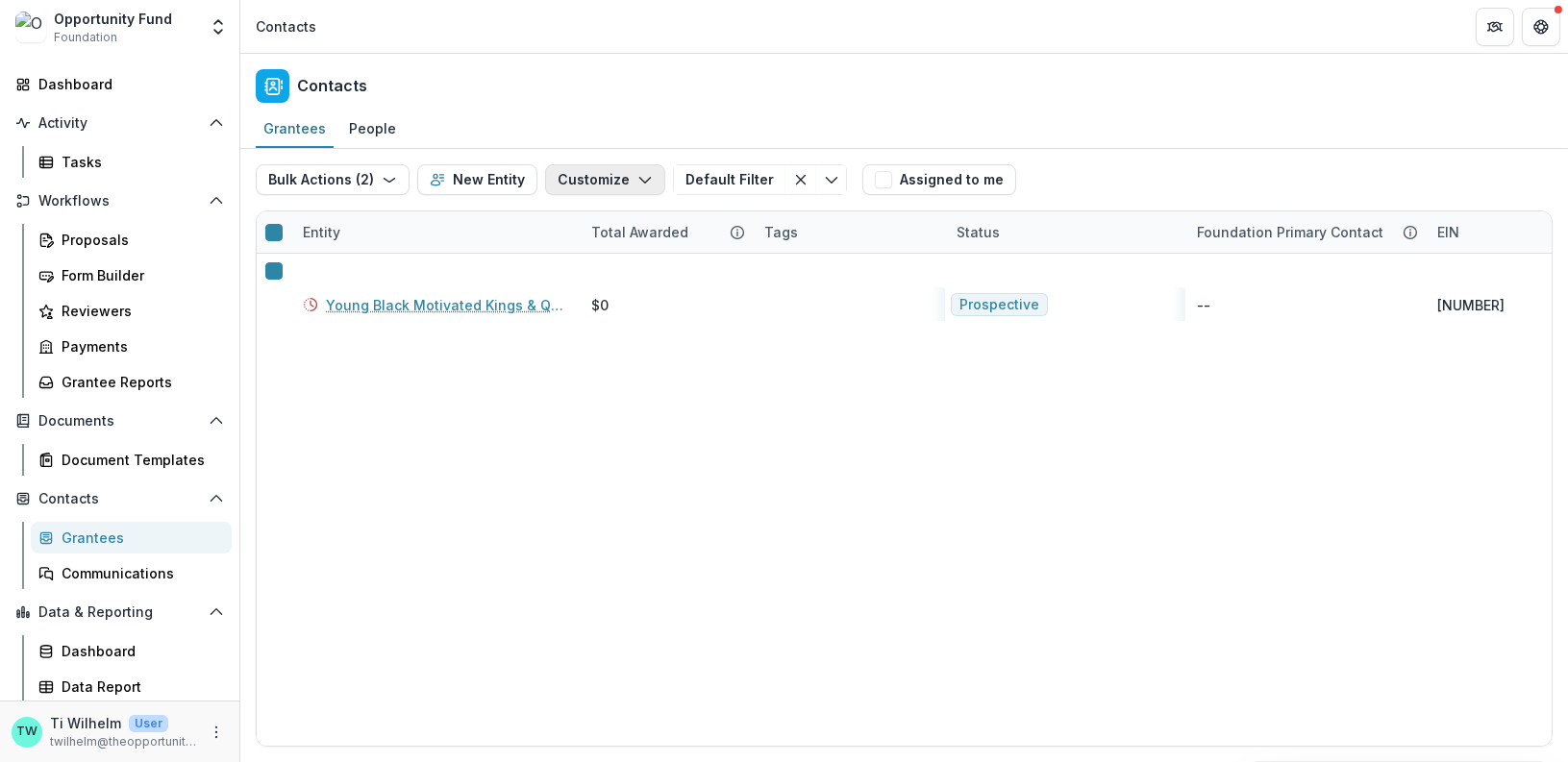 click 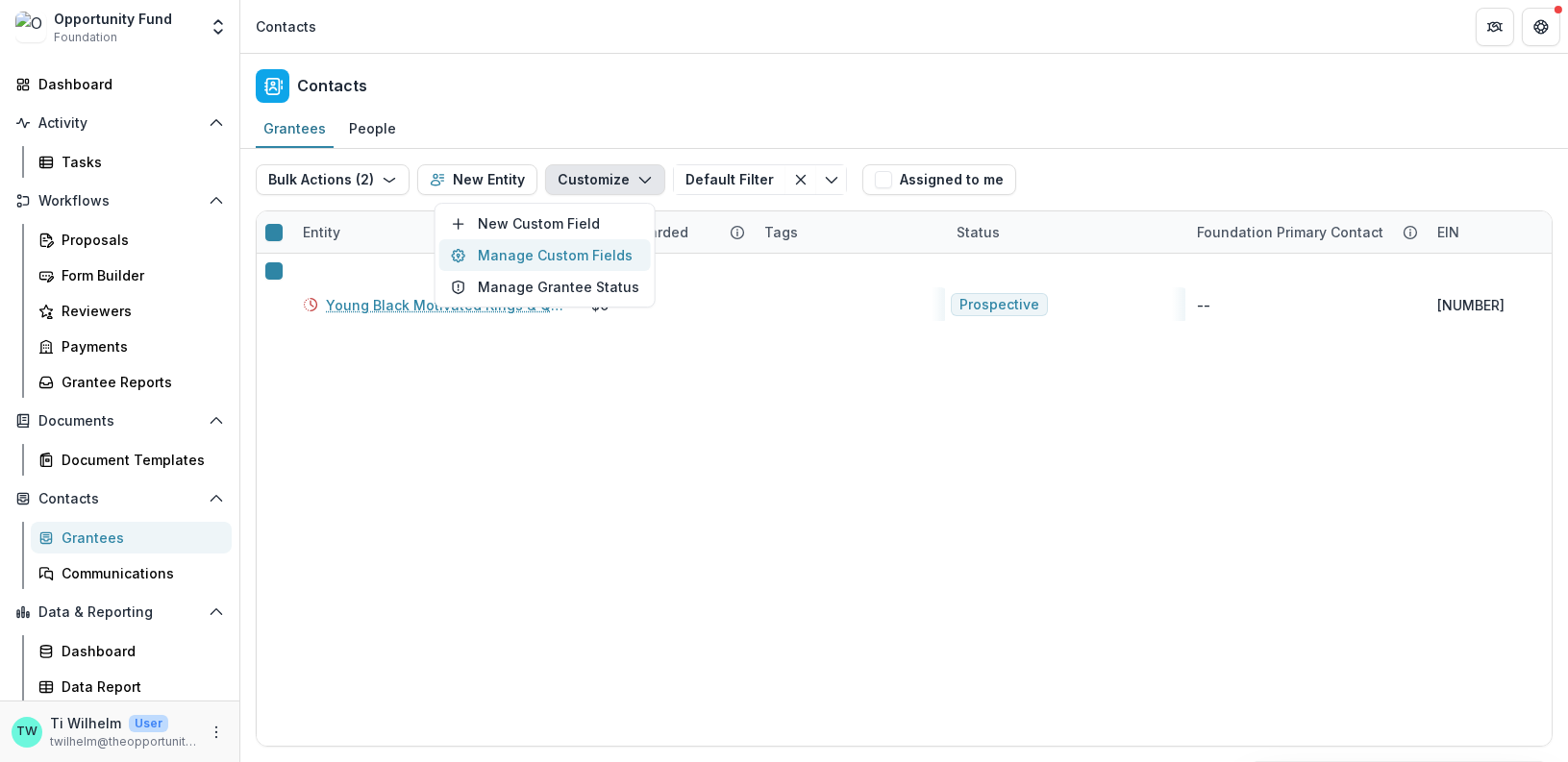 click on "Manage Custom Fields" at bounding box center [545, 255] 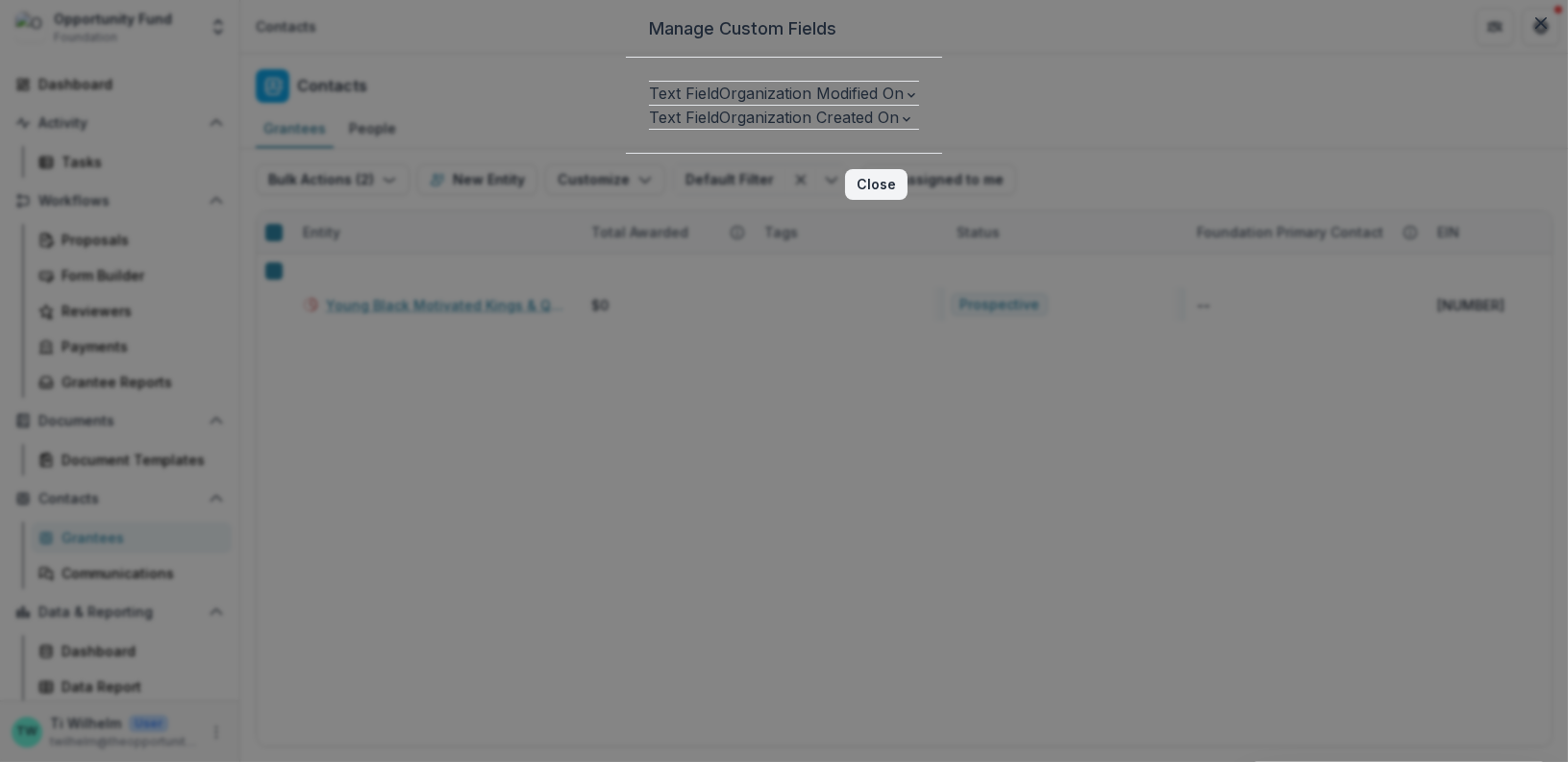 click on "Close" at bounding box center [876, 184] 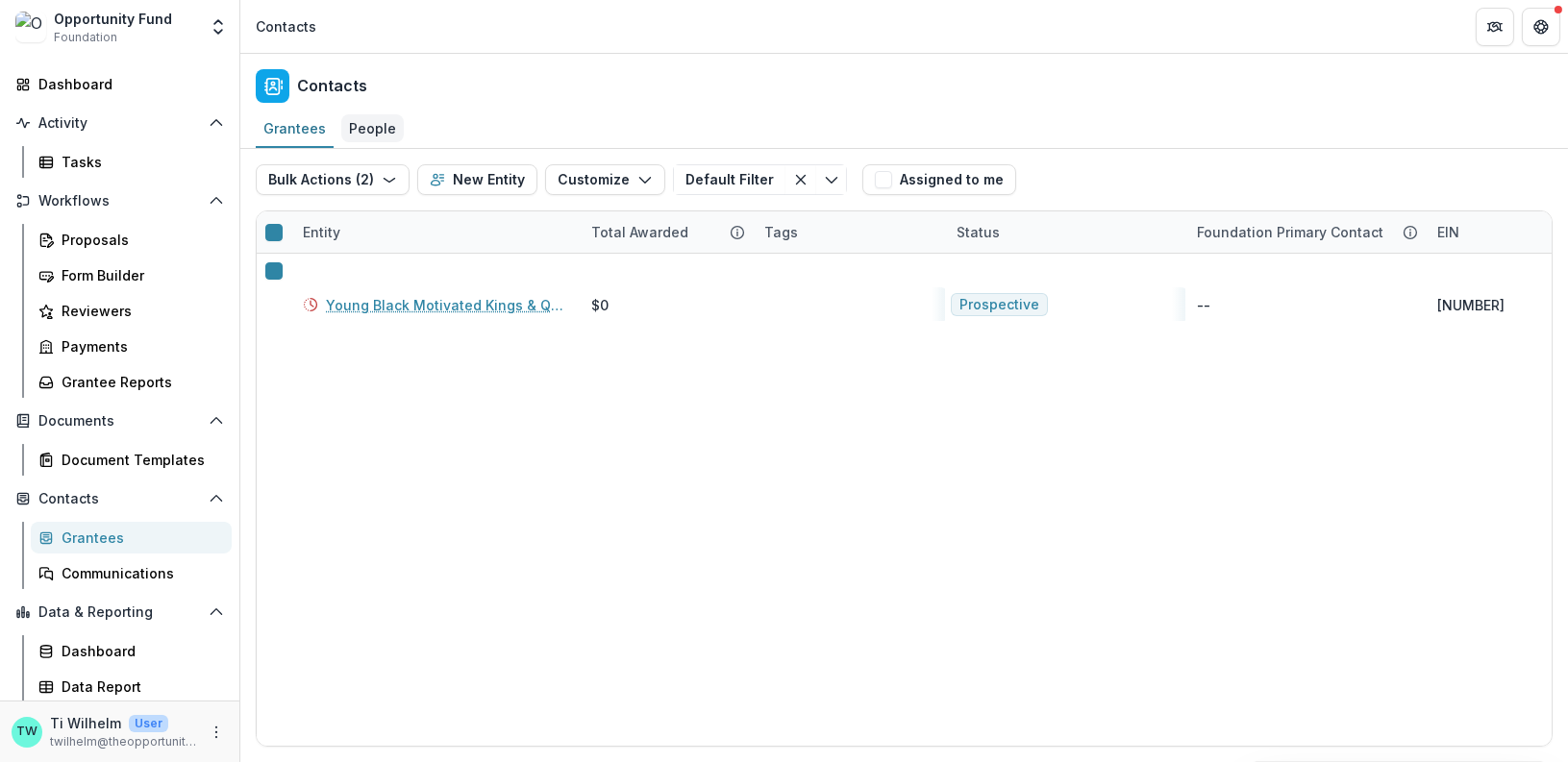 click on "People" at bounding box center [372, 128] 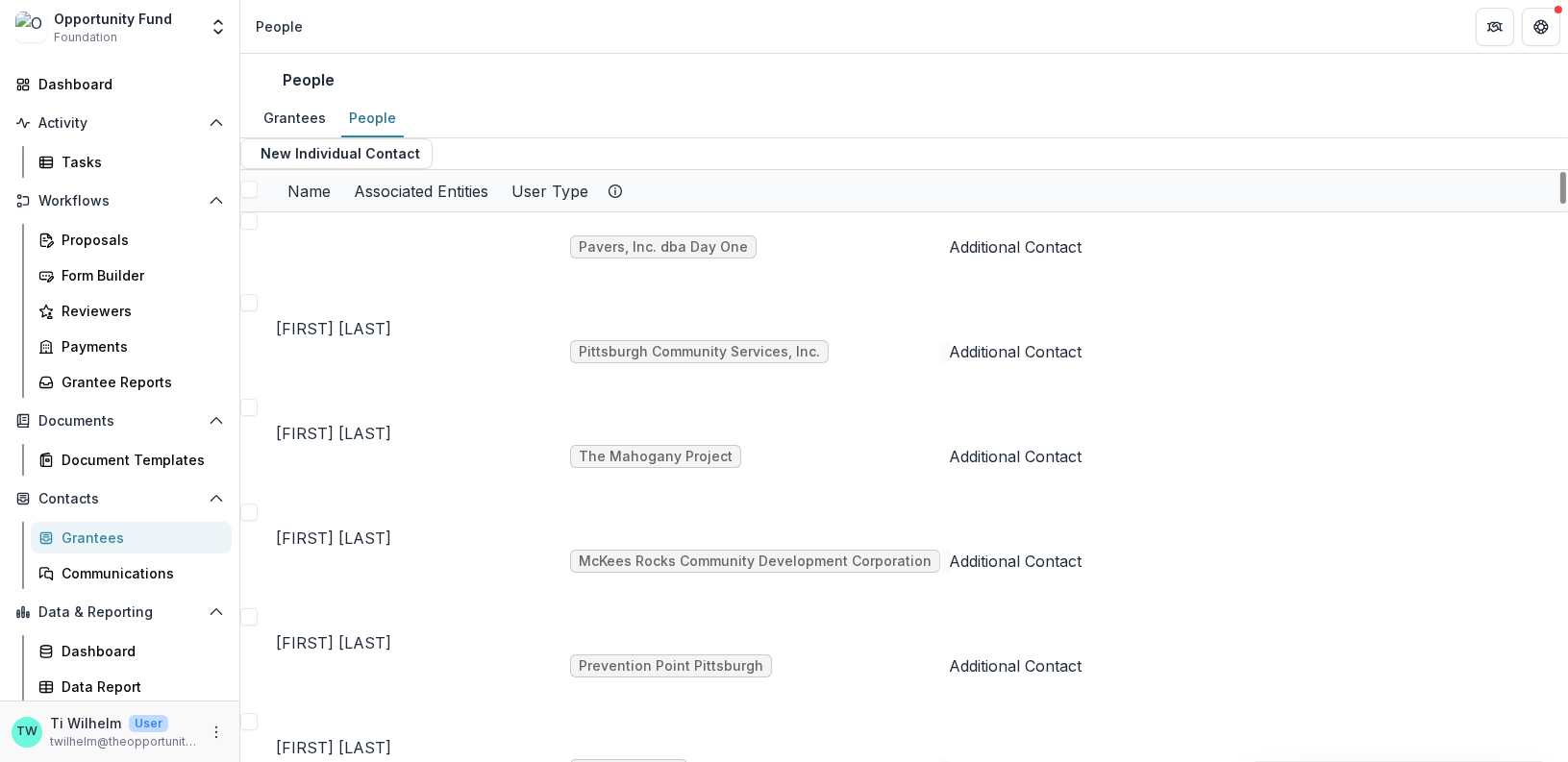 click at bounding box center [249, 189] 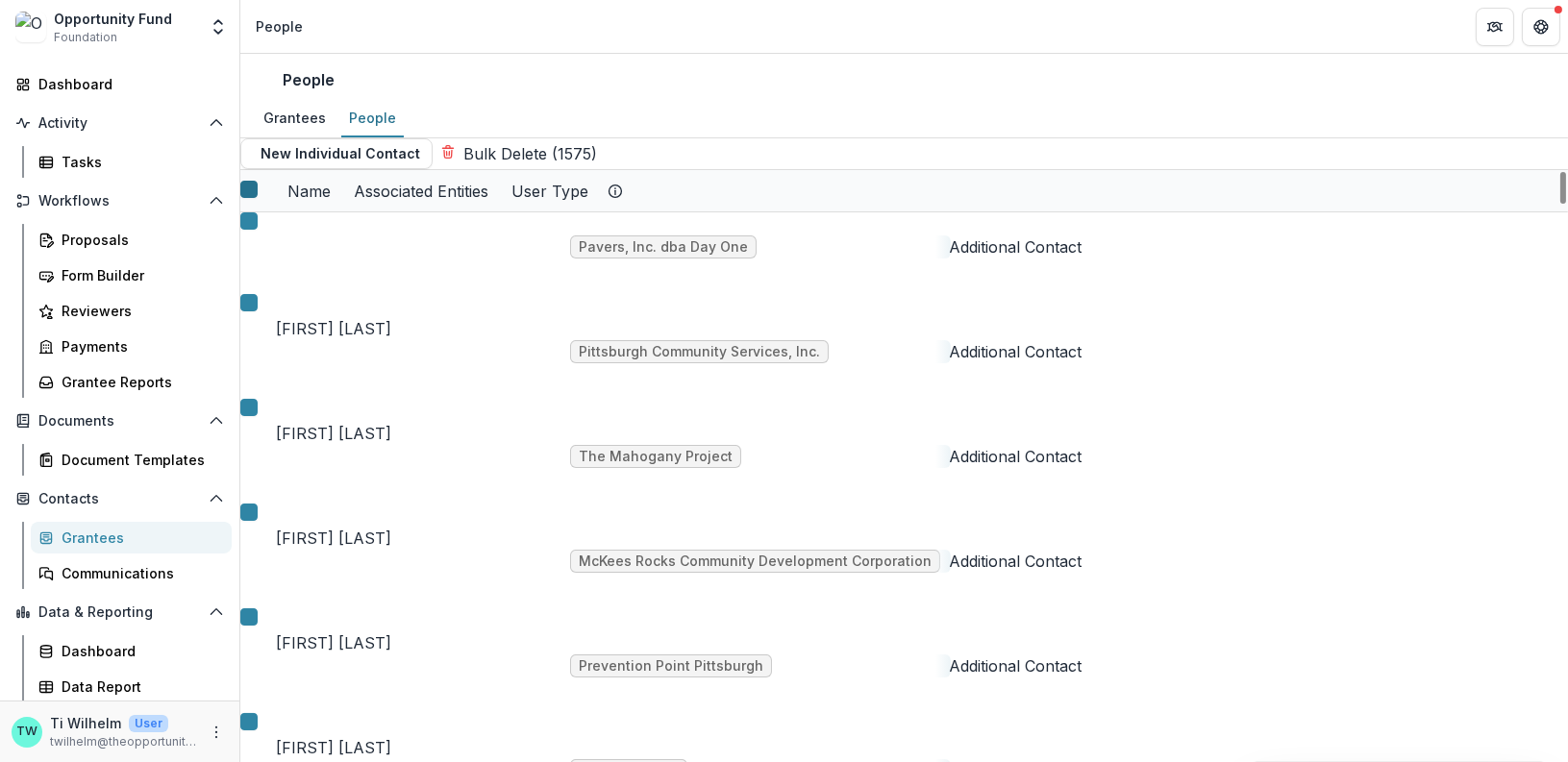 click 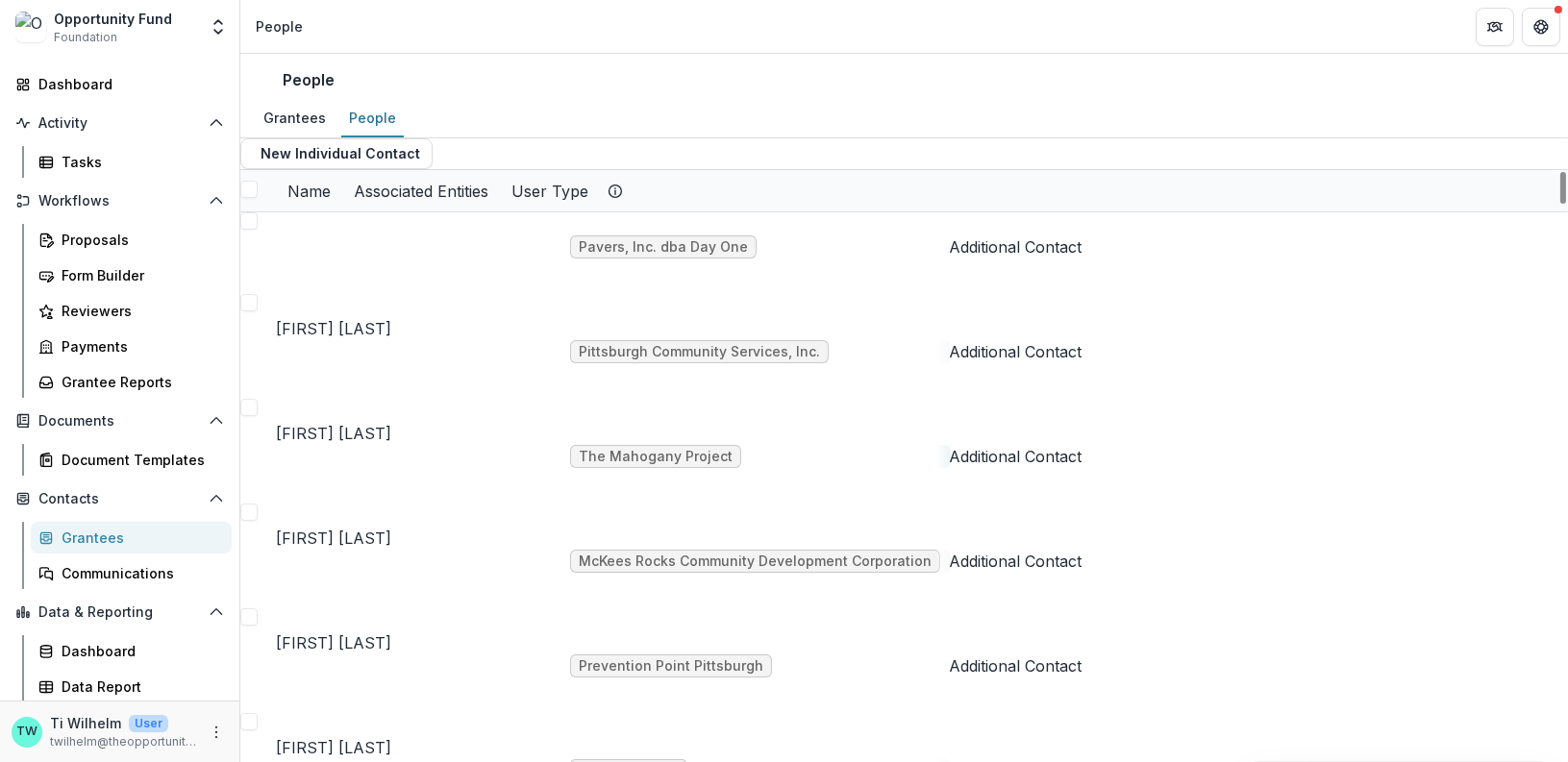 click at bounding box center (249, 407) 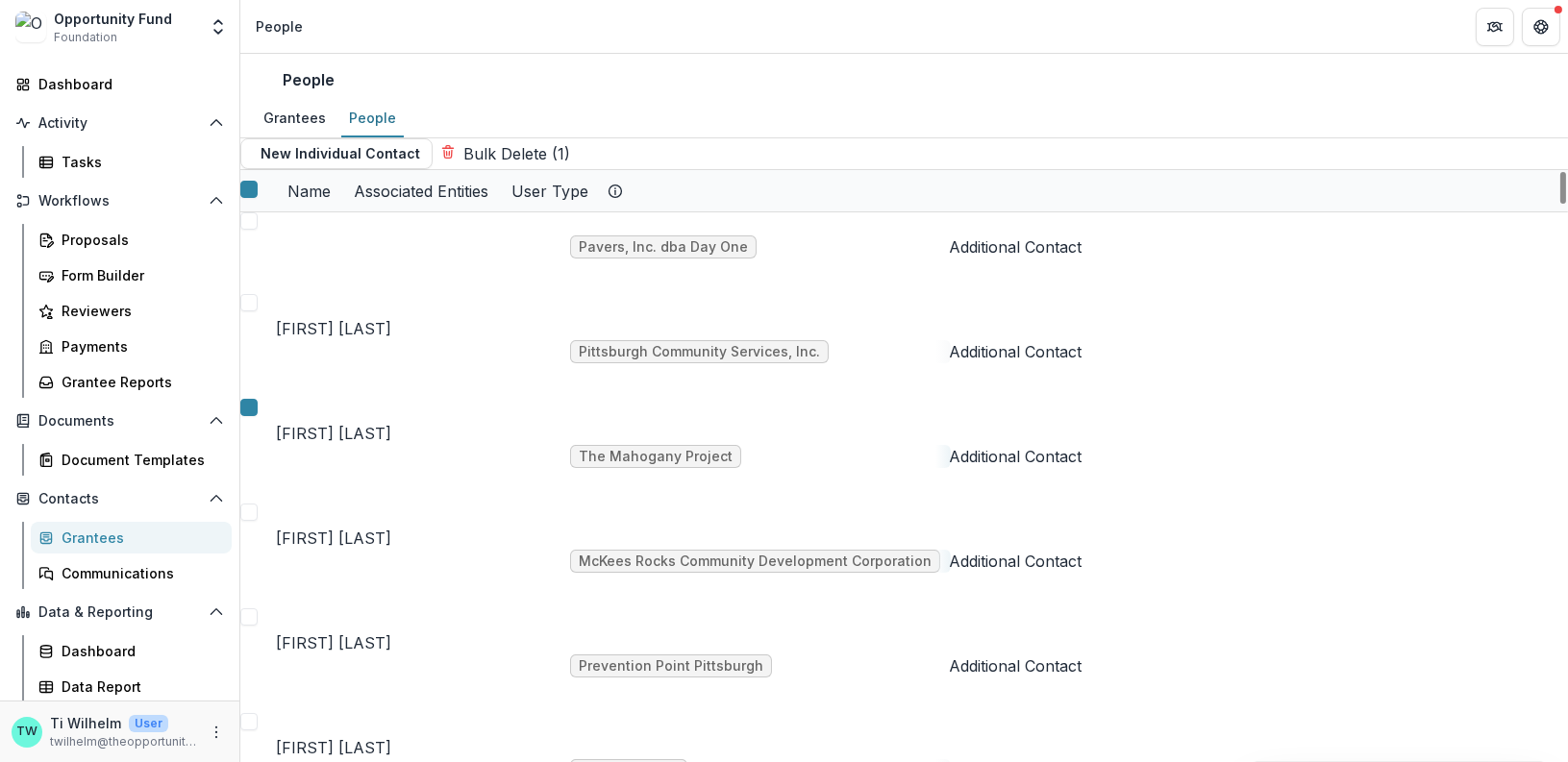 click at bounding box center (258, 515) 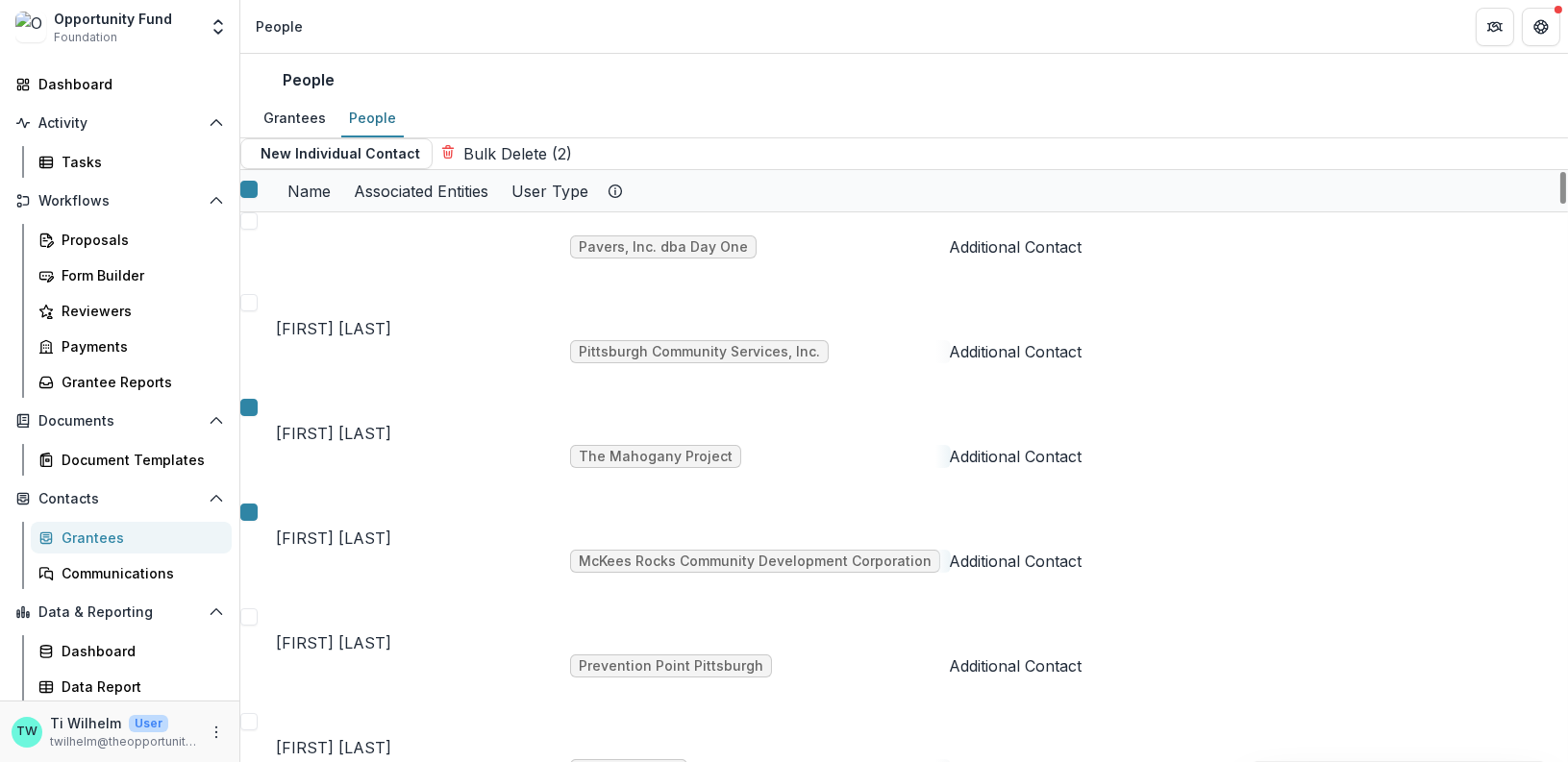 click on "New Individual Contact Bulk Delete (2)" at bounding box center [904, 154] 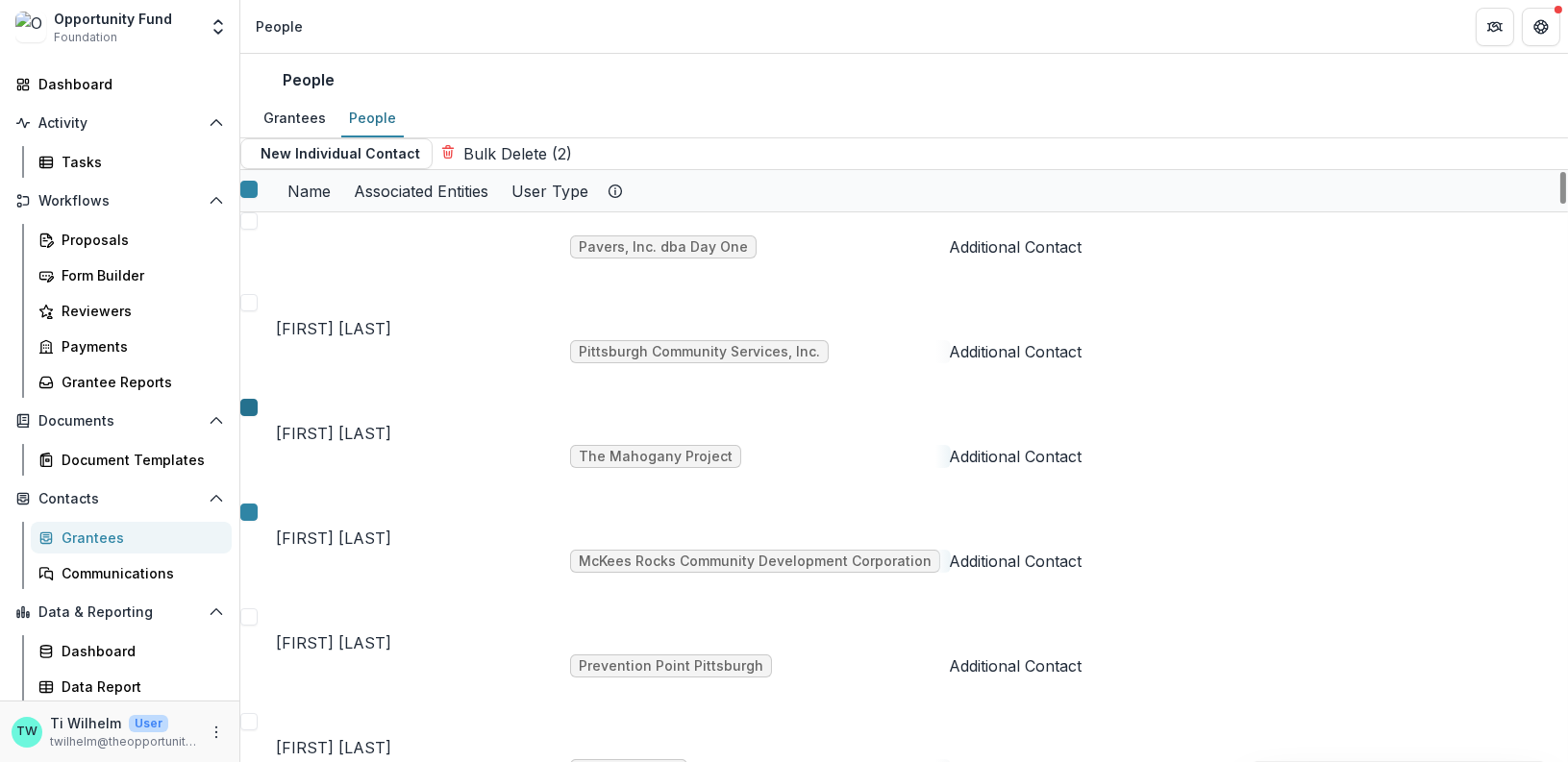 click 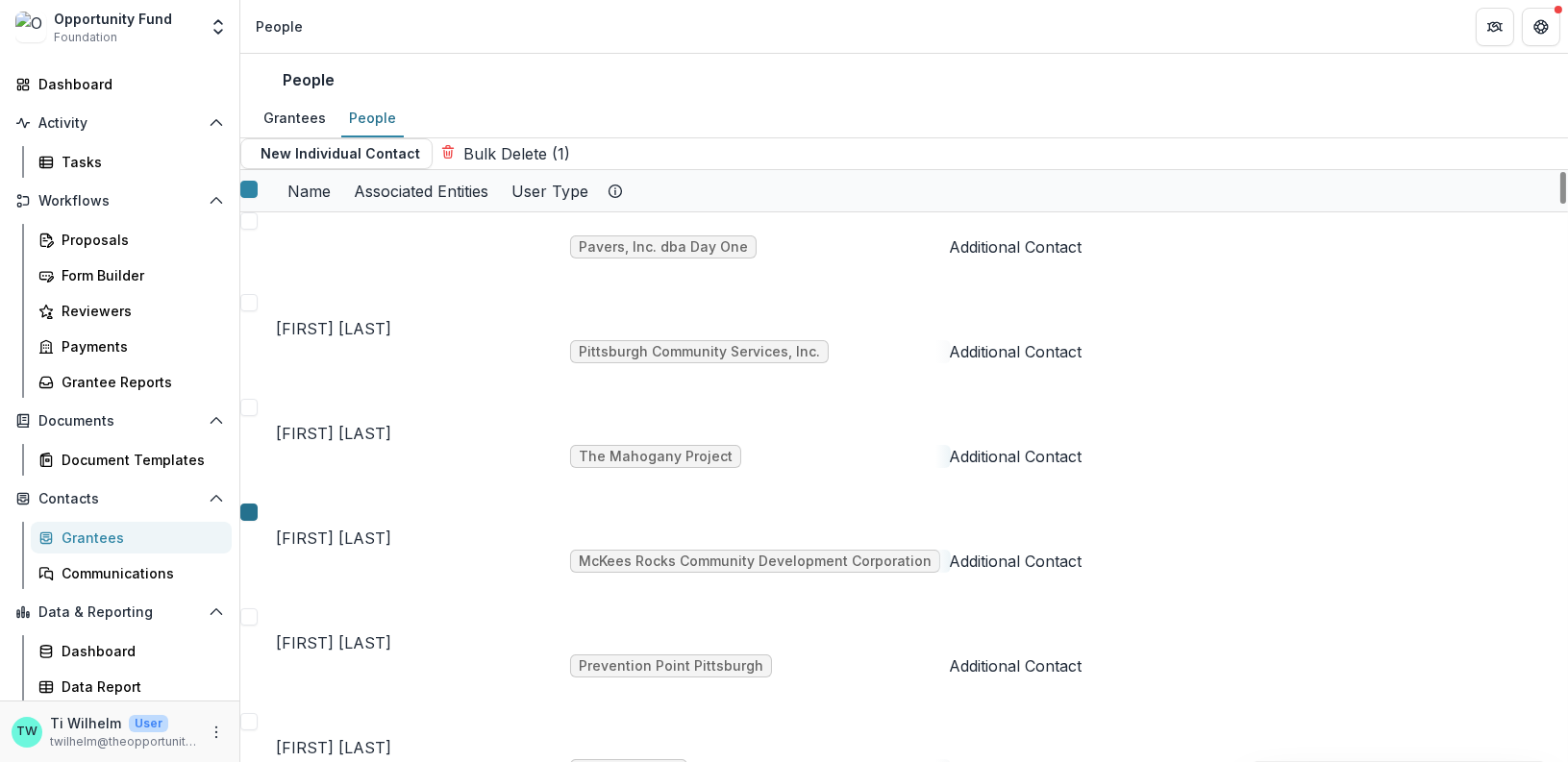 click 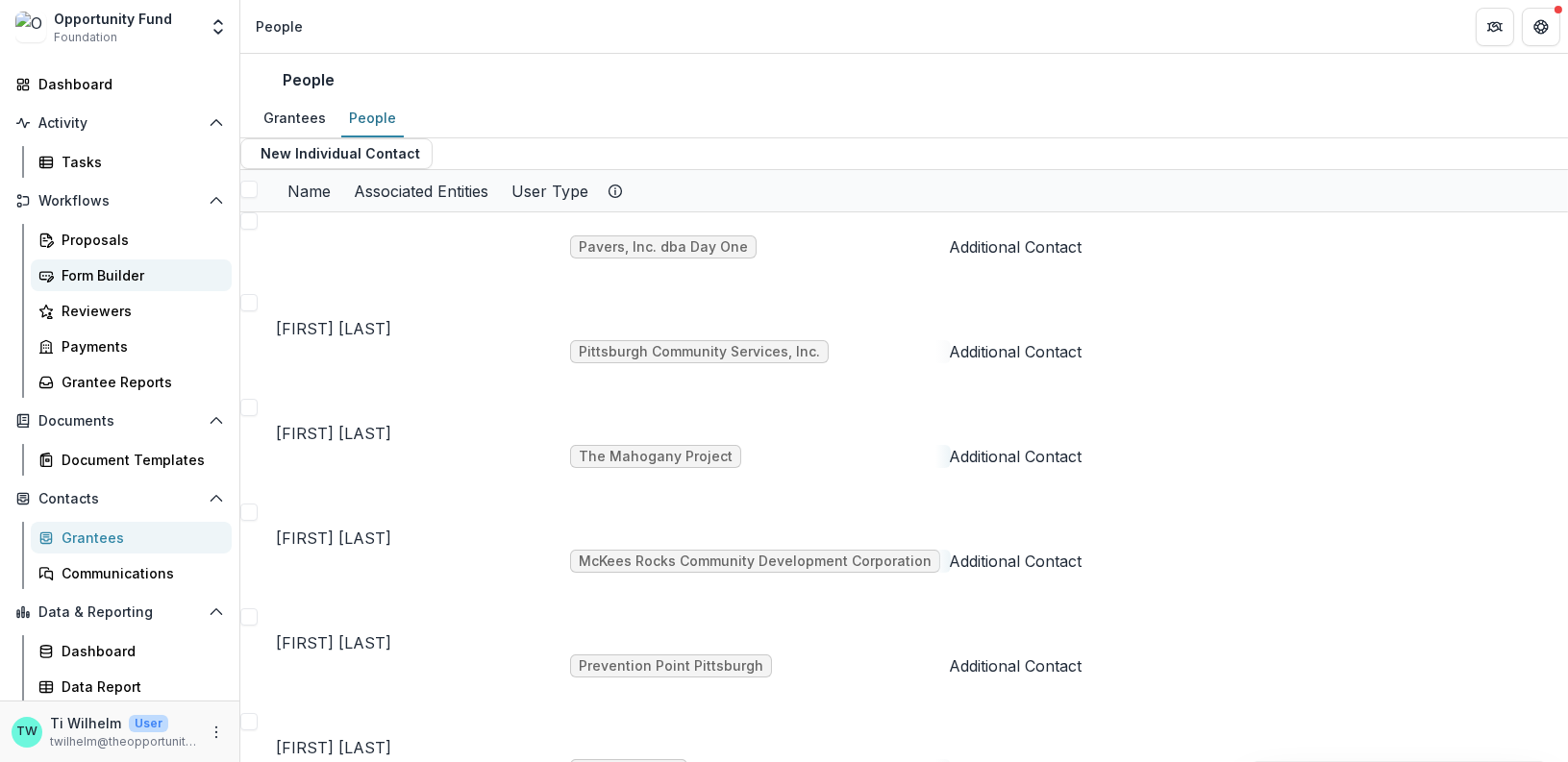 click on "Form Builder" at bounding box center [138, 275] 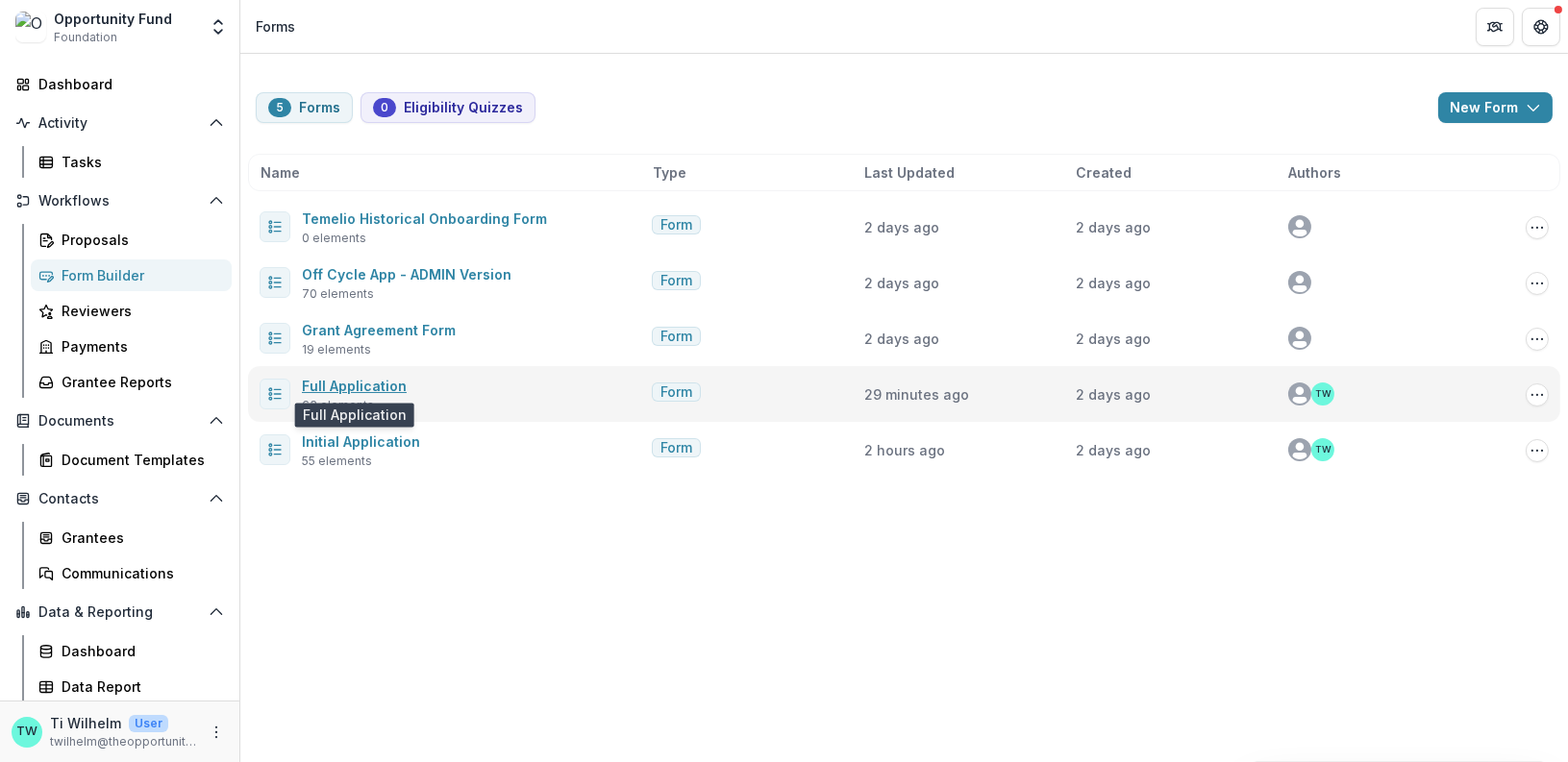 click on "Full Application" at bounding box center (354, 385) 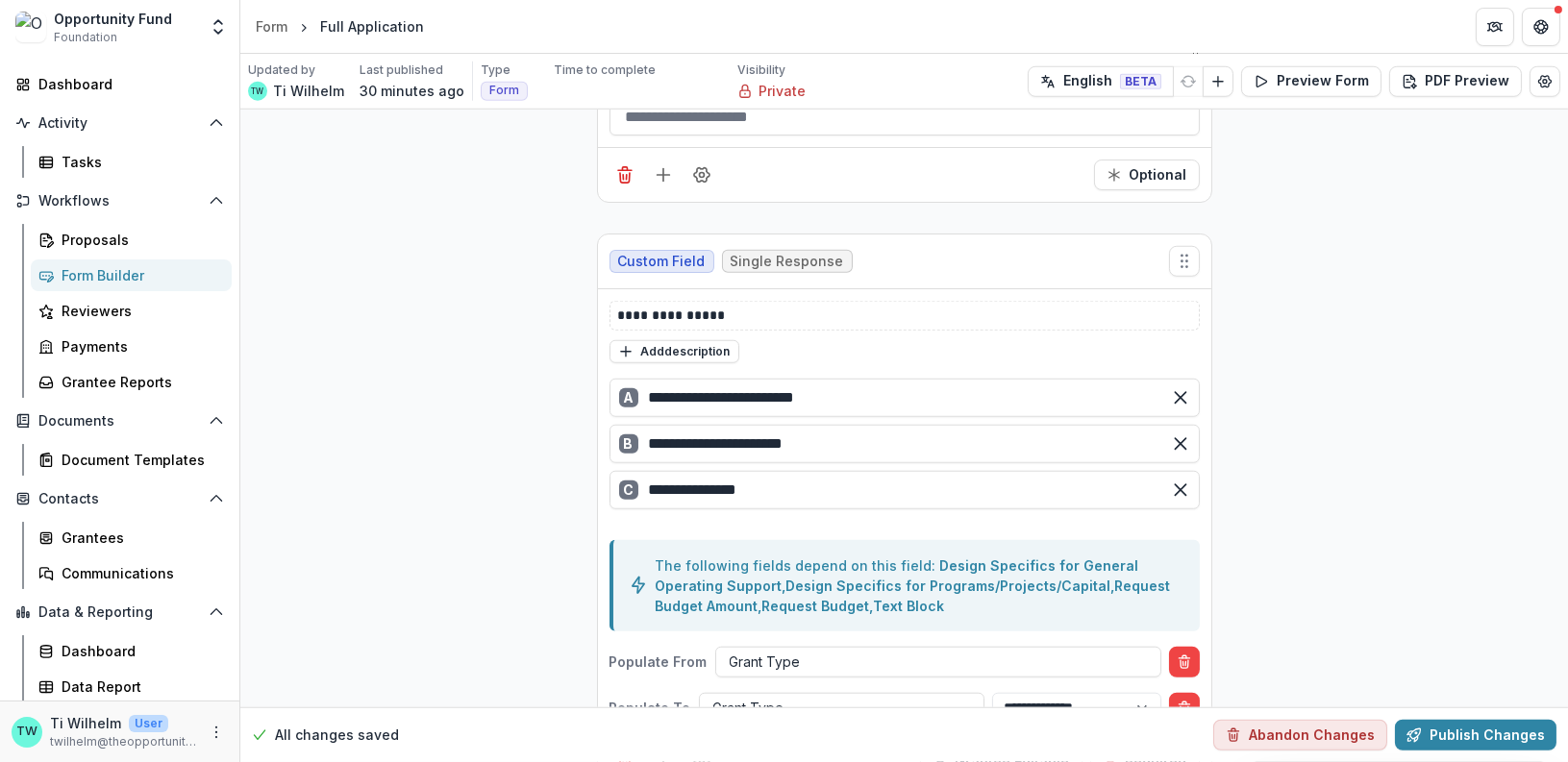 scroll, scrollTop: 3157, scrollLeft: 0, axis: vertical 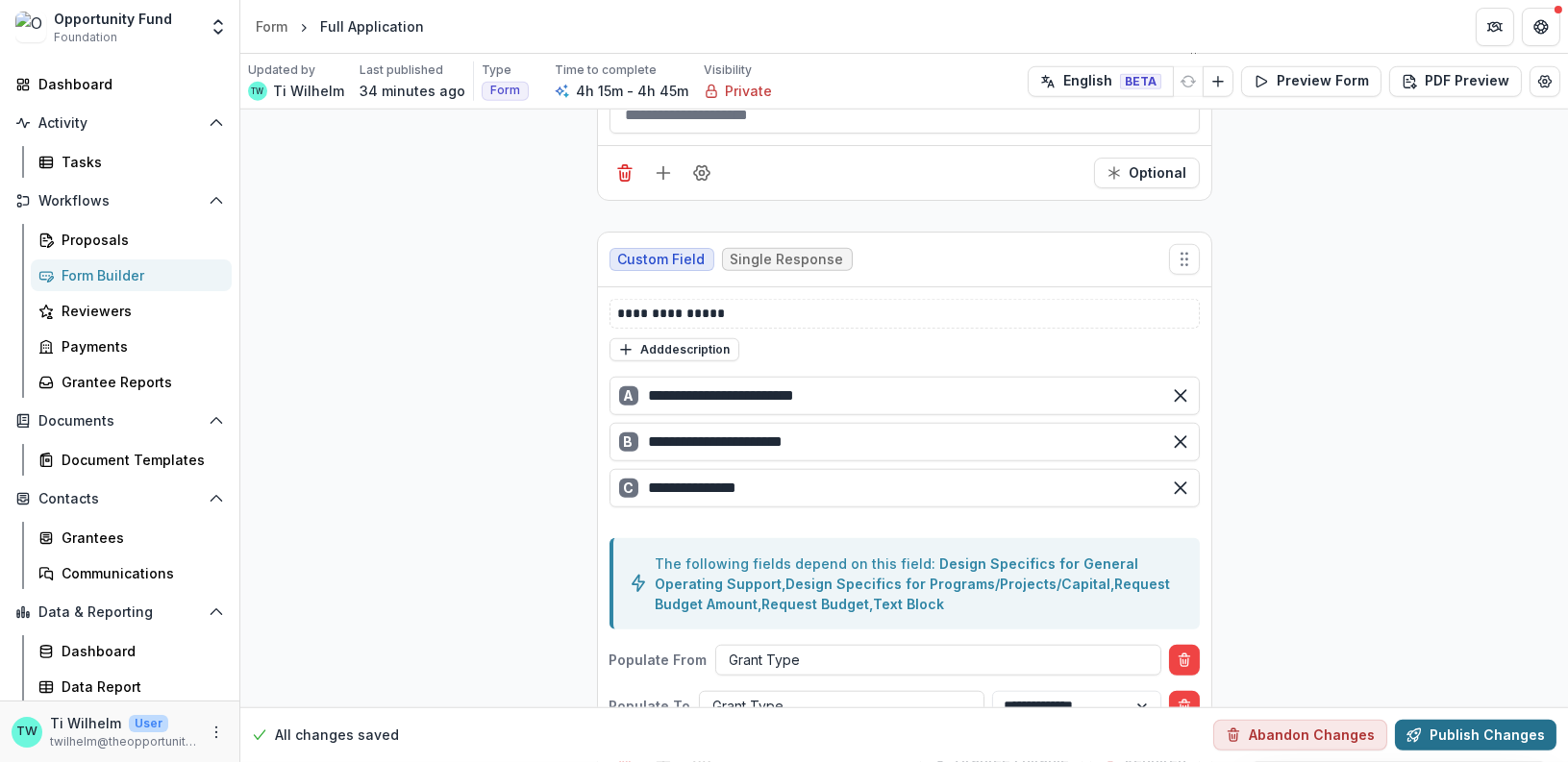 click on "Publish Changes" at bounding box center [1476, 735] 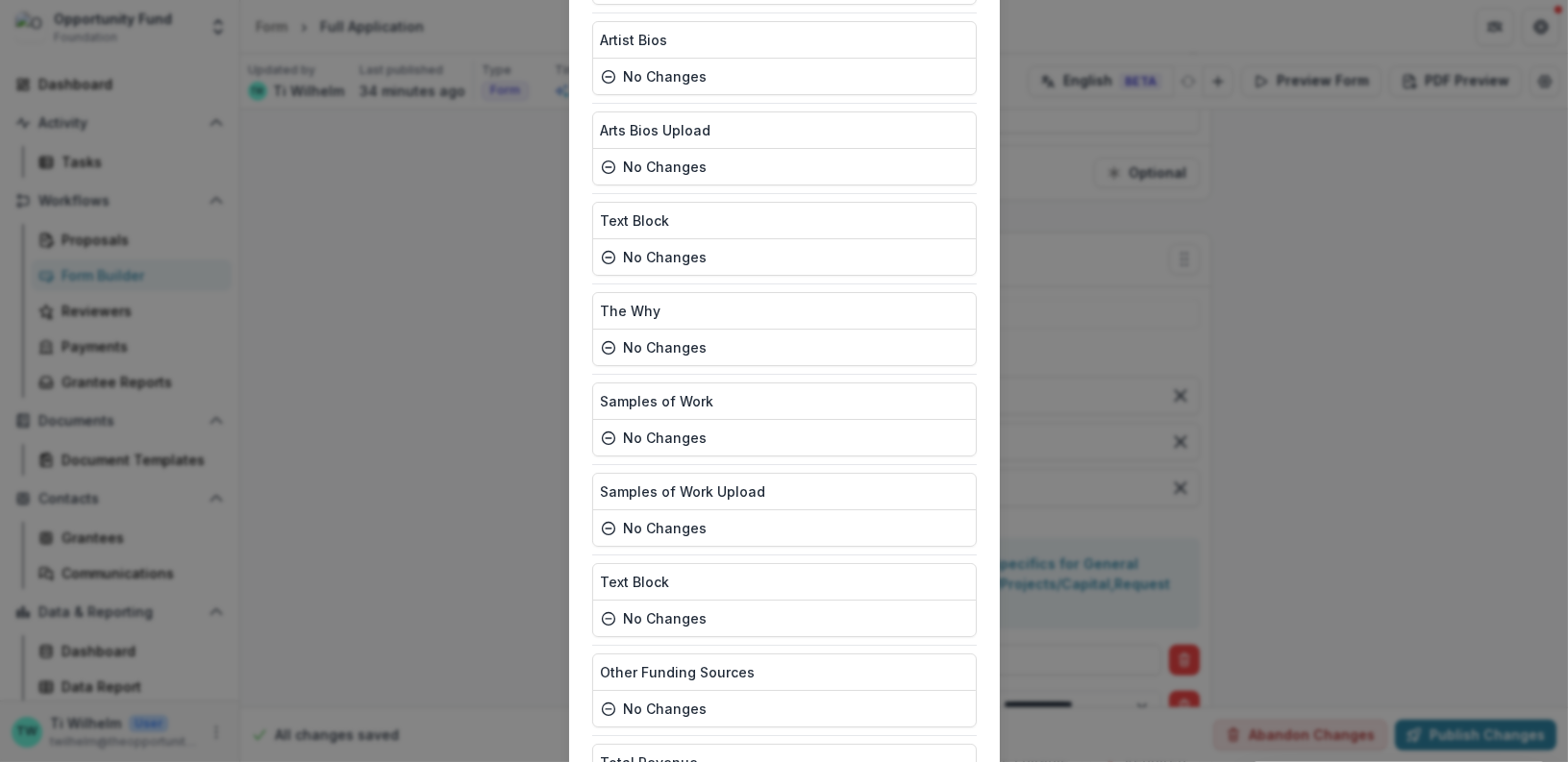 scroll, scrollTop: 5090, scrollLeft: 0, axis: vertical 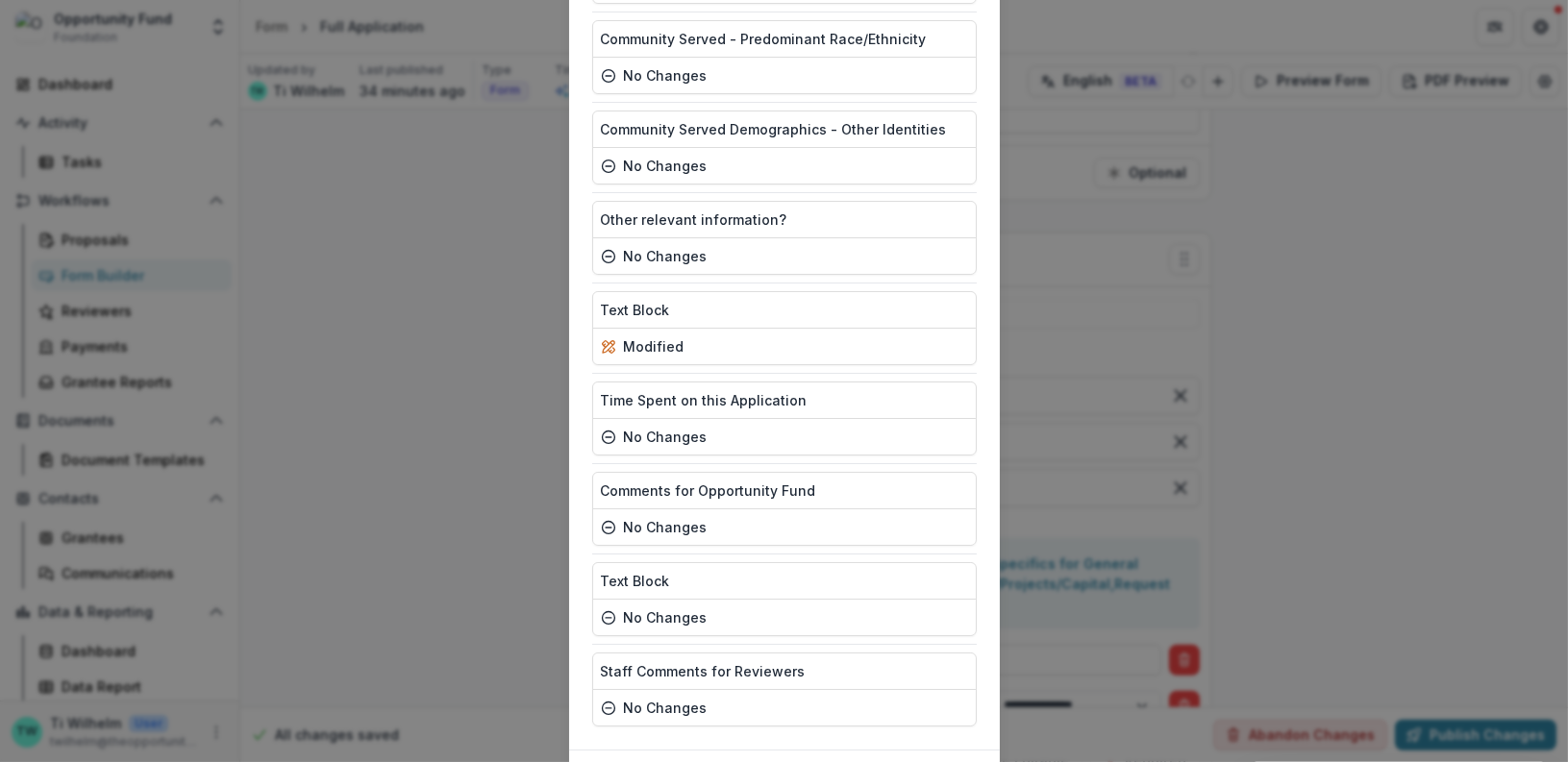 click on "Publish" at bounding box center [929, 781] 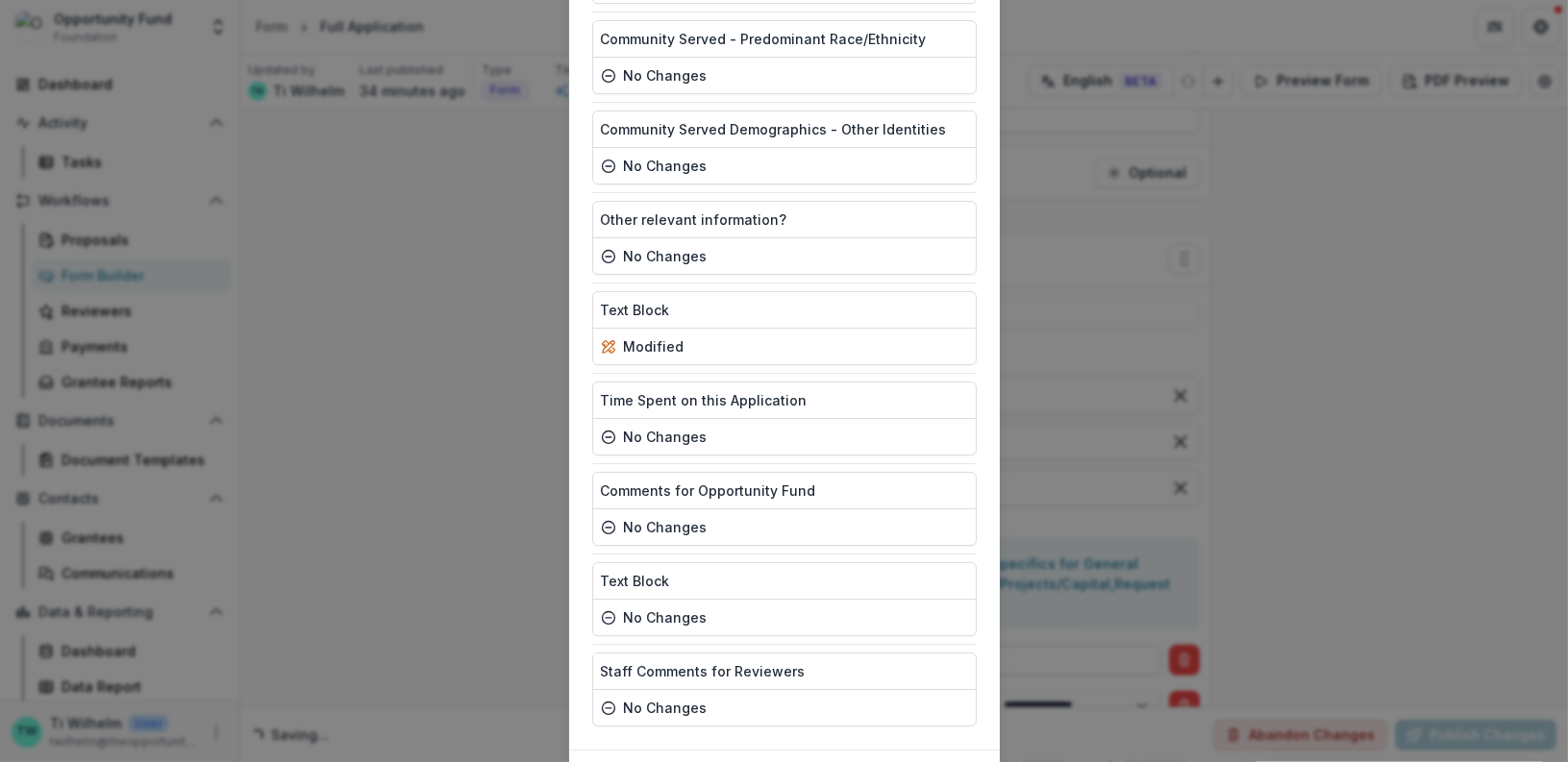 click on "Publish" at bounding box center (929, 781) 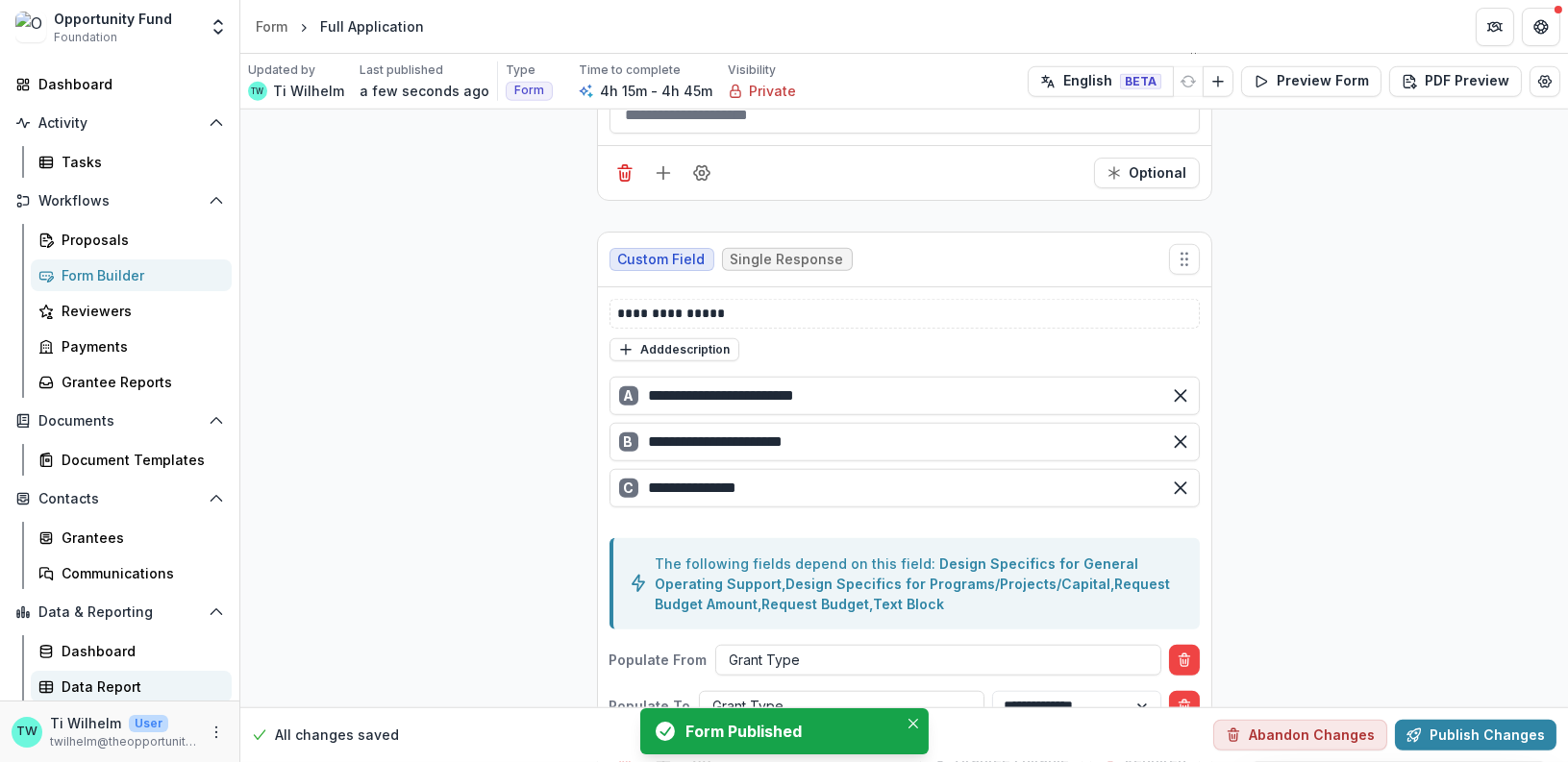 click on "Data Report" at bounding box center [138, 686] 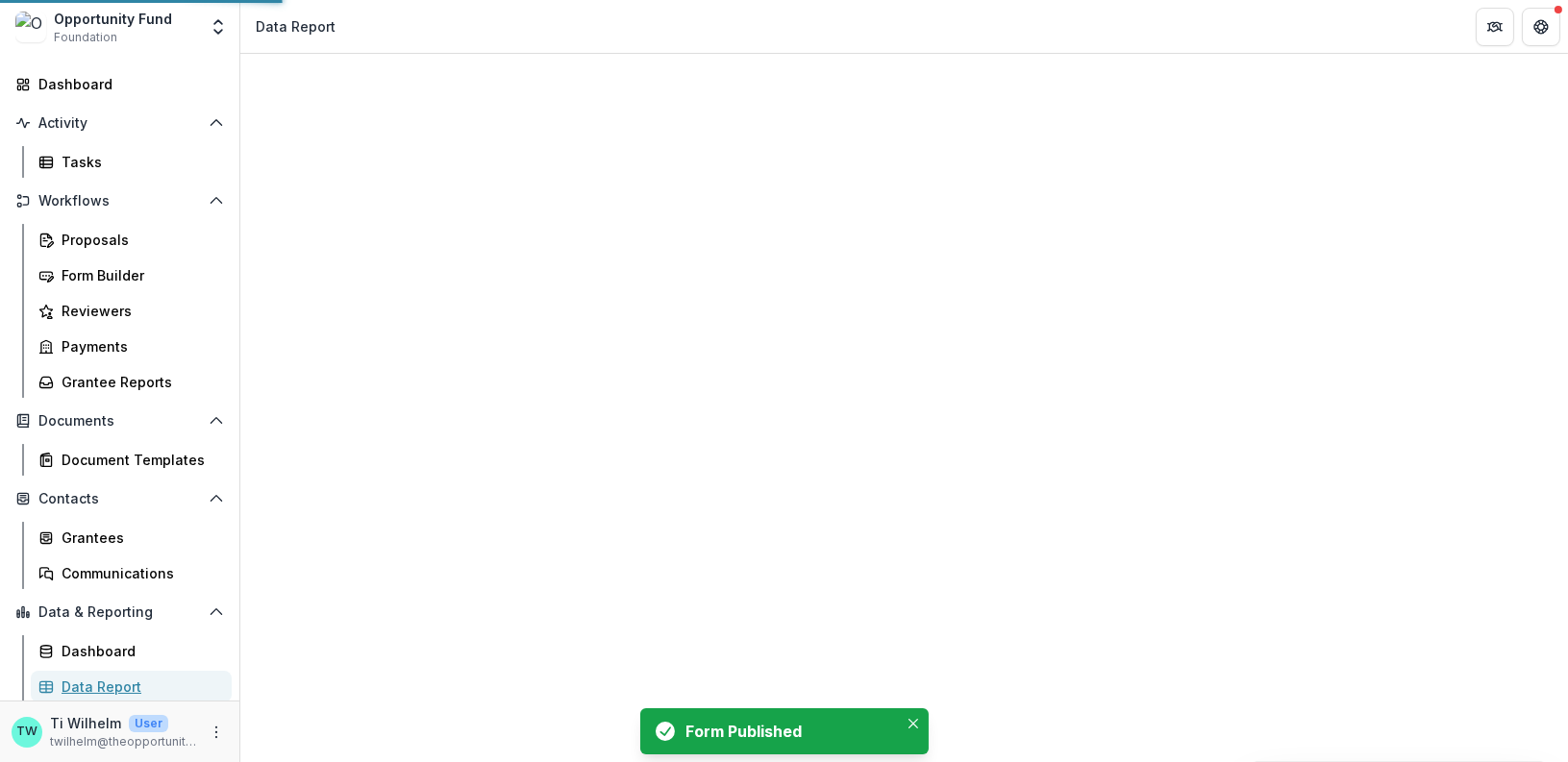 scroll, scrollTop: 101, scrollLeft: 0, axis: vertical 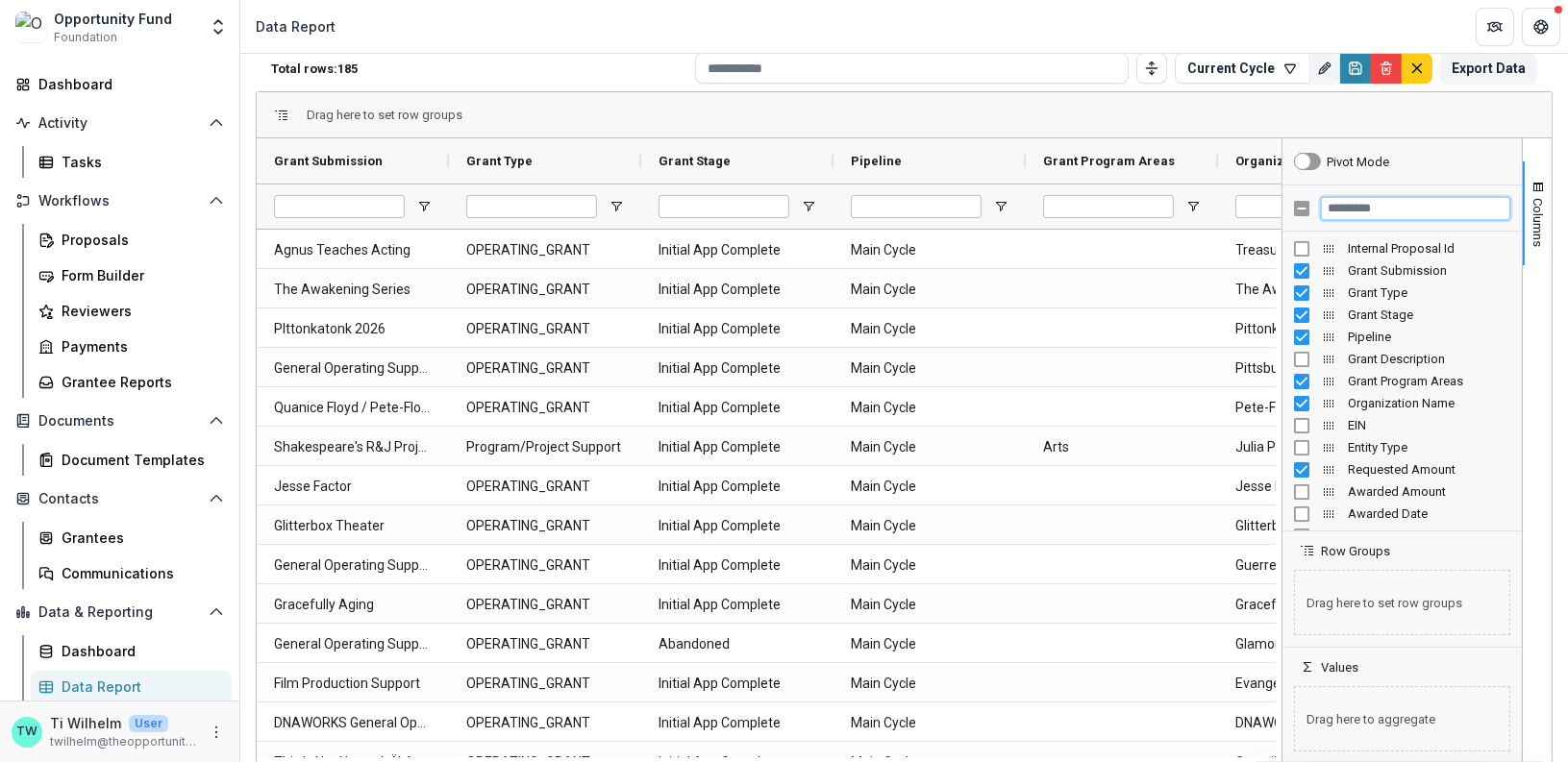click at bounding box center [1415, 209] 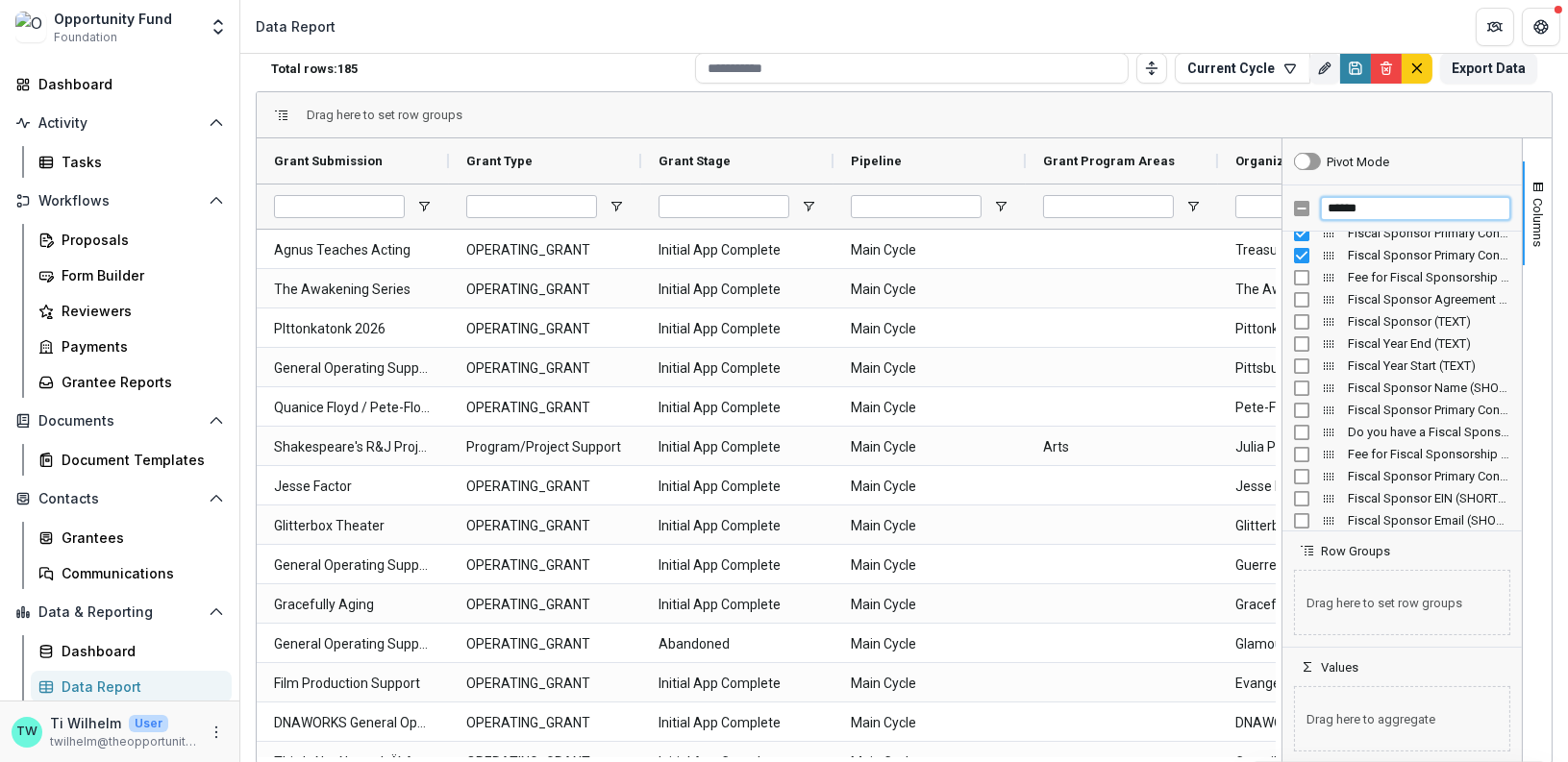 scroll, scrollTop: 131, scrollLeft: 0, axis: vertical 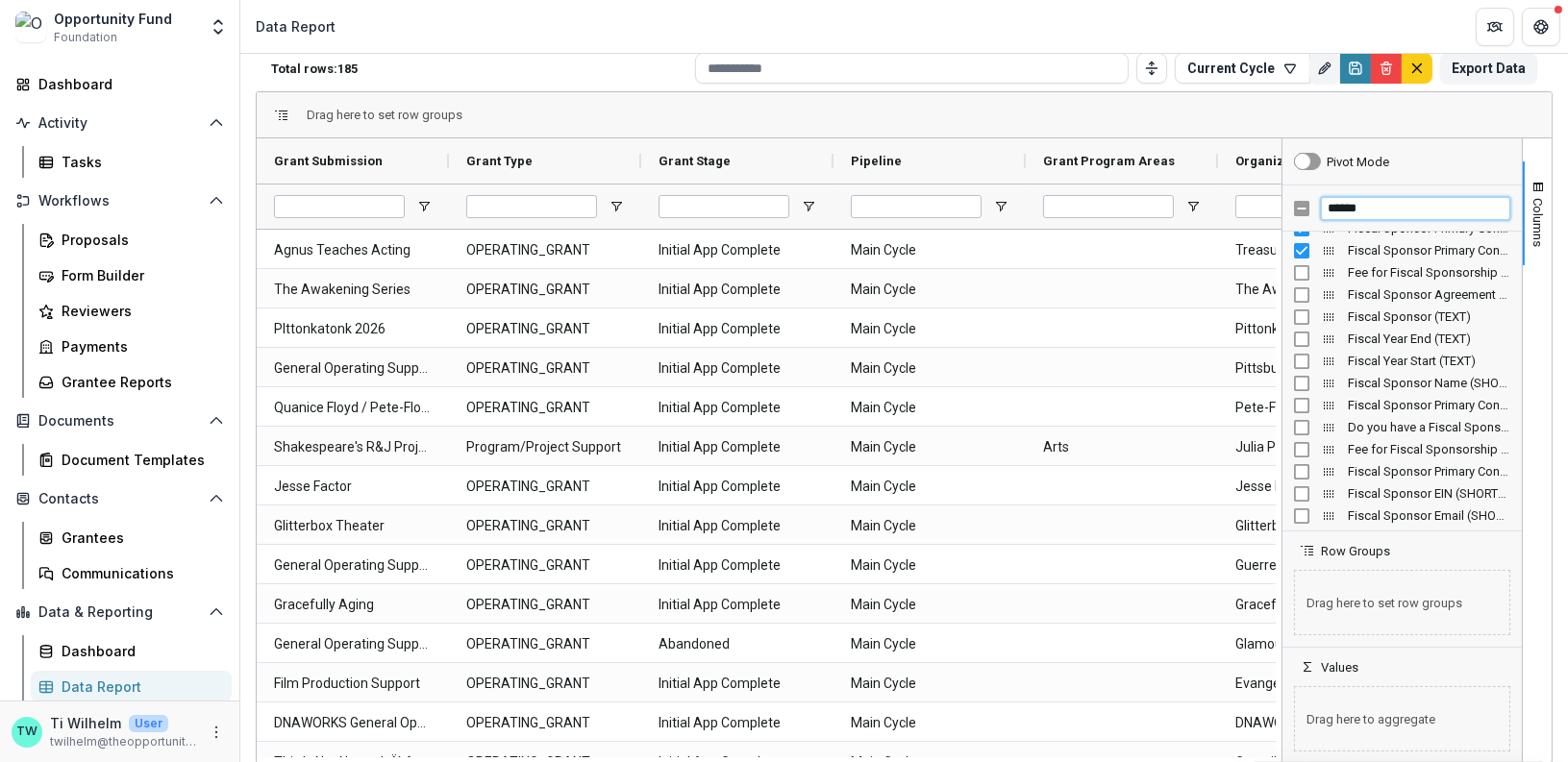 type on "******" 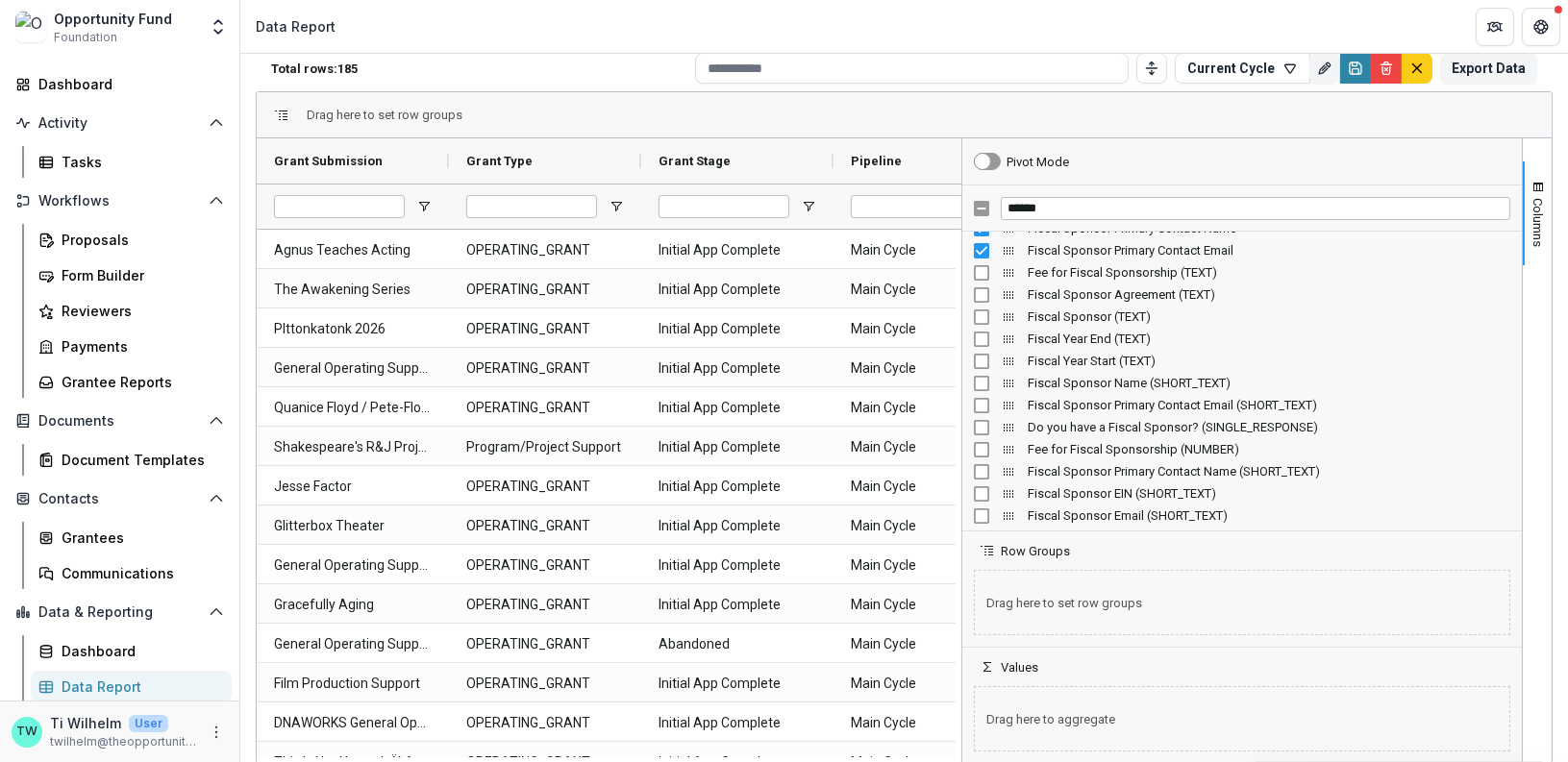 drag, startPoint x: 1277, startPoint y: 427, endPoint x: 957, endPoint y: 415, distance: 320.22492 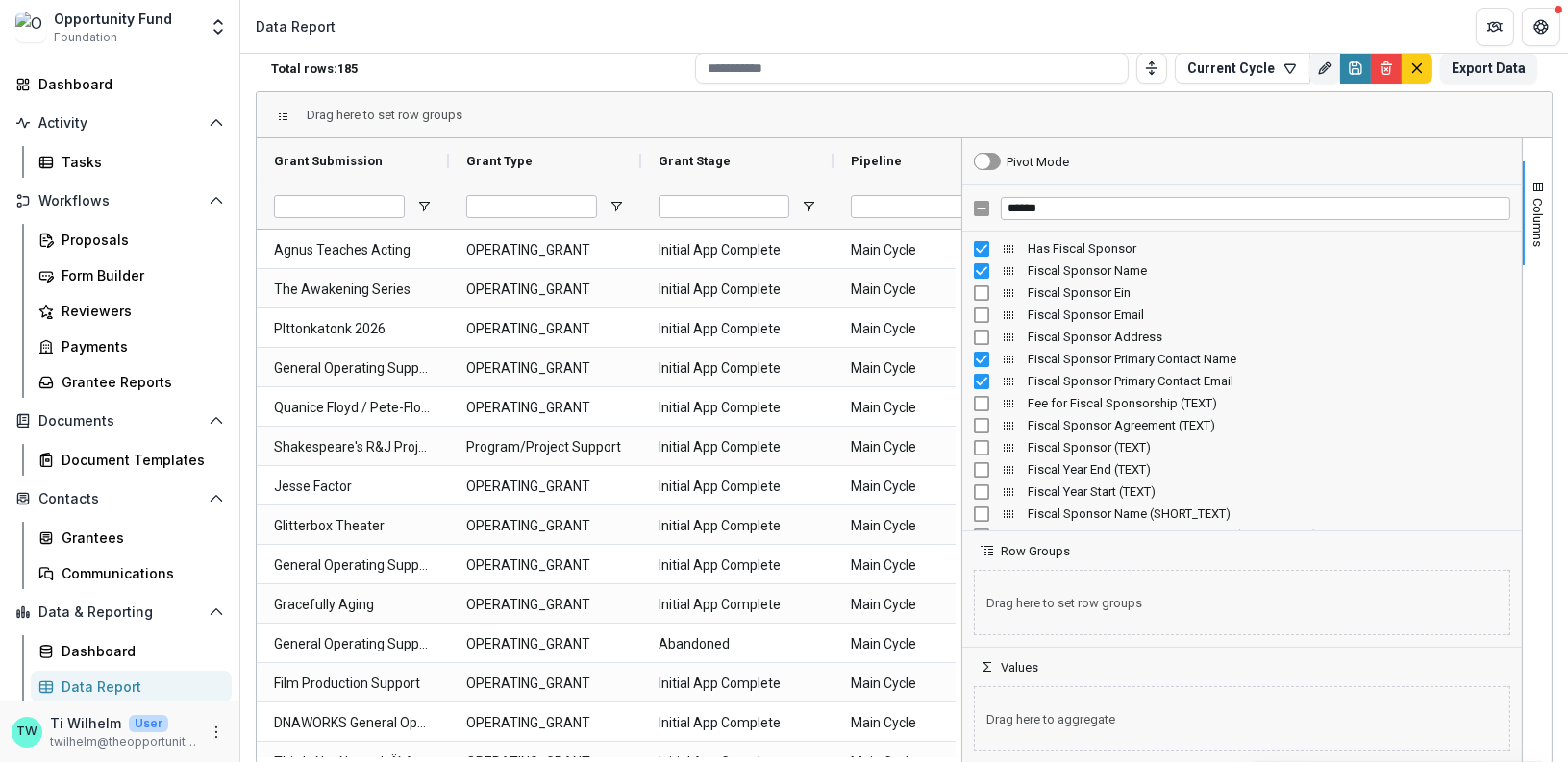 scroll, scrollTop: 131, scrollLeft: 0, axis: vertical 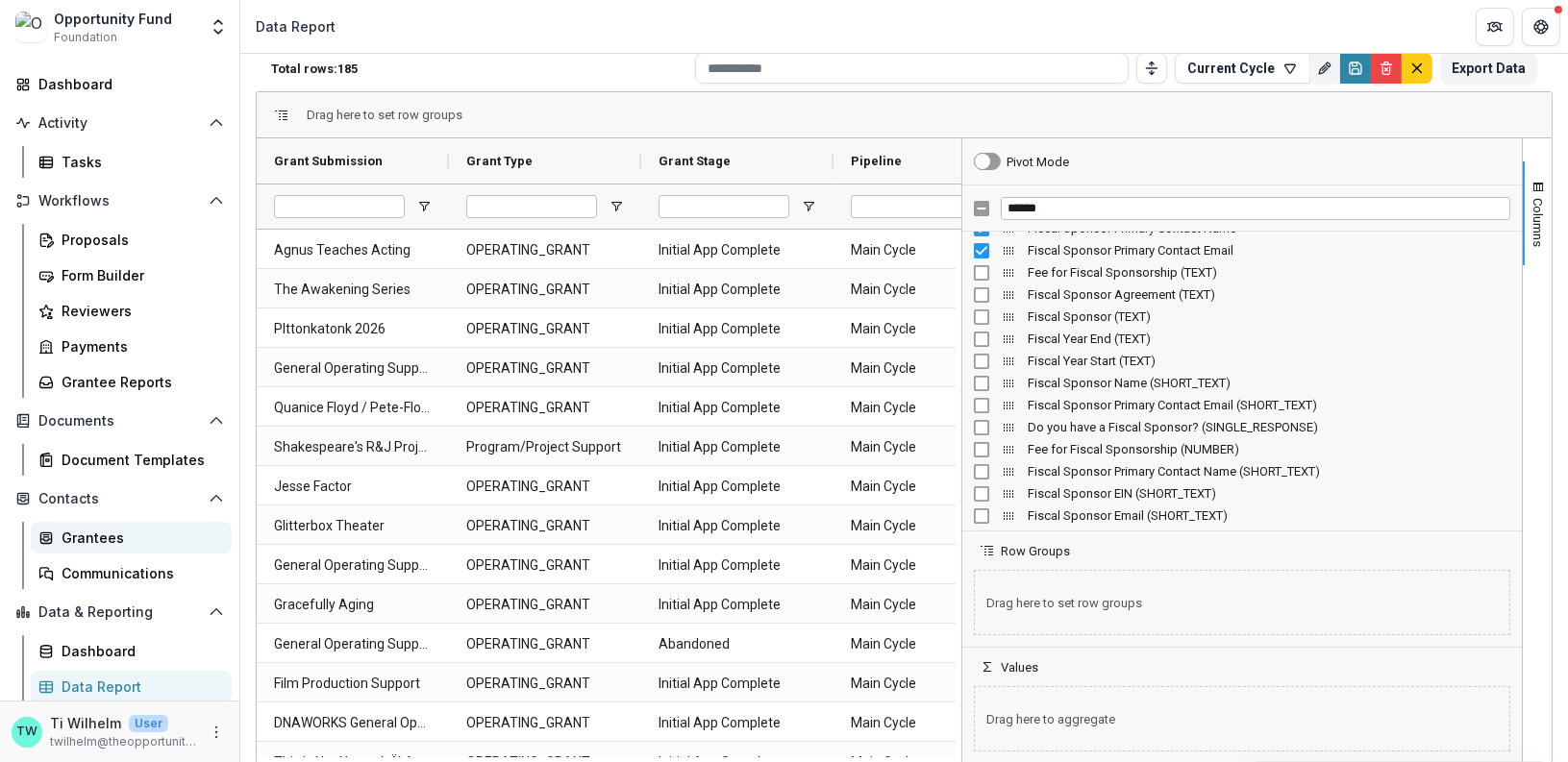 click on "Grantees" at bounding box center (138, 537) 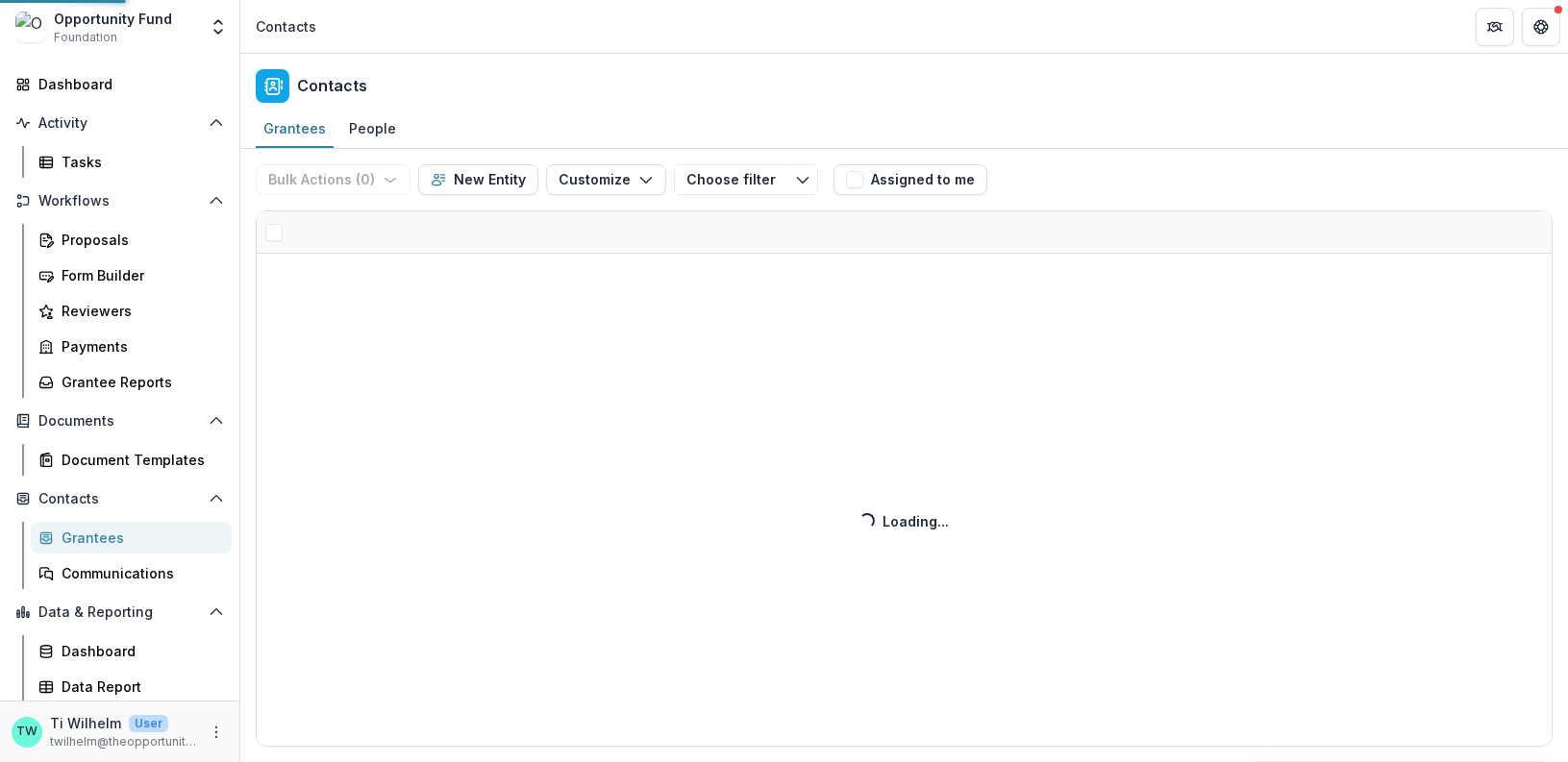 scroll, scrollTop: 0, scrollLeft: 0, axis: both 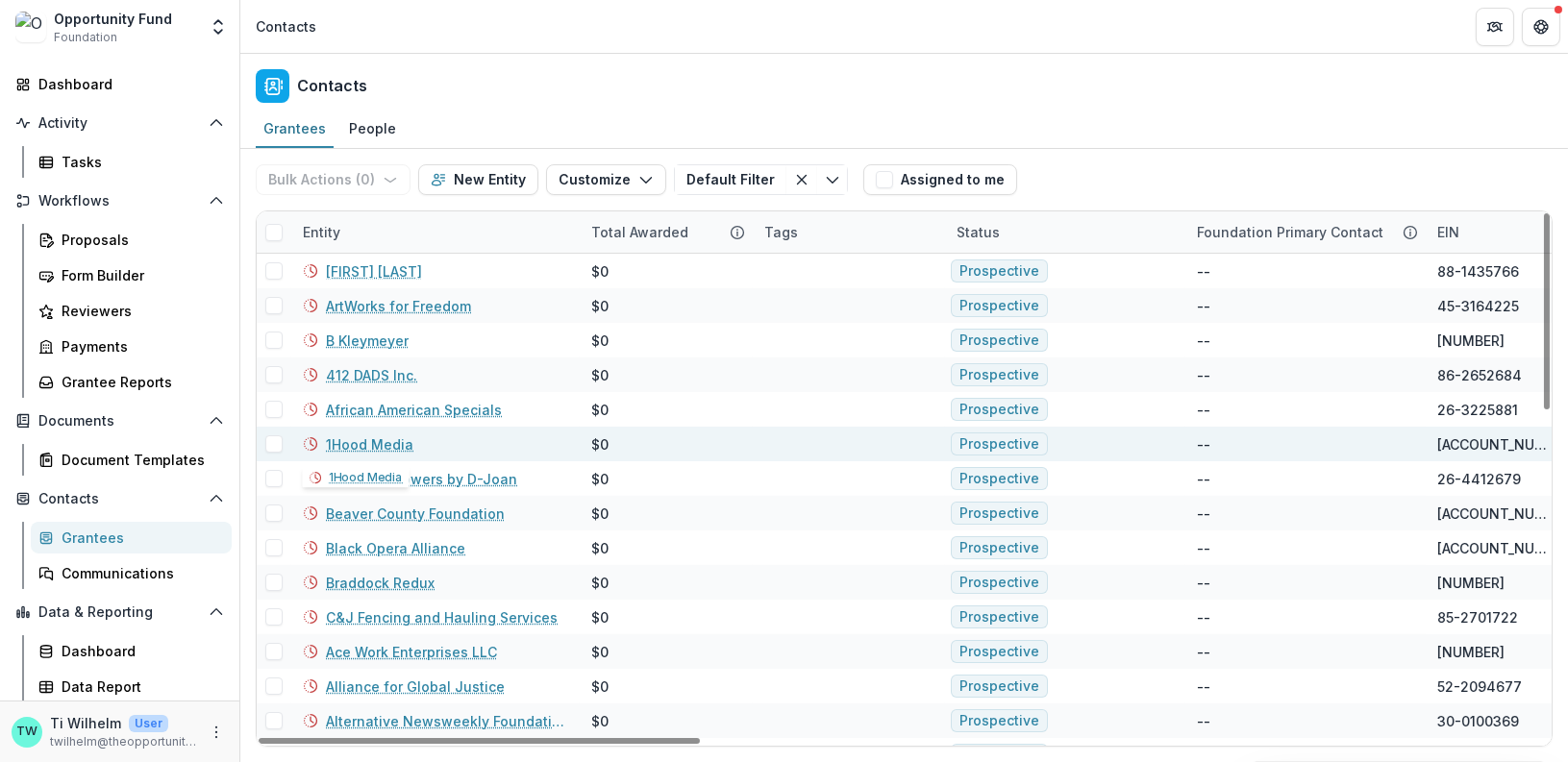 click on "1Hood Media" at bounding box center [369, 444] 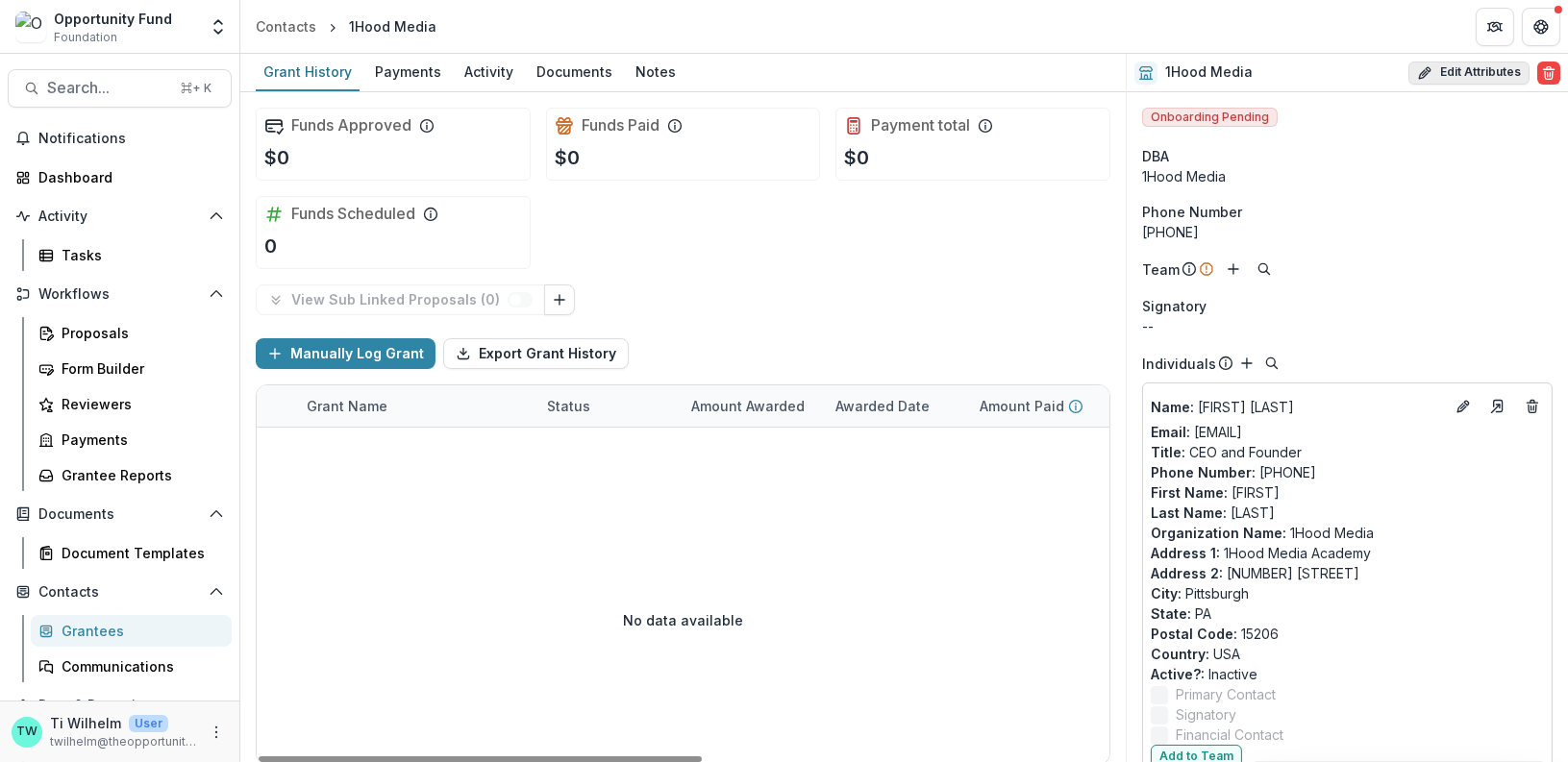 click on "Edit Attributes" at bounding box center [1469, 73] 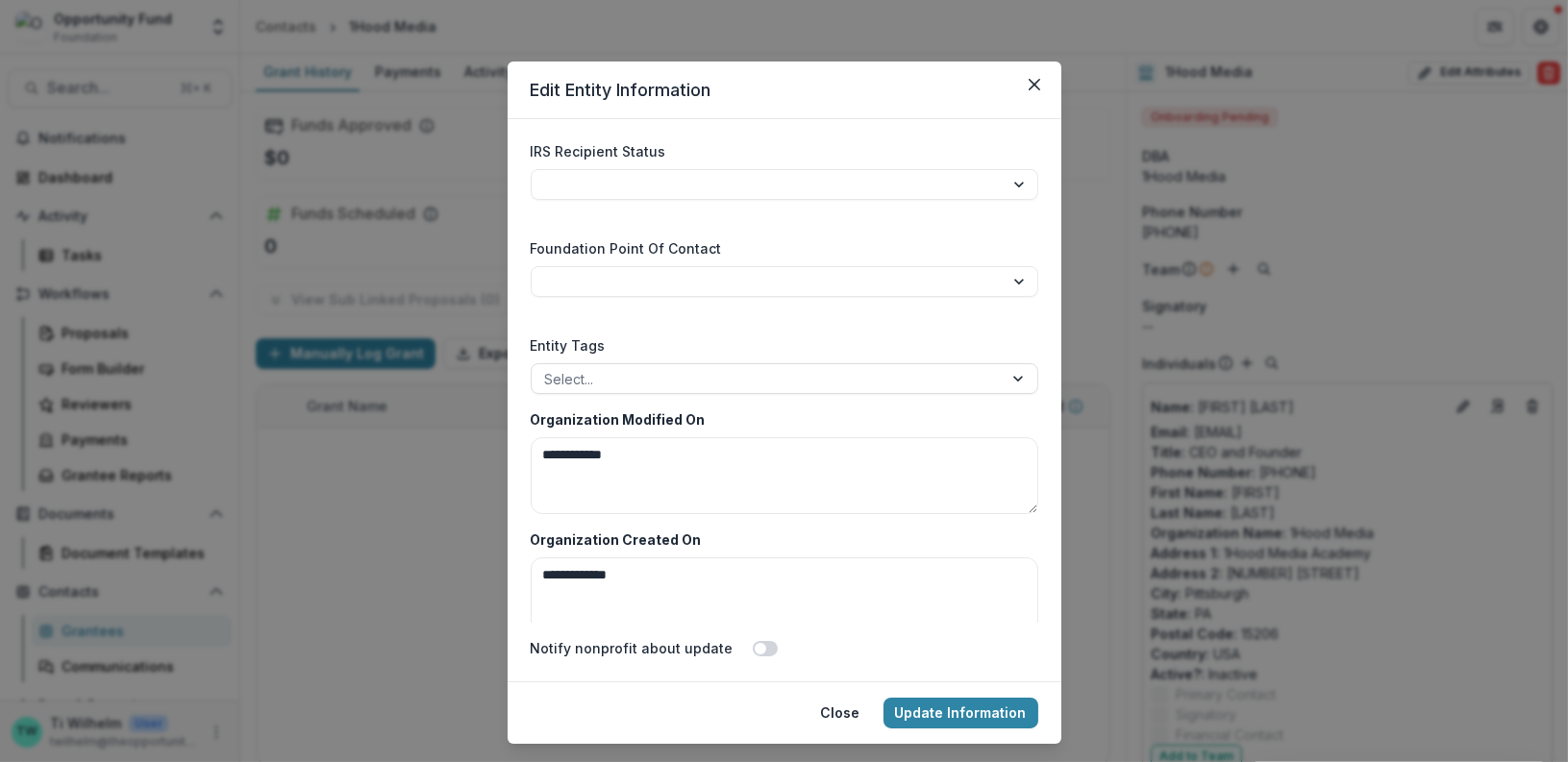 scroll, scrollTop: 3061, scrollLeft: 0, axis: vertical 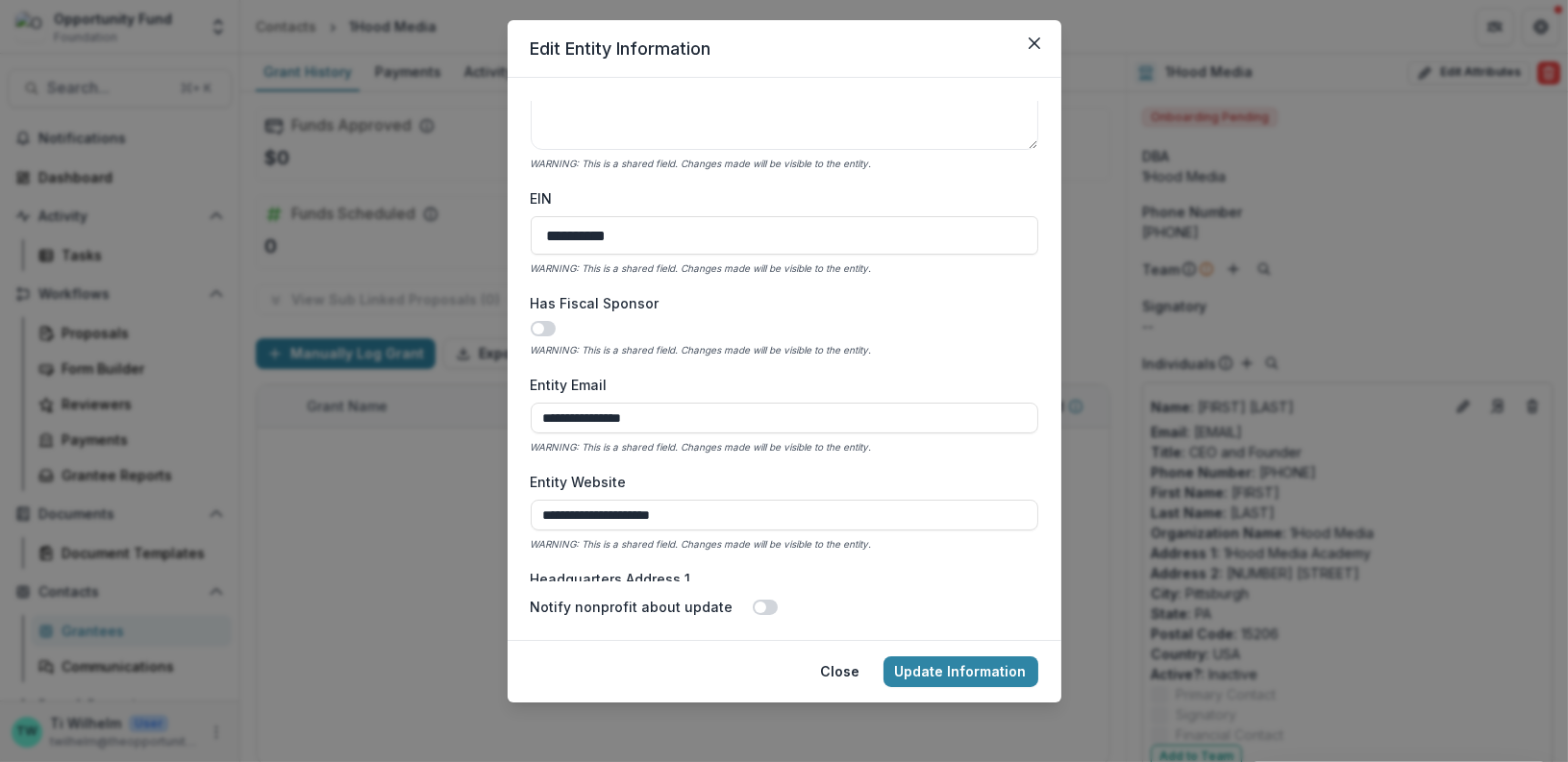 click at bounding box center (543, 329) 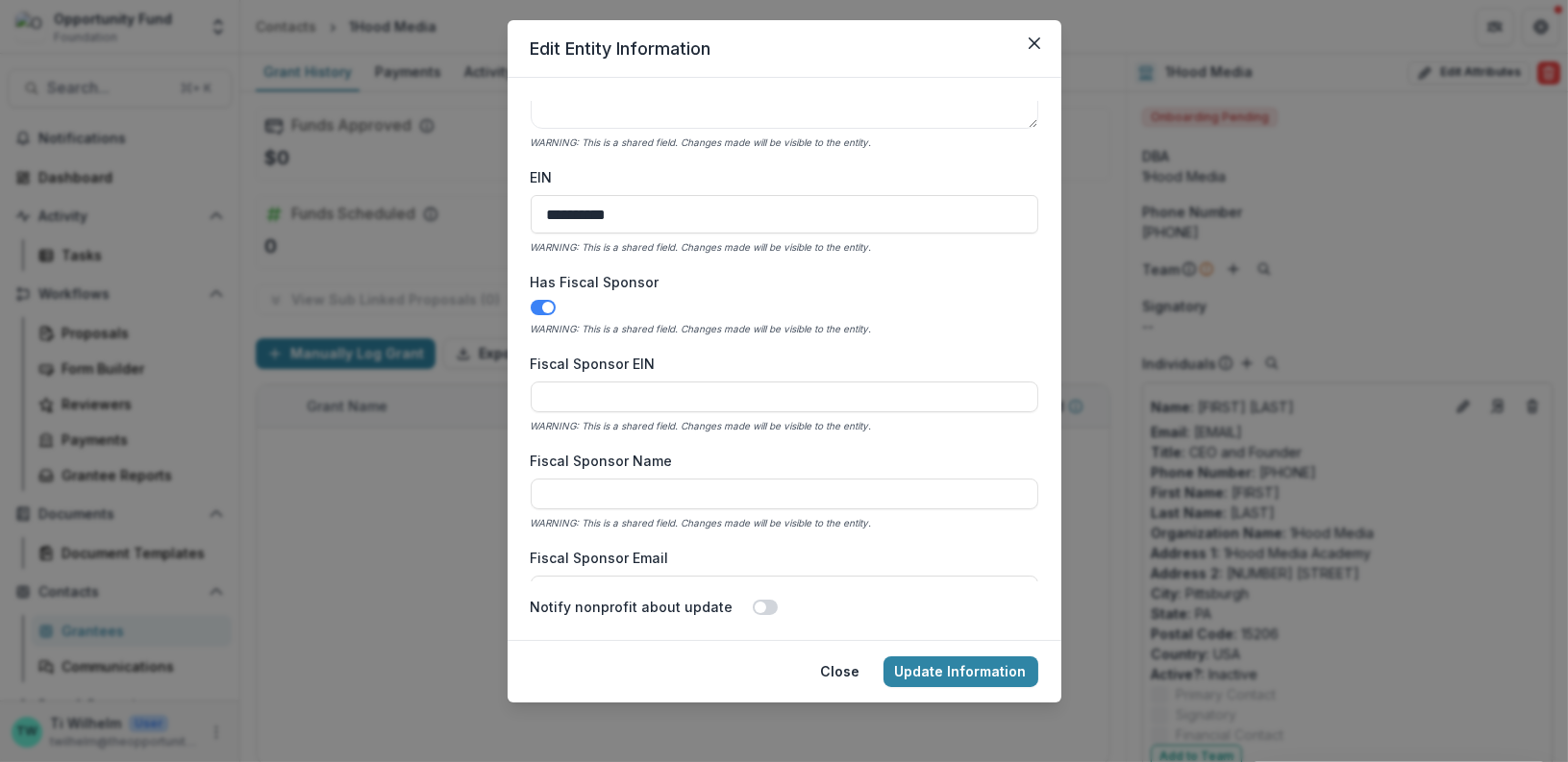 scroll, scrollTop: 637, scrollLeft: 0, axis: vertical 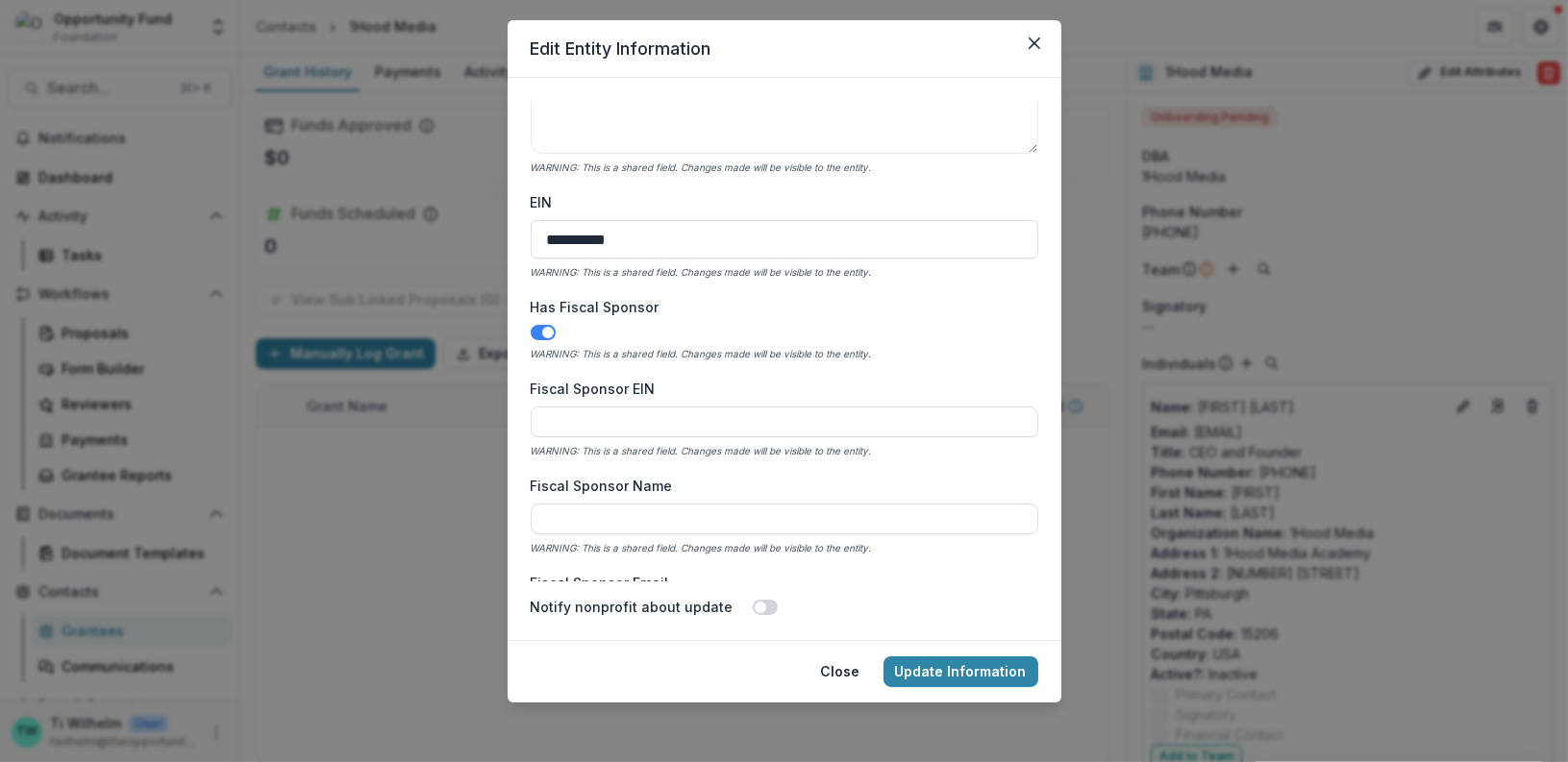click at bounding box center (543, 332) 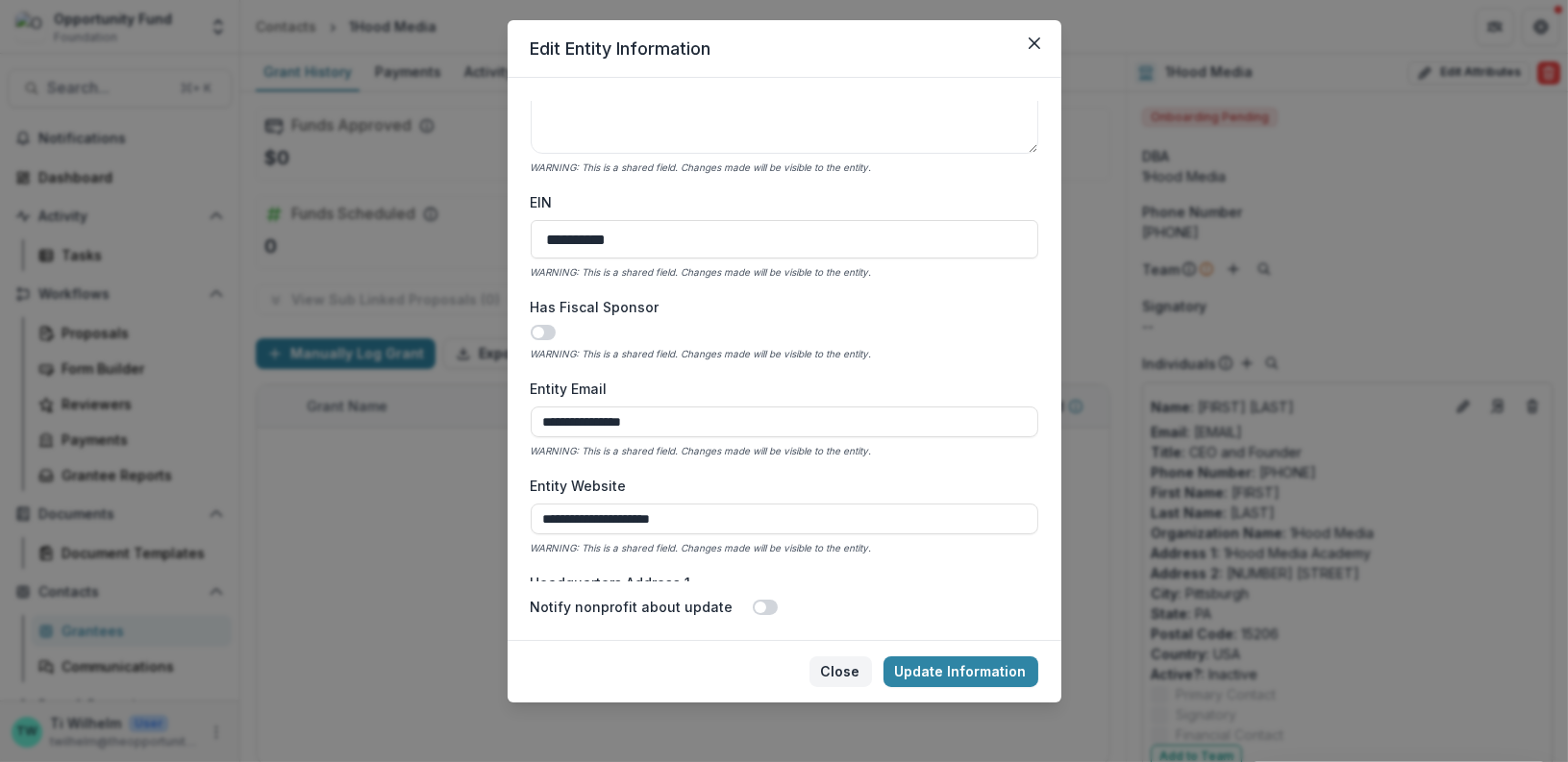 click on "Close" at bounding box center (840, 672) 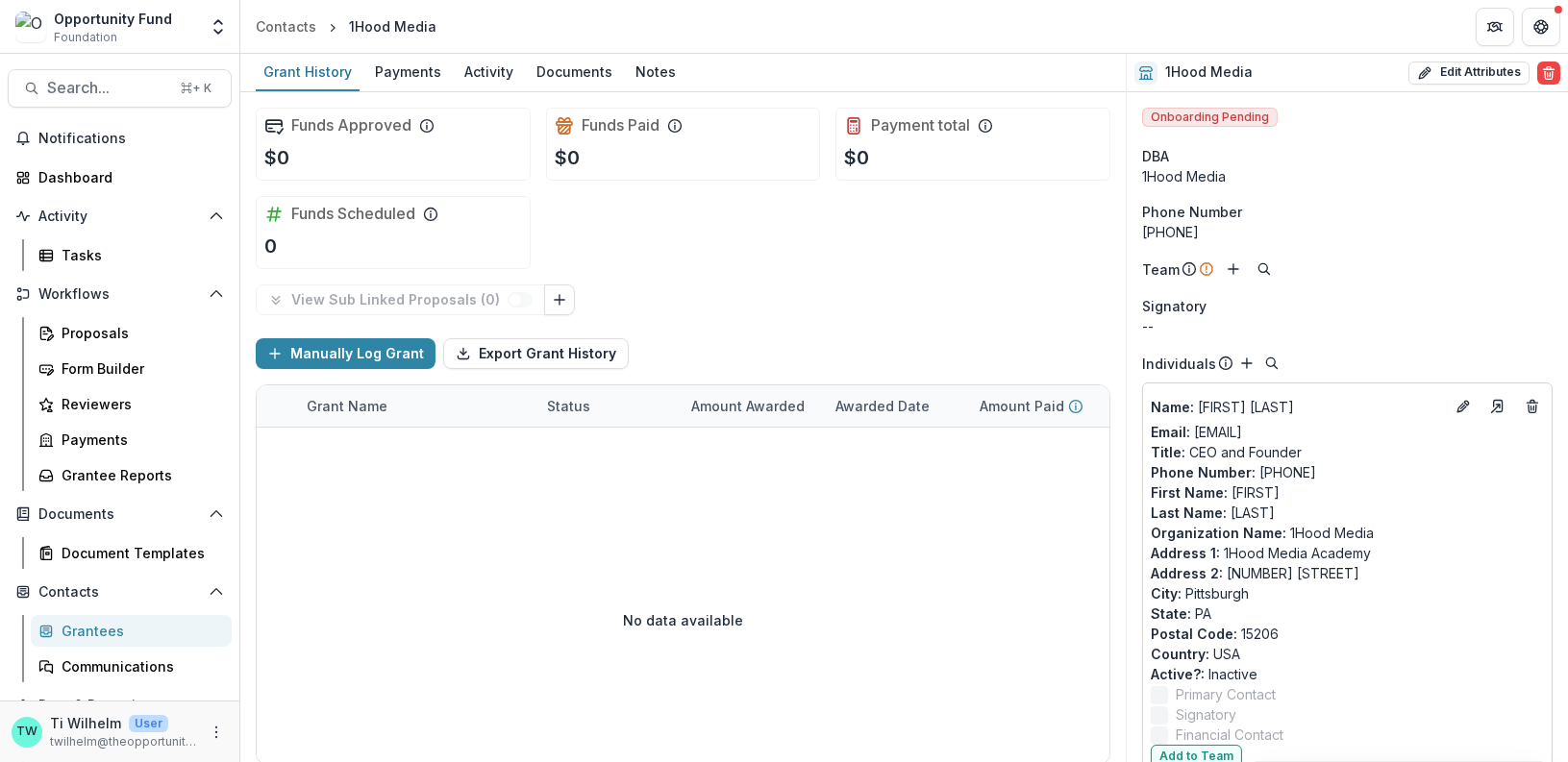 scroll, scrollTop: 93, scrollLeft: 0, axis: vertical 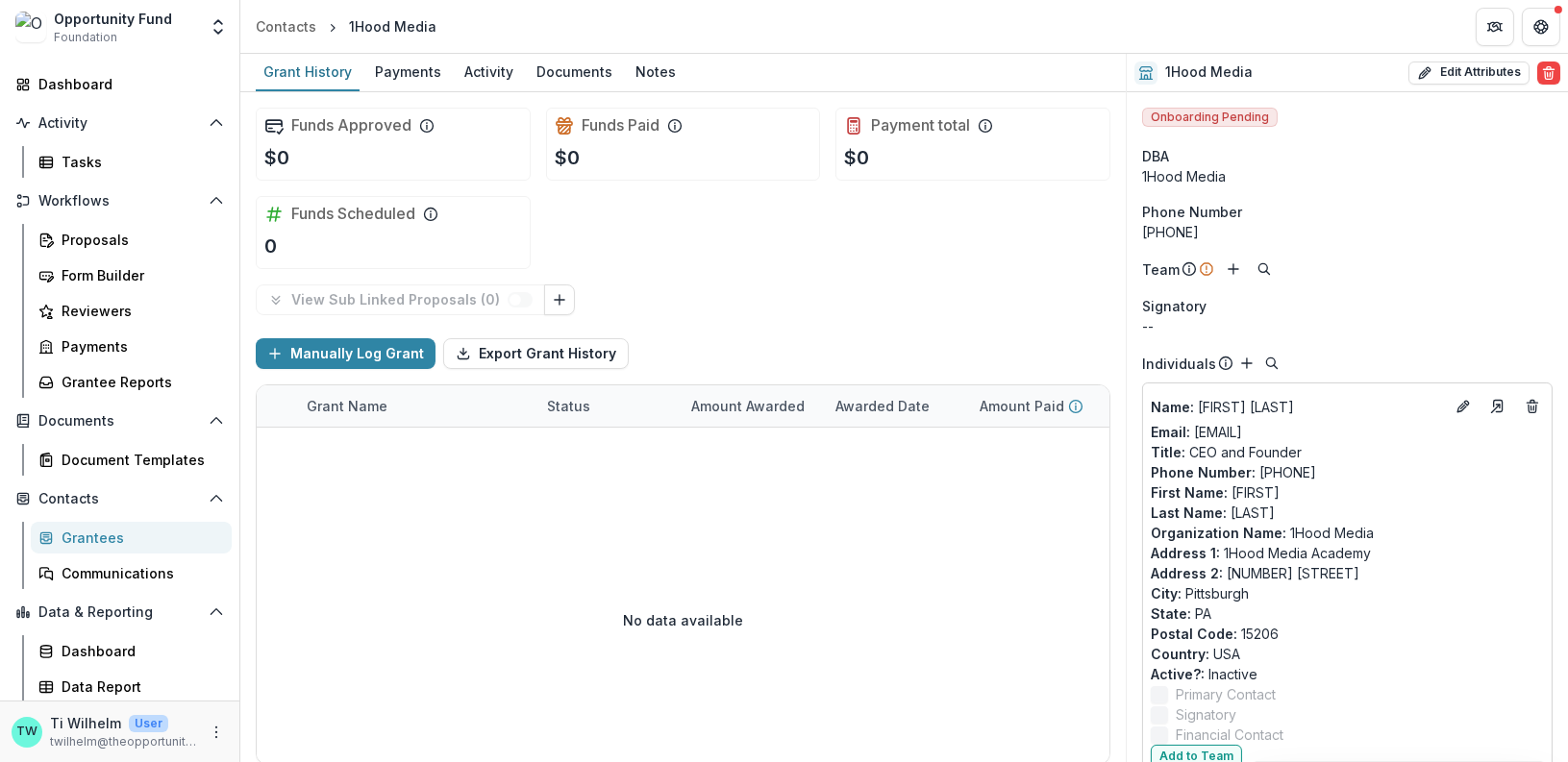 click on "Grantees" at bounding box center [138, 537] 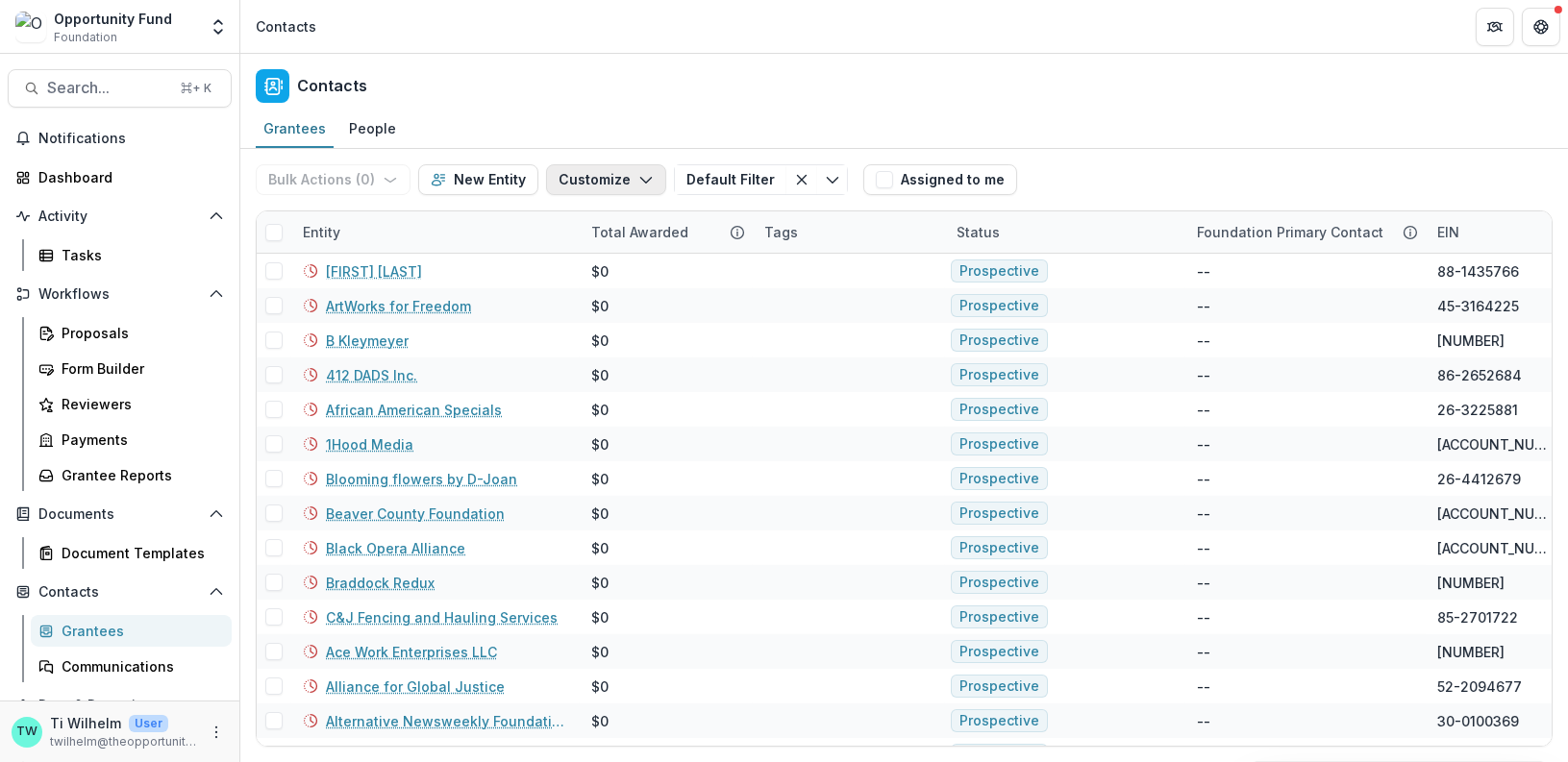 click 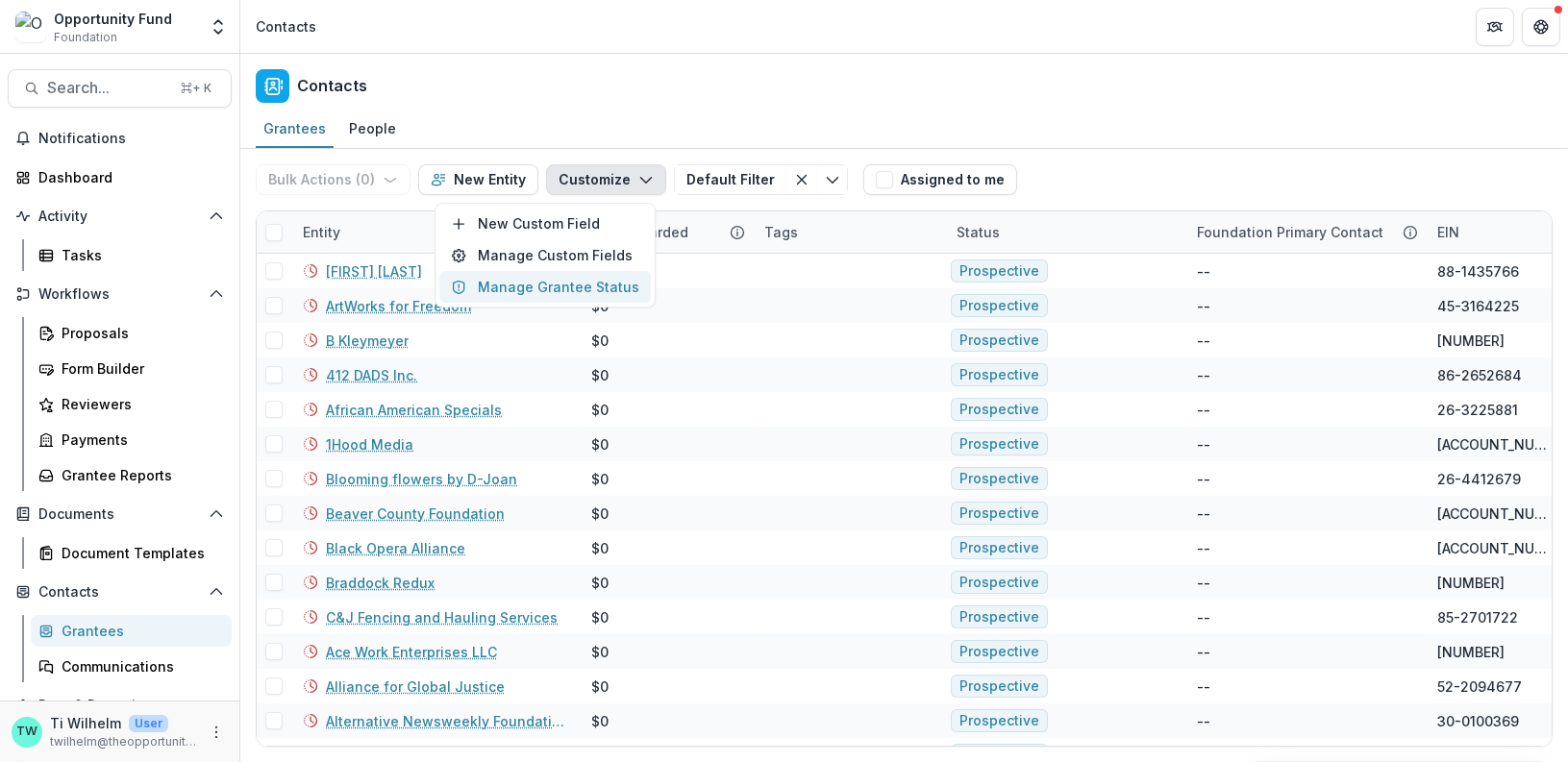 click on "Manage Grantee Status" at bounding box center [545, 286] 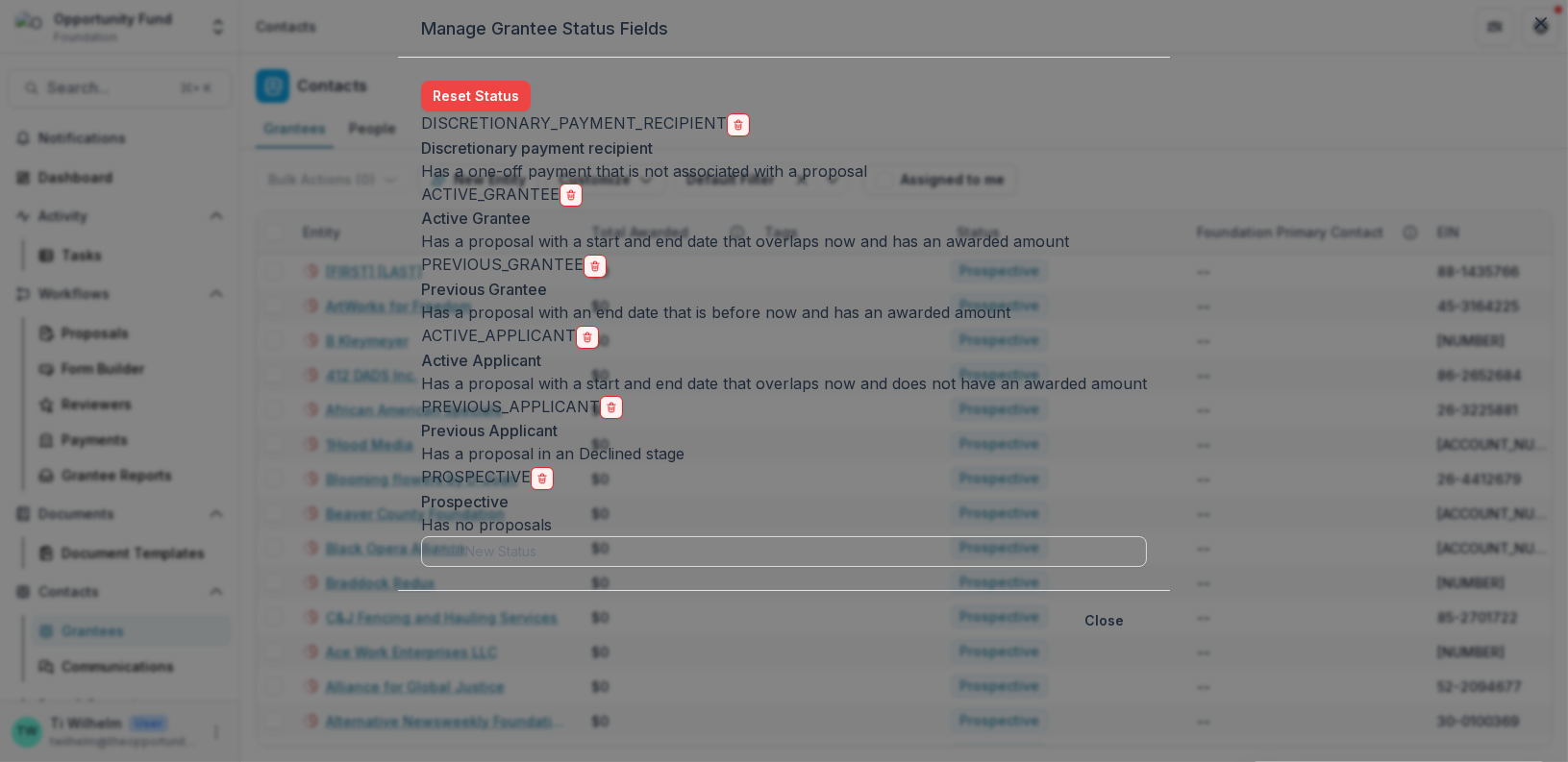 scroll, scrollTop: 102, scrollLeft: 0, axis: vertical 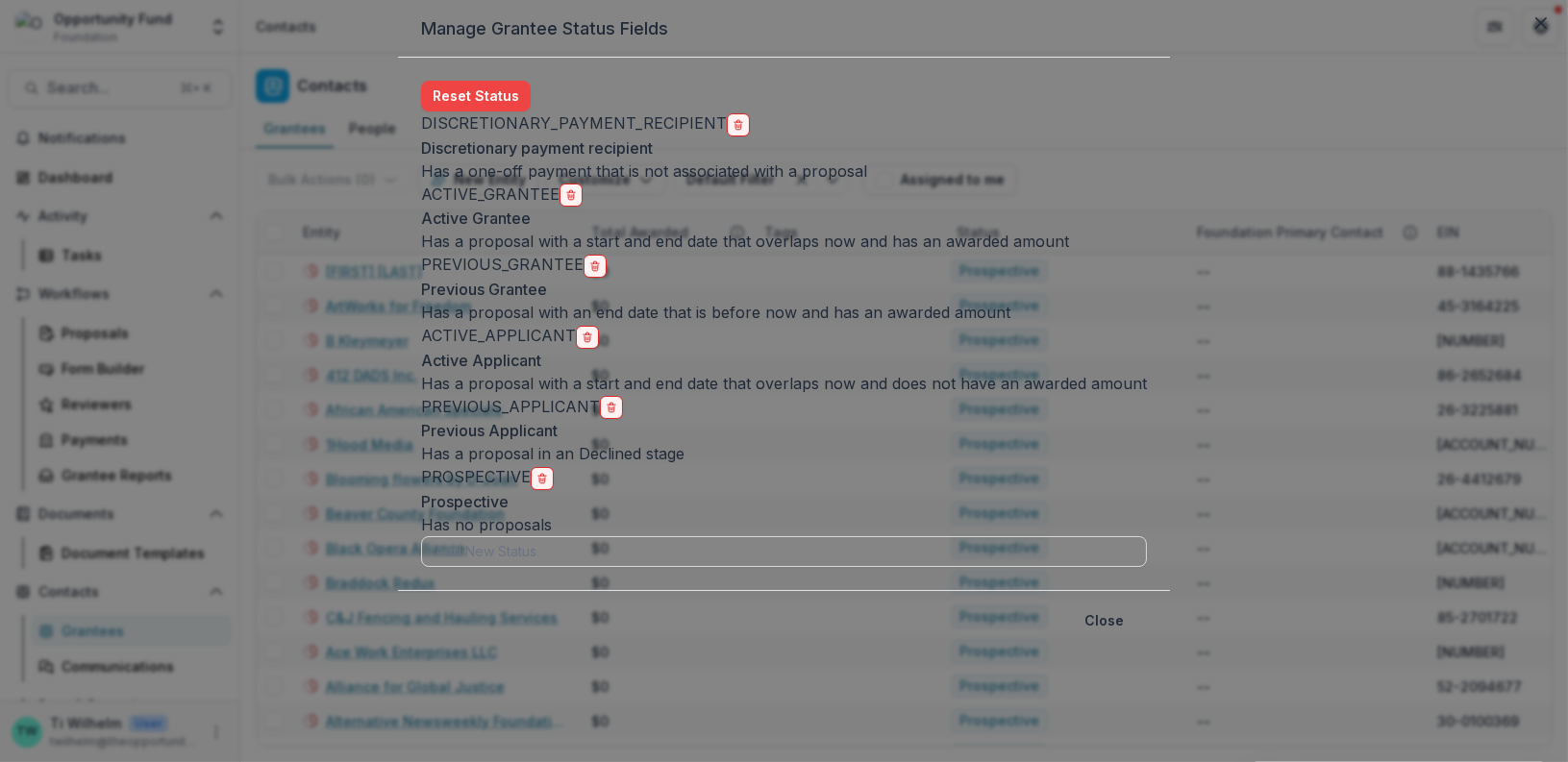 click on "ACTIVE_GRANTEE" at bounding box center [490, 194] 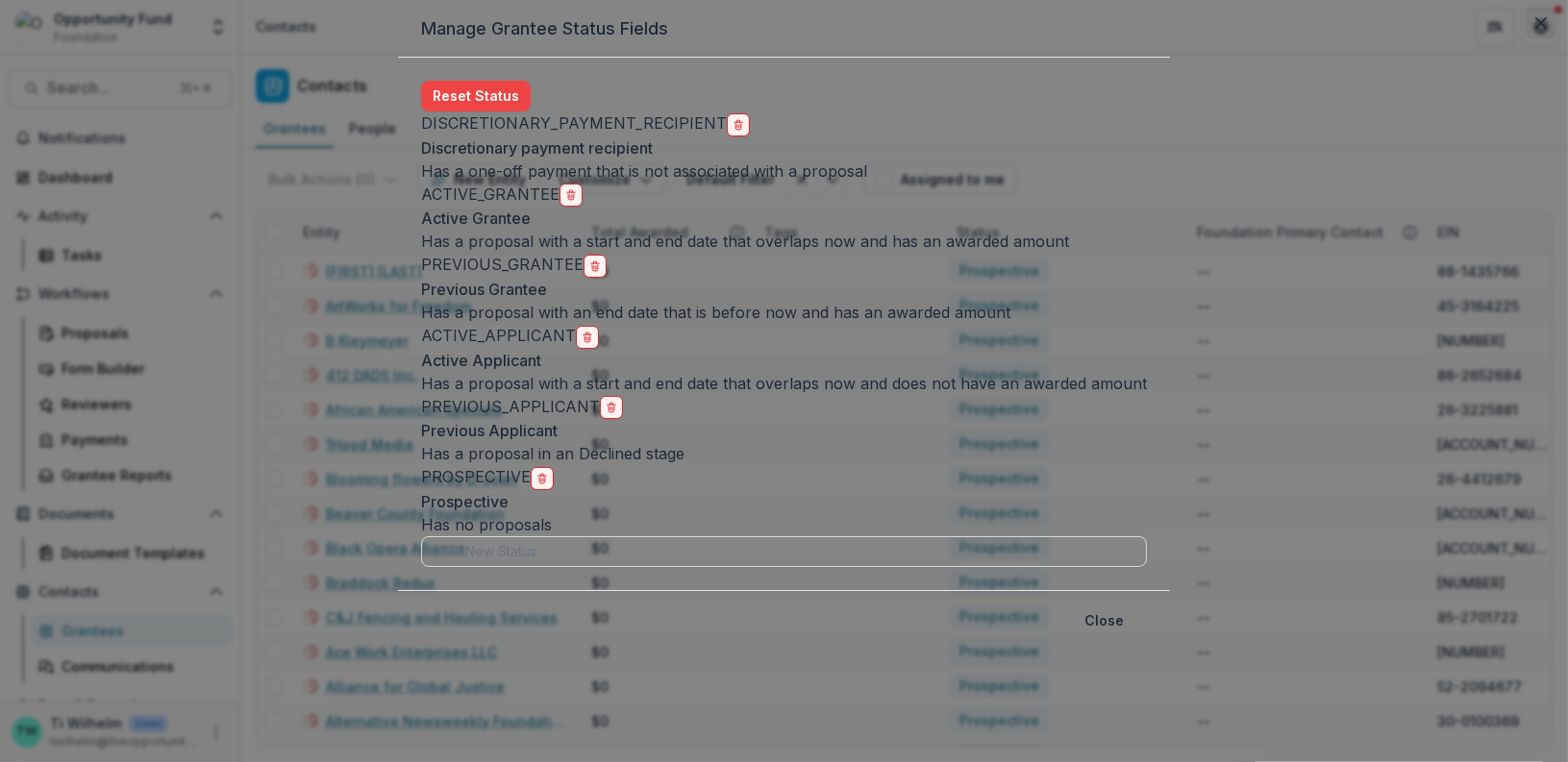 click 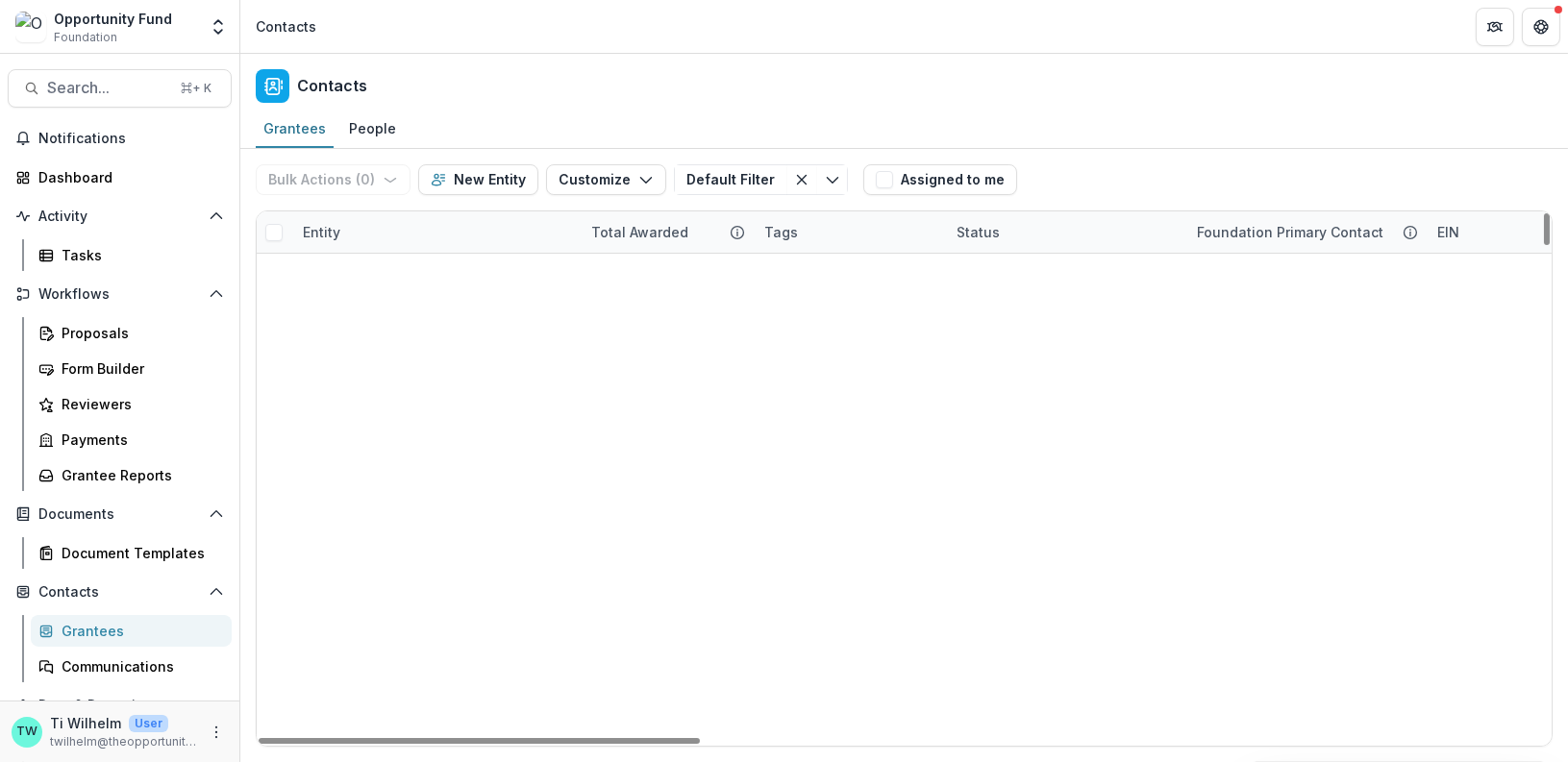 scroll, scrollTop: 8766, scrollLeft: 0, axis: vertical 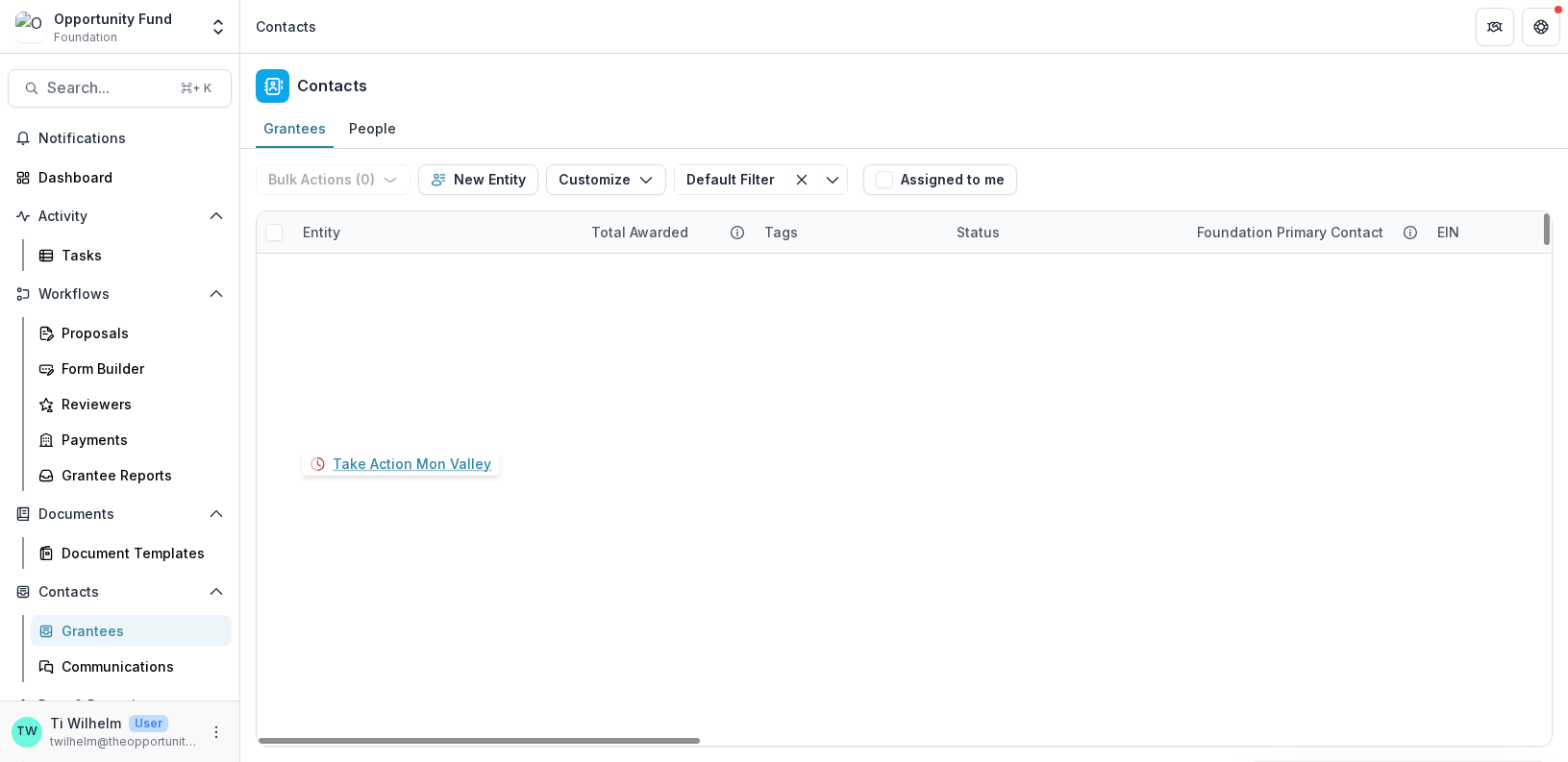 click on "Take Action Mon Valley" at bounding box center [405, 9196] 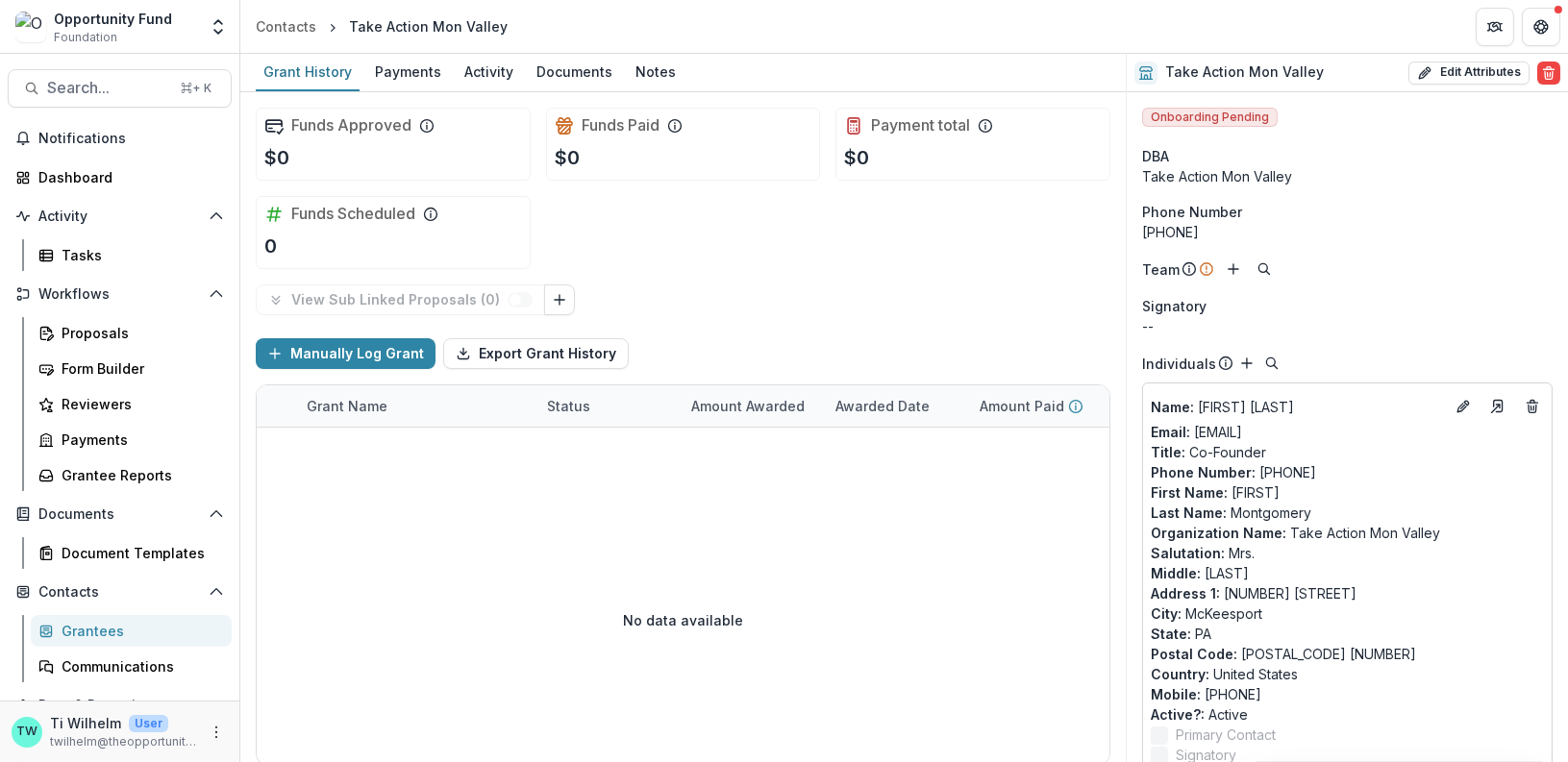 scroll, scrollTop: 7, scrollLeft: 0, axis: vertical 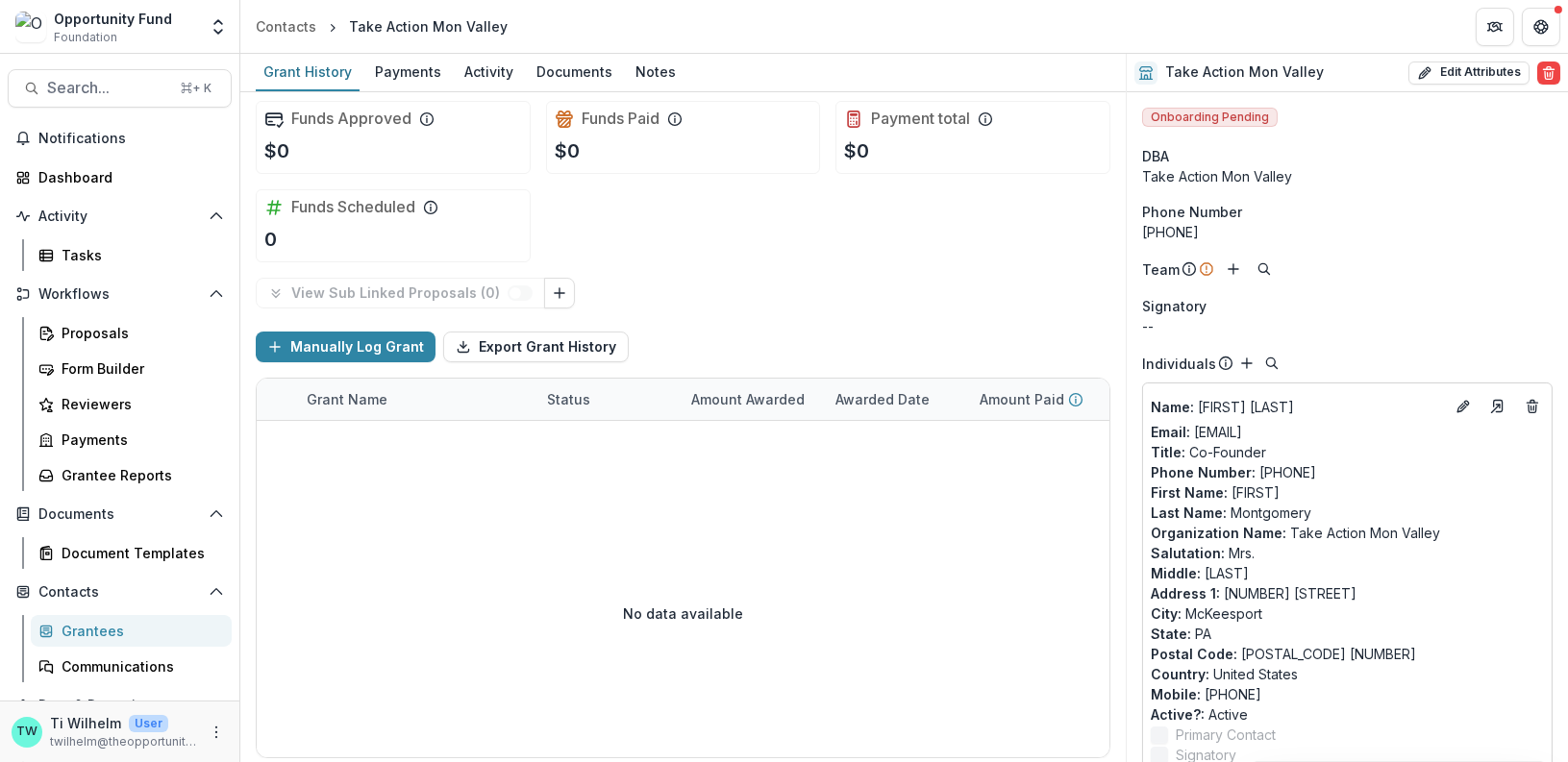 click on "Grantees" at bounding box center (138, 630) 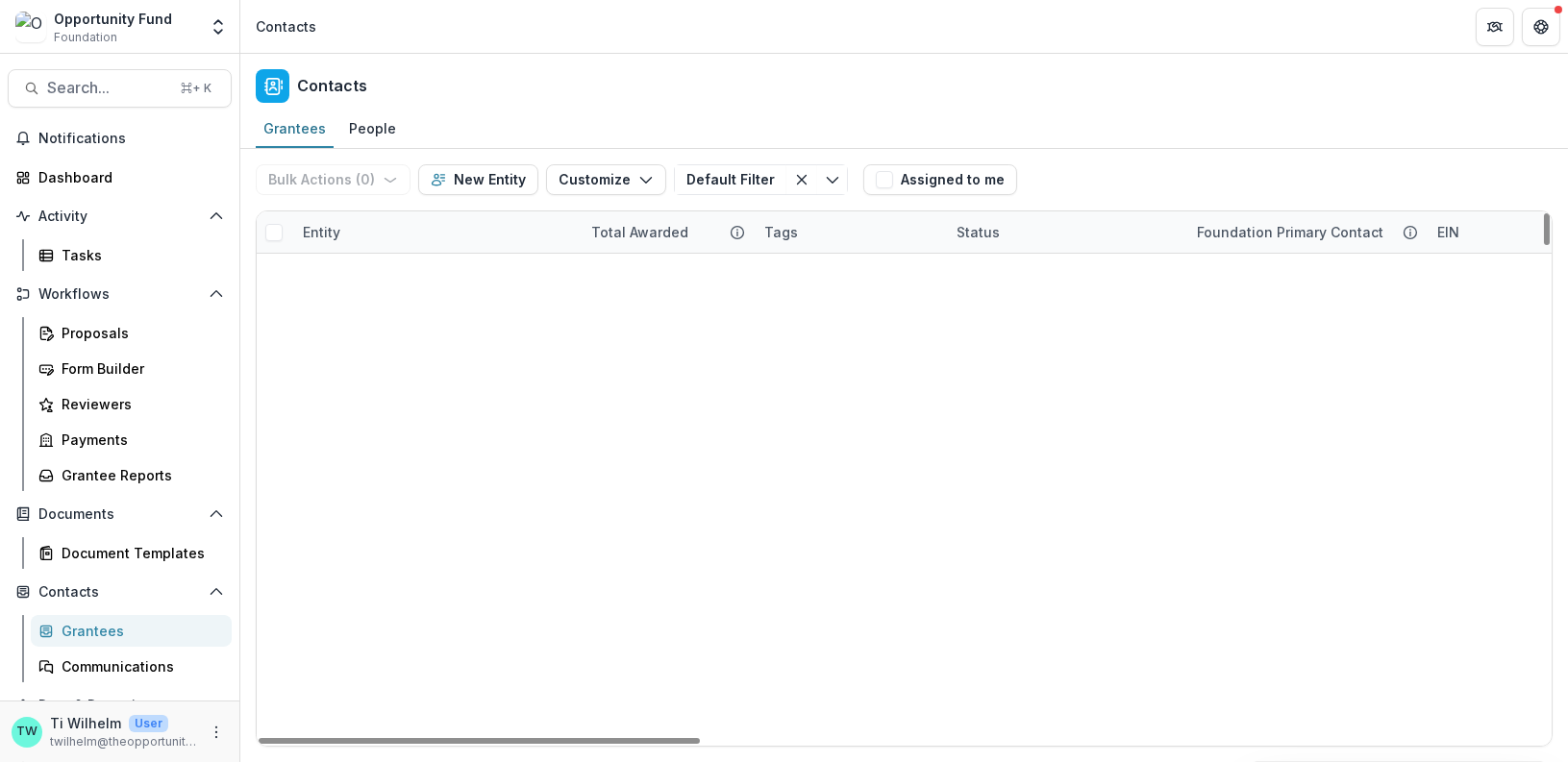 scroll, scrollTop: 14396, scrollLeft: 0, axis: vertical 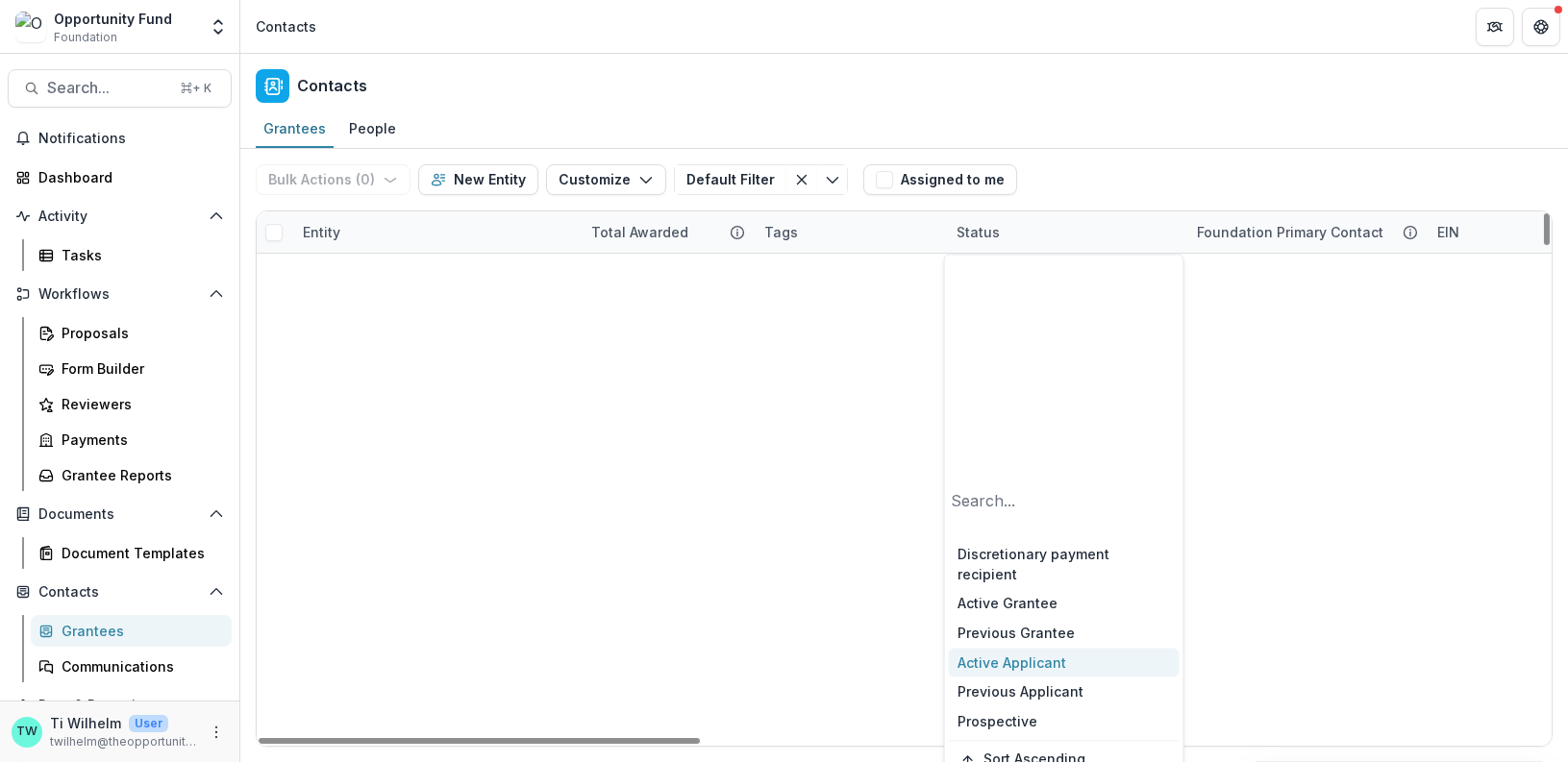 click on "Active Applicant" at bounding box center [1064, 662] 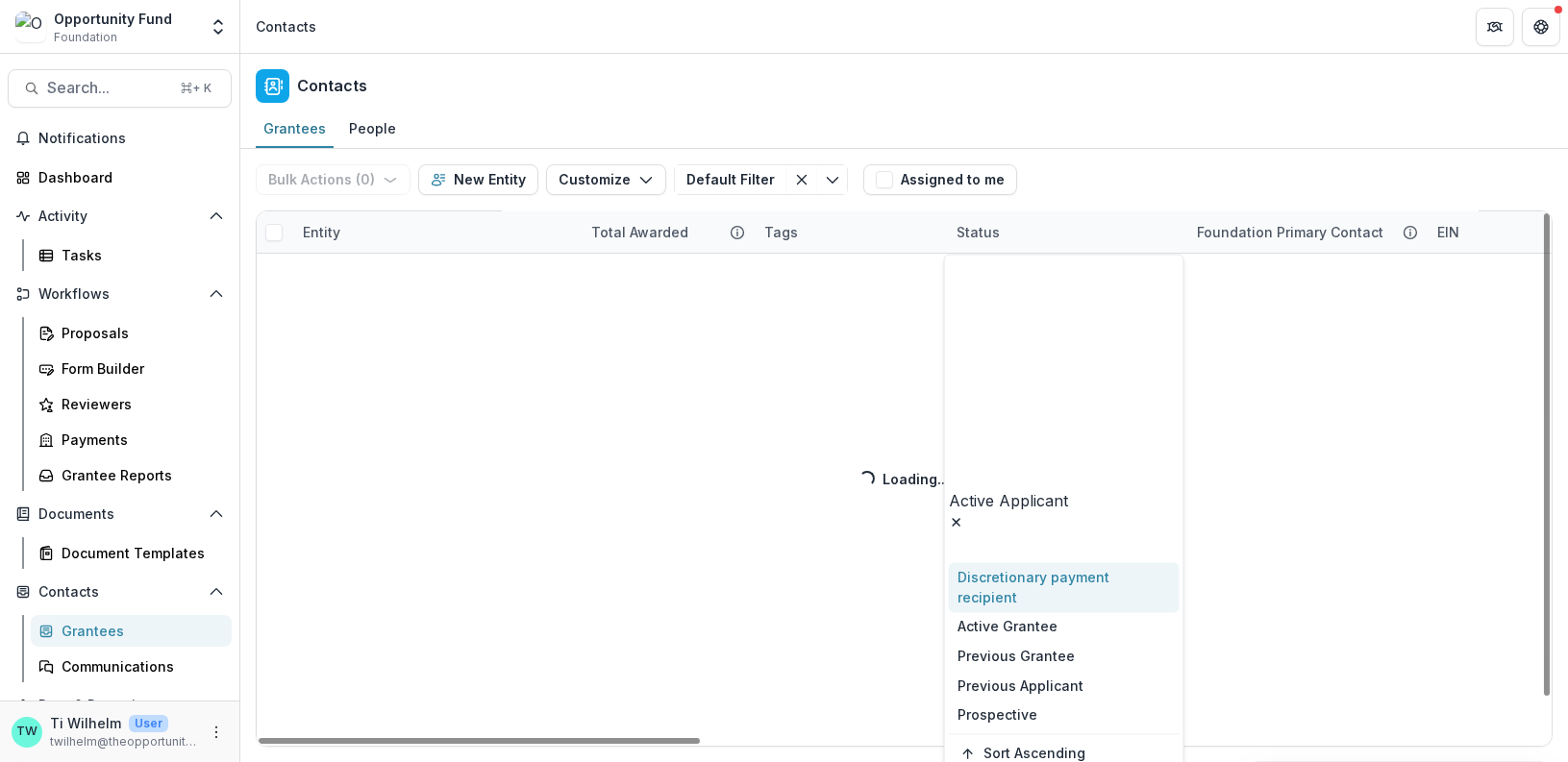 scroll, scrollTop: 41, scrollLeft: 0, axis: vertical 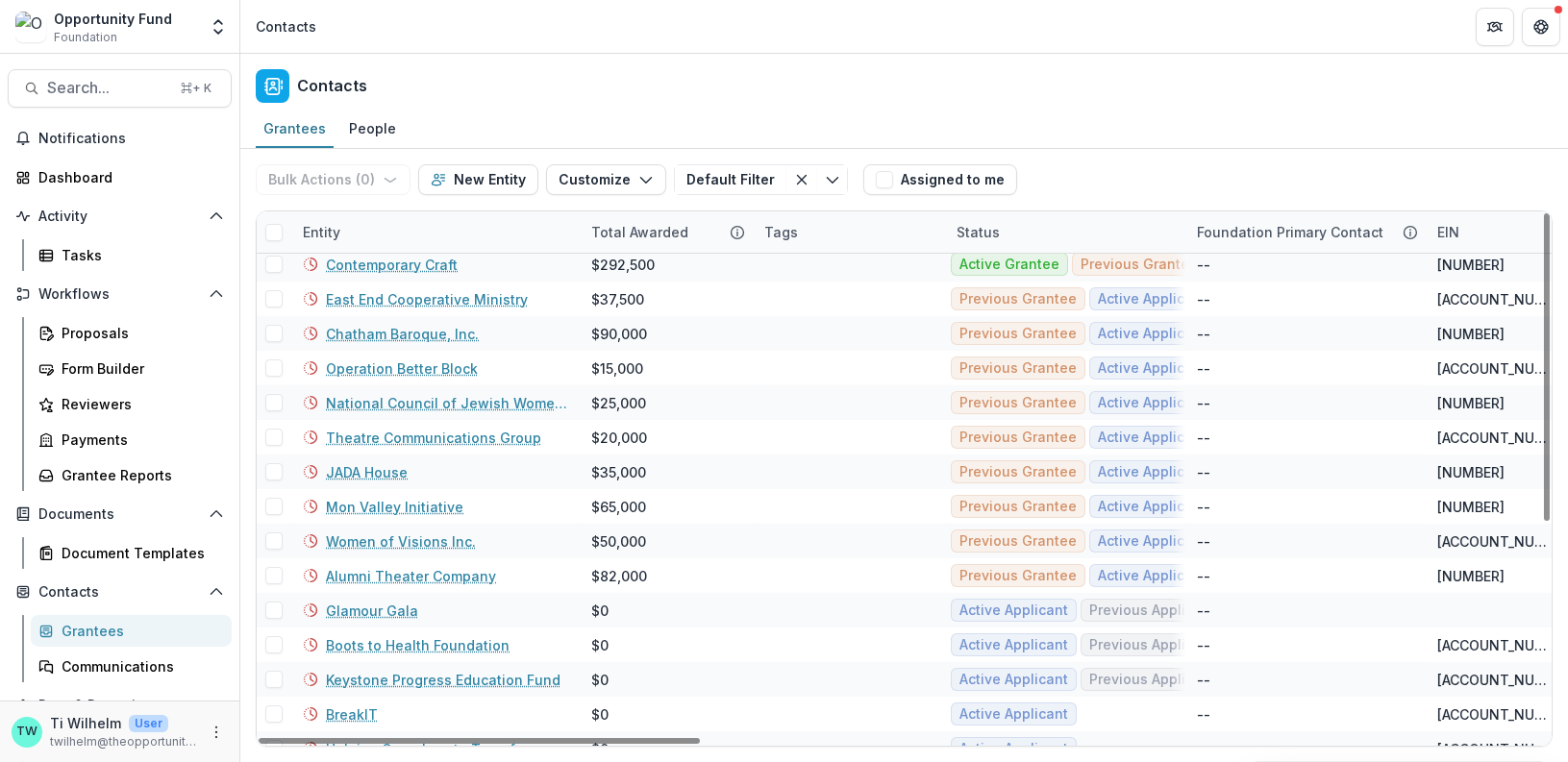 click on "Grantees People" at bounding box center [904, 130] 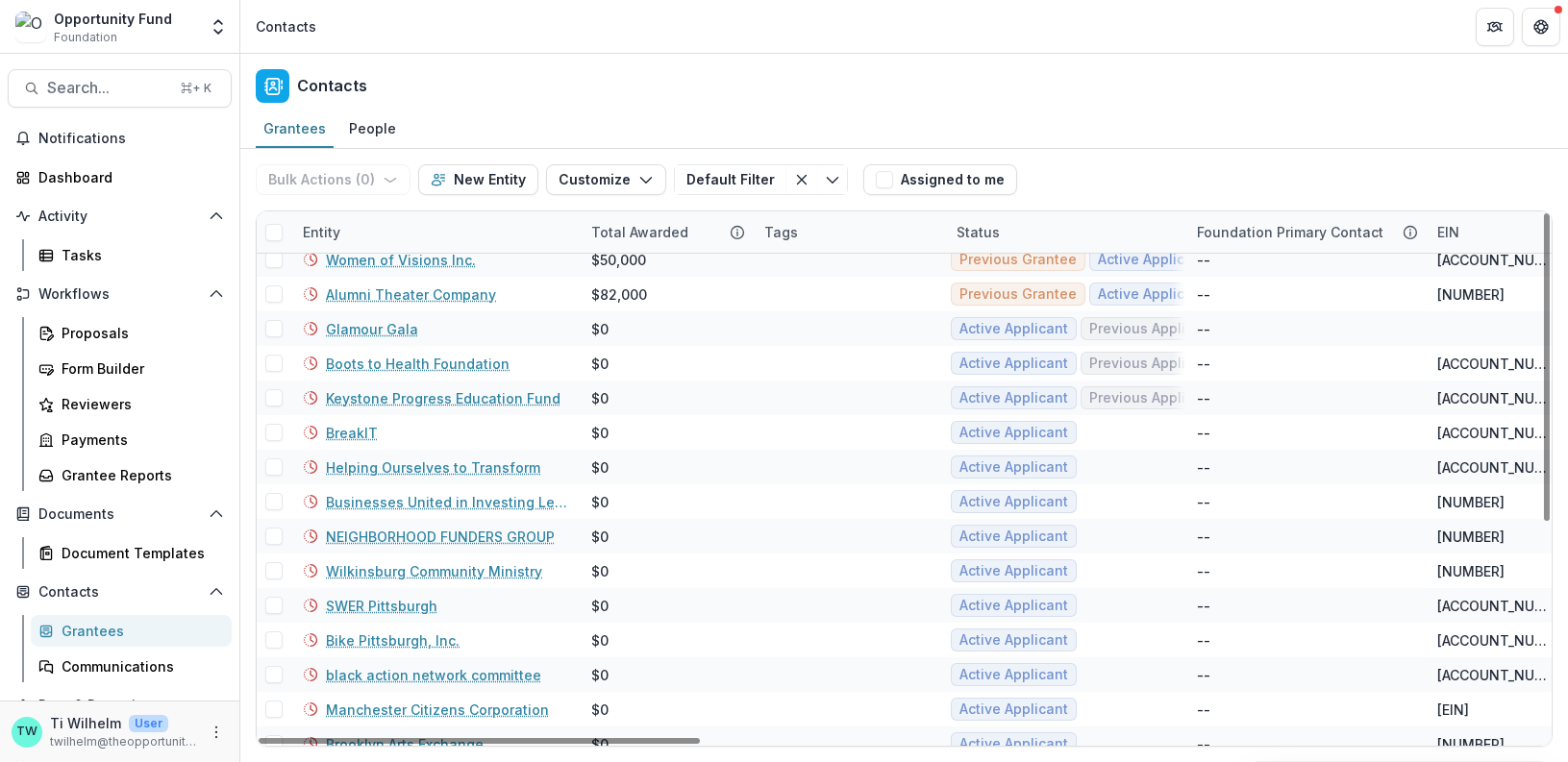 scroll, scrollTop: 0, scrollLeft: 0, axis: both 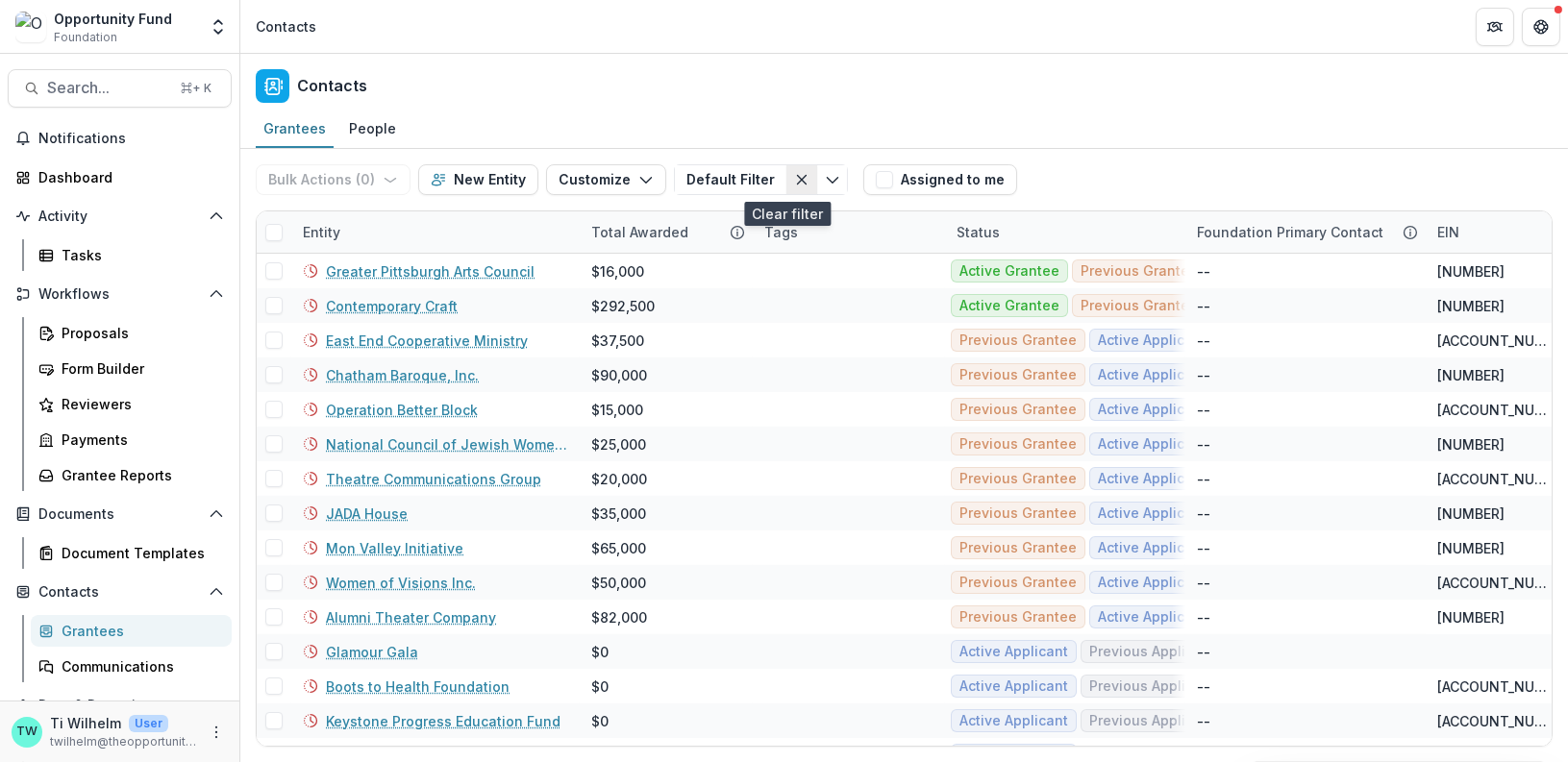 click 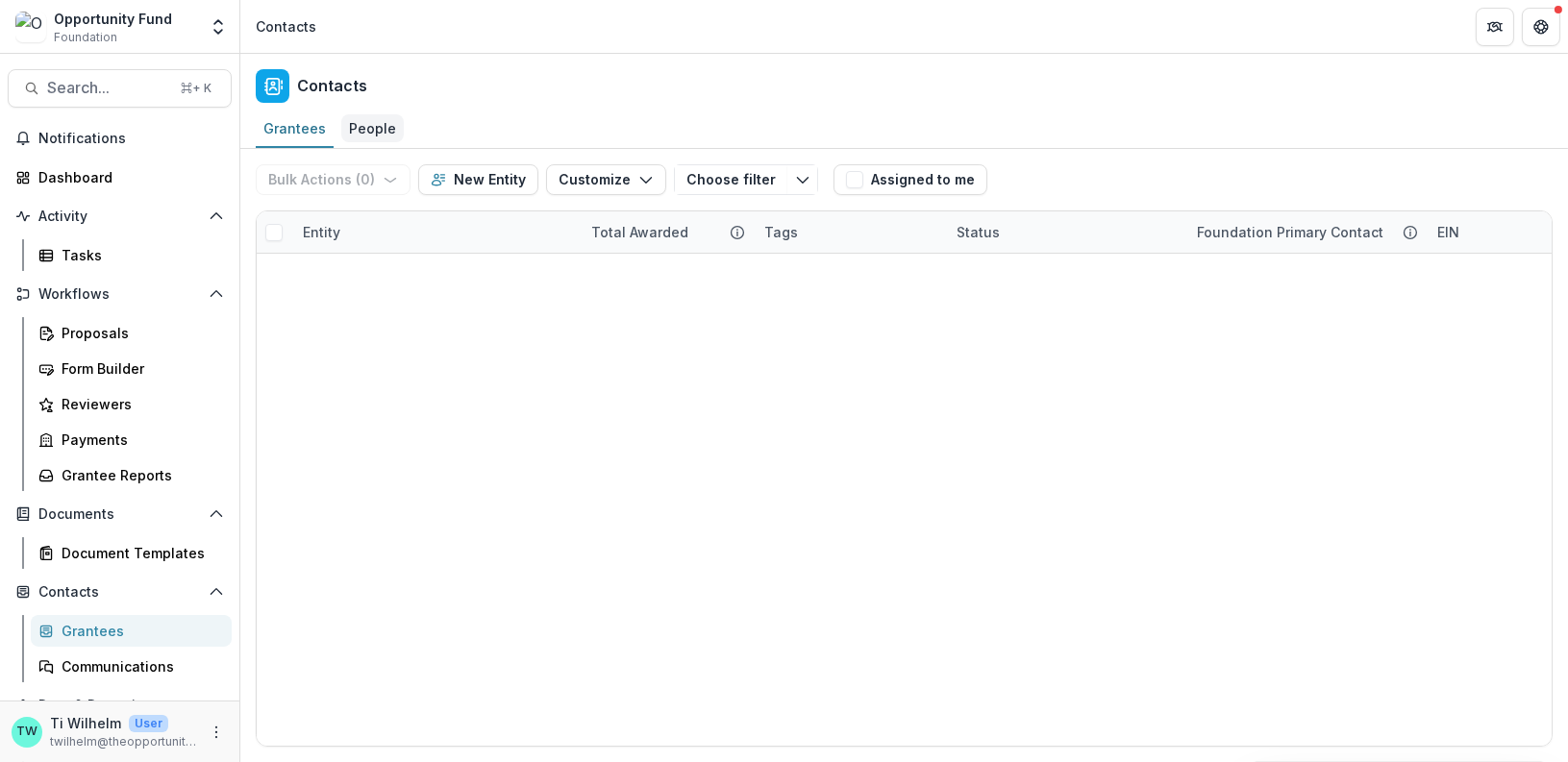 click on "People" at bounding box center [372, 128] 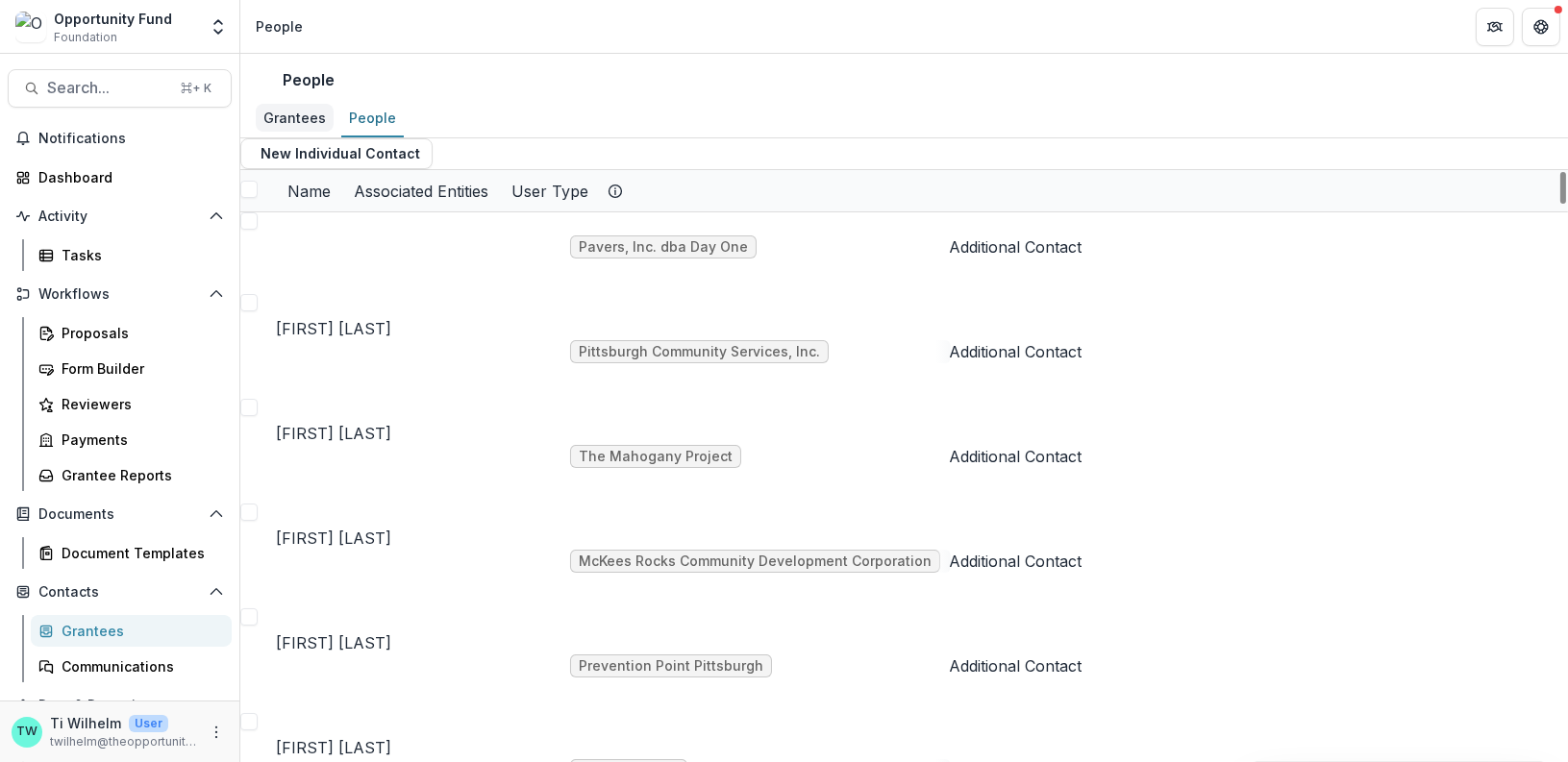 click on "Grantees" at bounding box center (294, 117) 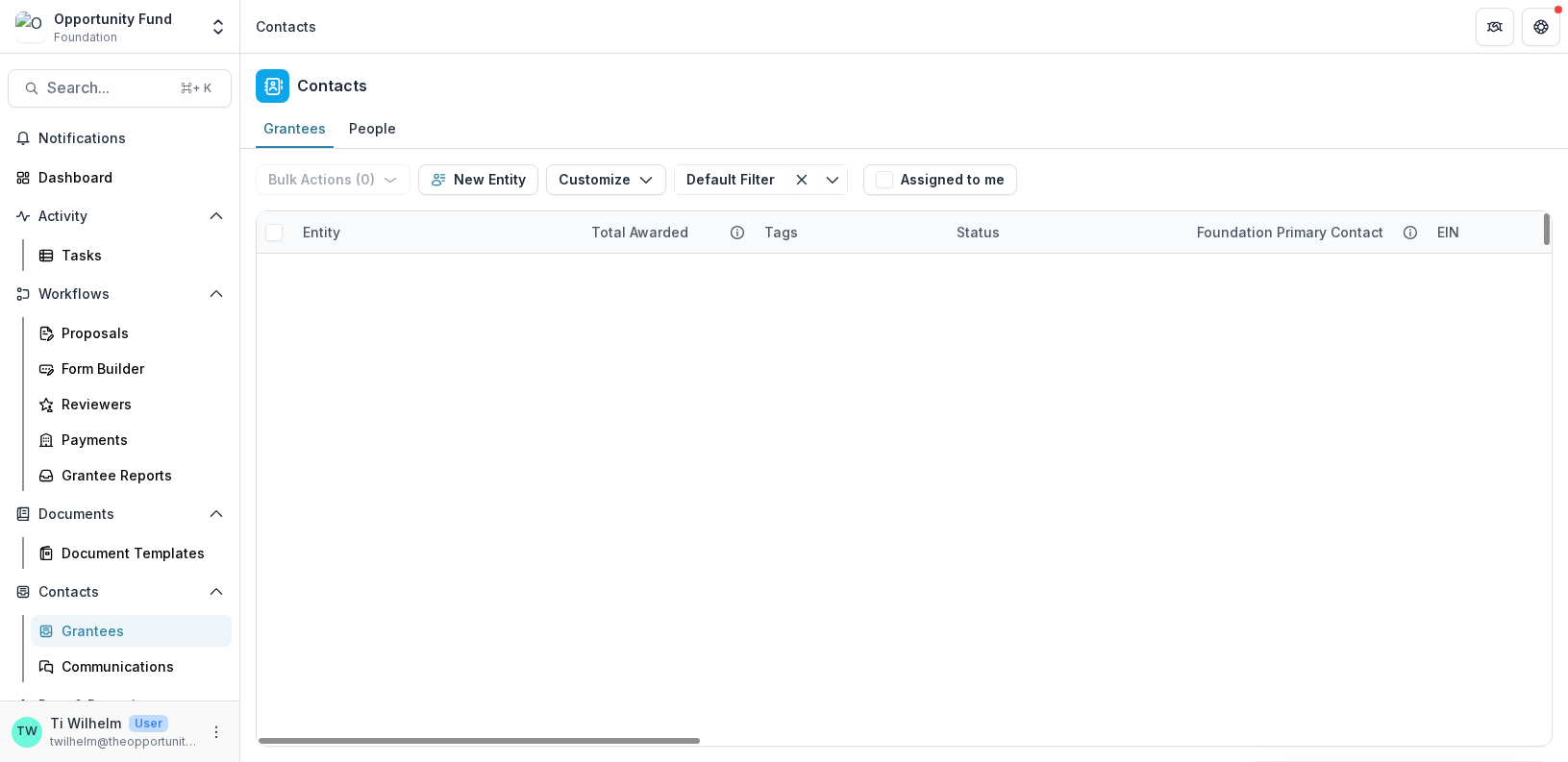 click on "Status" at bounding box center [978, 232] 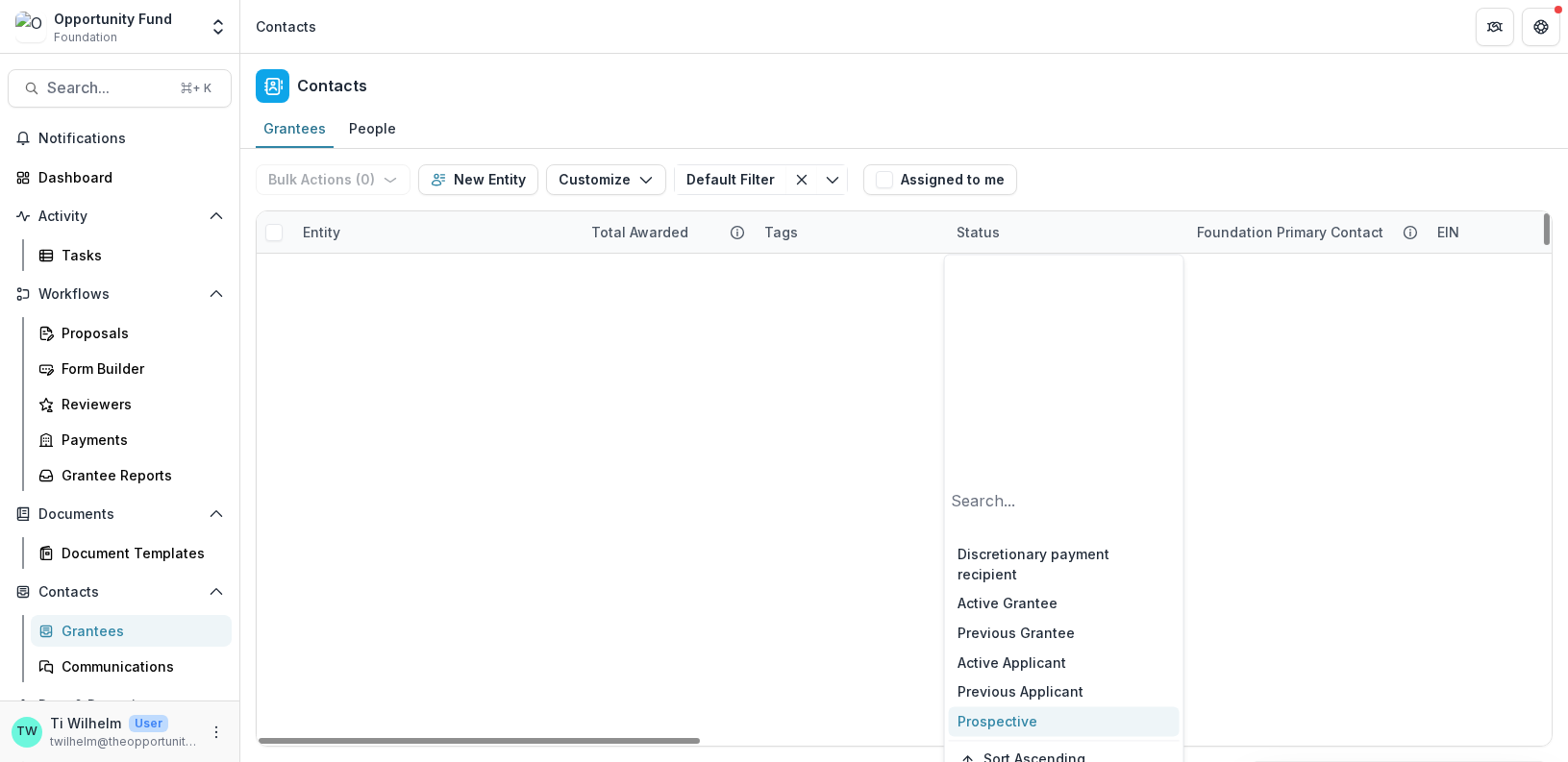 click on "Sort Descending" at bounding box center [1039, 795] 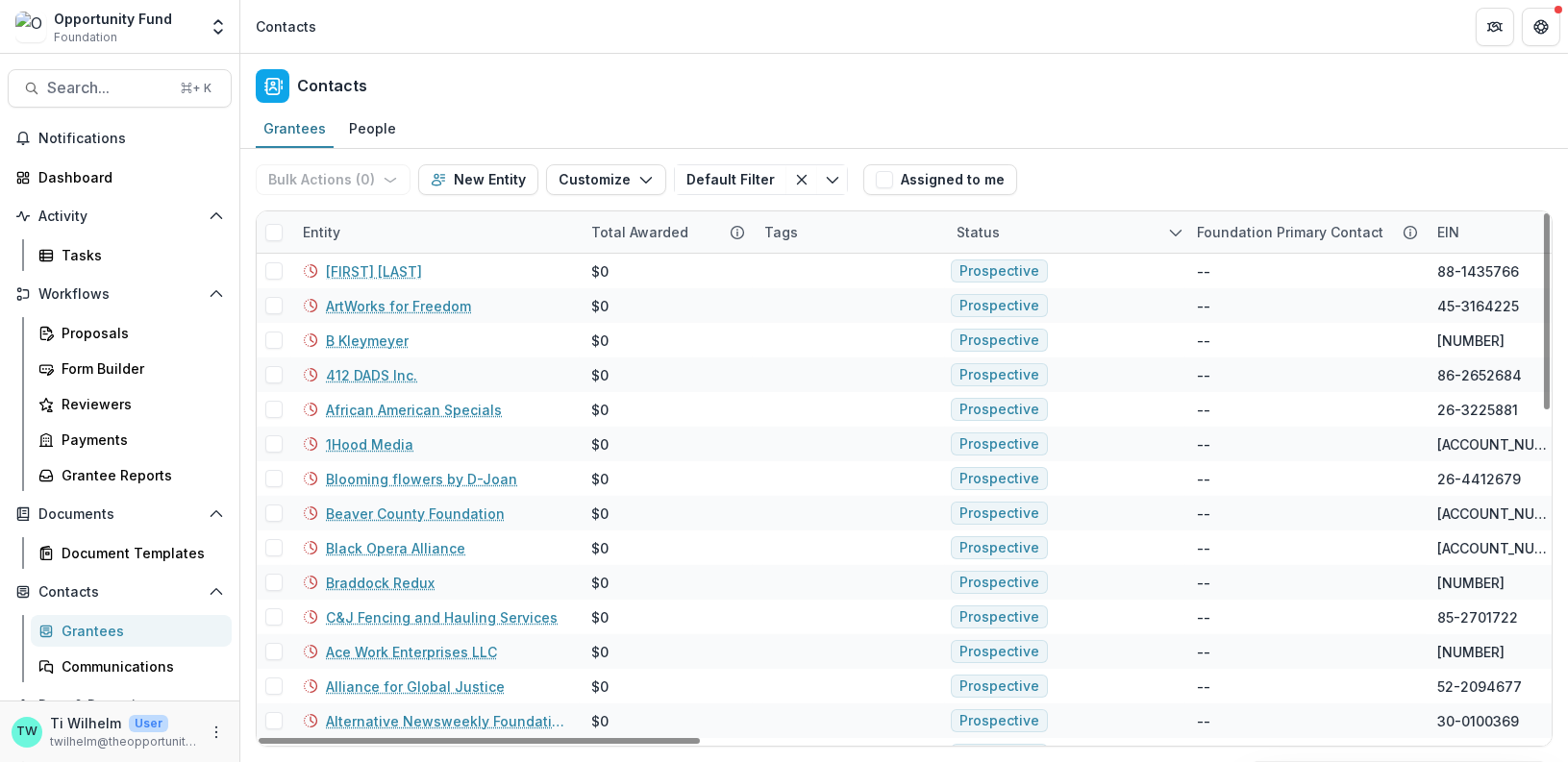 click on "Grantees People" at bounding box center (904, 130) 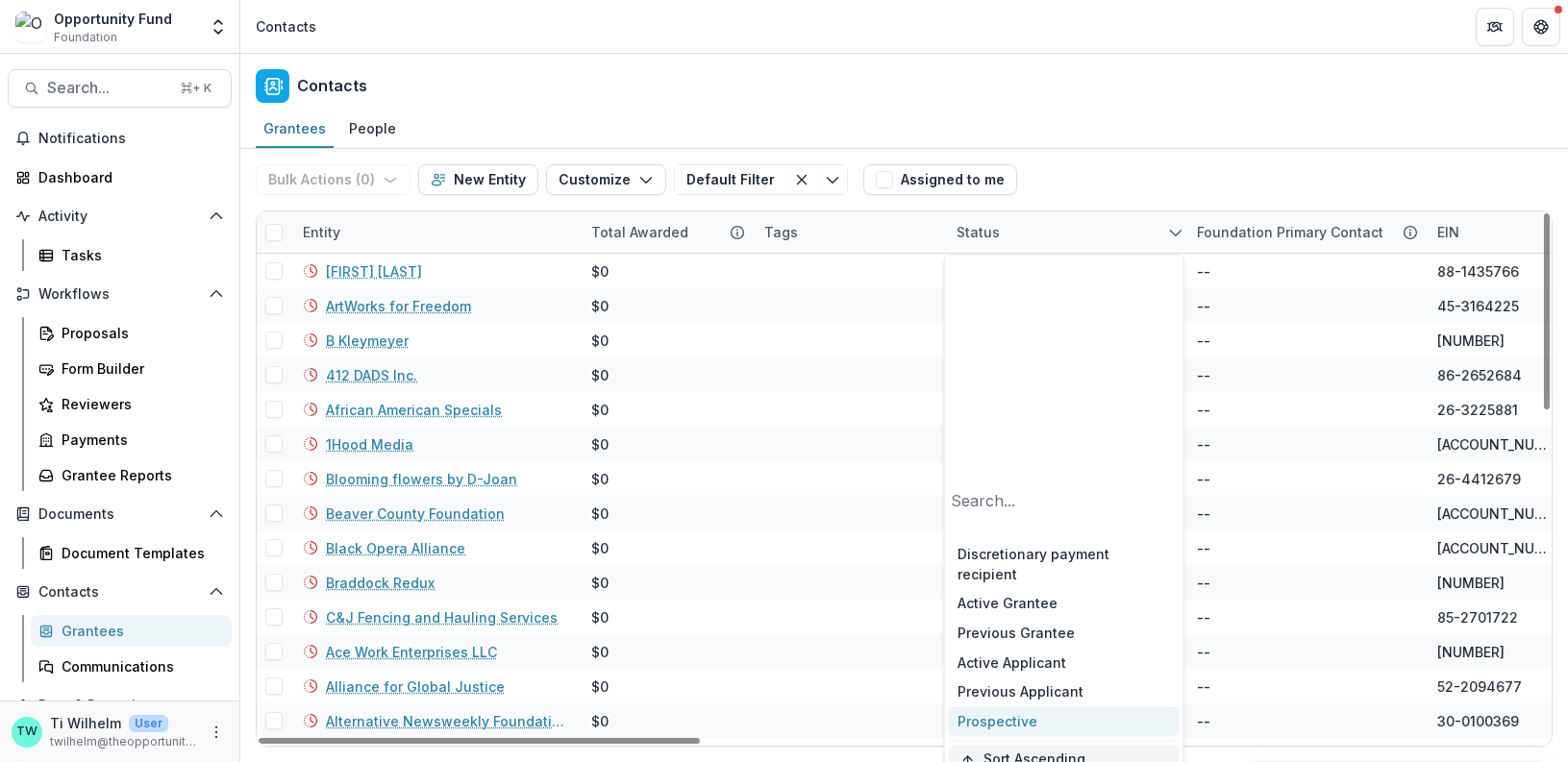 click on "Sort Ascending" at bounding box center [1034, 760] 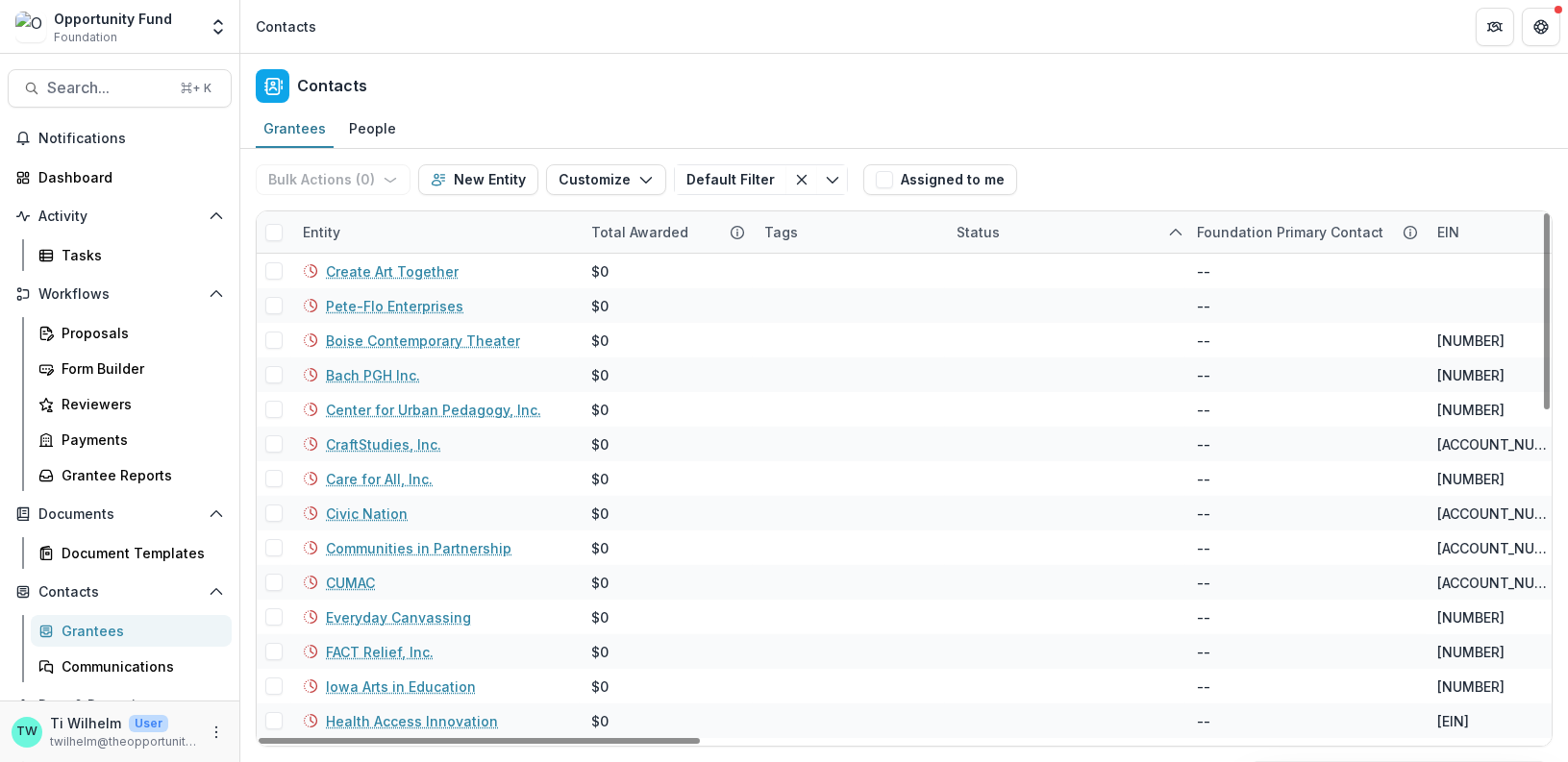 click on "Bulk Actions ( 0 ) Send Email Create Proposals Create Tasks New Entity Customize New Custom Field Manage Custom Fields Manage Grantee Status Default Filter Default Filter Save changes New Filter Assigned to me" at bounding box center (904, 180) 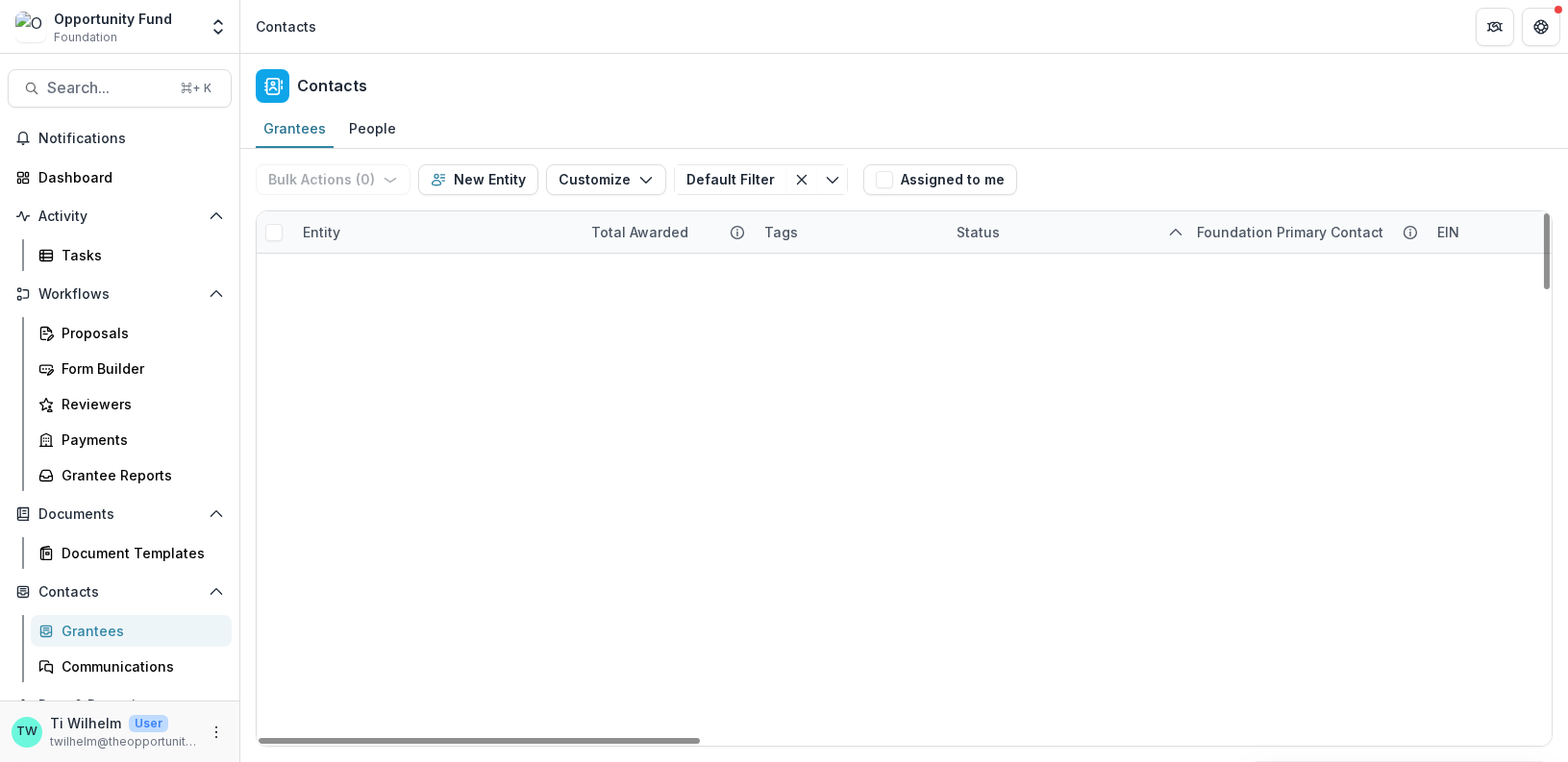 scroll, scrollTop: 2557, scrollLeft: 0, axis: vertical 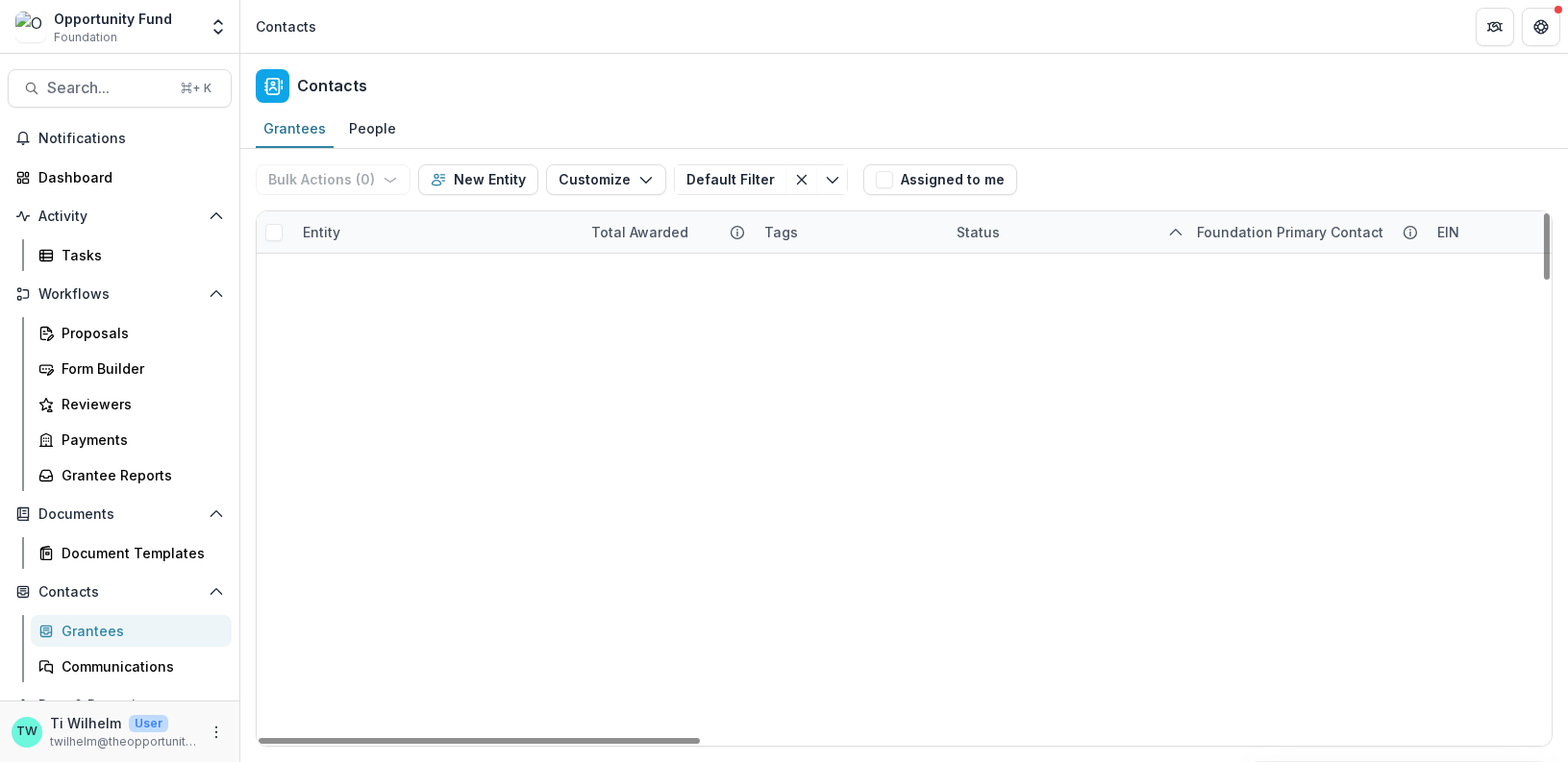 click on "Status" at bounding box center [1065, 232] 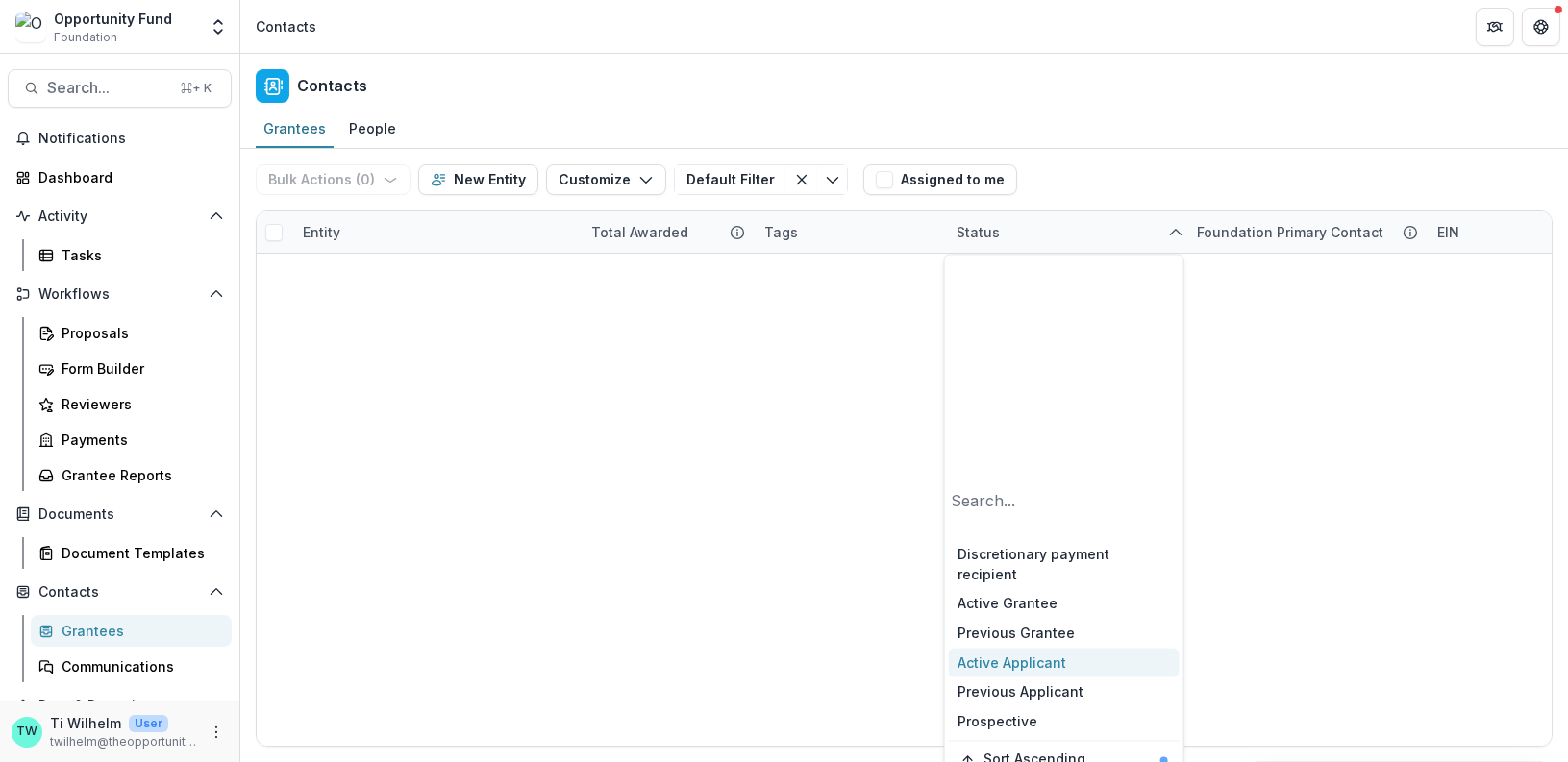 click on "Active Applicant" at bounding box center (1064, 662) 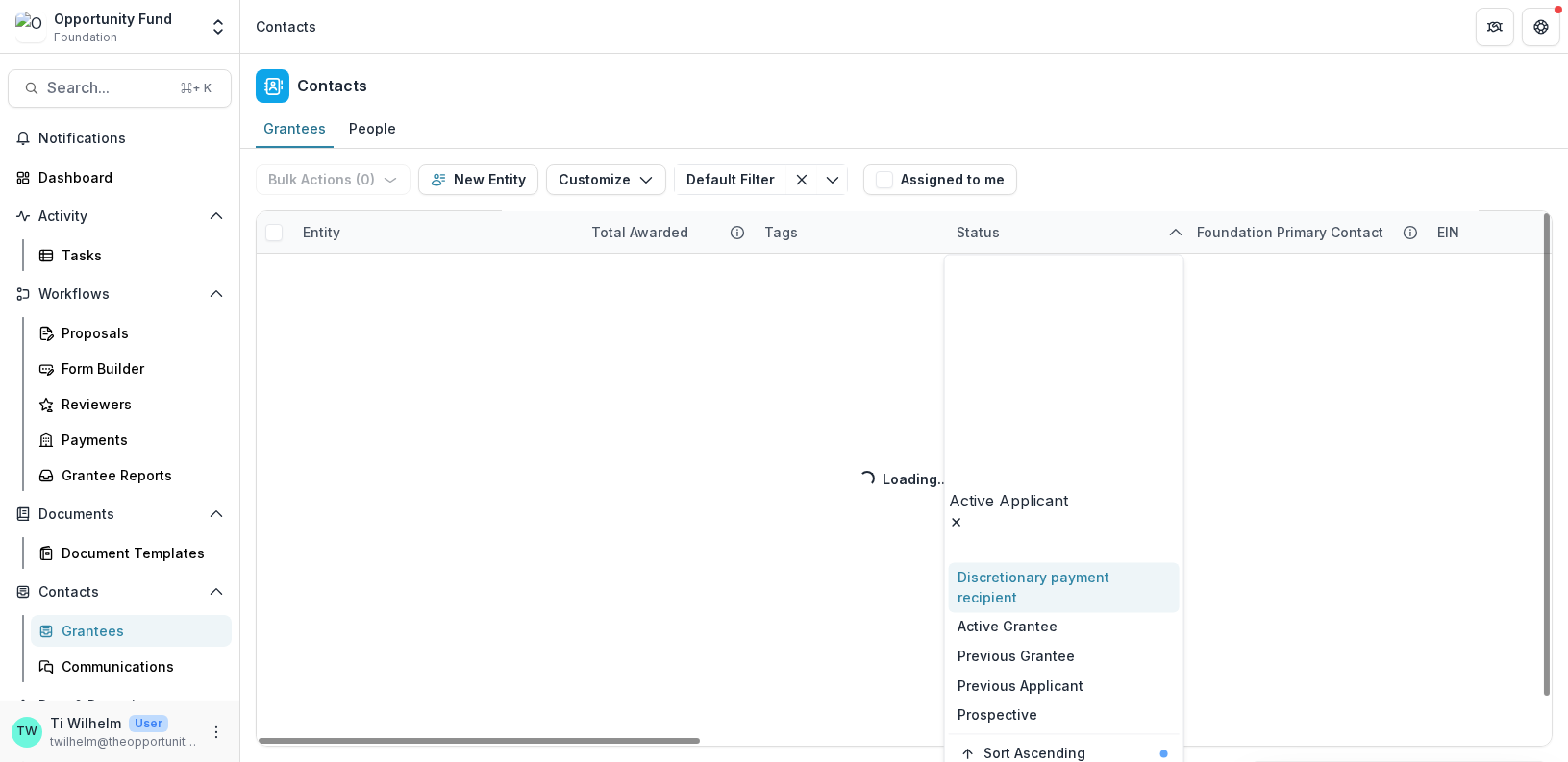 scroll, scrollTop: 41, scrollLeft: 0, axis: vertical 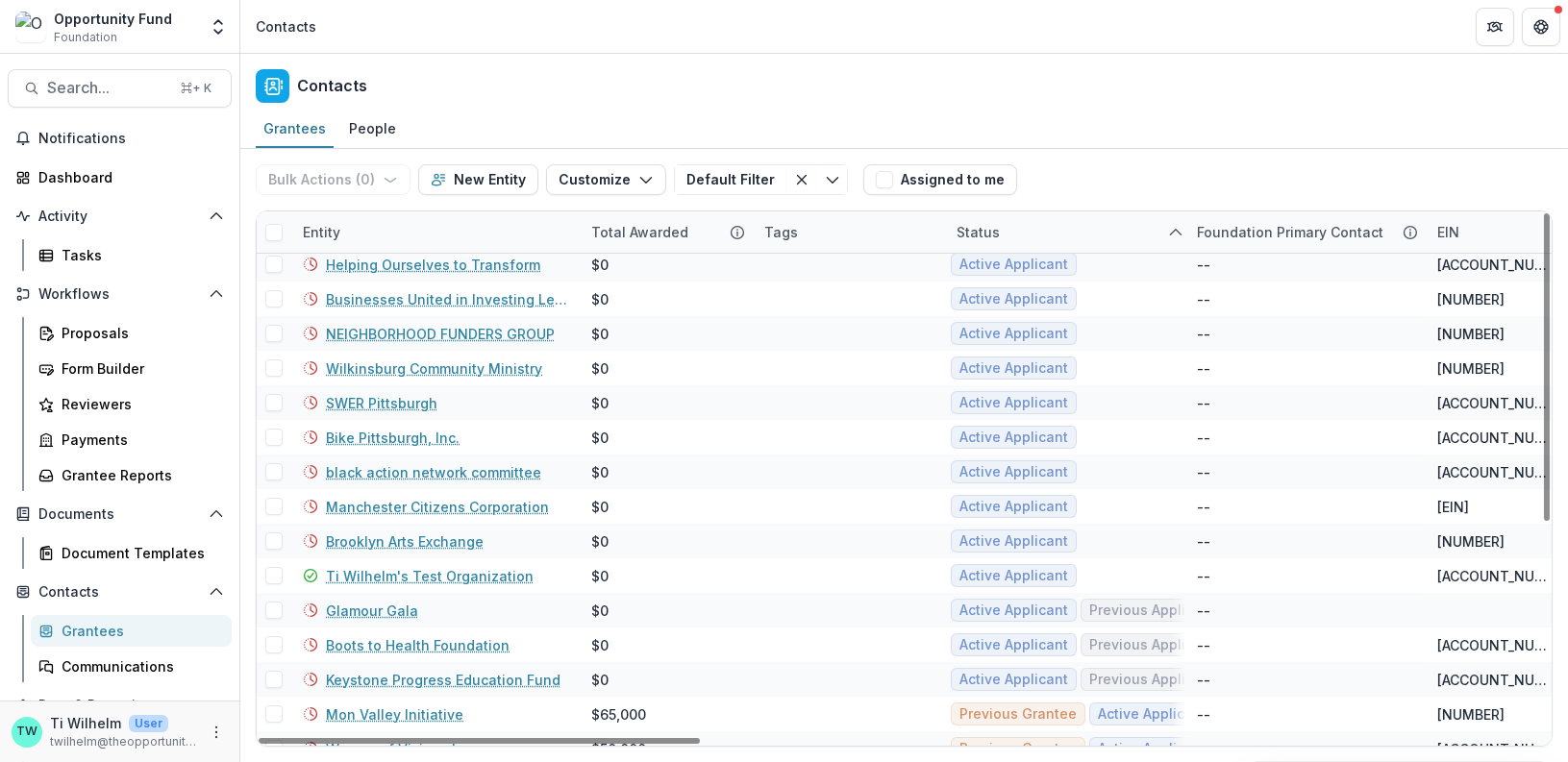 click on "Contacts" at bounding box center (904, 82) 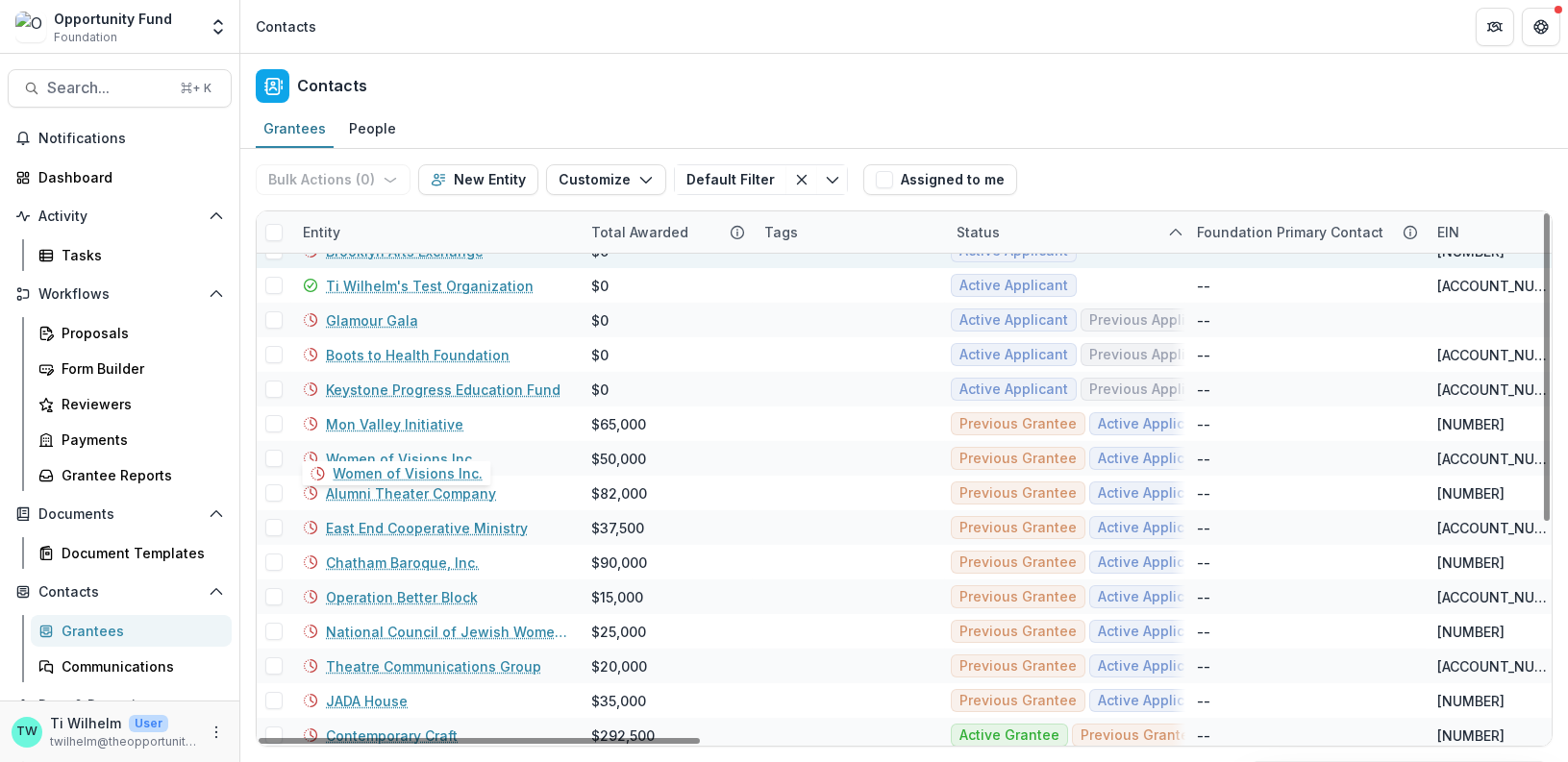 scroll, scrollTop: 370, scrollLeft: 0, axis: vertical 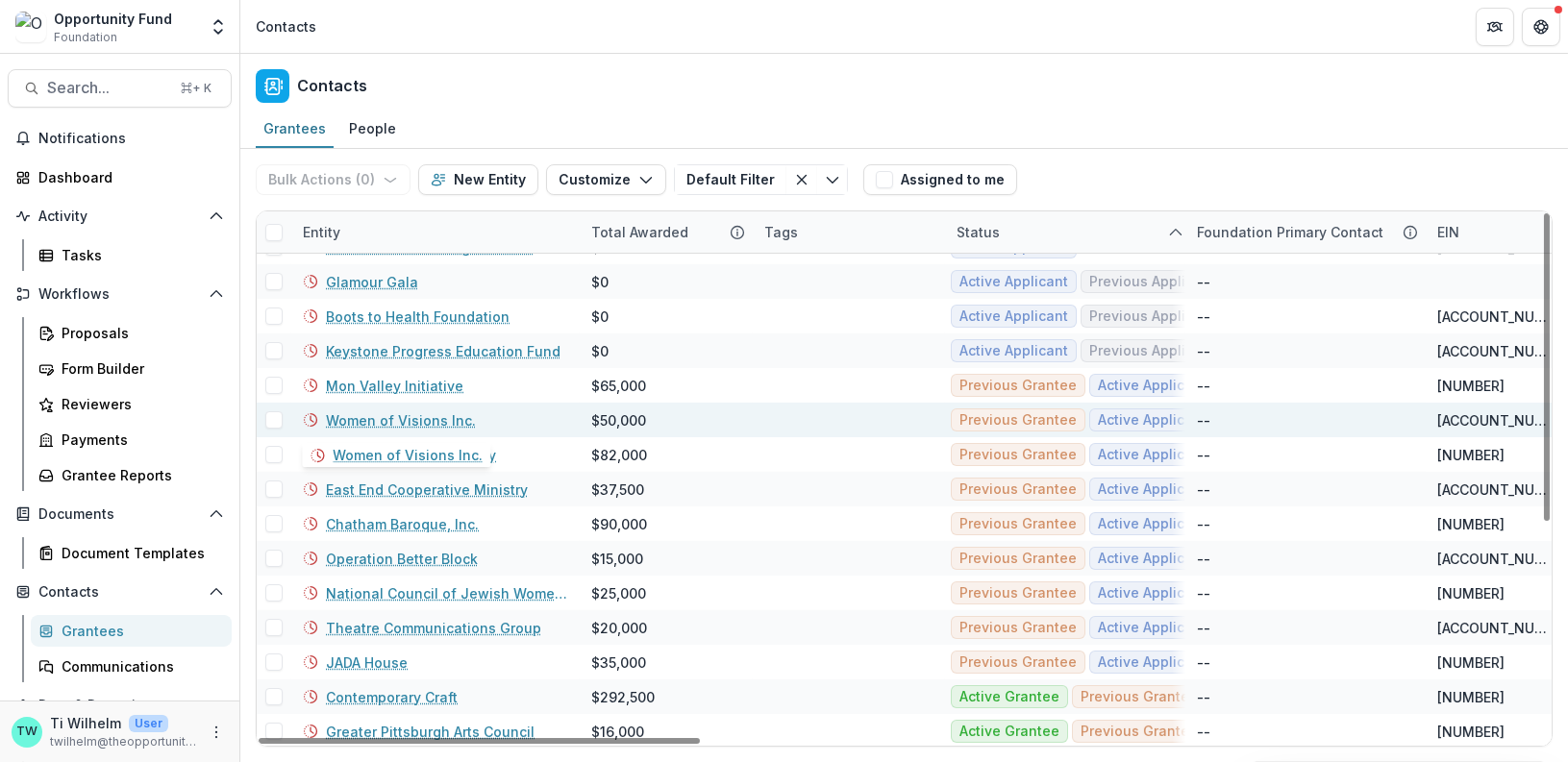 click on "Women of Visions Inc." at bounding box center [401, 420] 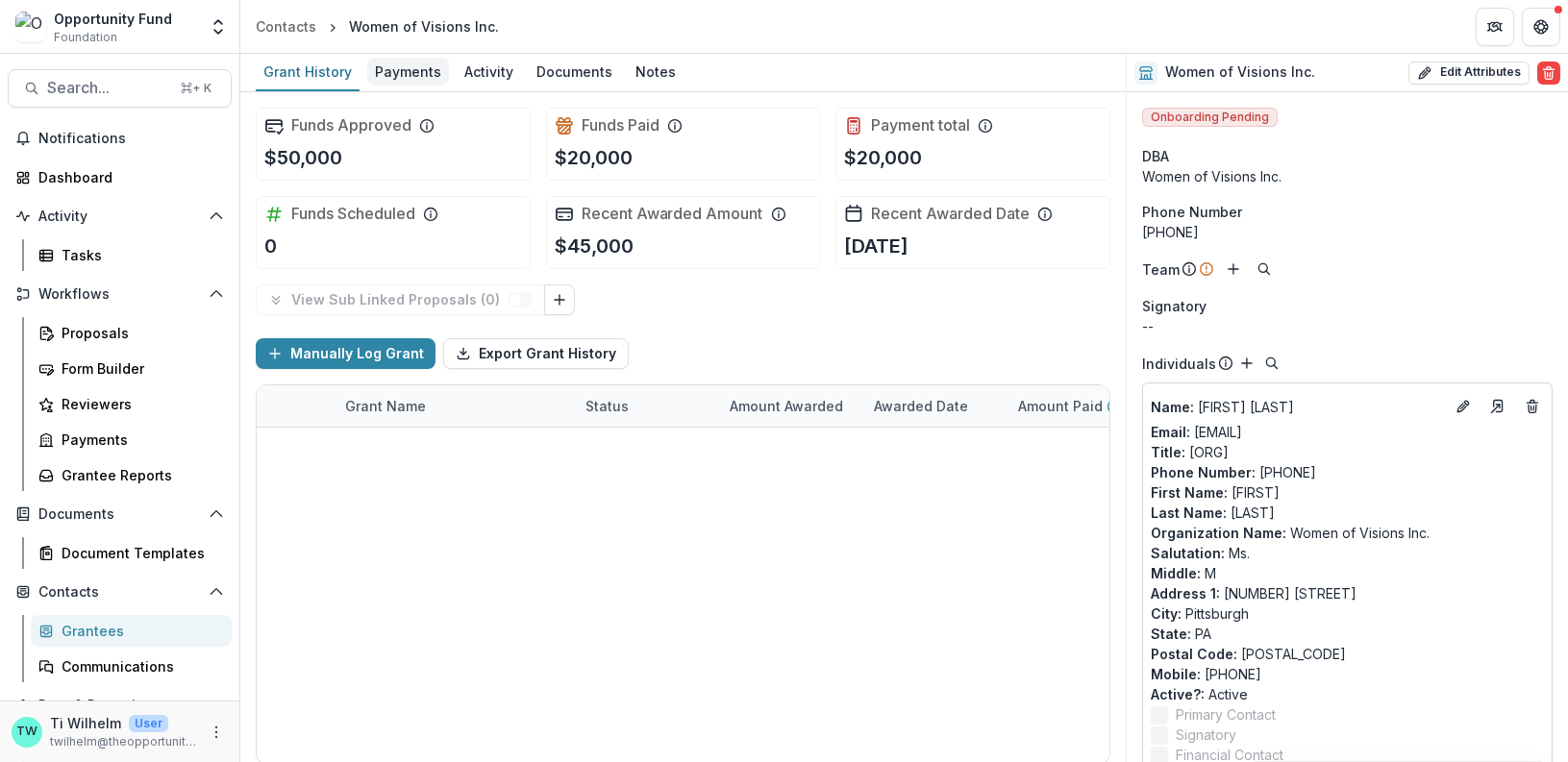 click on "Payments" at bounding box center [408, 71] 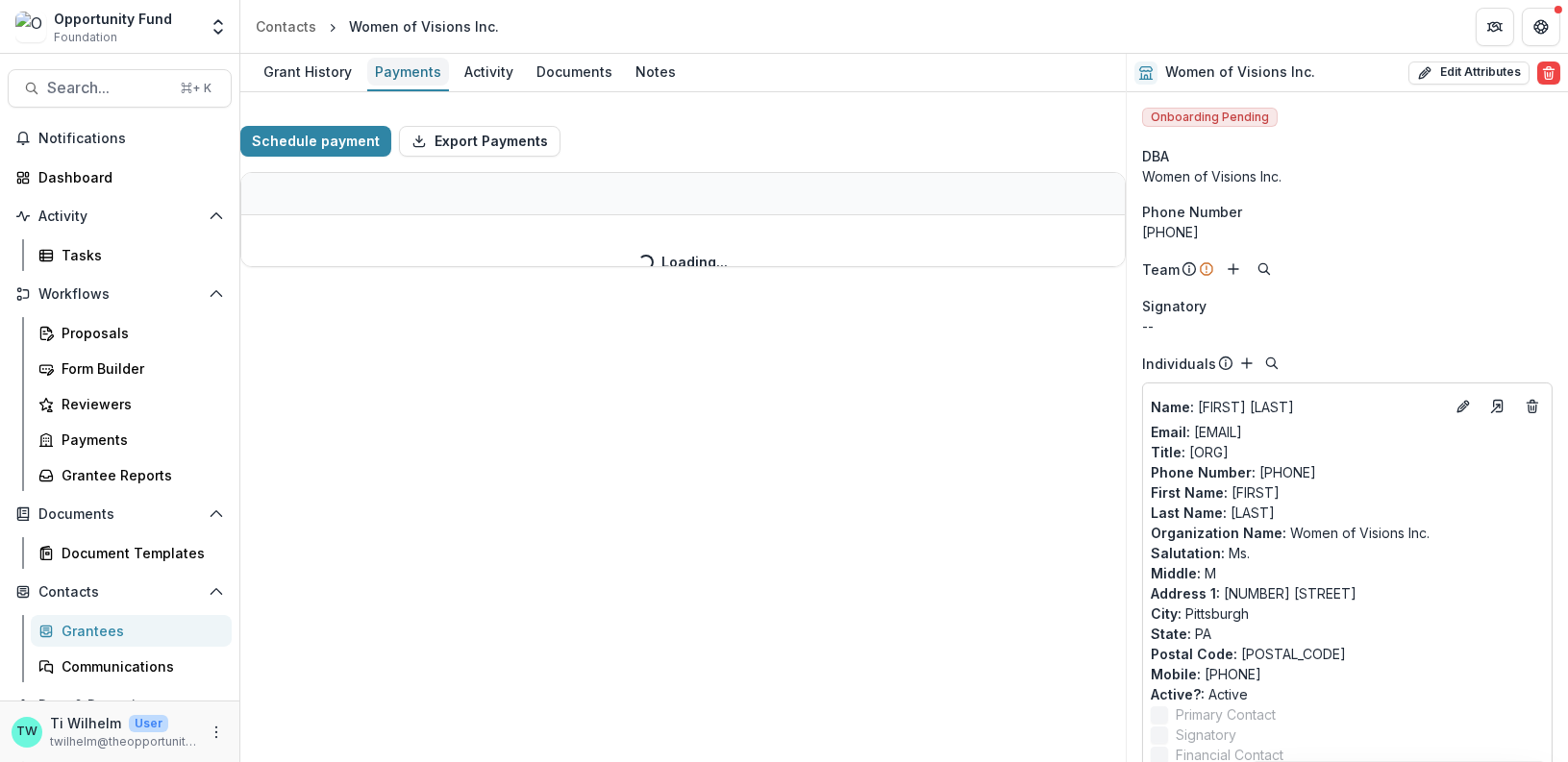 select on "****" 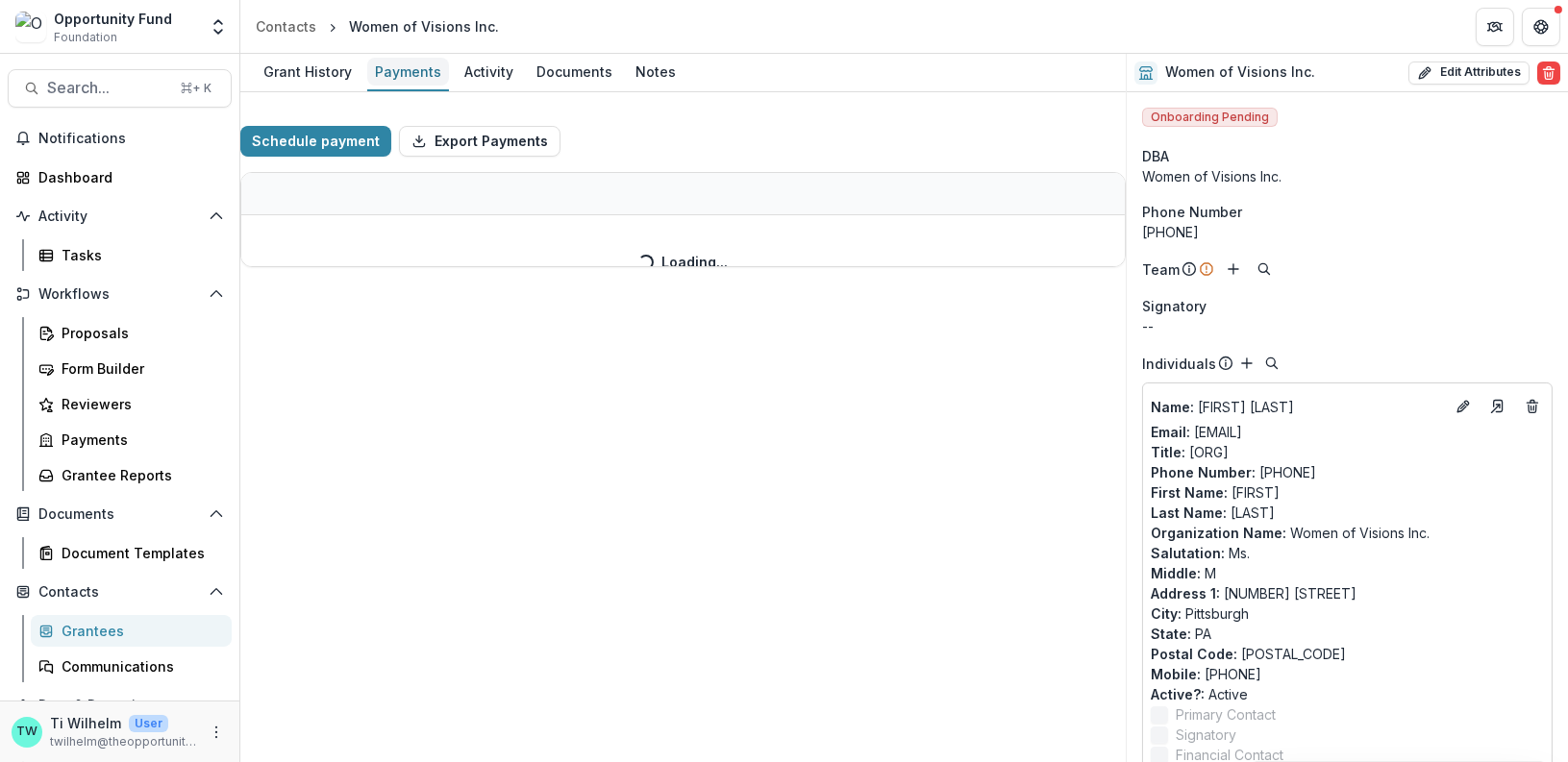 select on "****" 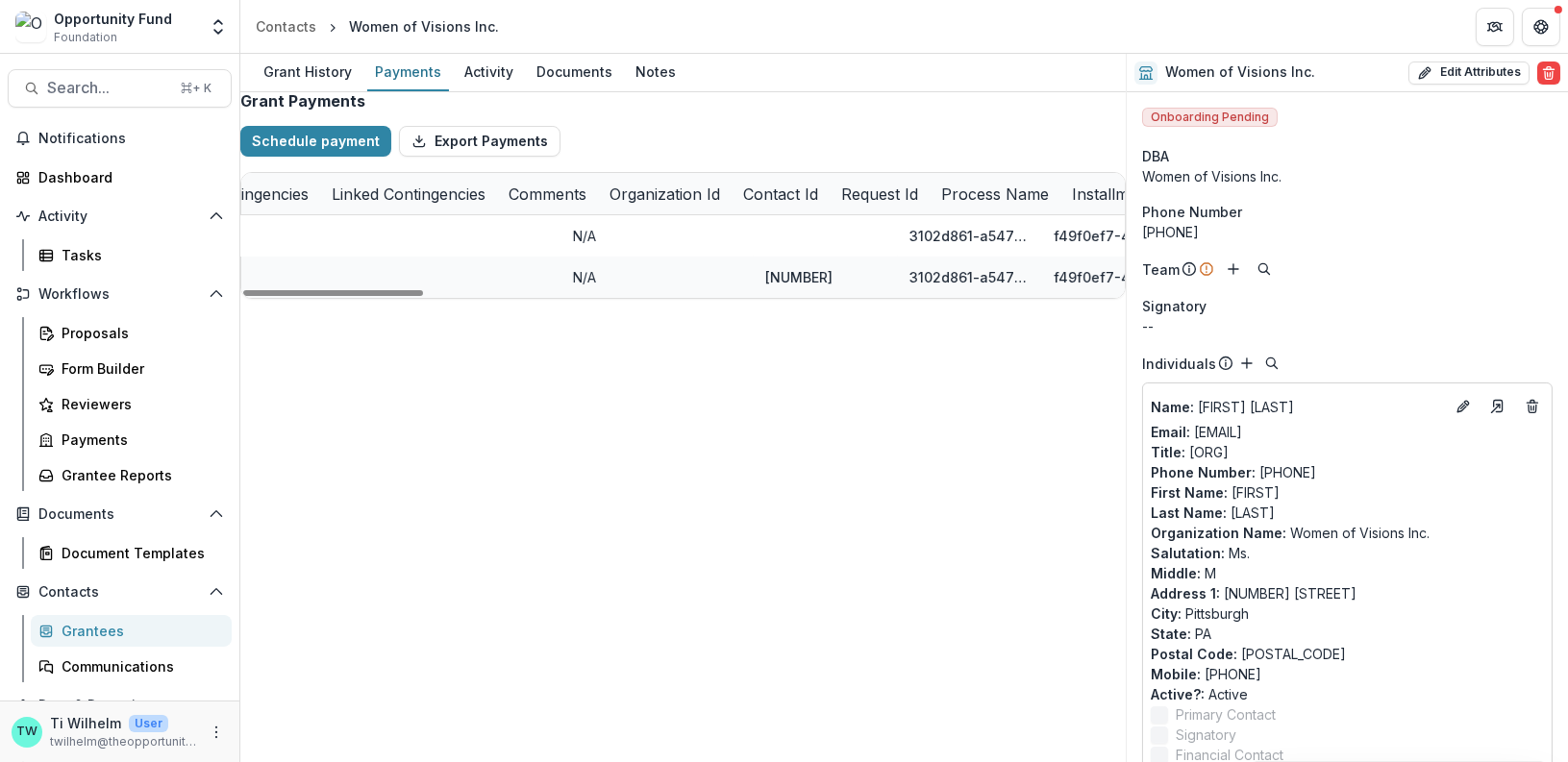 select on "****" 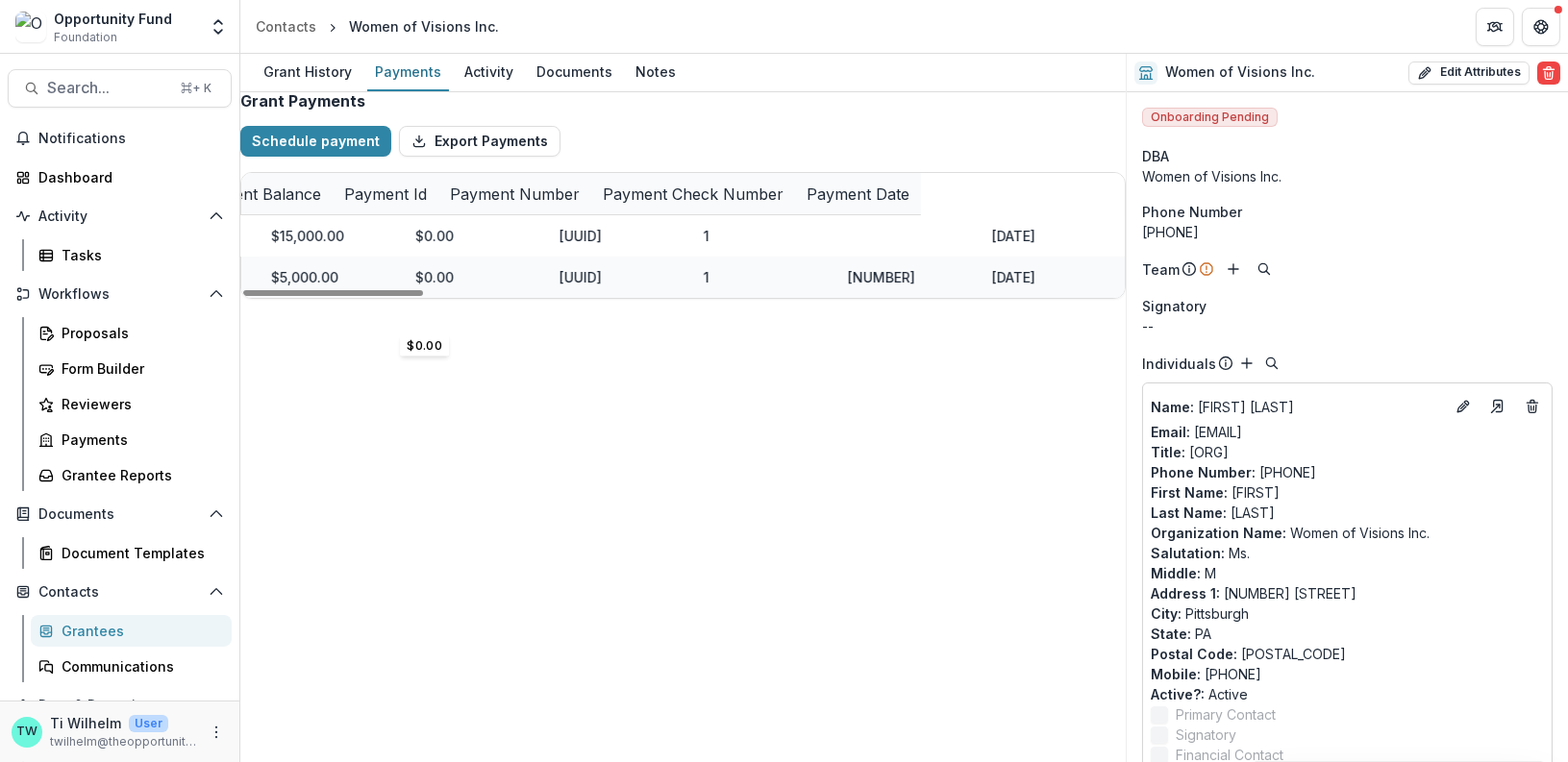 scroll, scrollTop: 0, scrollLeft: 3328, axis: horizontal 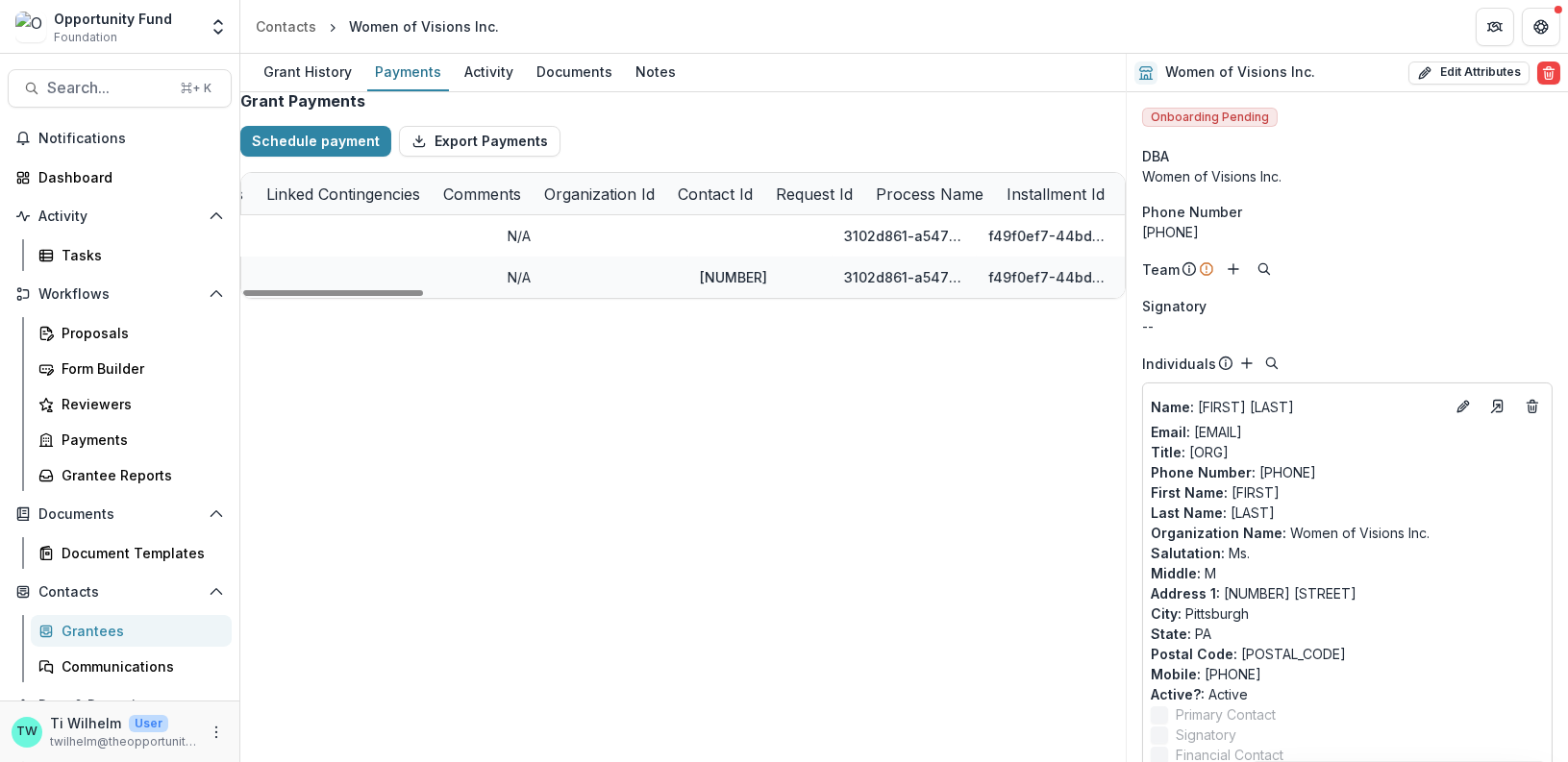 select on "****" 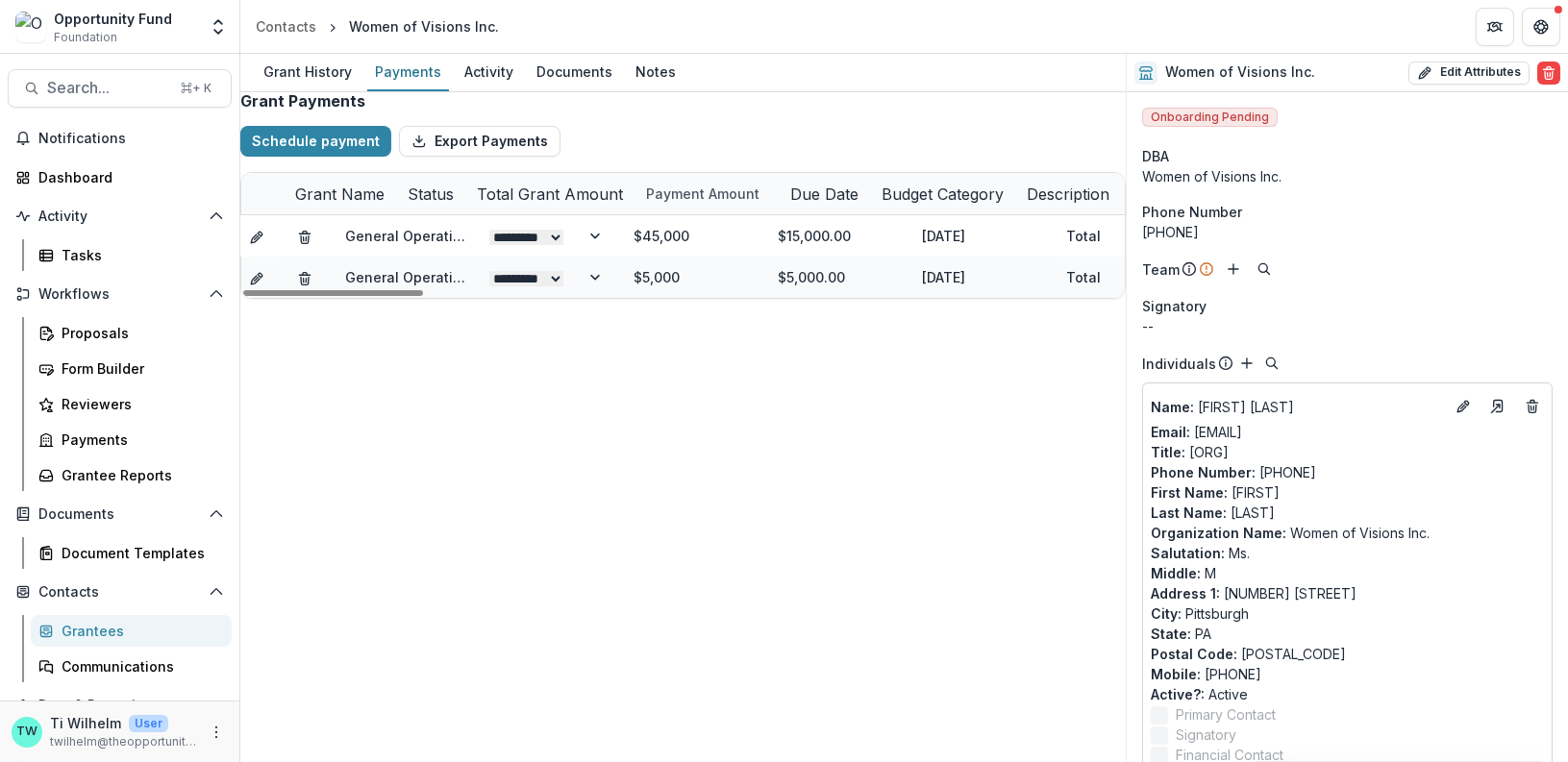 scroll, scrollTop: 0, scrollLeft: 0, axis: both 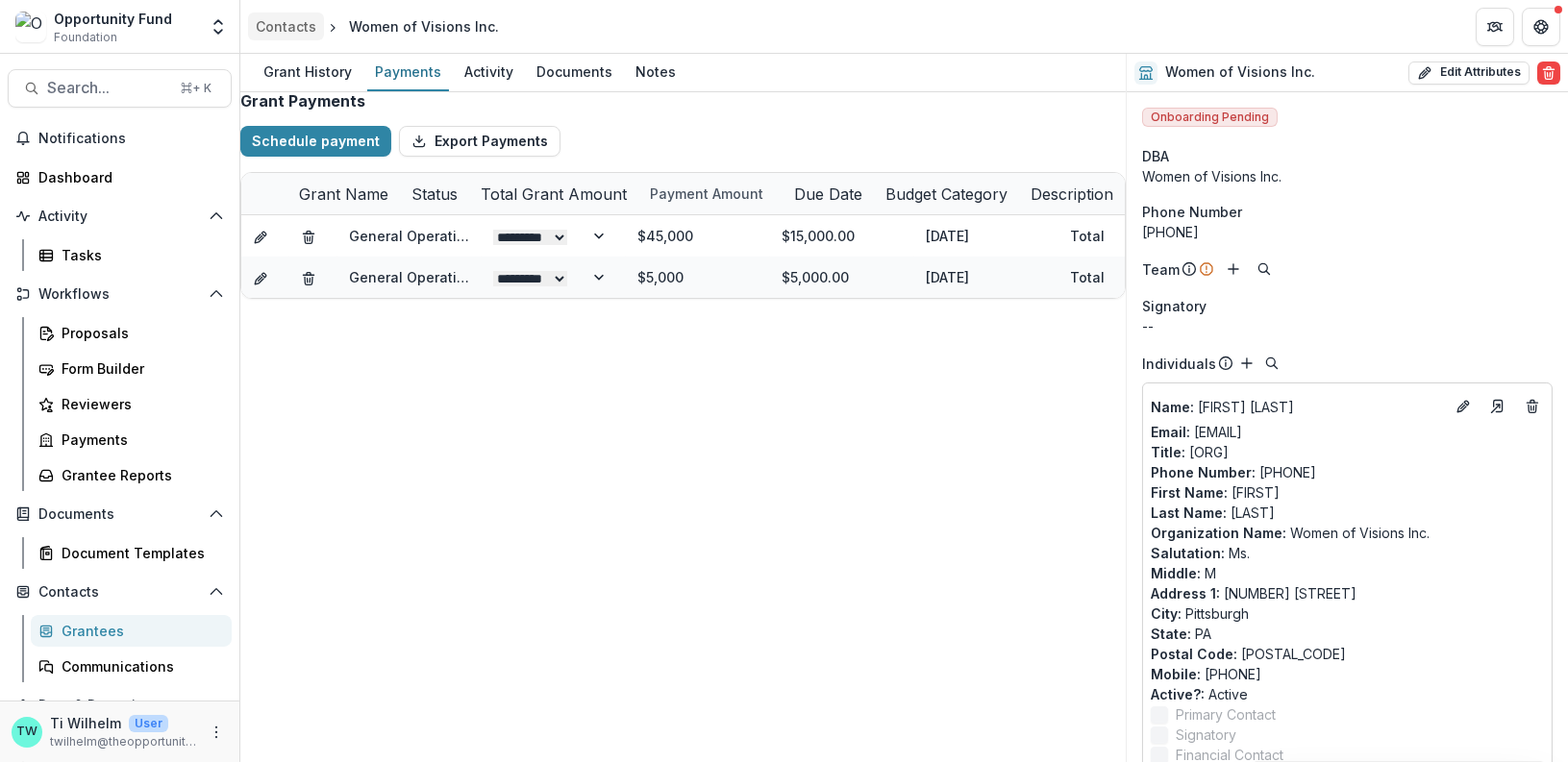 click on "Contacts" at bounding box center (286, 26) 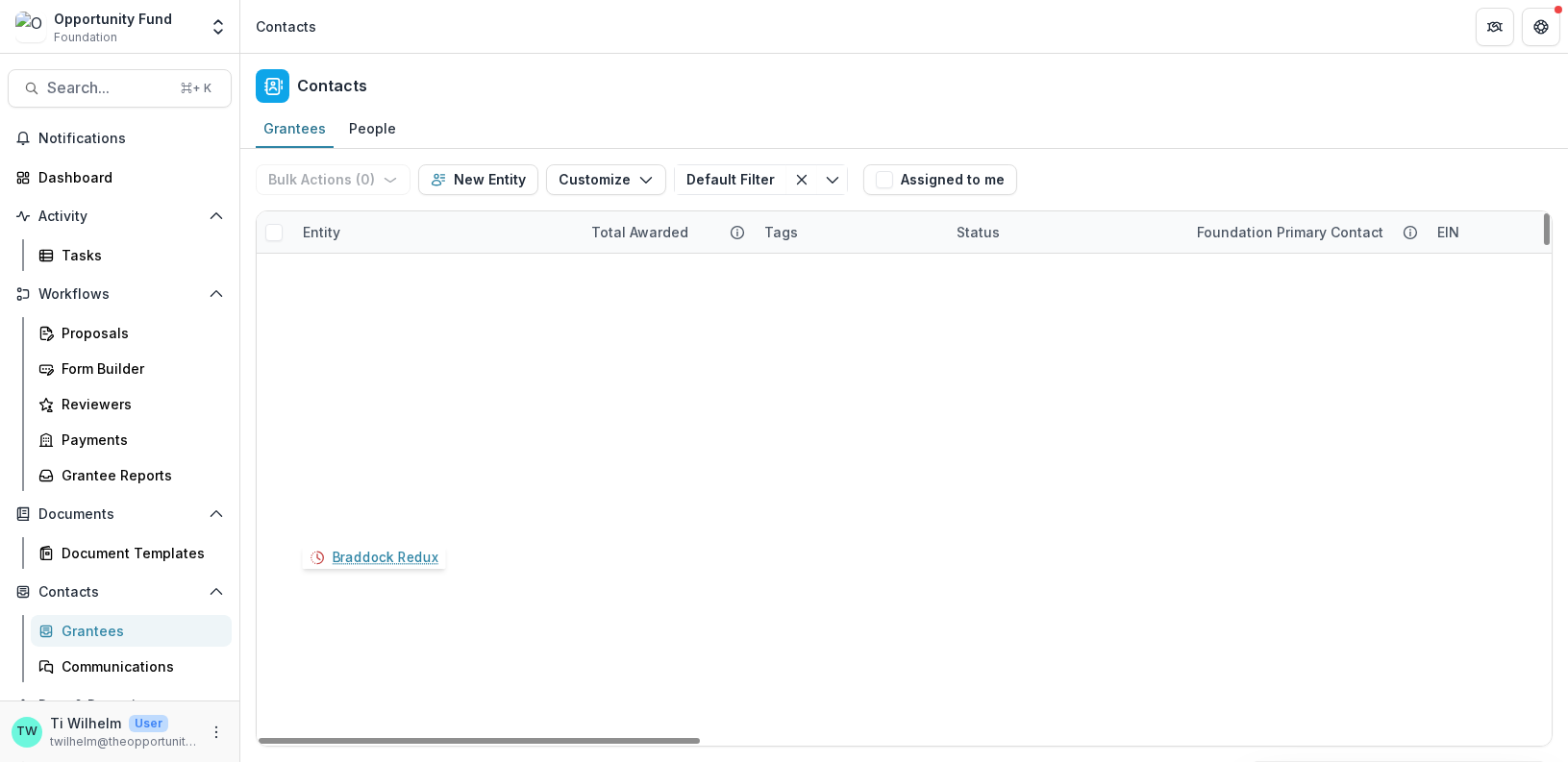 scroll, scrollTop: 101, scrollLeft: 0, axis: vertical 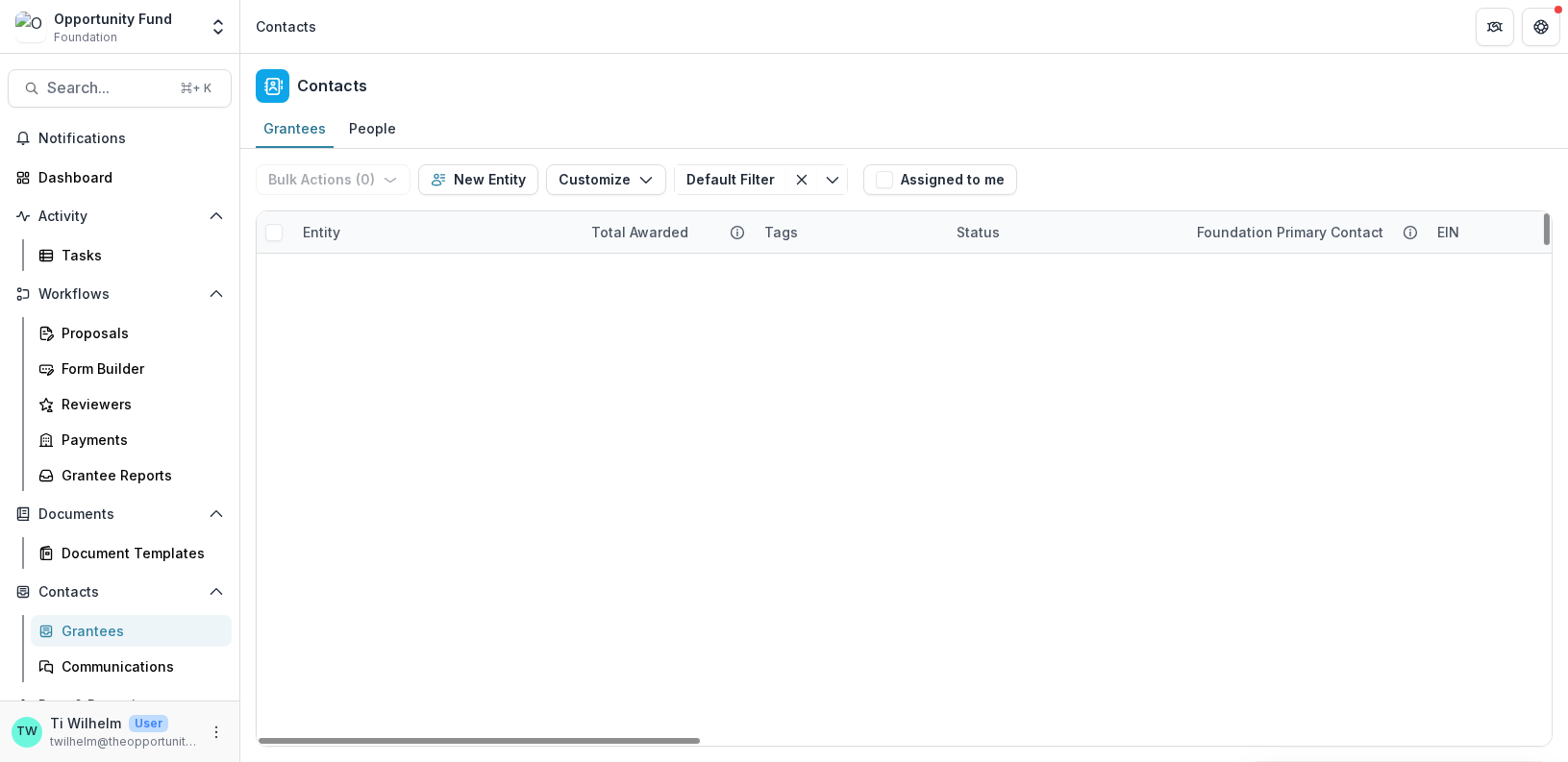 click on "Status" at bounding box center [1065, 232] 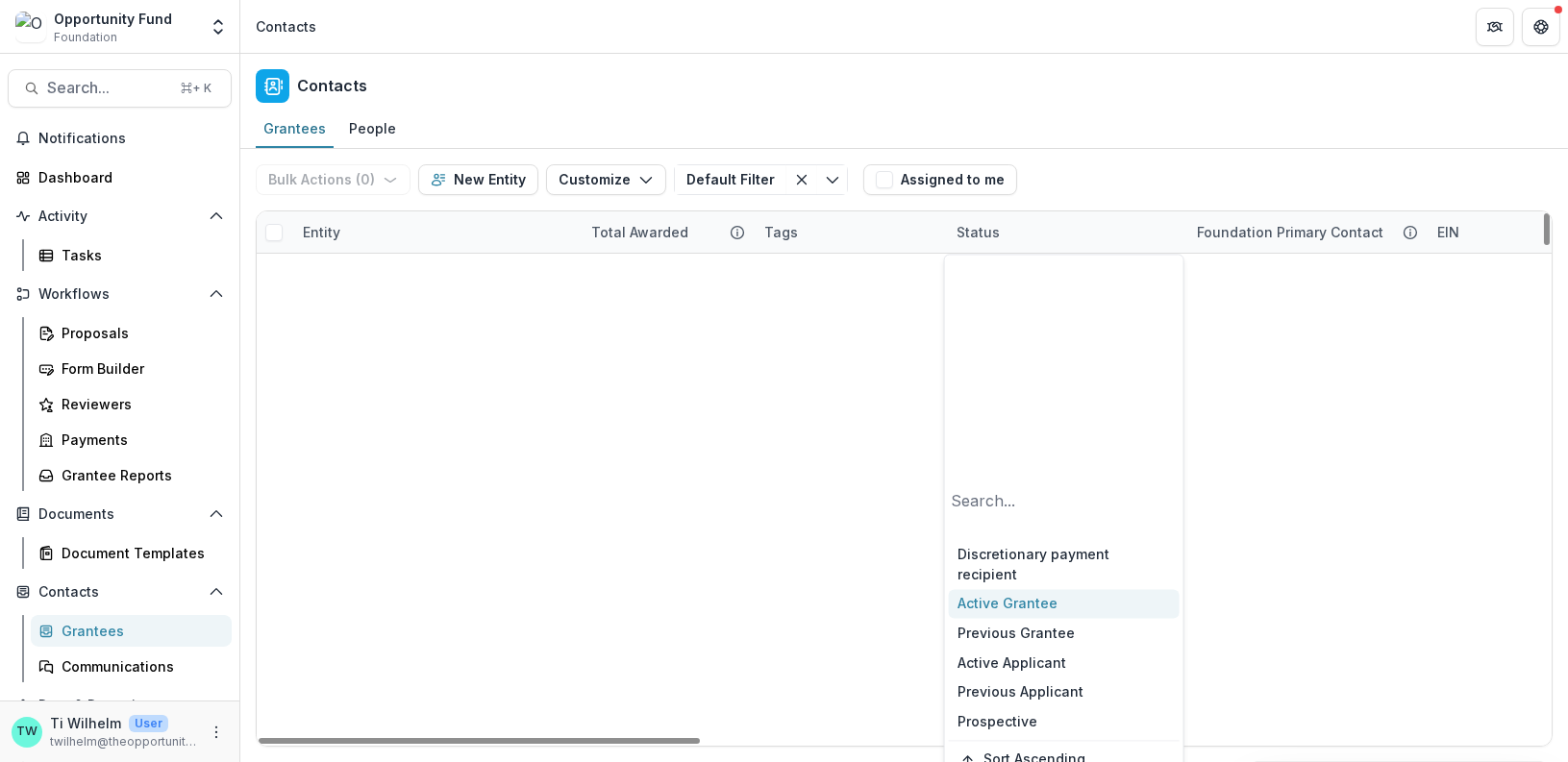 click on "Active Grantee" at bounding box center (1064, 603) 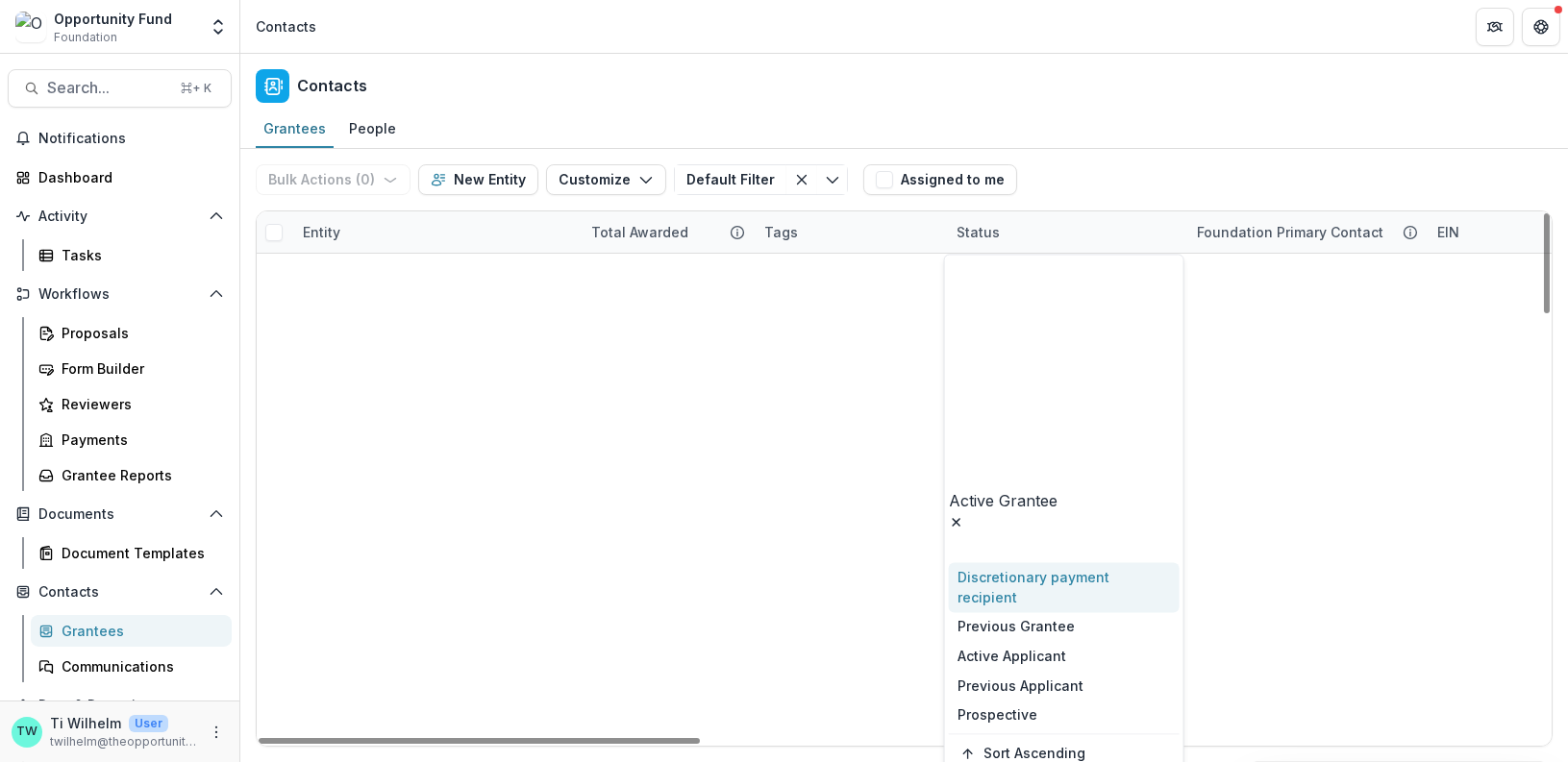 scroll, scrollTop: 1270, scrollLeft: 0, axis: vertical 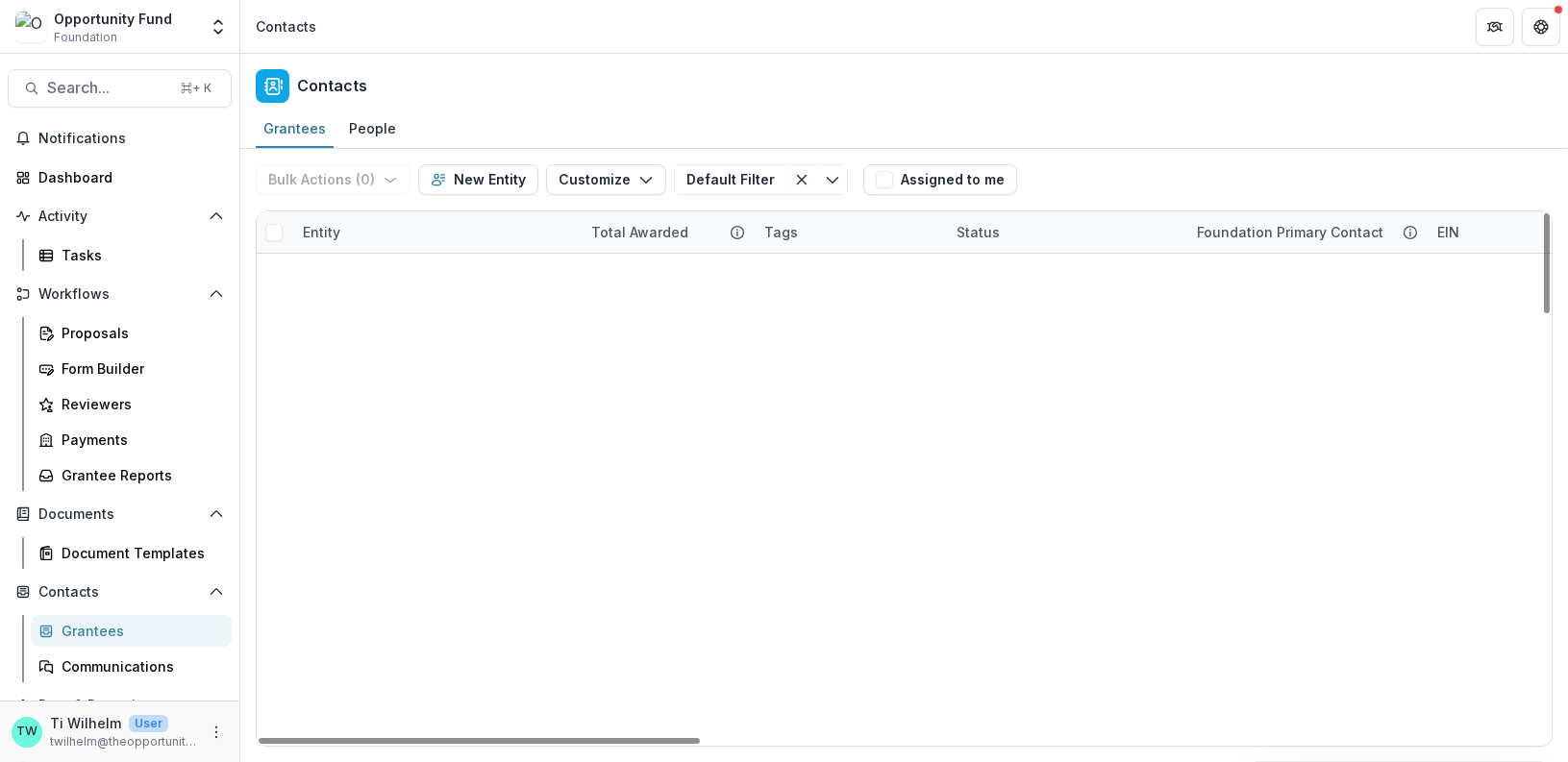 click on "Community Theater Project Corporation/the Kelly Strayhorn Theater" at bounding box center (447, 1724) 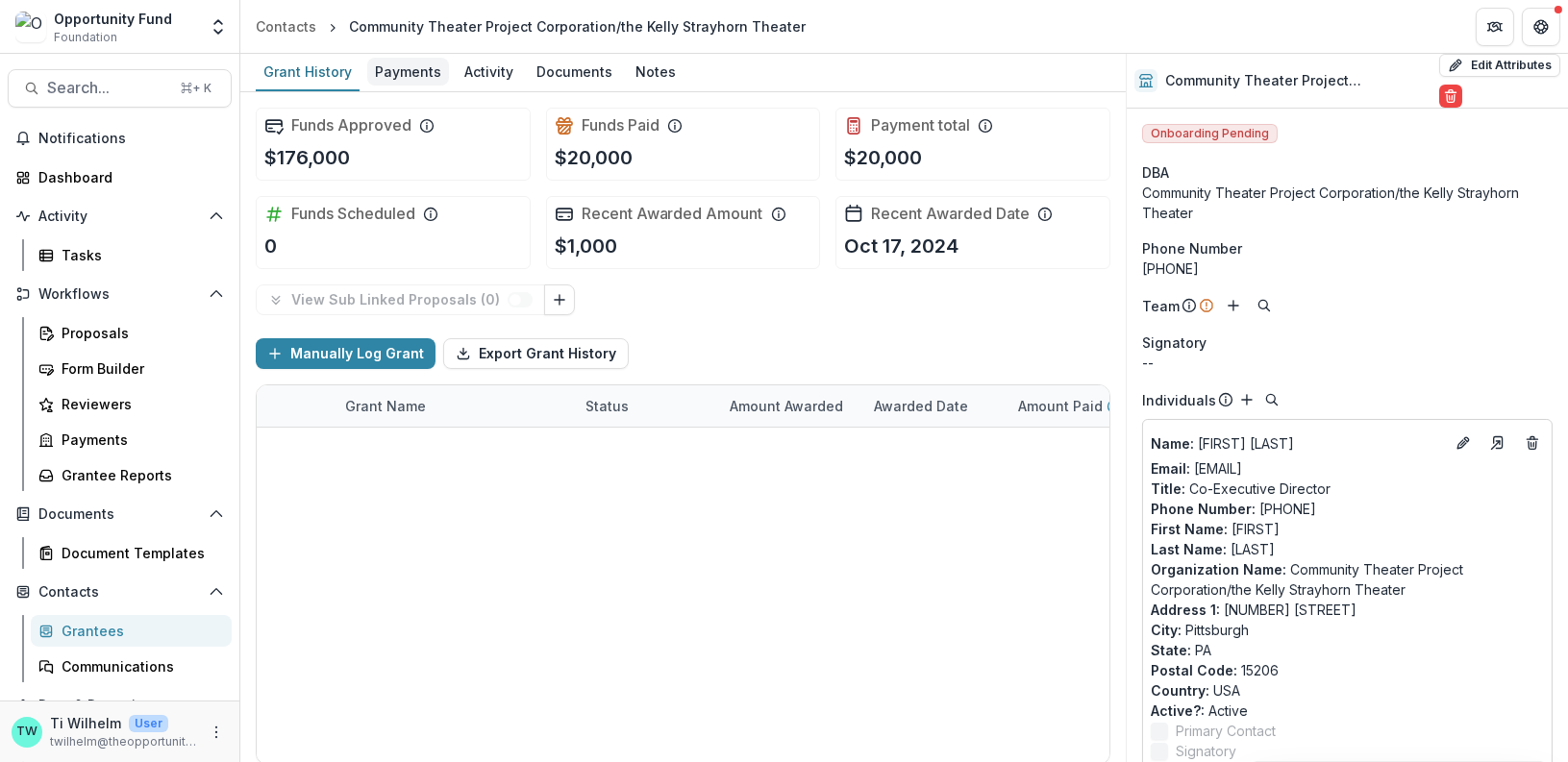 click on "Payments" at bounding box center [408, 71] 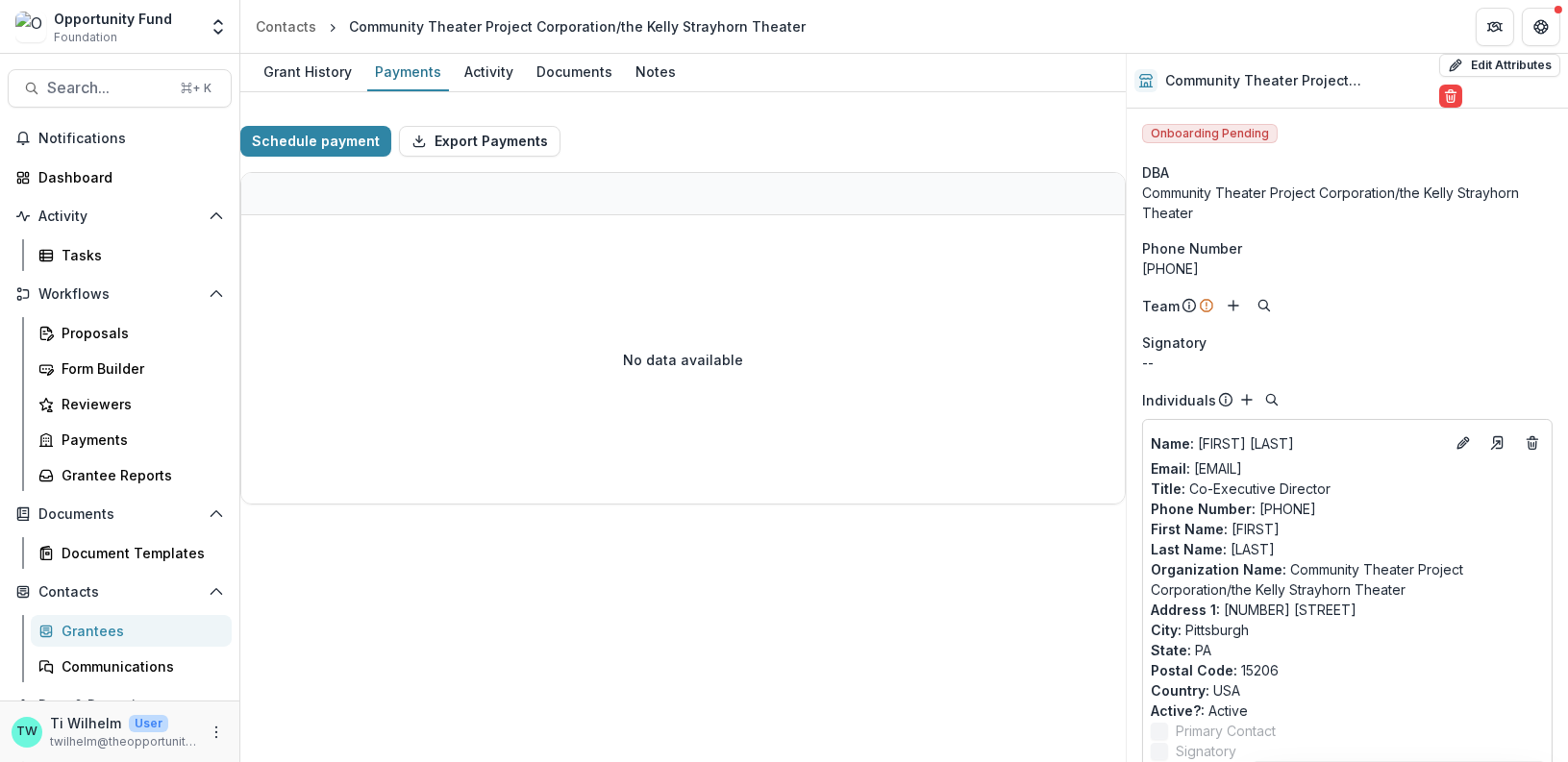 select on "****" 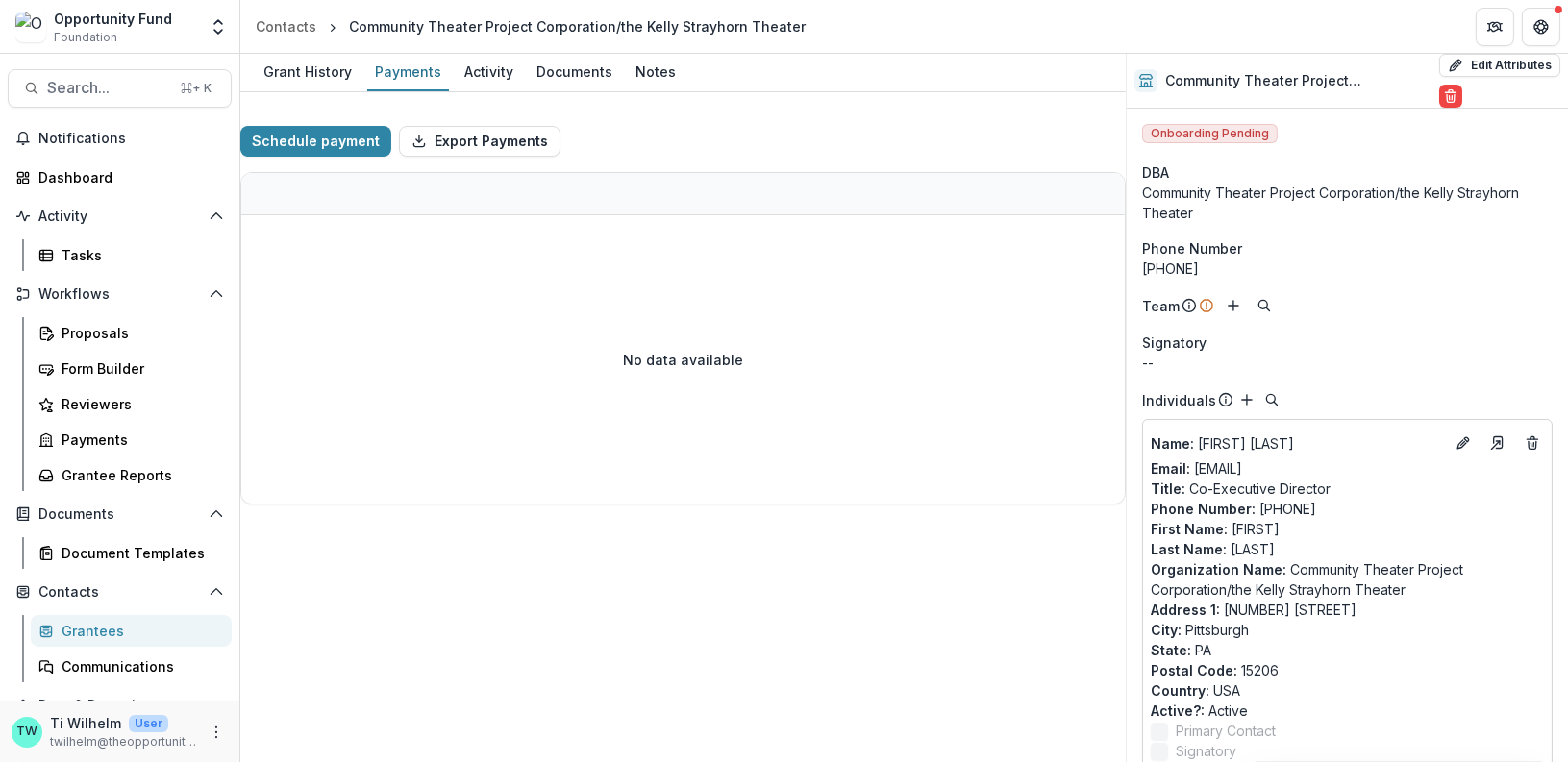select on "****" 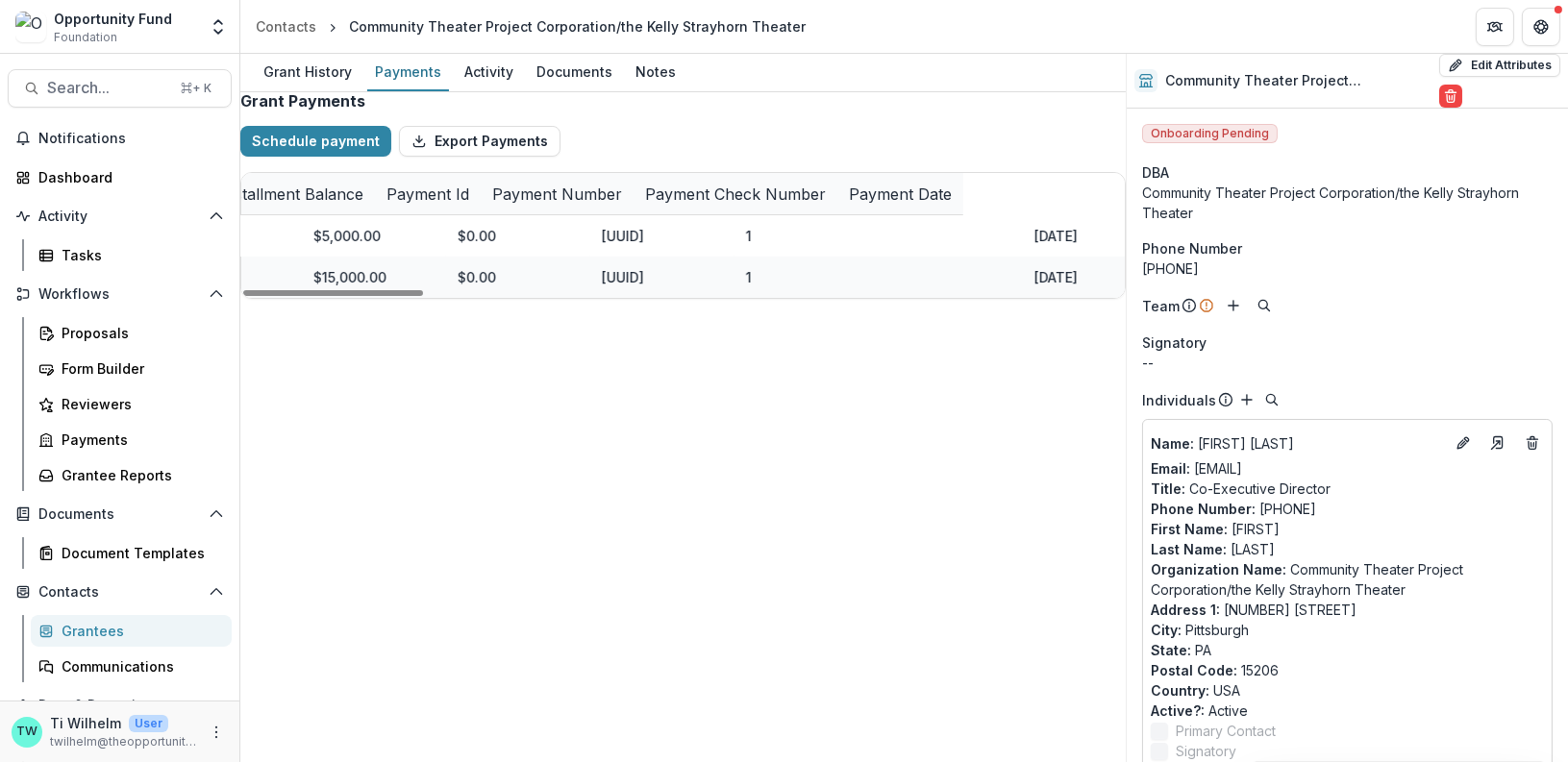 scroll, scrollTop: 0, scrollLeft: 3328, axis: horizontal 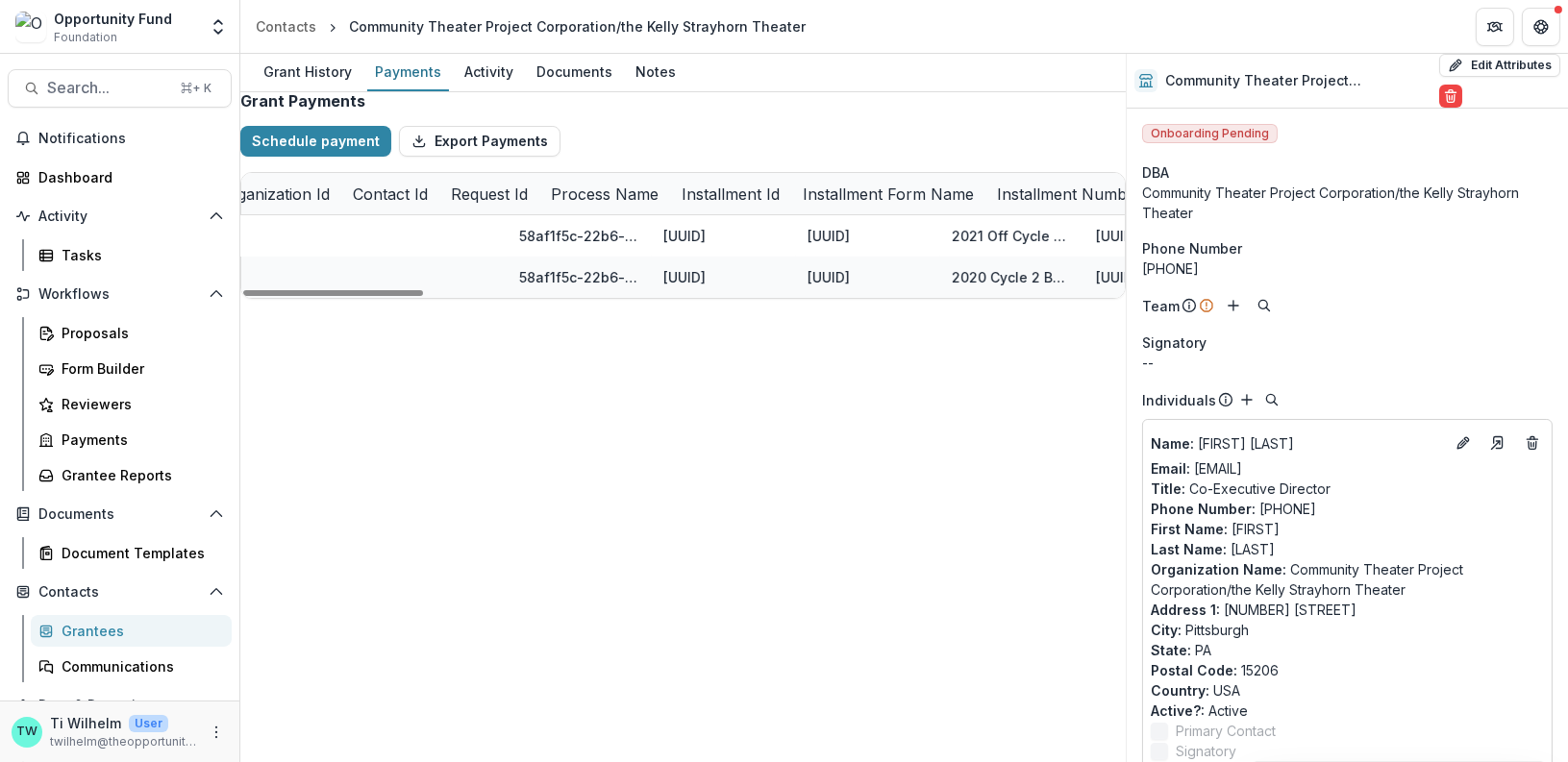select on "****" 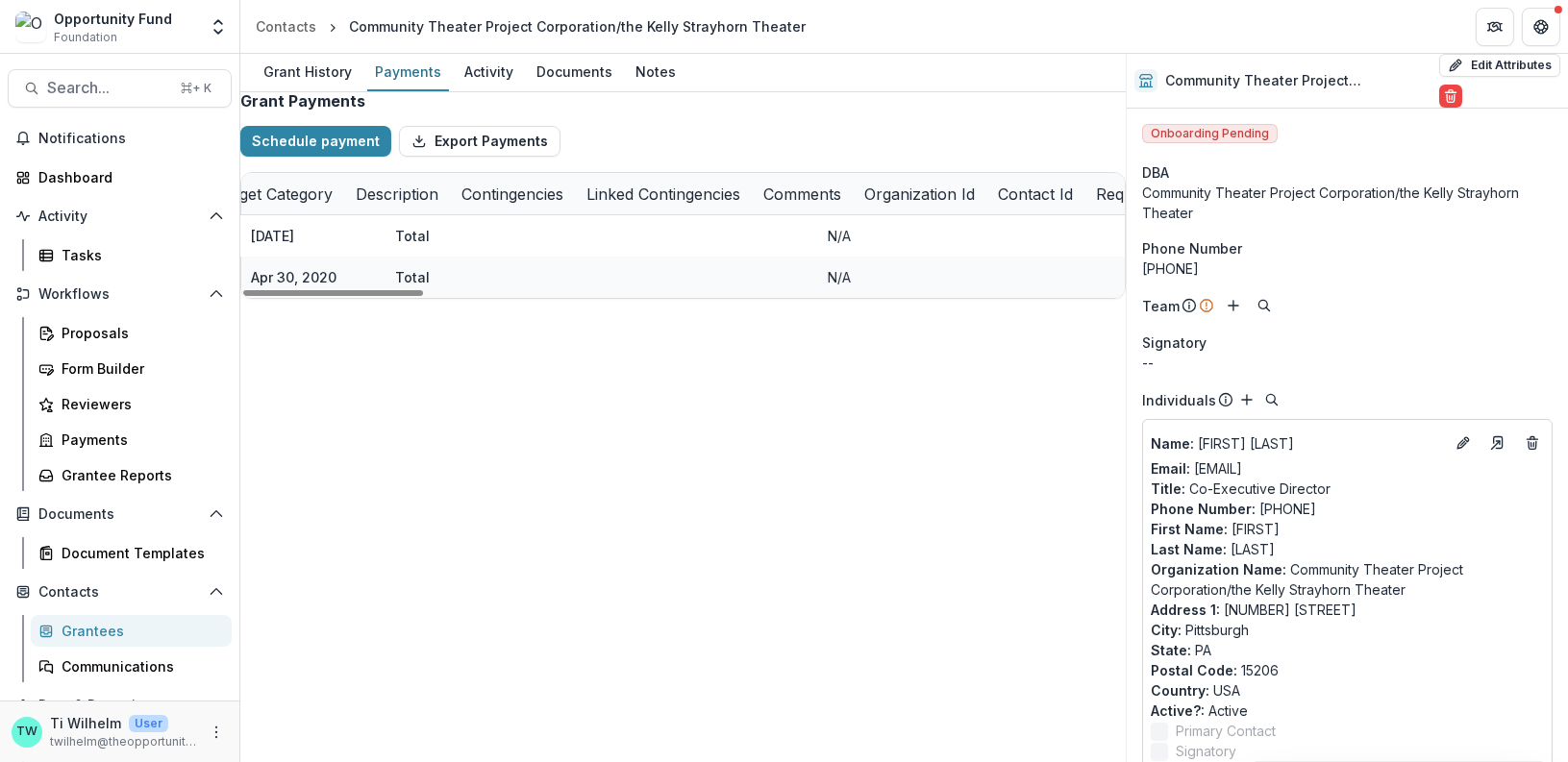 scroll, scrollTop: 0, scrollLeft: 0, axis: both 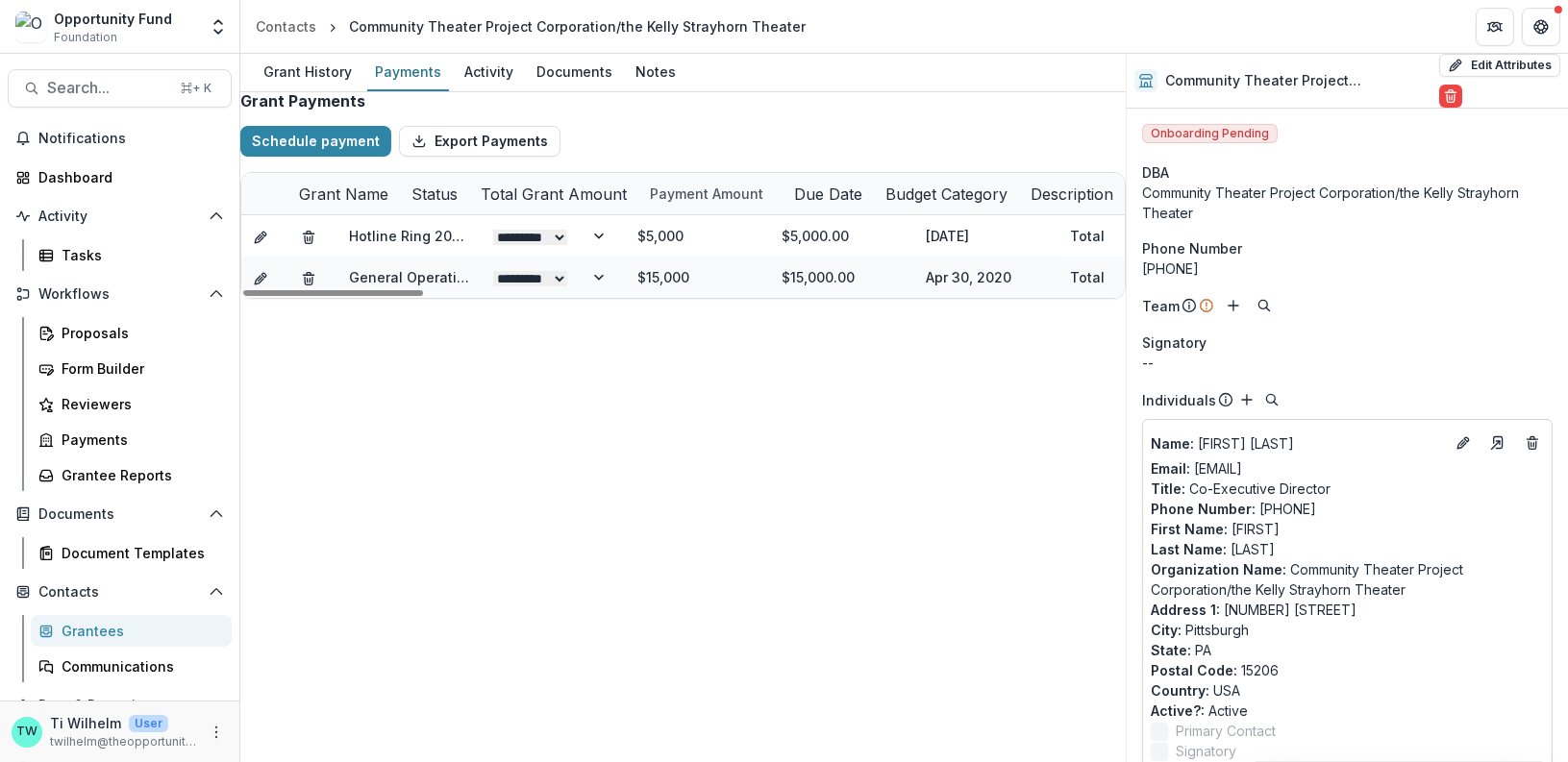 select on "****" 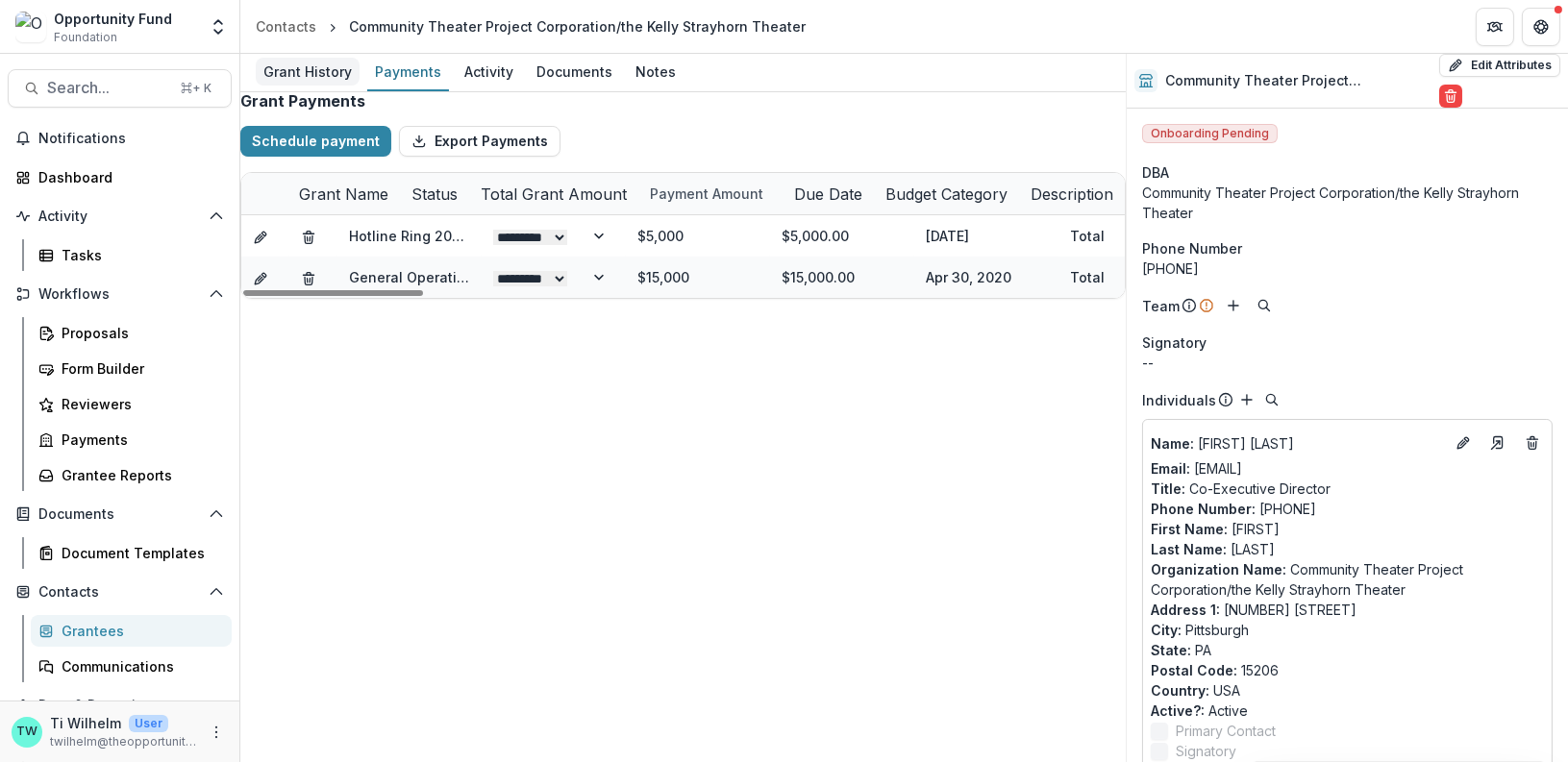 click on "Grant History" at bounding box center (308, 71) 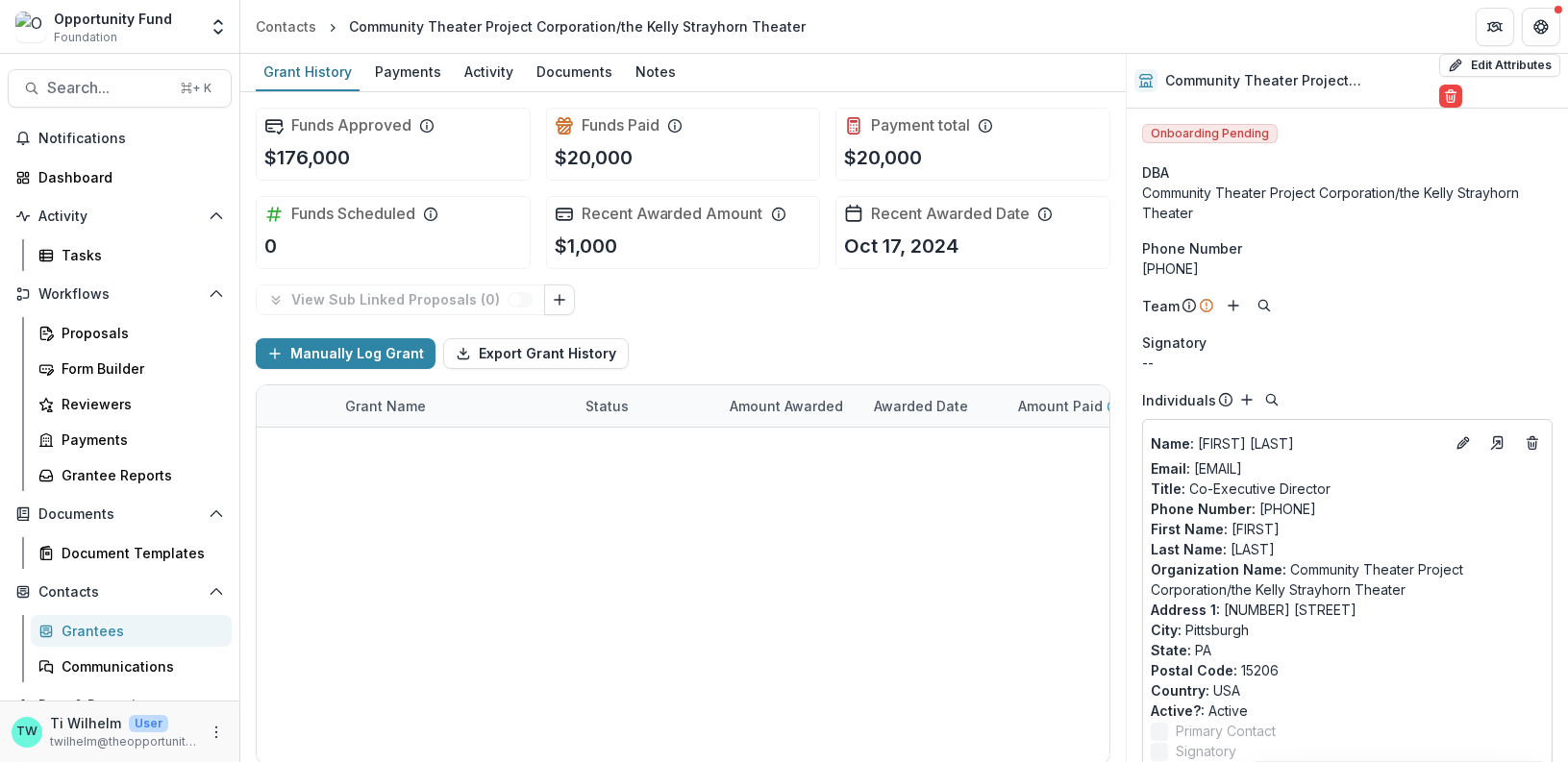 click on "$176,000" at bounding box center [307, 158] 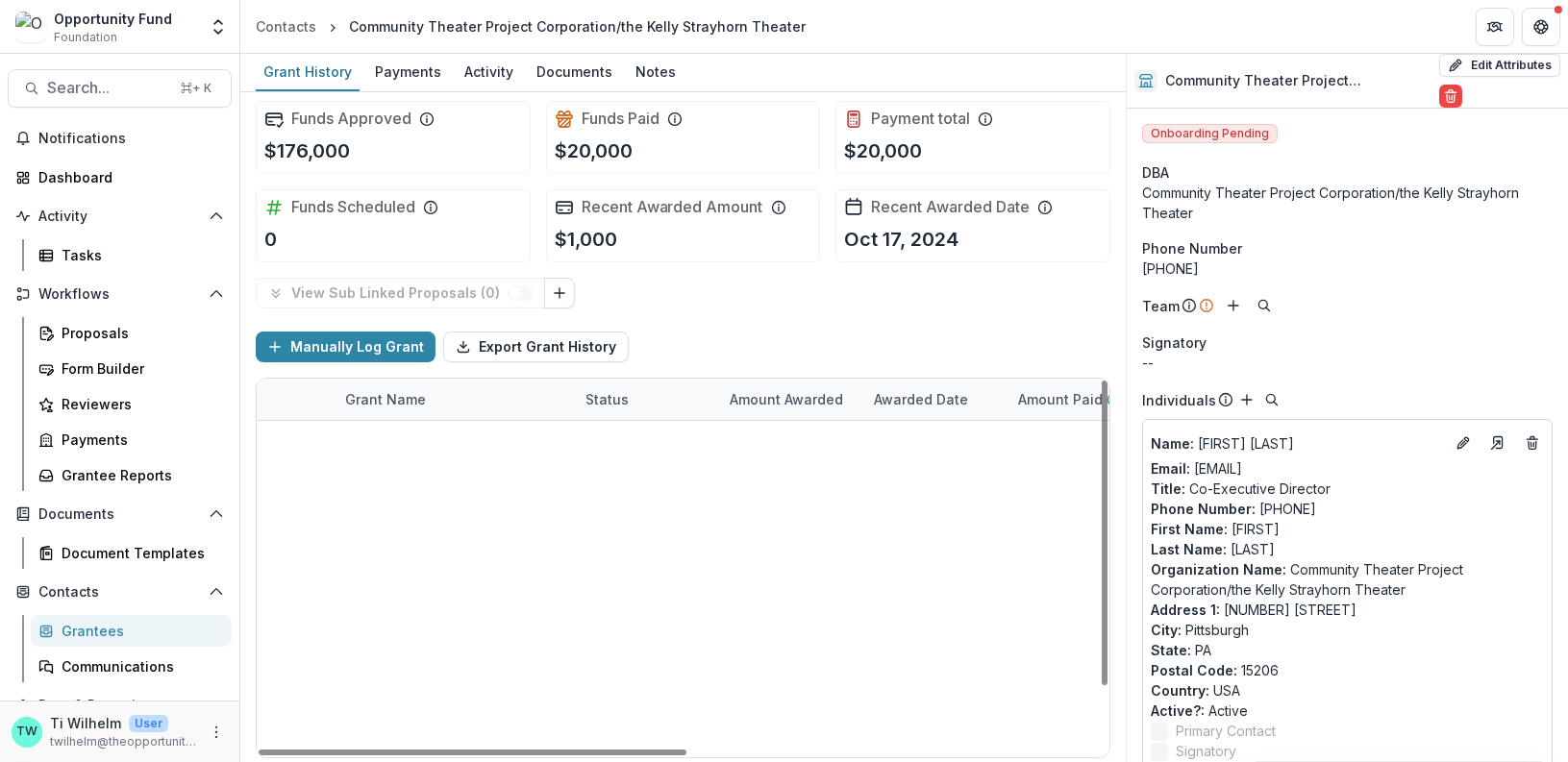 scroll, scrollTop: 75, scrollLeft: 0, axis: vertical 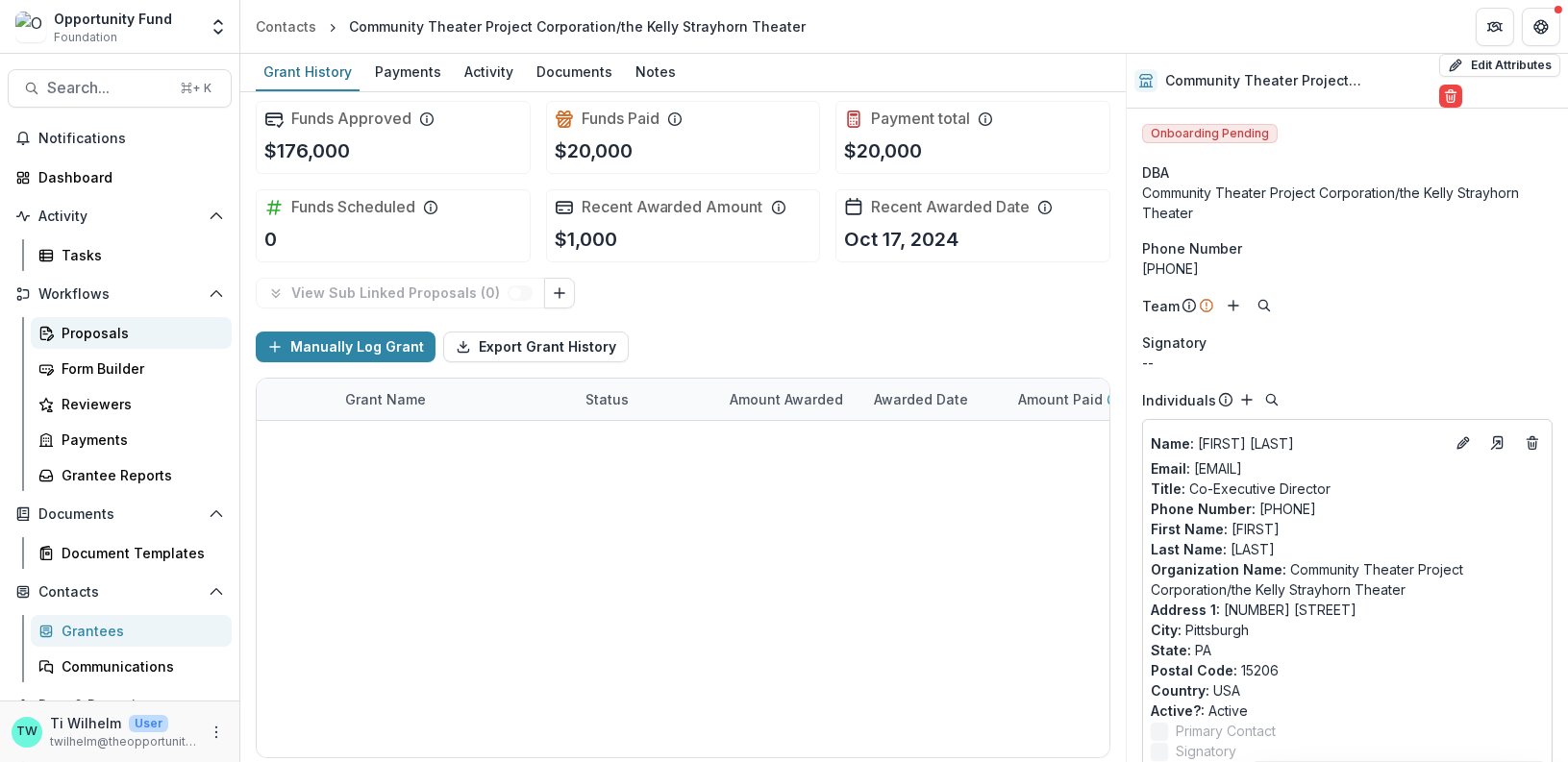 click on "Proposals" at bounding box center [138, 332] 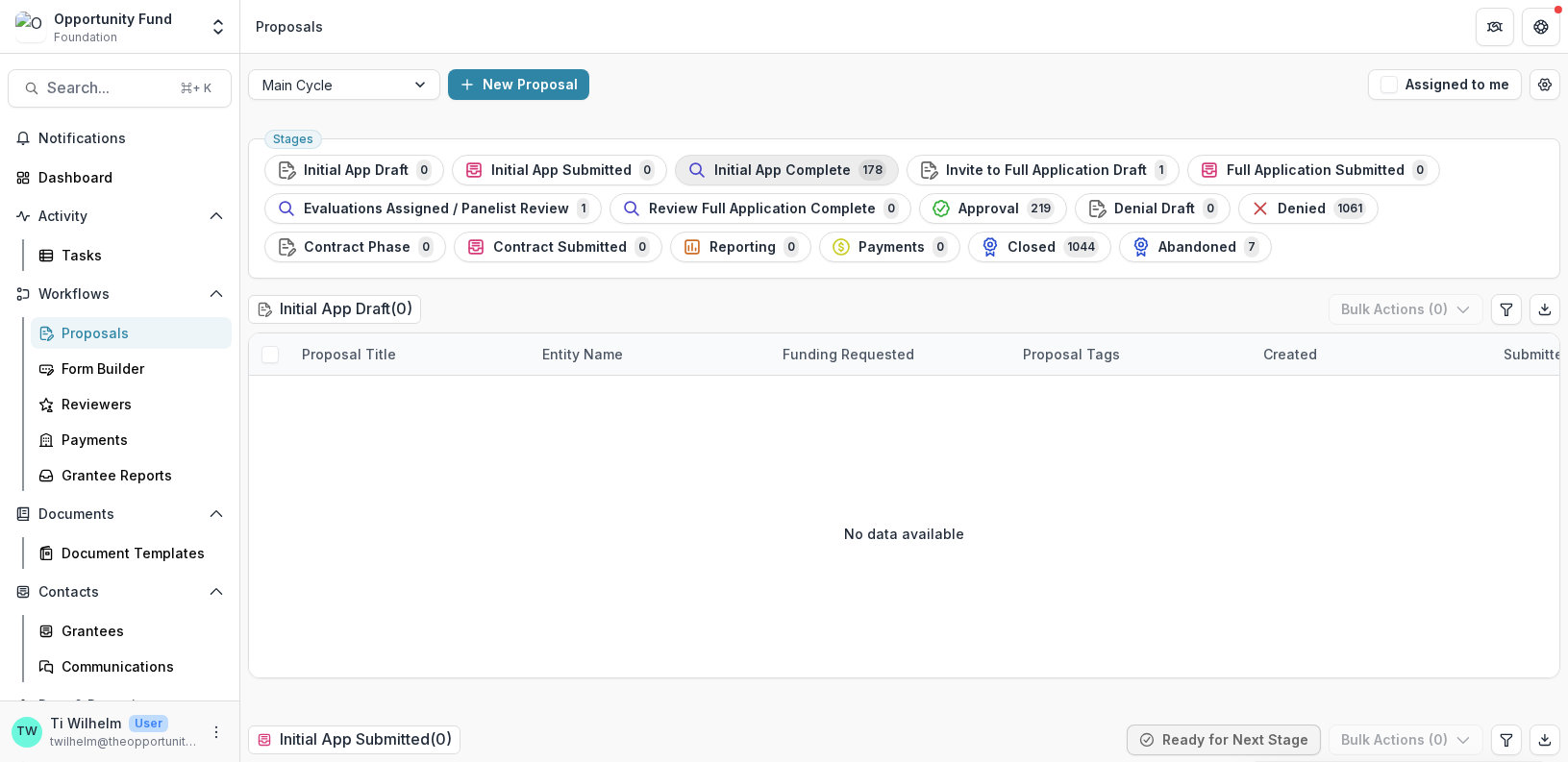 click on "Initial App Complete" at bounding box center [783, 170] 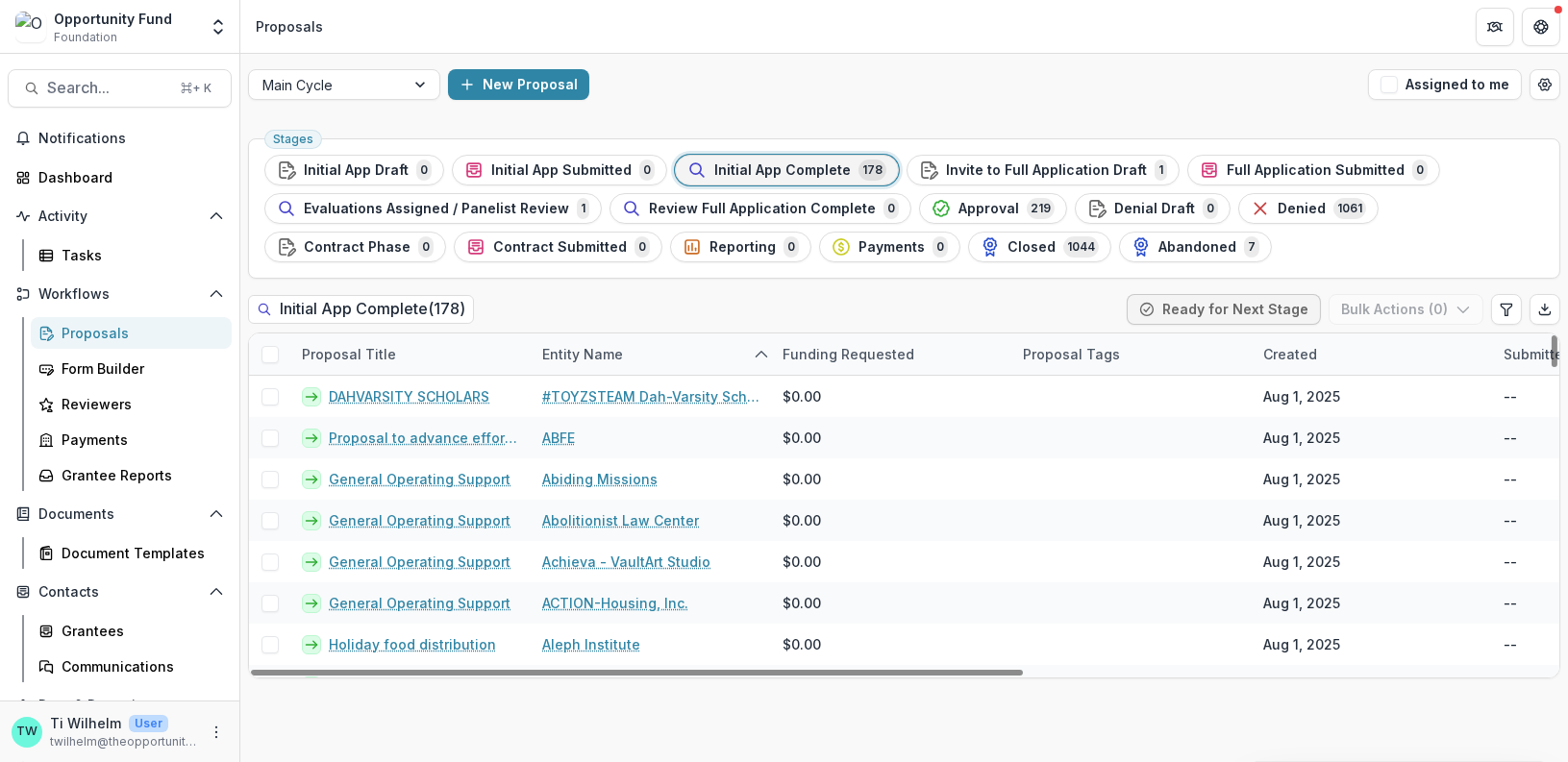 click on "Entity Name" at bounding box center [651, 354] 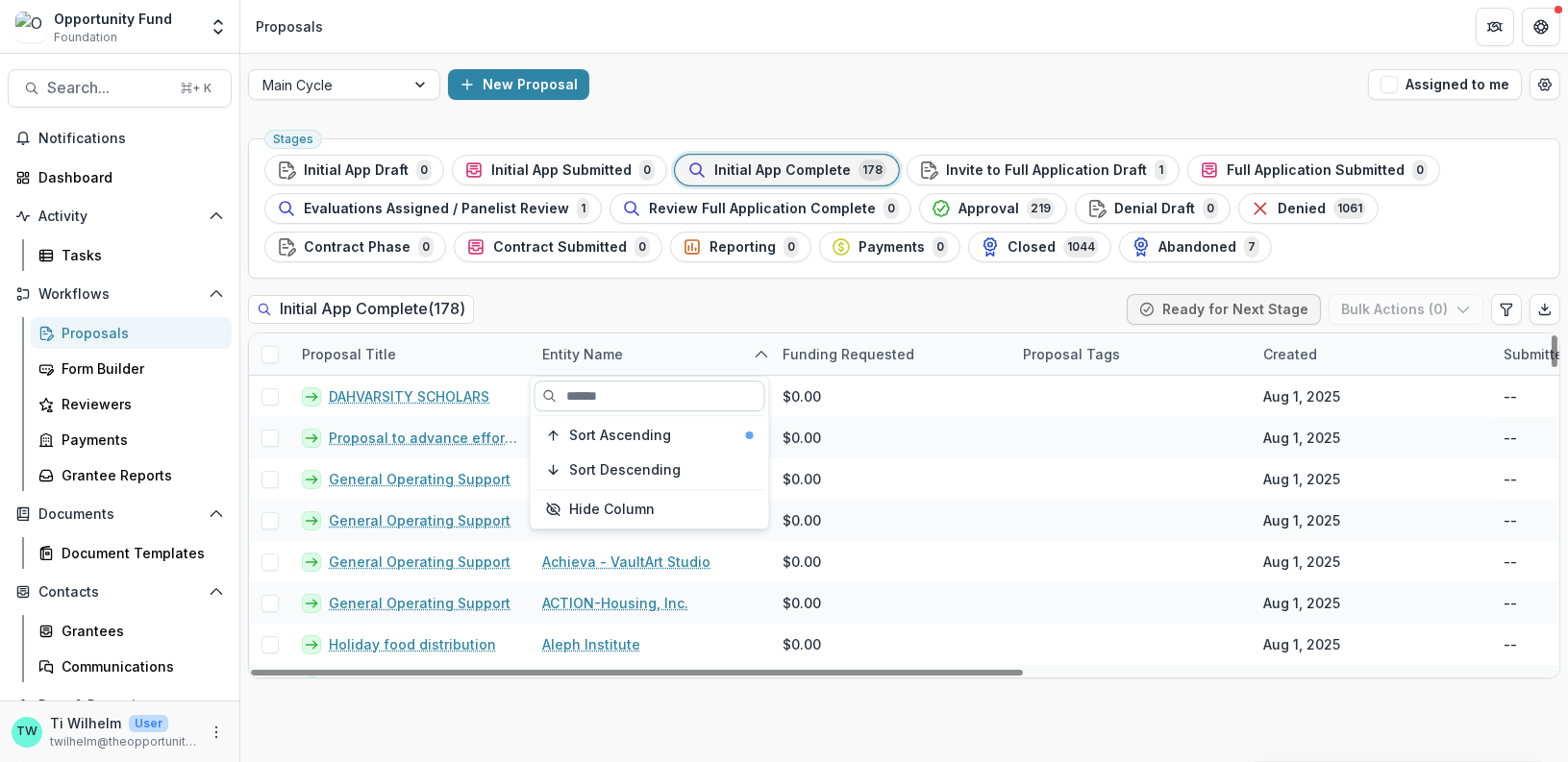 click at bounding box center [650, 396] 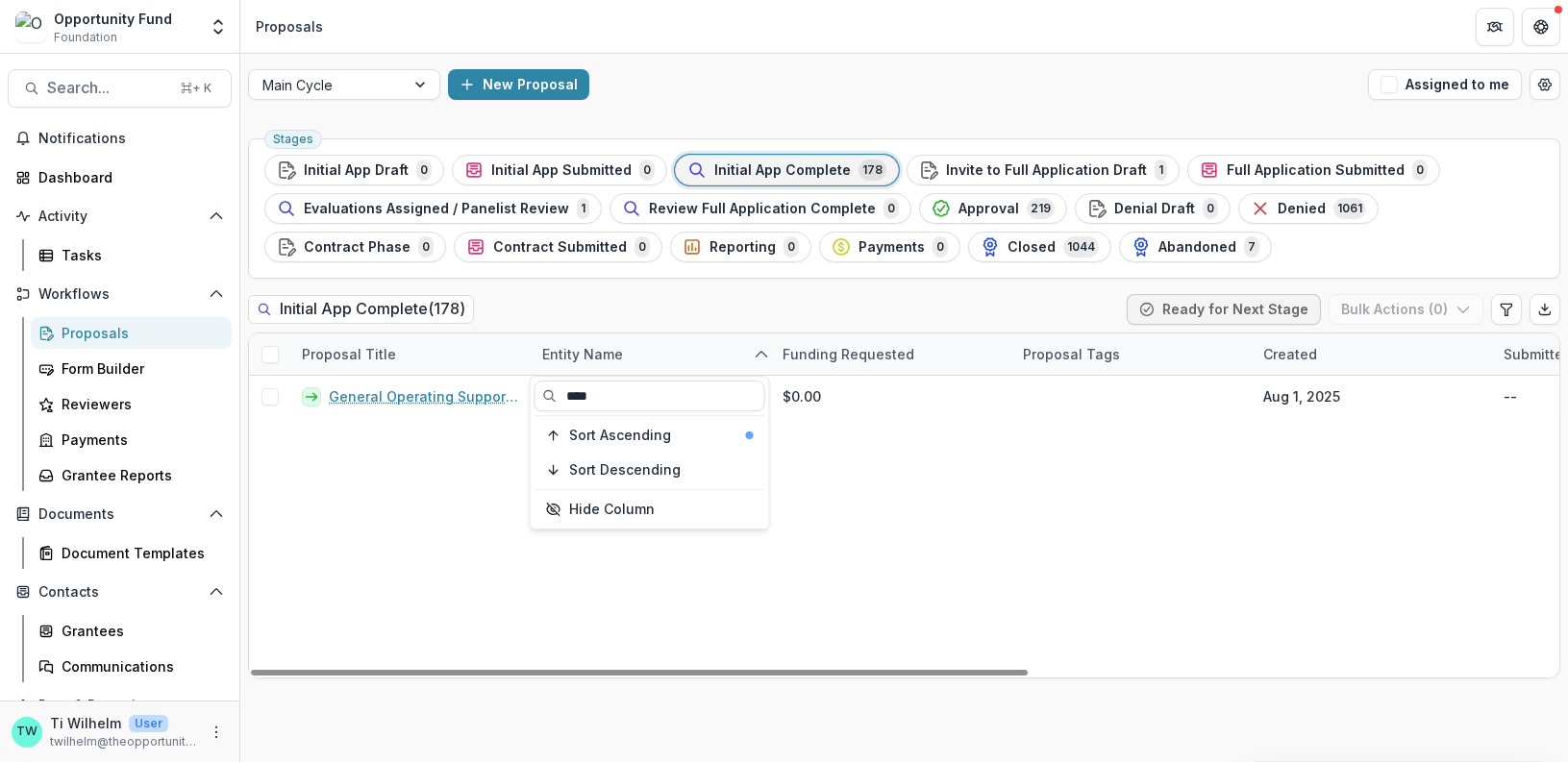 type on "****" 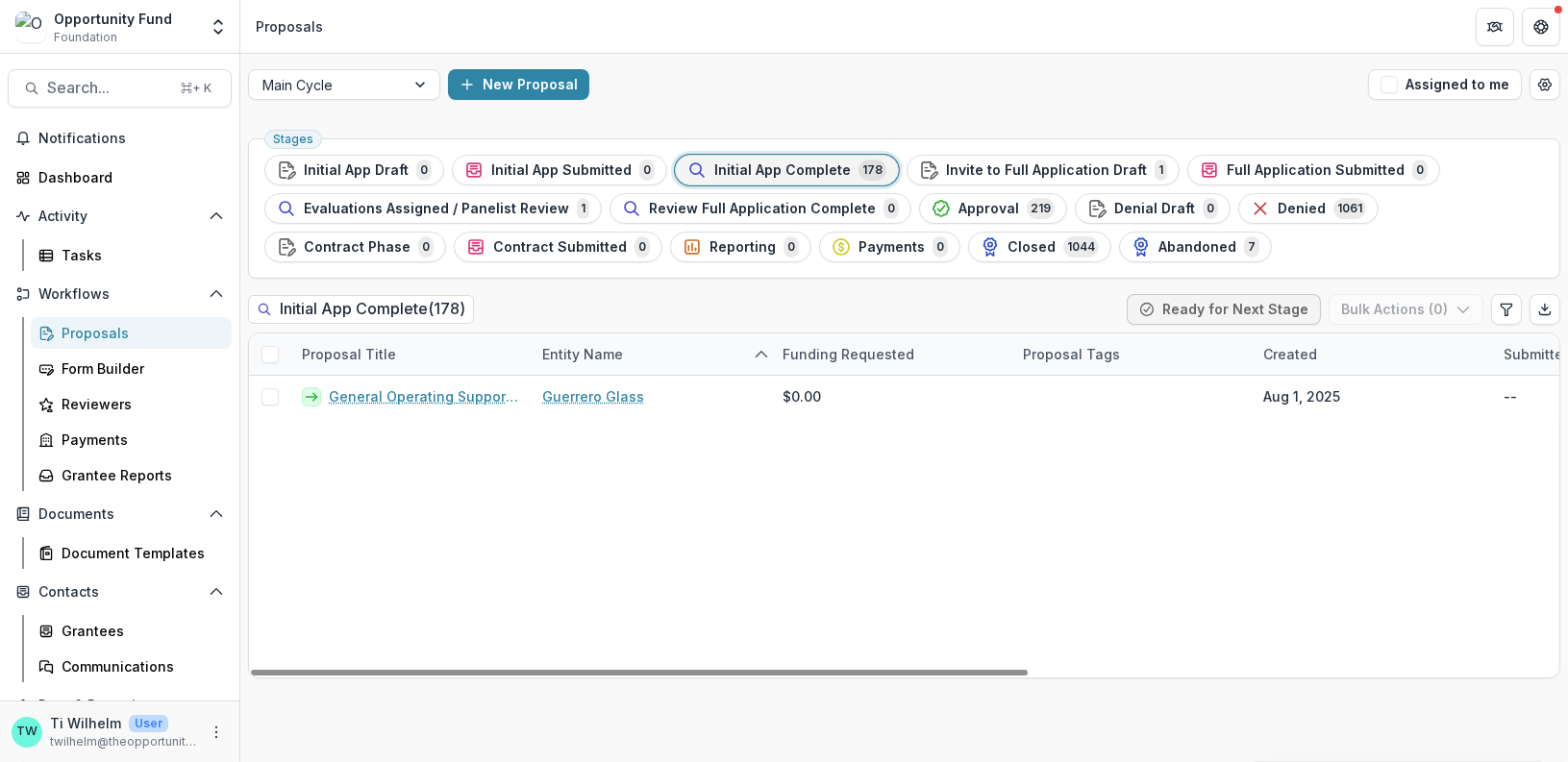 click on "Evaluation - Arts-General Operating Support for Guerrero Glass Guerrero Glass $[PRICE] [DATE] -- Temelio Historical Onboarding Form 0" at bounding box center [1351, 527] 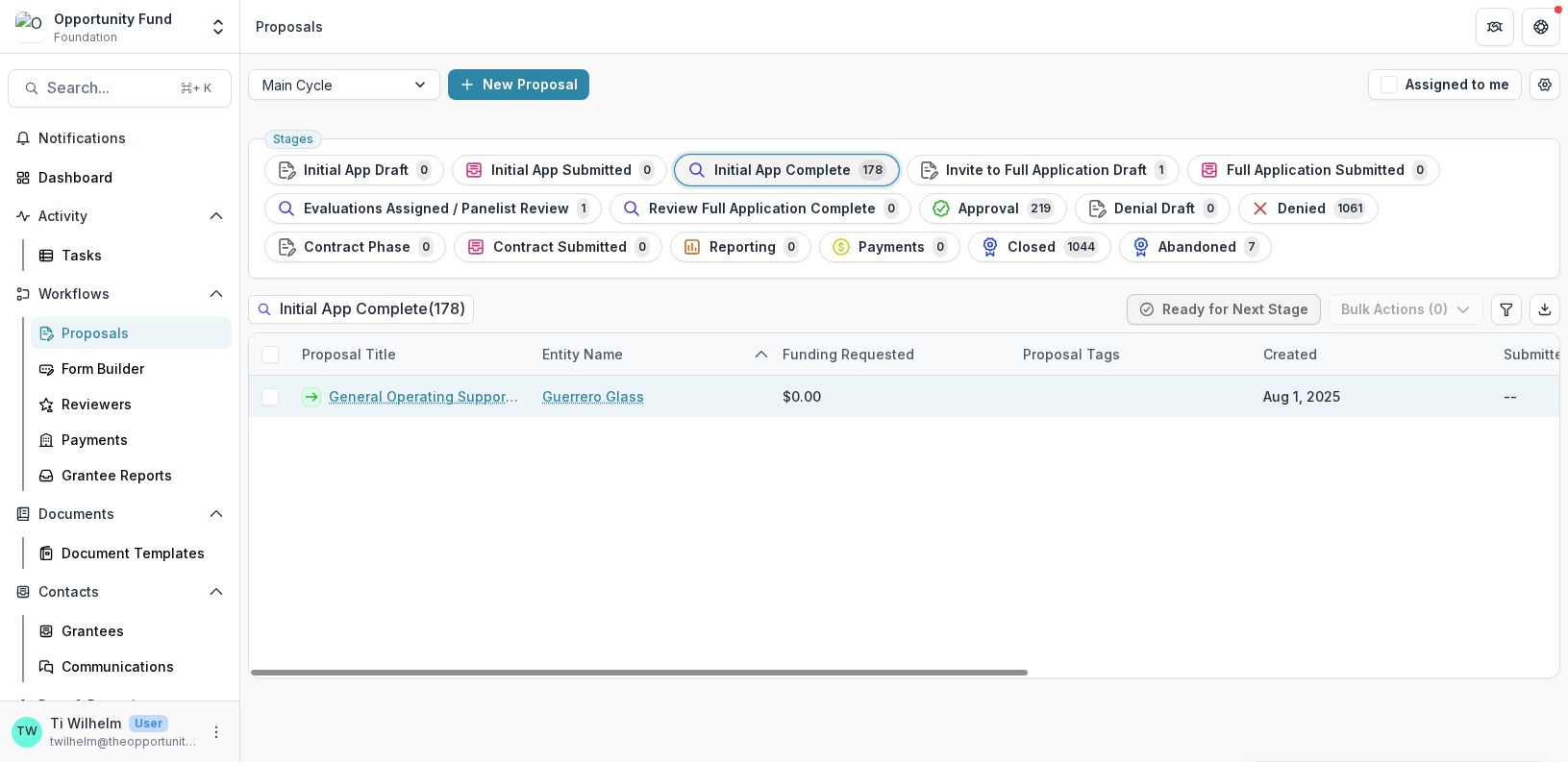 click on "General Operating Support for Guerrero Glass" at bounding box center [424, 396] 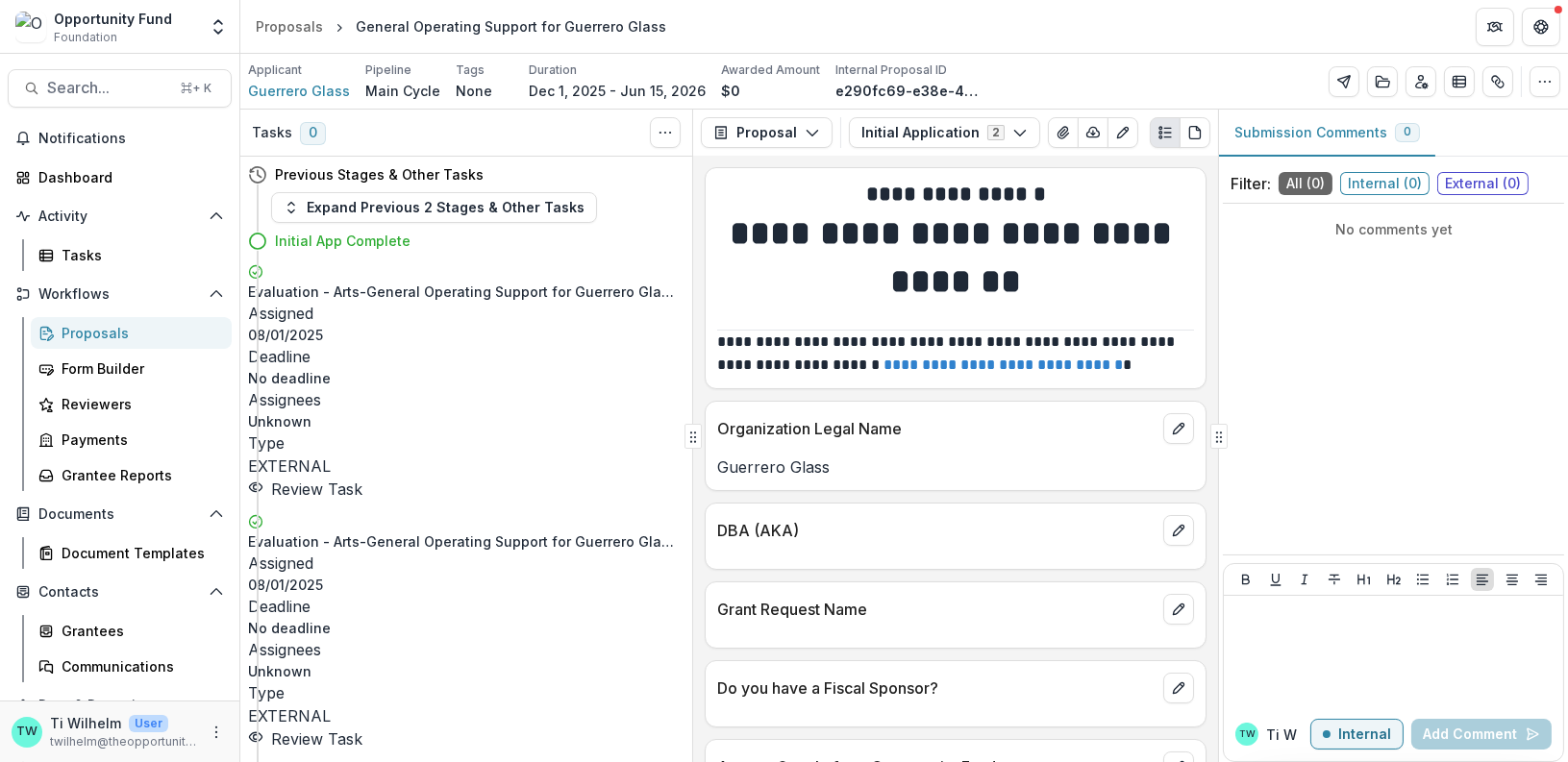 scroll, scrollTop: 20, scrollLeft: 0, axis: vertical 